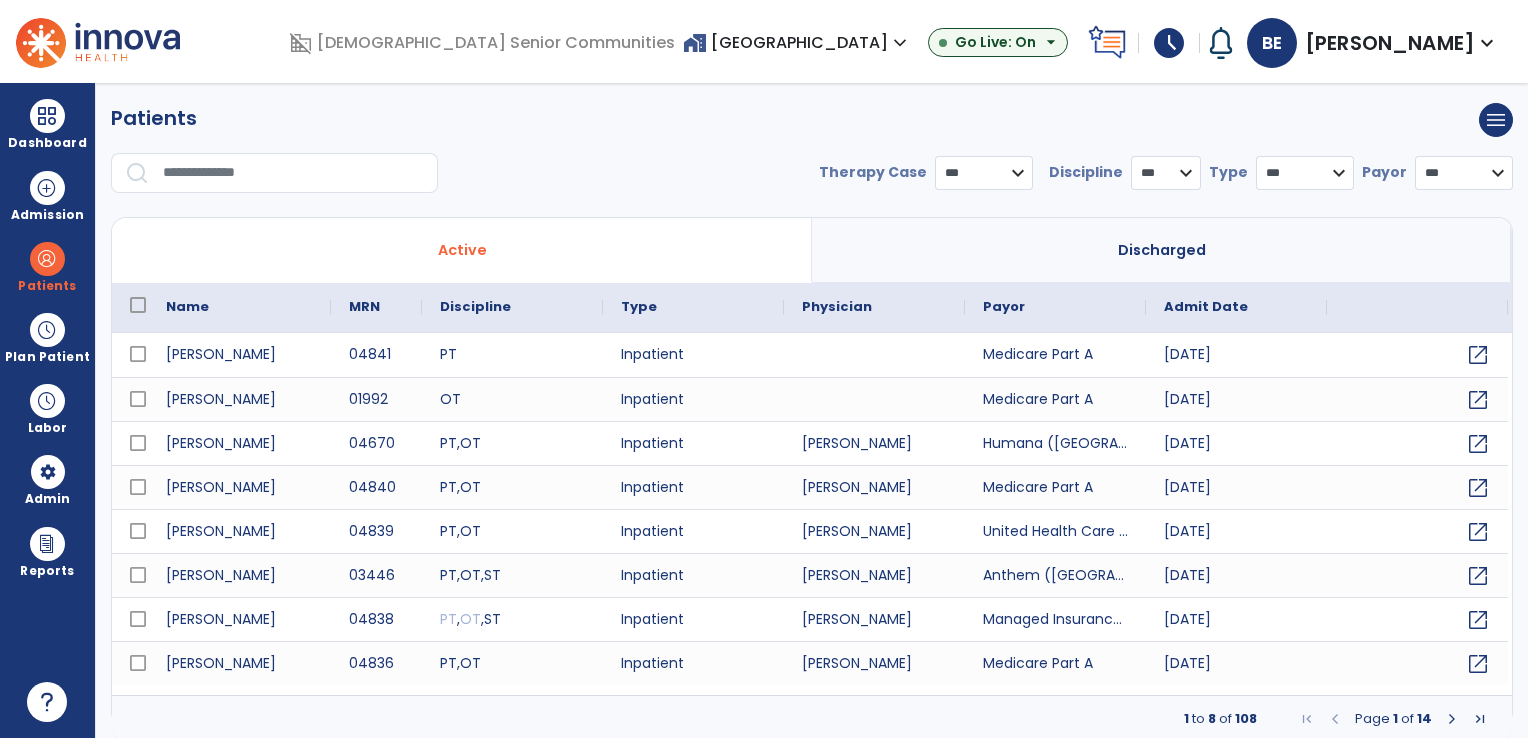scroll, scrollTop: 0, scrollLeft: 0, axis: both 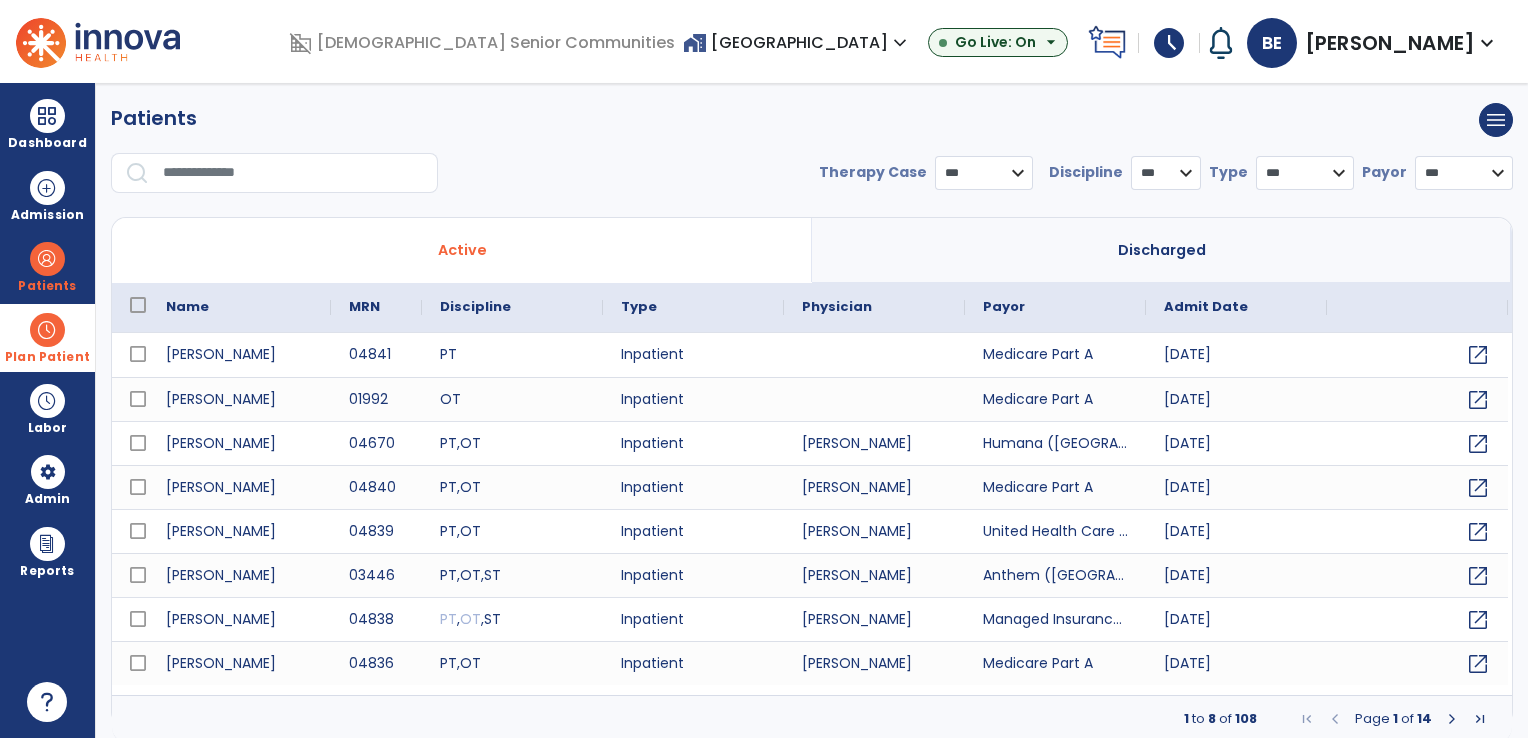 click at bounding box center [47, 330] 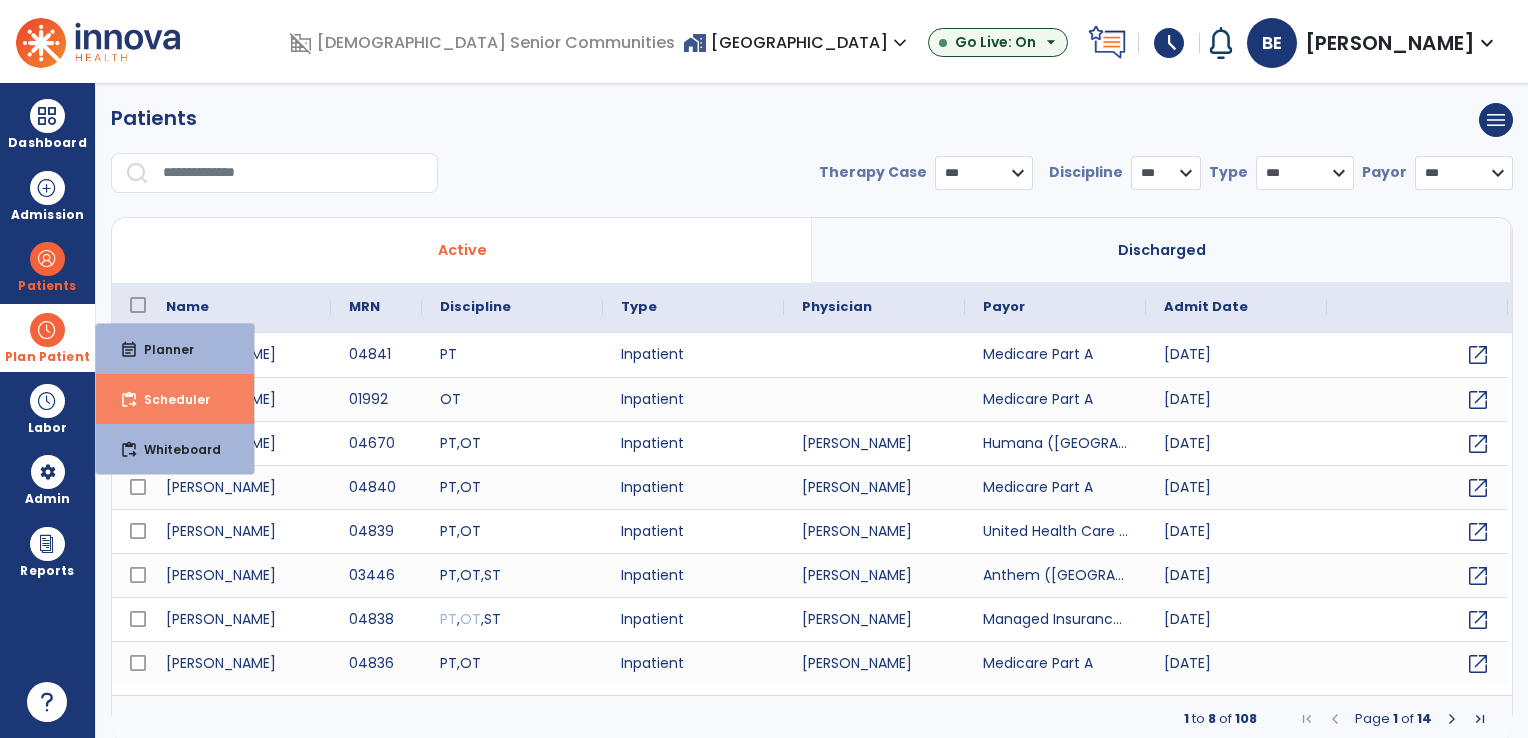 click on "content_paste_go  Scheduler" at bounding box center (175, 399) 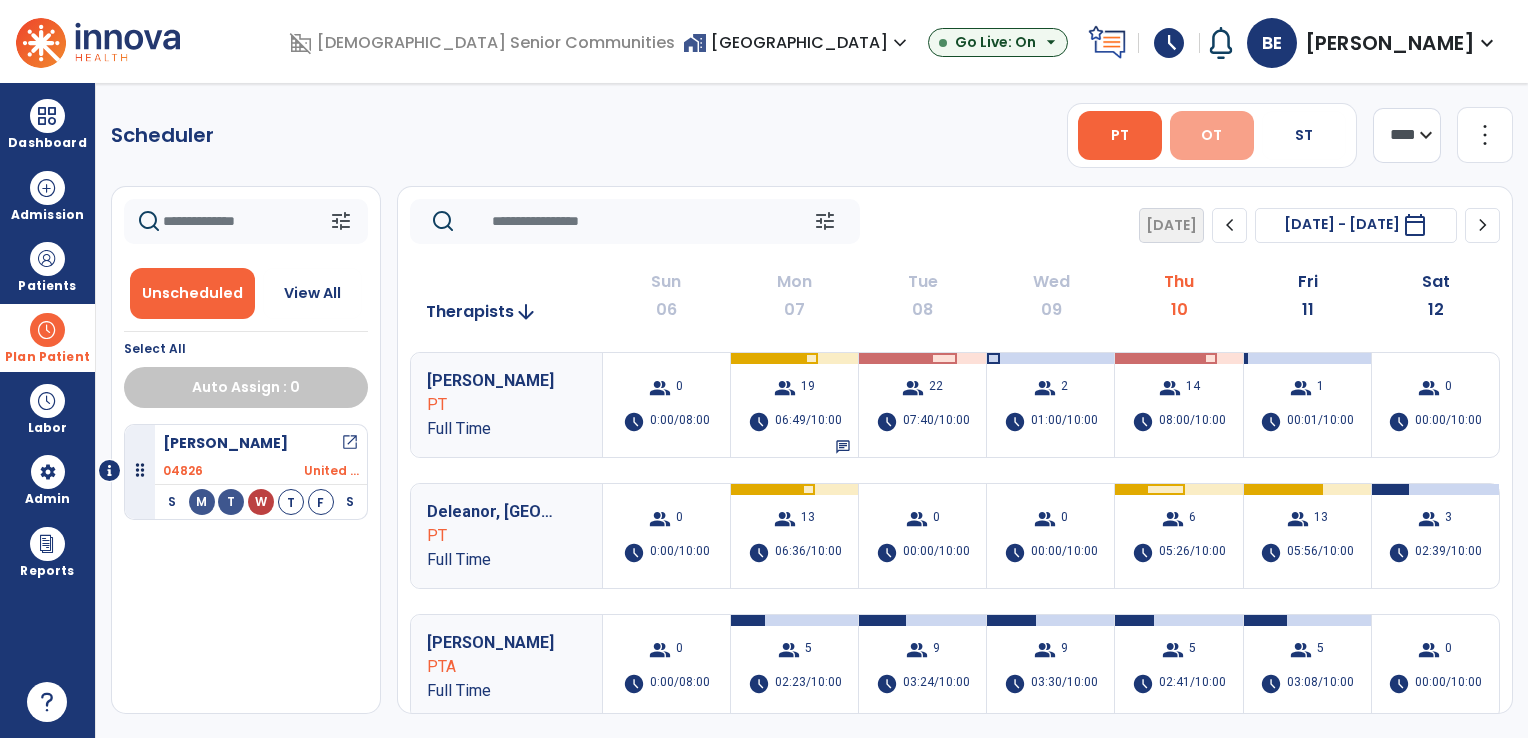 click on "OT" at bounding box center (1212, 135) 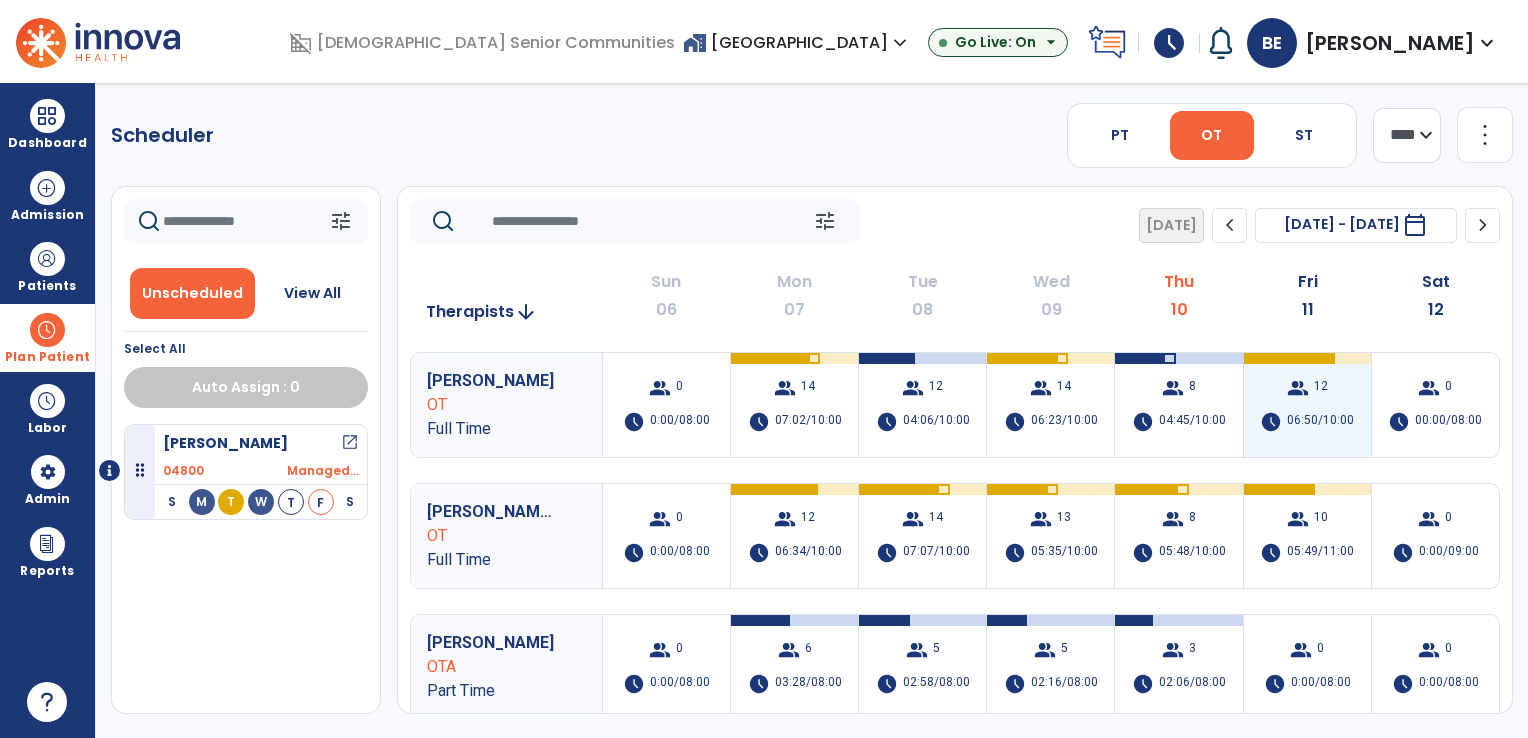 click on "group  12  schedule  06:50/10:00" at bounding box center (1307, 405) 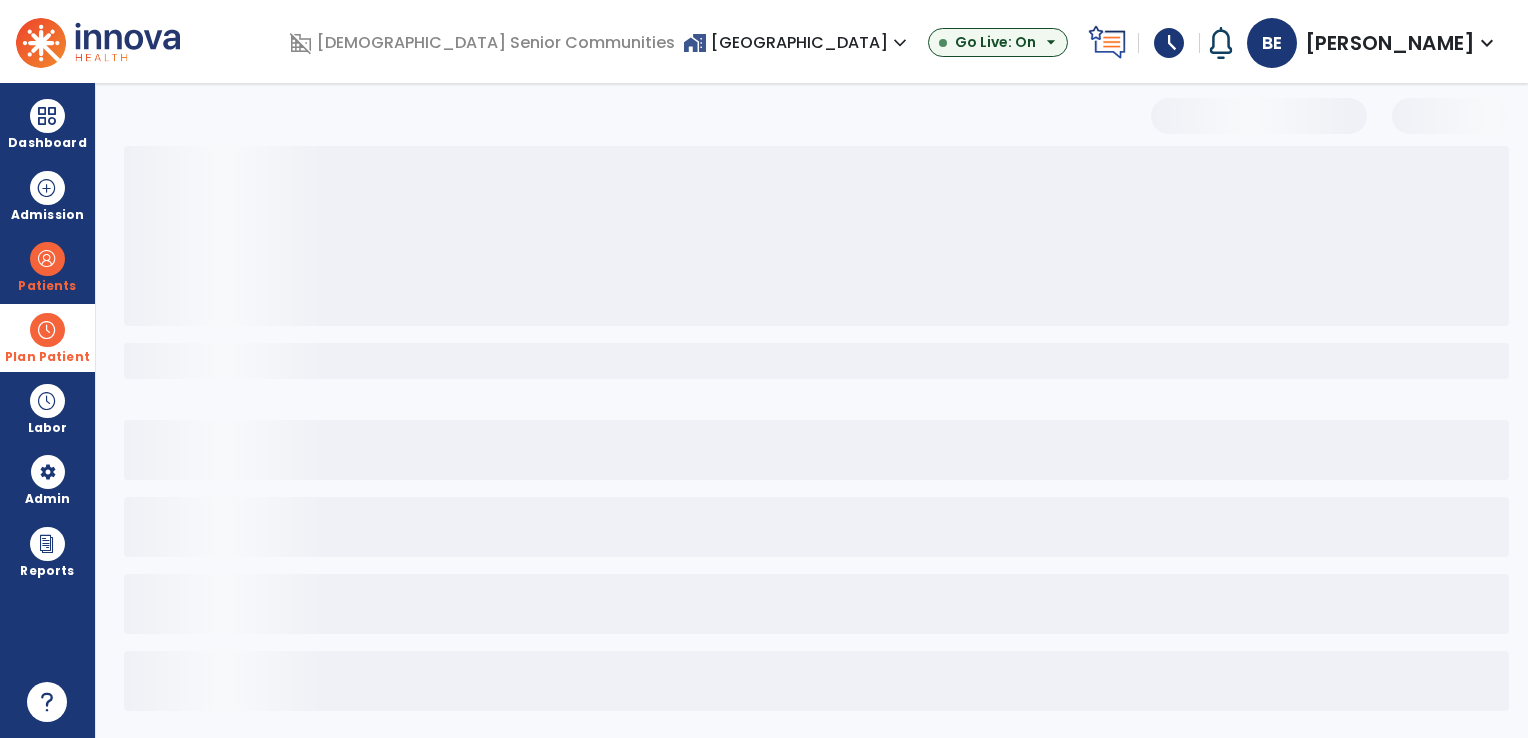 select on "***" 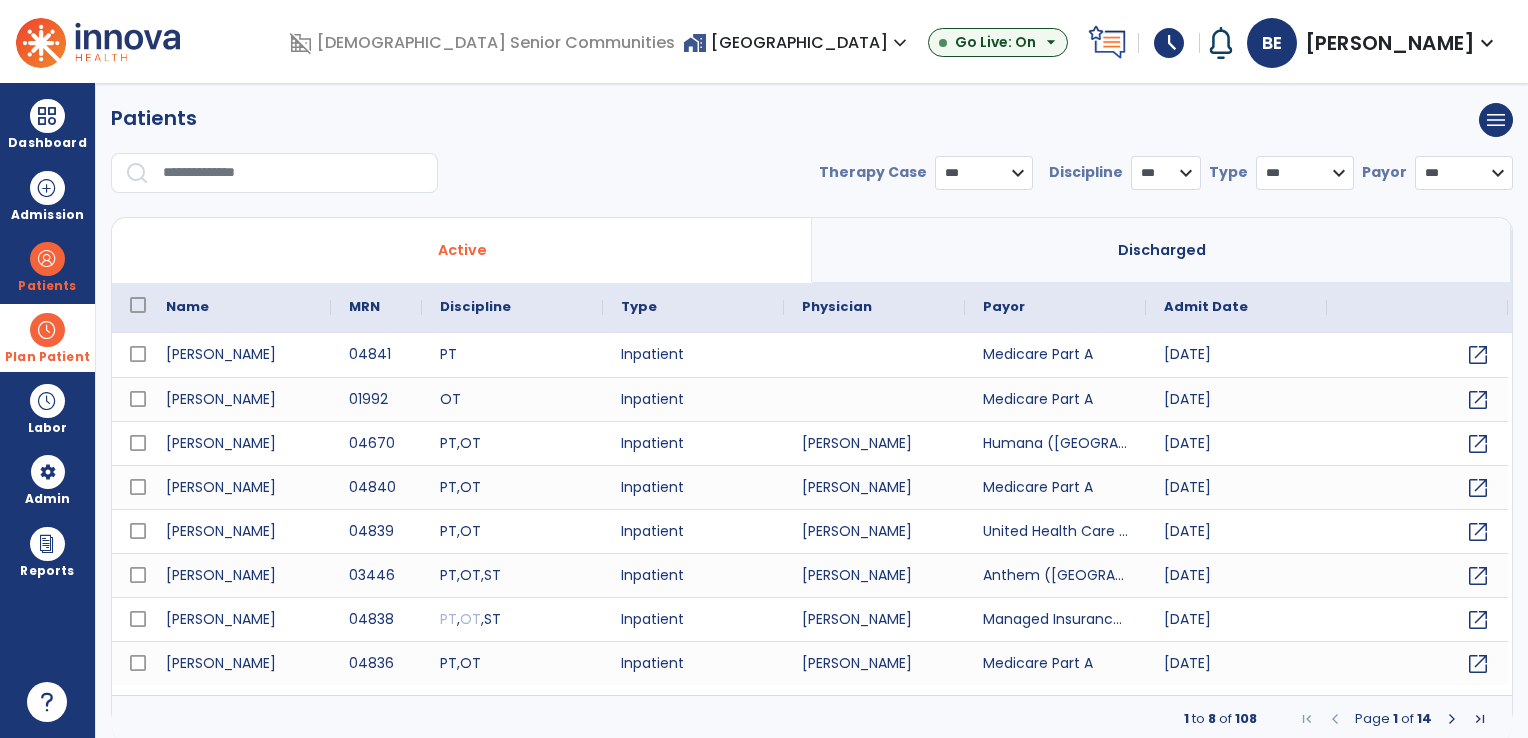 click at bounding box center [47, 330] 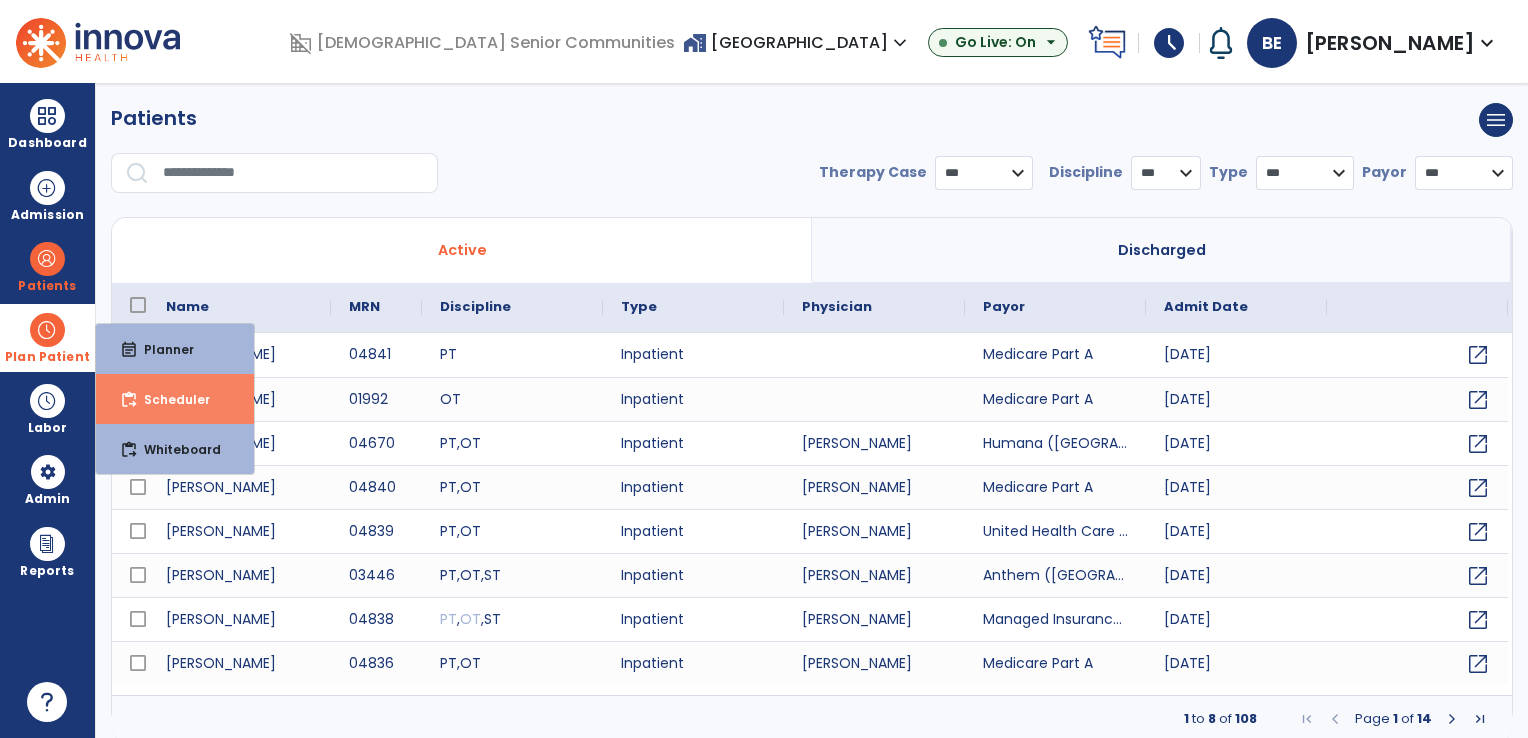 click on "content_paste_go" at bounding box center [129, 400] 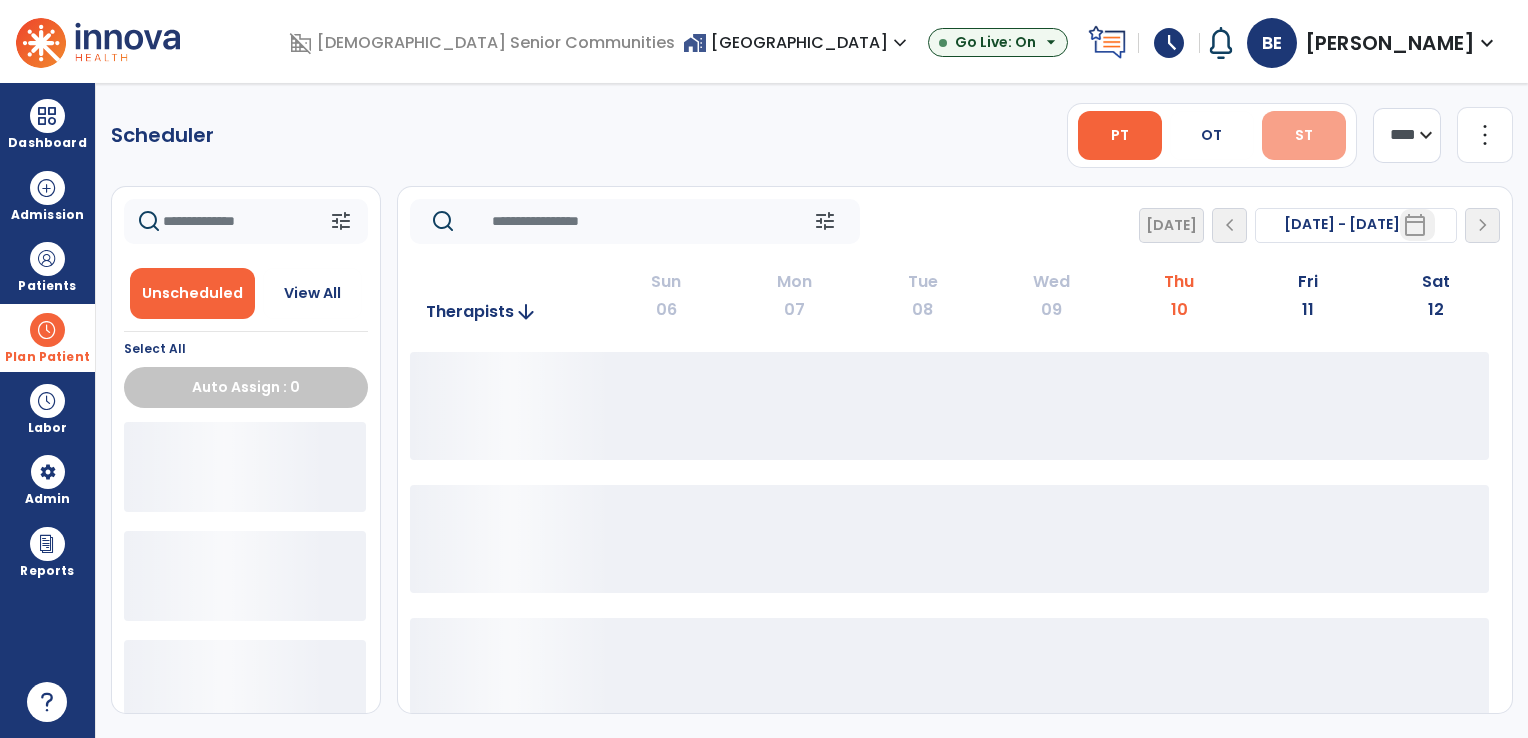 click on "ST" at bounding box center (1304, 135) 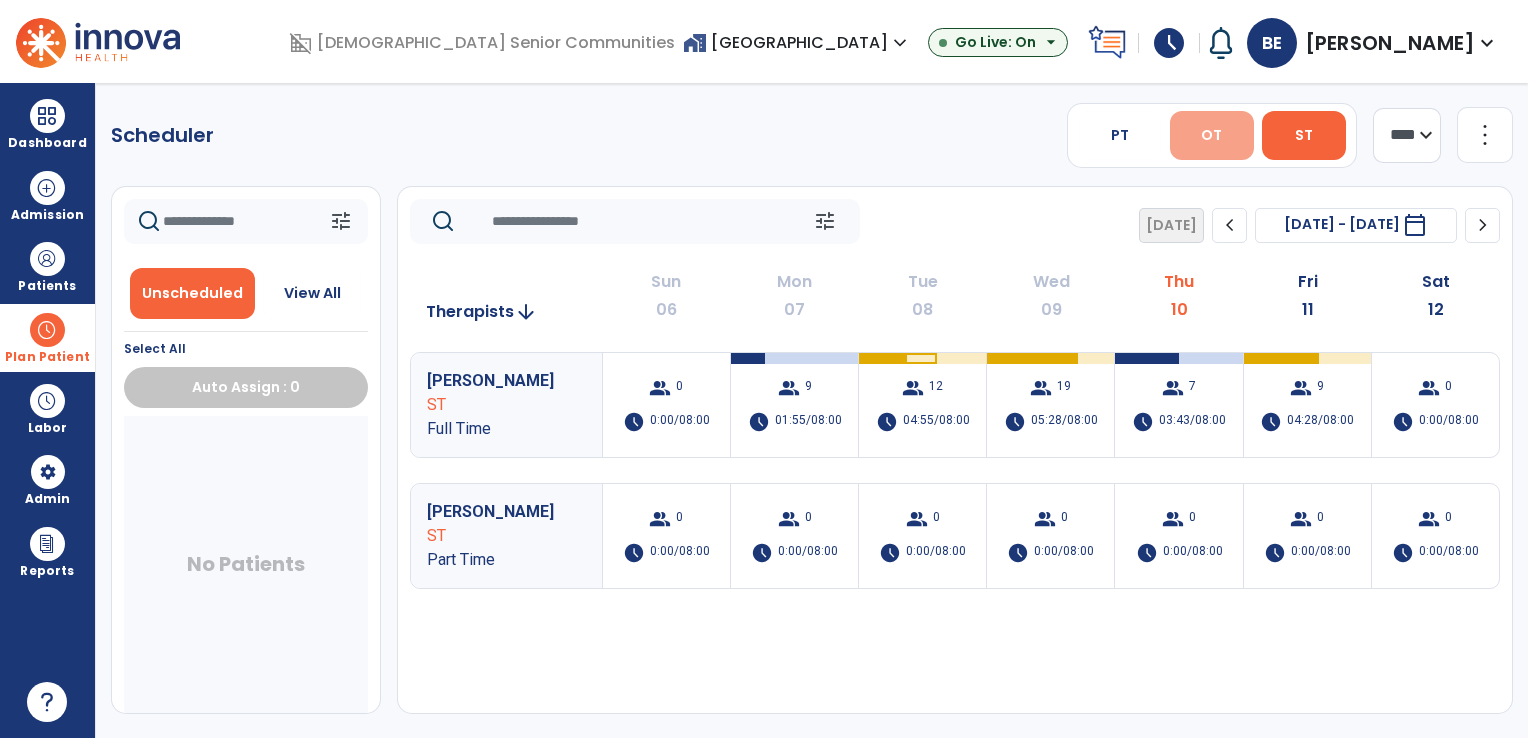 click on "OT" at bounding box center (1211, 135) 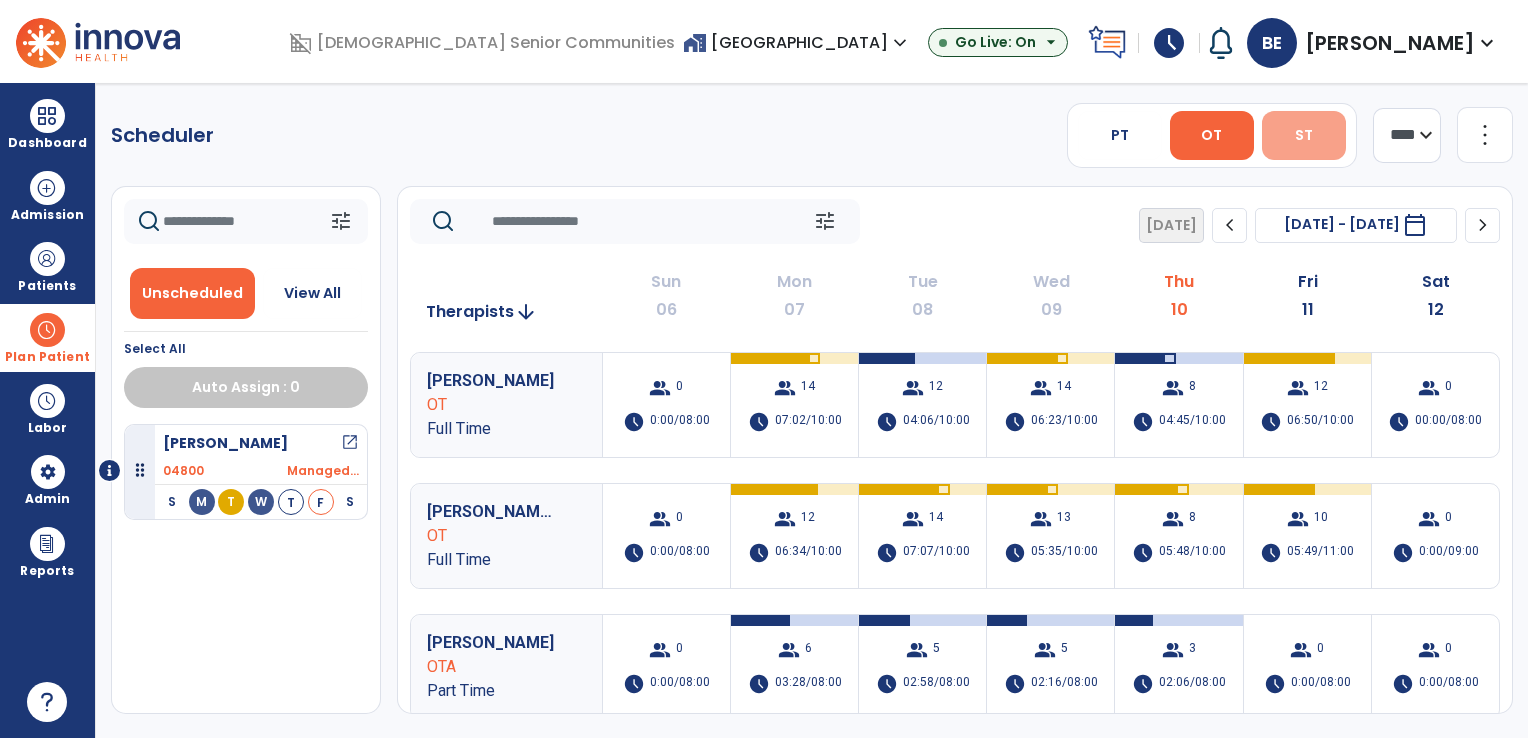 click on "ST" at bounding box center [1304, 135] 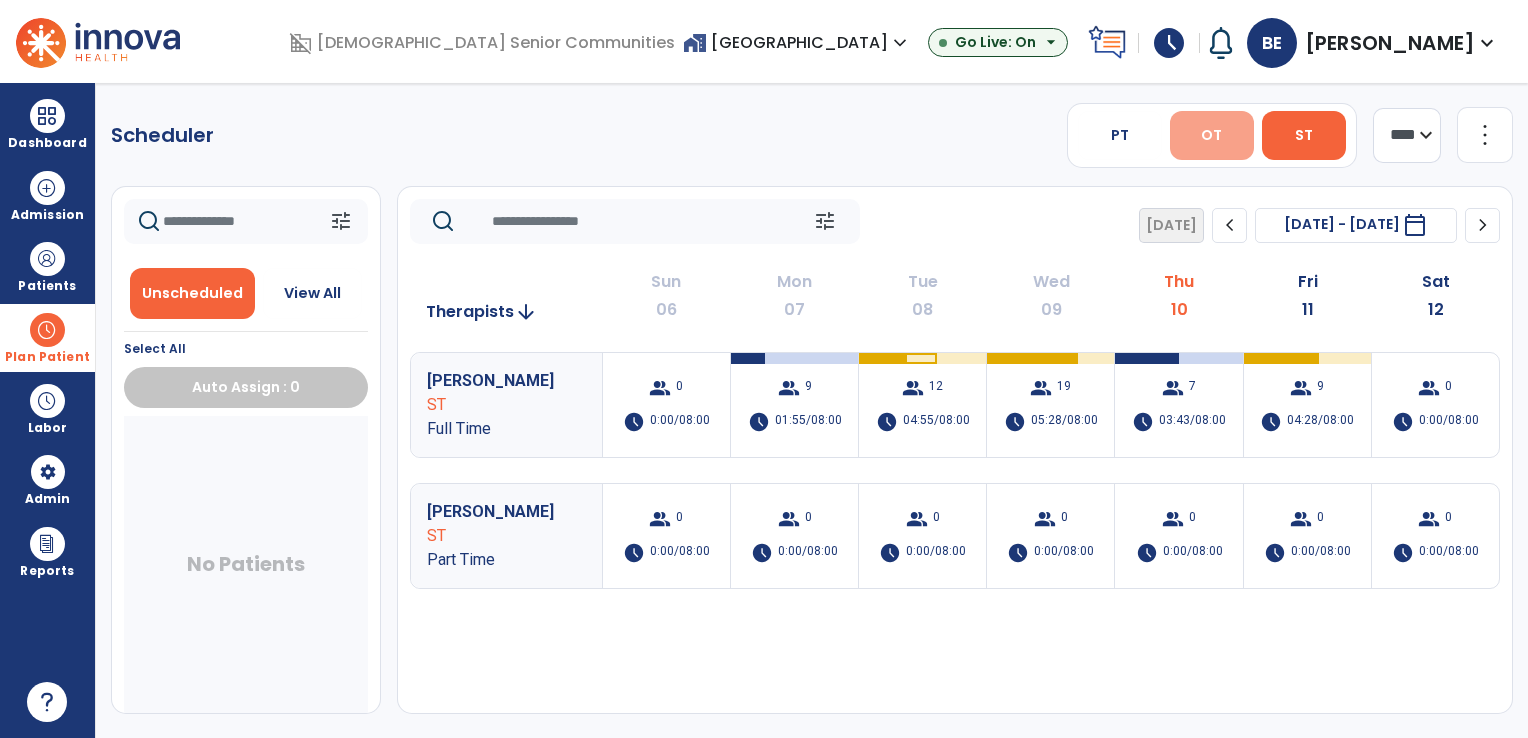 click on "OT" at bounding box center (1212, 135) 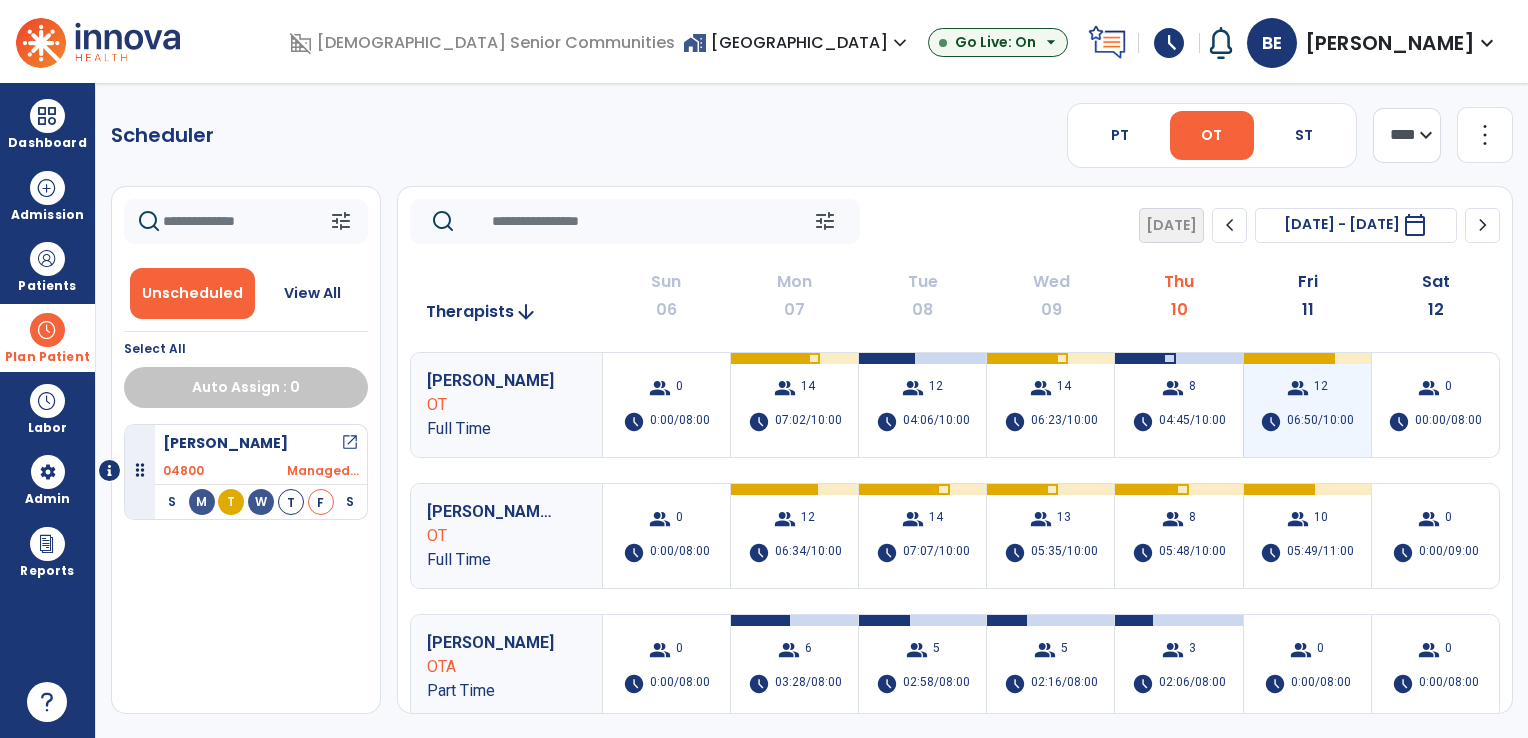 click on "group  12" at bounding box center (1307, 388) 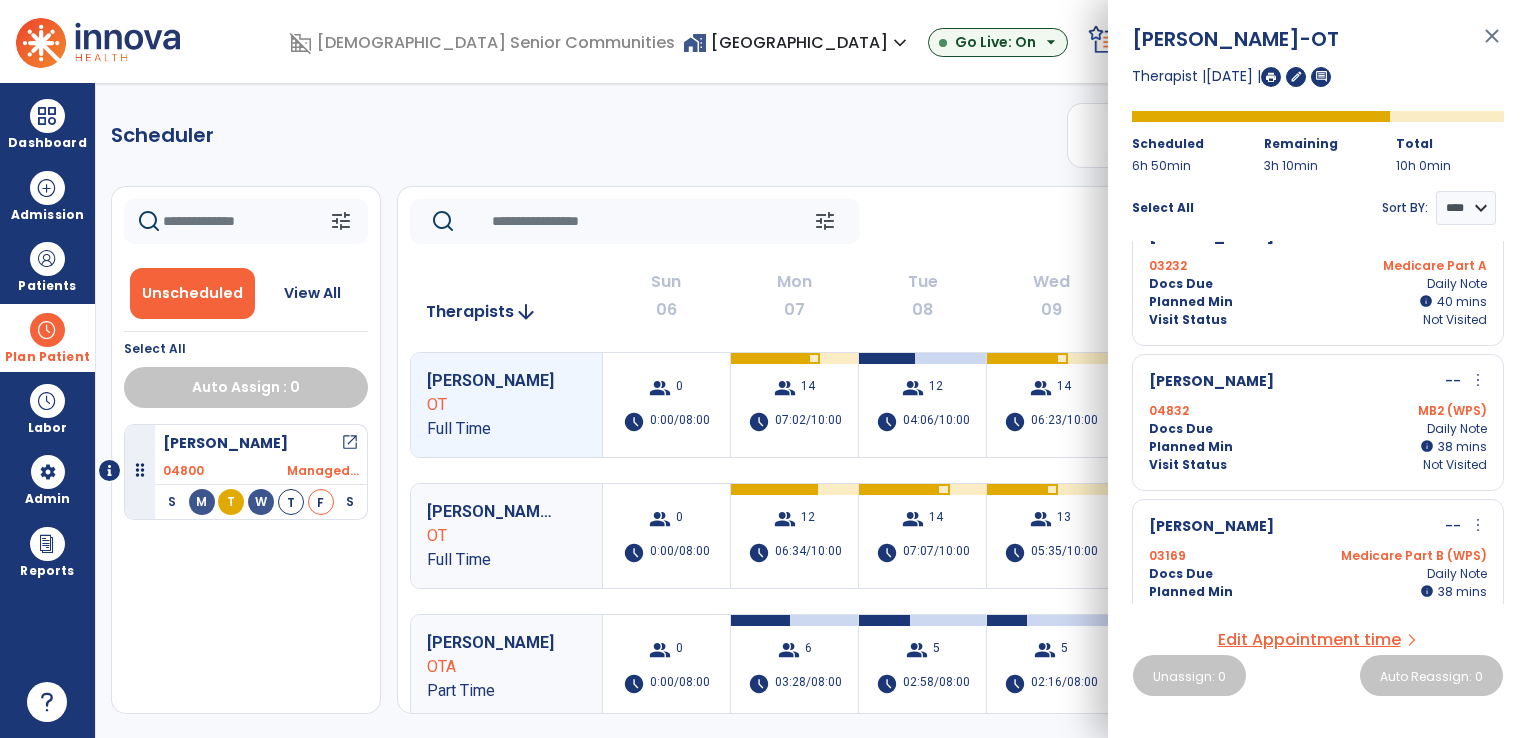 scroll, scrollTop: 335, scrollLeft: 0, axis: vertical 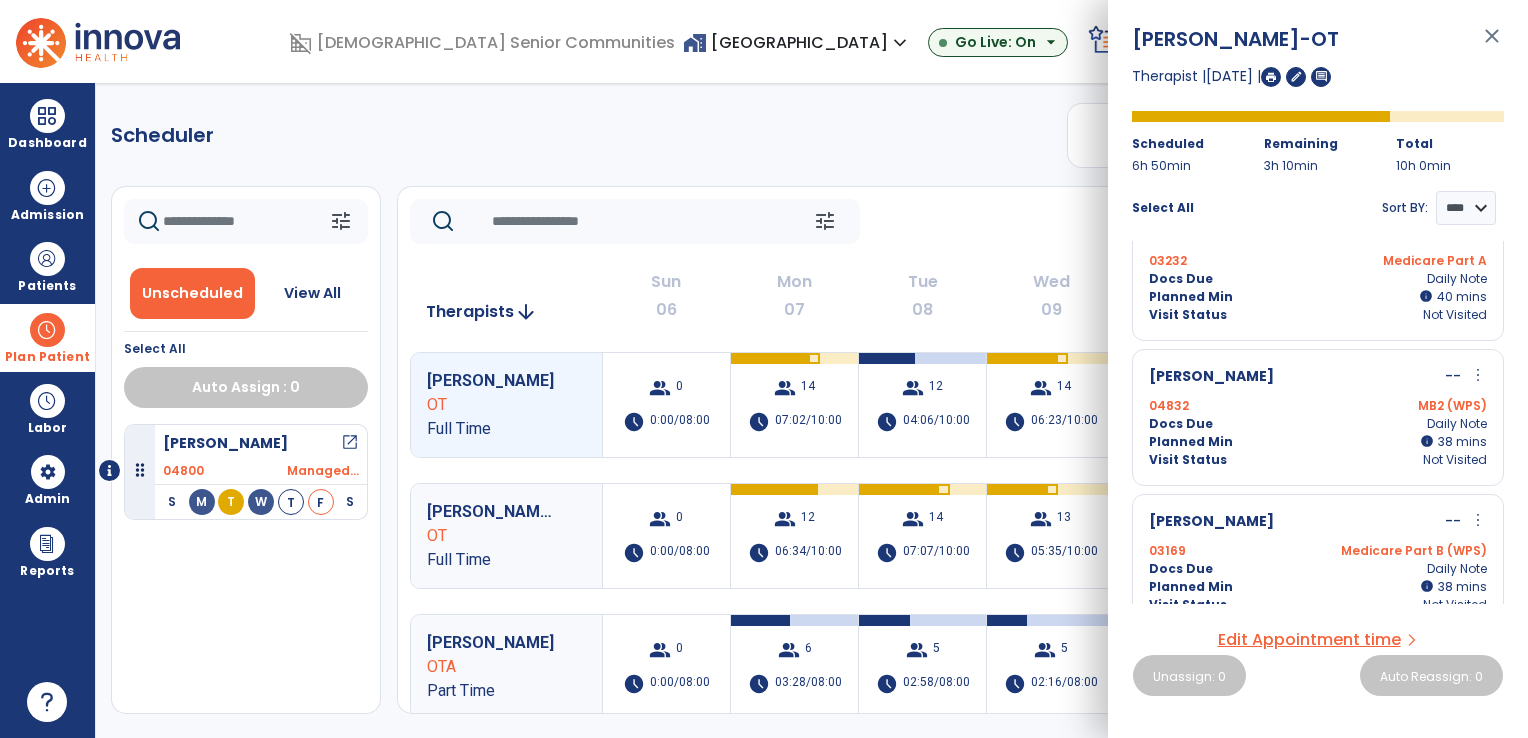 click on "more_vert" at bounding box center [1478, 375] 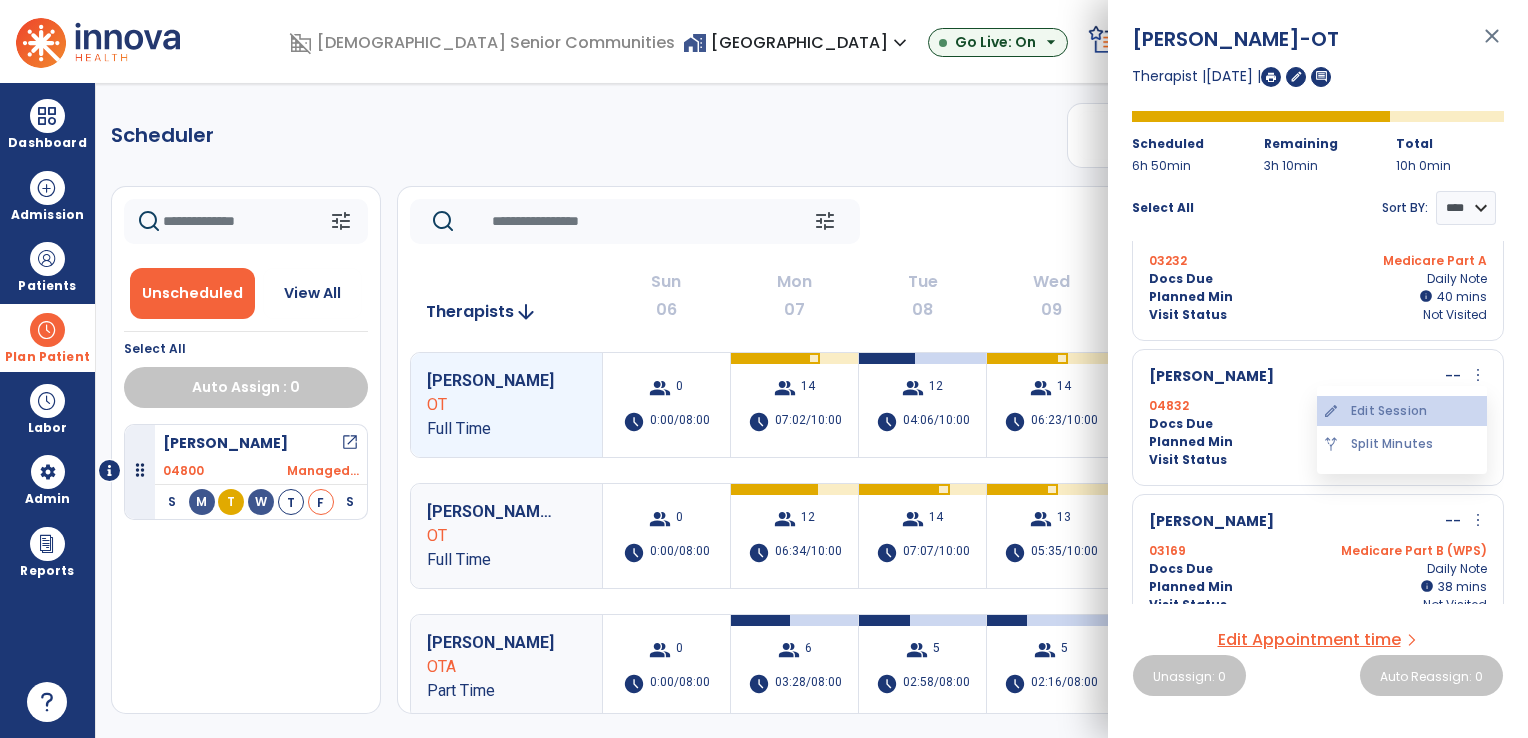 click on "edit   Edit Session" at bounding box center (1402, 411) 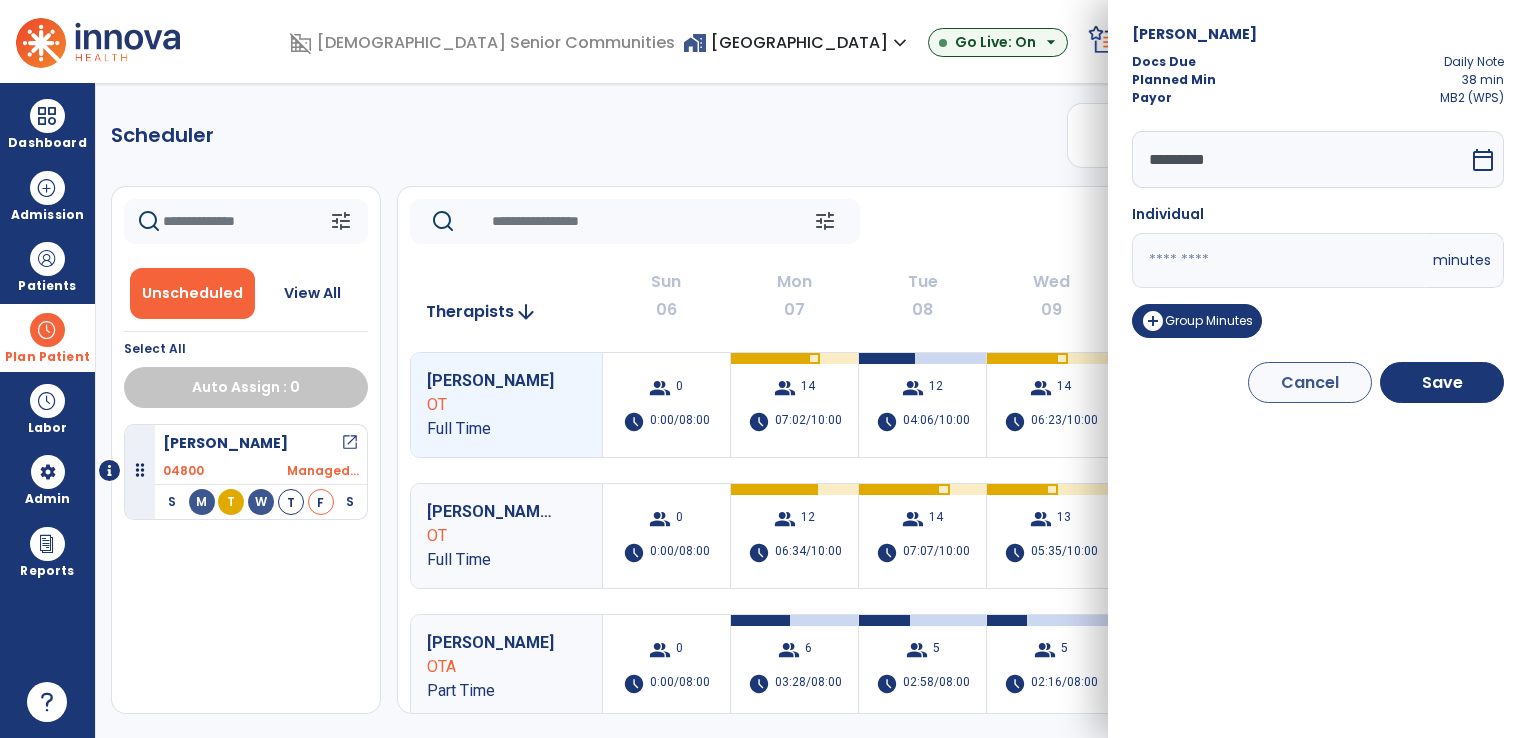 drag, startPoint x: 1175, startPoint y: 258, endPoint x: 1034, endPoint y: 258, distance: 141 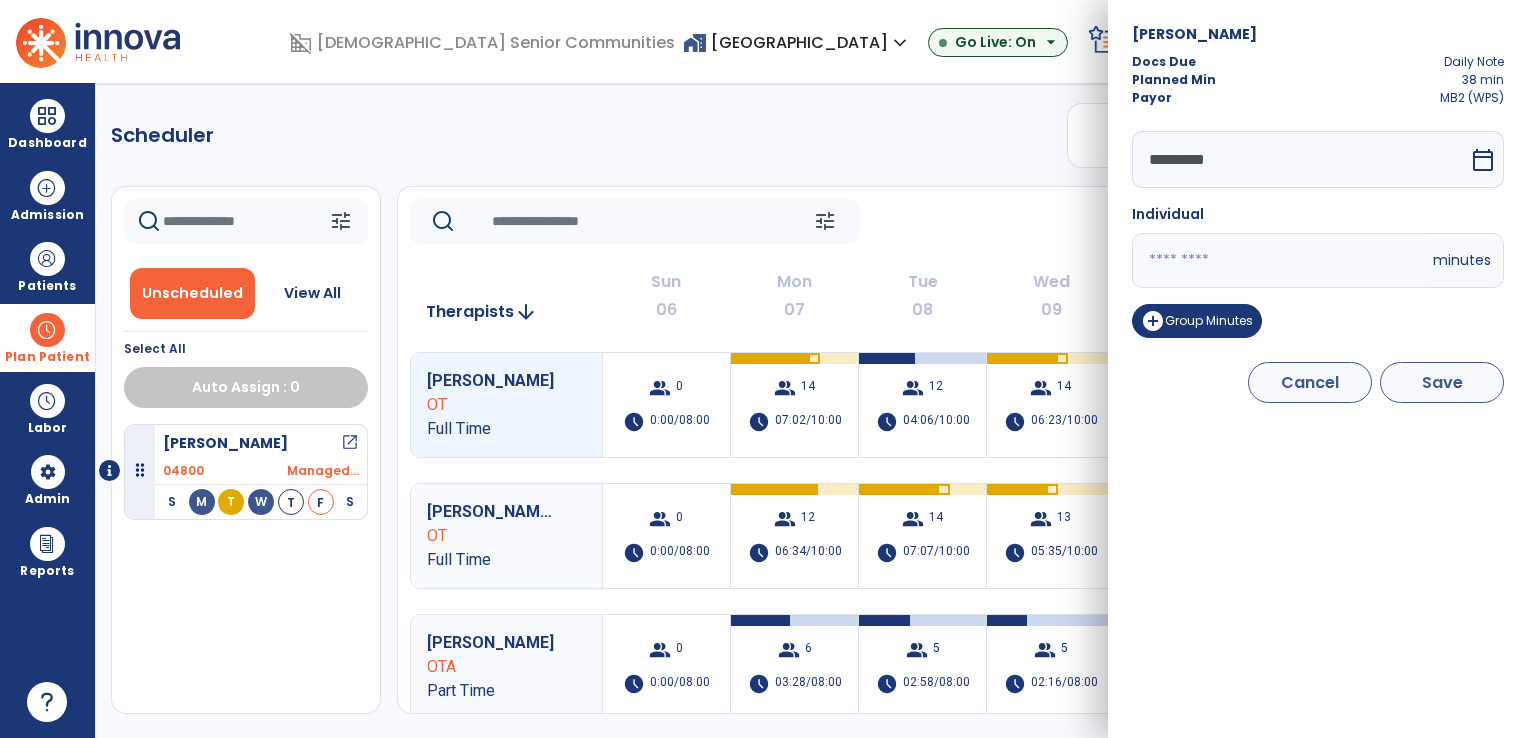 type on "**" 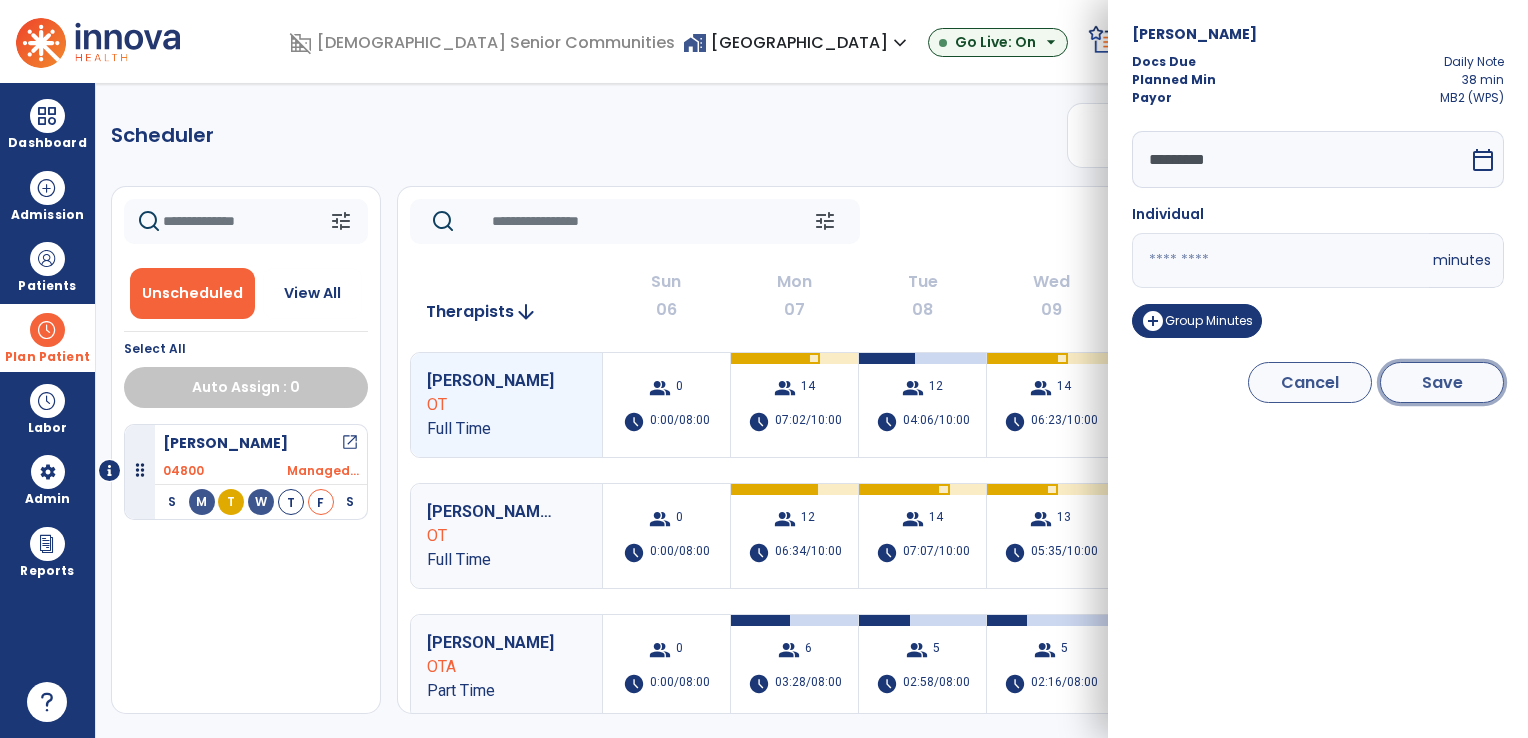 click on "Save" at bounding box center (1442, 382) 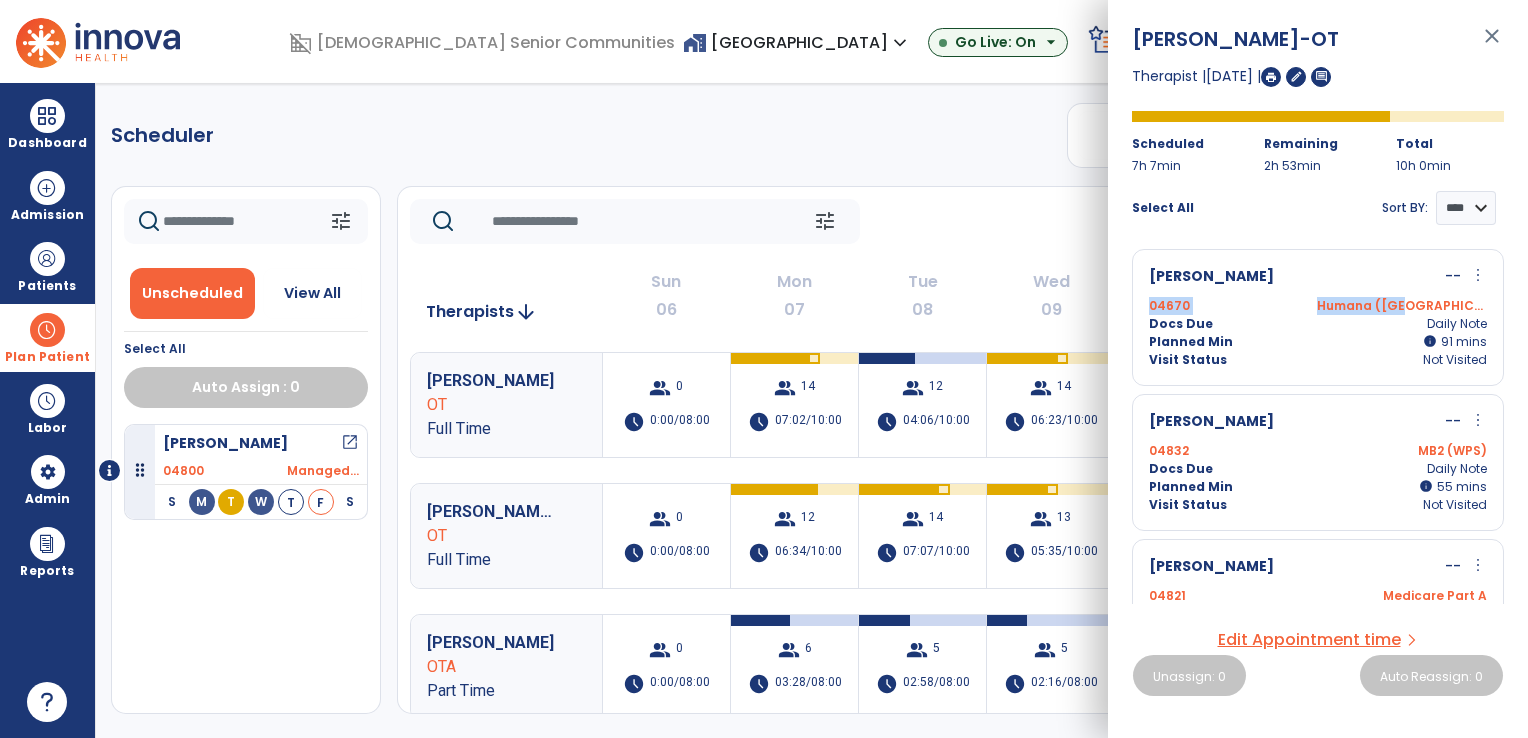 drag, startPoint x: 1504, startPoint y: 279, endPoint x: 1499, endPoint y: 312, distance: 33.37664 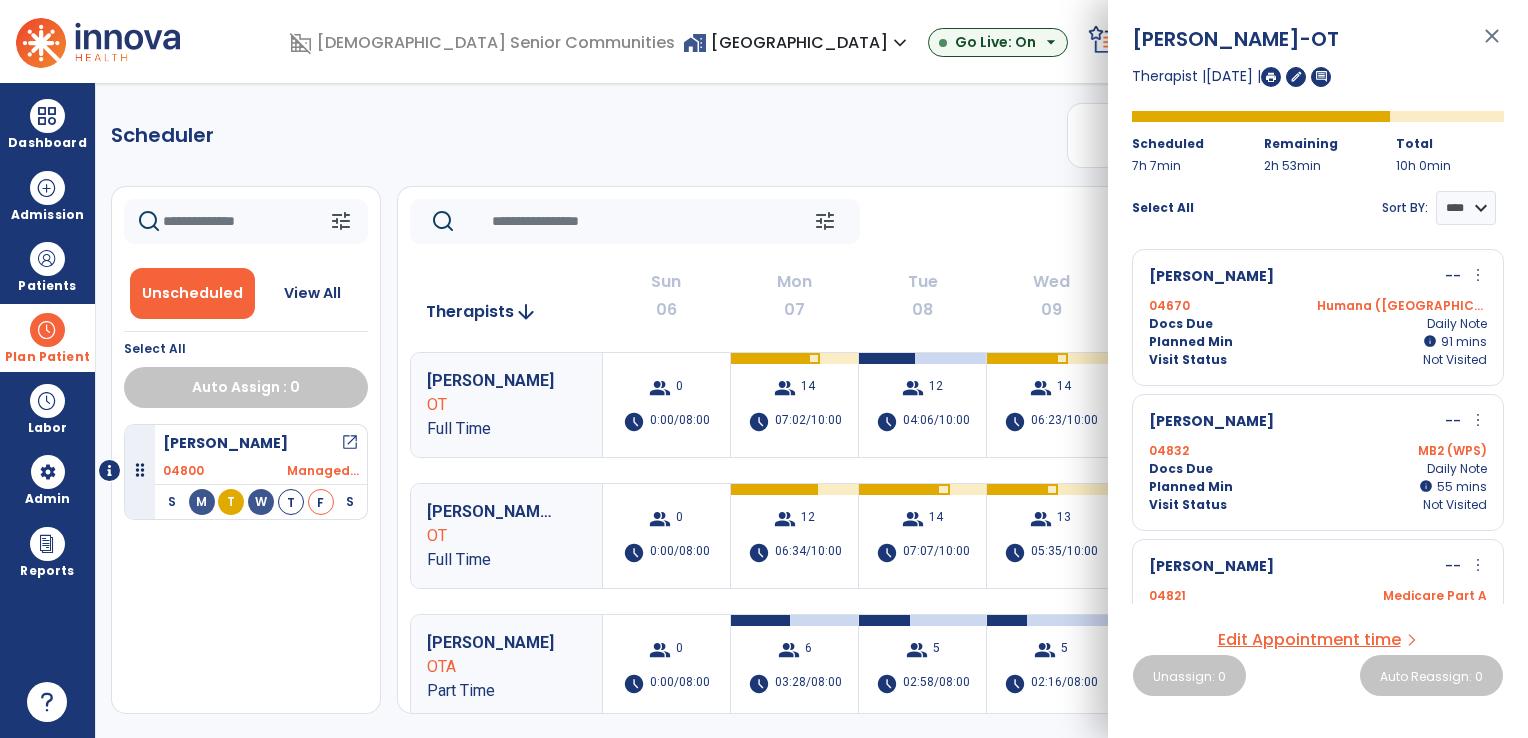drag, startPoint x: 1499, startPoint y: 312, endPoint x: 1444, endPoint y: 238, distance: 92.20087 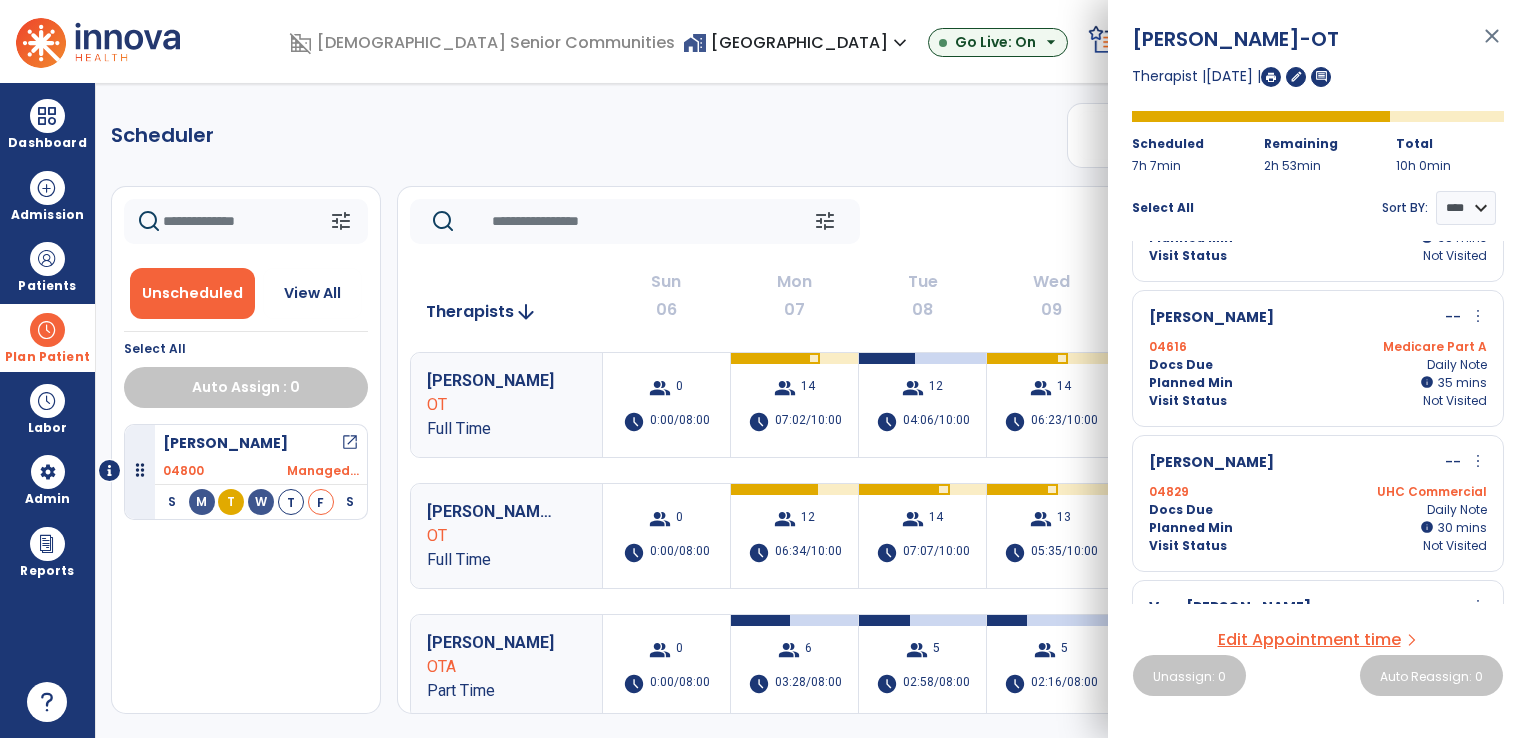 scroll, scrollTop: 792, scrollLeft: 0, axis: vertical 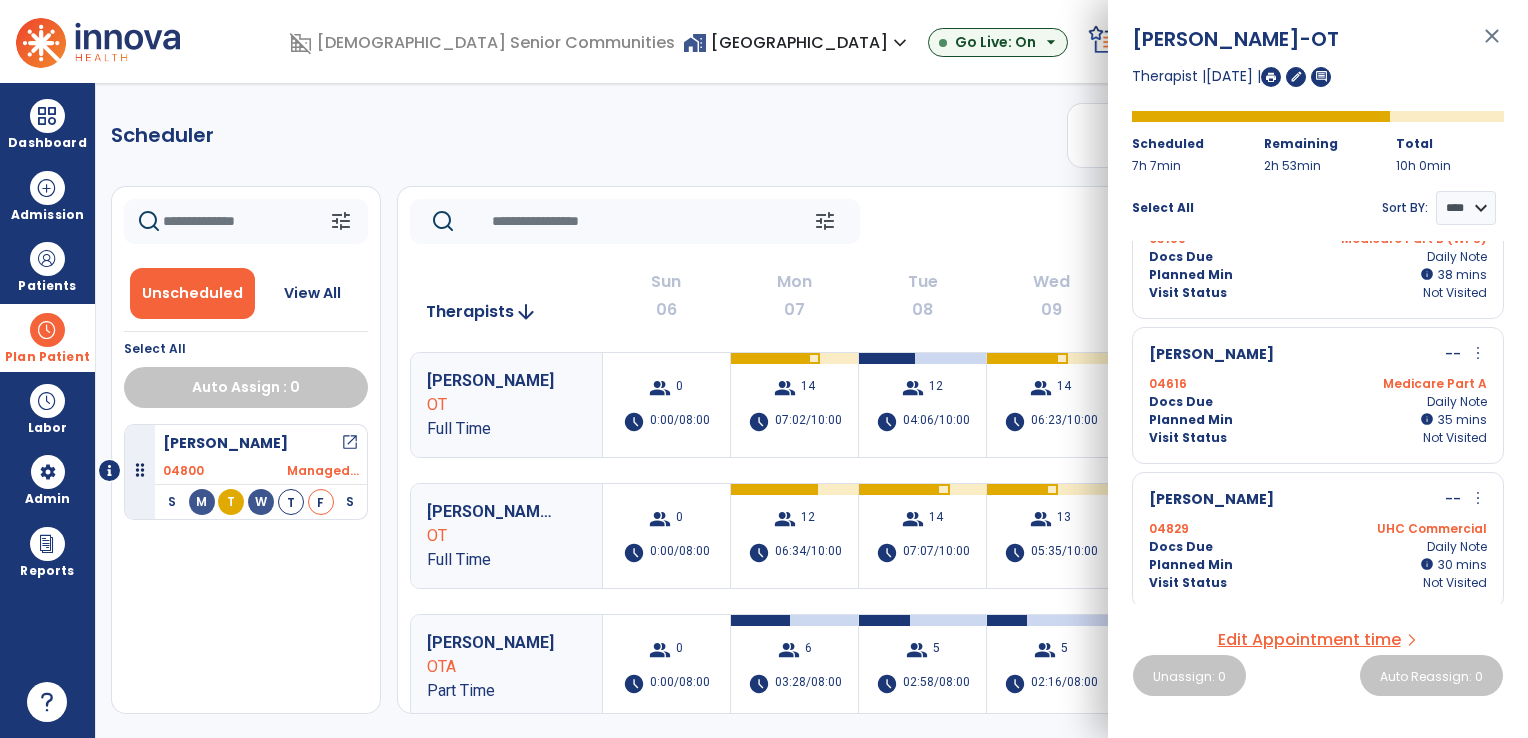 click on "Docs Due Daily Note" at bounding box center (1318, 547) 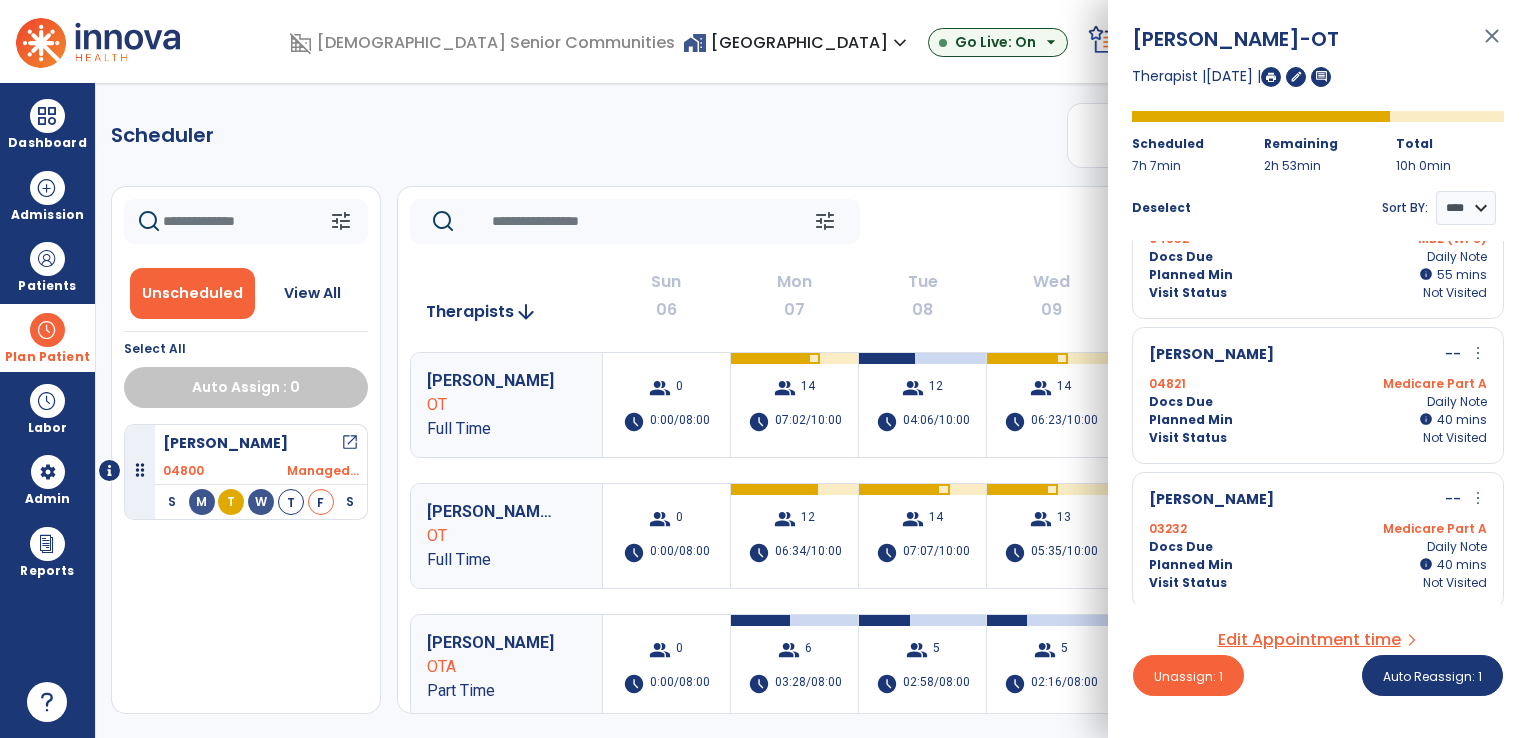 scroll, scrollTop: 217, scrollLeft: 0, axis: vertical 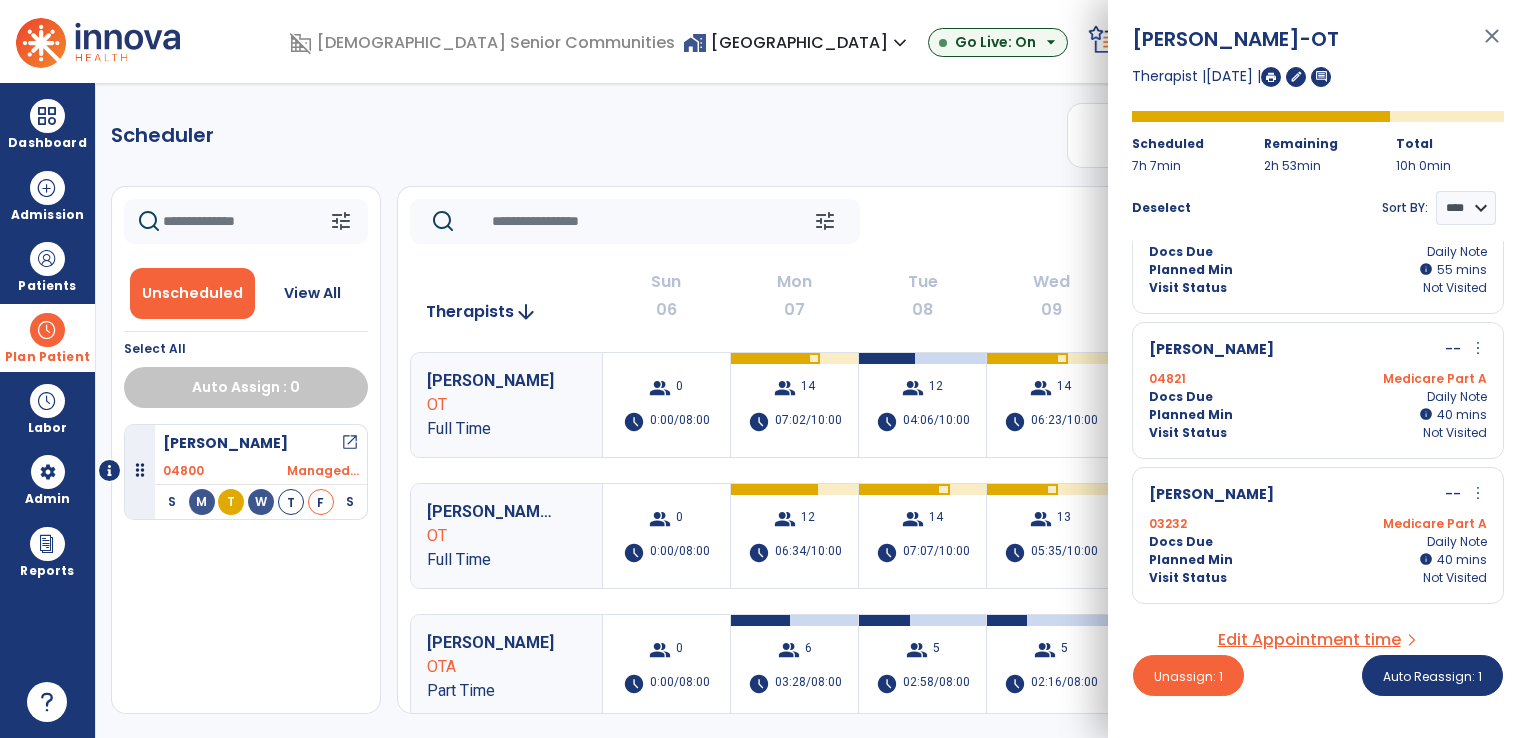 click on "Docs Due Daily Note" at bounding box center (1318, 397) 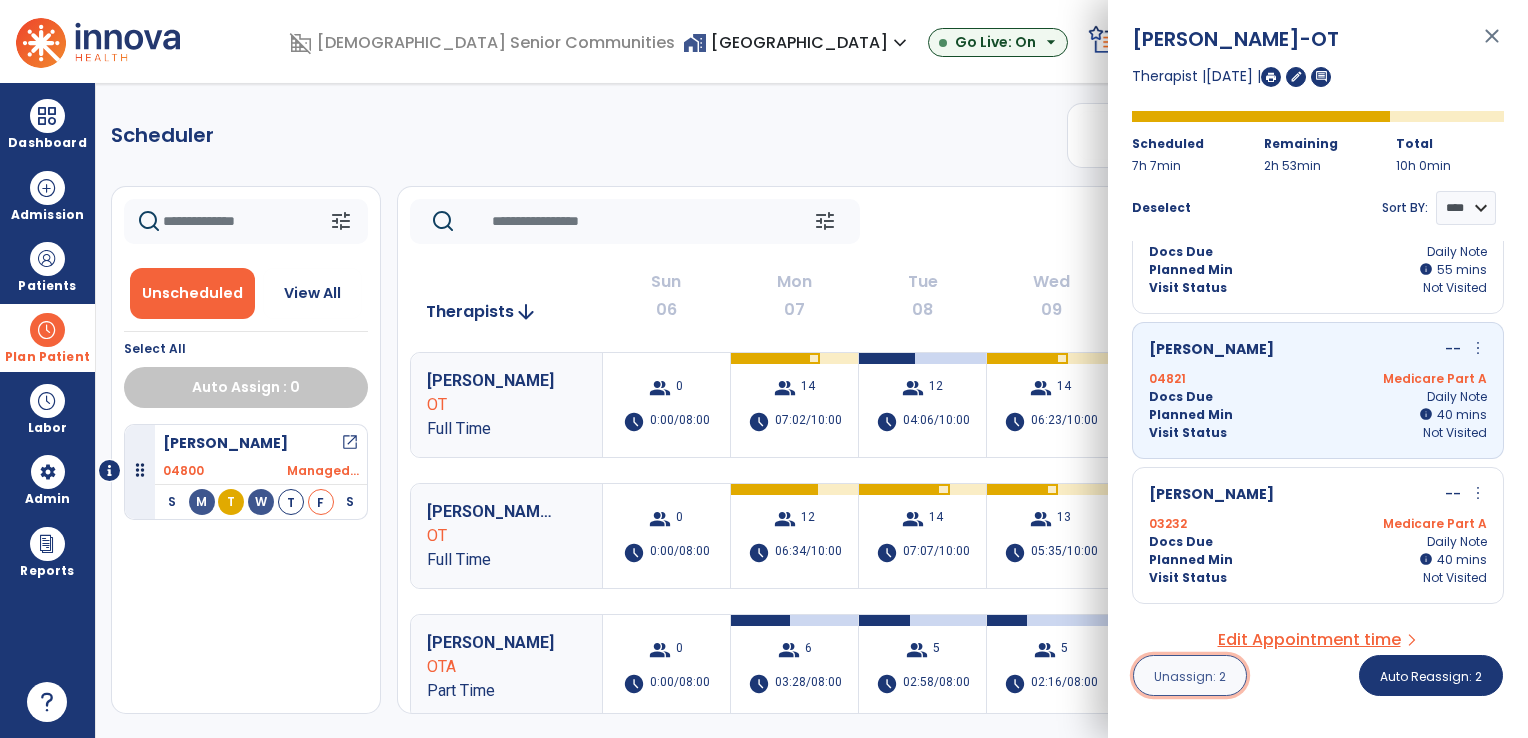 click on "Unassign: 2" at bounding box center [1190, 675] 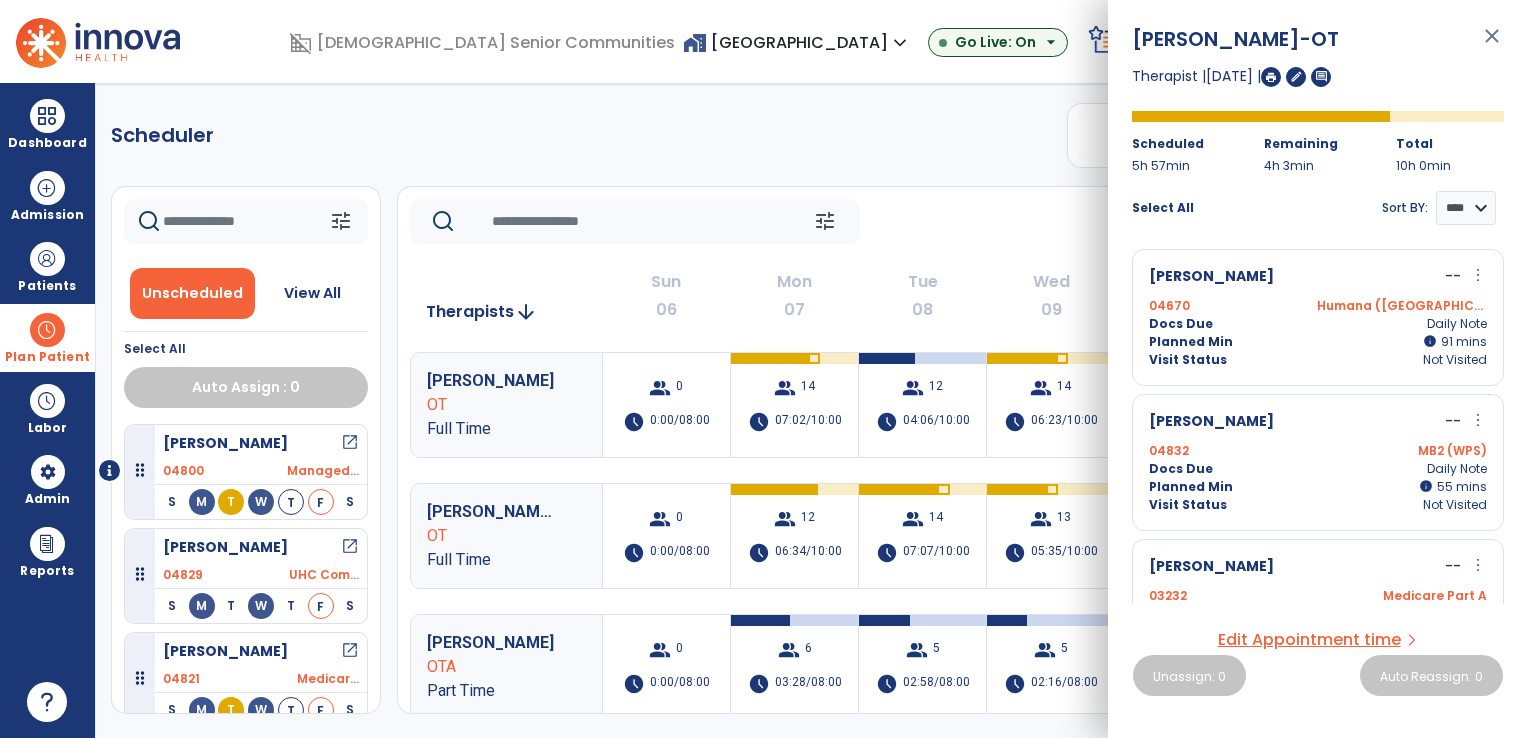 click on "close" at bounding box center [1492, 45] 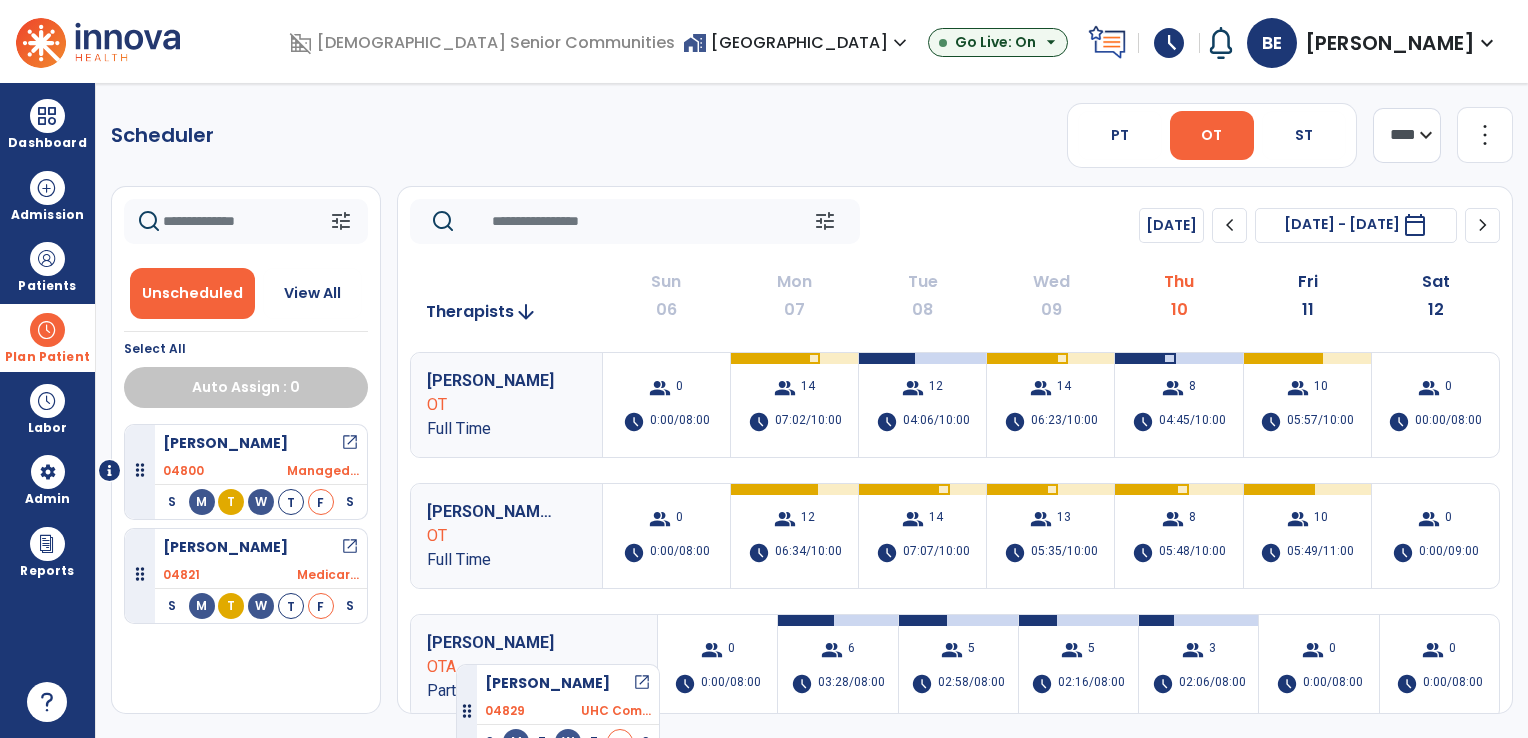 drag, startPoint x: 269, startPoint y: 572, endPoint x: 456, endPoint y: 652, distance: 203.3937 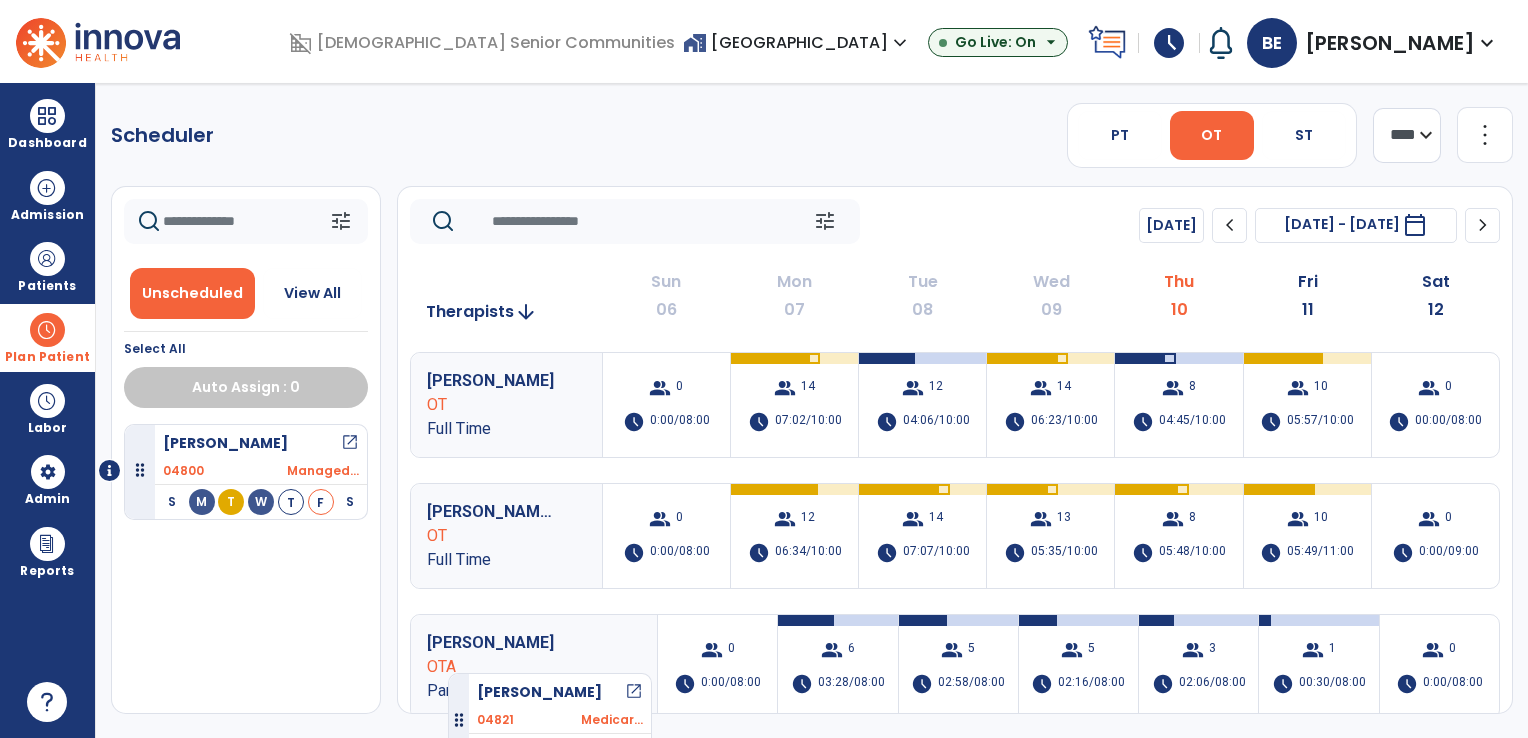 drag, startPoint x: 285, startPoint y: 571, endPoint x: 448, endPoint y: 665, distance: 188.16217 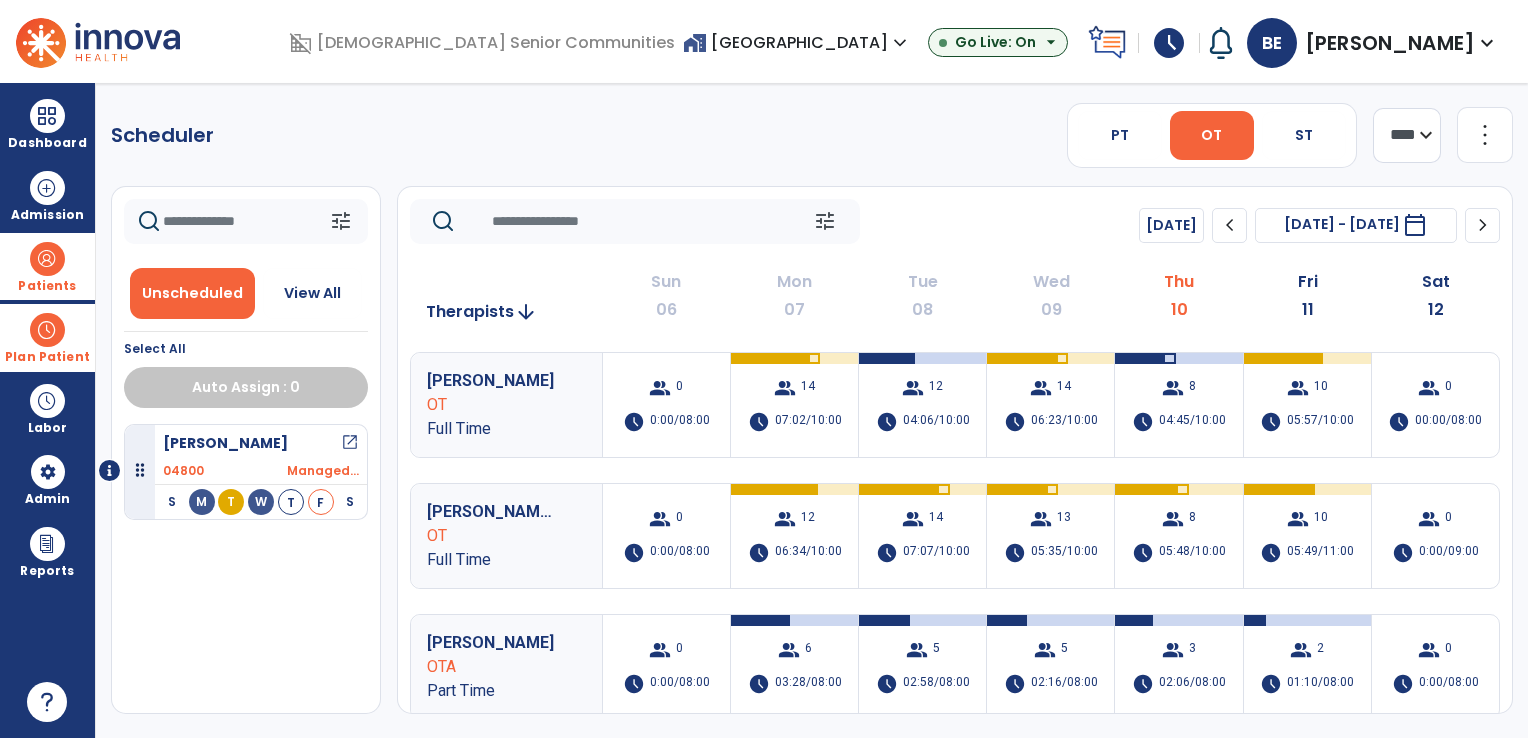 click on "Patients" at bounding box center (47, 286) 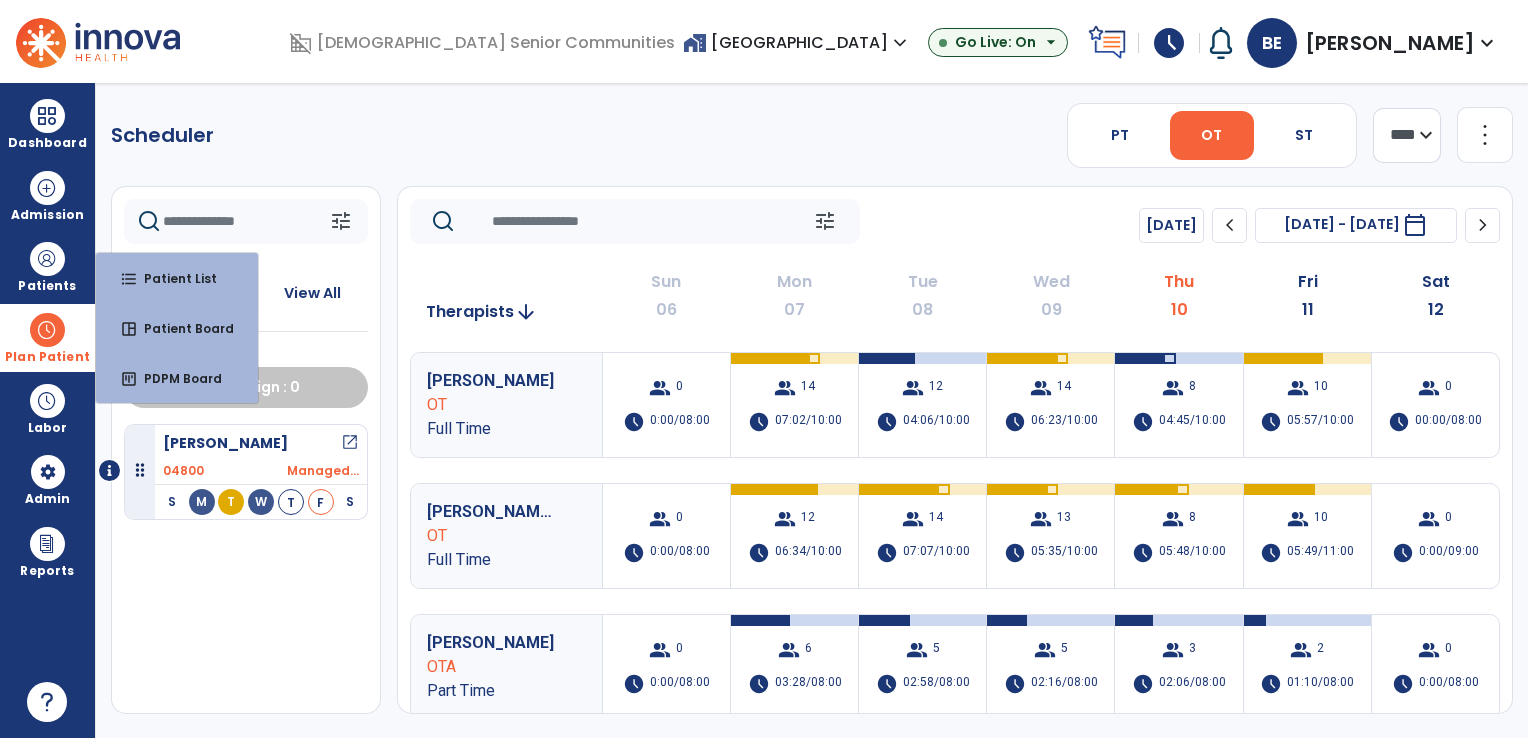 click on "Plan Patient" at bounding box center (47, 337) 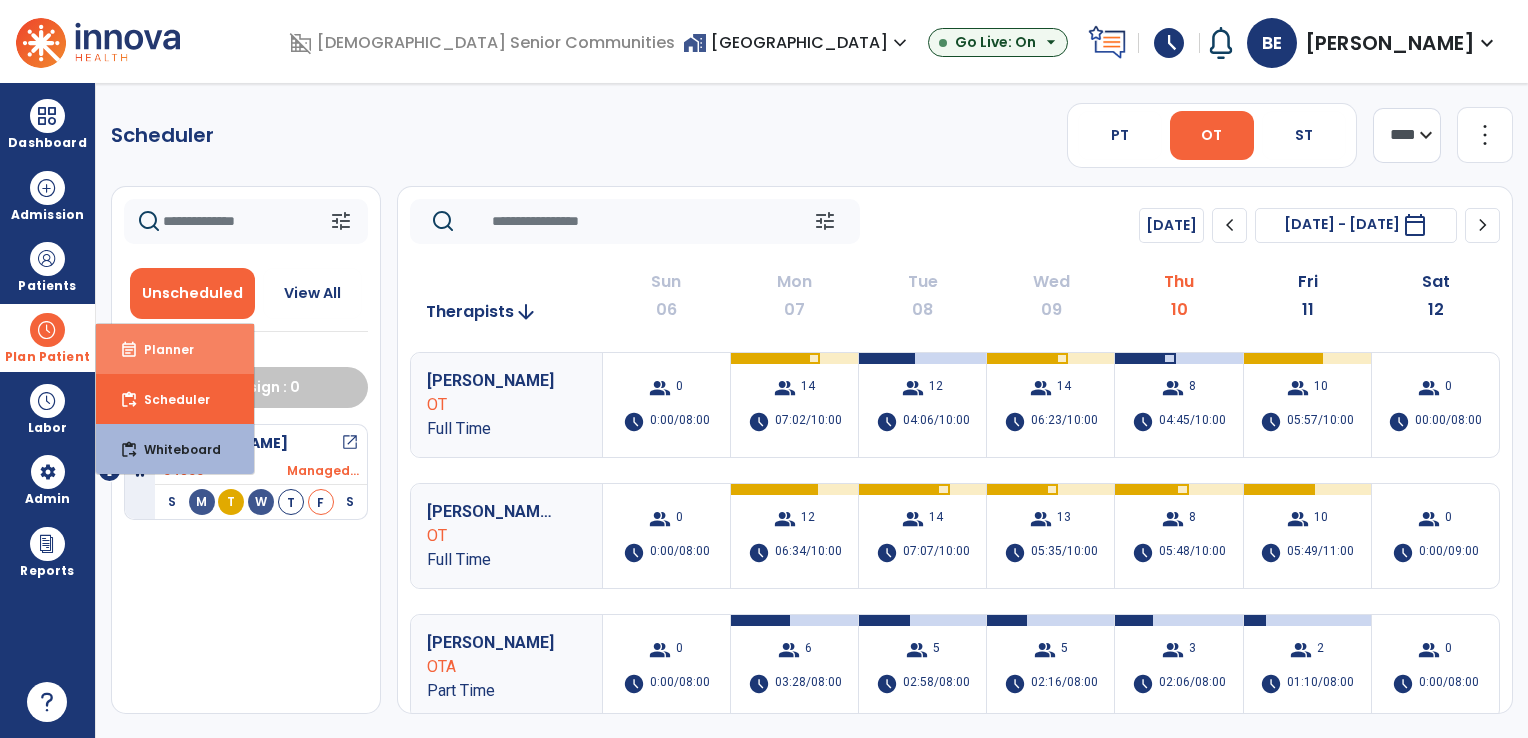 click on "event_note  Planner" at bounding box center [175, 349] 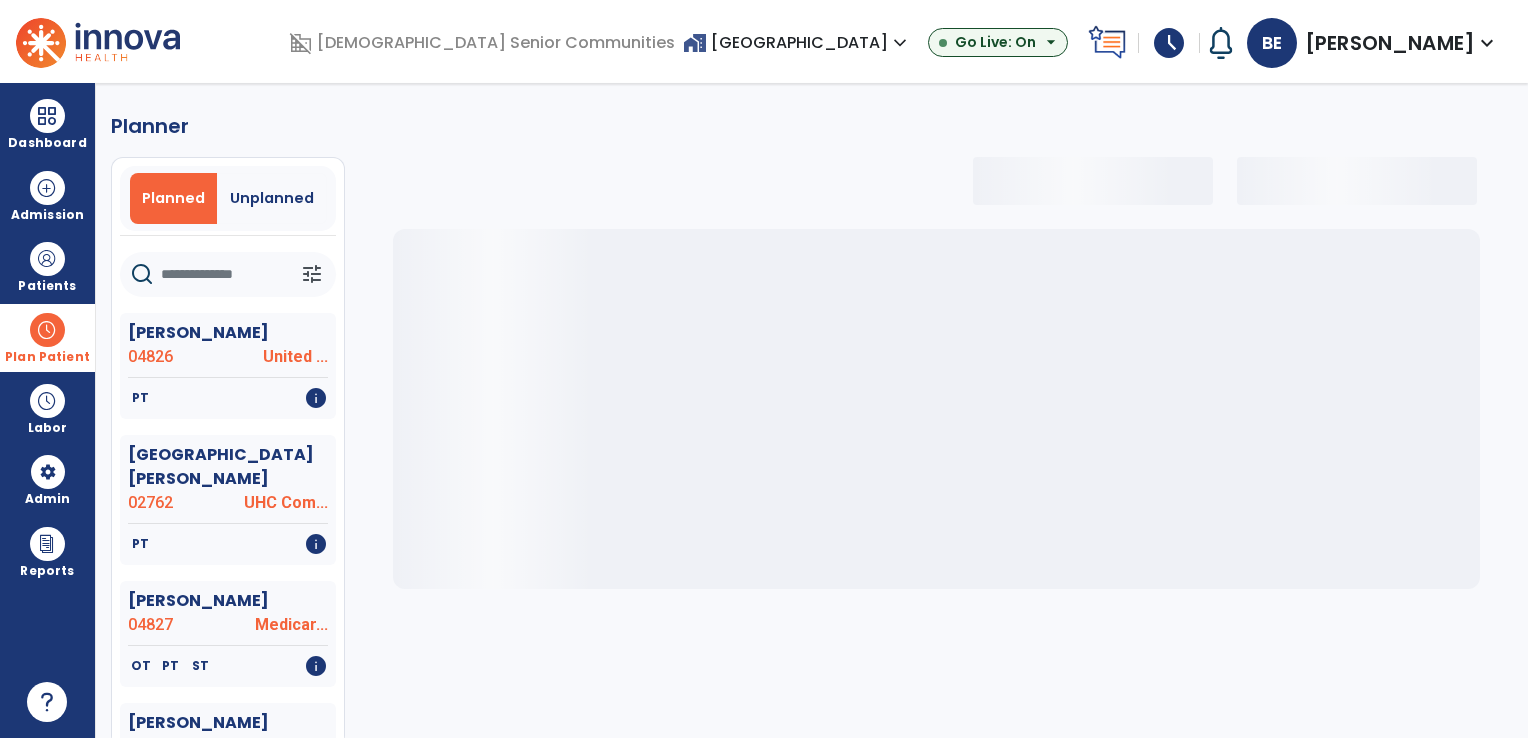 click 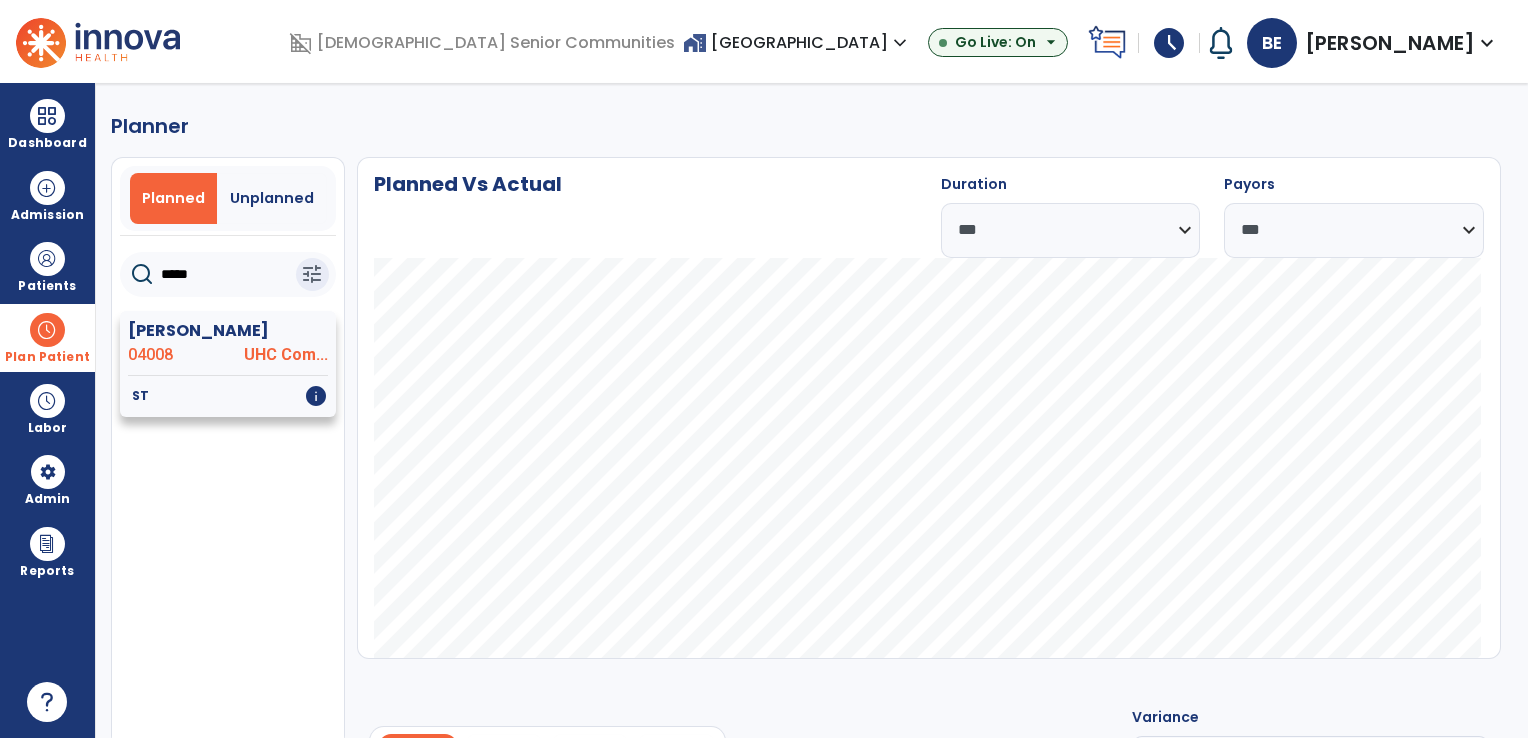 type on "*****" 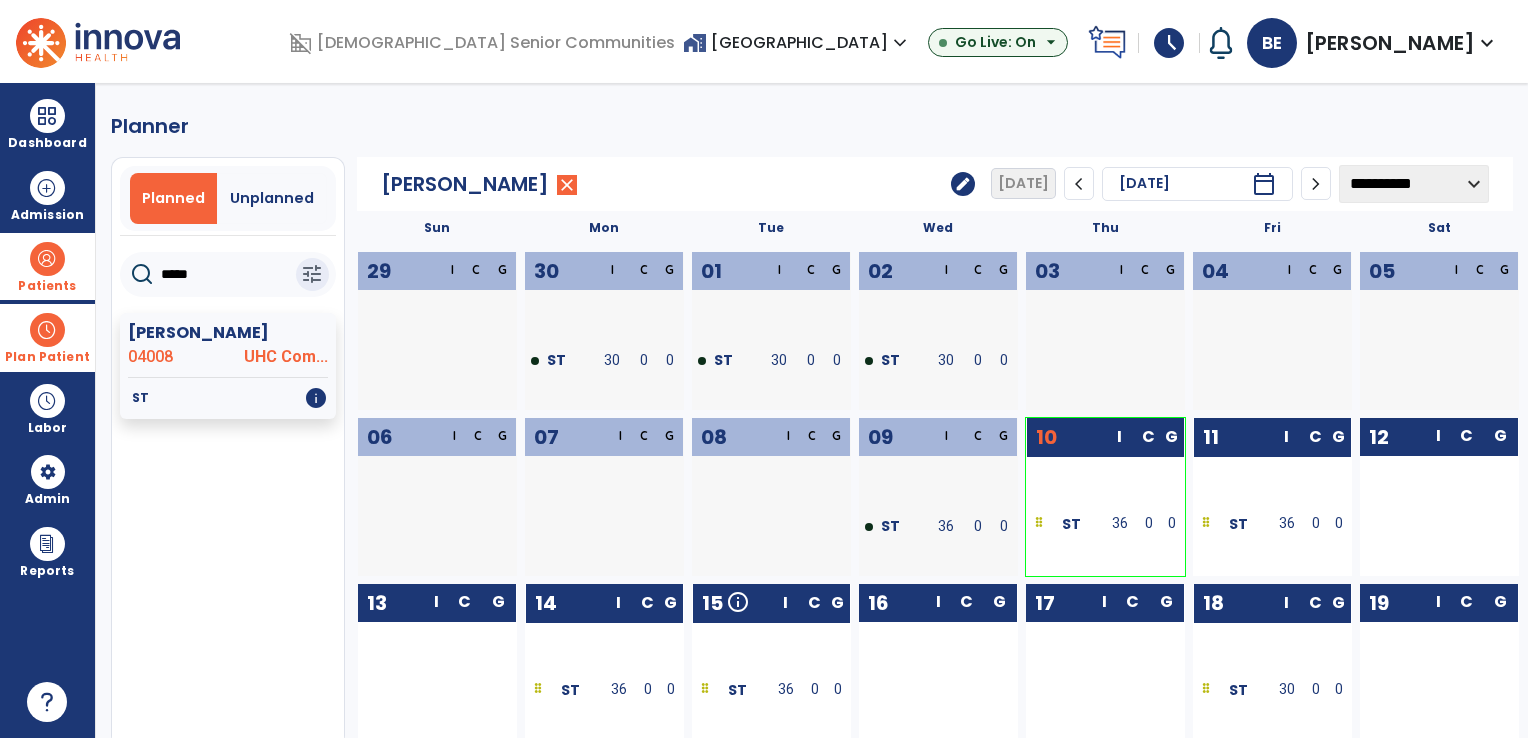 drag, startPoint x: 222, startPoint y: 278, endPoint x: 88, endPoint y: 274, distance: 134.0597 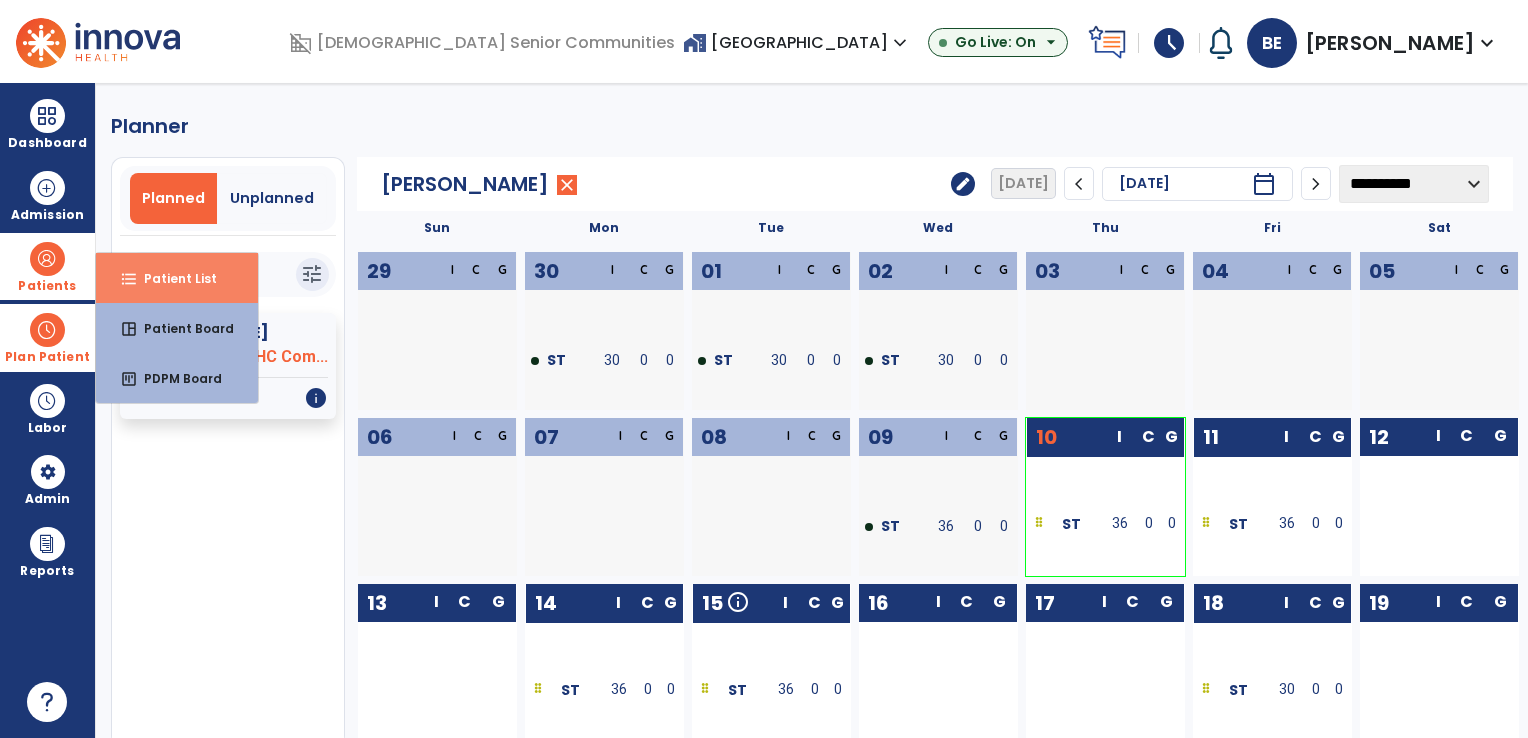 click on "format_list_bulleted  Patient List" at bounding box center (177, 278) 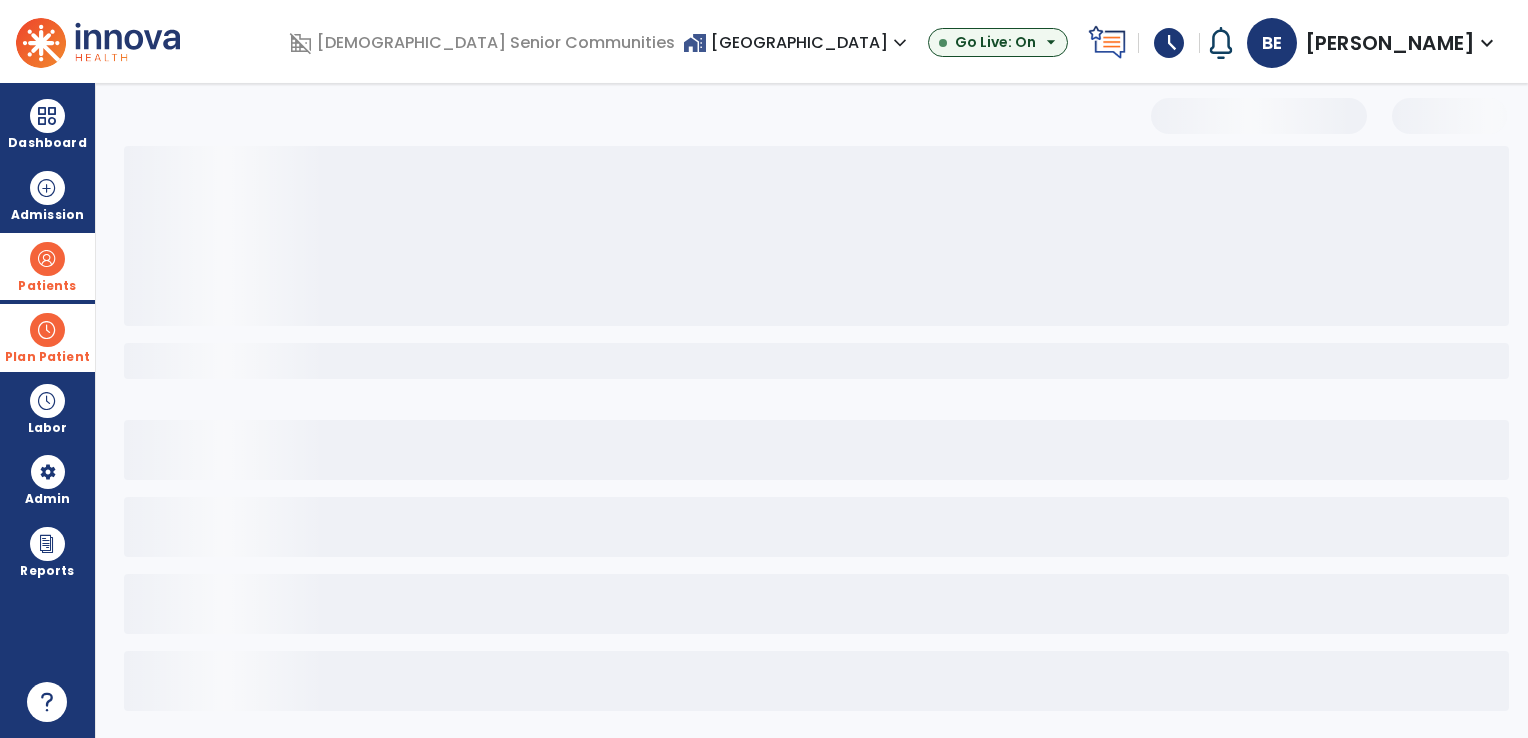 select on "***" 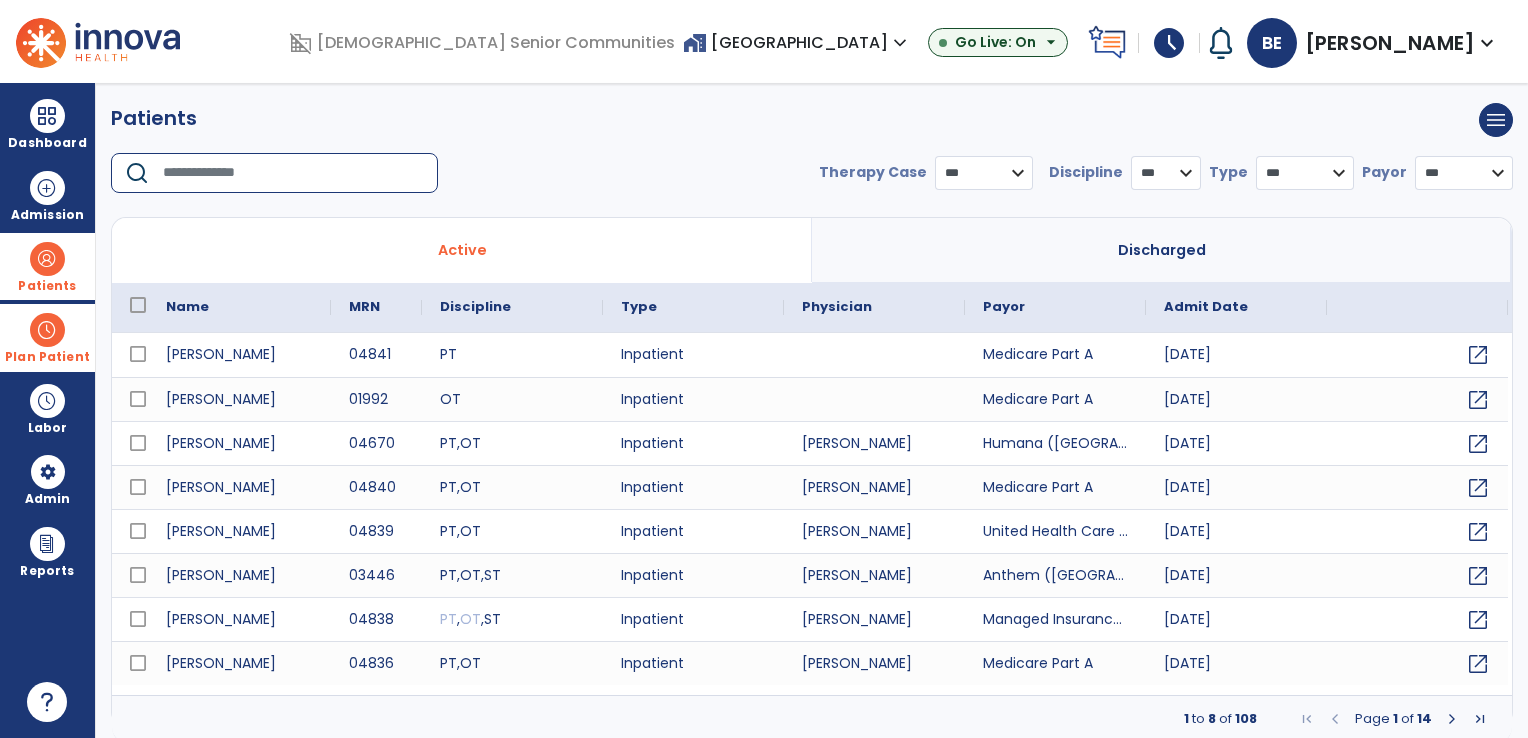 click at bounding box center (293, 173) 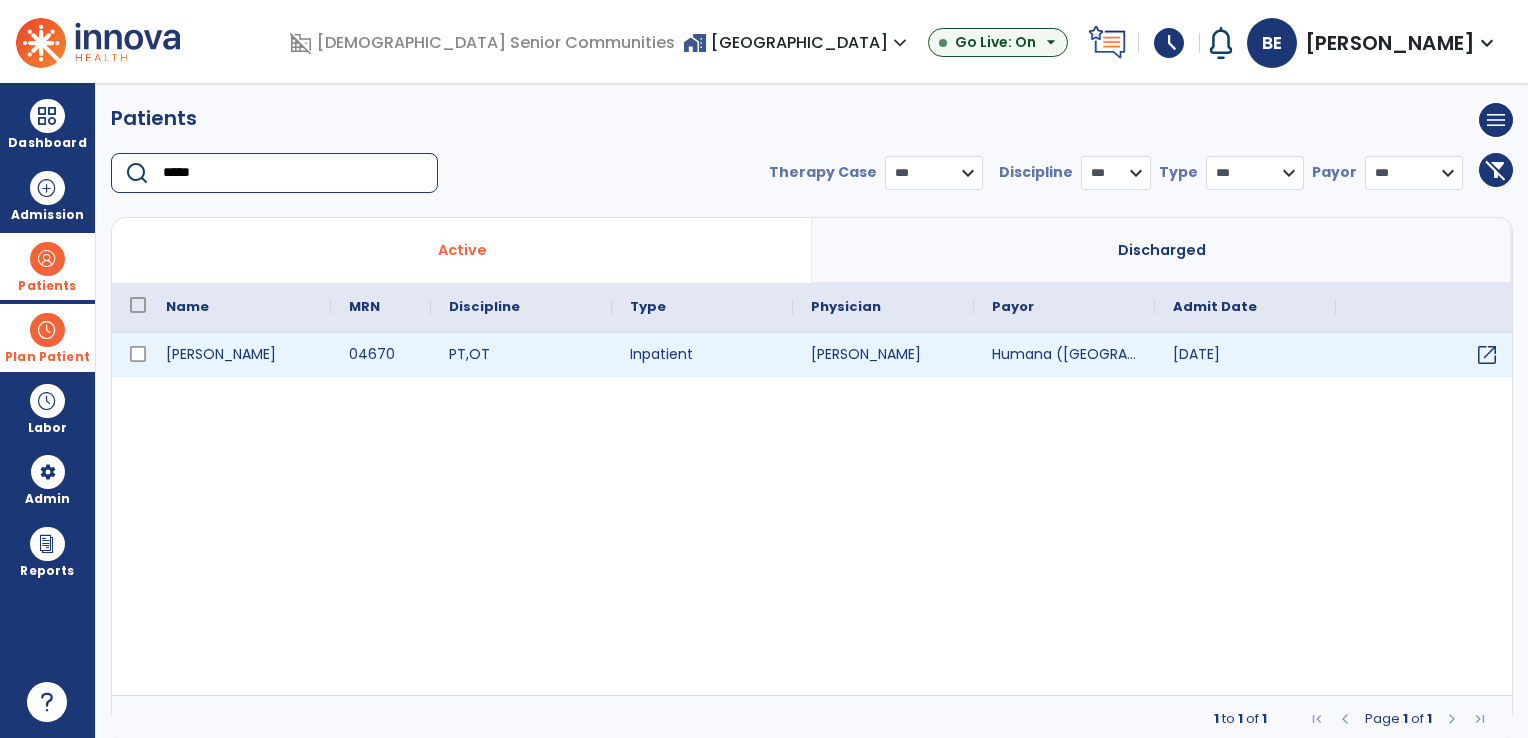 type on "*****" 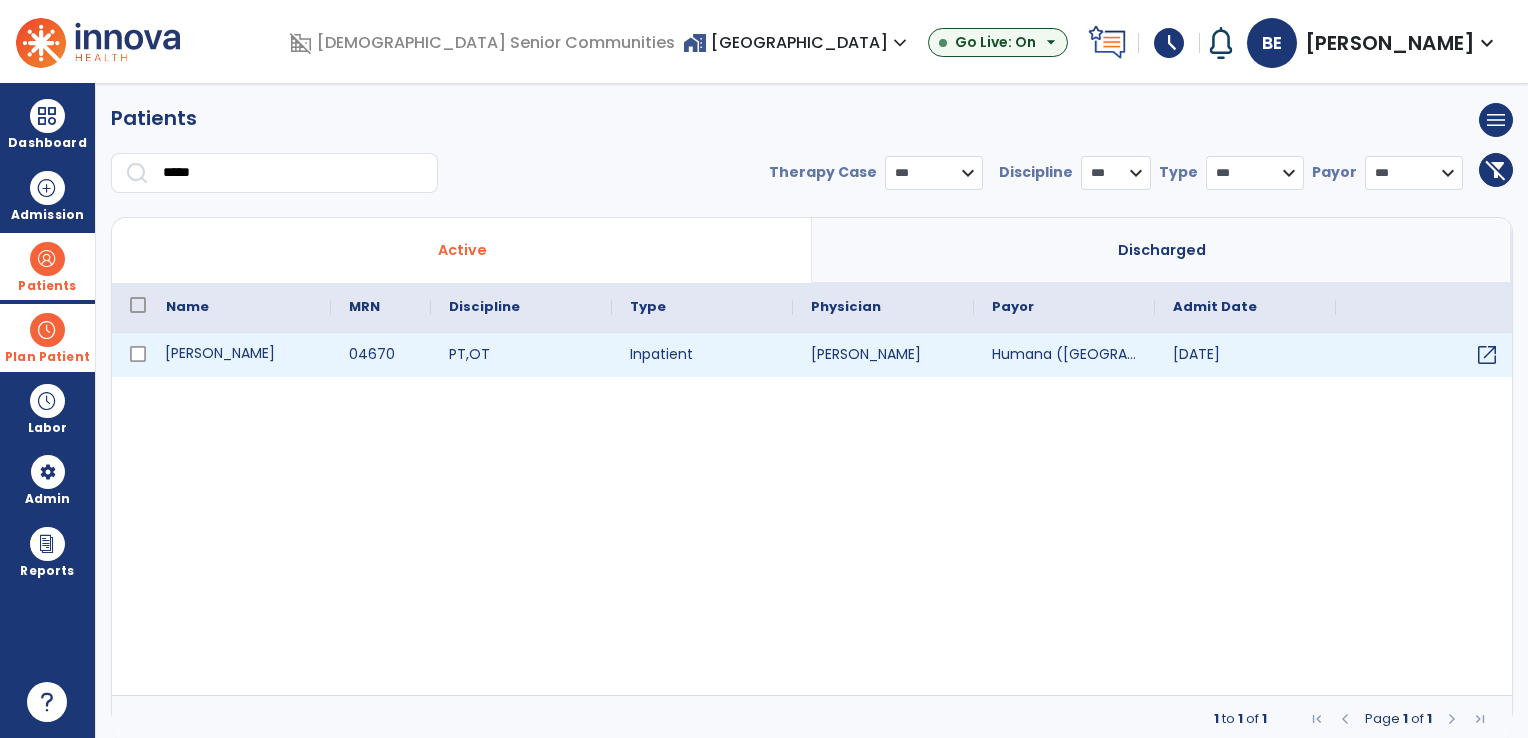 click on "[PERSON_NAME]" at bounding box center (239, 355) 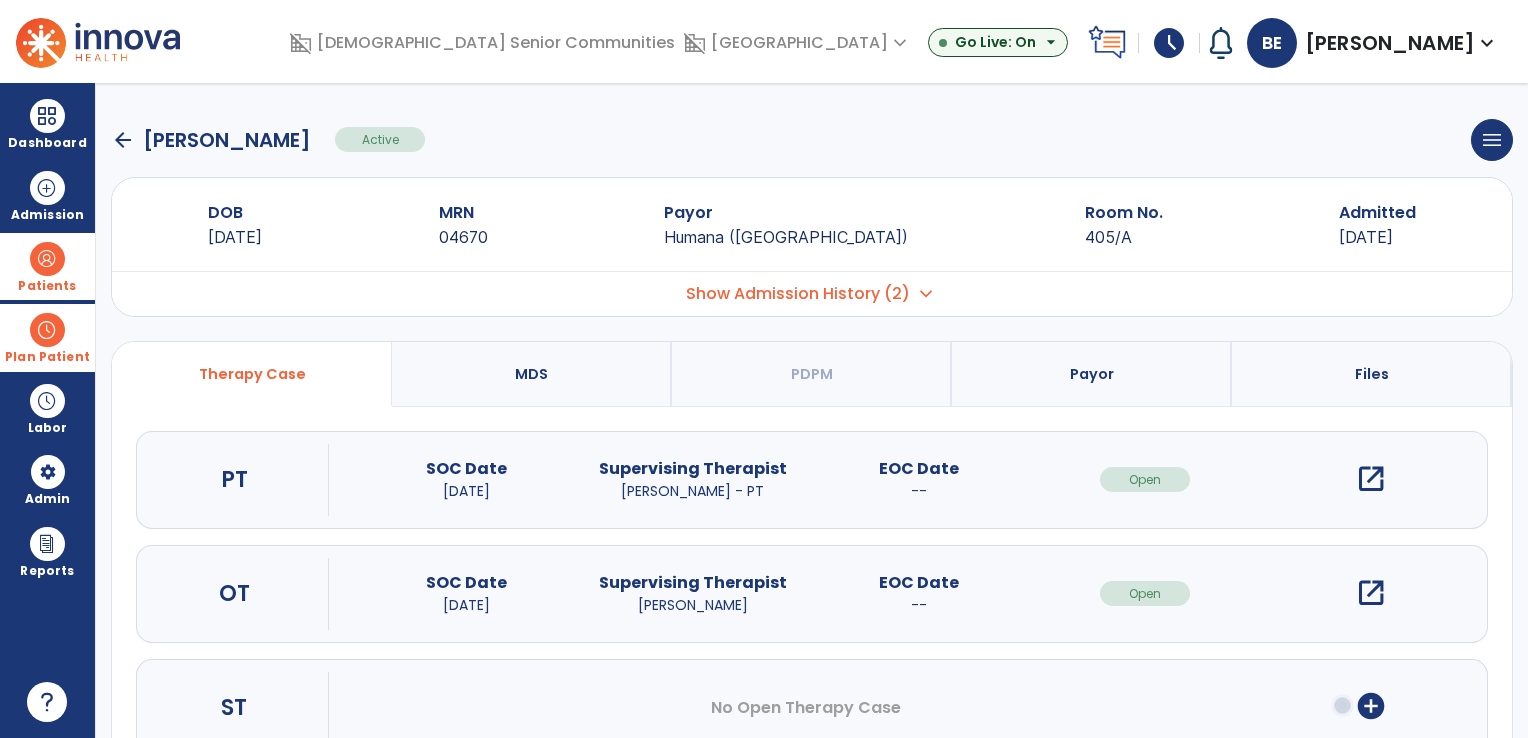 click on "open_in_new" at bounding box center (1371, 479) 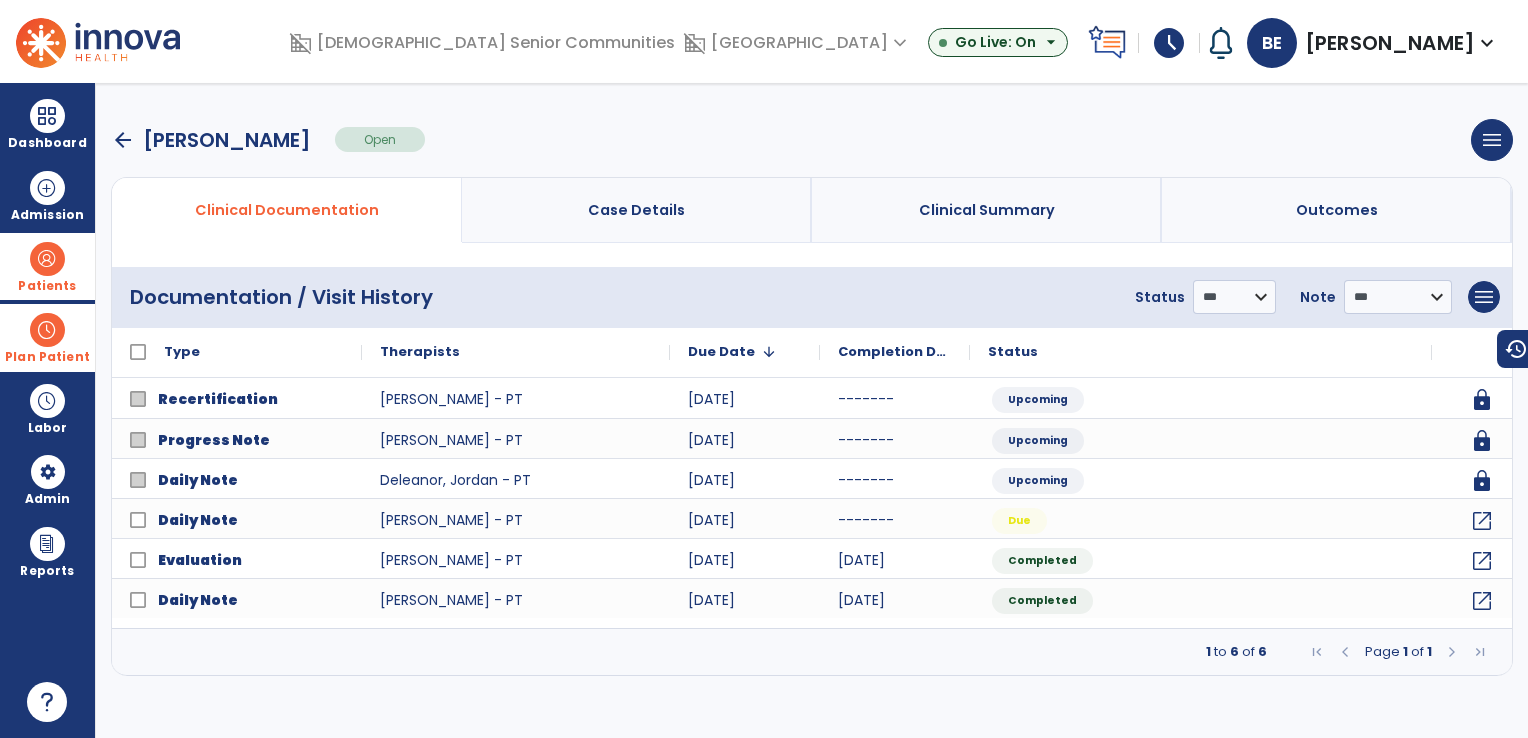 click on "Clinical Summary" at bounding box center [987, 210] 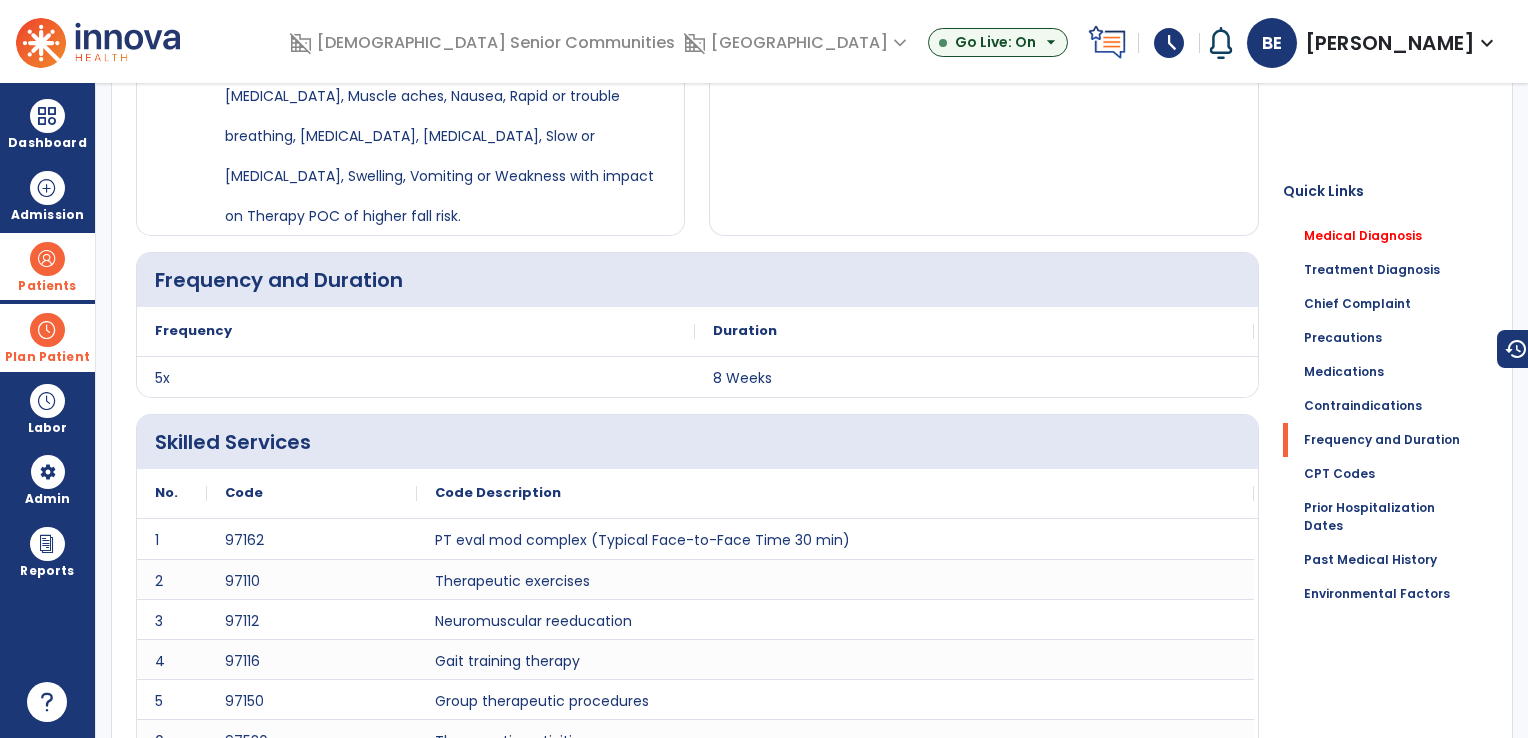 scroll, scrollTop: 1407, scrollLeft: 0, axis: vertical 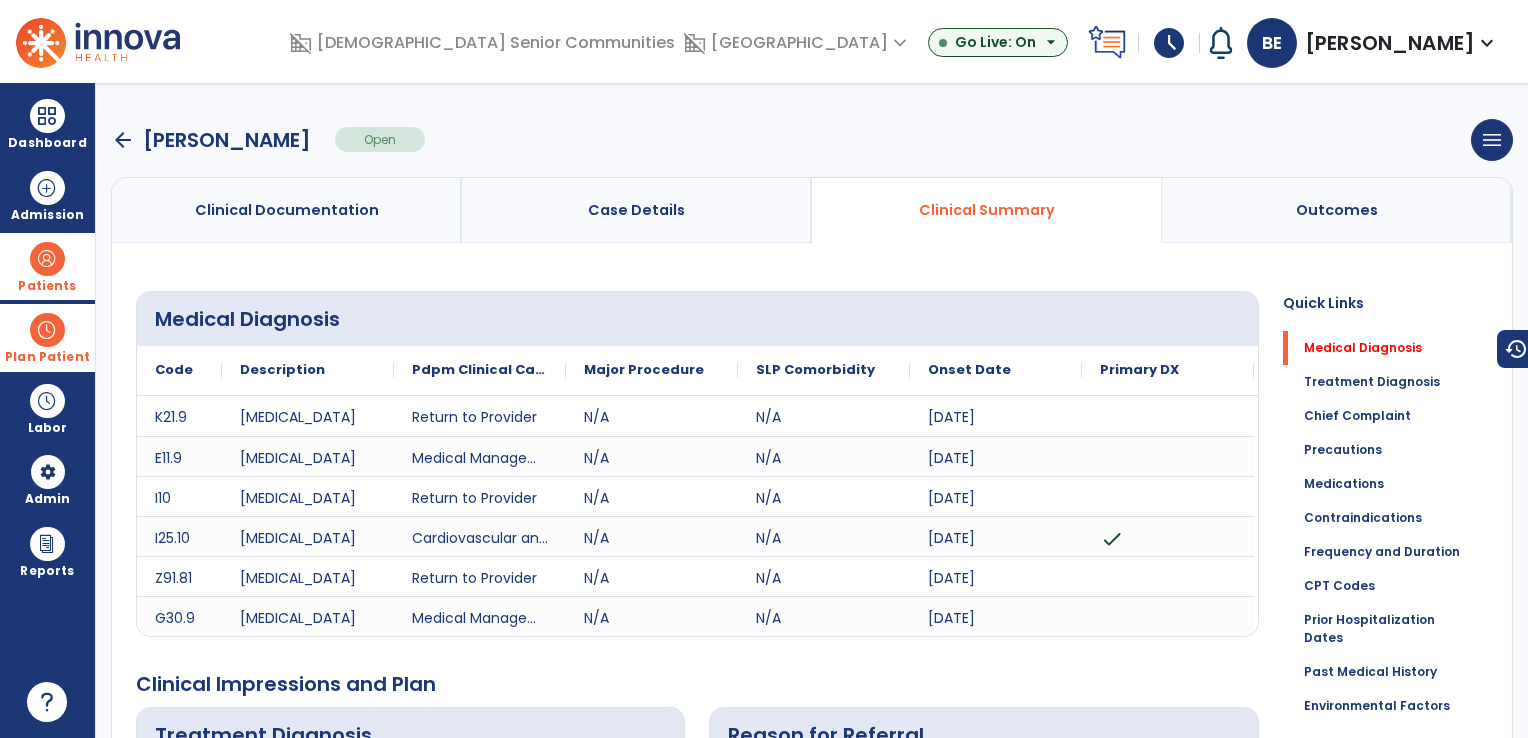 click on "arrow_back" at bounding box center (123, 140) 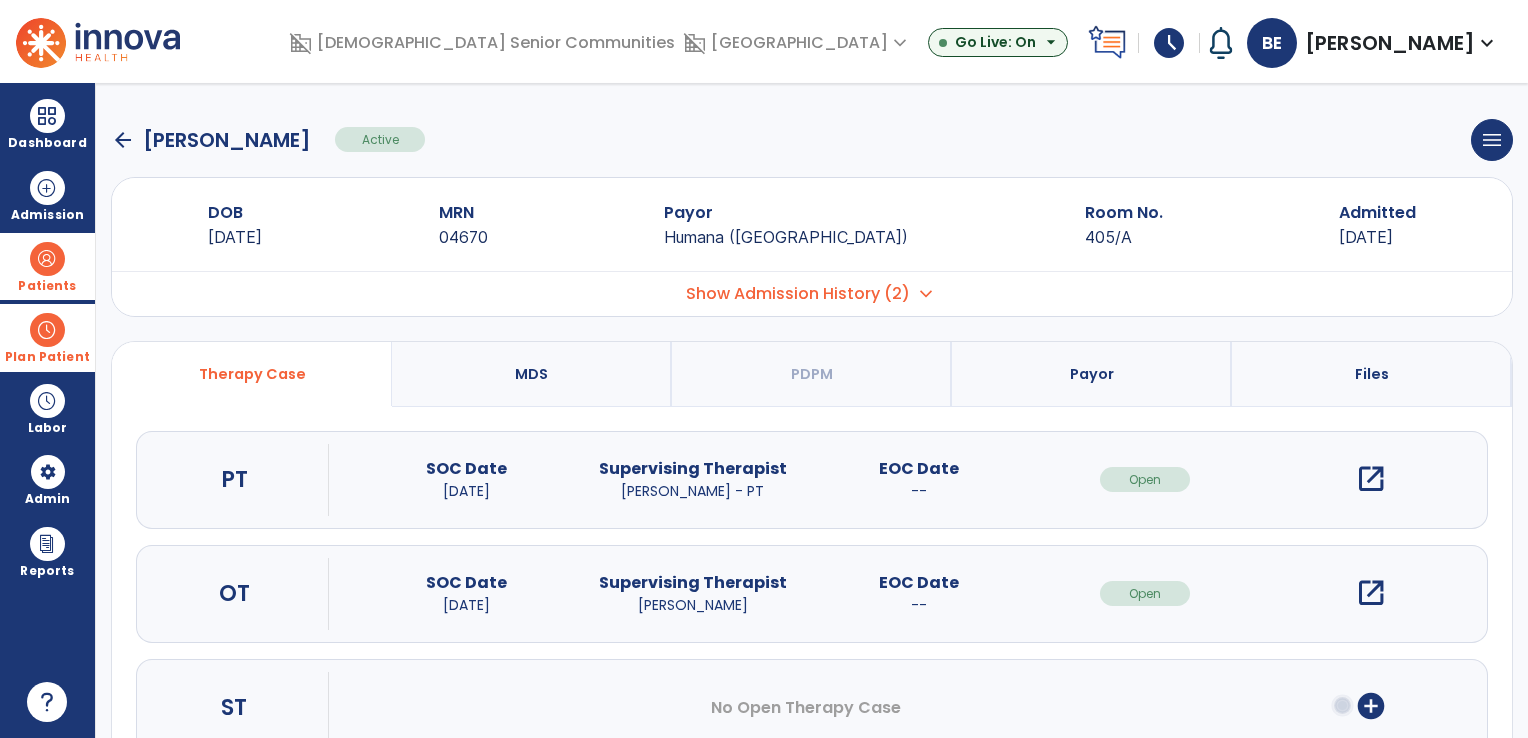 click on "open_in_new" at bounding box center (1371, 479) 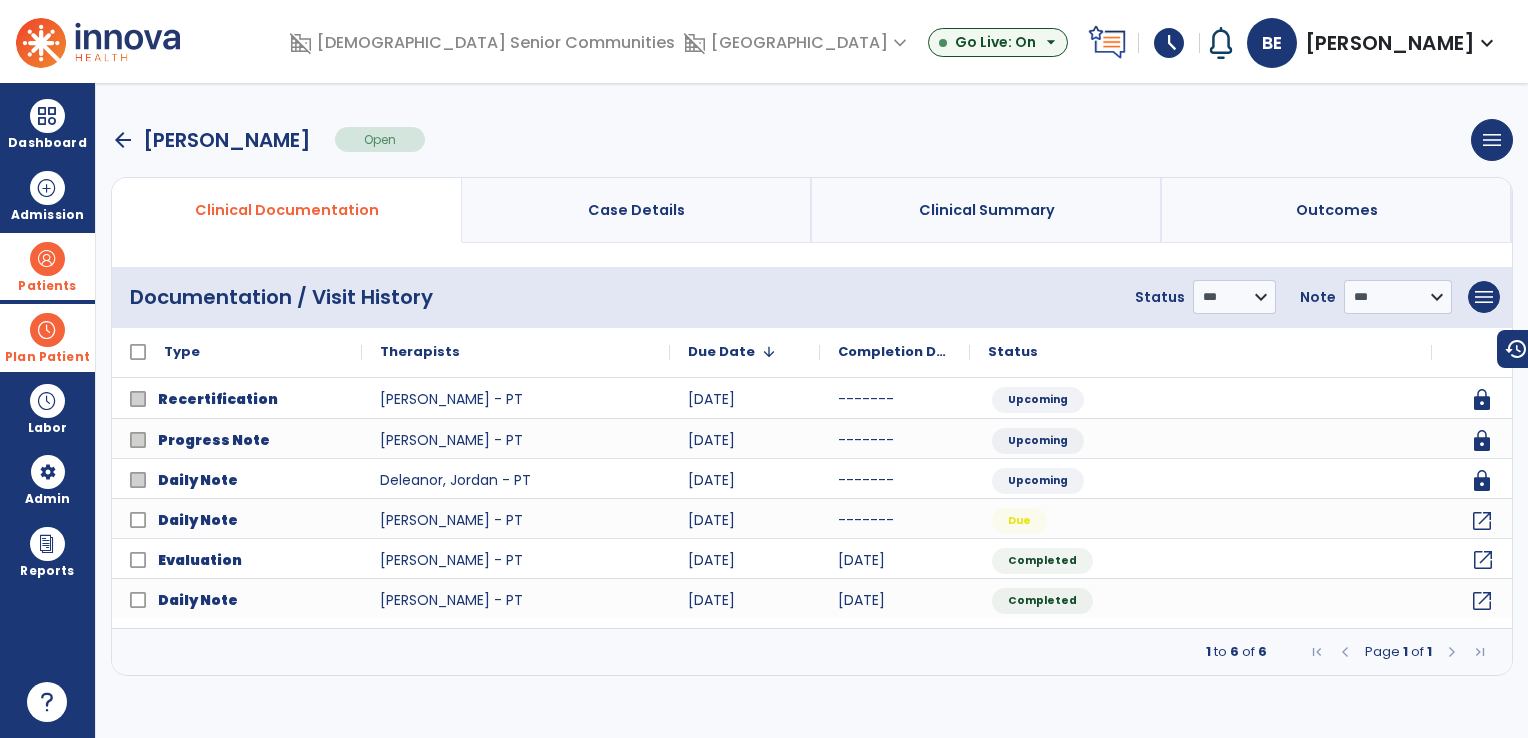 click on "open_in_new" 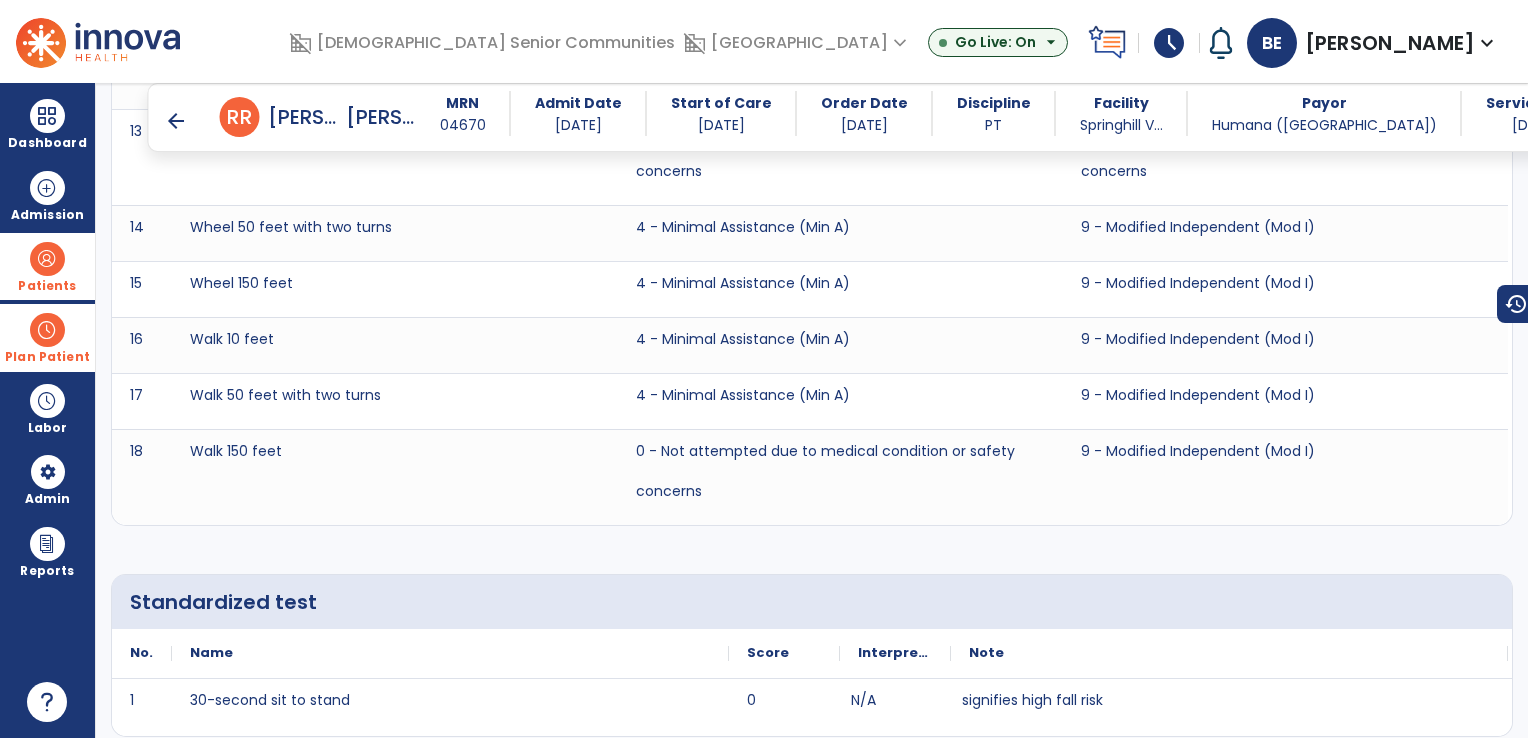 scroll, scrollTop: 4342, scrollLeft: 0, axis: vertical 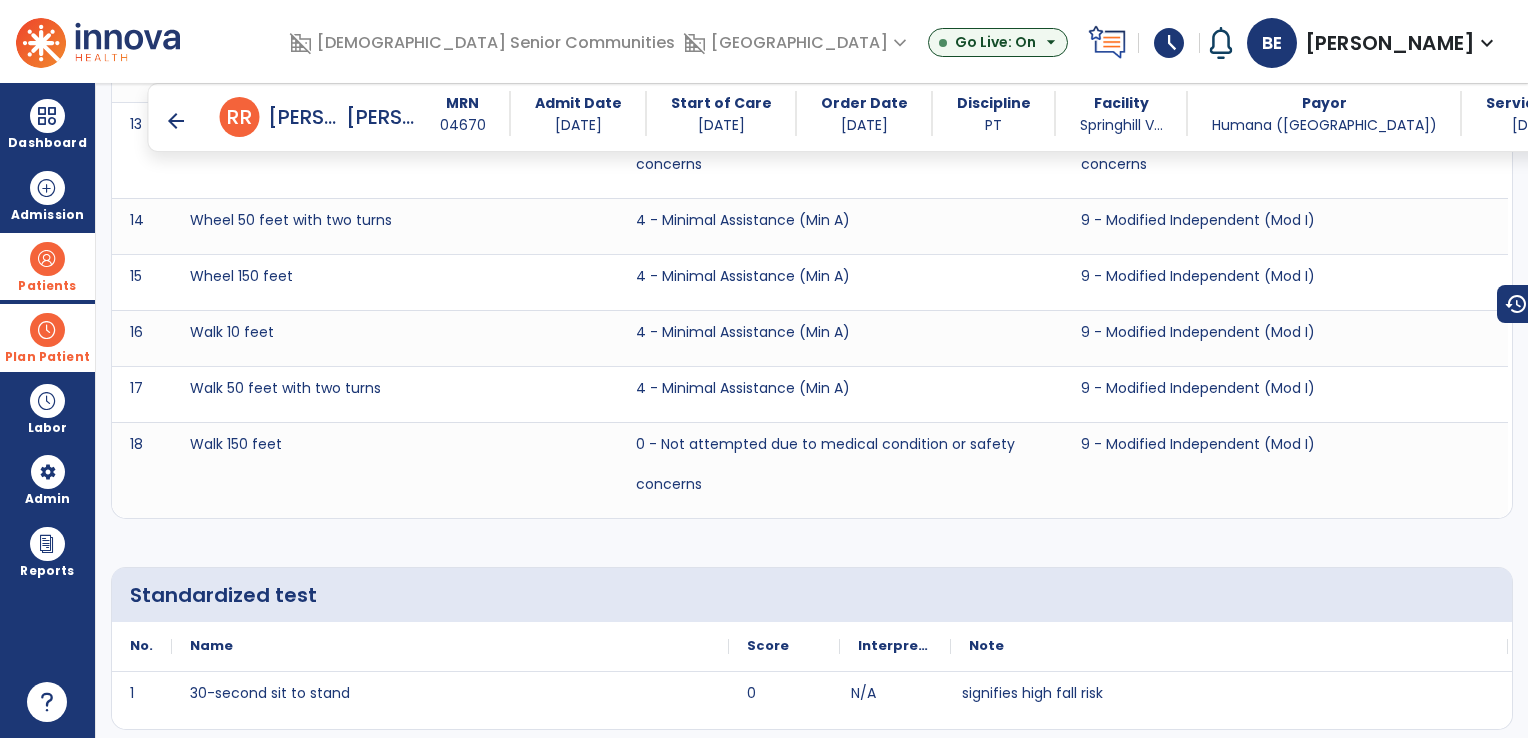 click on "arrow_back" at bounding box center [176, 121] 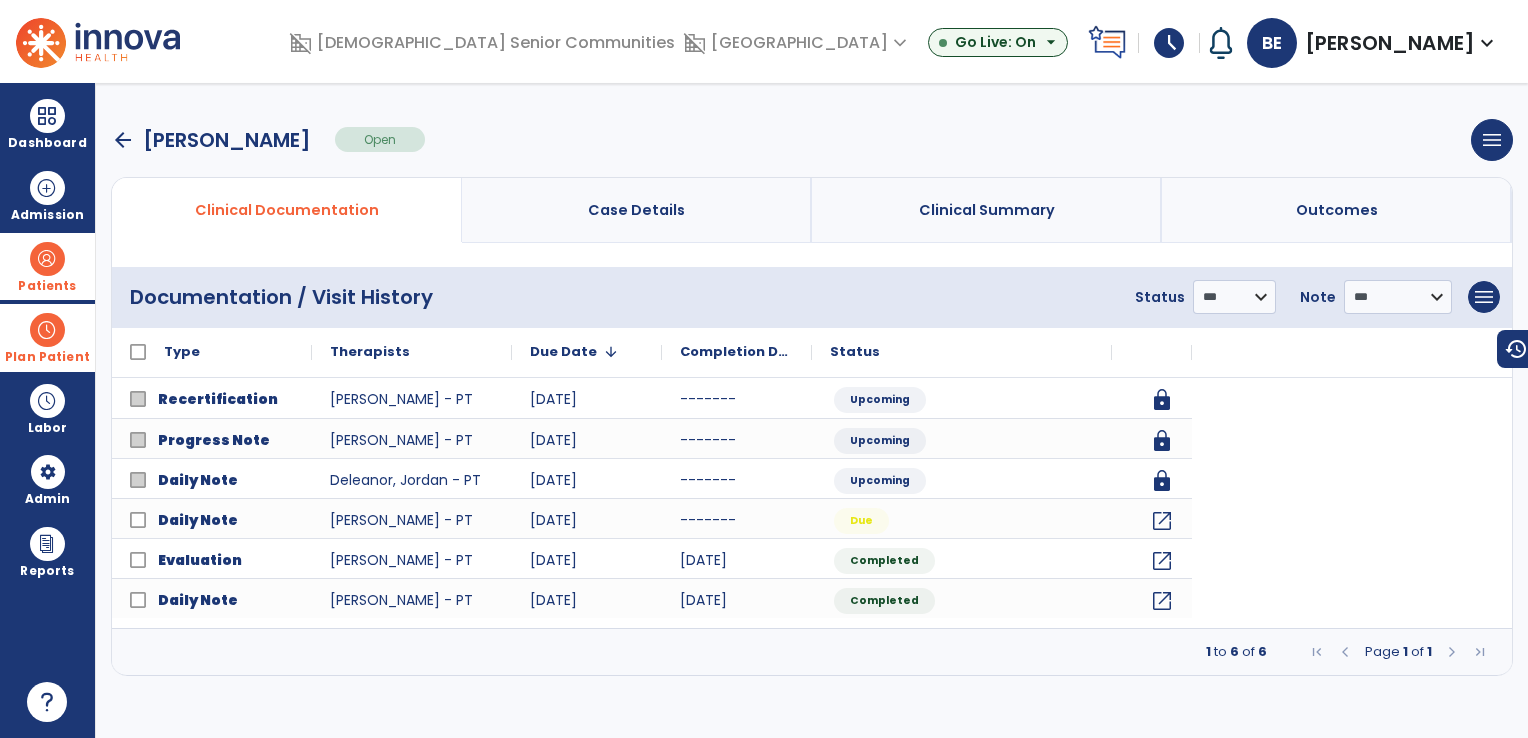 scroll, scrollTop: 0, scrollLeft: 0, axis: both 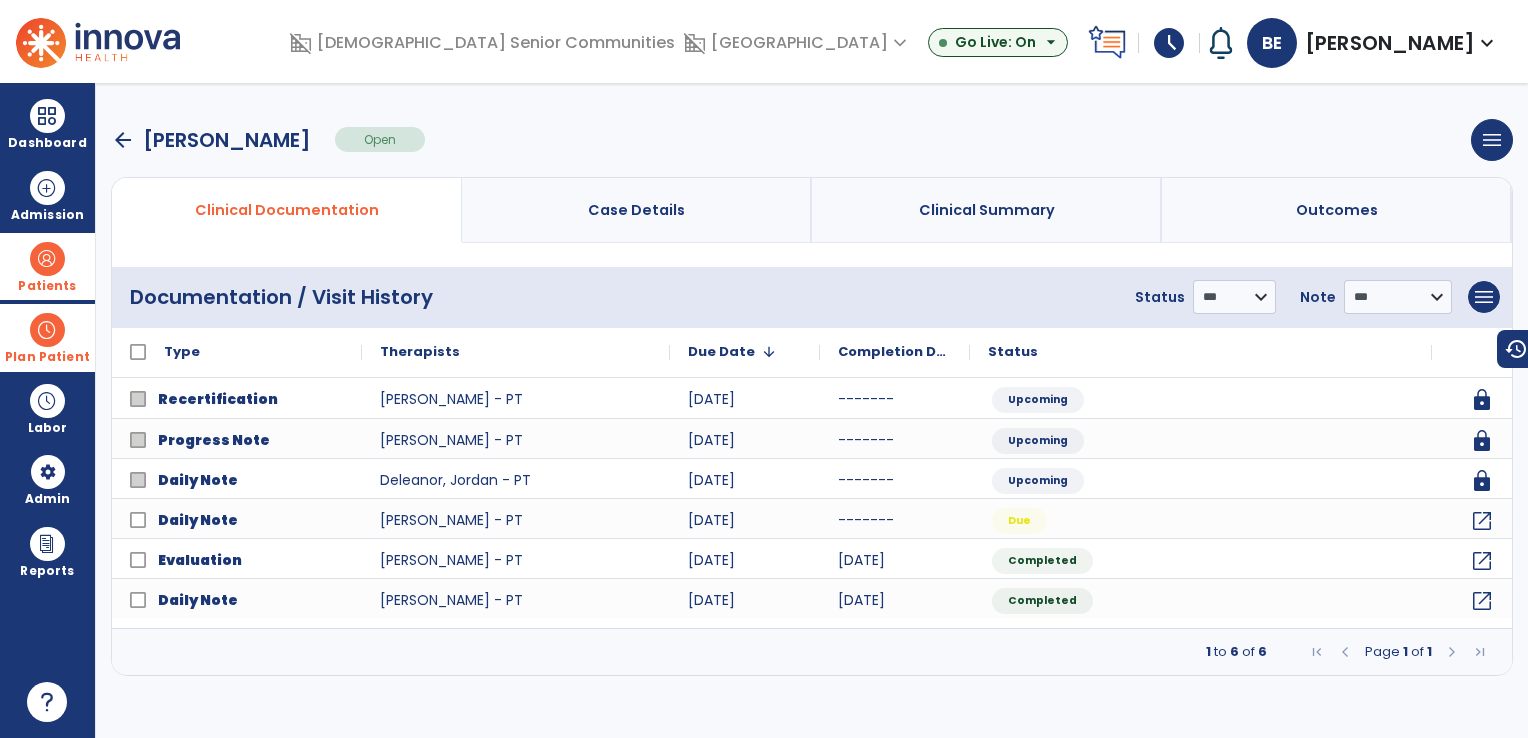 click on "arrow_back" at bounding box center (123, 140) 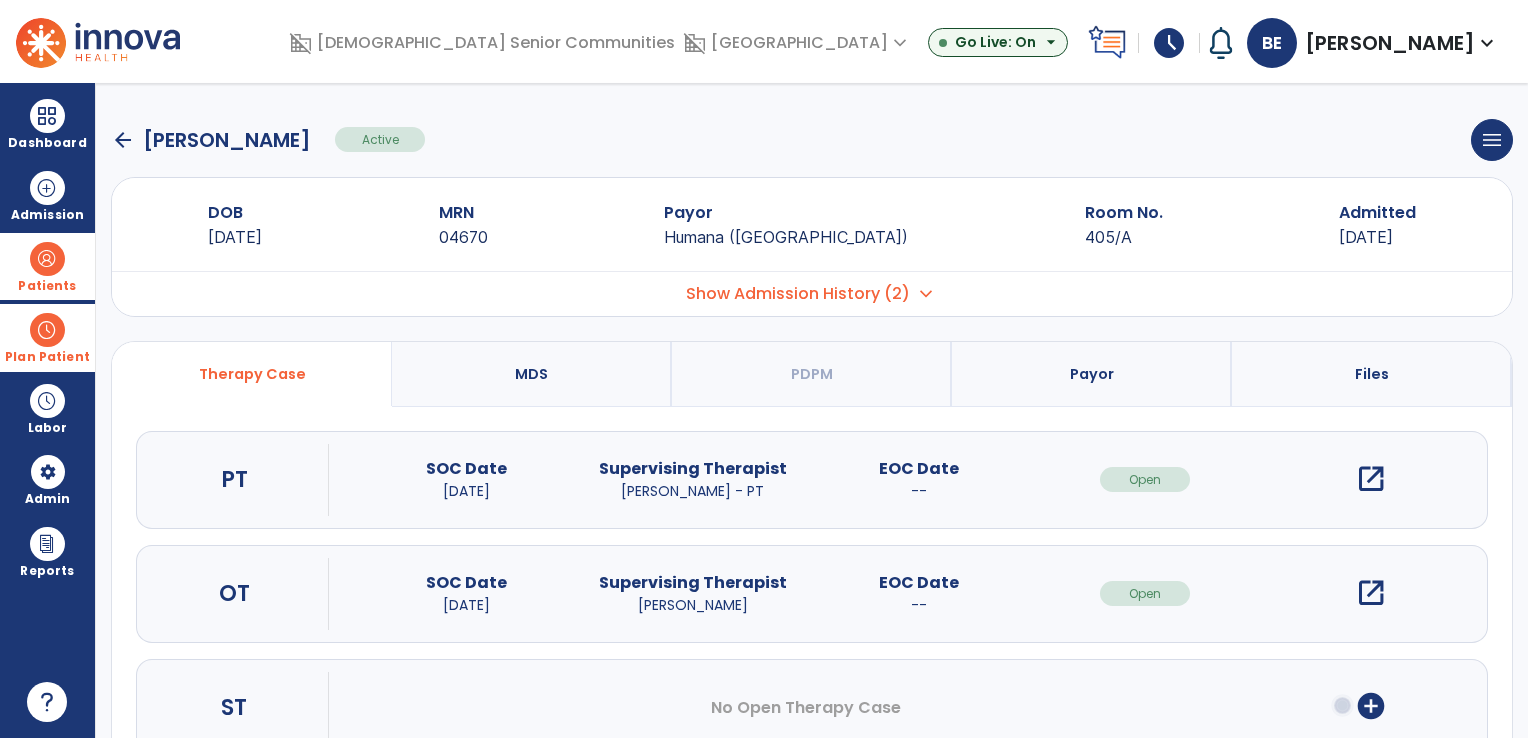 click on "open_in_new" at bounding box center (1371, 593) 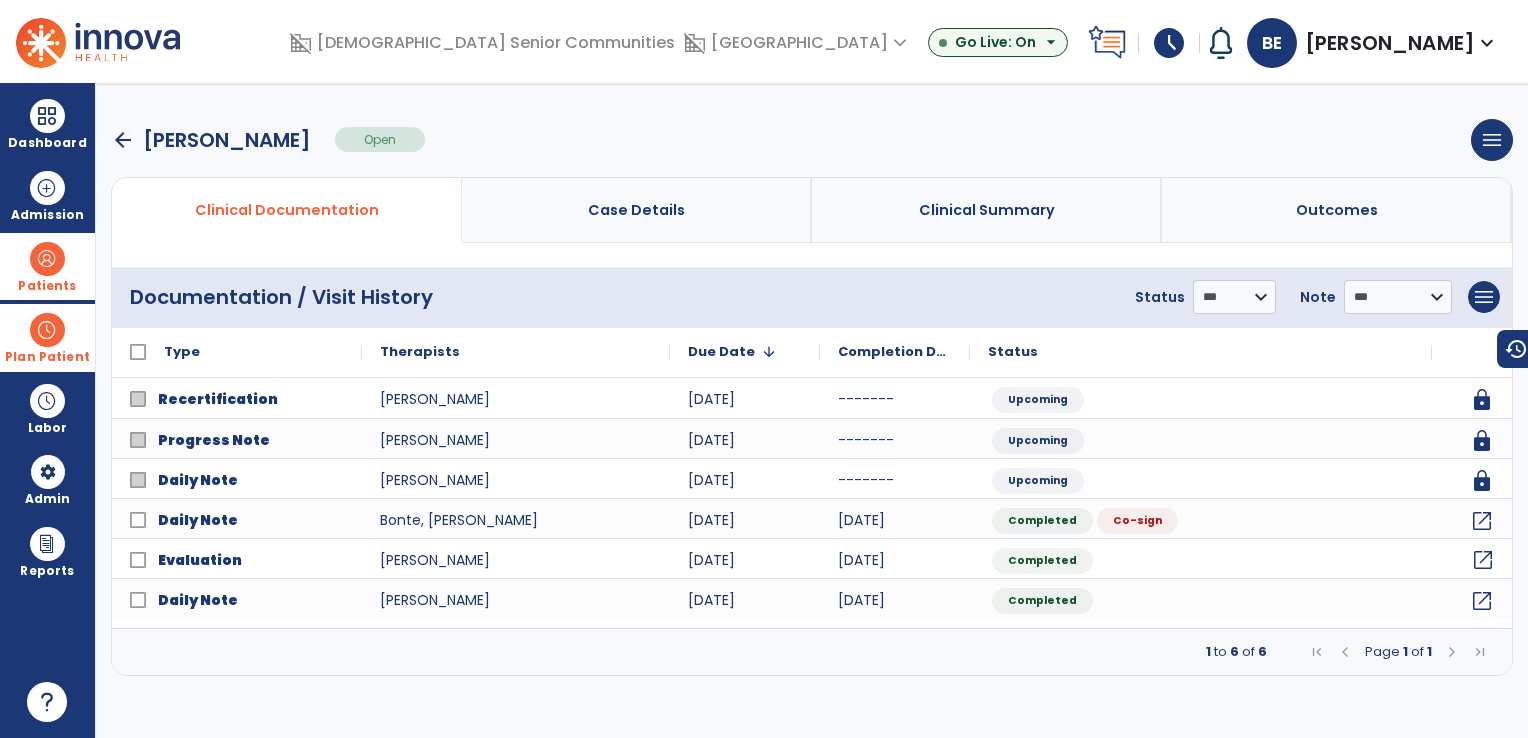 click on "open_in_new" 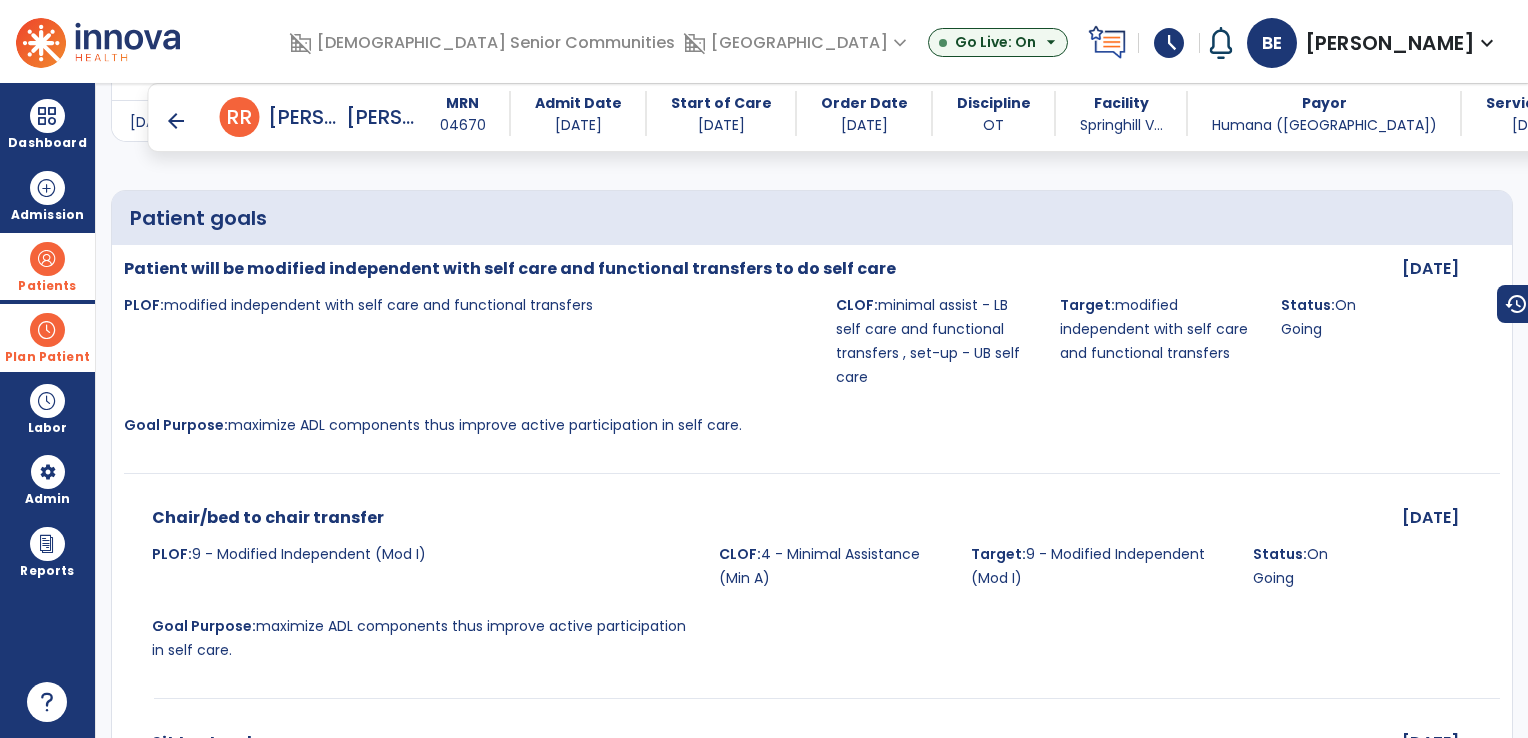 scroll, scrollTop: 5671, scrollLeft: 0, axis: vertical 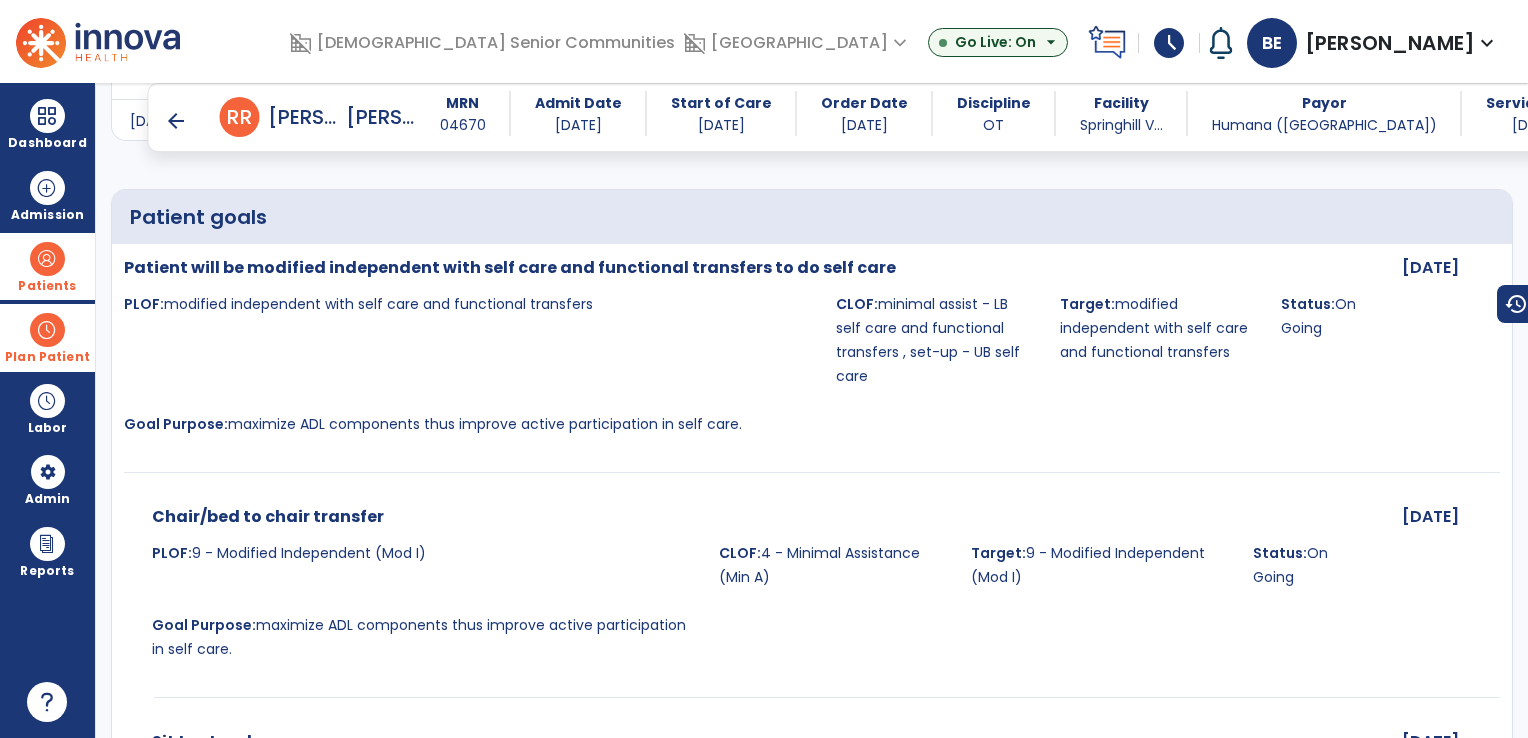 click on "arrow_back" at bounding box center (176, 121) 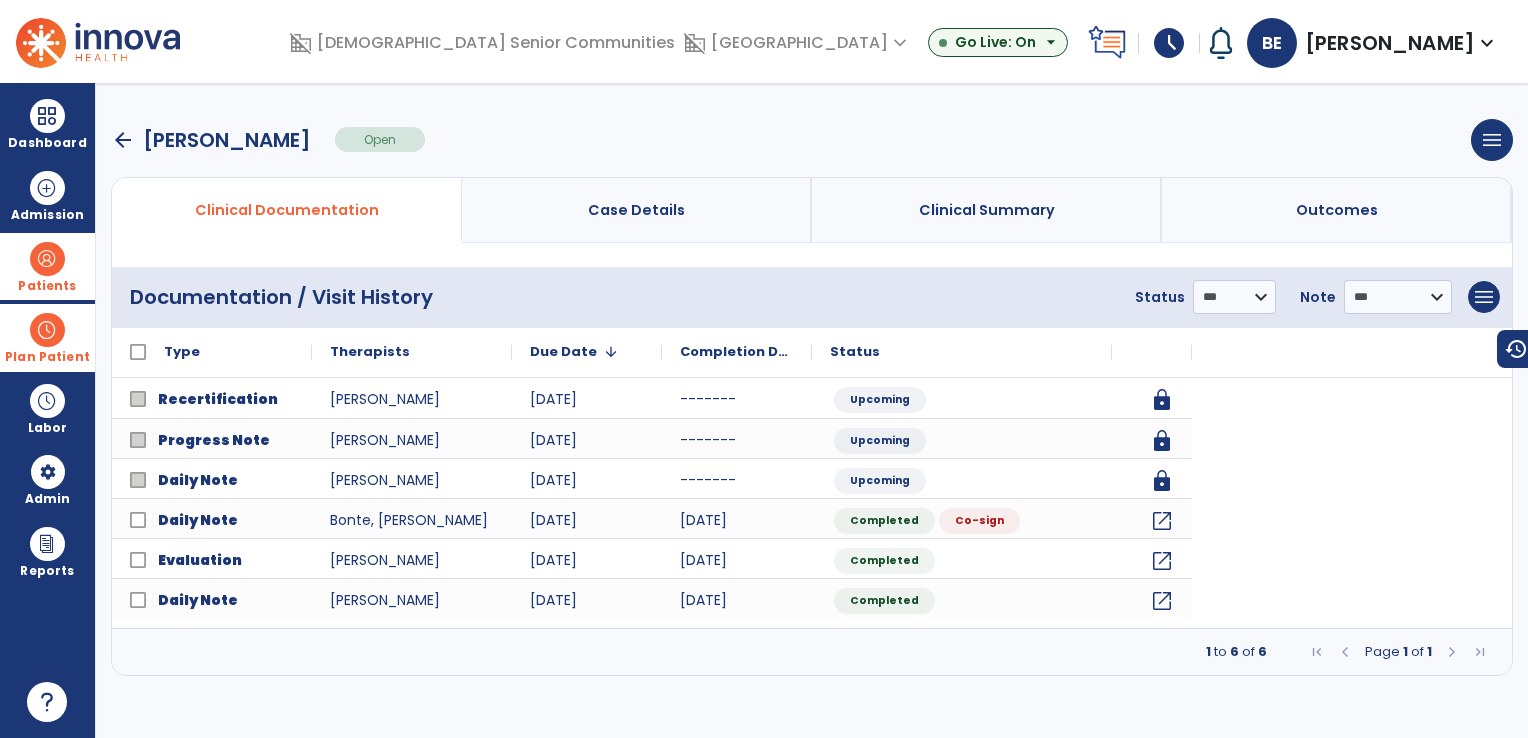 scroll, scrollTop: 0, scrollLeft: 0, axis: both 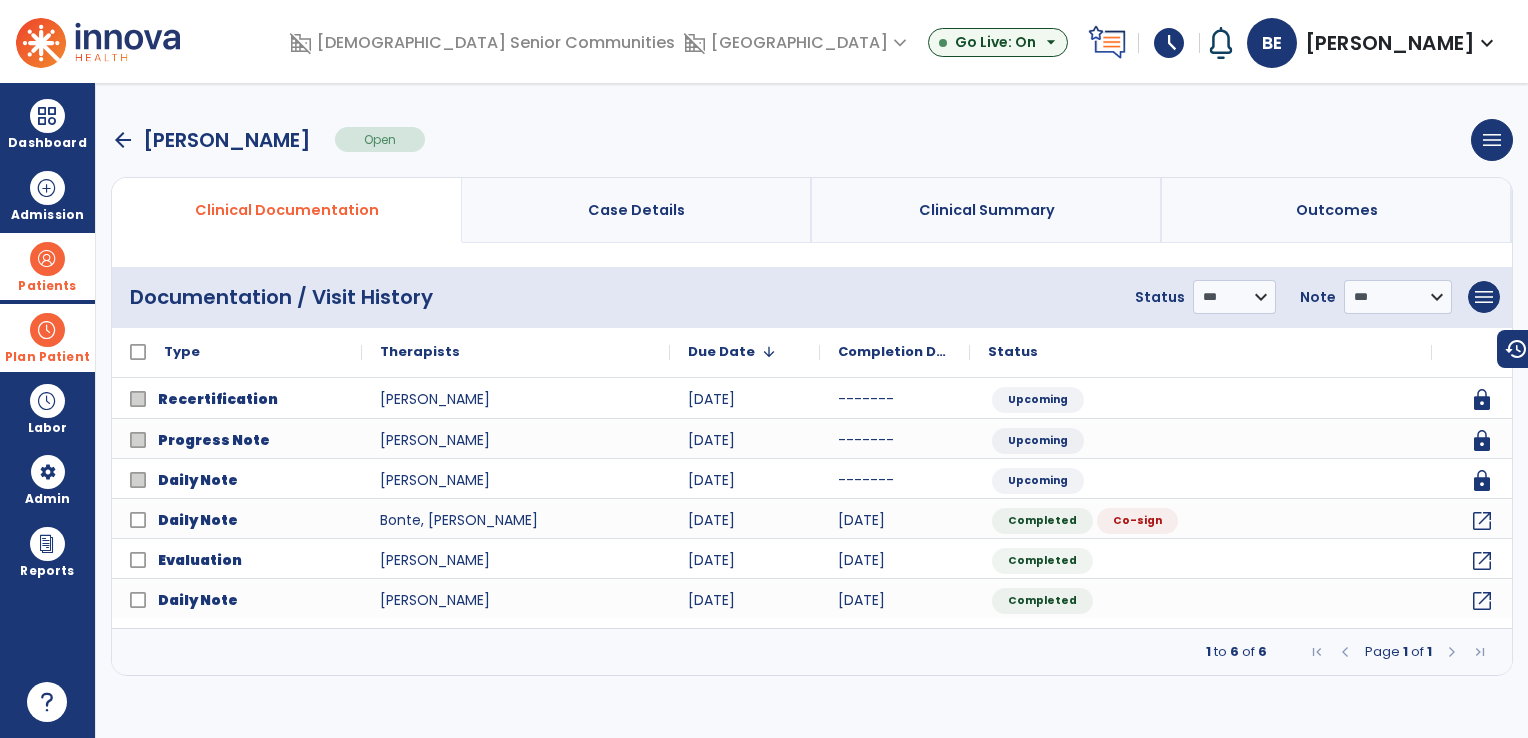 click on "arrow_back" at bounding box center (123, 140) 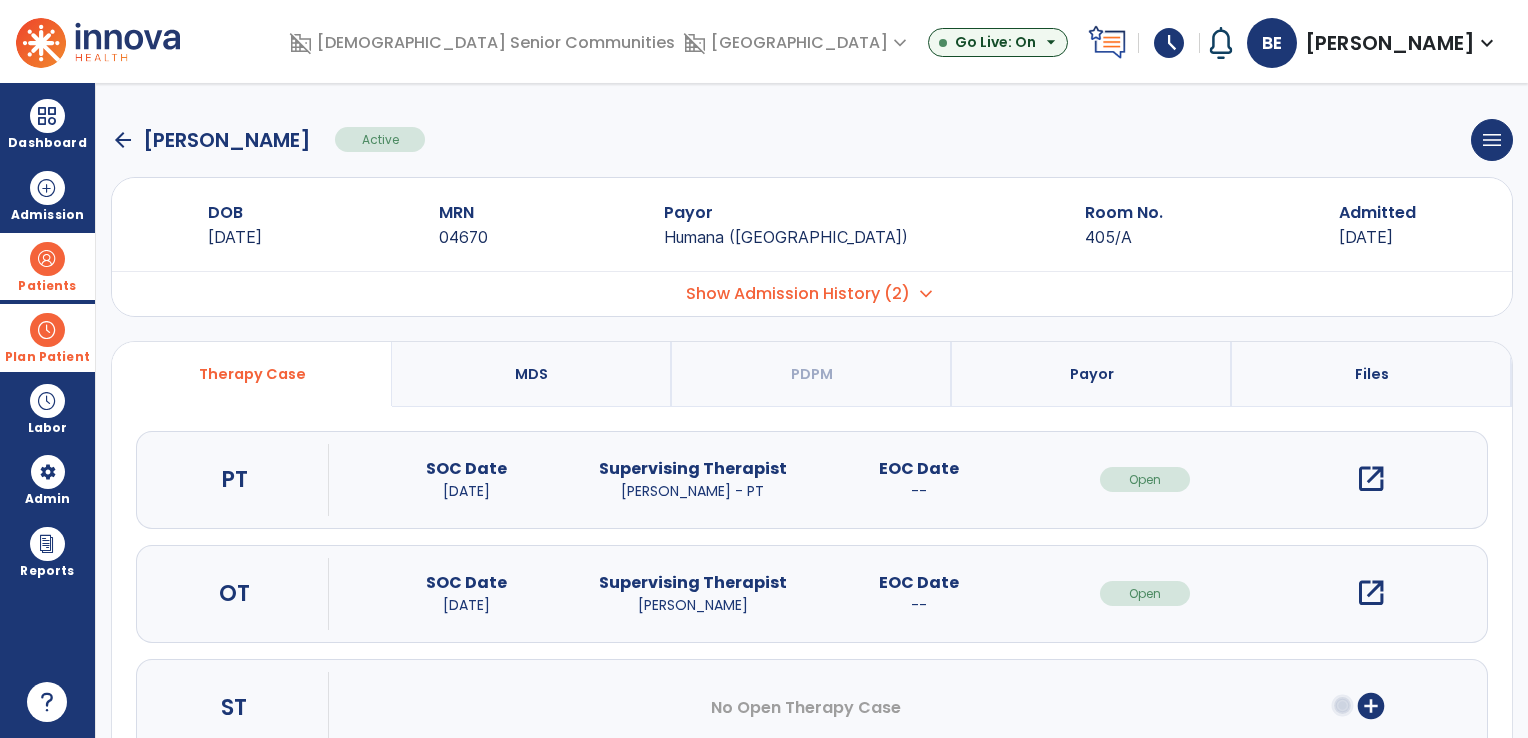 click on "arrow_back" 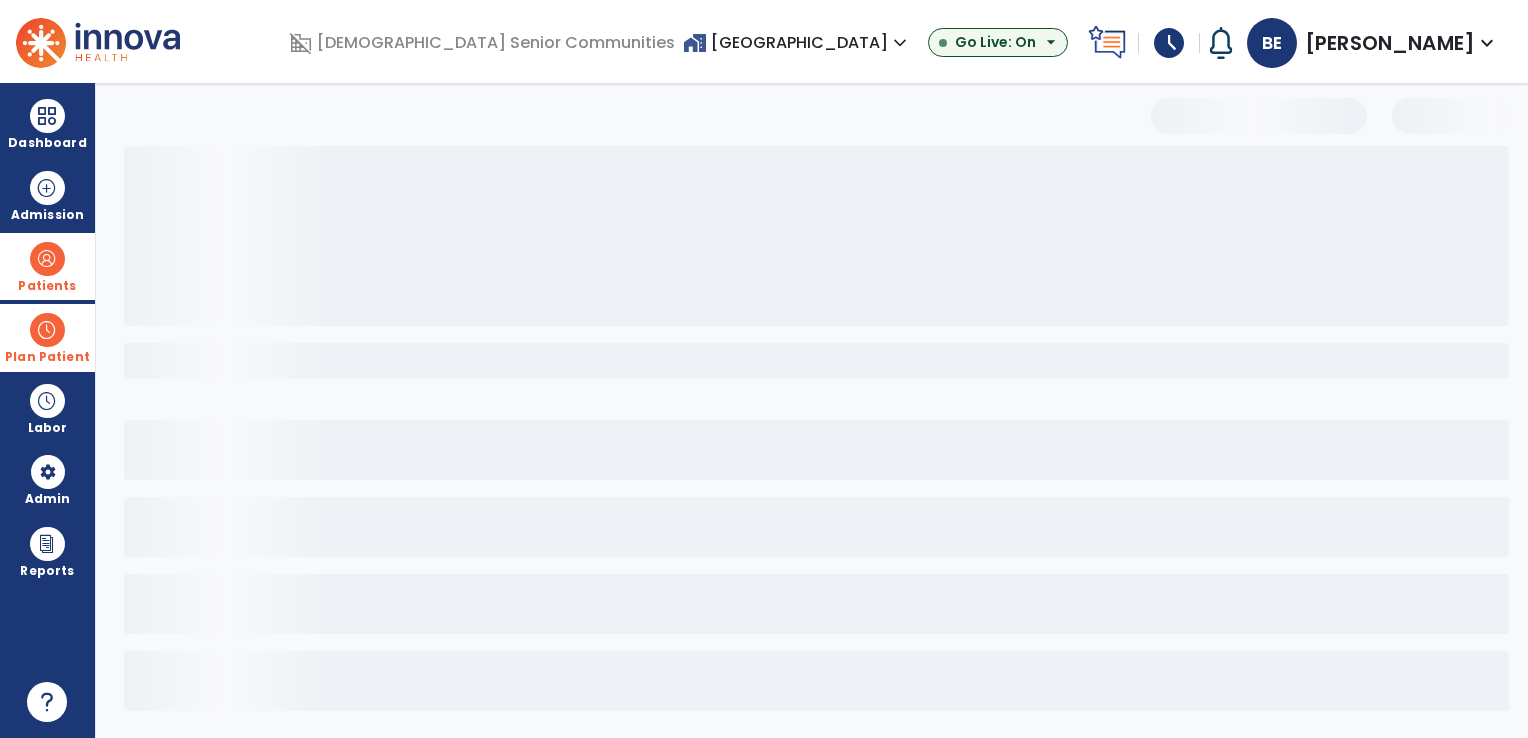 select on "***" 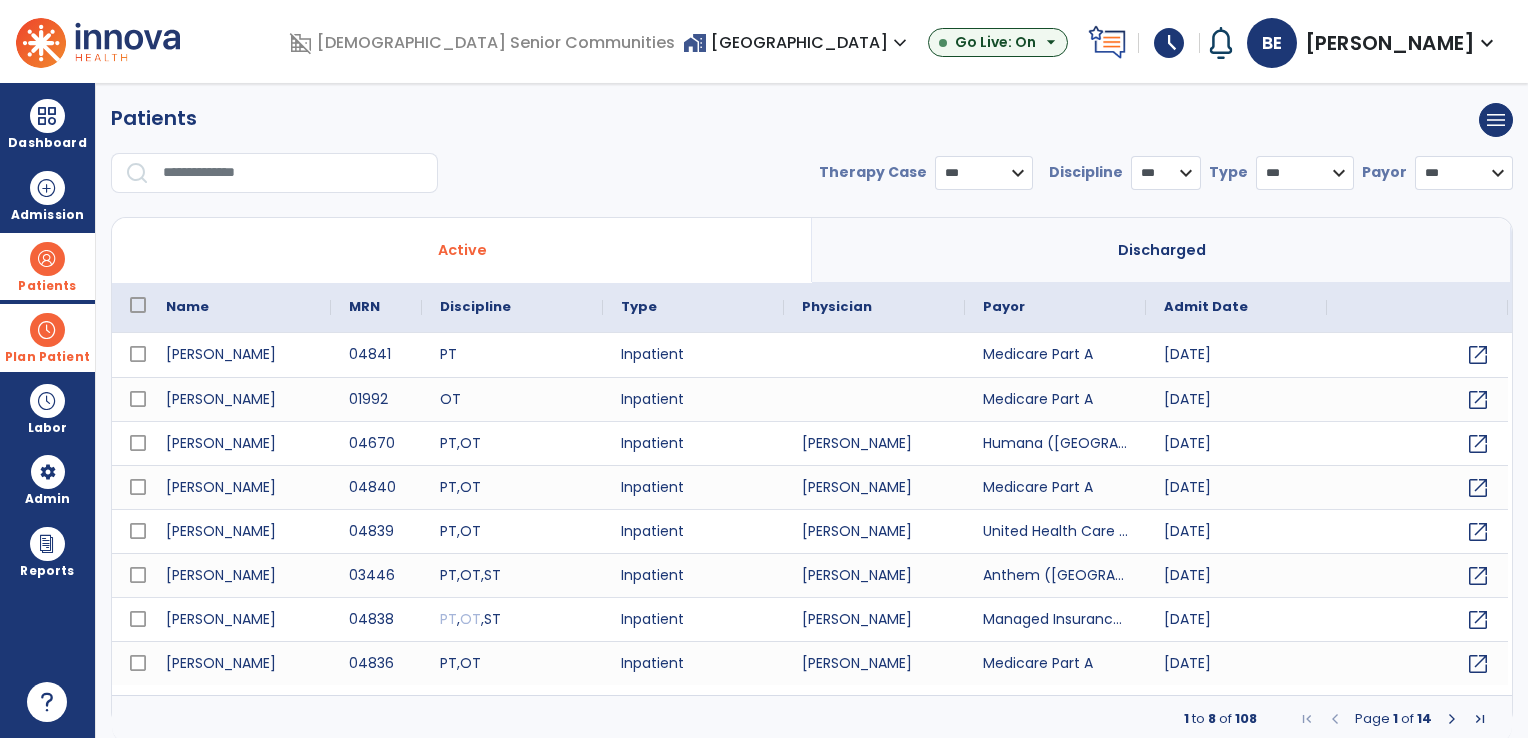 click at bounding box center (293, 173) 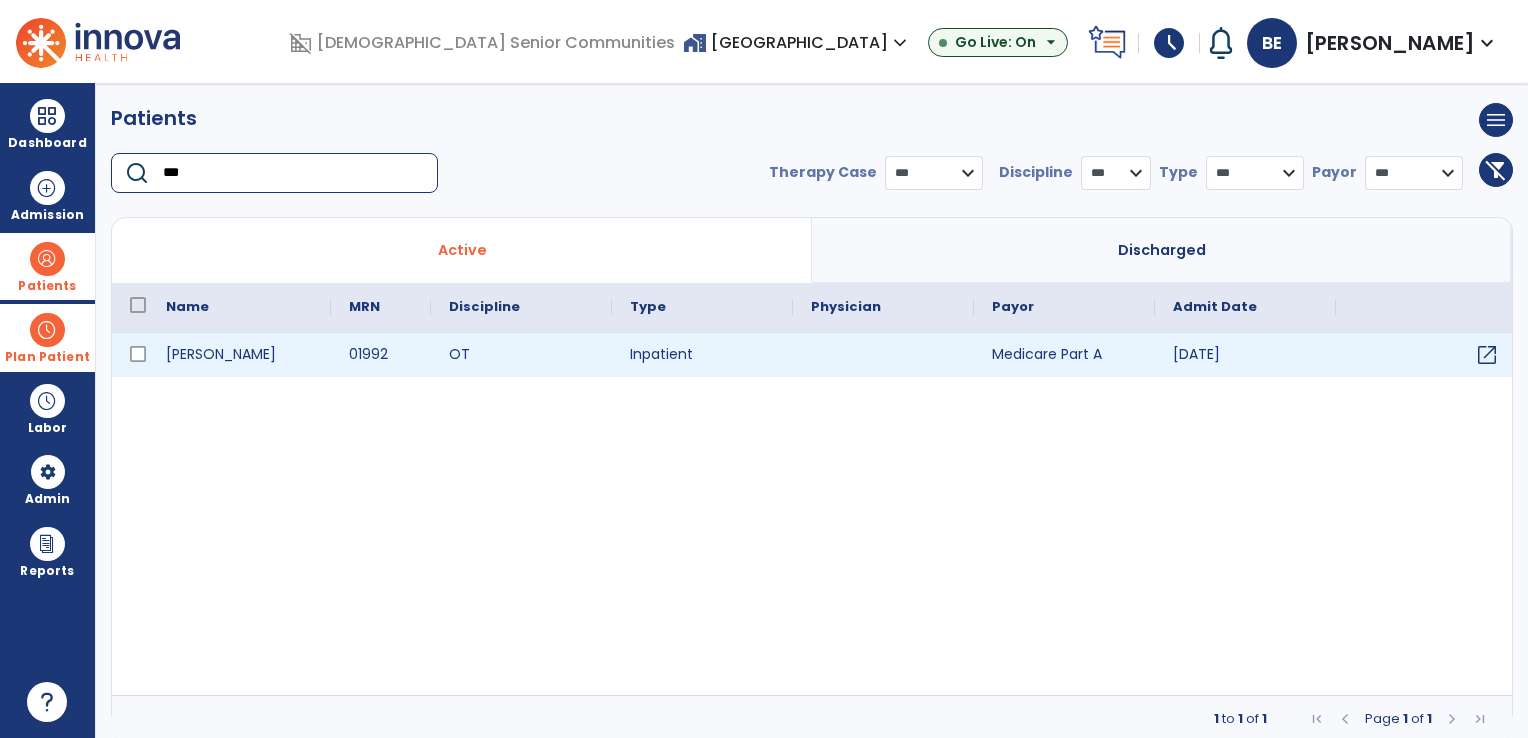 type on "***" 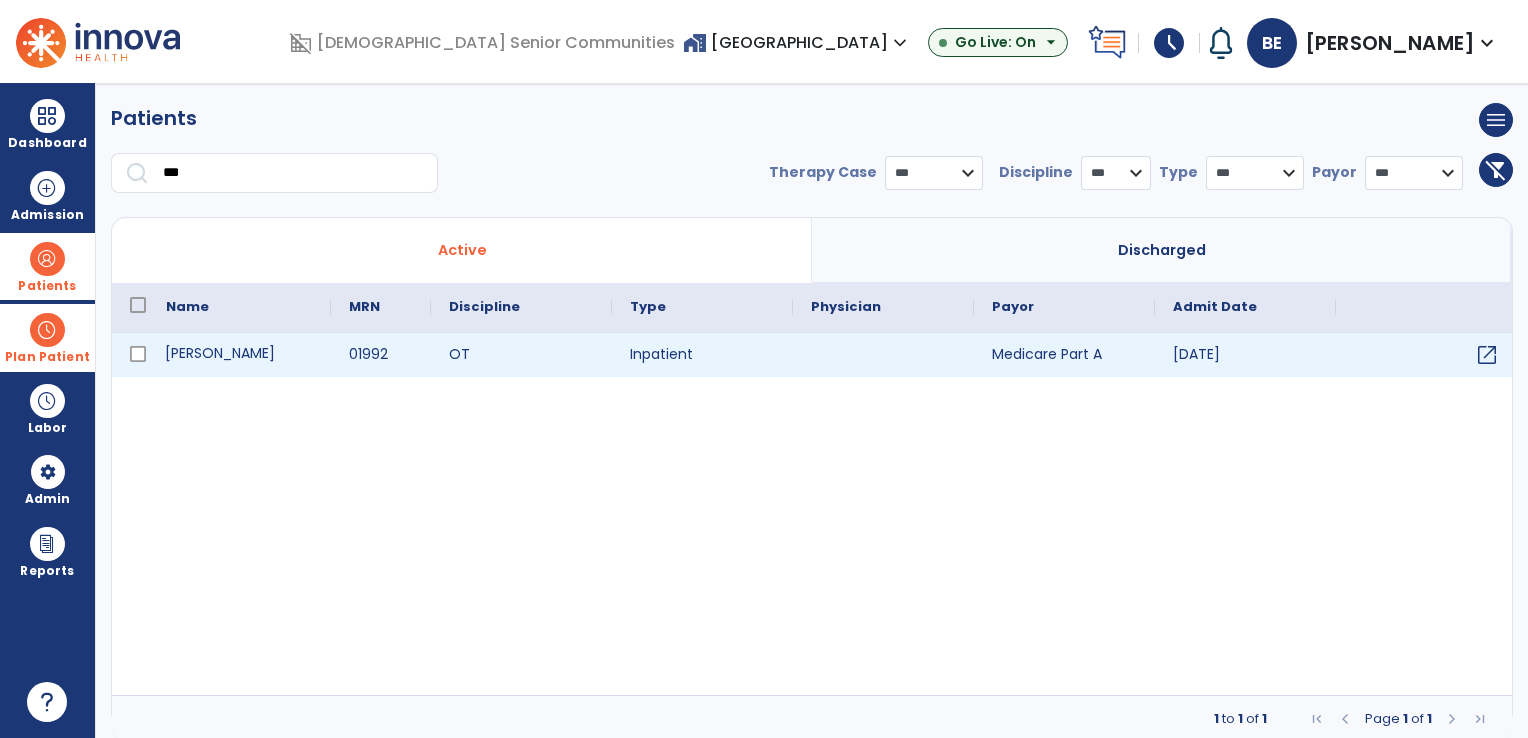 click on "[PERSON_NAME]" at bounding box center (239, 355) 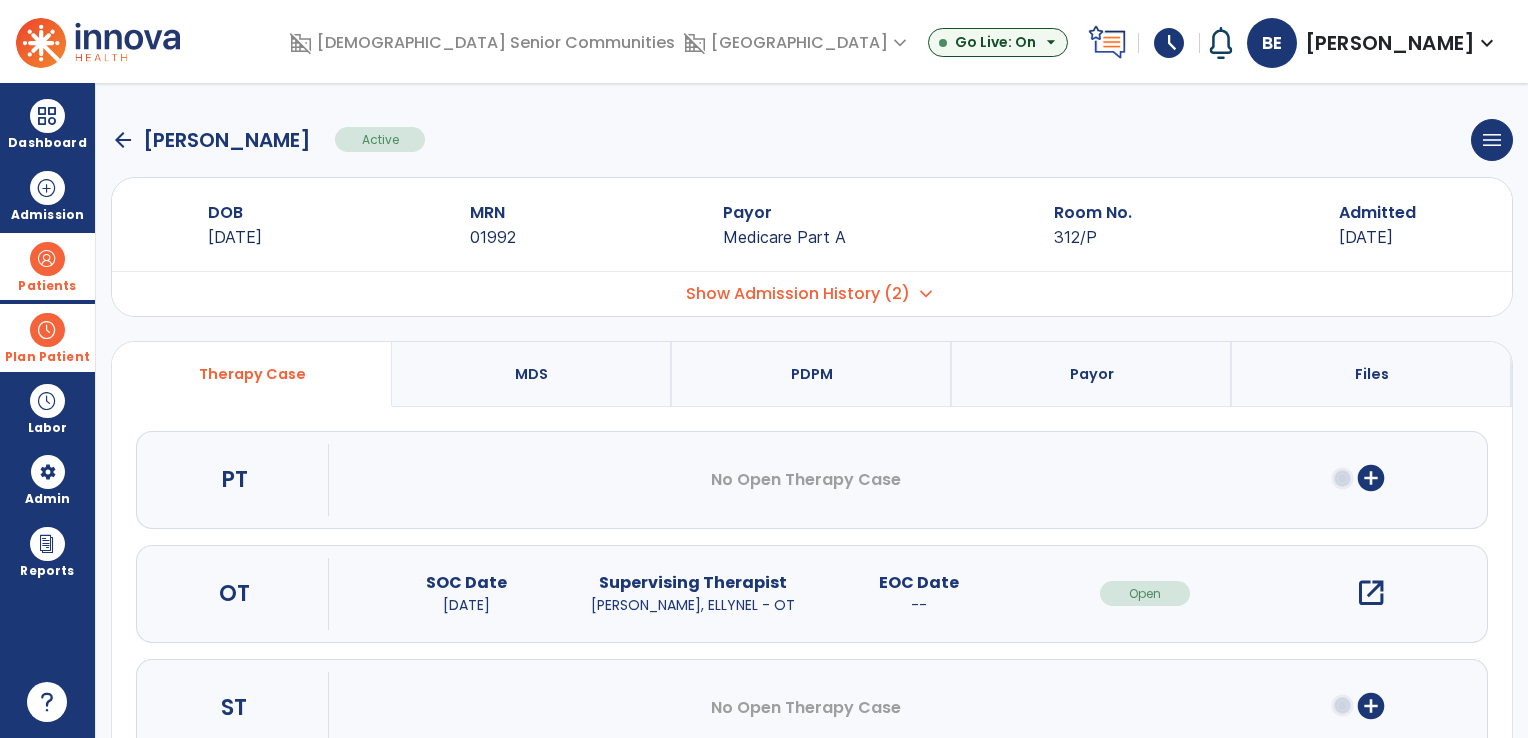 click on "open_in_new" at bounding box center [1371, 593] 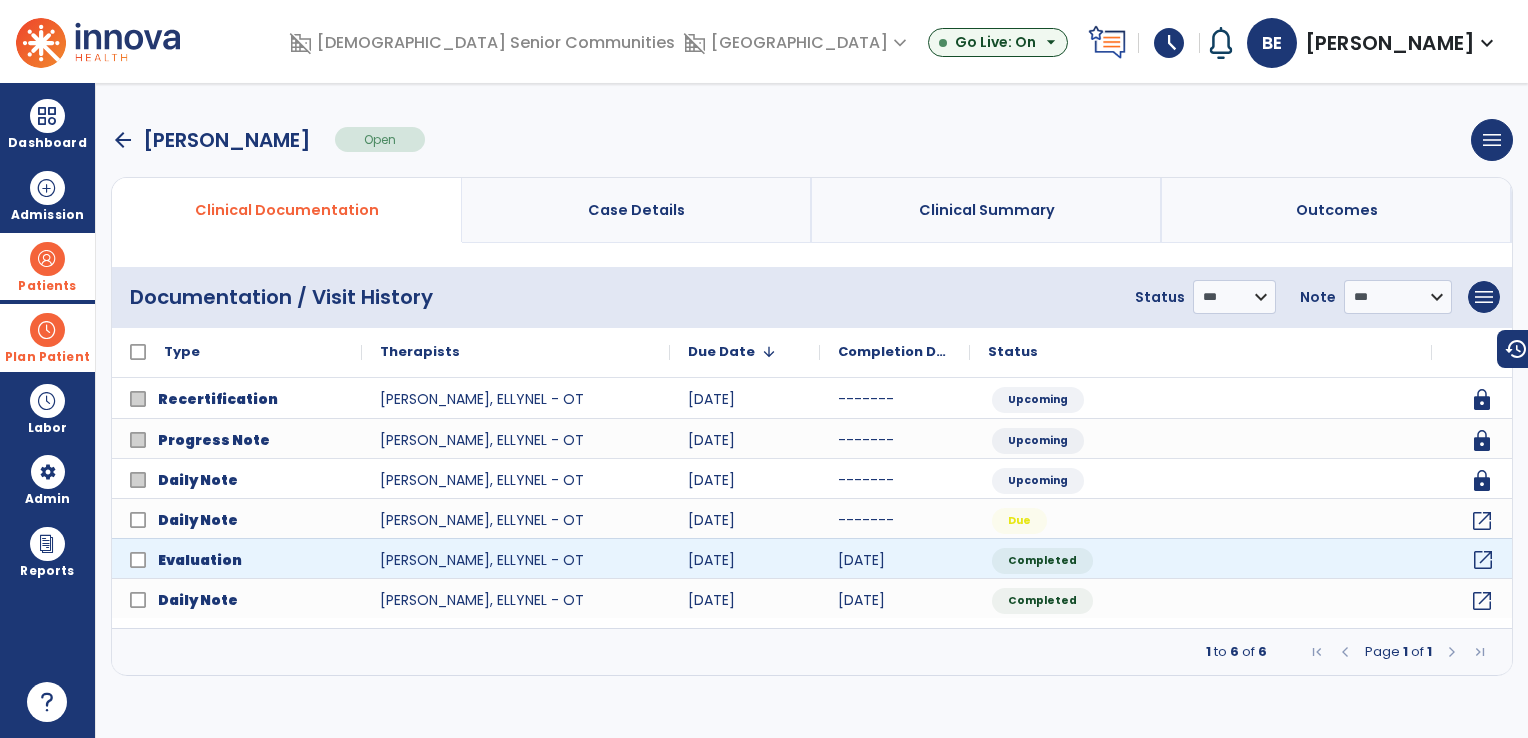 click on "open_in_new" 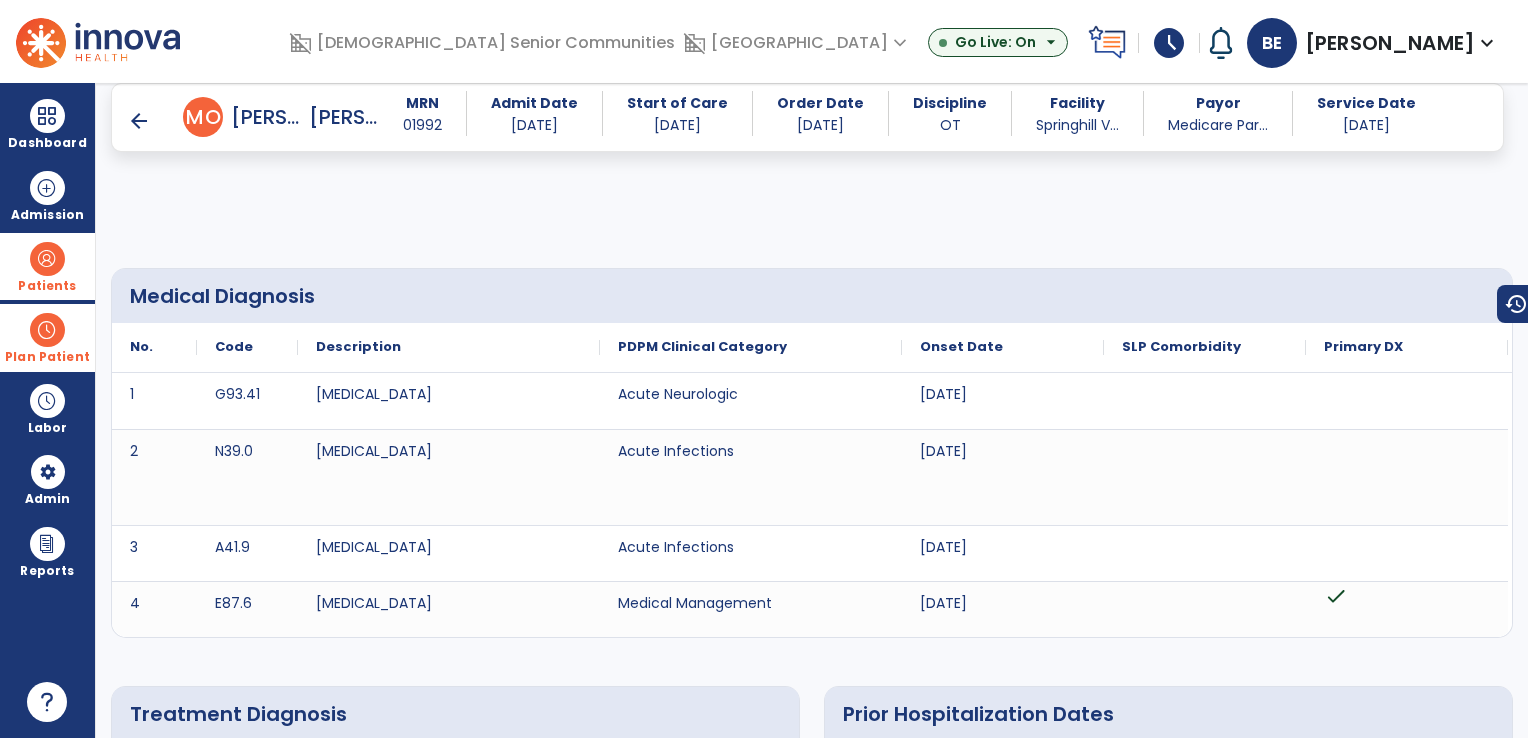 scroll, scrollTop: 876, scrollLeft: 0, axis: vertical 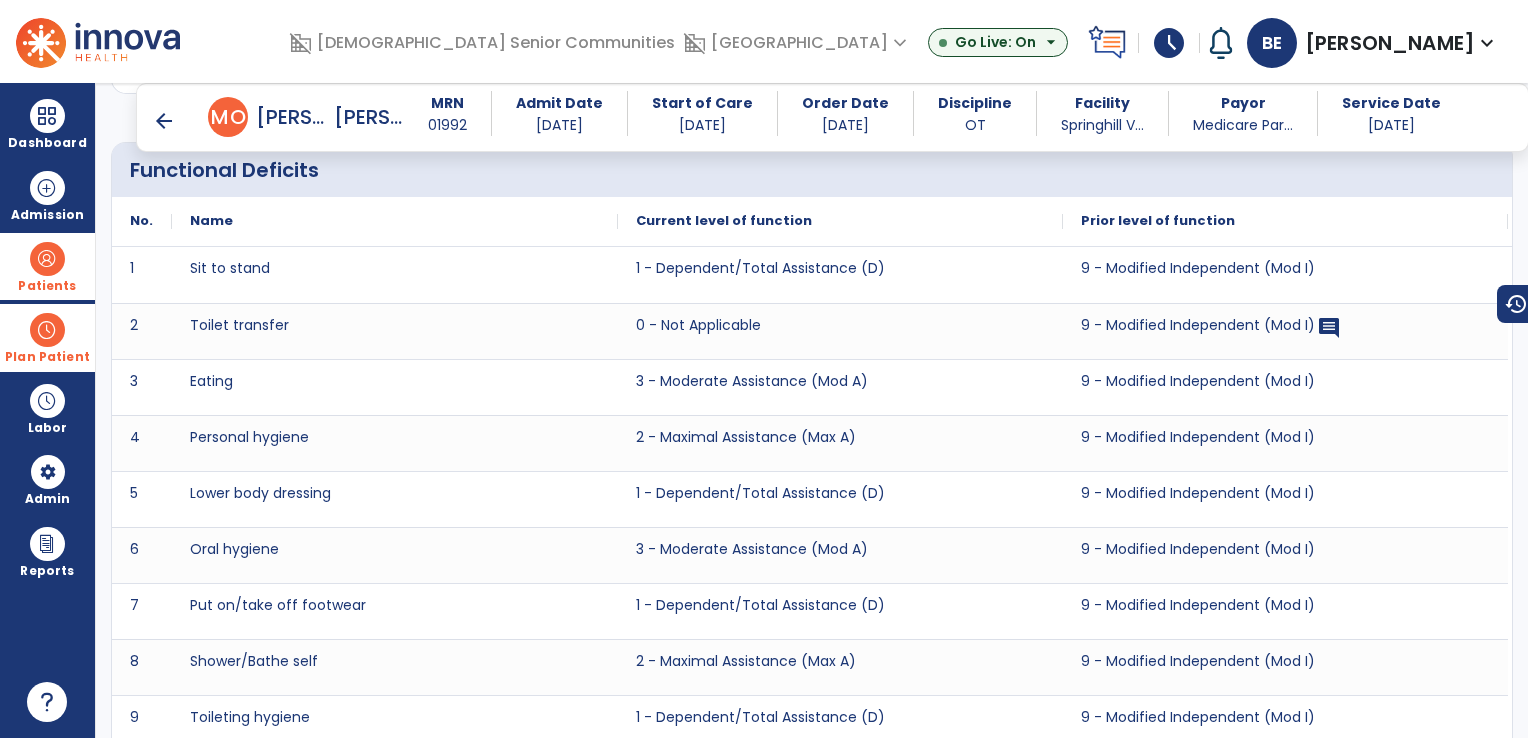 click on "arrow_back" at bounding box center (164, 121) 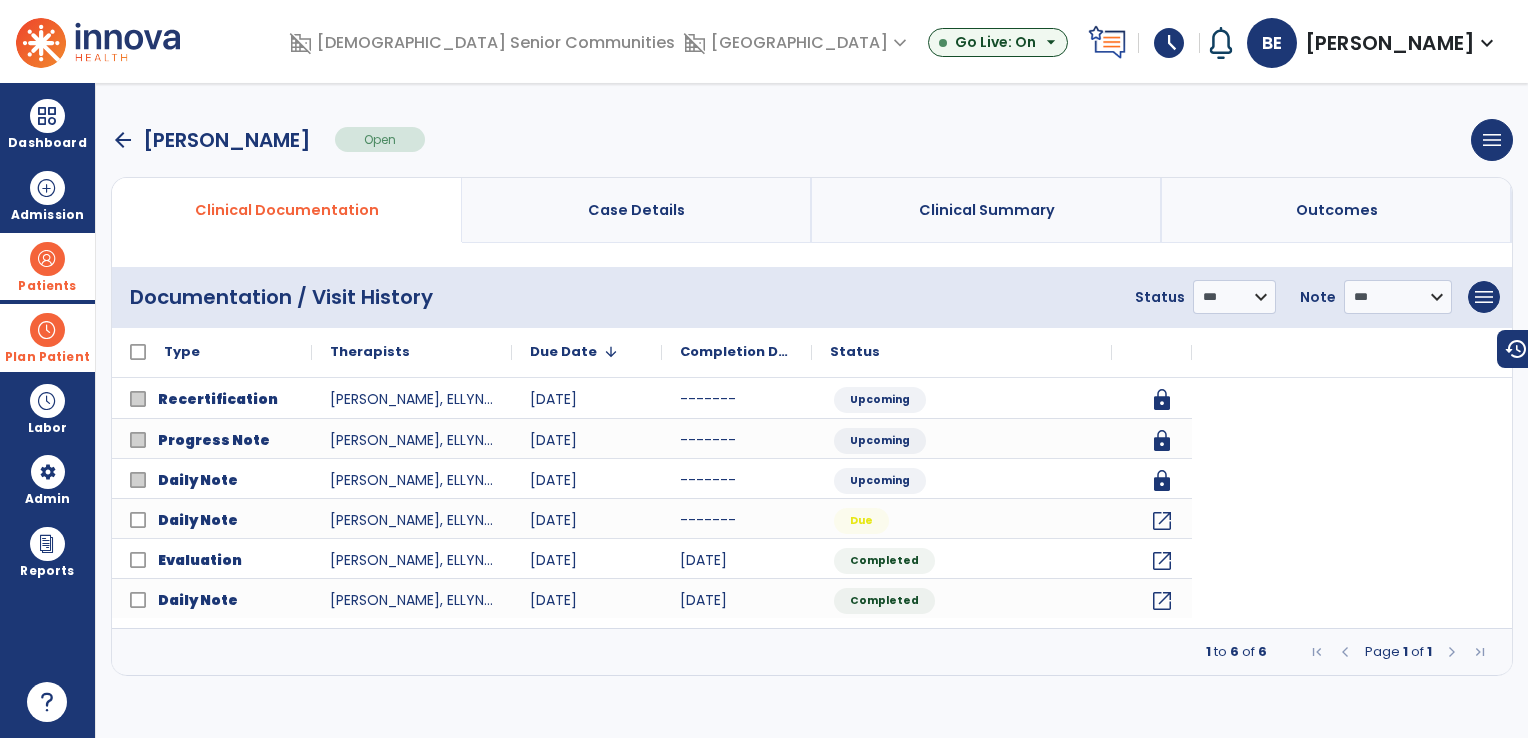 scroll, scrollTop: 0, scrollLeft: 0, axis: both 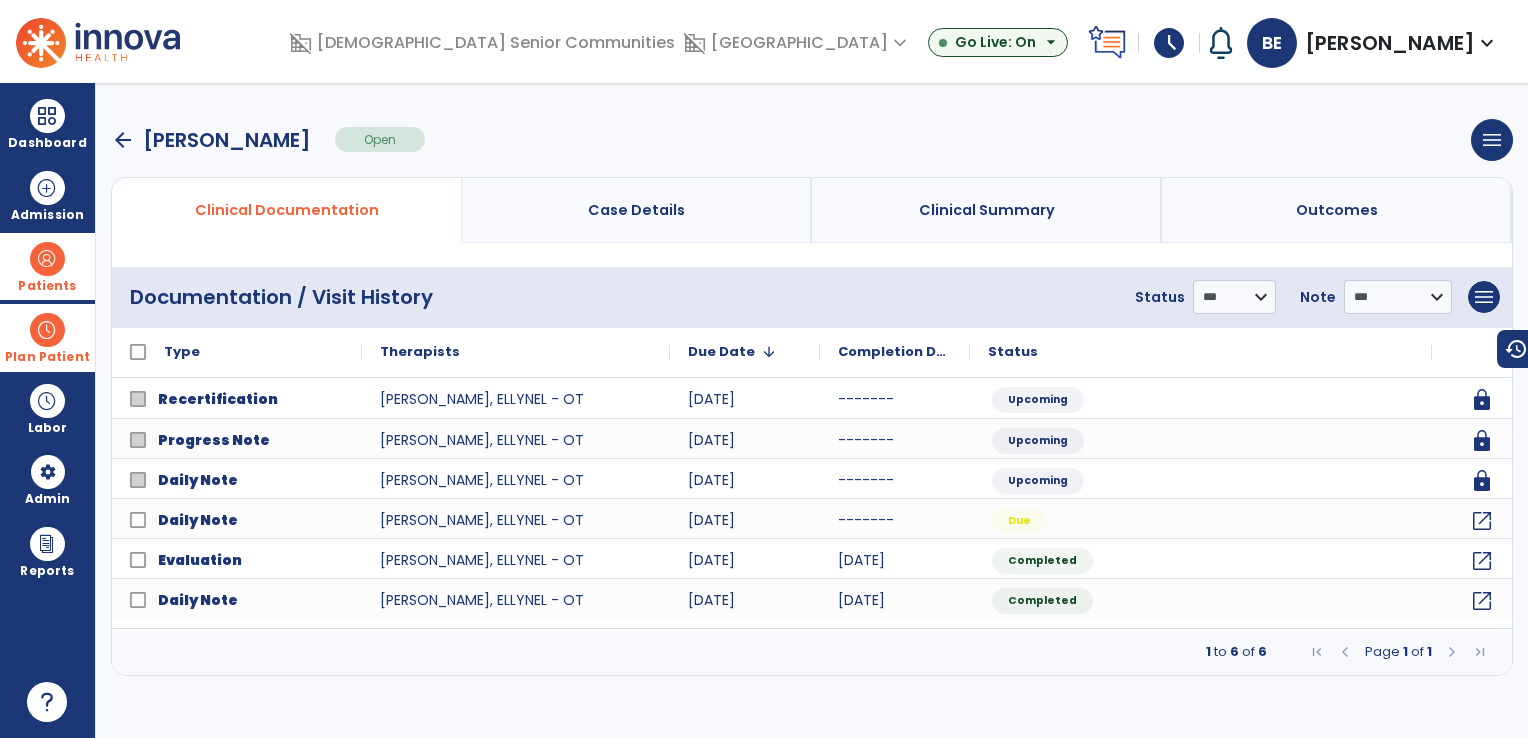click on "arrow_back" at bounding box center (123, 140) 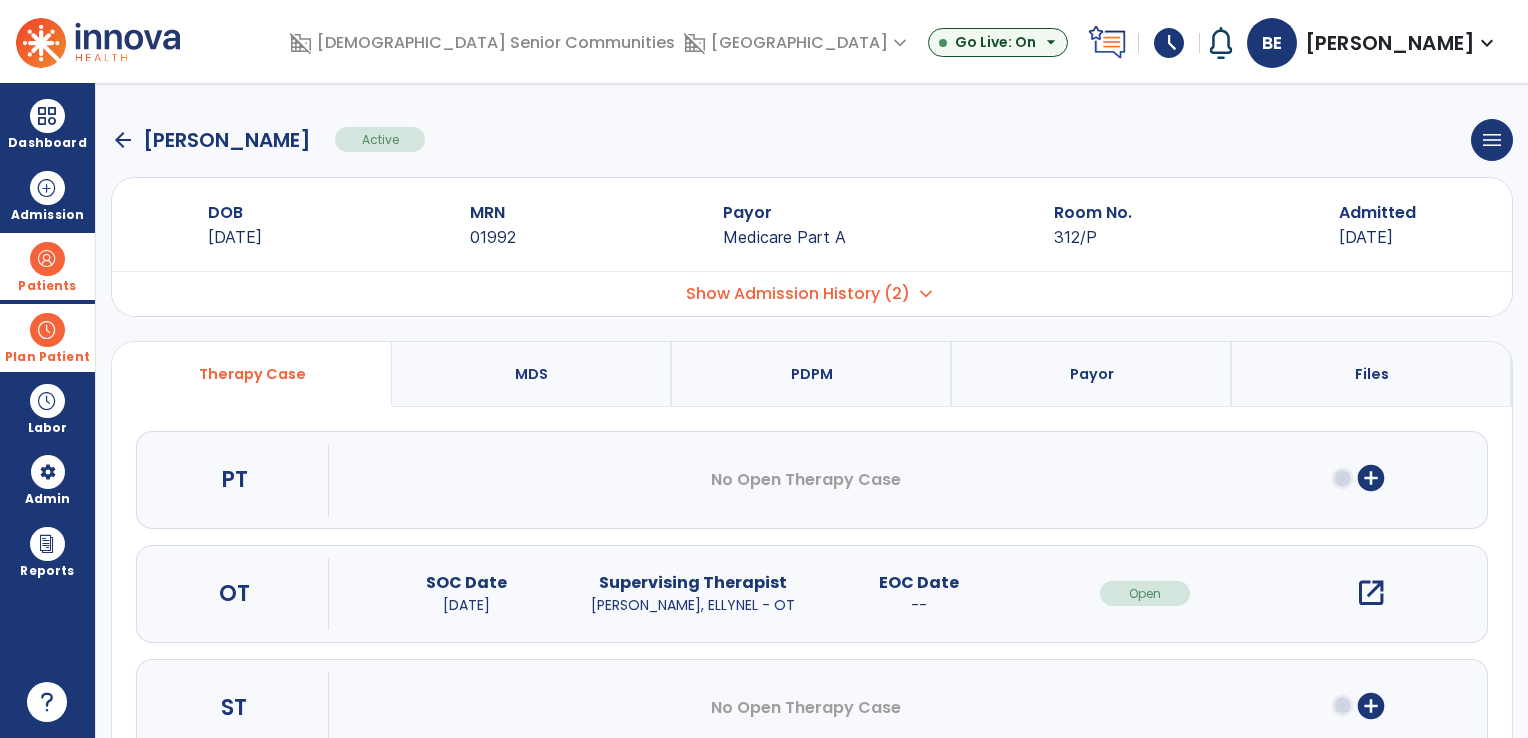 click on "arrow_back" 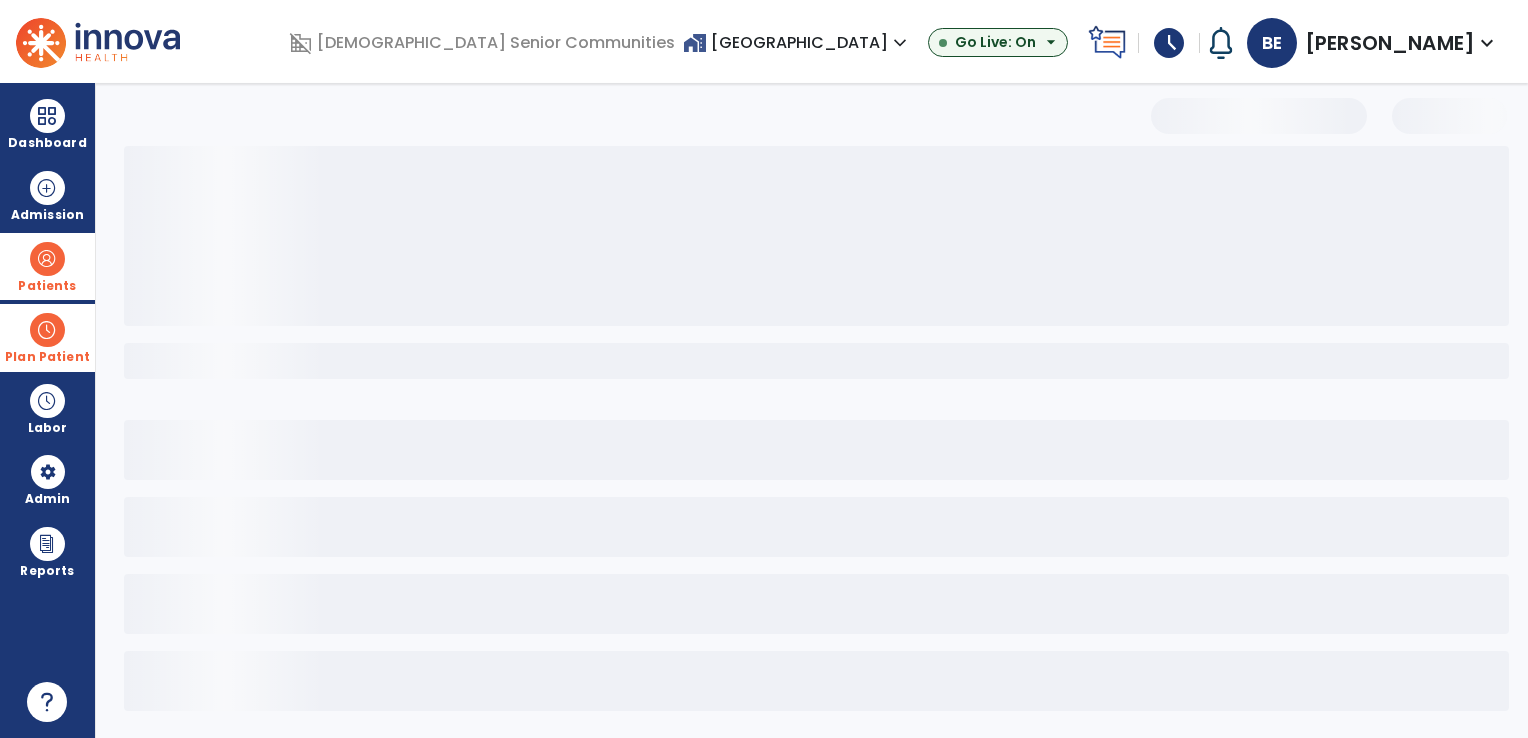 select on "***" 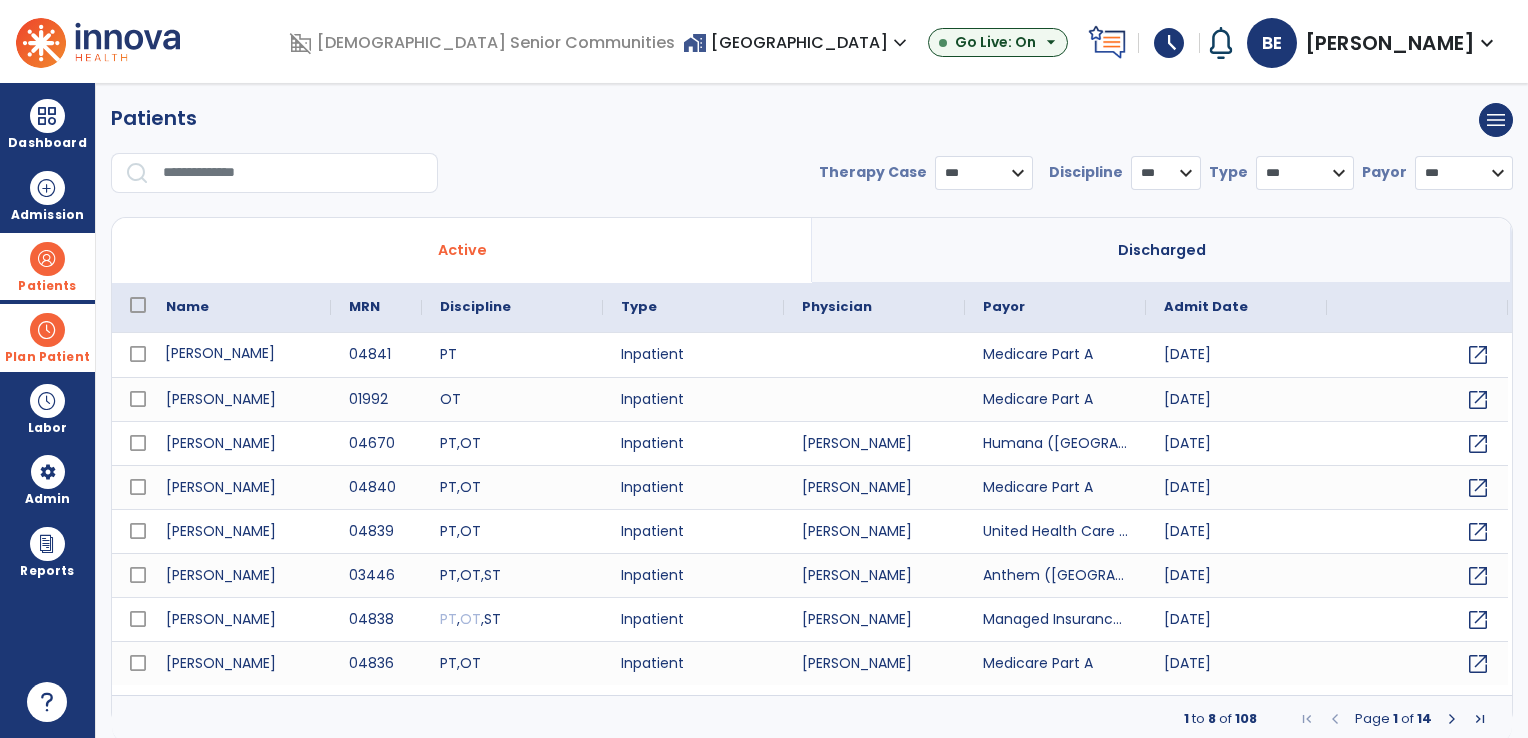 click on "[PERSON_NAME]" at bounding box center (239, 355) 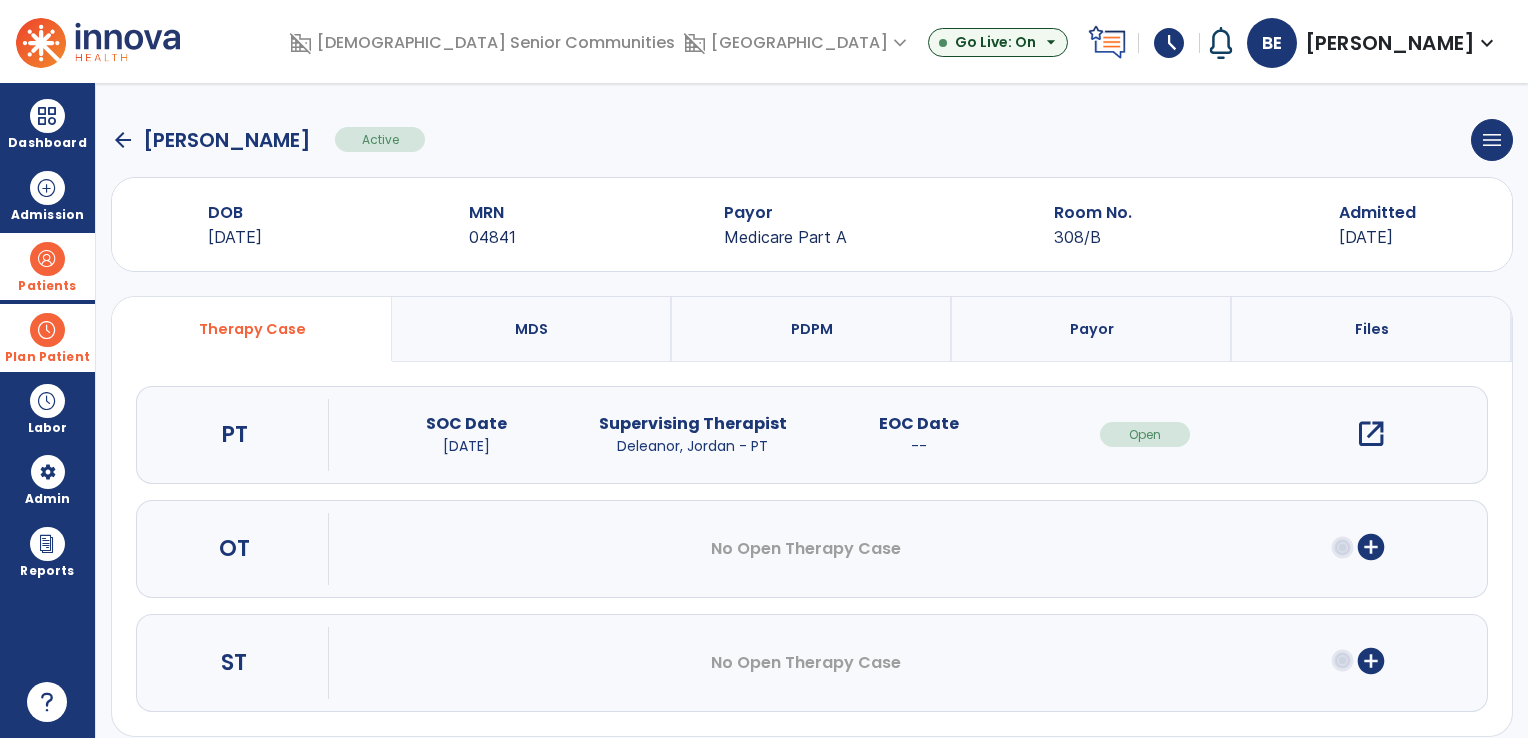 click on "open_in_new" at bounding box center [1371, 434] 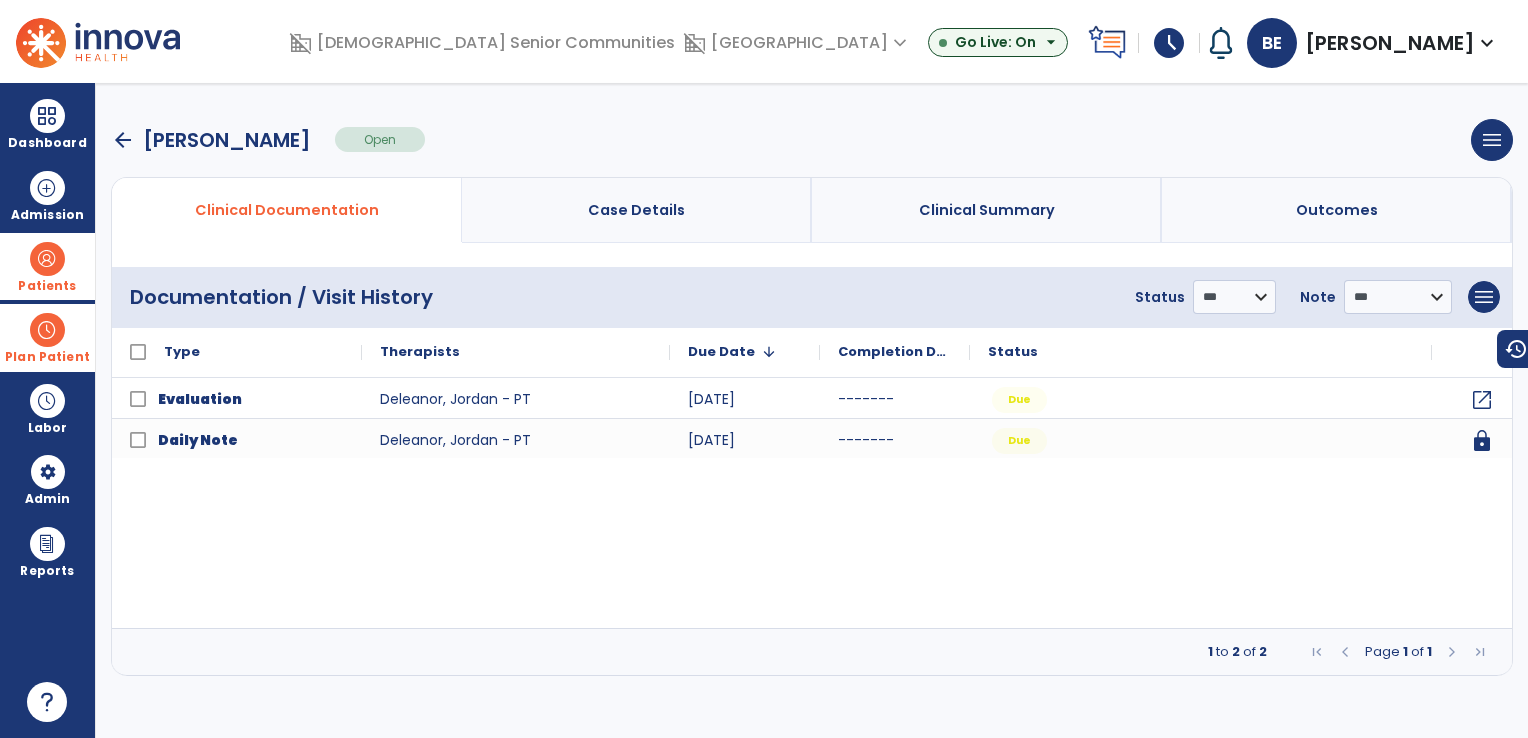 click on "arrow_back" at bounding box center (123, 140) 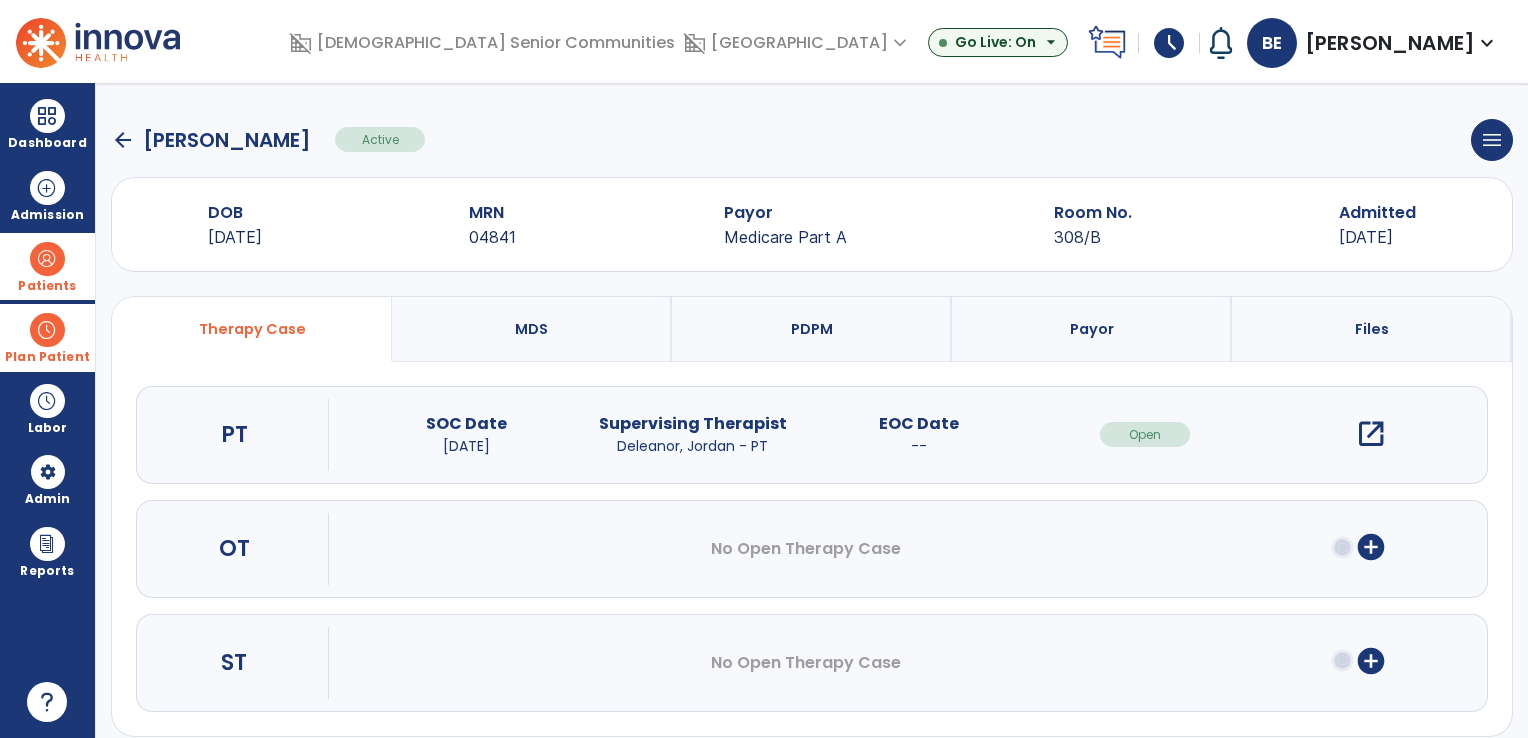click on "arrow_back" 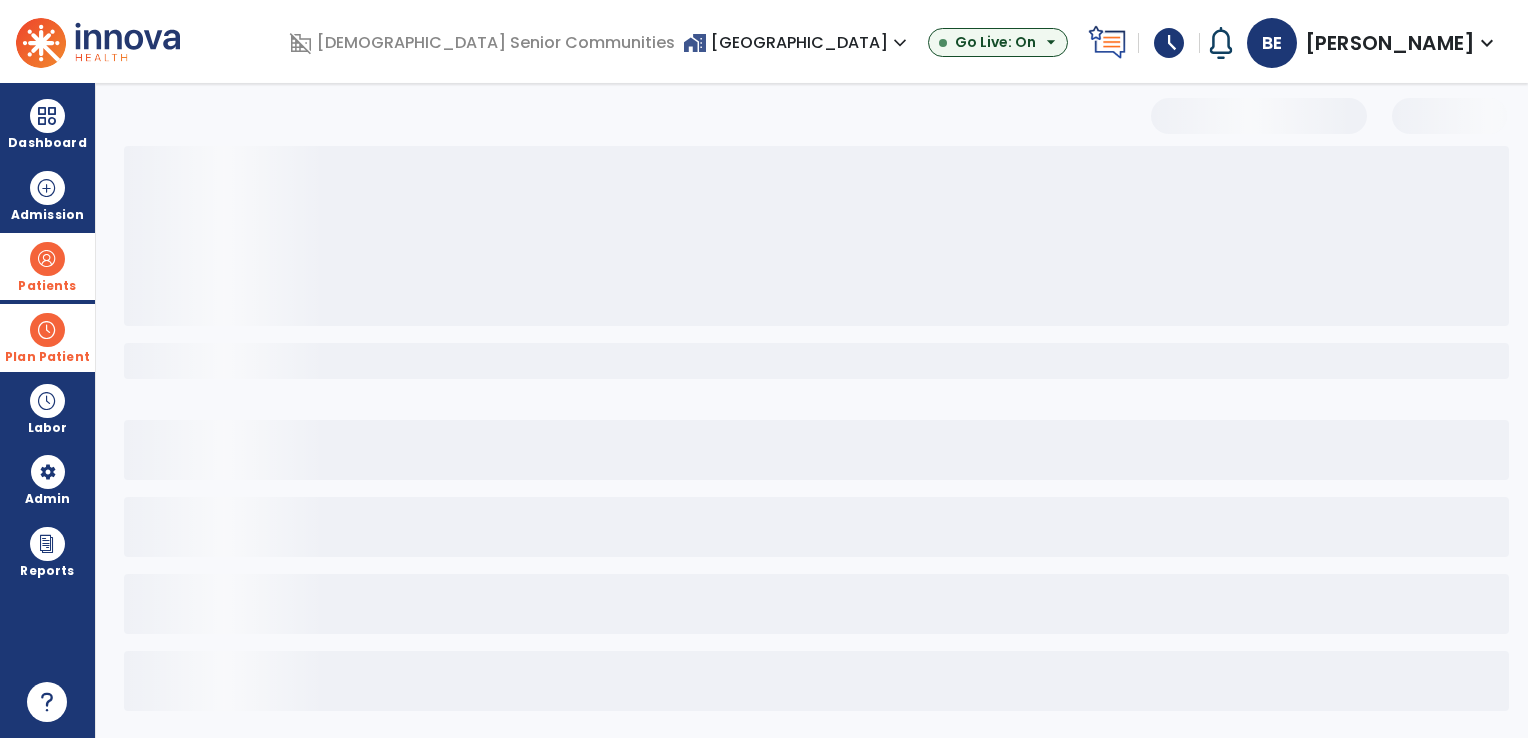select on "***" 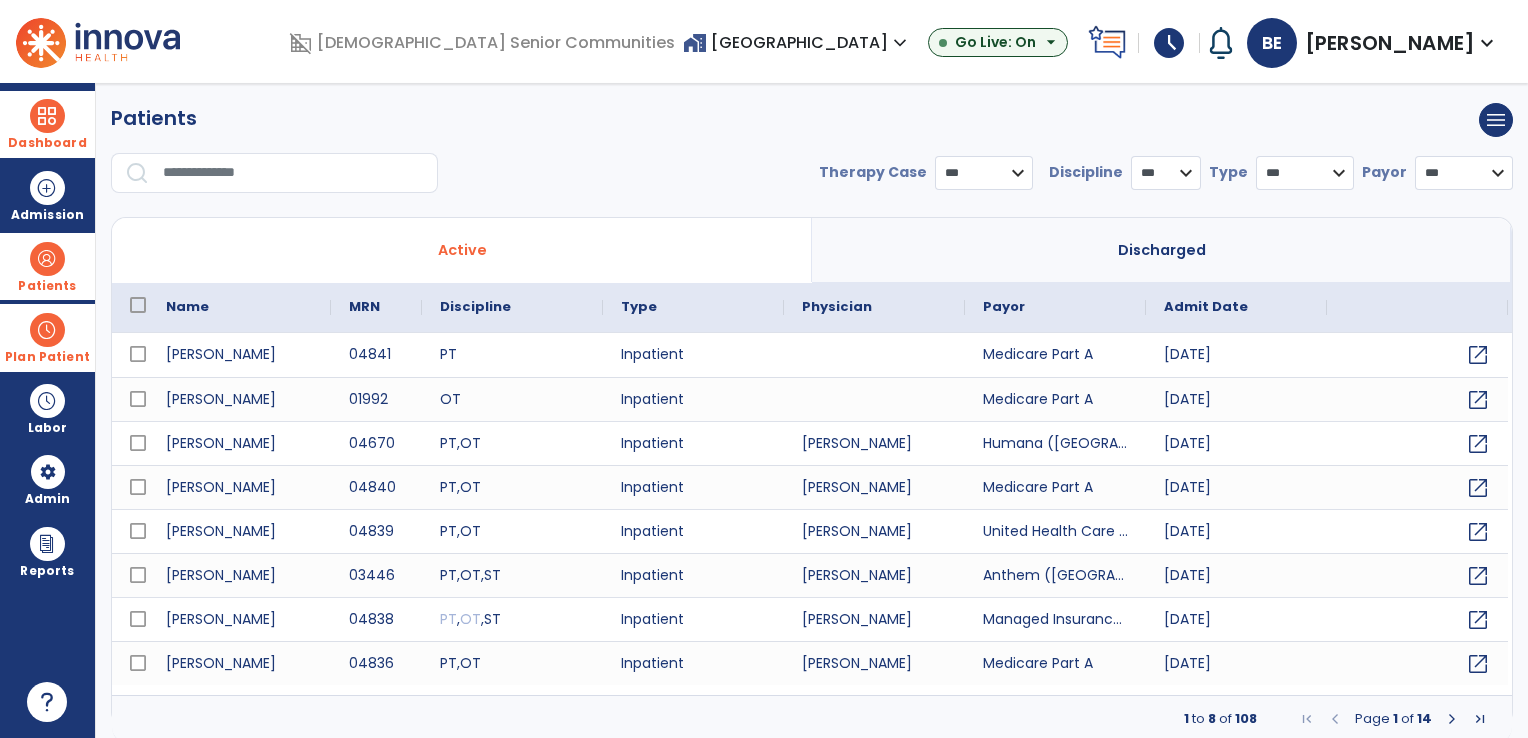 click on "Dashboard" at bounding box center (47, 143) 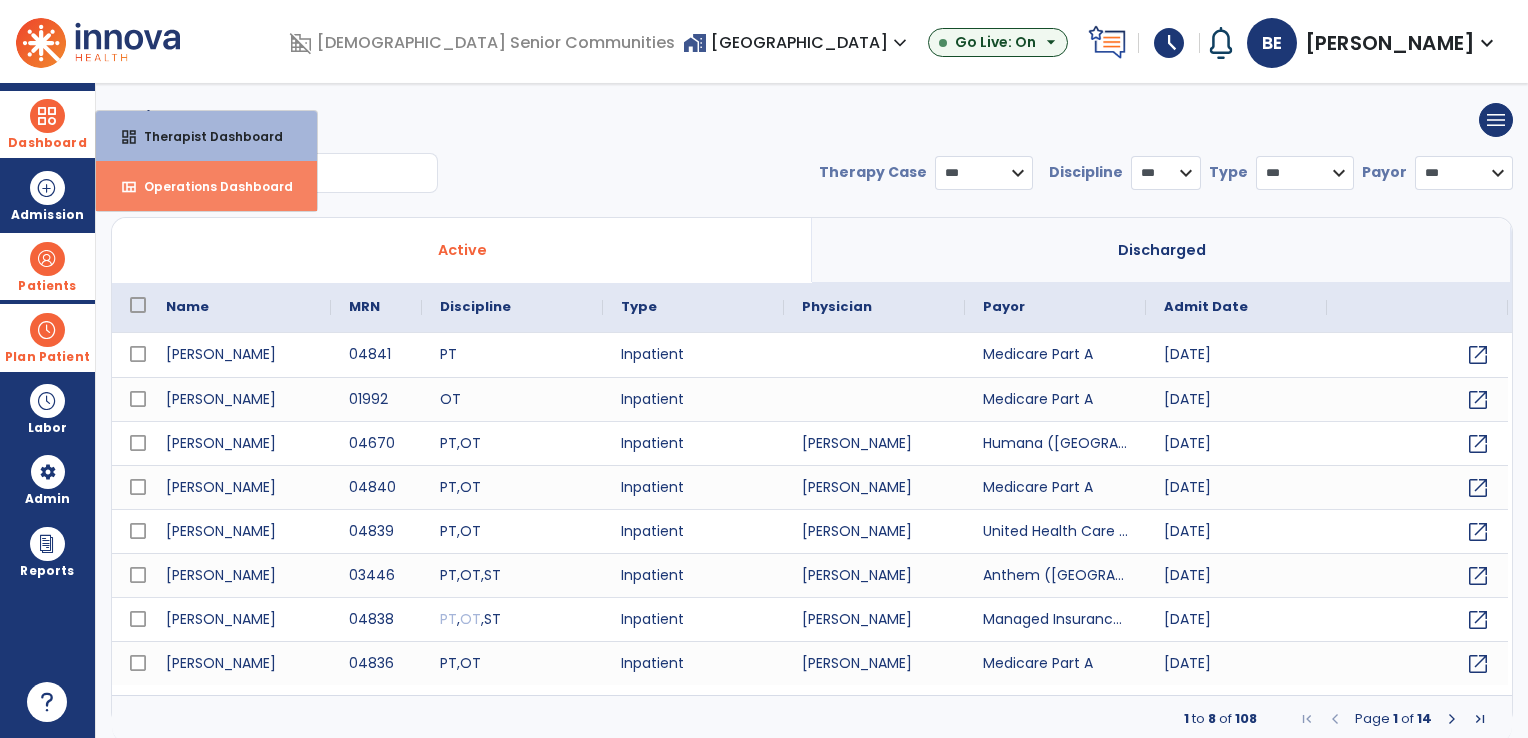 click on "Operations Dashboard" at bounding box center [210, 186] 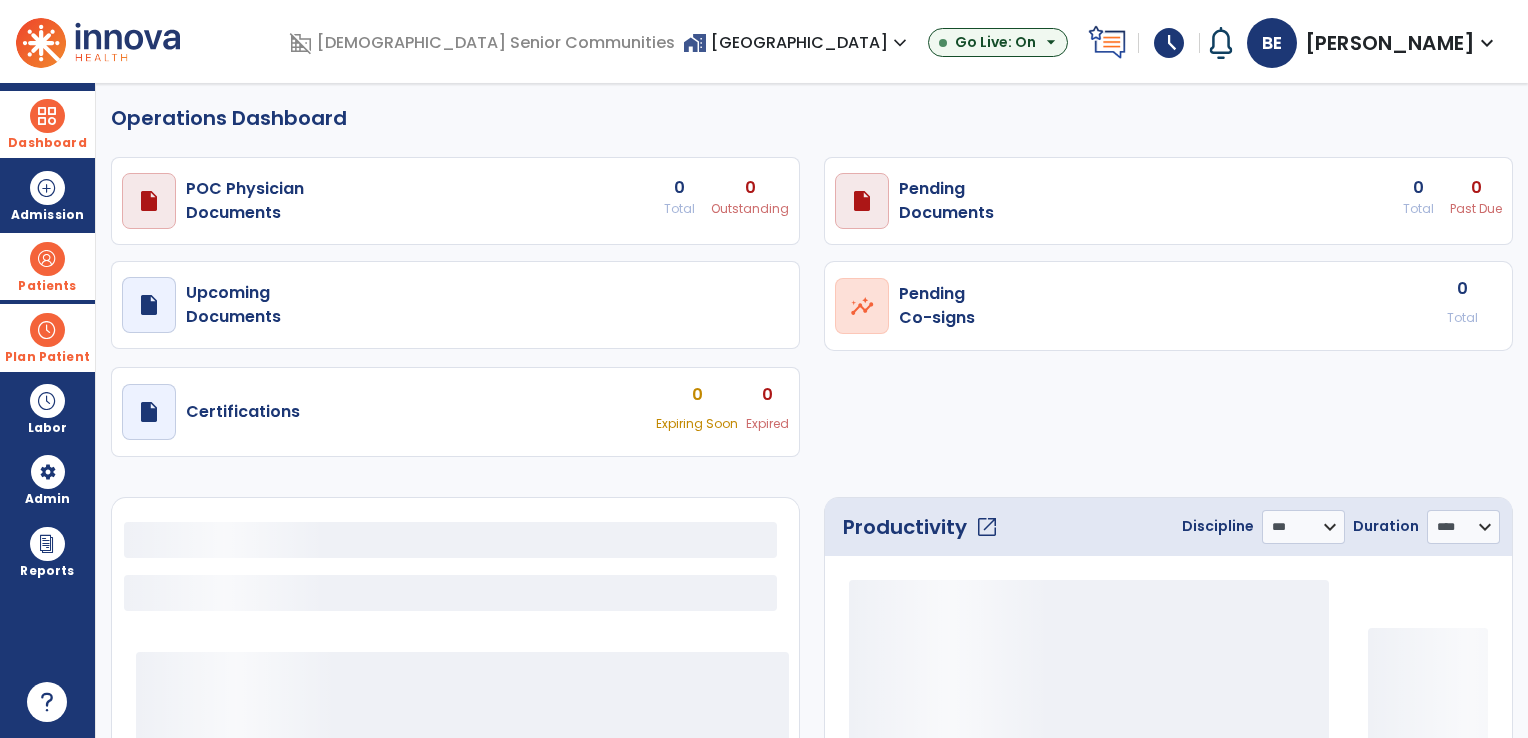 select on "***" 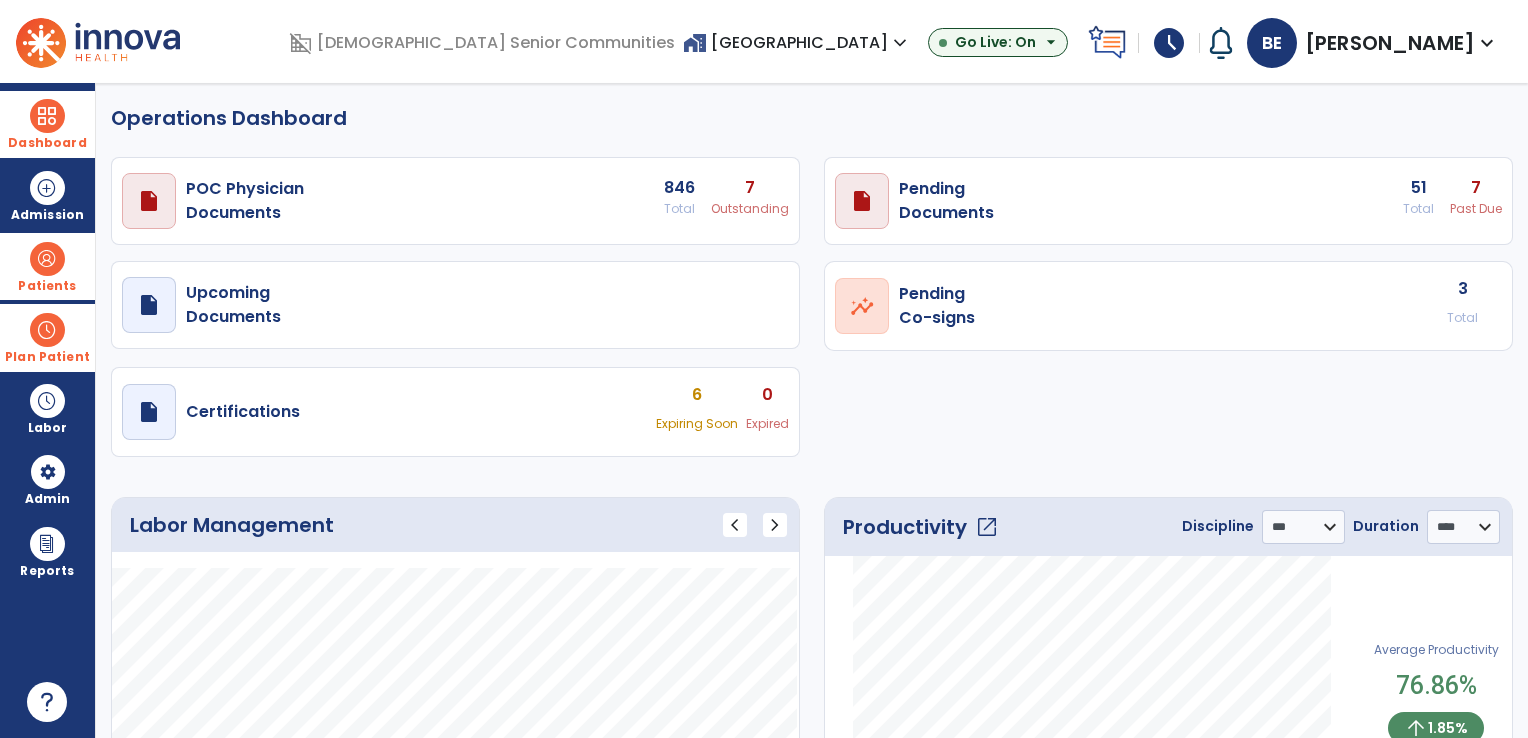click on "846 Total 7 Outstanding" at bounding box center (726, 201) 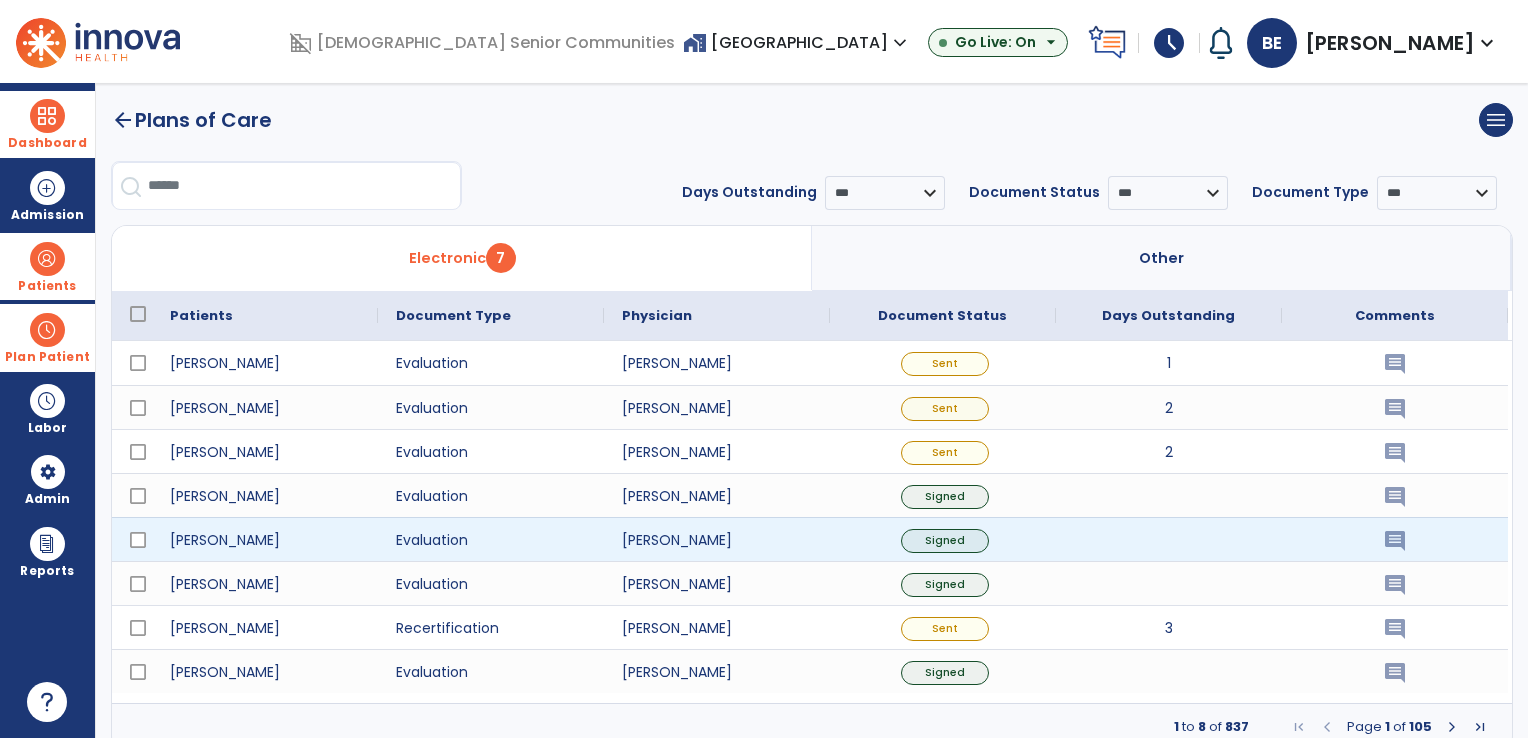 click on "insert_comment" 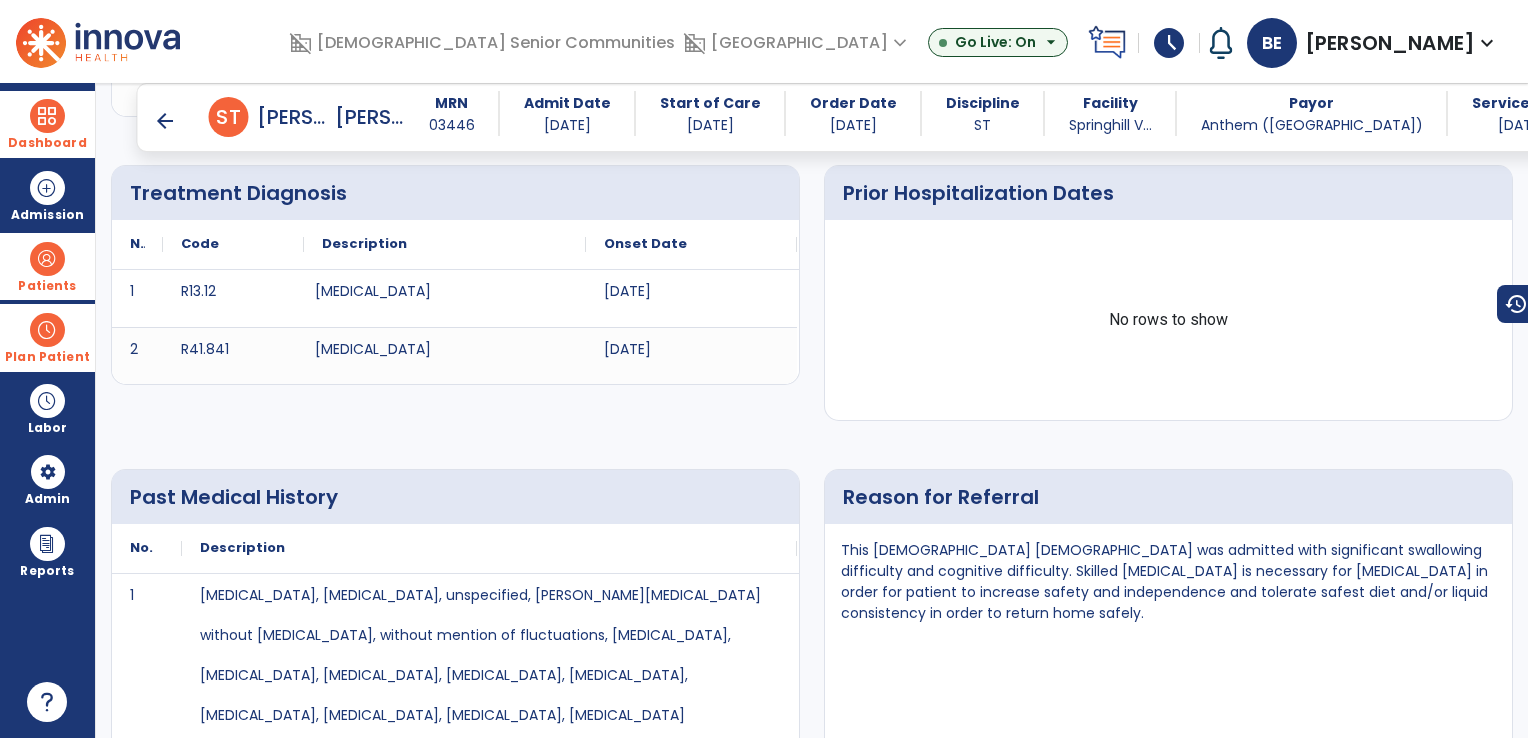 scroll, scrollTop: 0, scrollLeft: 0, axis: both 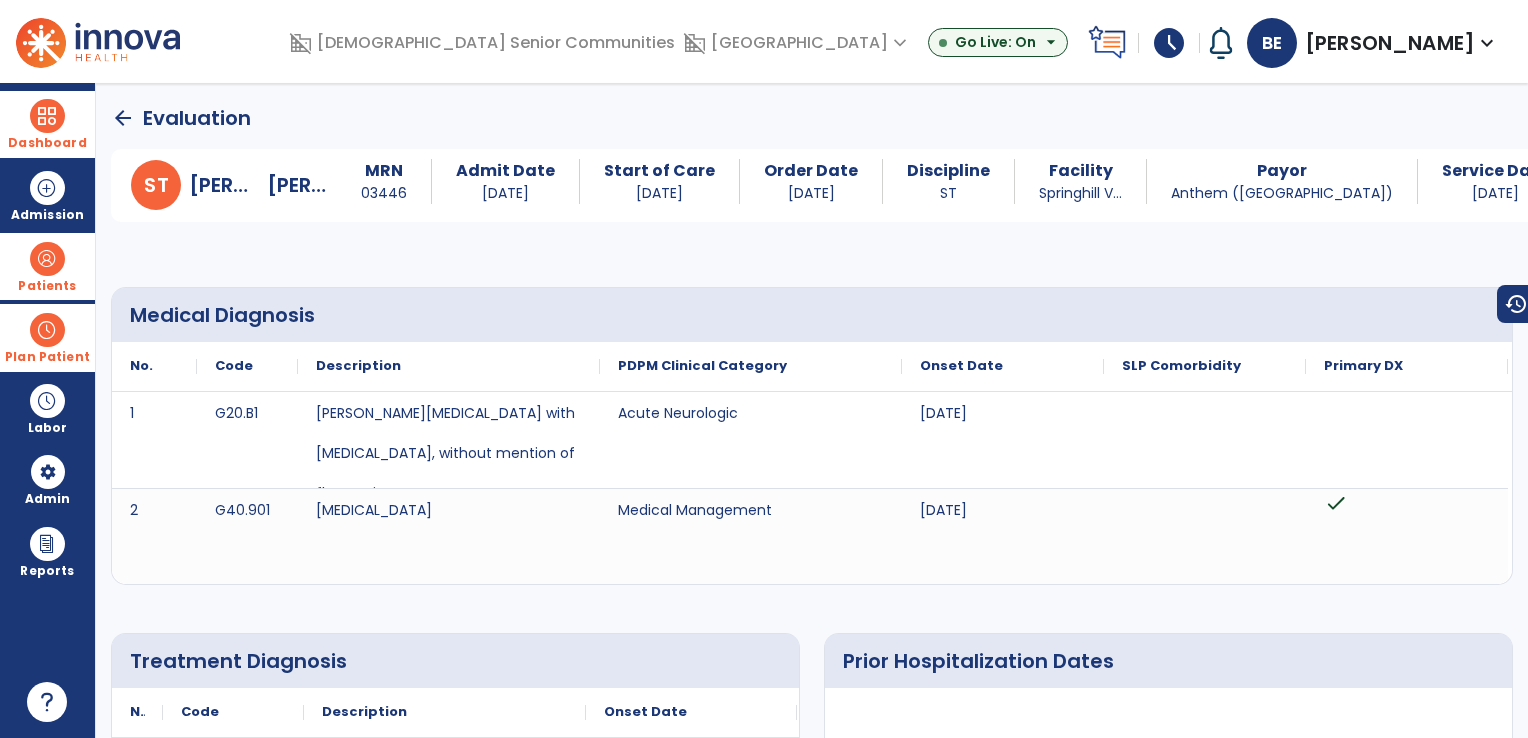 click on "arrow_back" 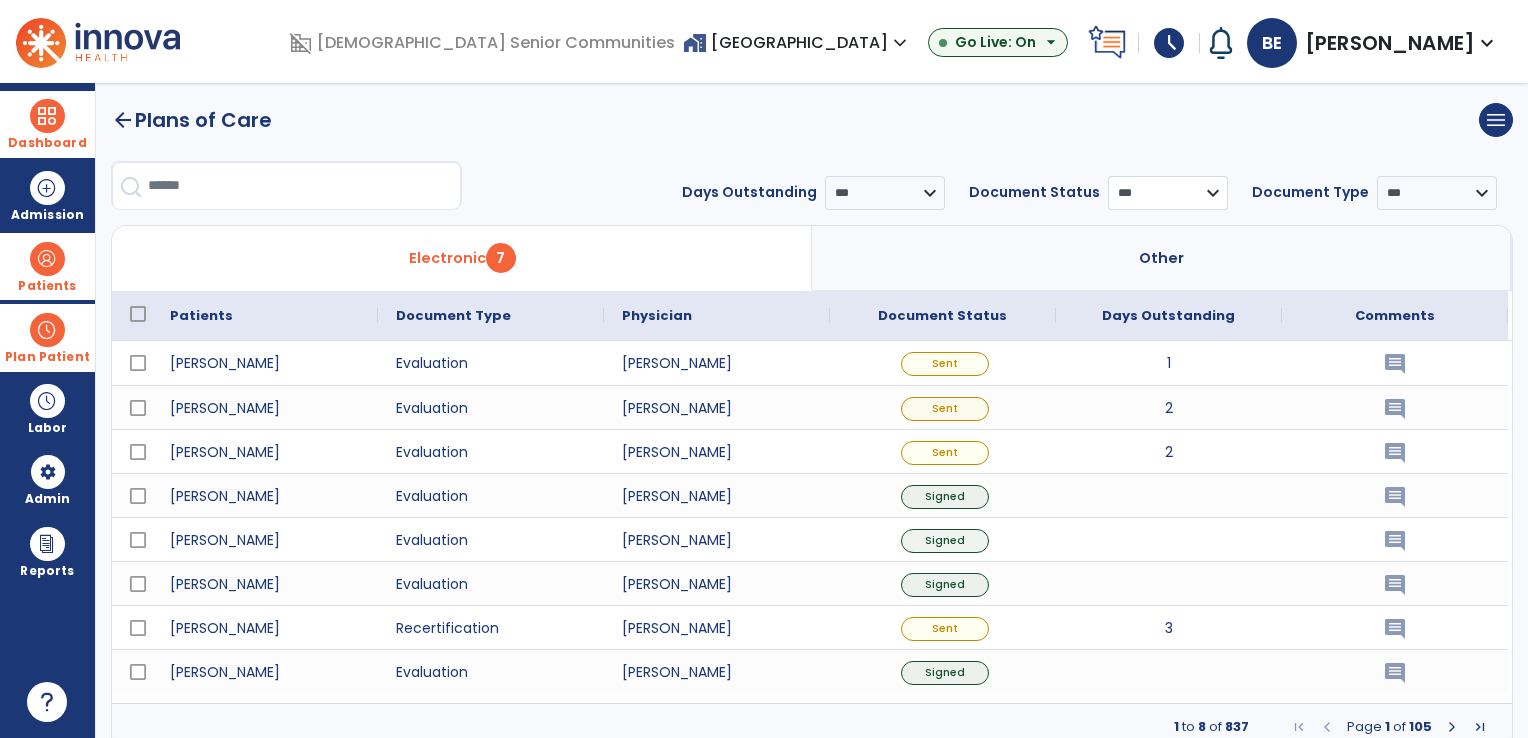 click on "*** ****** **** ********" at bounding box center [1168, 193] 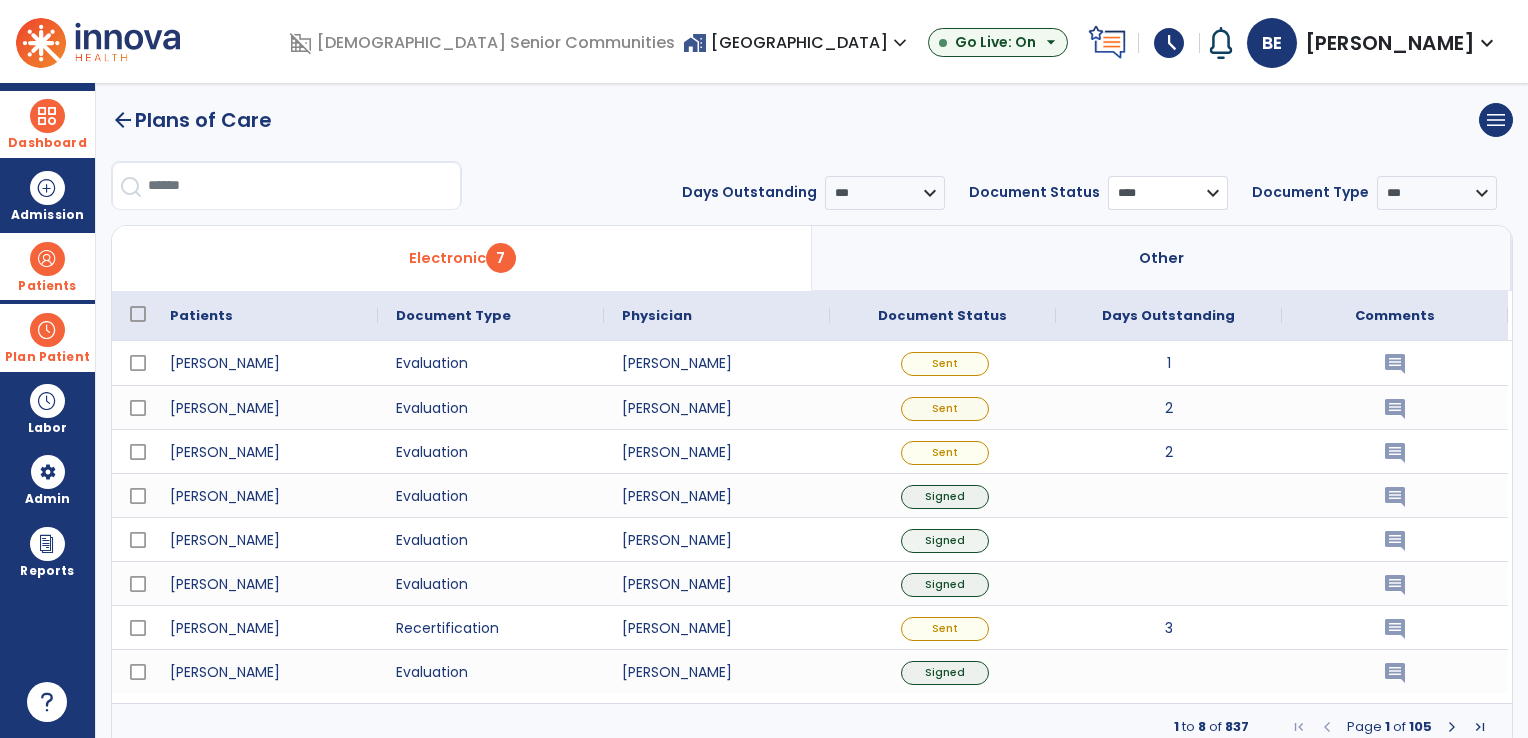 click on "*** ****** **** ********" at bounding box center (1168, 193) 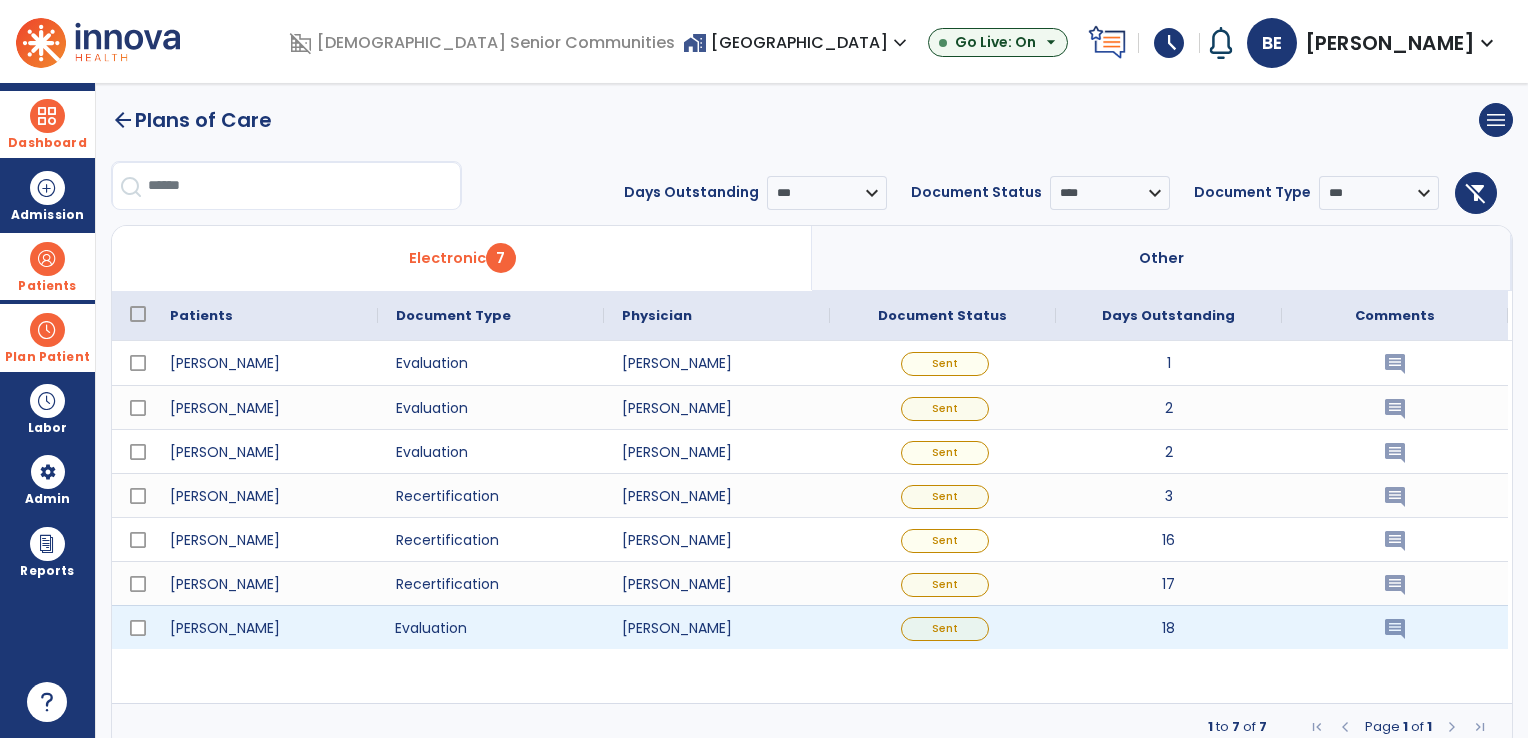 click on "Evaluation" 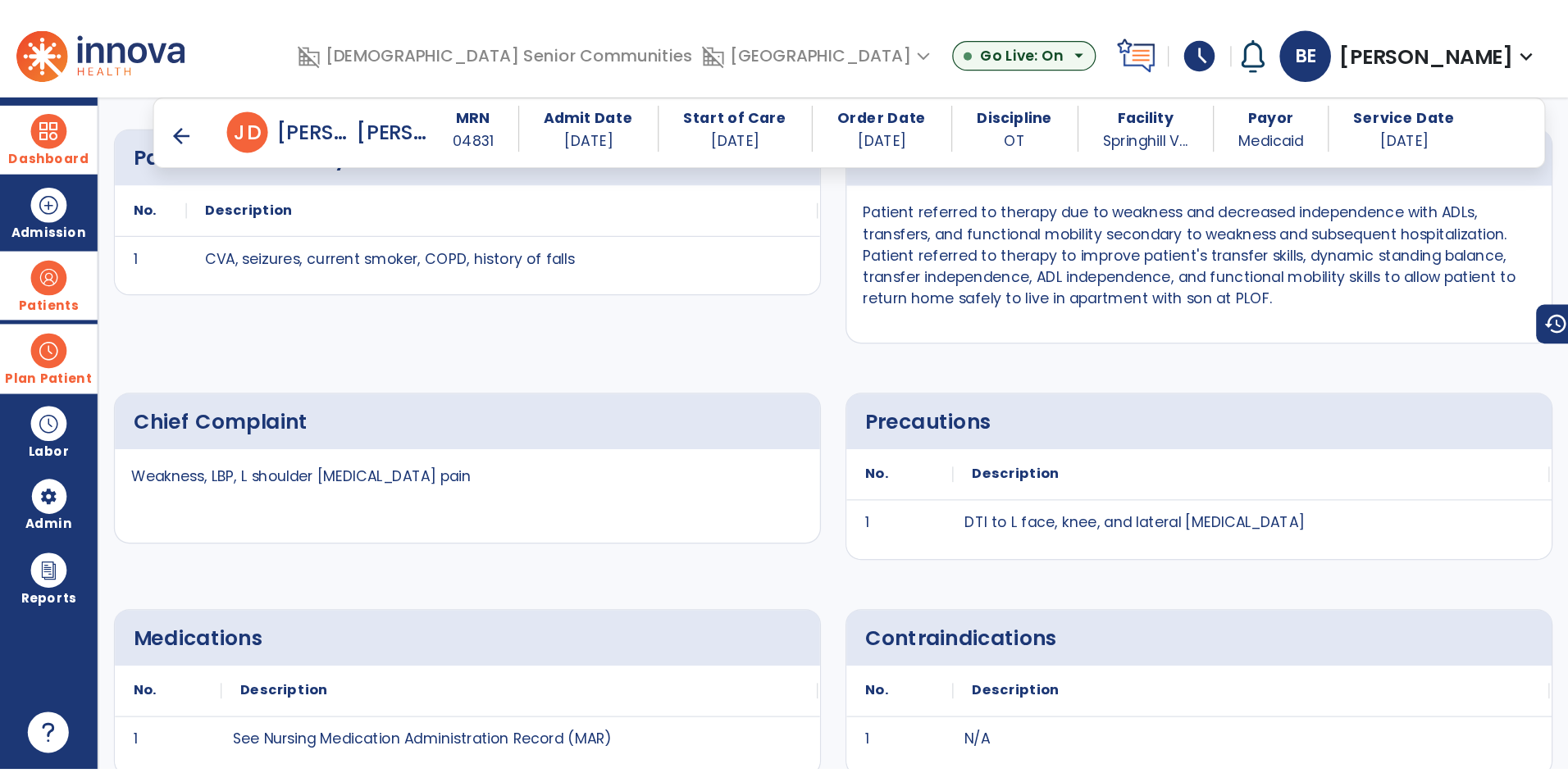 scroll, scrollTop: 0, scrollLeft: 0, axis: both 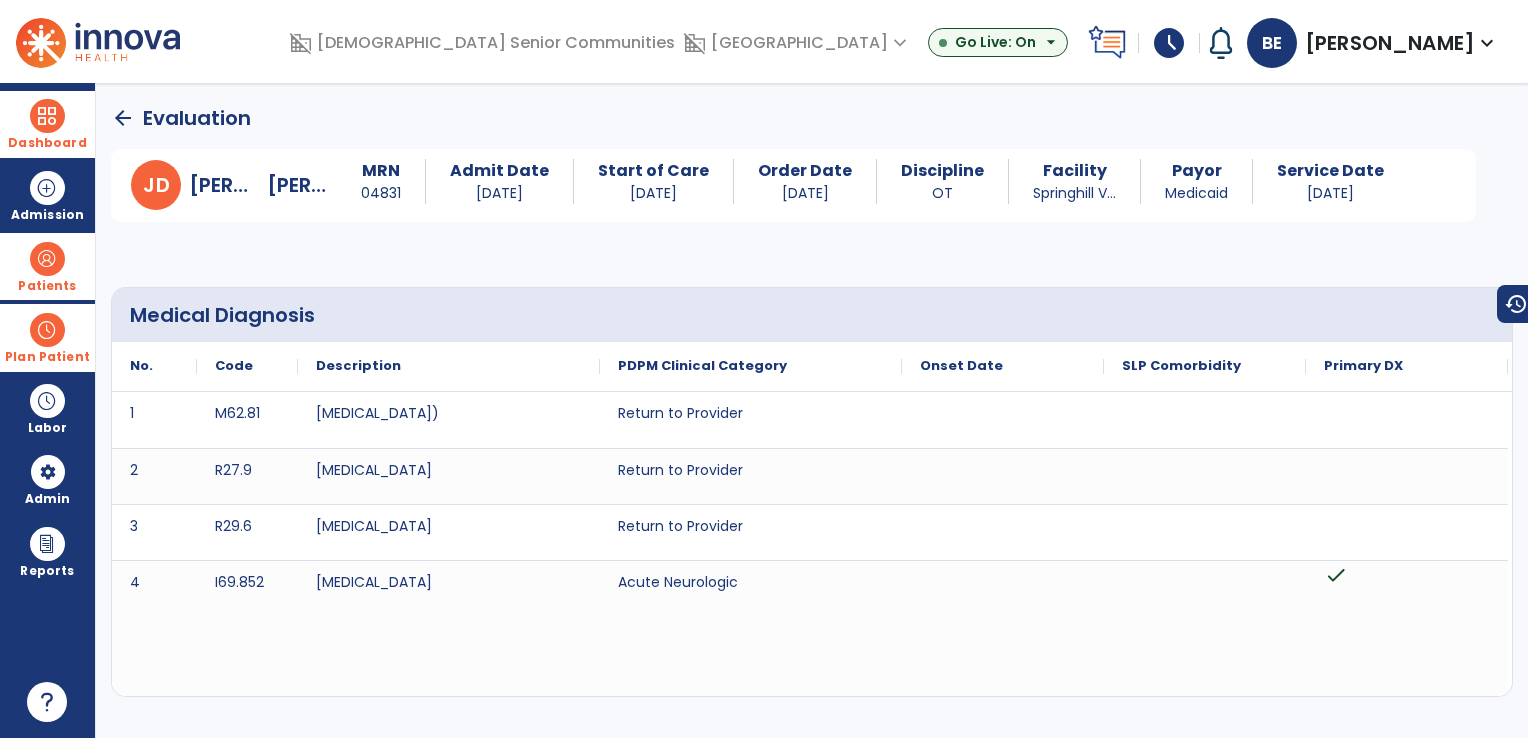 click on "BE   [PERSON_NAME]   expand_more" at bounding box center (1373, 43) 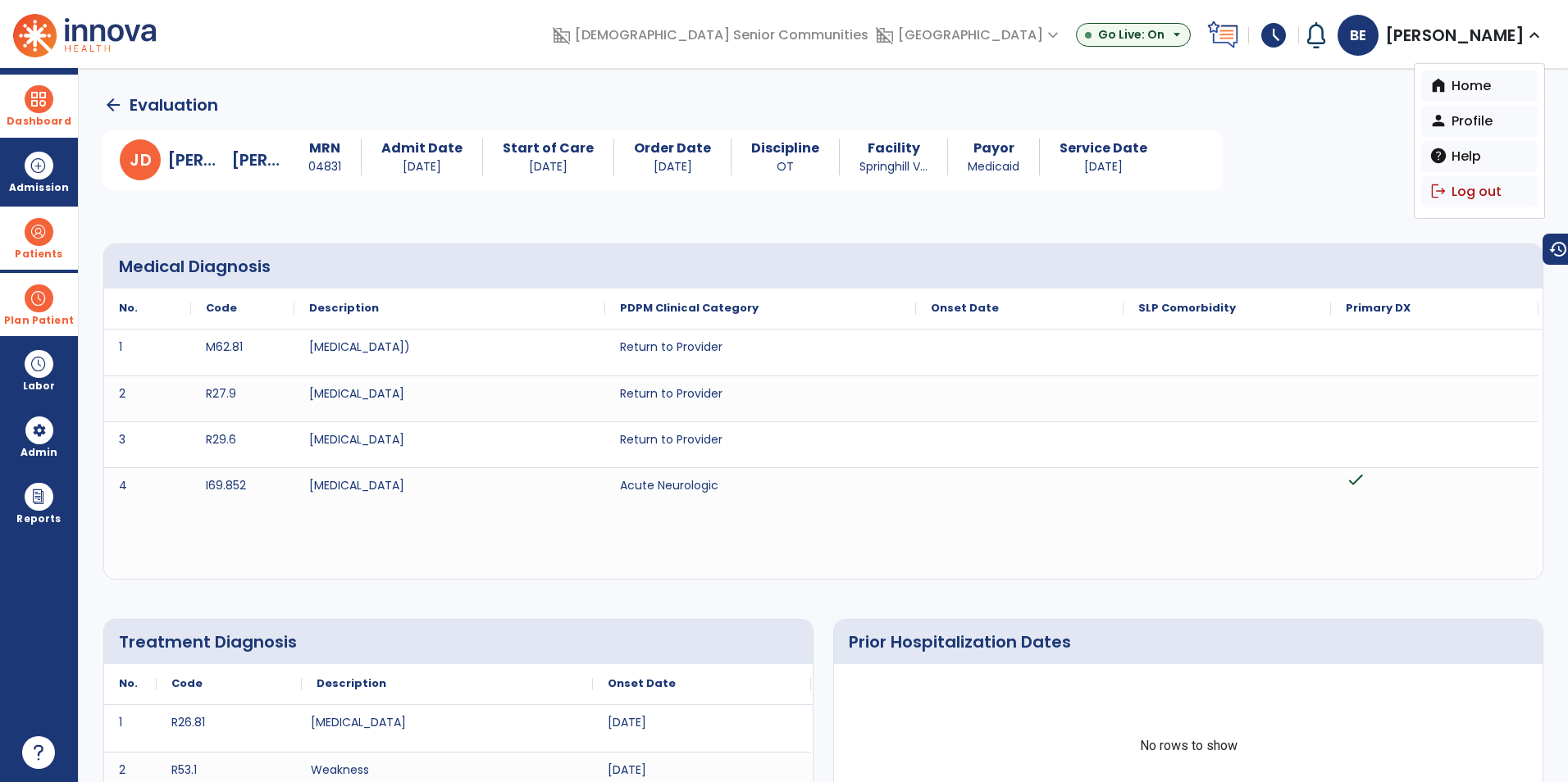 click on "Plan Patient" at bounding box center [39, 254] 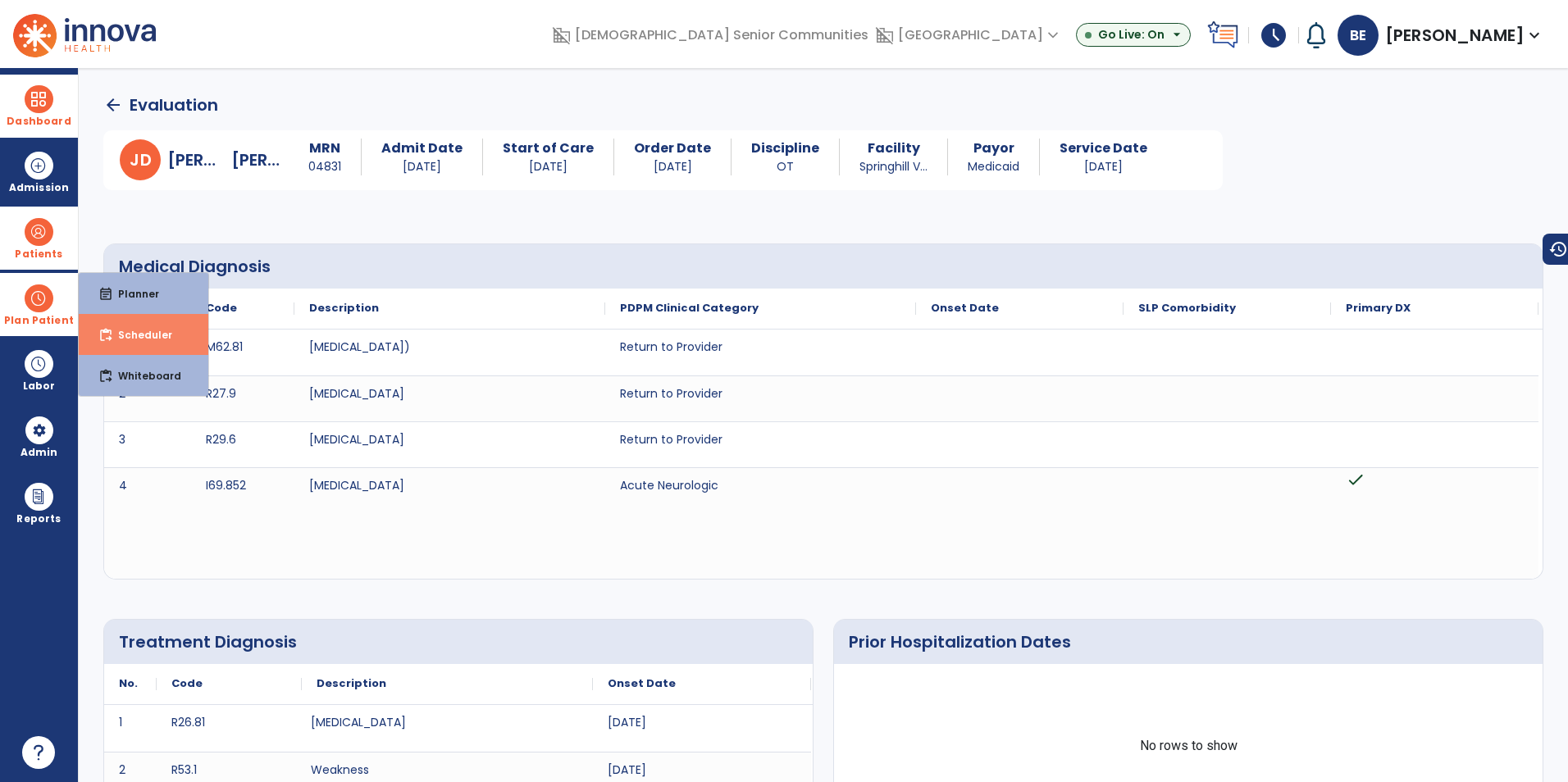 click on "content_paste_go  Scheduler" at bounding box center (144, 334) 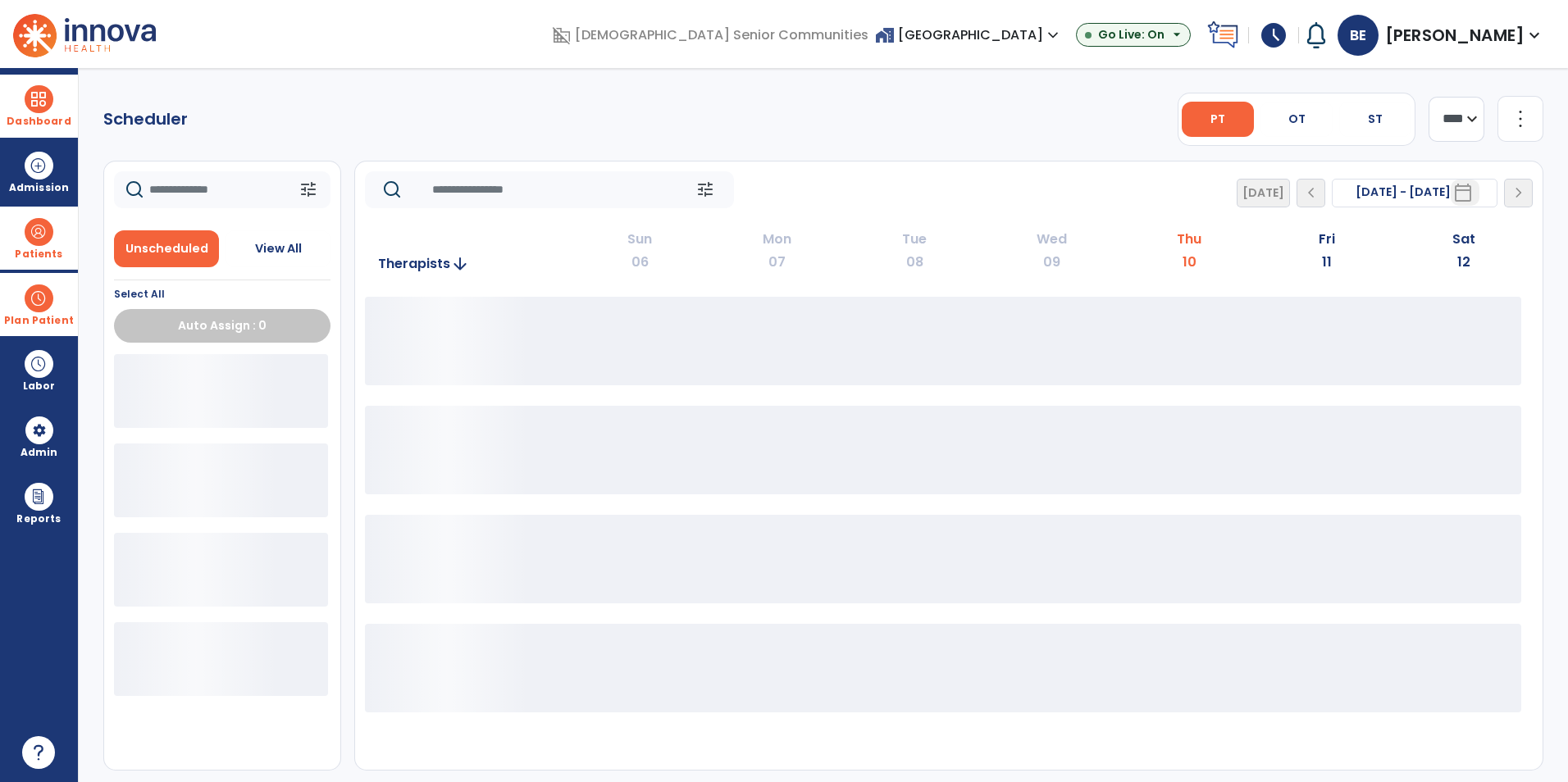 click on "Dashboard" at bounding box center [39, 106] 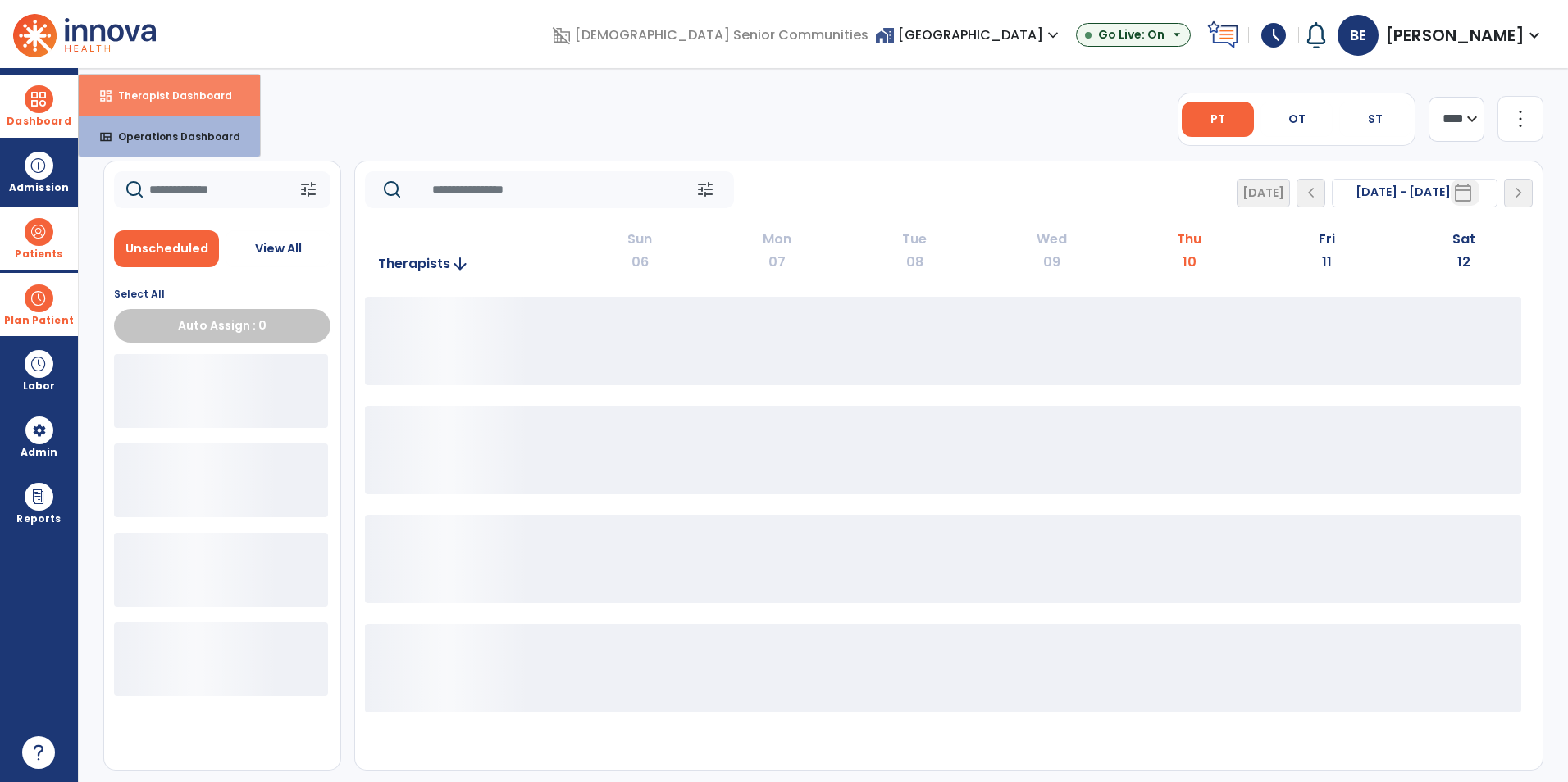 click on "Therapist Dashboard" at bounding box center [168, 95] 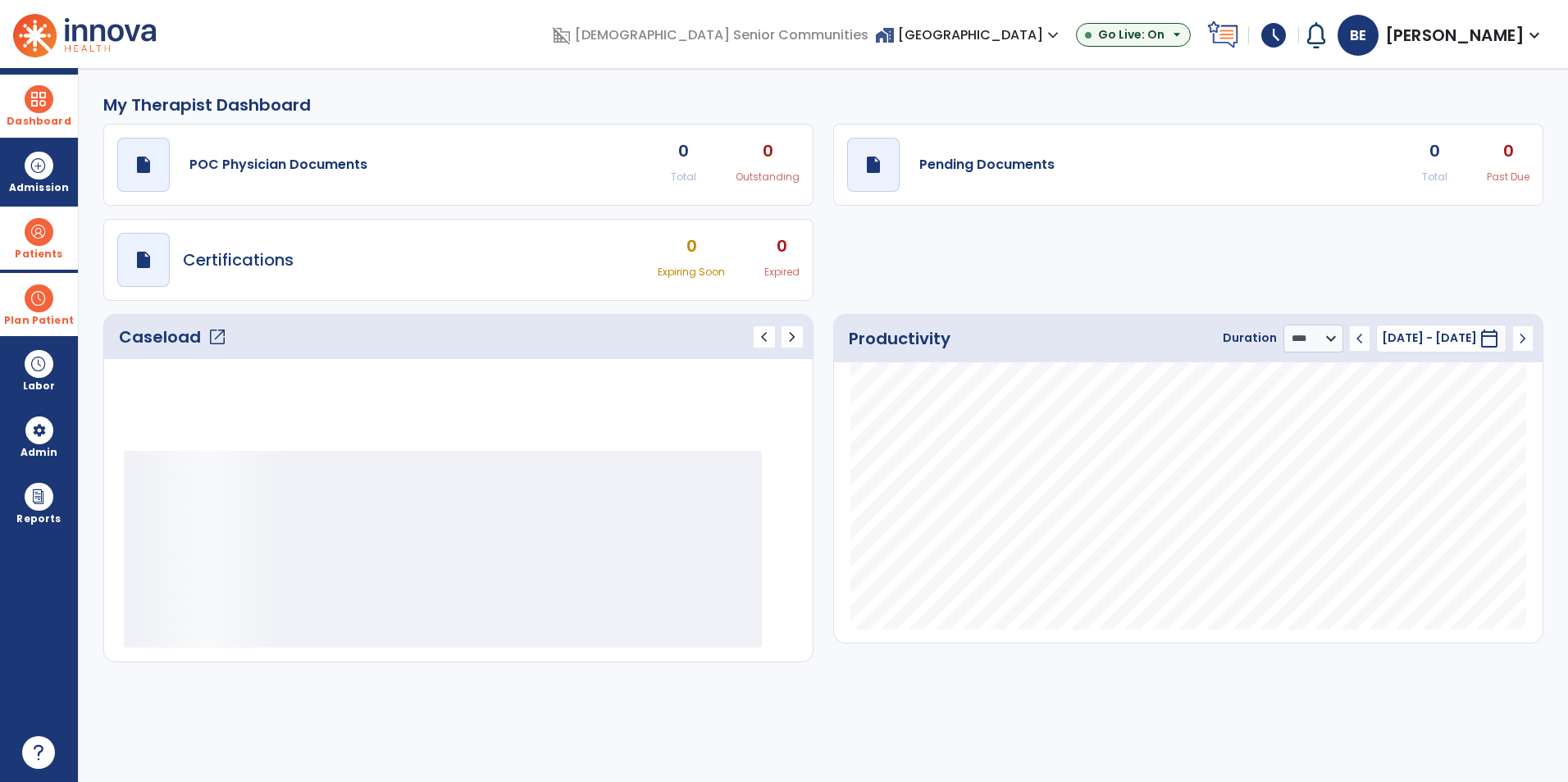 click on "Plan Patient" at bounding box center [39, 238] 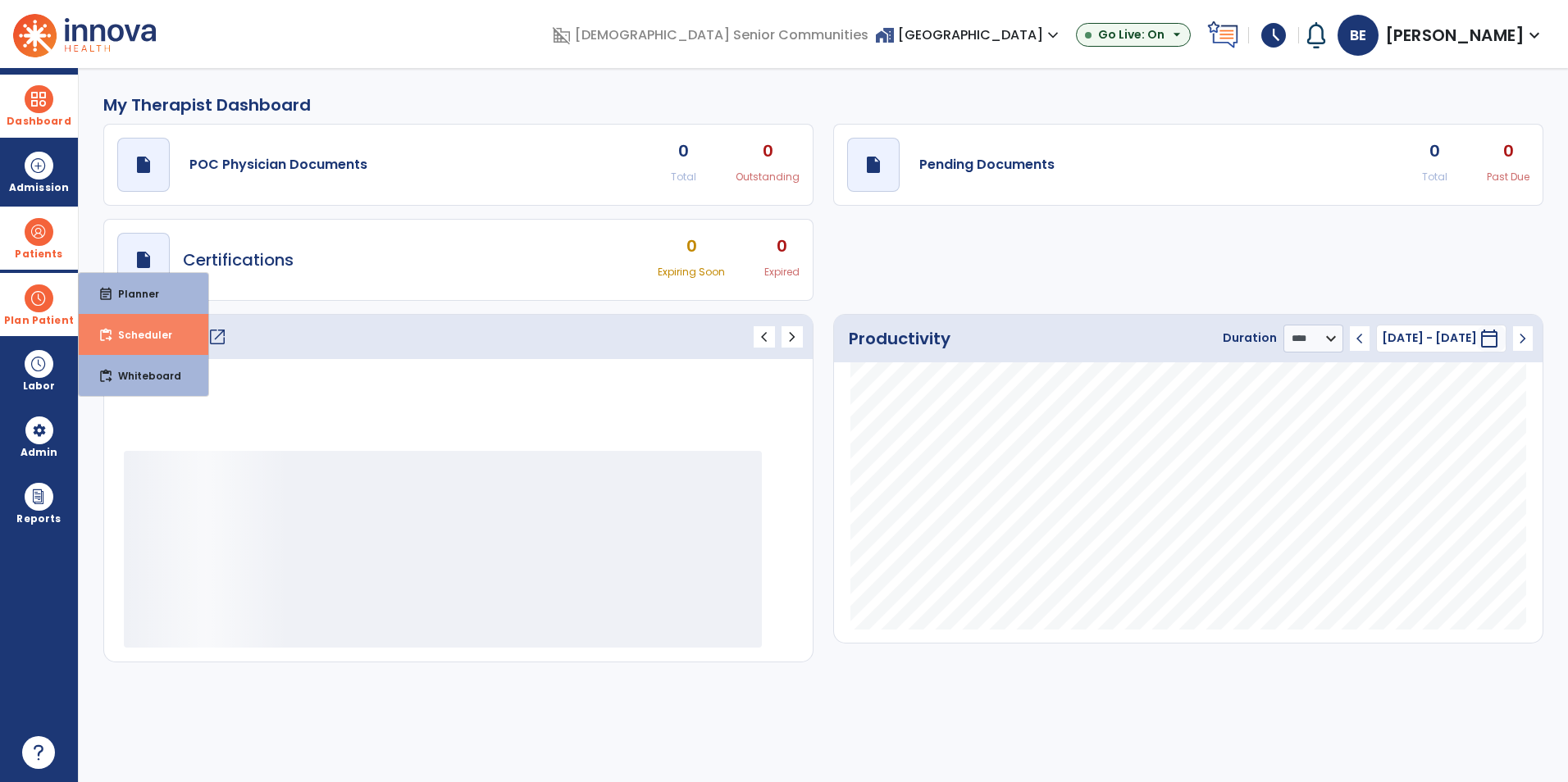 click on "content_paste_go  Scheduler" at bounding box center (144, 334) 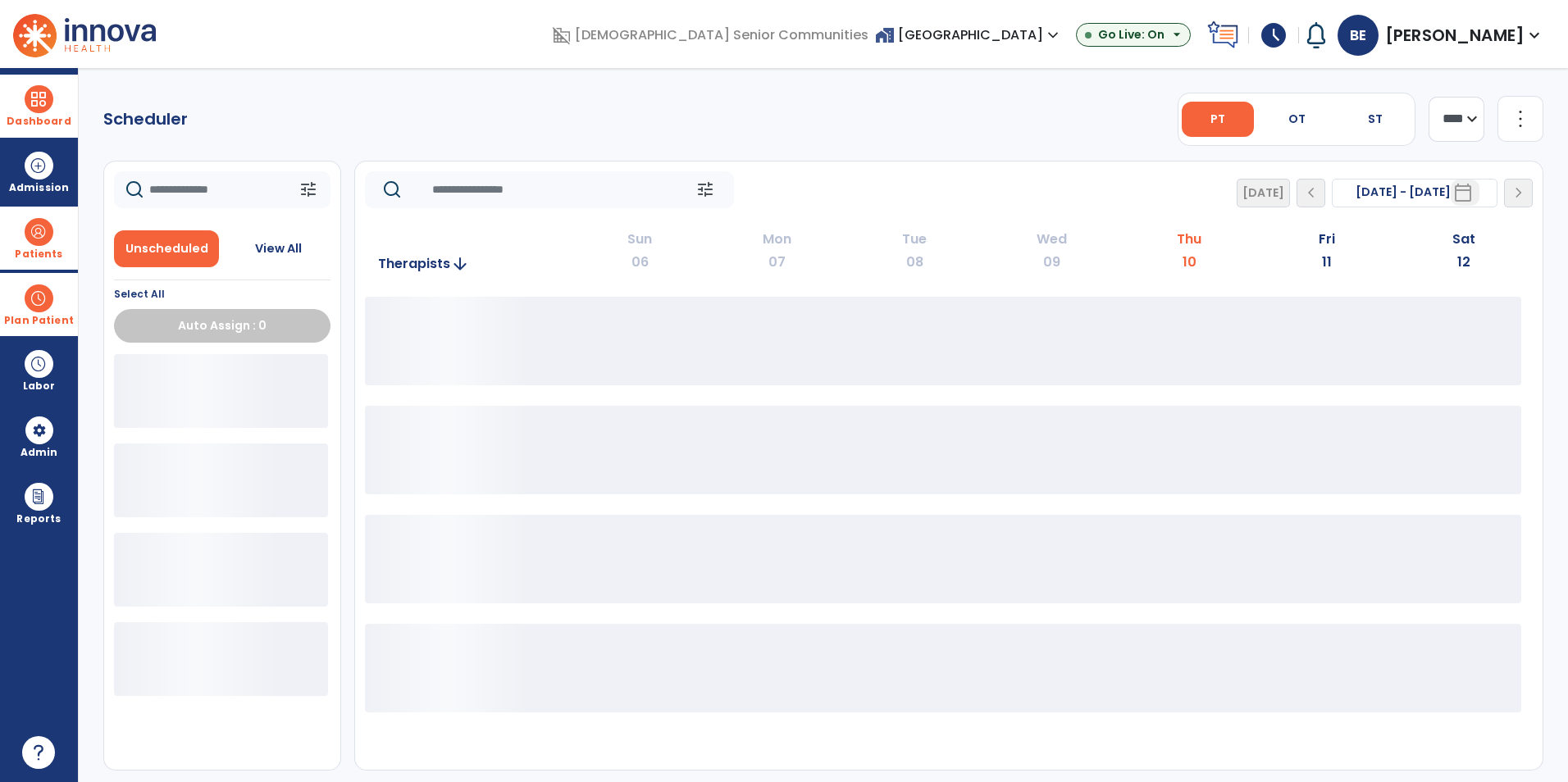 click on "Patients" at bounding box center (39, 238) 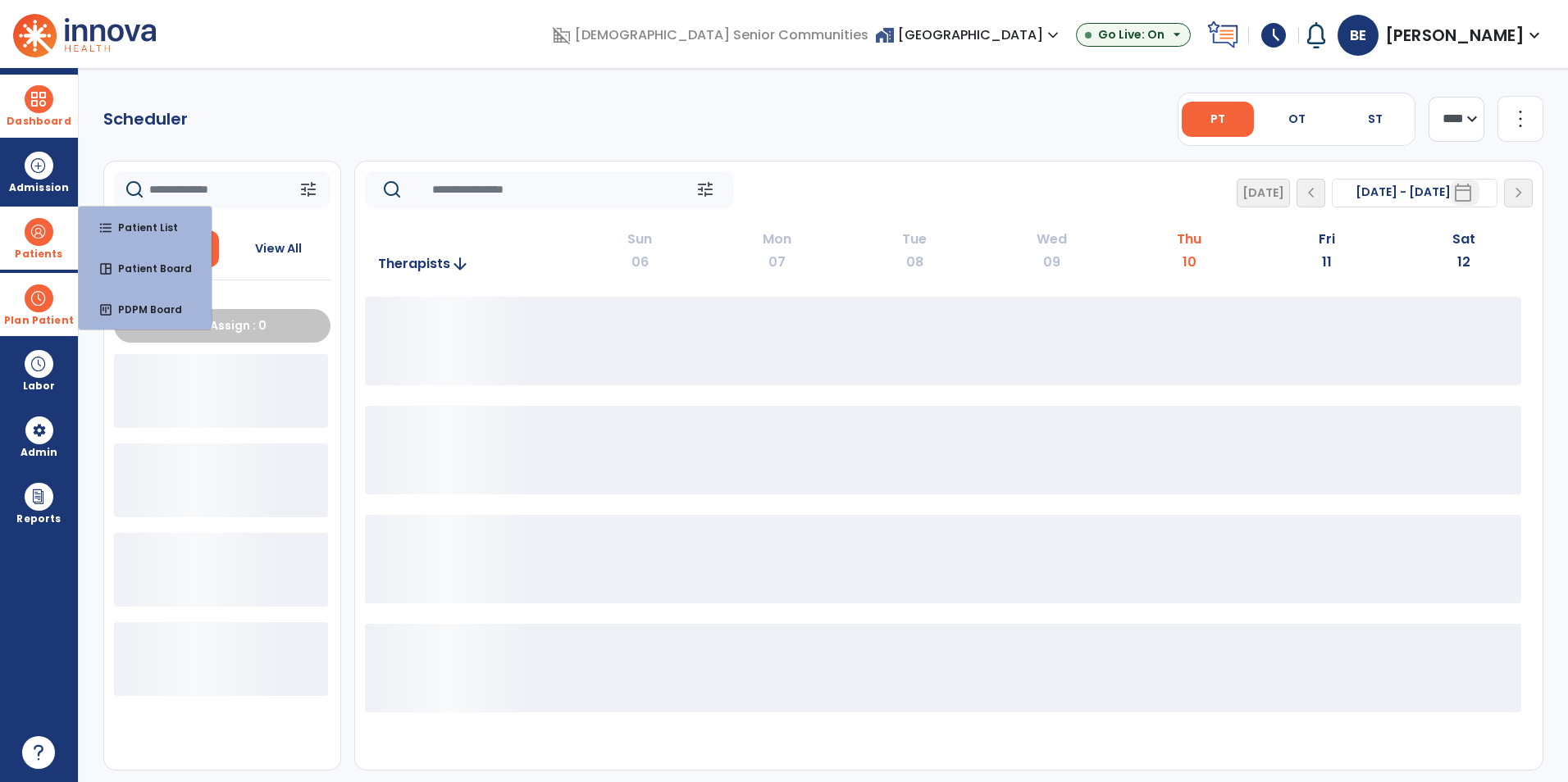 click at bounding box center (39, 232) 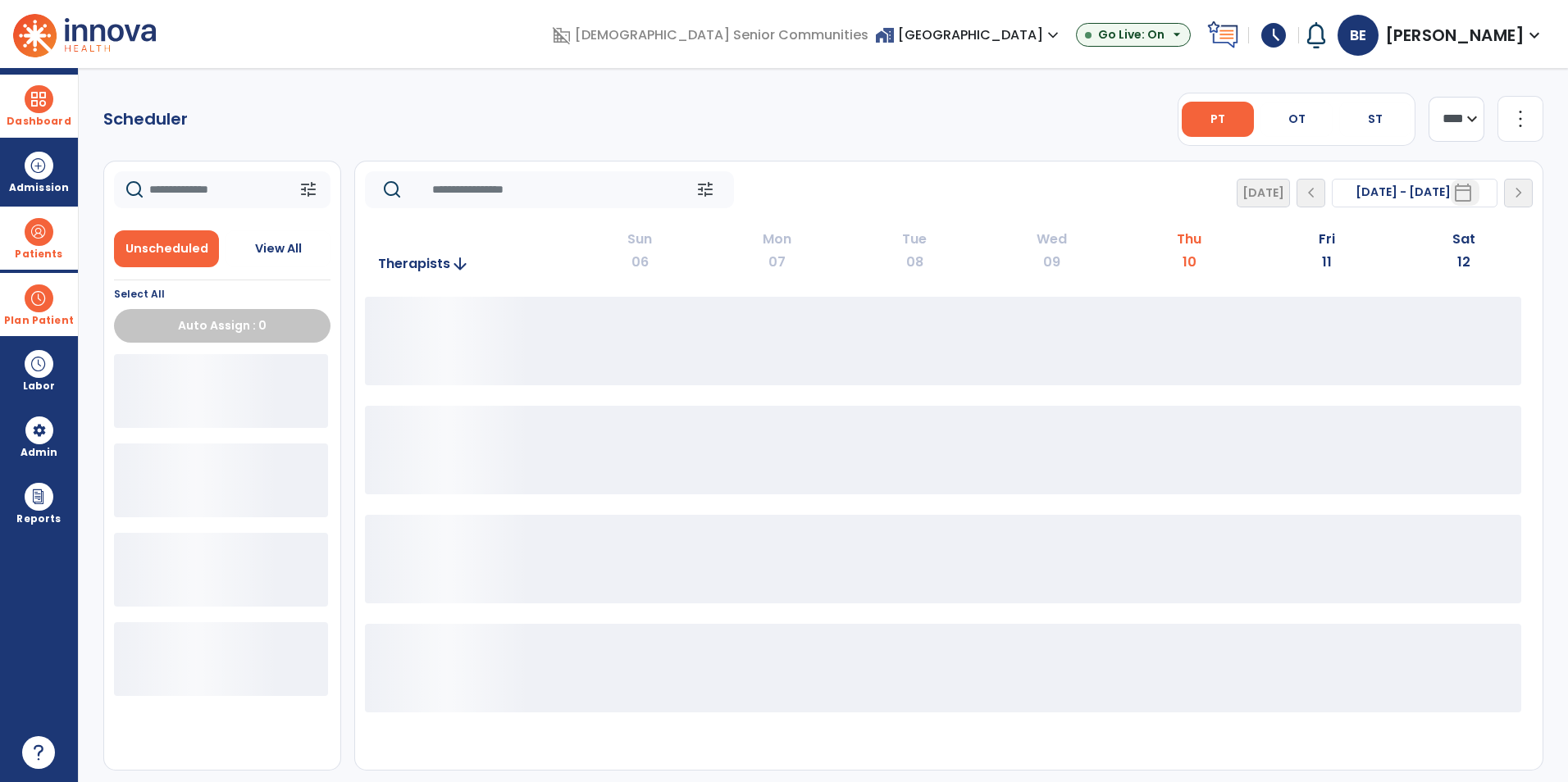 drag, startPoint x: 18, startPoint y: 234, endPoint x: 77, endPoint y: 240, distance: 59.3043 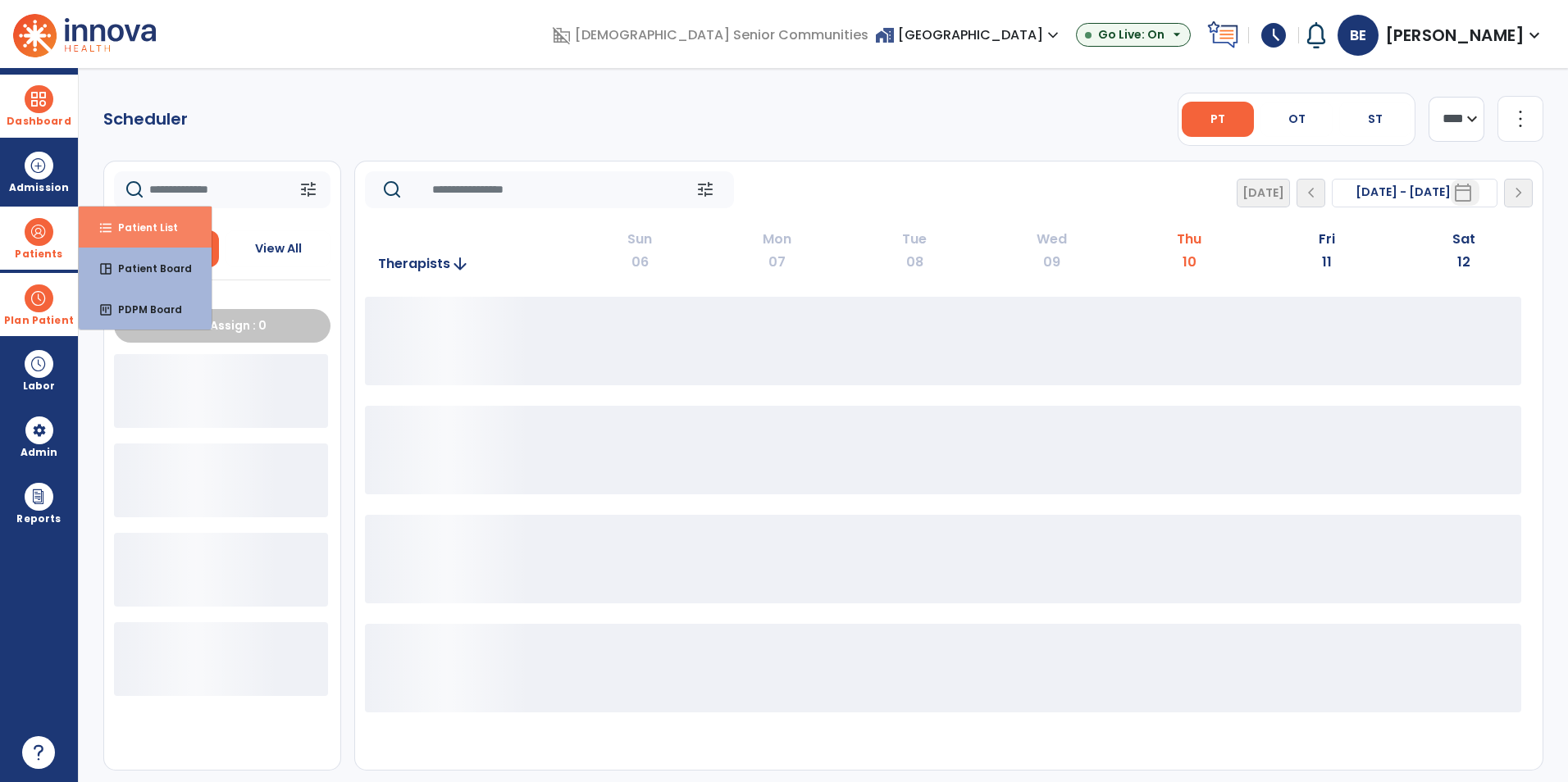 click on "format_list_bulleted  Patient List" at bounding box center (145, 227) 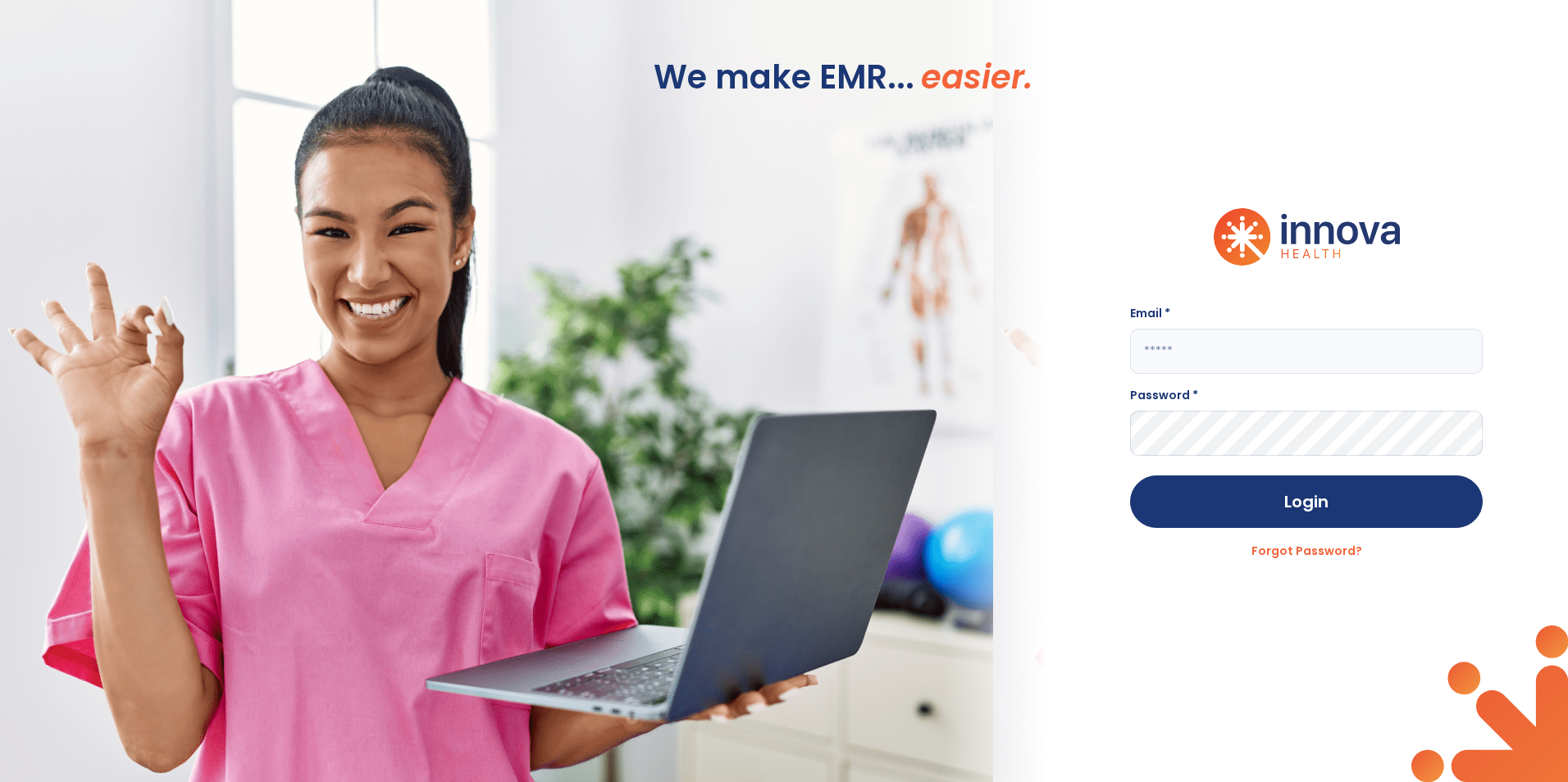 type on "**********" 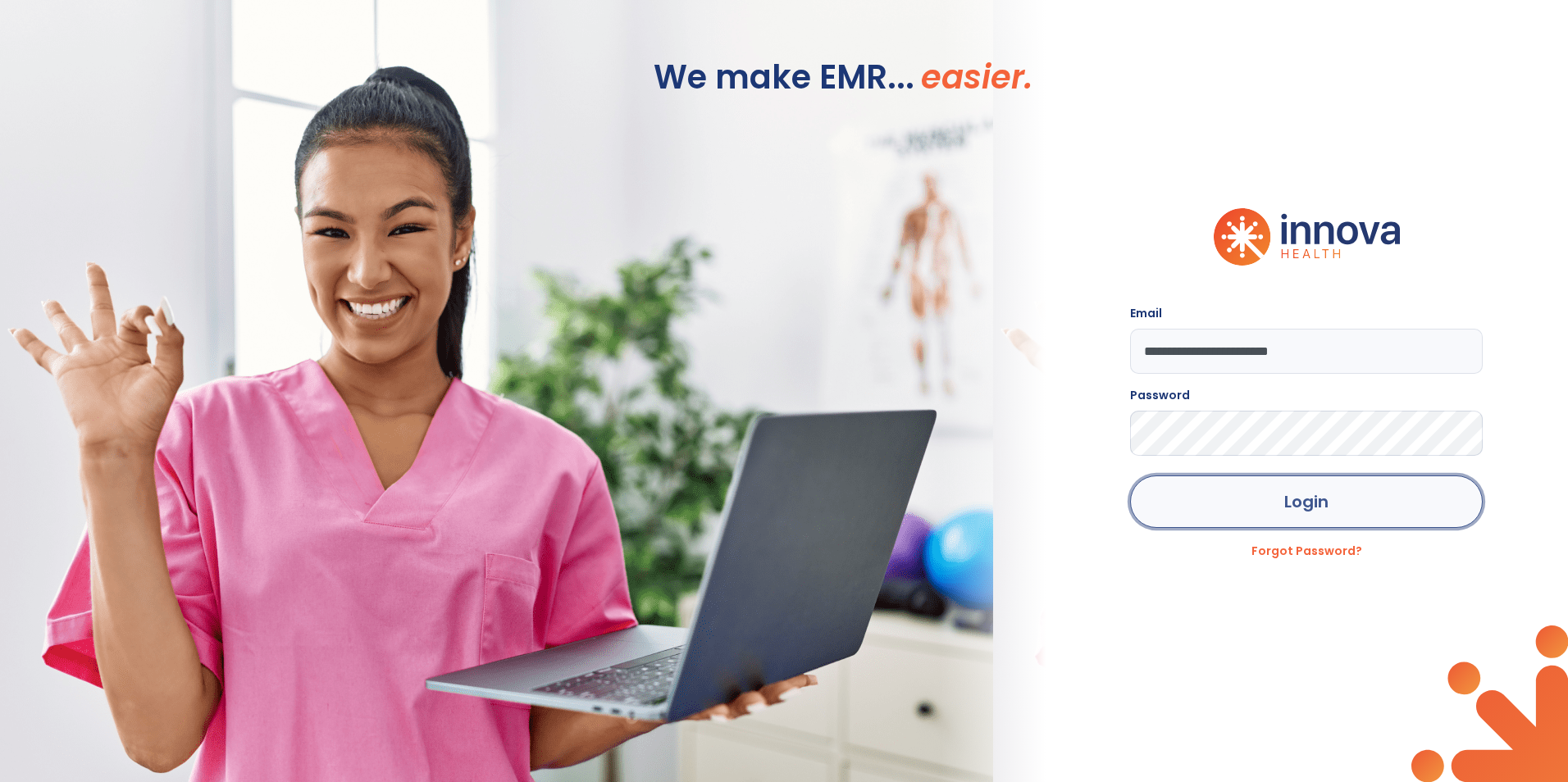 click on "Login" 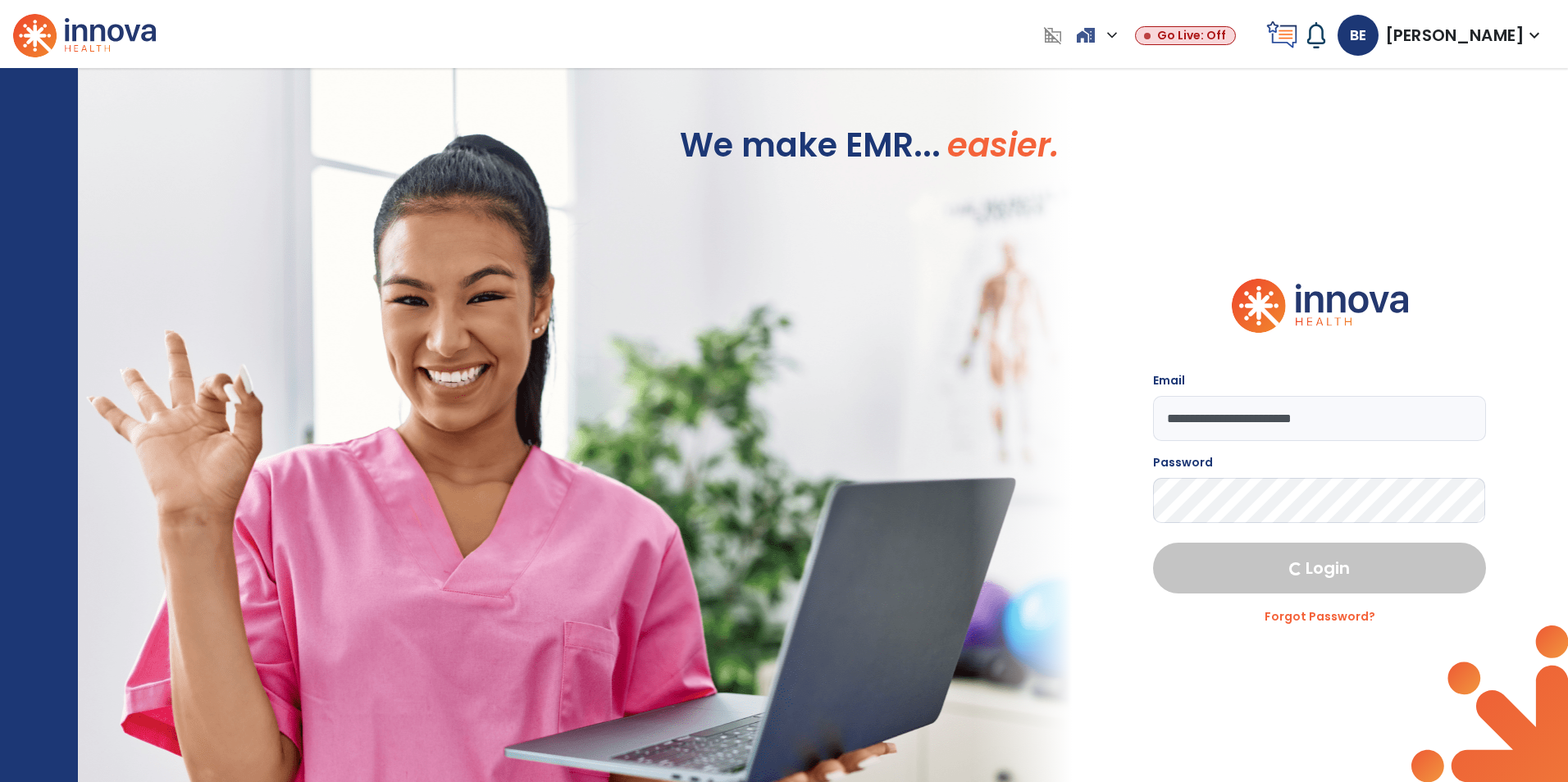 select on "***" 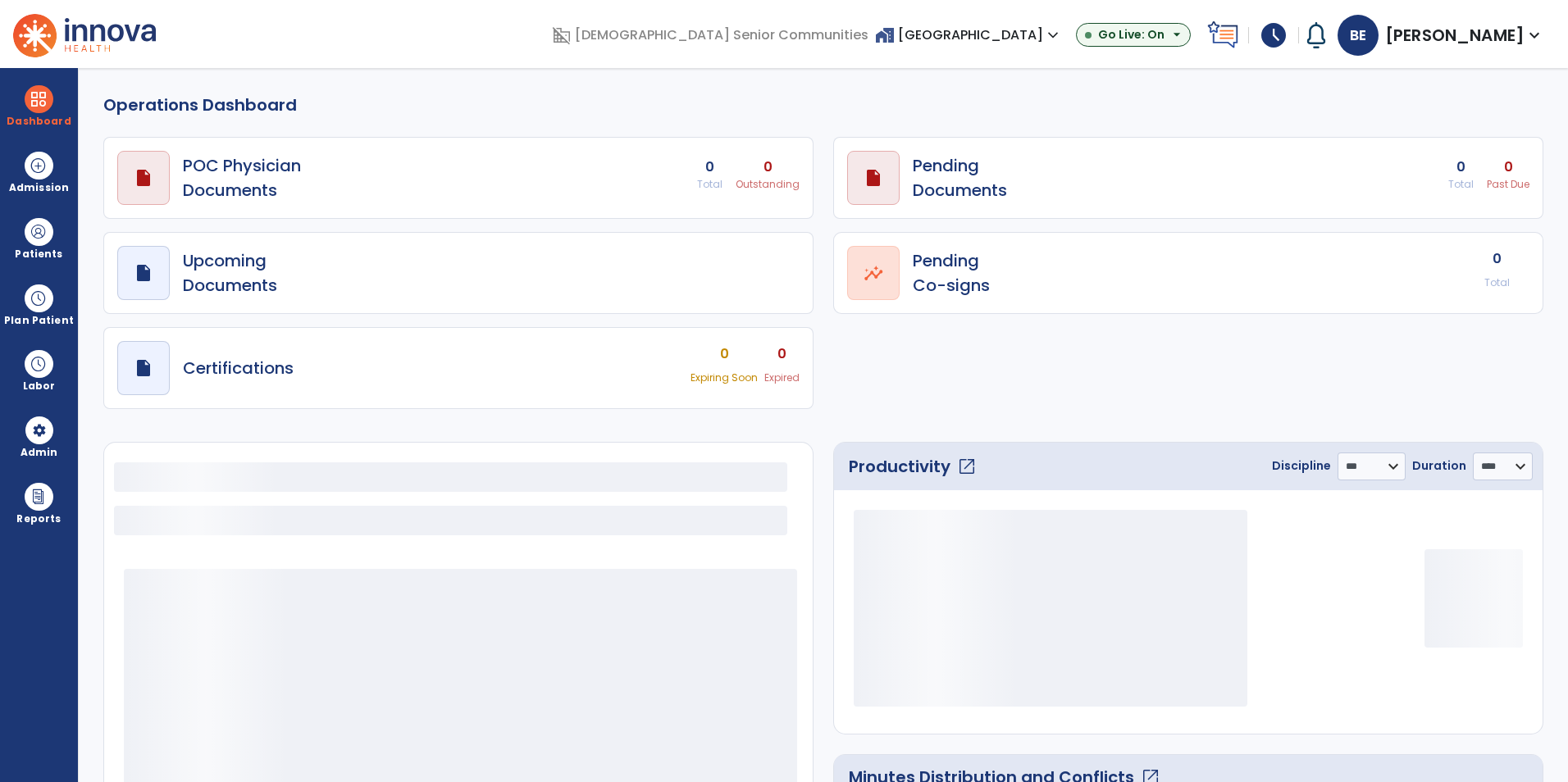 select on "***" 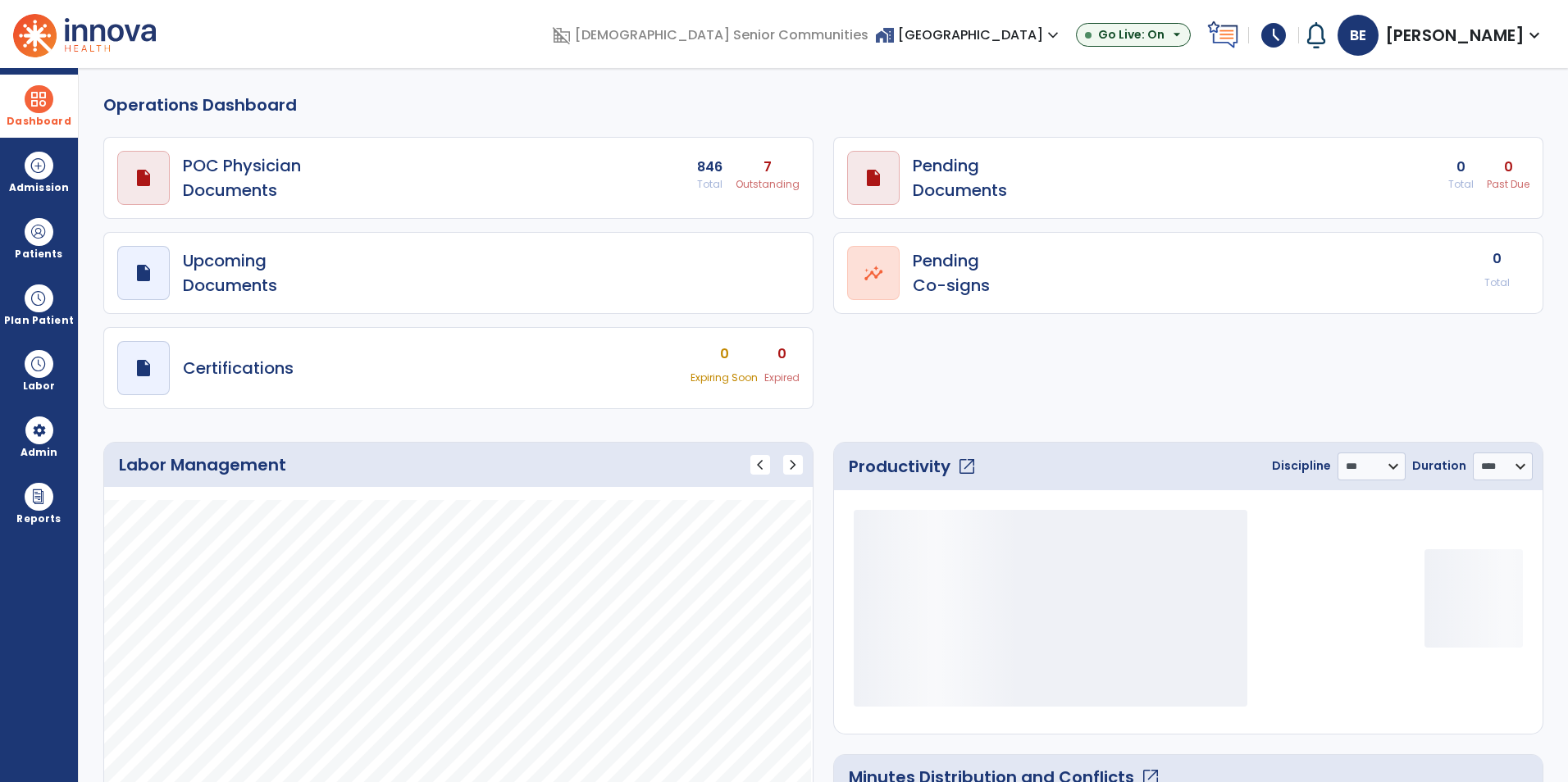 click on "Dashboard" at bounding box center [39, 106] 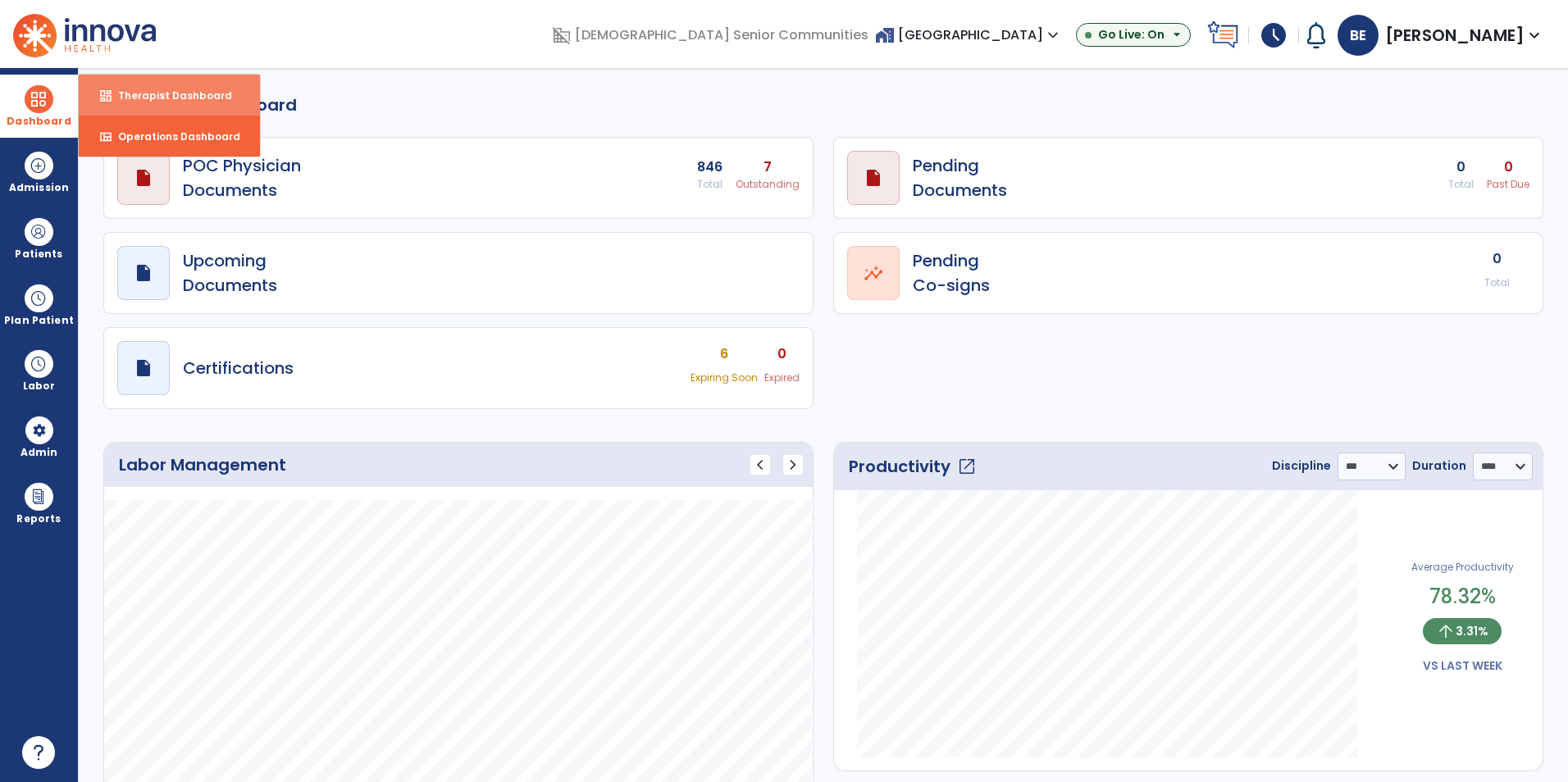 click on "dashboard  Therapist Dashboard" at bounding box center (169, 95) 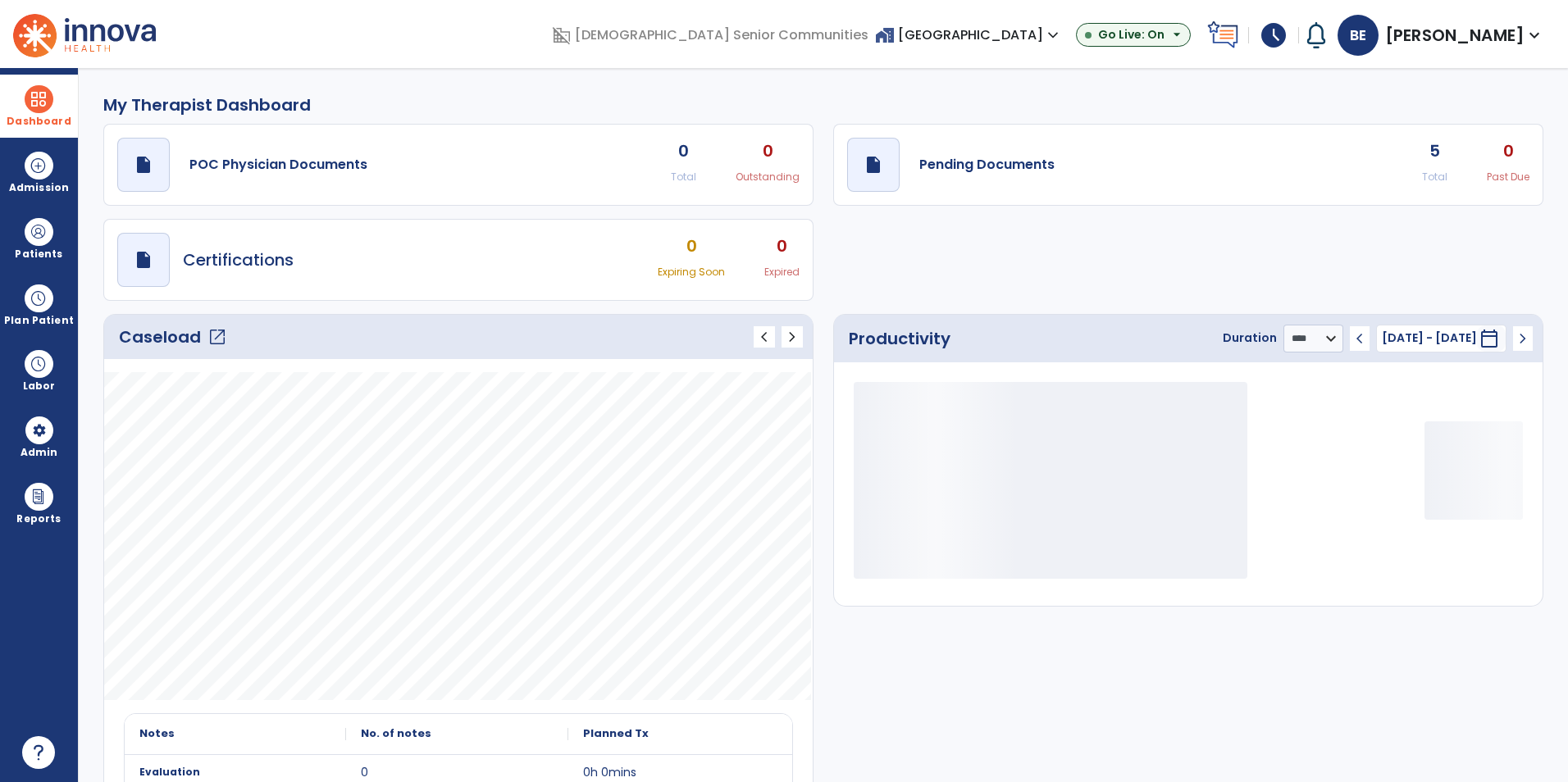 click on "open_in_new" 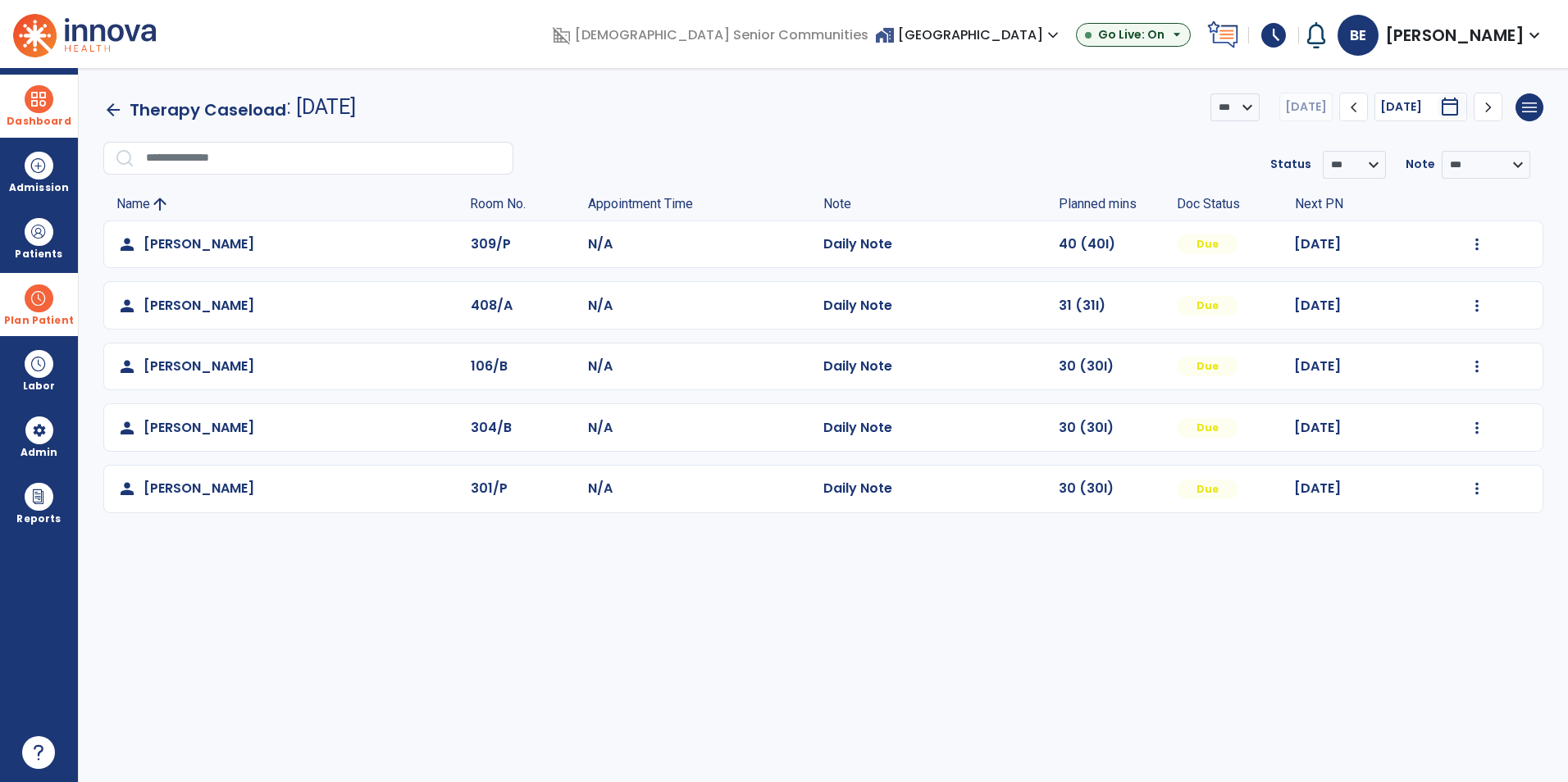 click at bounding box center [39, 298] 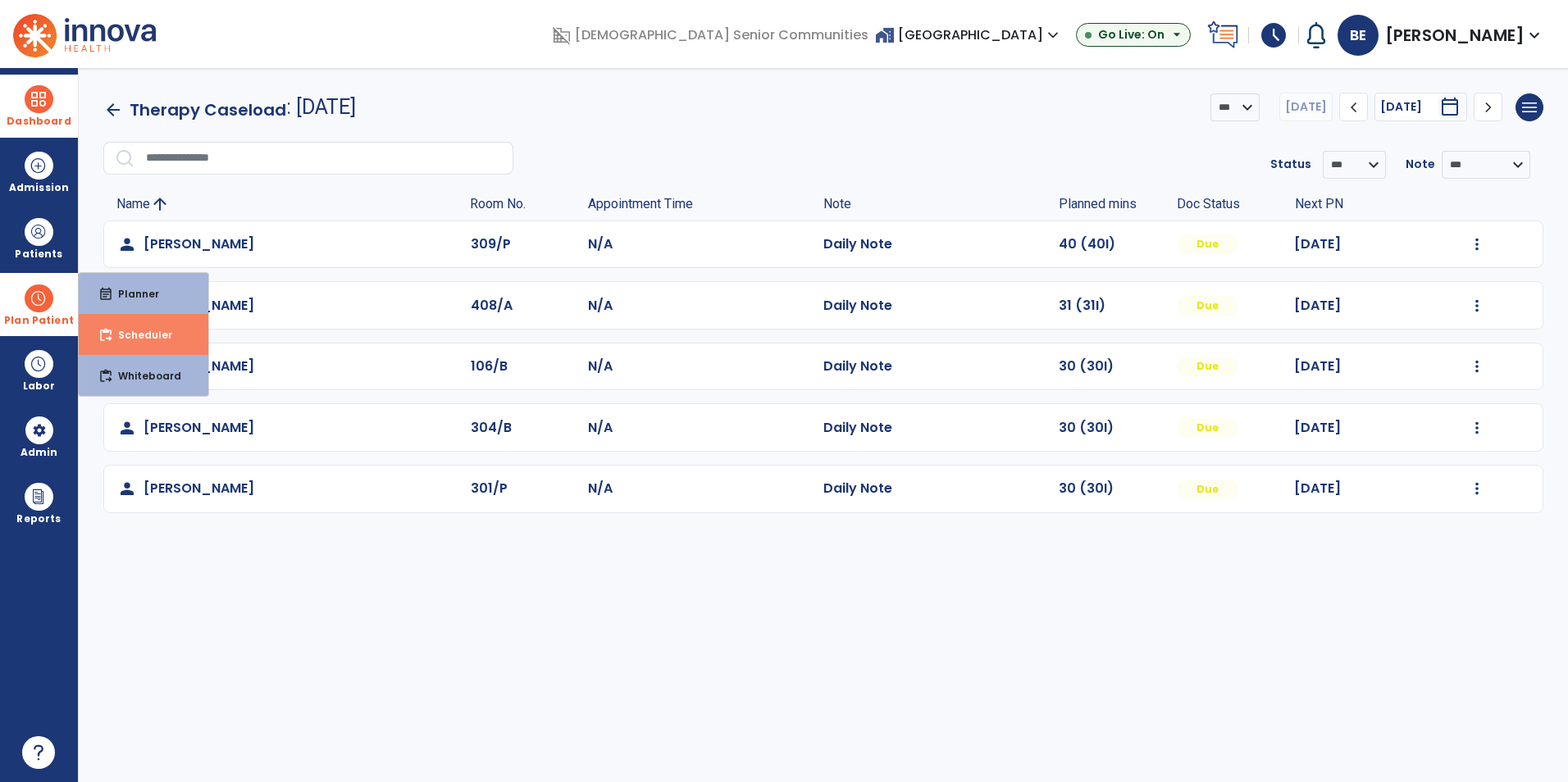 click on "Scheduler" at bounding box center [139, 334] 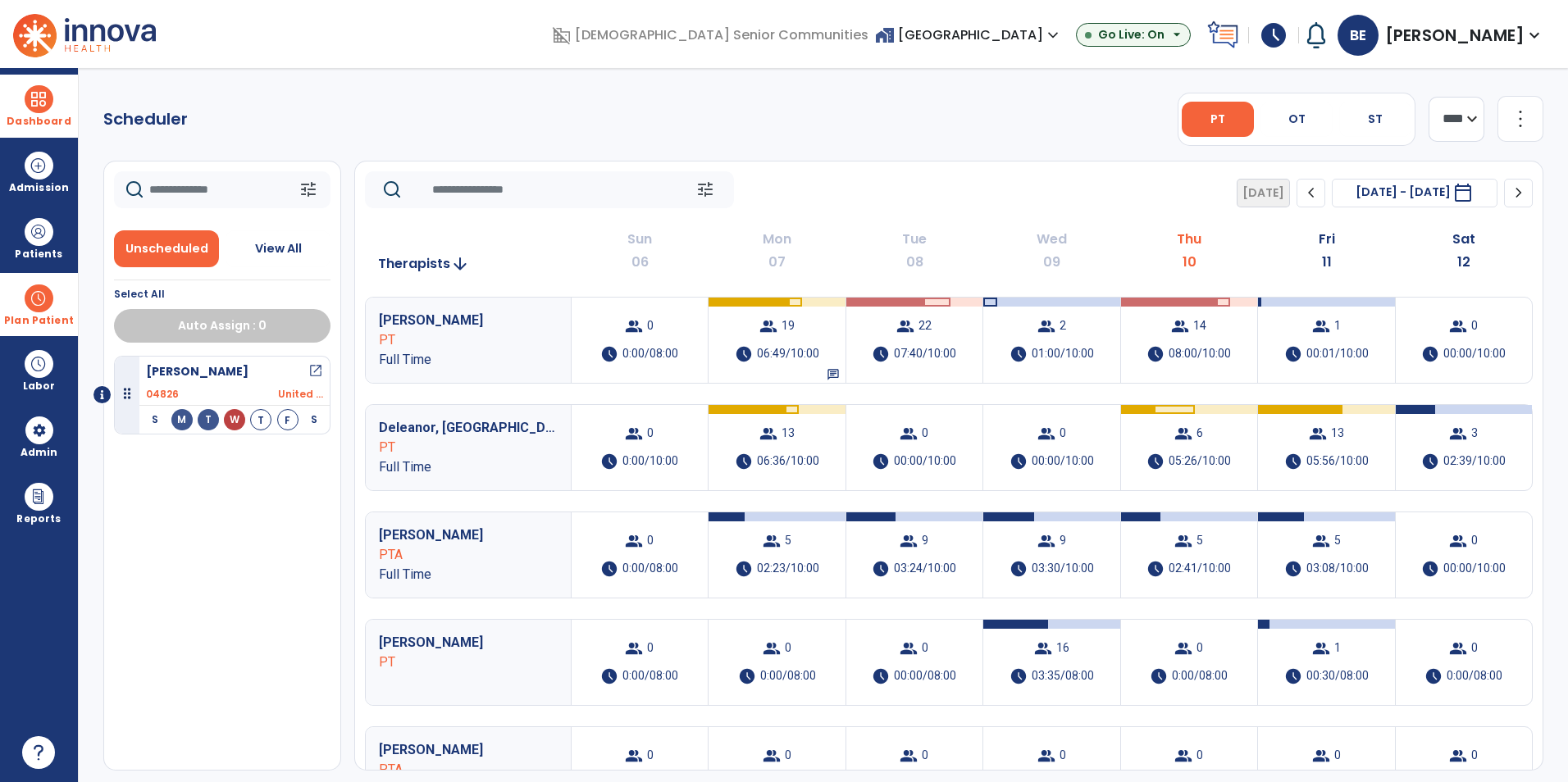 click on "14" at bounding box center (1200, 326) 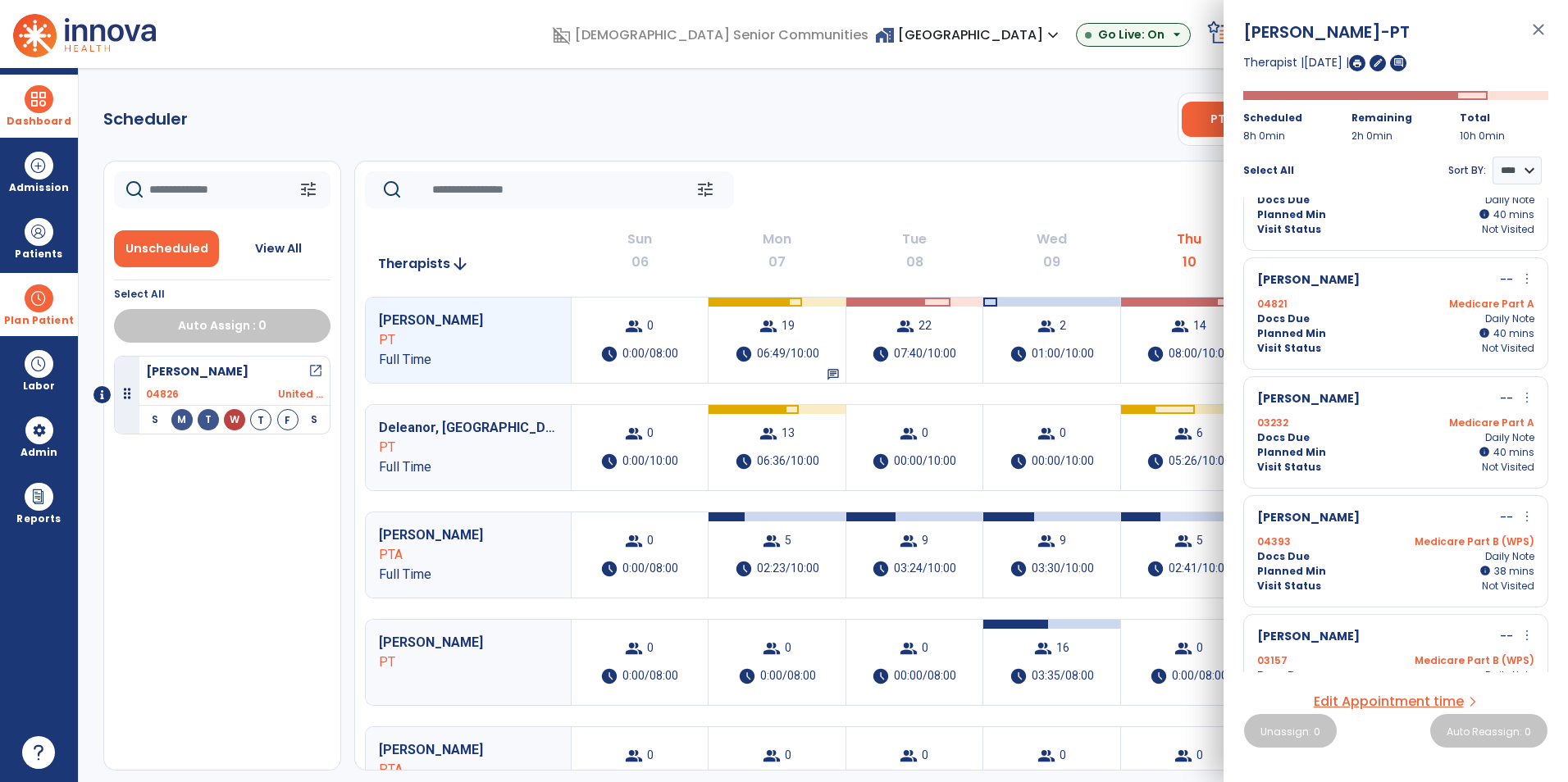 scroll, scrollTop: 118, scrollLeft: 0, axis: vertical 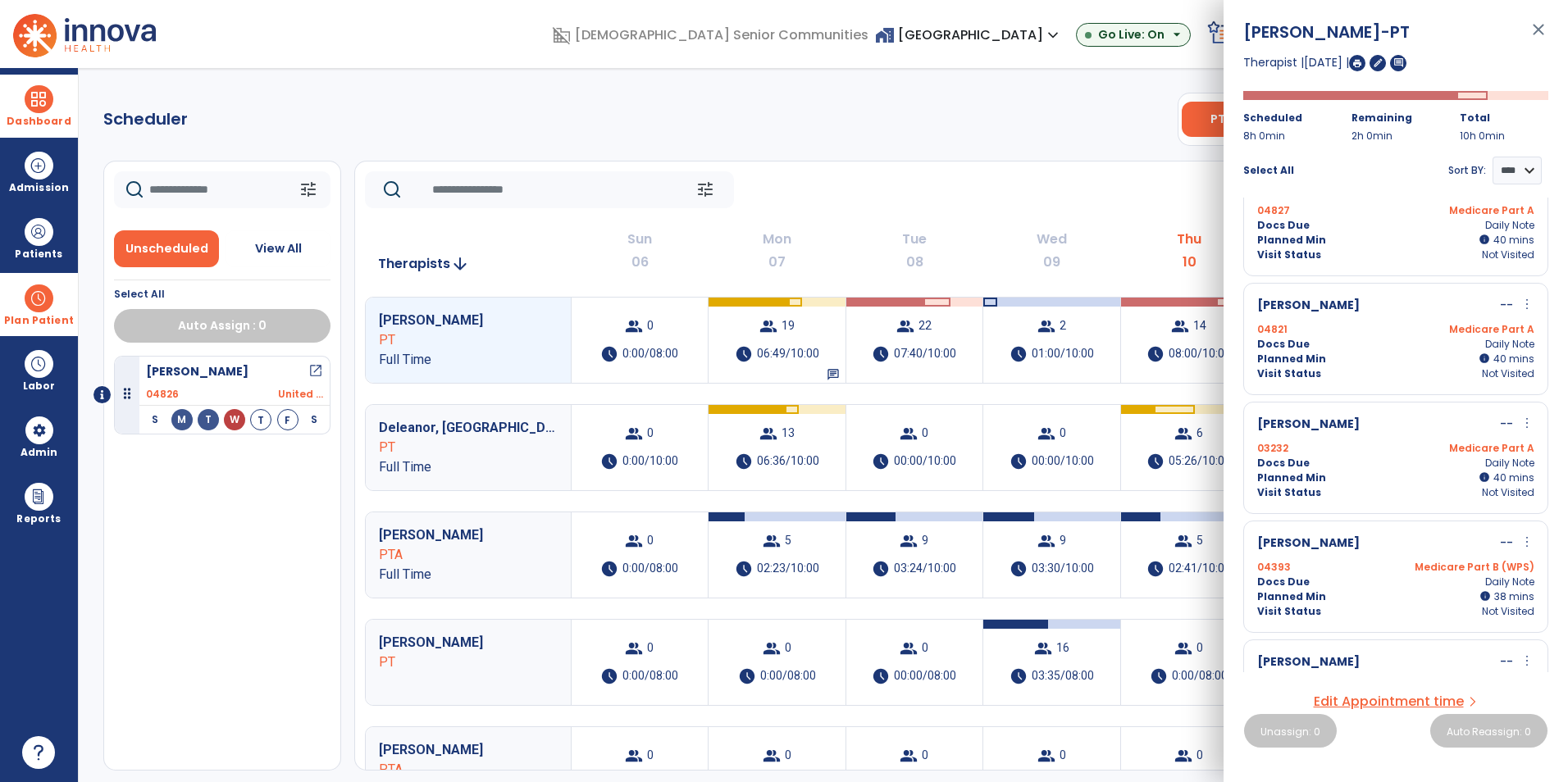 click on "Planned Min  info   40 I 40 mins" at bounding box center [1396, 359] 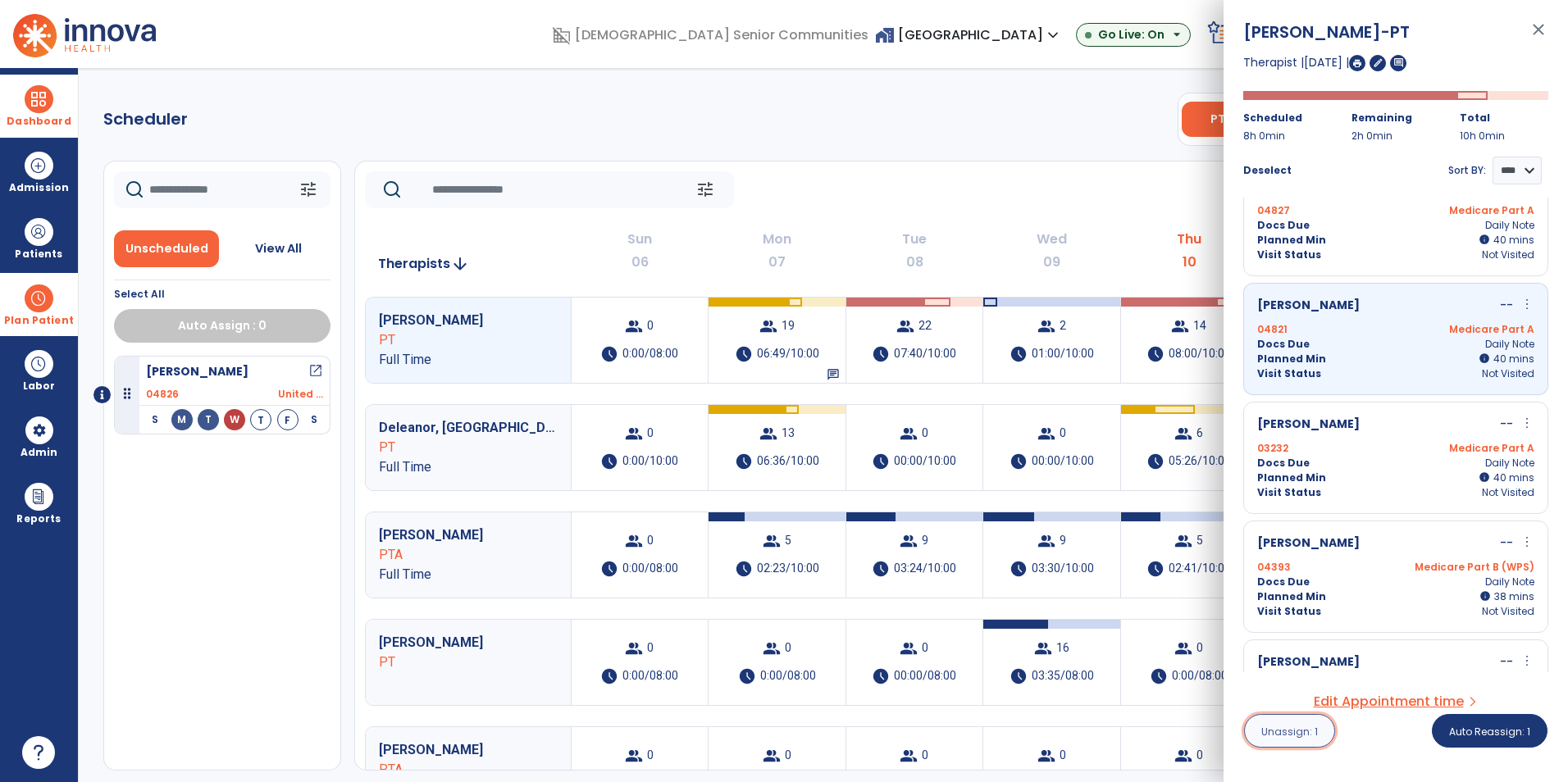 click on "Unassign: 1" at bounding box center [1289, 730] 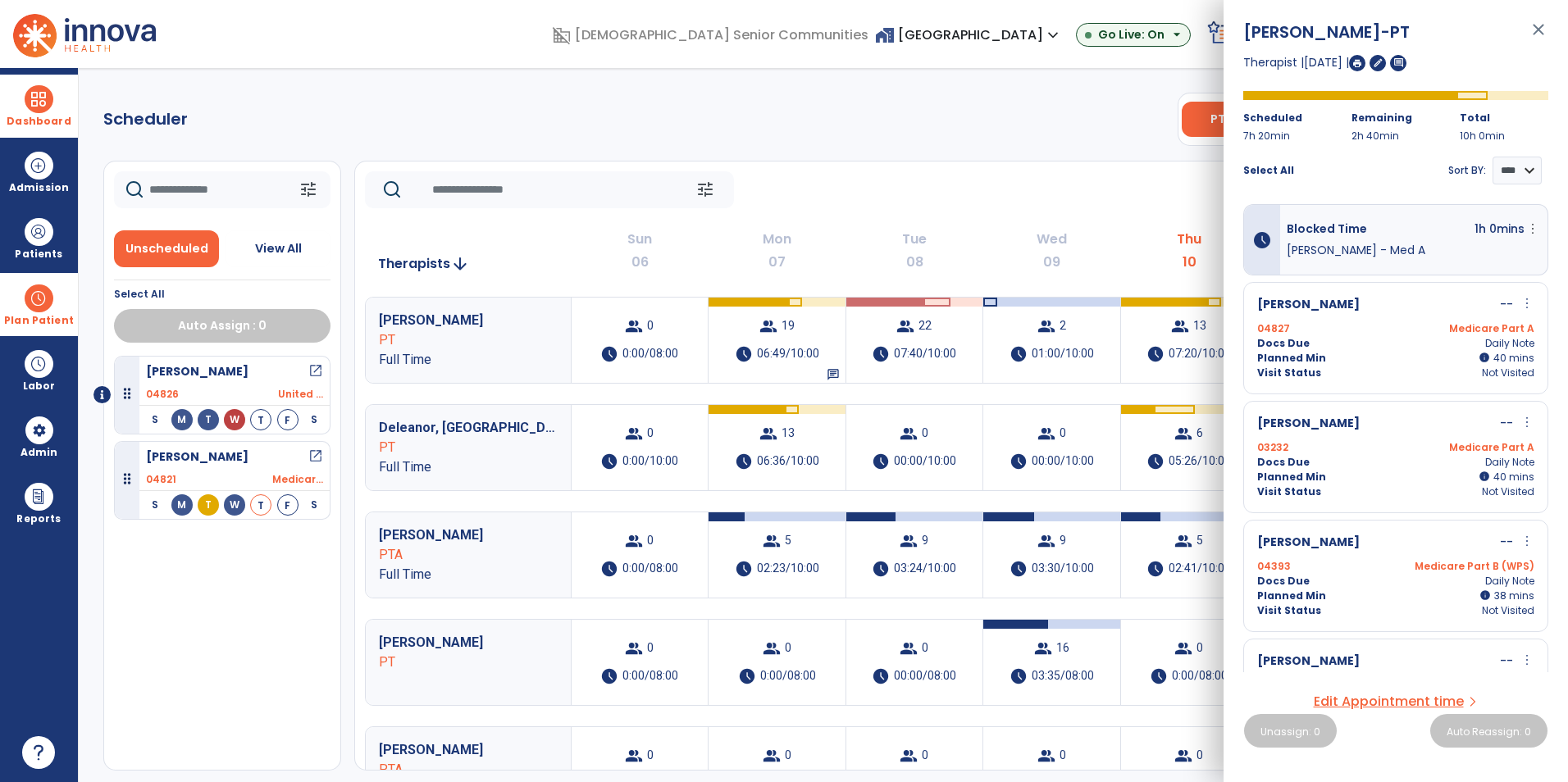 click on "close" at bounding box center [1538, 37] 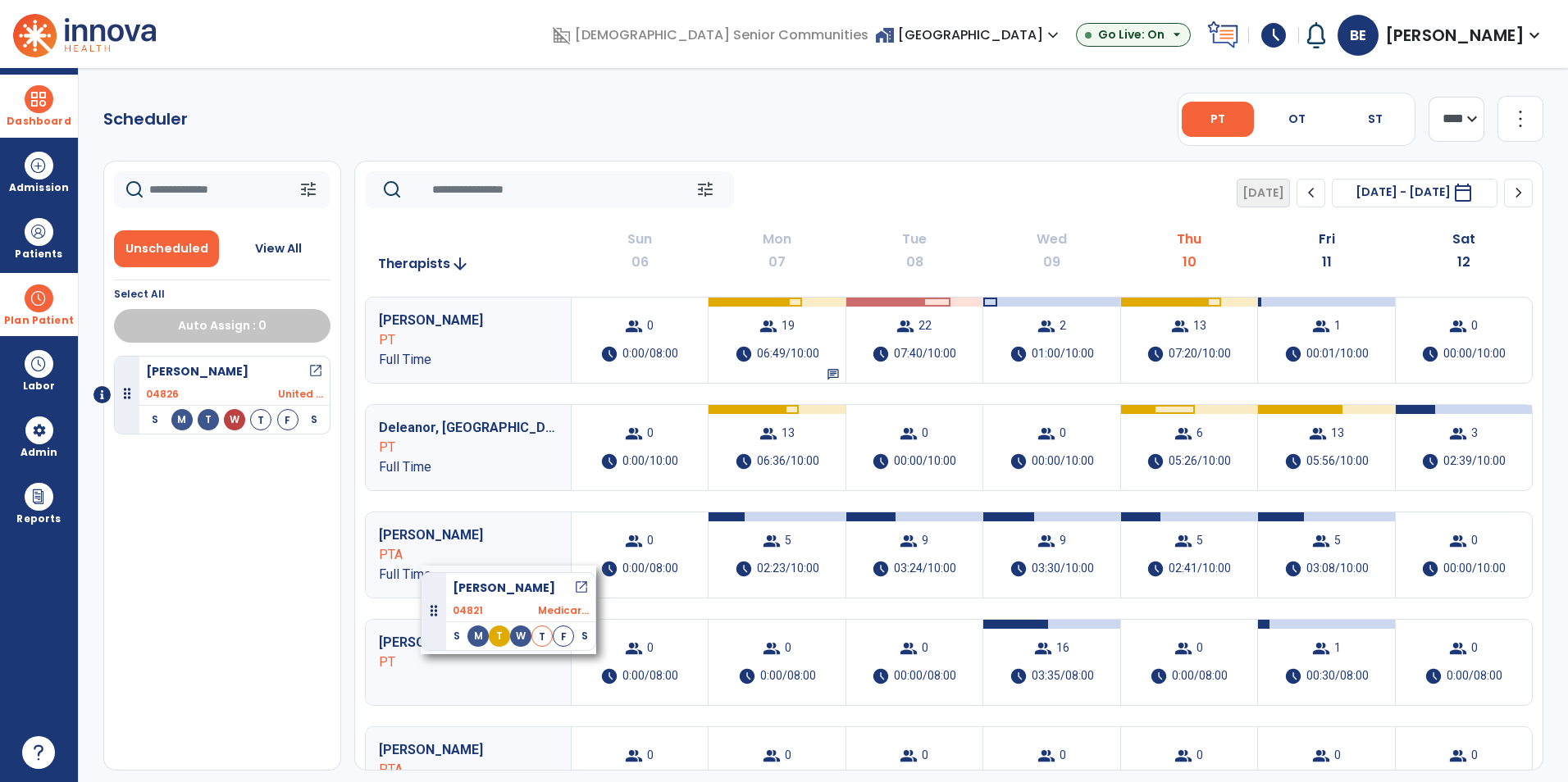 drag, startPoint x: 261, startPoint y: 476, endPoint x: 422, endPoint y: 567, distance: 184.93783 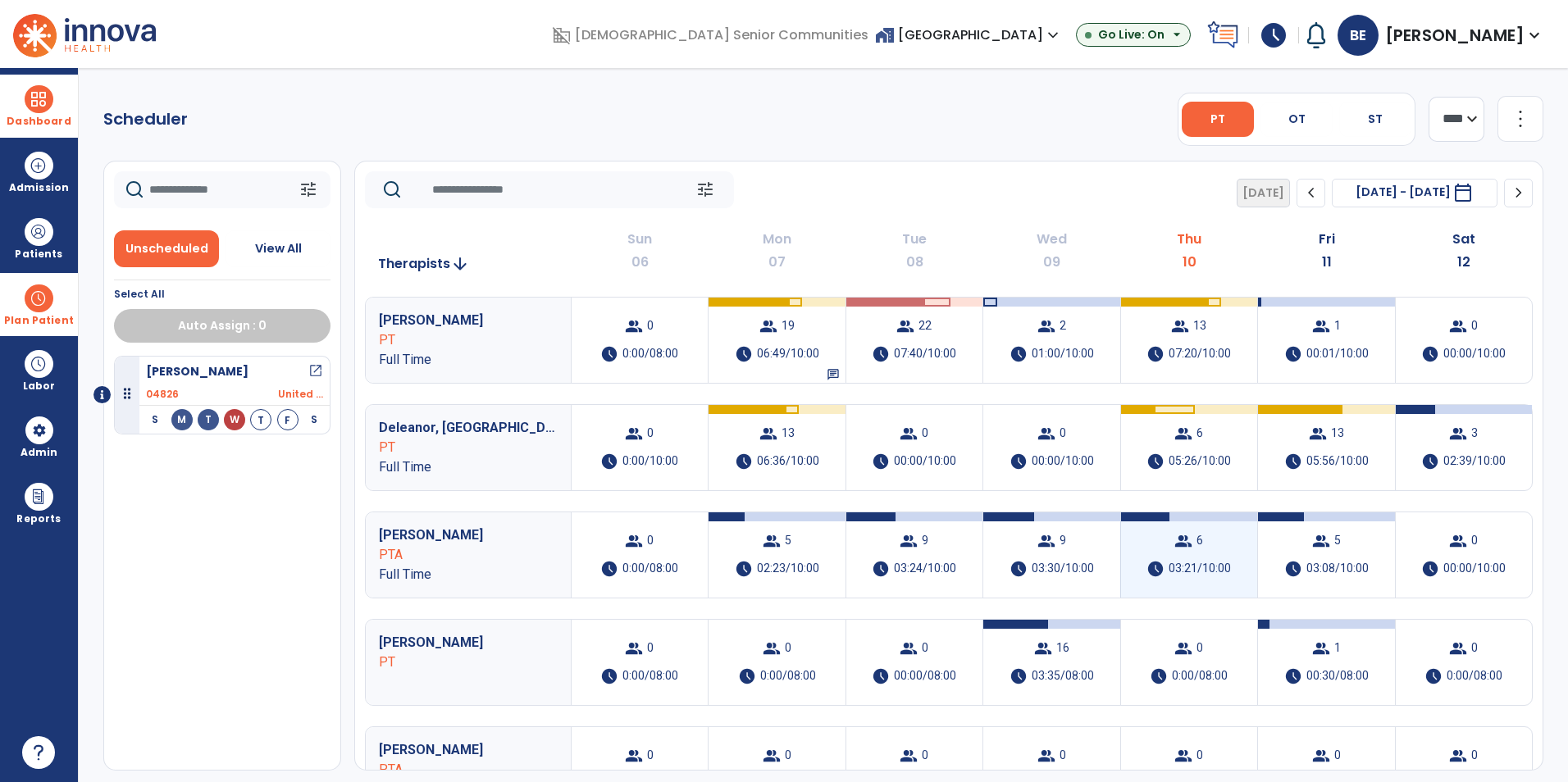 click on "group  6  schedule  03:21/10:00" at bounding box center (1189, 555) 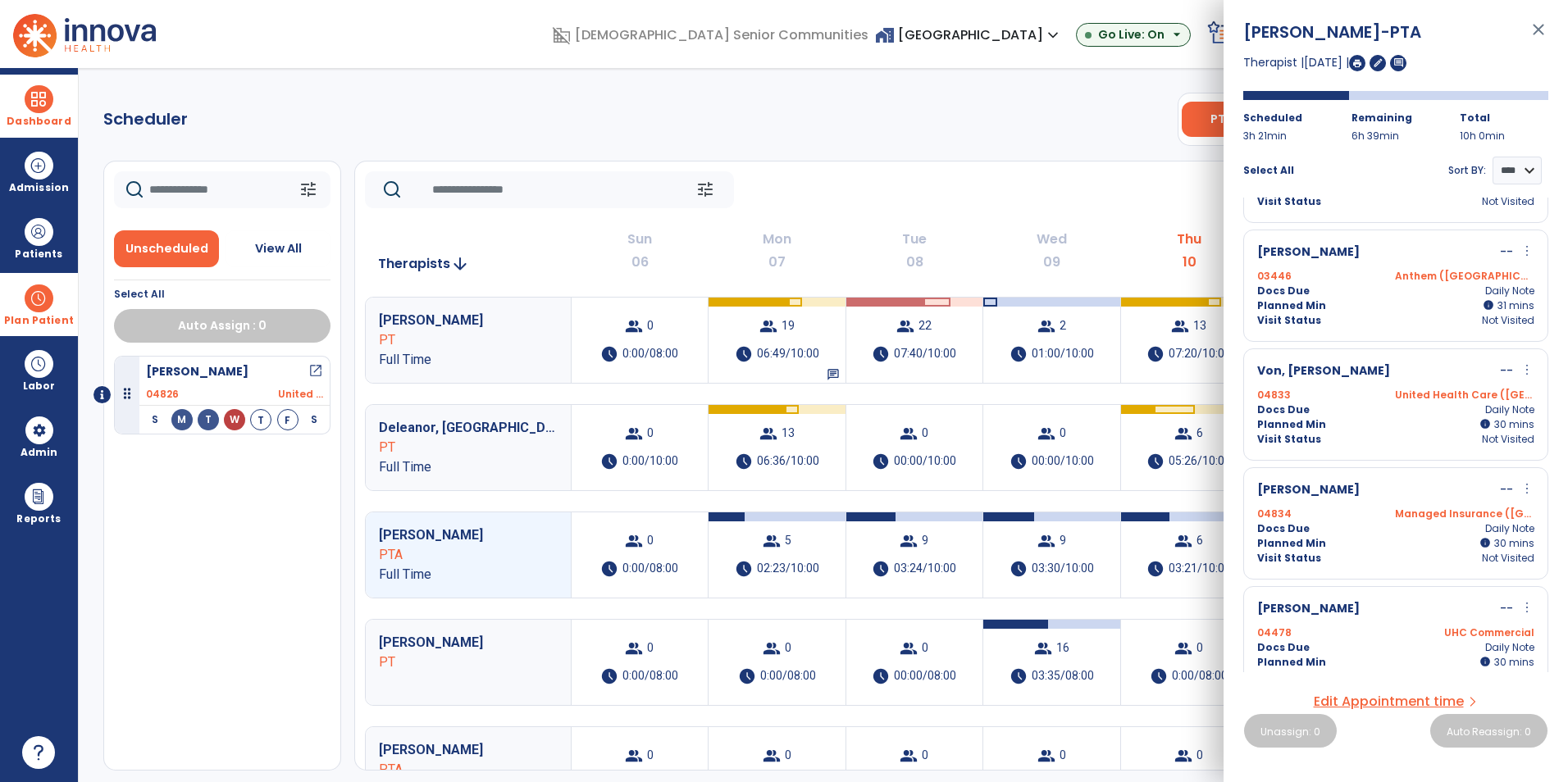 scroll, scrollTop: 239, scrollLeft: 0, axis: vertical 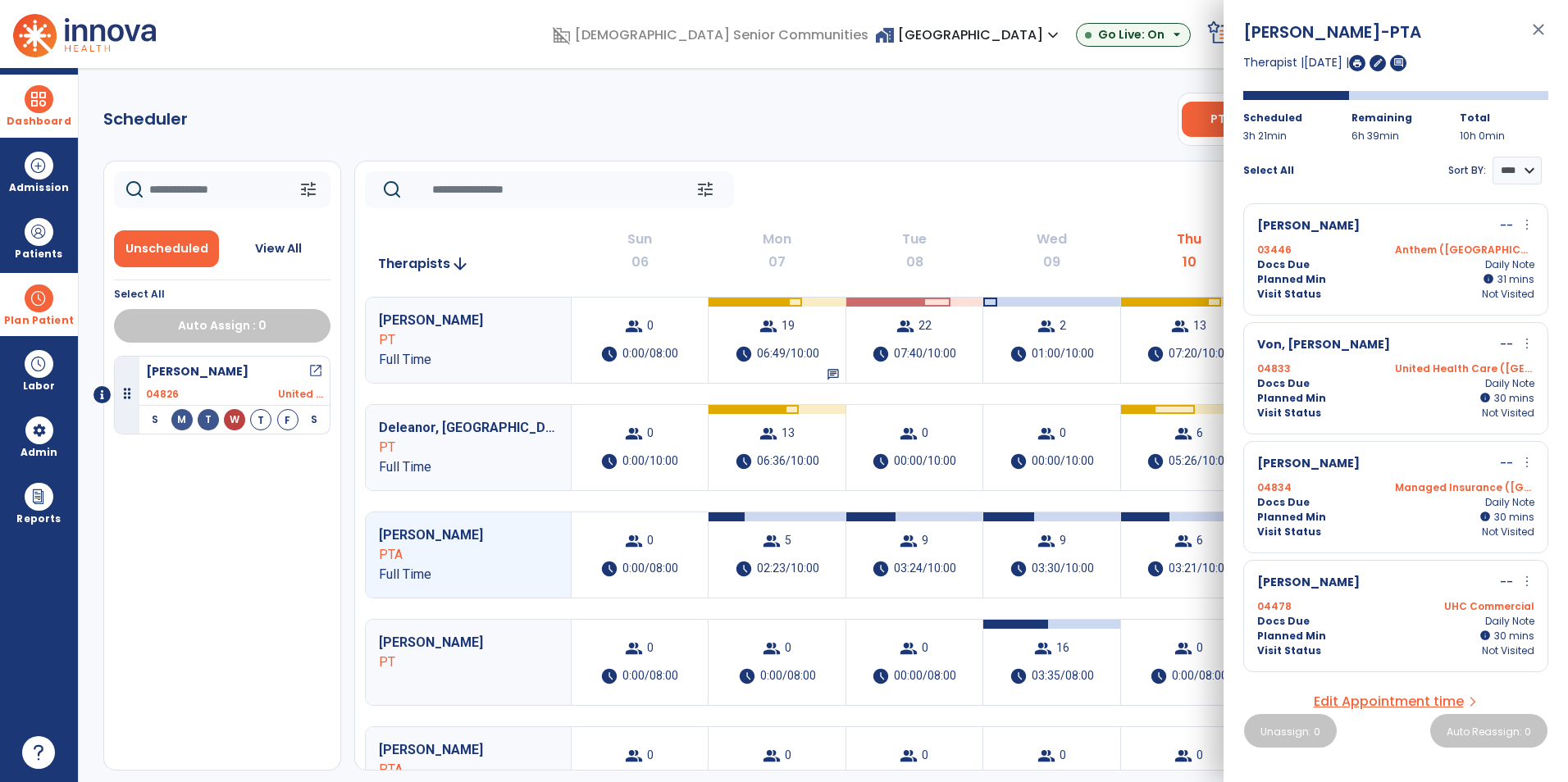 click on "tune   Today  chevron_left Jul 6, 2025 - Jul 12, 2025  *********  calendar_today  chevron_right   Therapists  arrow_downward Sun  06  Mon  07  Tue  08  Wed  09  Thu  10  Fri  11  Sat  12  Evidente, Charlene PT Full Time  group  0  schedule  0:00/08:00  group  19  schedule  06:49/10:00   chat   group  22  schedule  07:40/10:00   group  2  schedule  01:00/10:00   group  13  schedule  07:20/10:00   group  1  schedule  00:01/10:00   group  0  schedule  00:00/10:00  Deleanor, Jordan PT Full Time  group  0  schedule  0:00/10:00  group  13  schedule  06:36/10:00   group  0  schedule  00:00/10:00   group  0  schedule  00:00/10:00   group  6  schedule  05:26/10:00   group  13  schedule  05:56/10:00   group  3  schedule  02:39/10:00  Edwards, Brandi PTA Full Time  group  0  schedule  0:00/08:00  group  5  schedule  02:23/10:00   group  9  schedule  03:24/10:00   group  9  schedule  03:30/10:00   group  6  schedule  03:21/10:00   group  5  schedule  03:08/10:00   group  0  schedule  00:00/10:00  Rumbaoa, Jake PT 0 0 0" 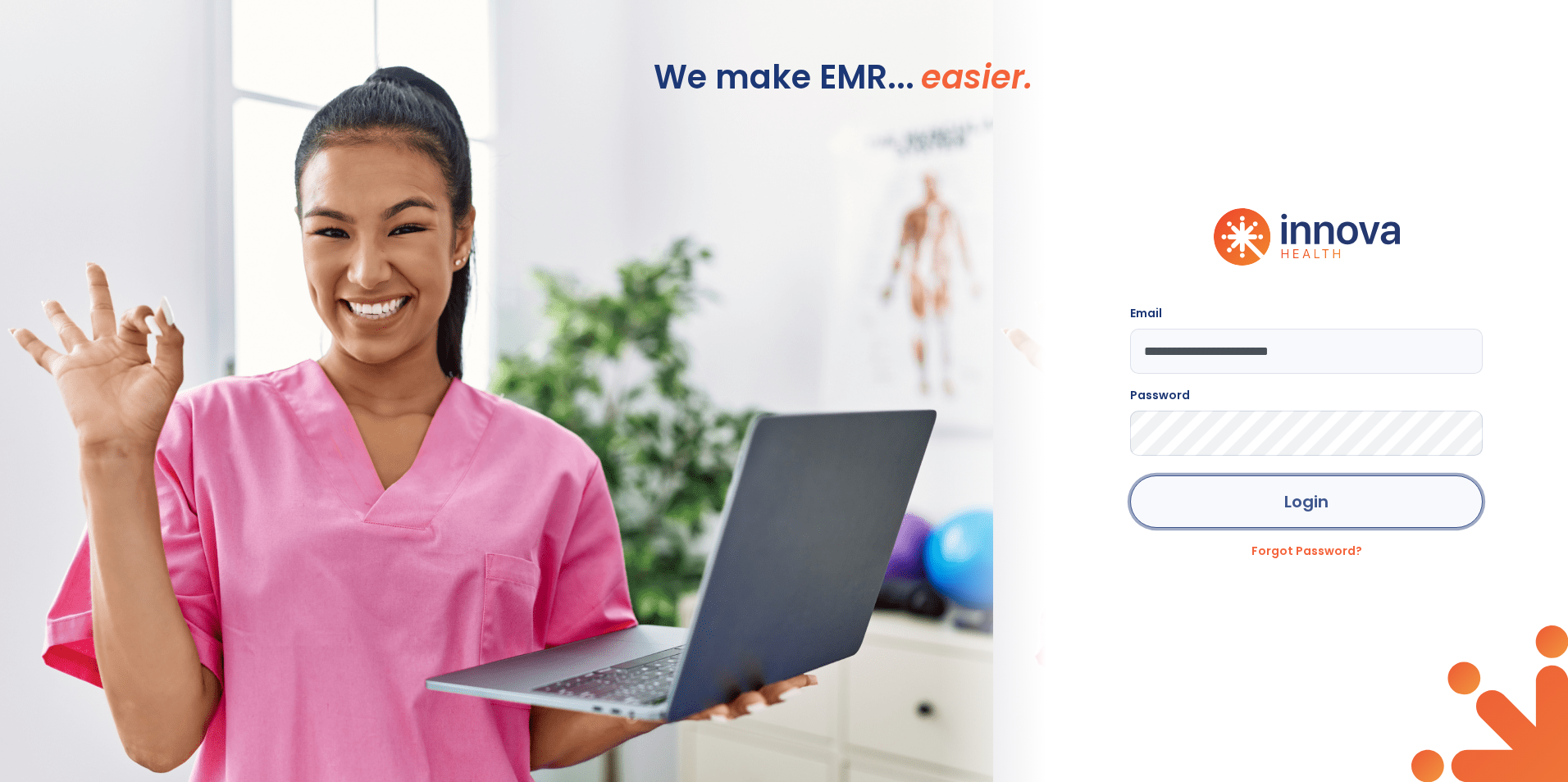 click on "Login" 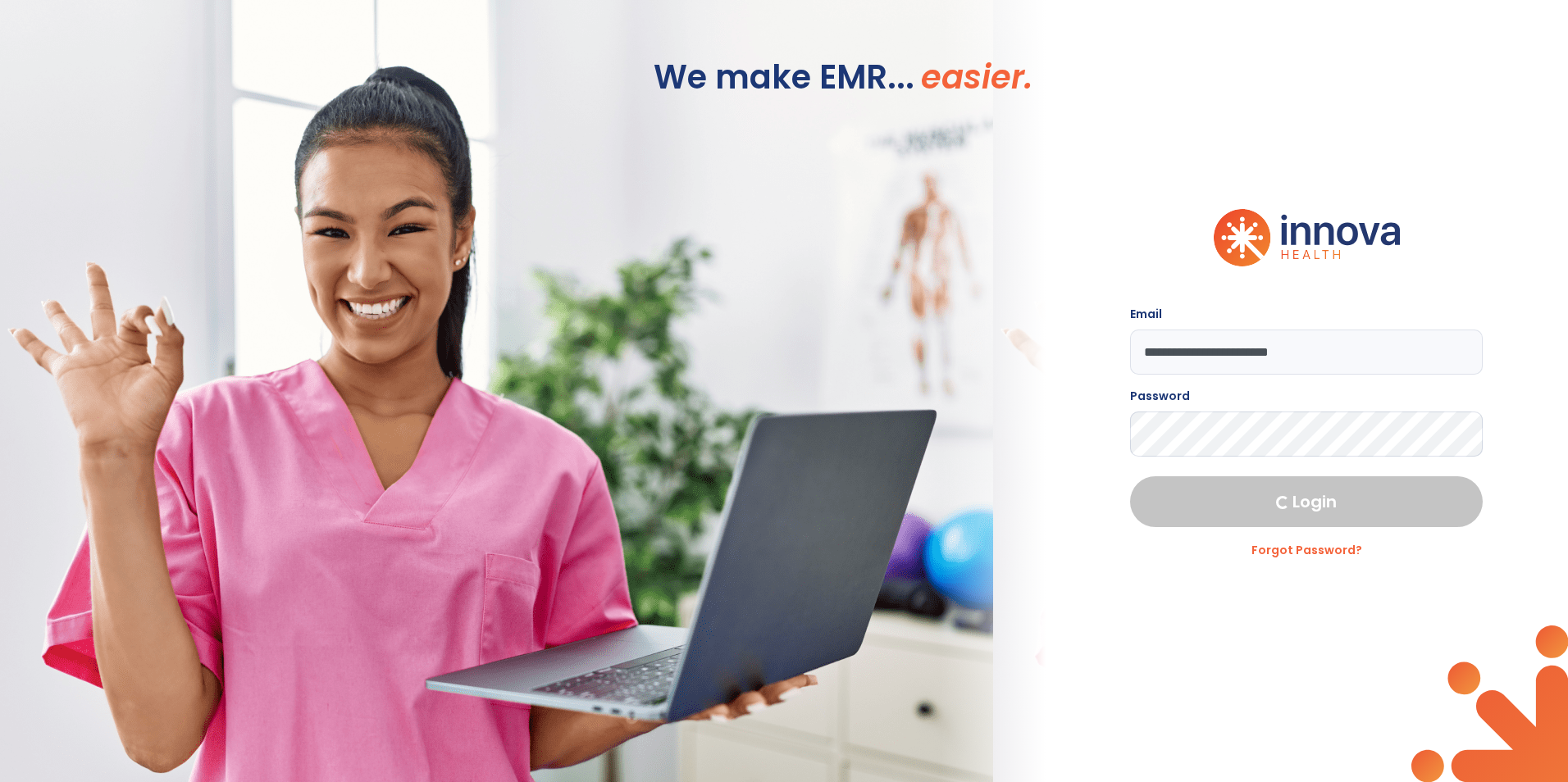 select on "***" 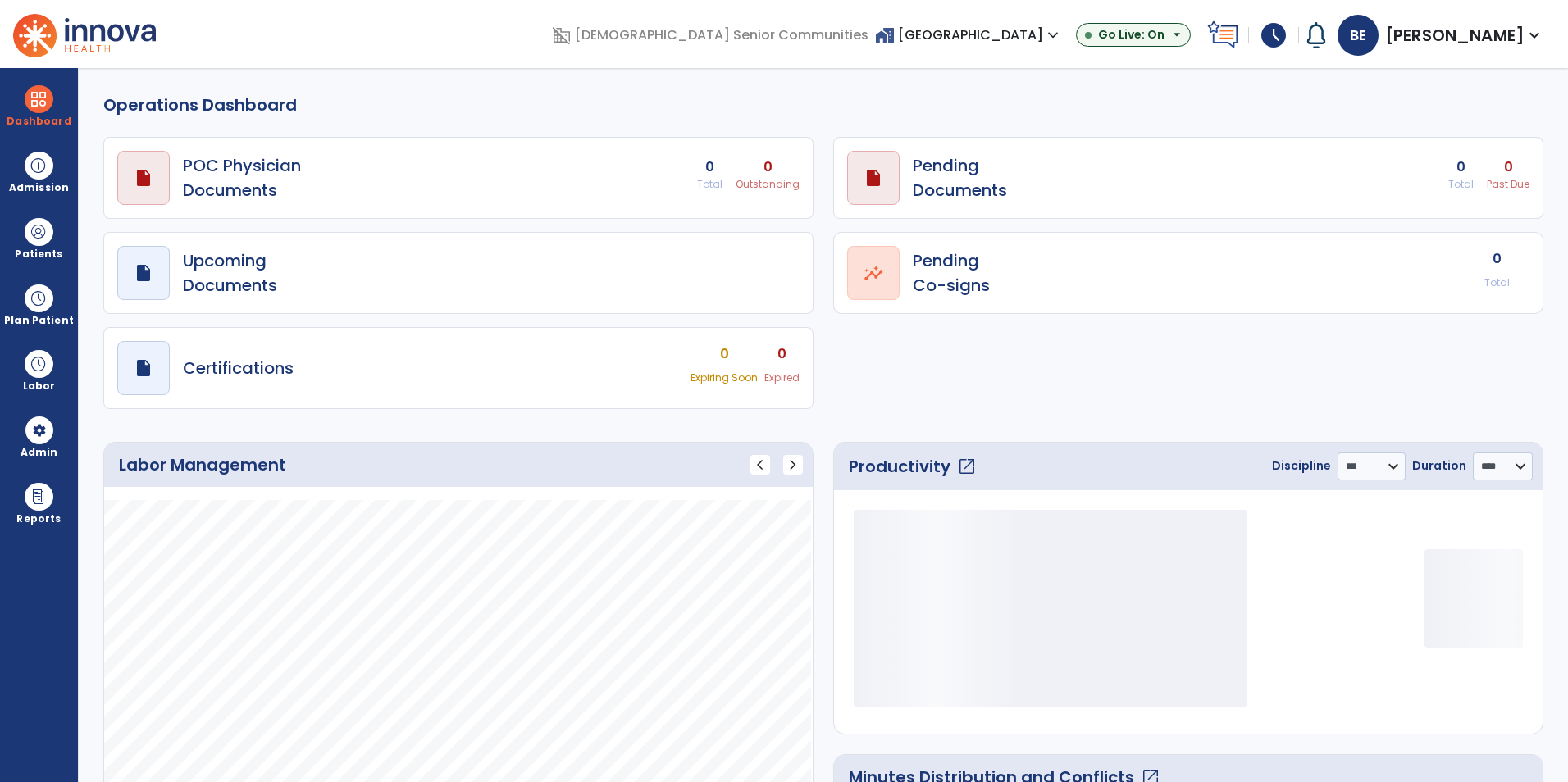 select on "***" 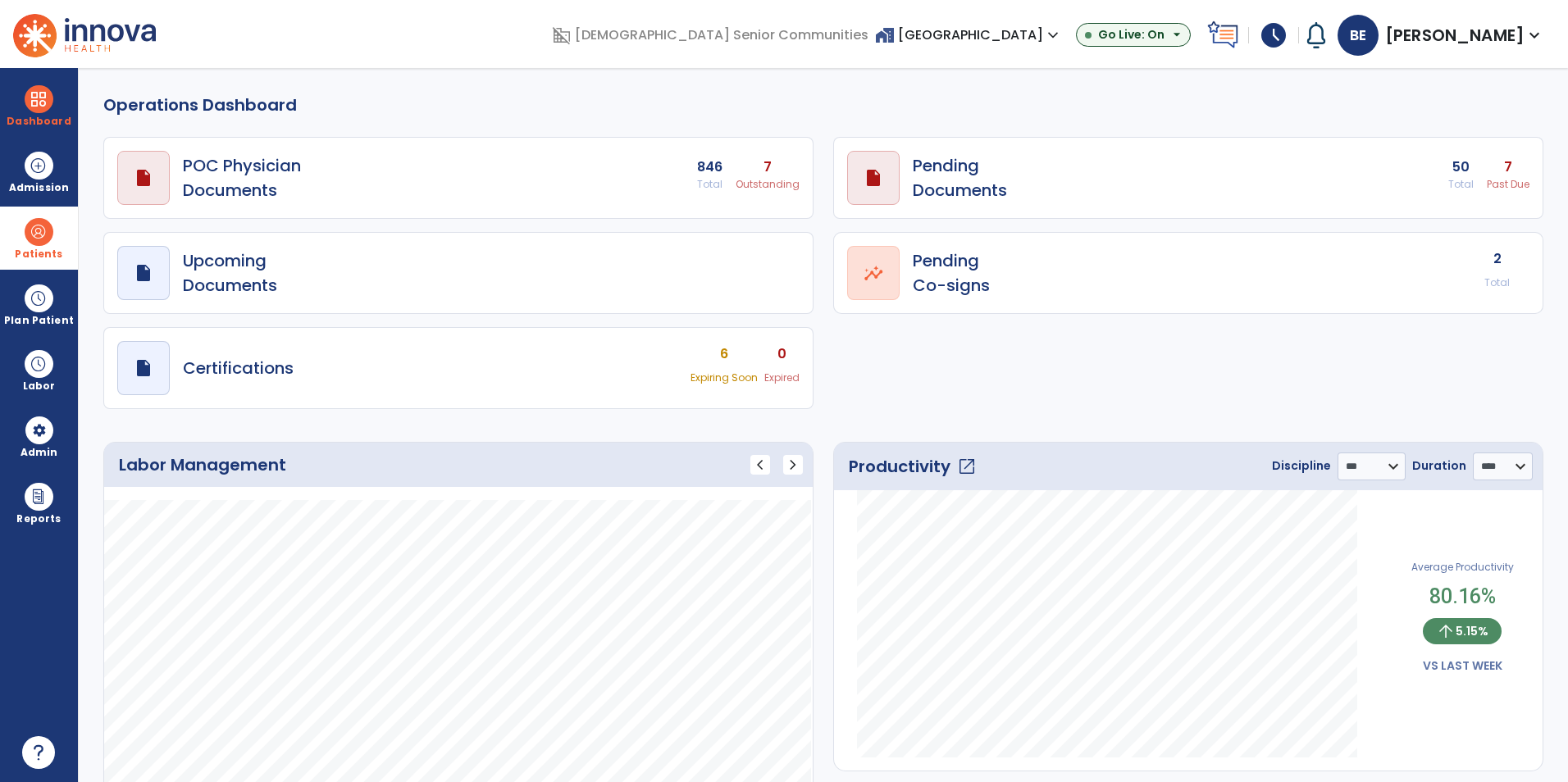 click on "Patients" at bounding box center (39, 238) 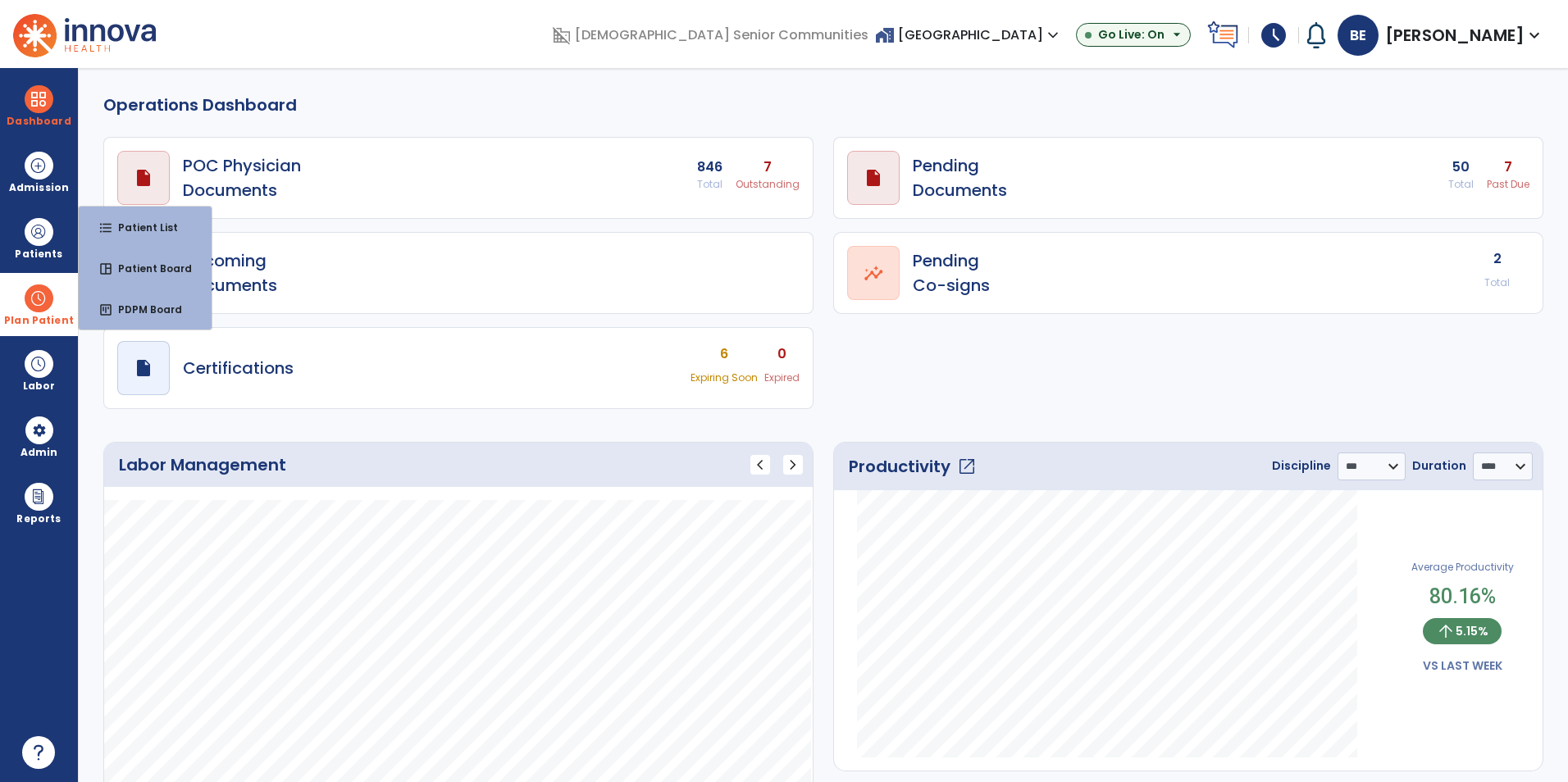 click on "Plan Patient" at bounding box center (39, 238) 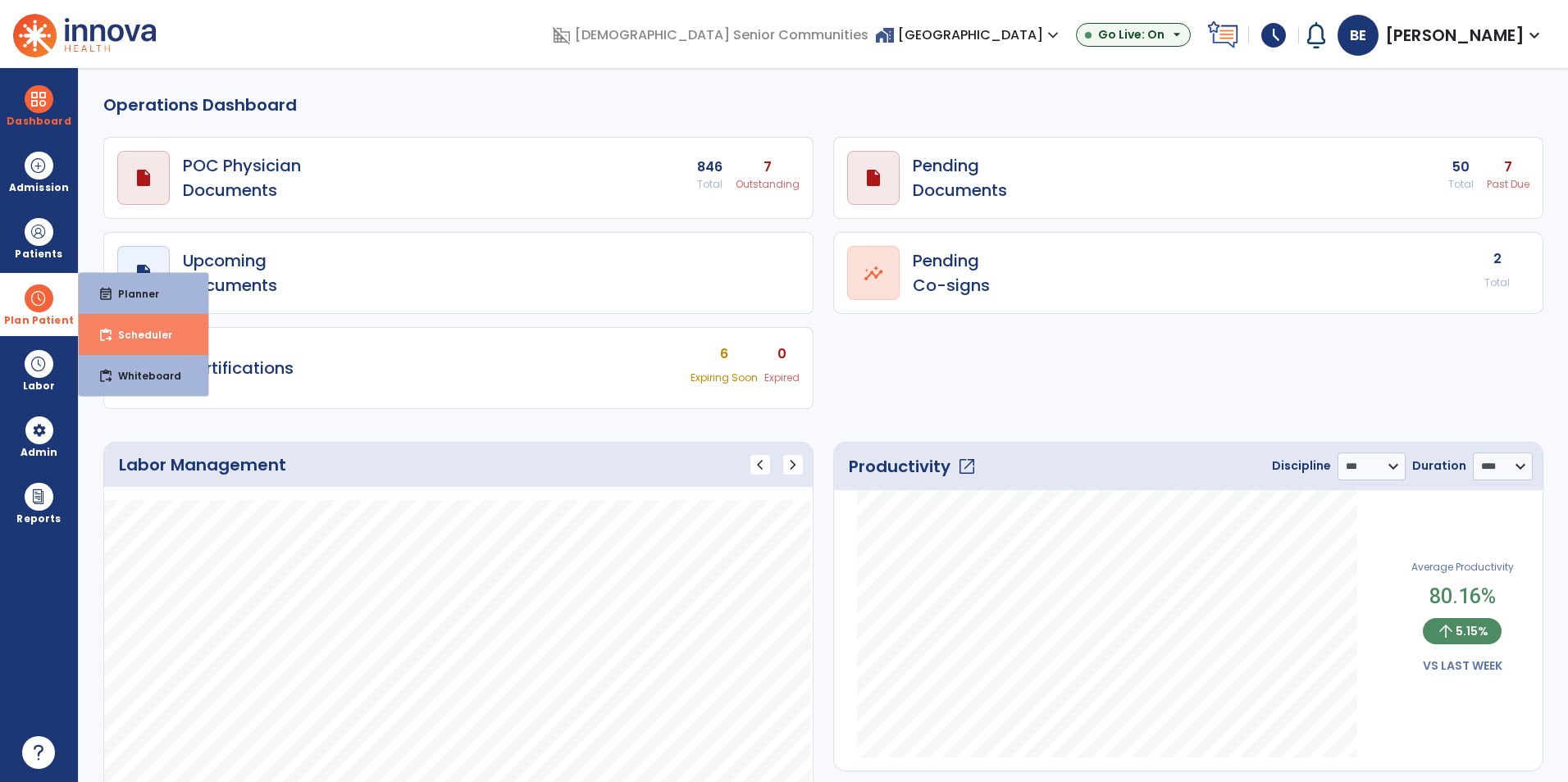 click on "content_paste_go  Scheduler" at bounding box center [144, 334] 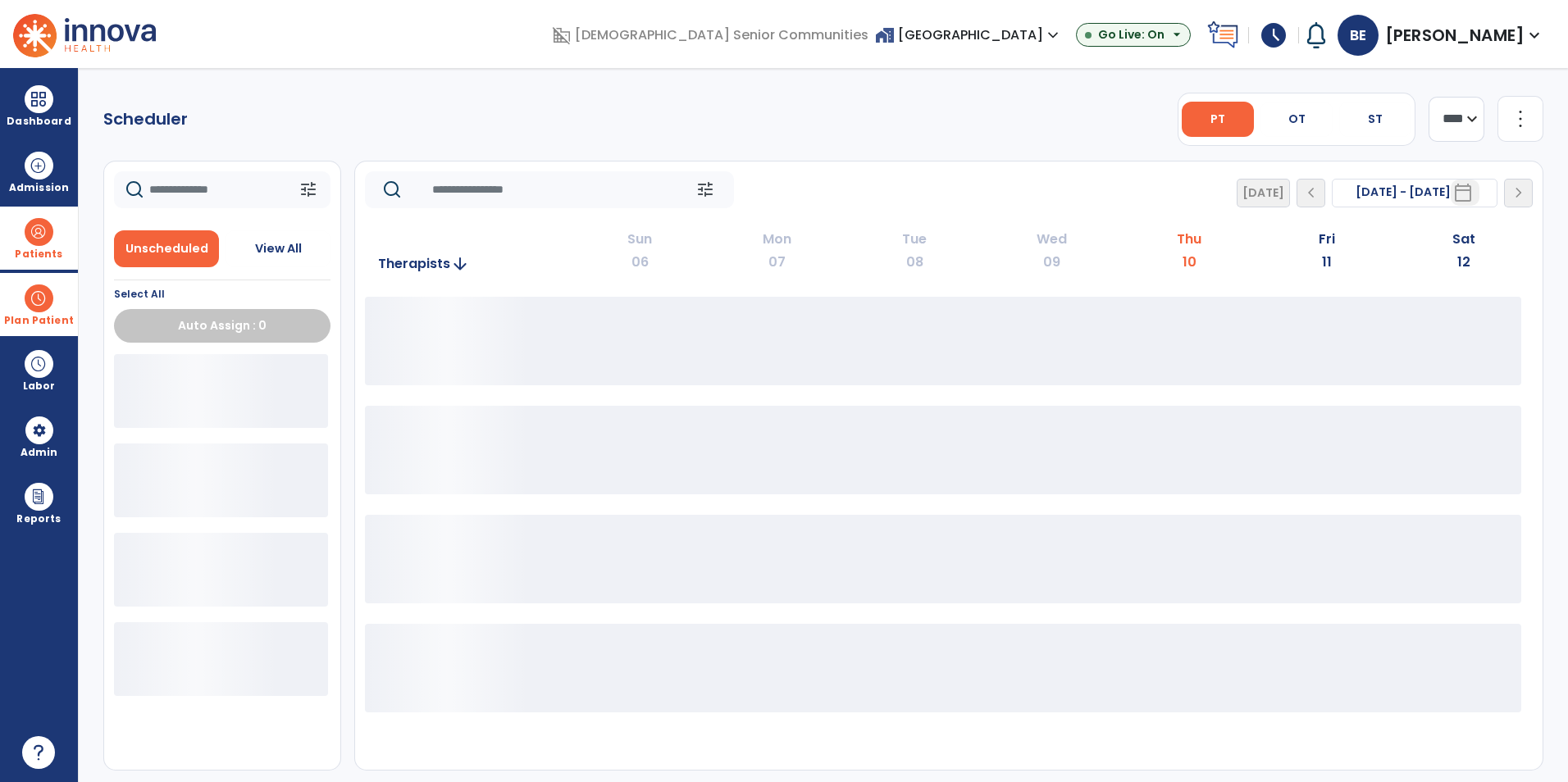 click on "Patients" at bounding box center (39, 254) 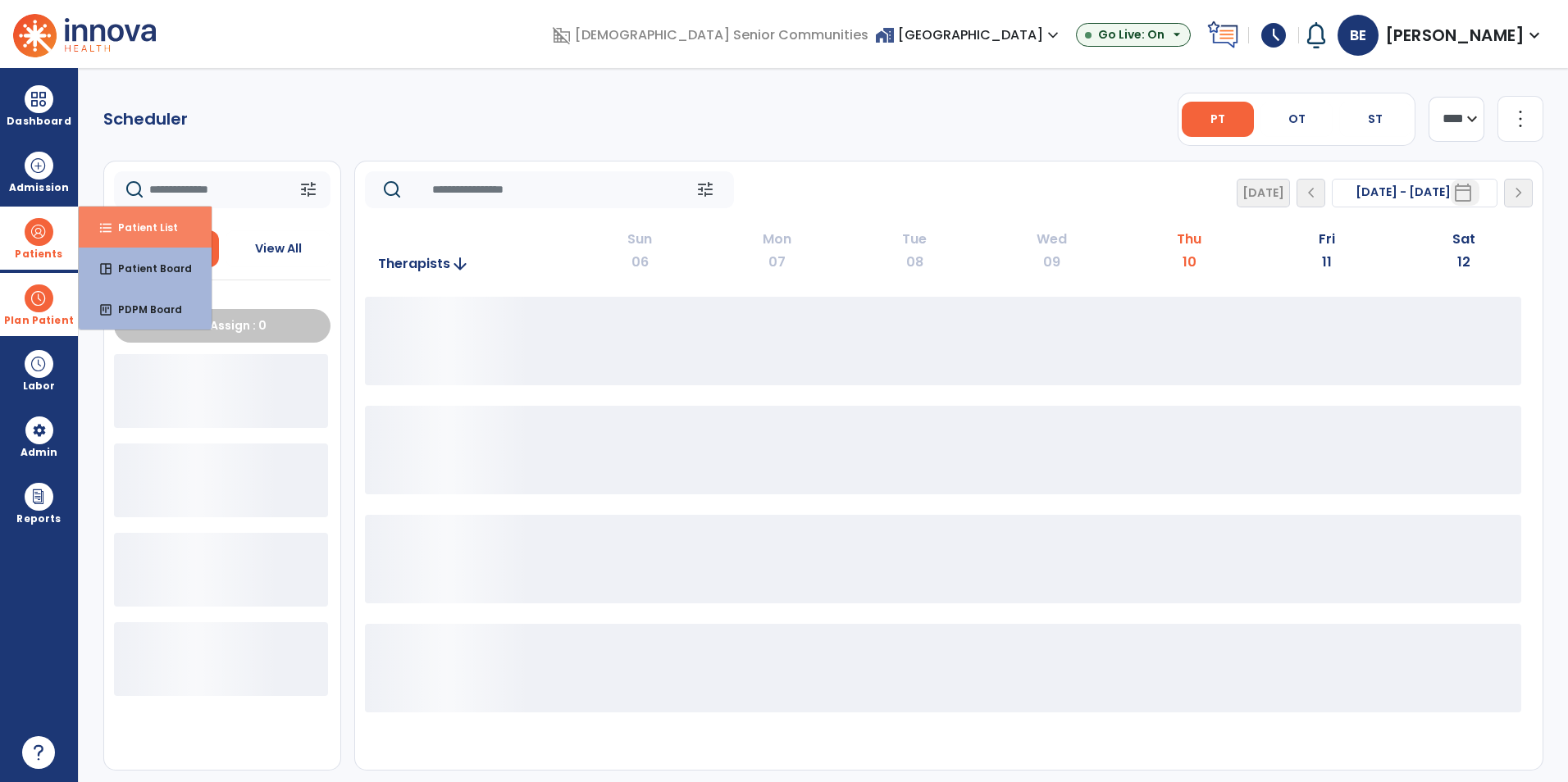 click on "Patient List" at bounding box center (141, 227) 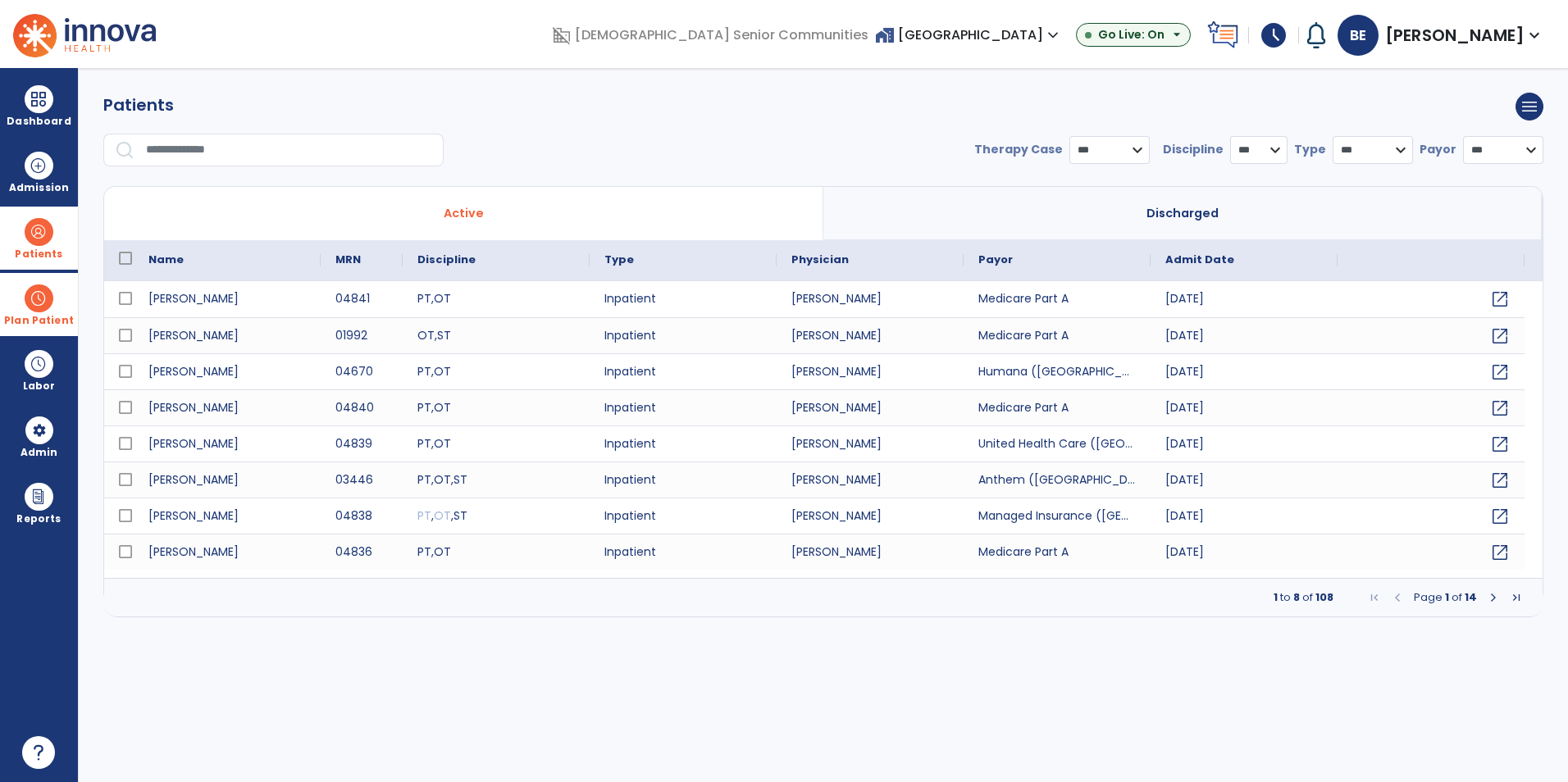 click at bounding box center [289, 150] 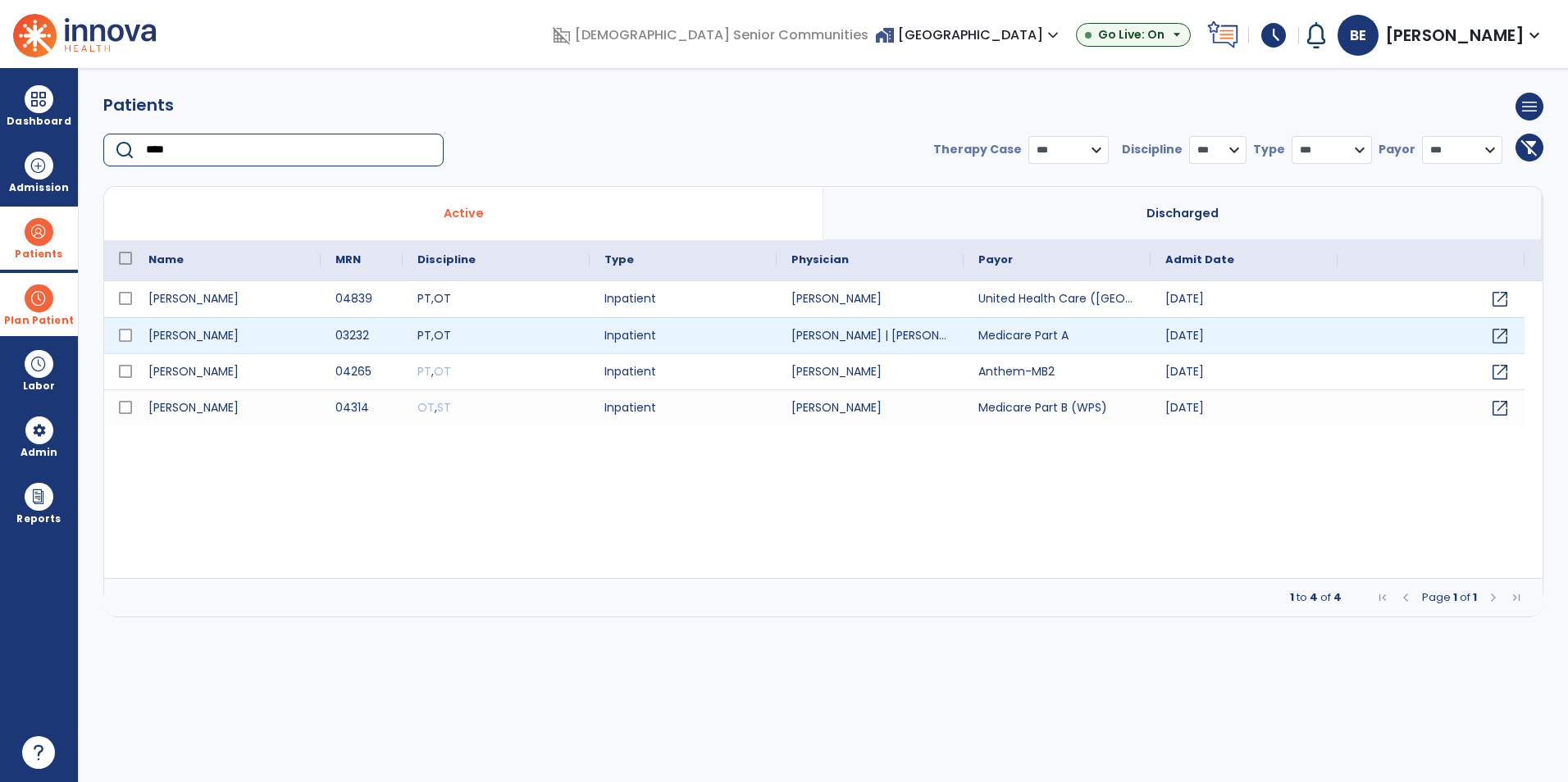 type on "****" 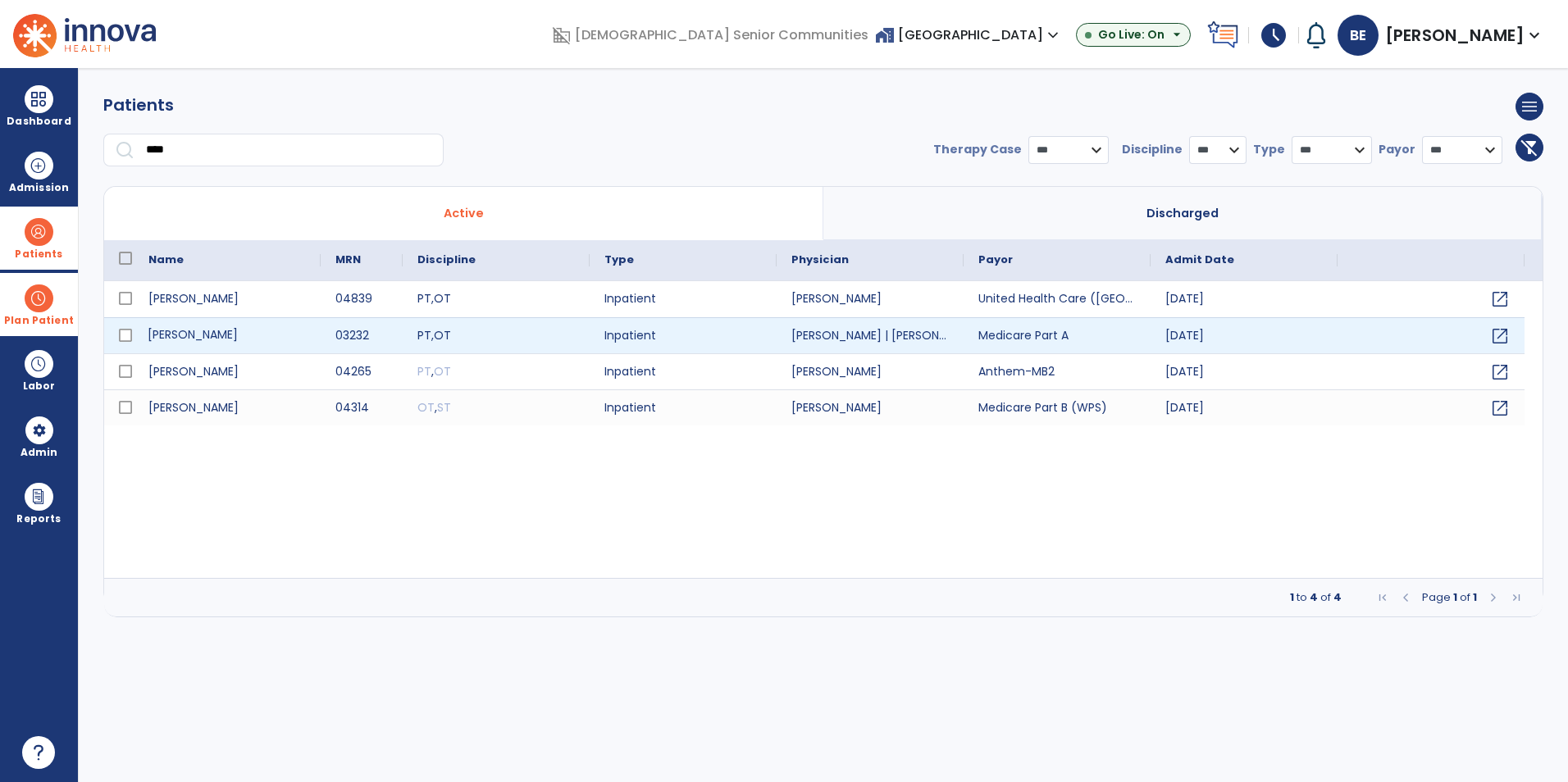 click on "[PERSON_NAME]" at bounding box center (227, 335) 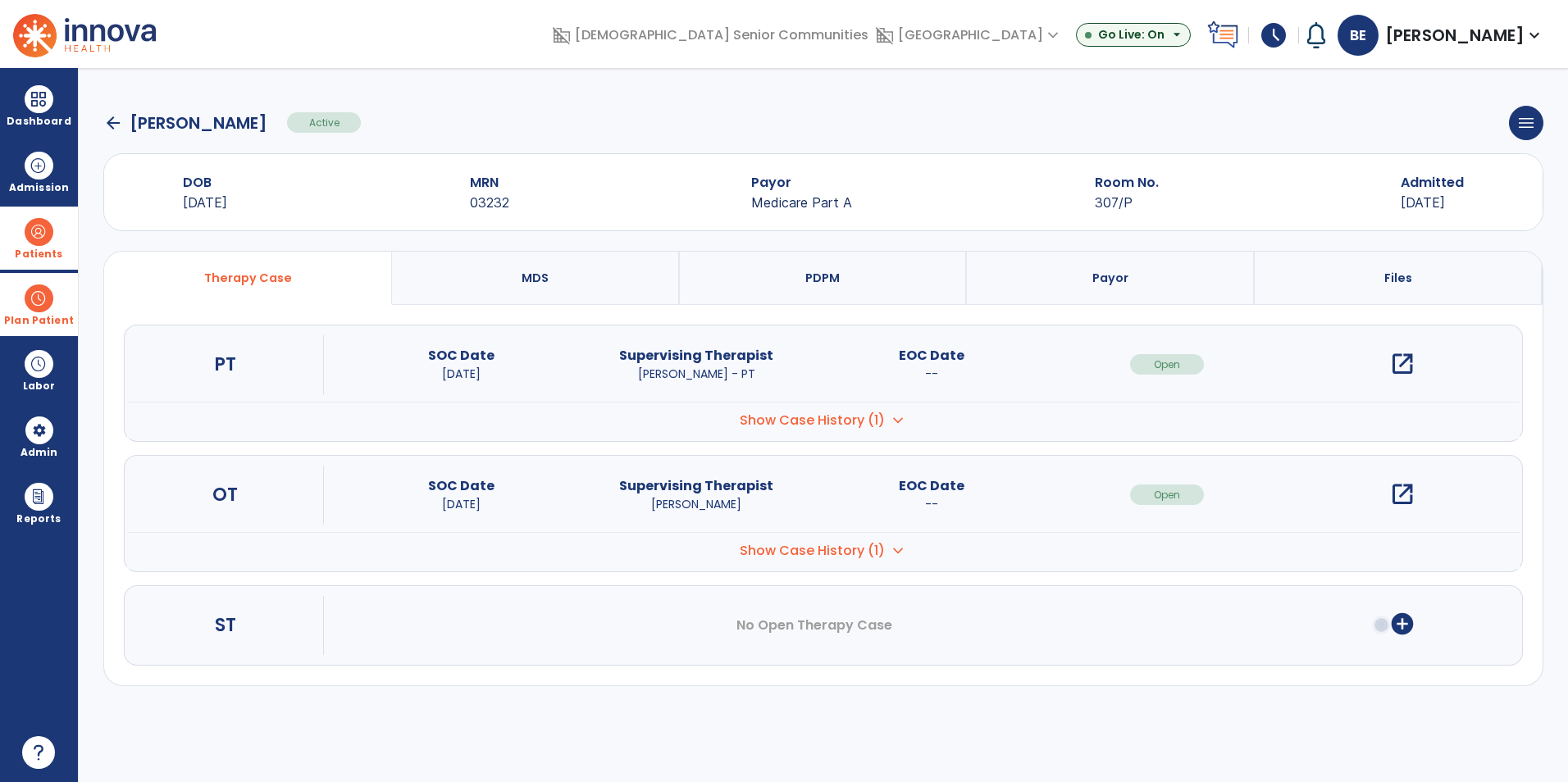 click on "open_in_new" at bounding box center [1402, 364] 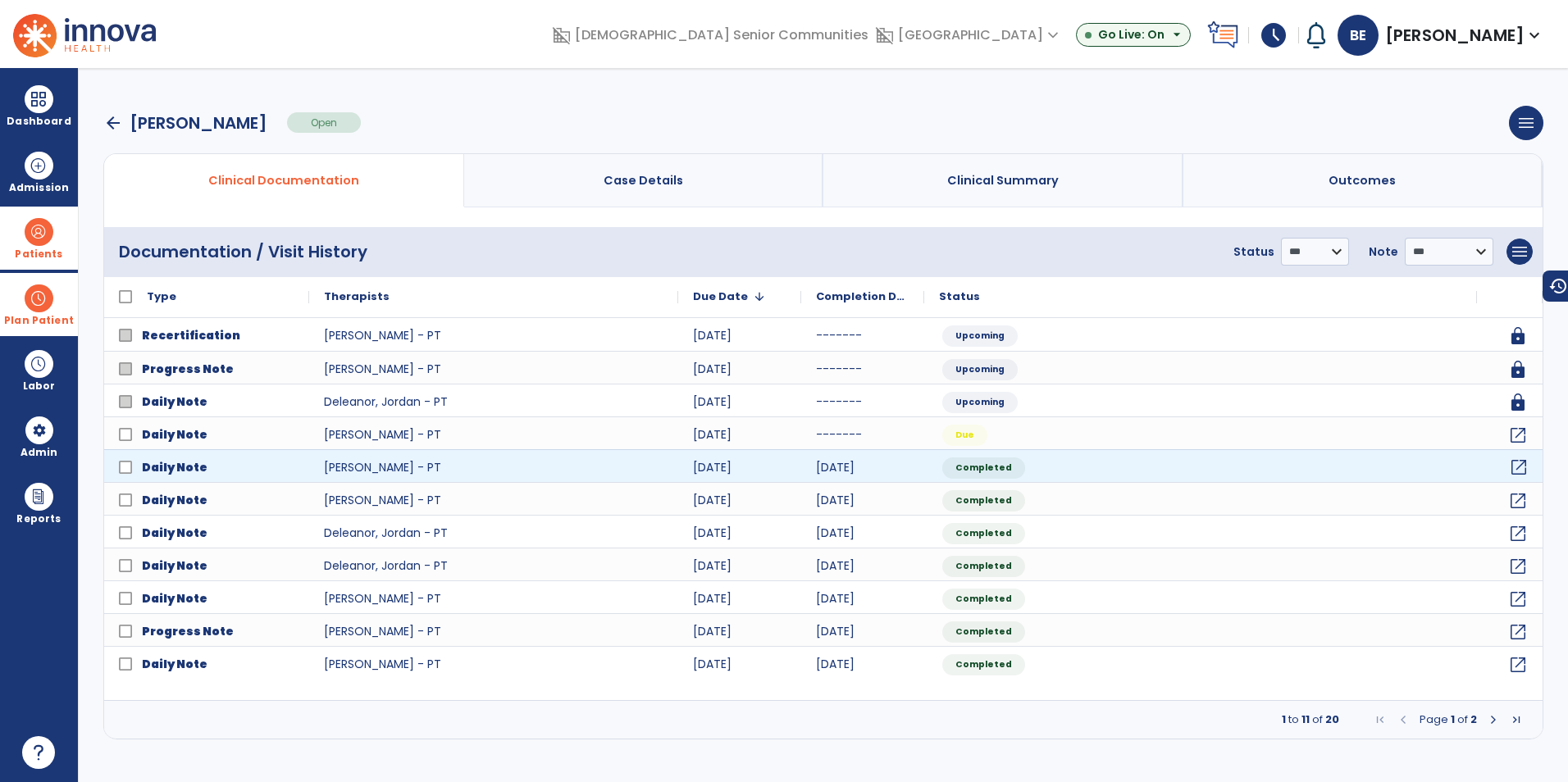 click on "open_in_new" 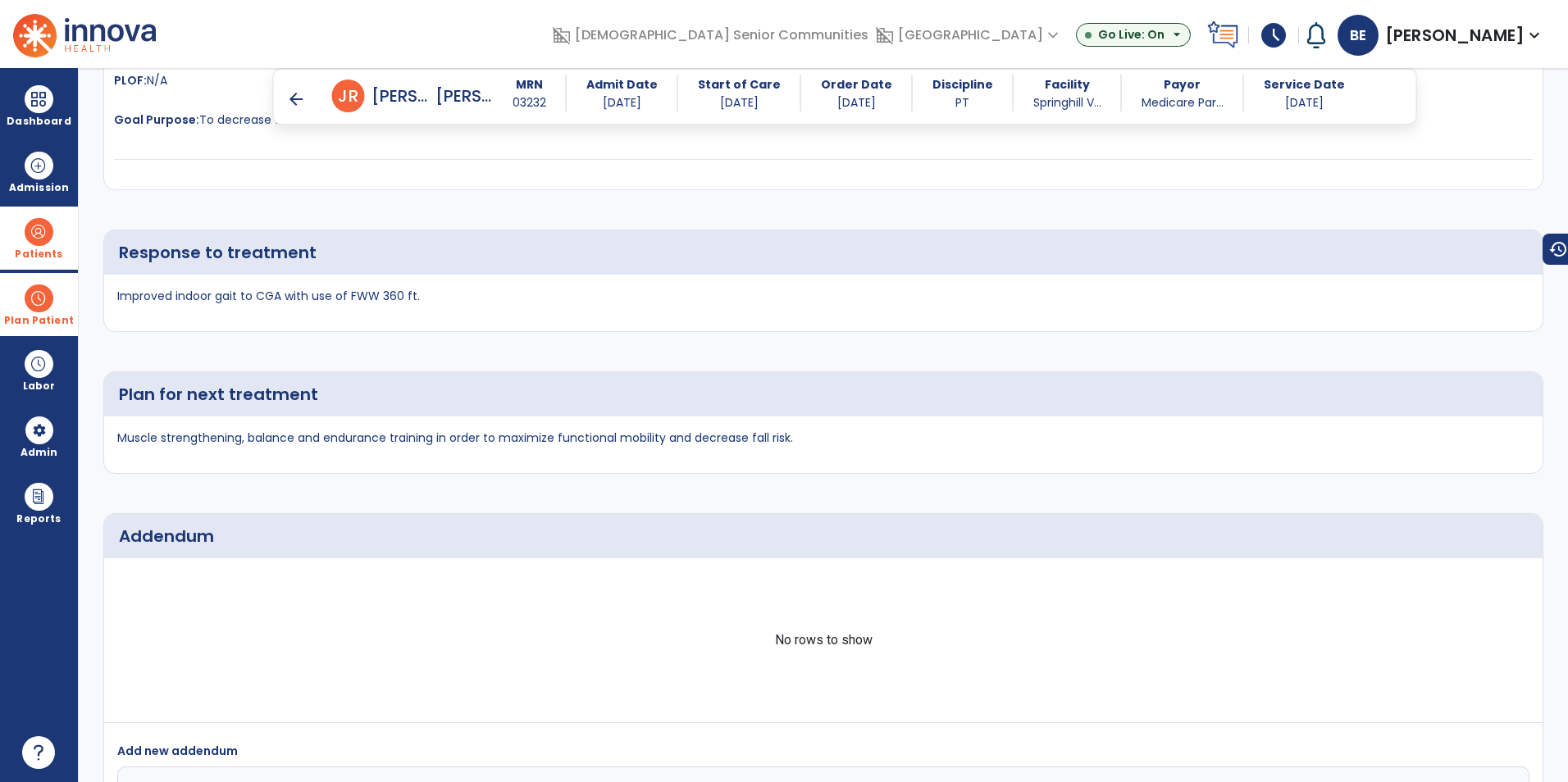 scroll, scrollTop: 2459, scrollLeft: 0, axis: vertical 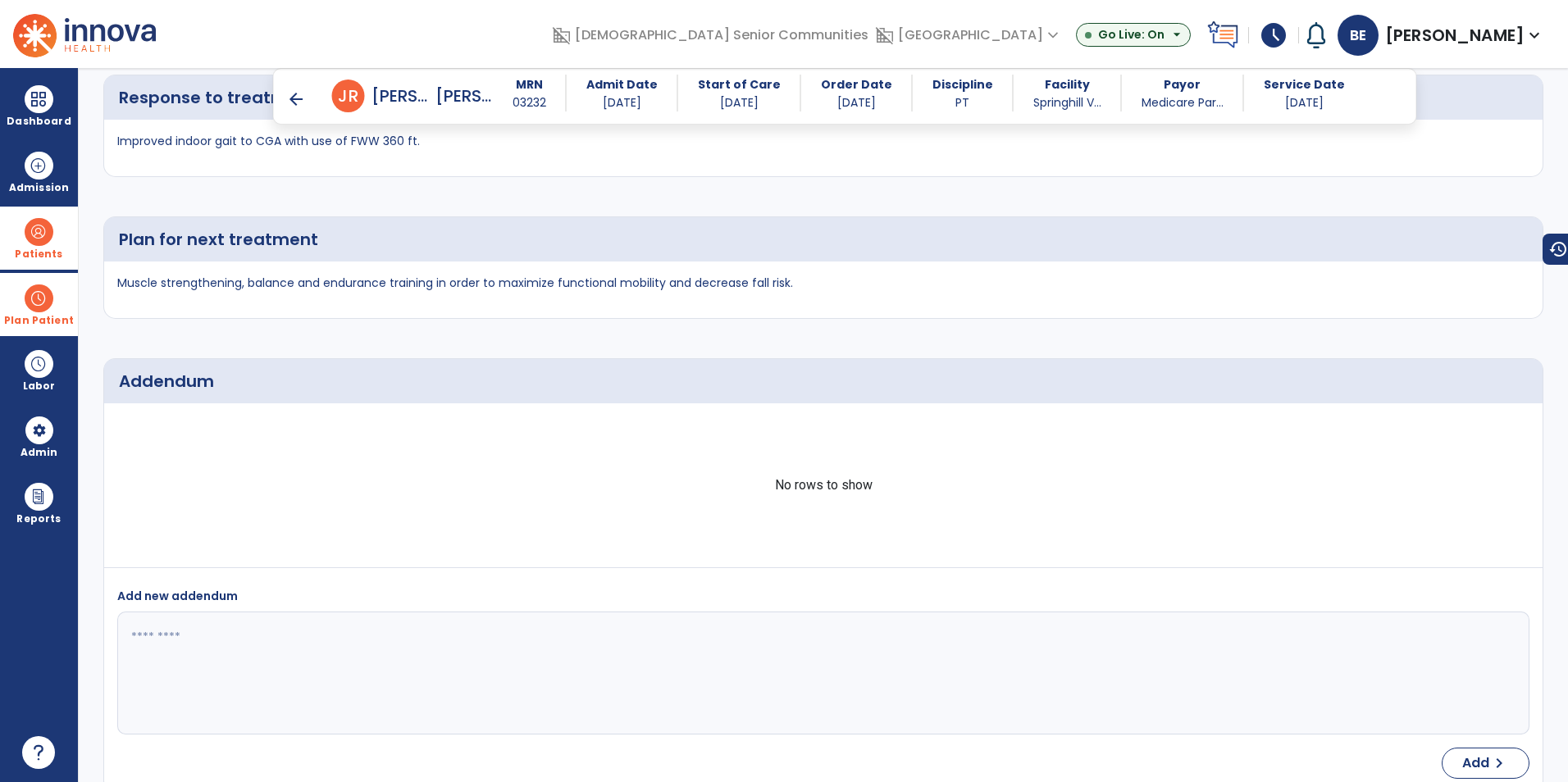 click on "arrow_back" at bounding box center [296, 99] 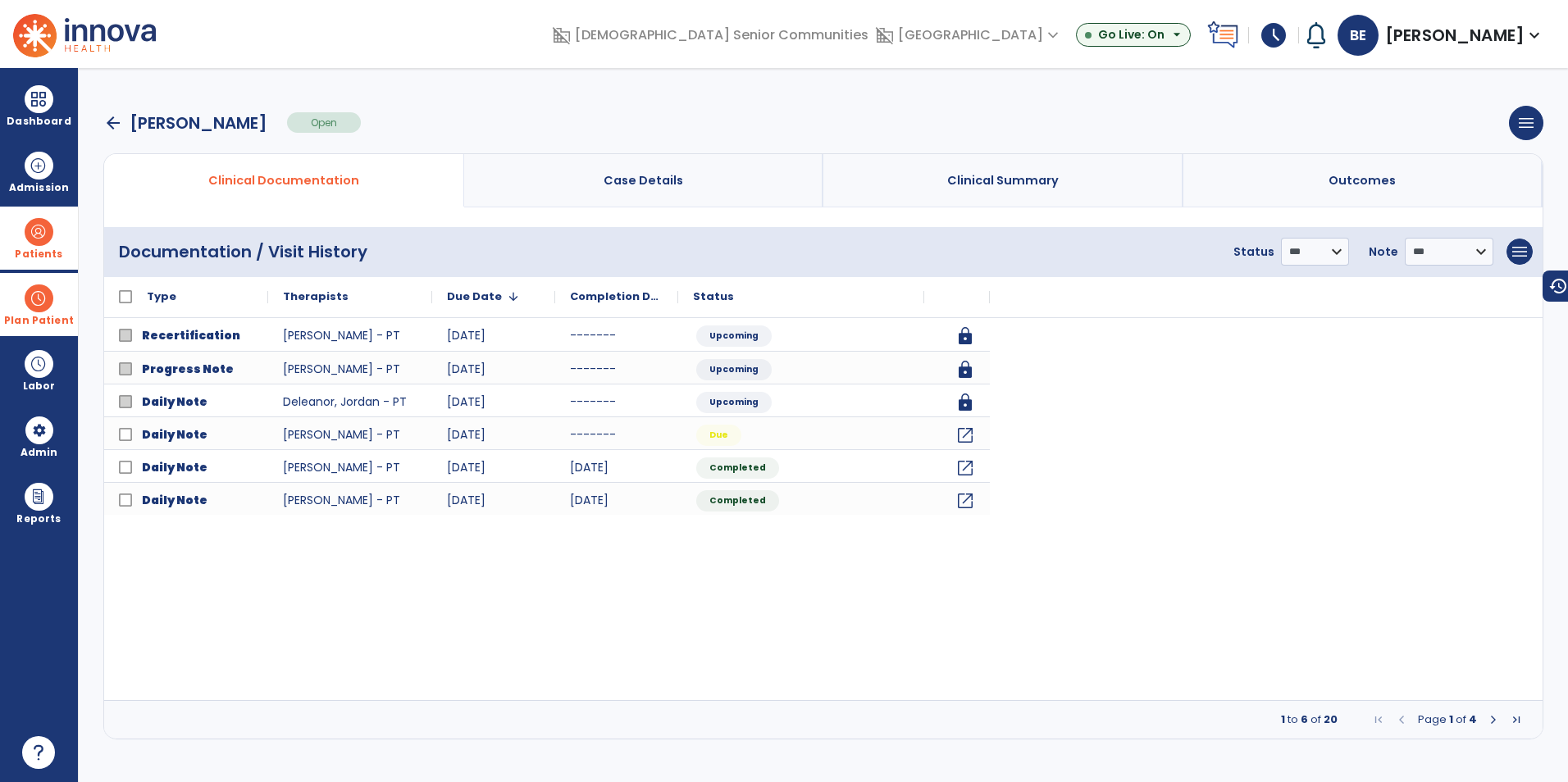scroll, scrollTop: 0, scrollLeft: 0, axis: both 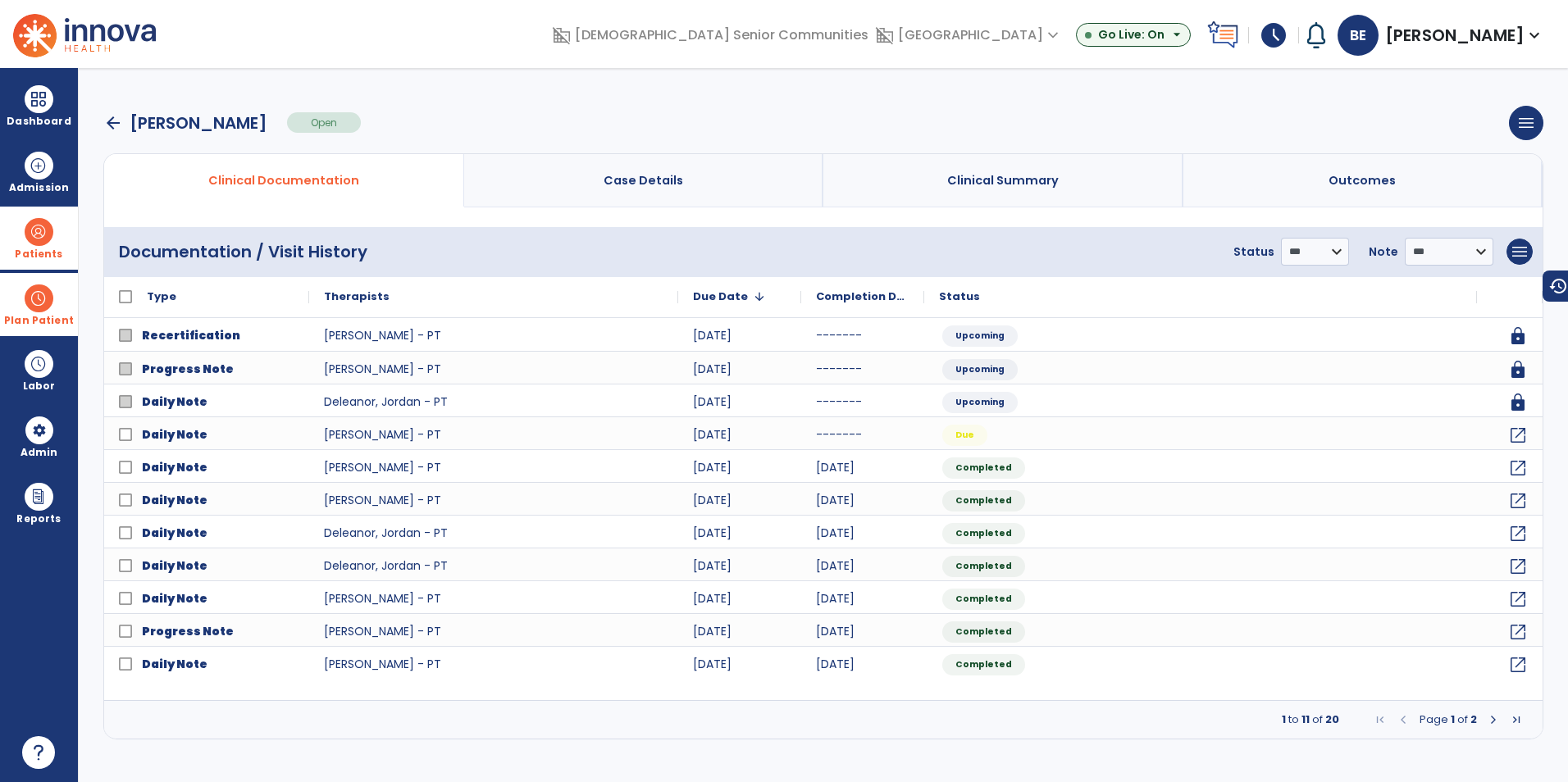 click on "arrow_back" at bounding box center (113, 123) 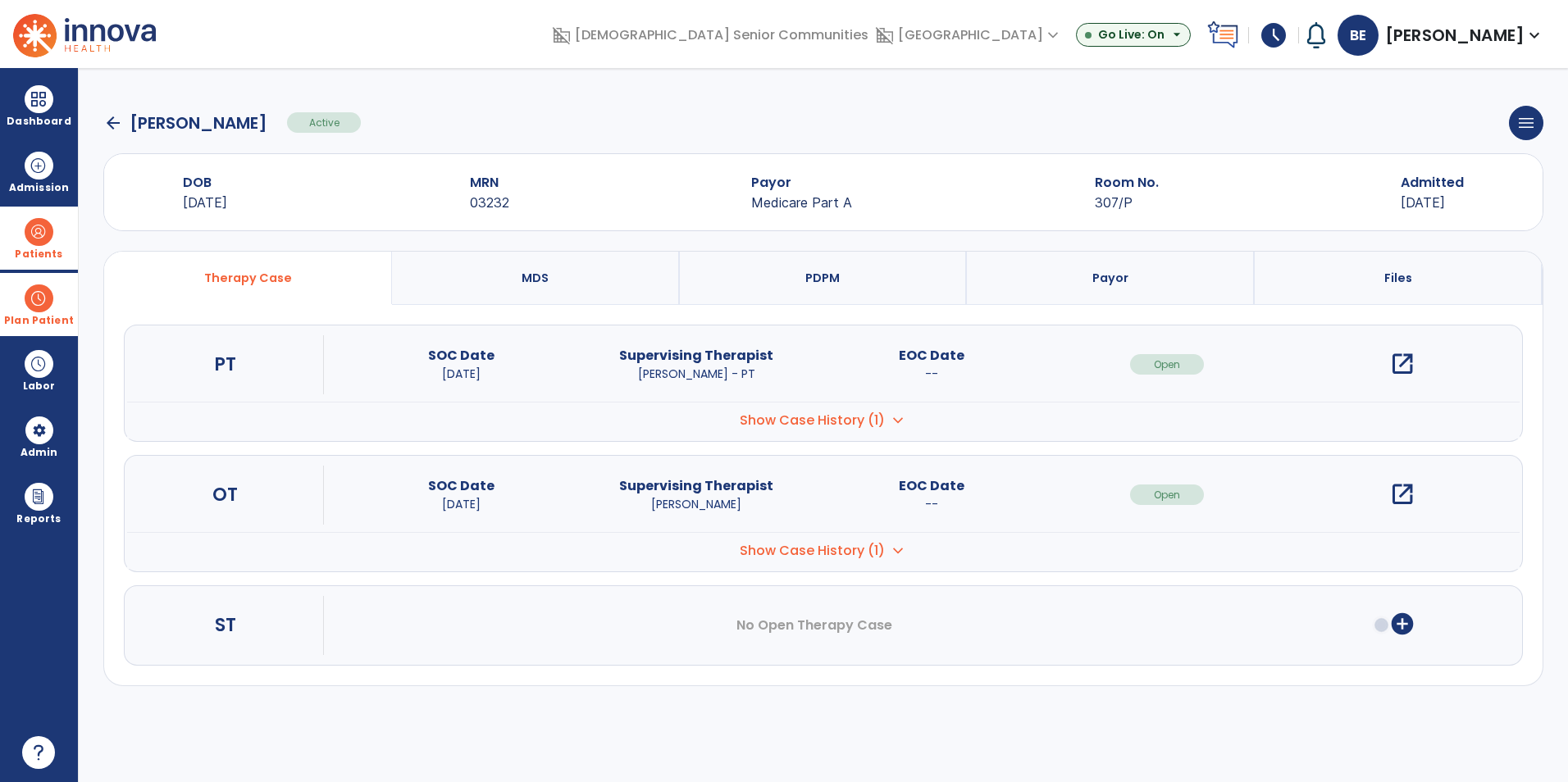 click on "open_in_new" at bounding box center [1402, 494] 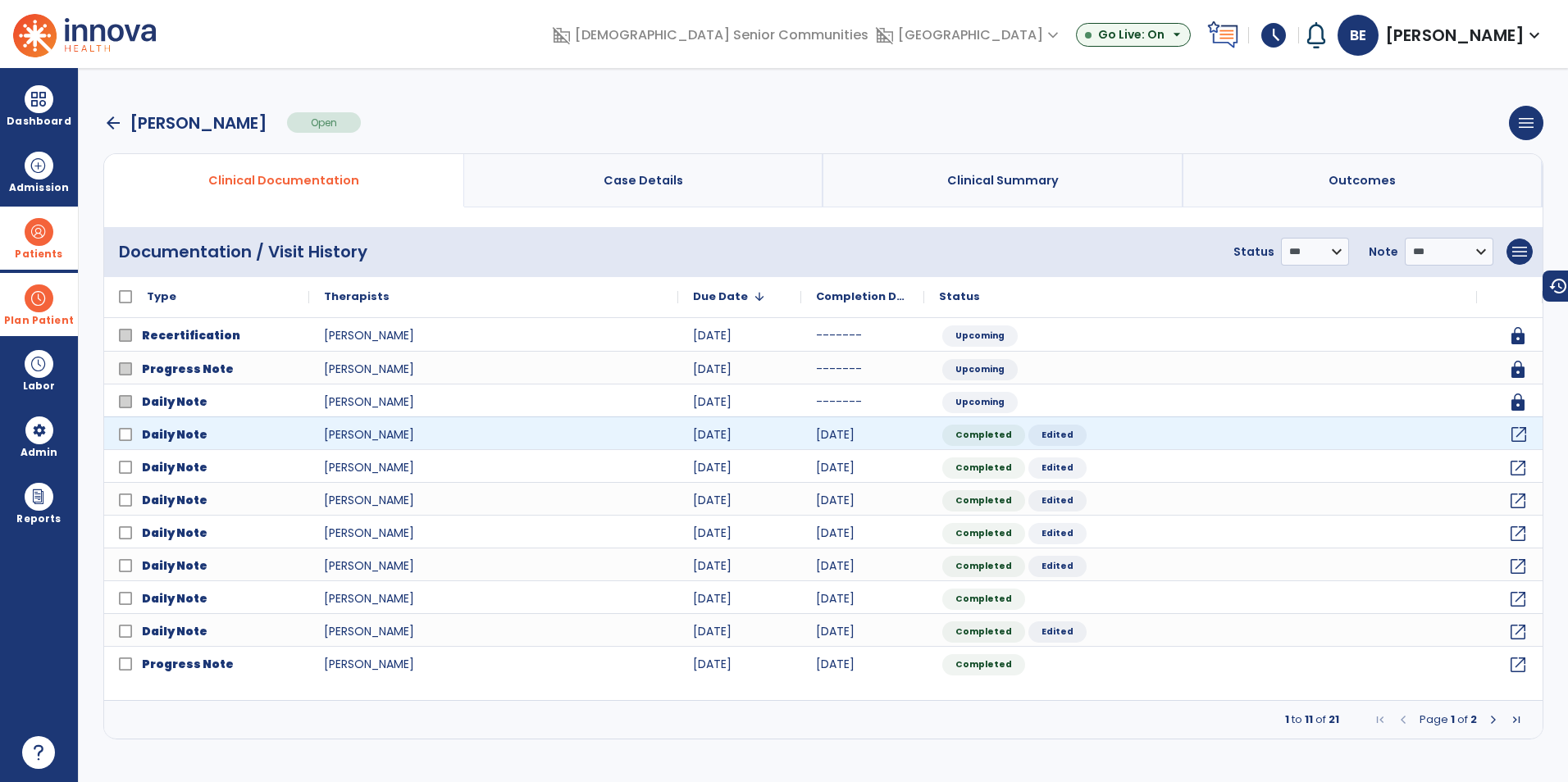 click on "open_in_new" 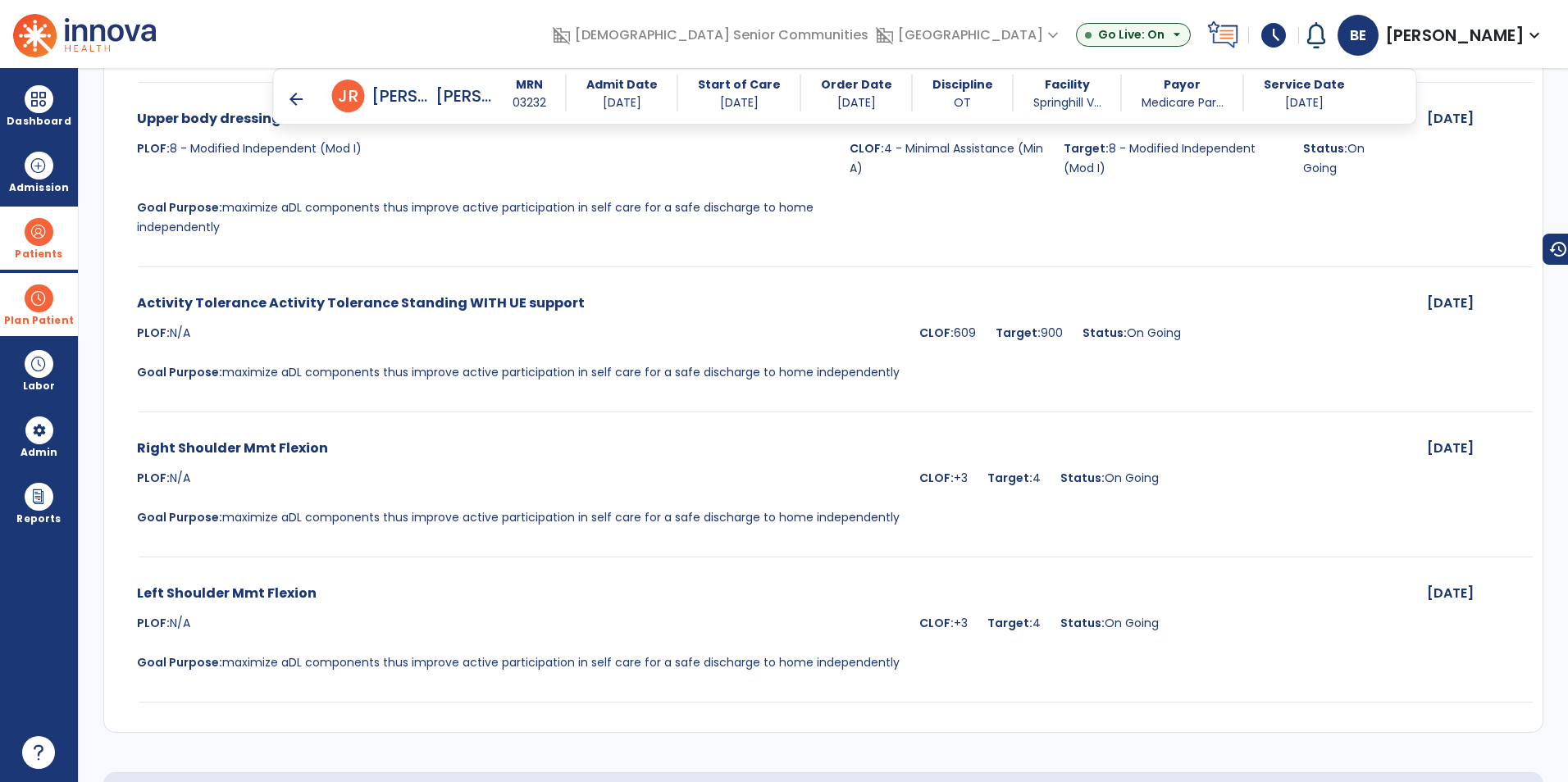 scroll, scrollTop: 2951, scrollLeft: 0, axis: vertical 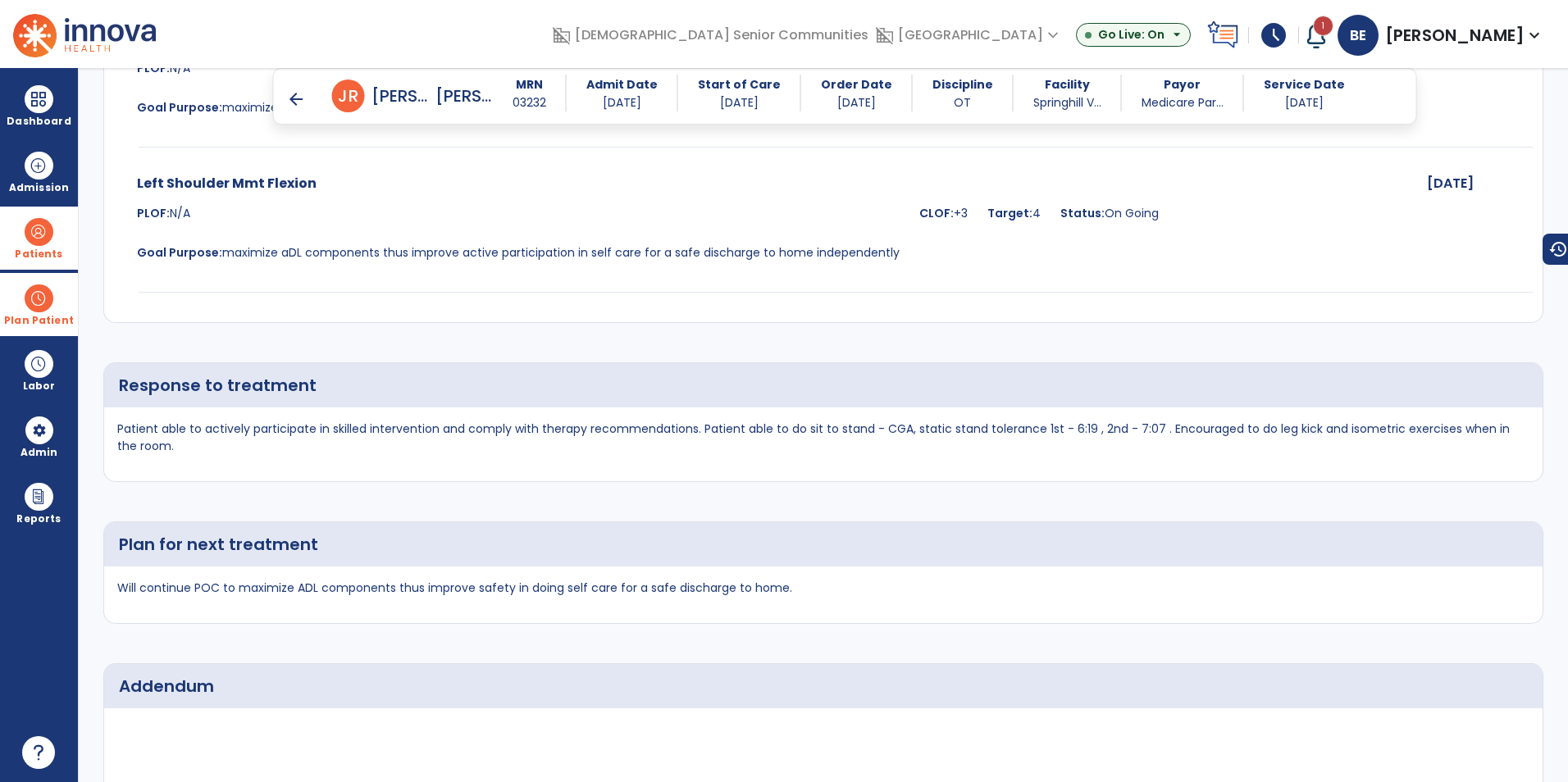 click at bounding box center [1316, 35] 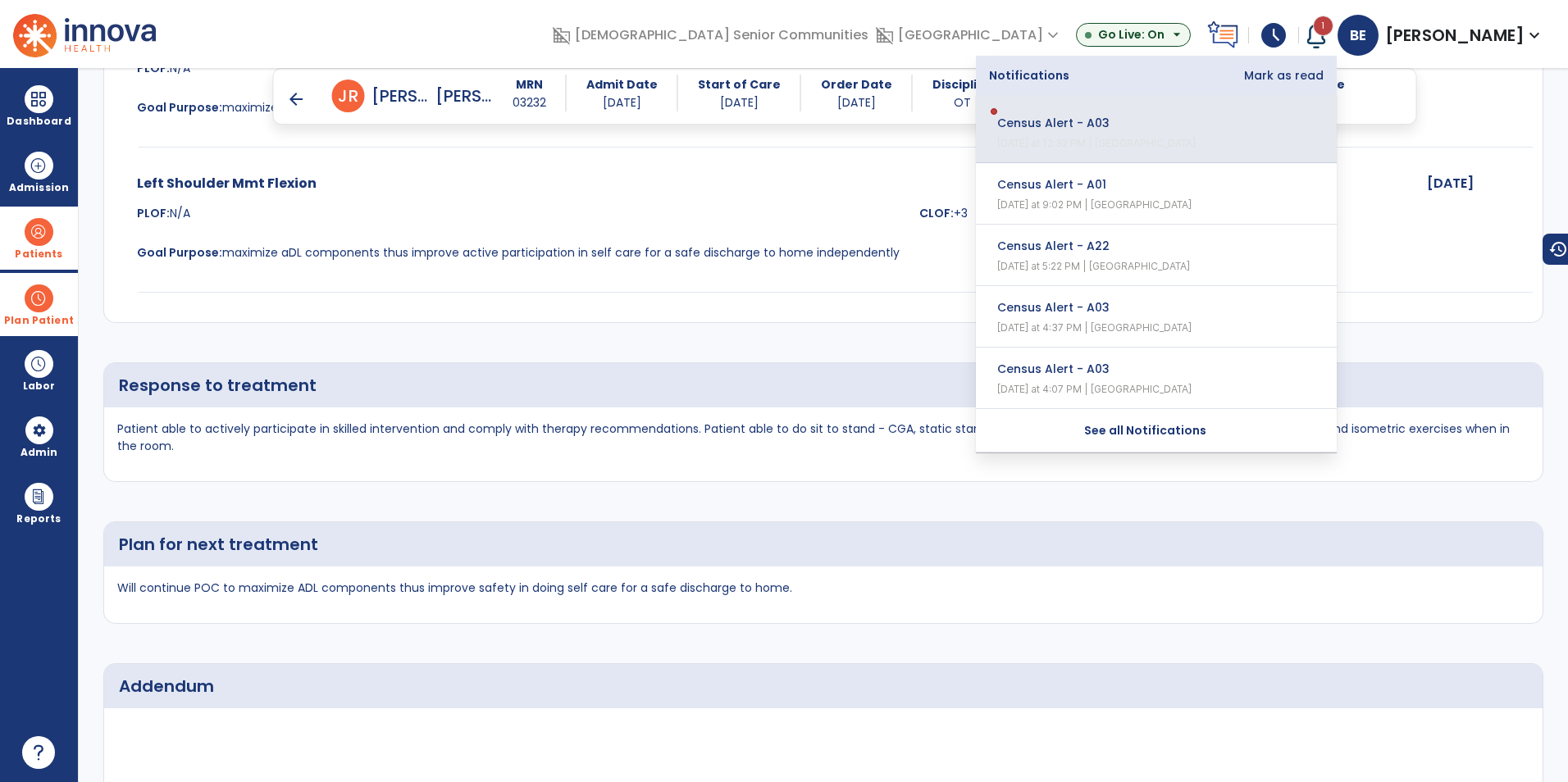 click on "[DATE] at 12:32 PM | [GEOGRAPHIC_DATA]" at bounding box center (1160, 143) 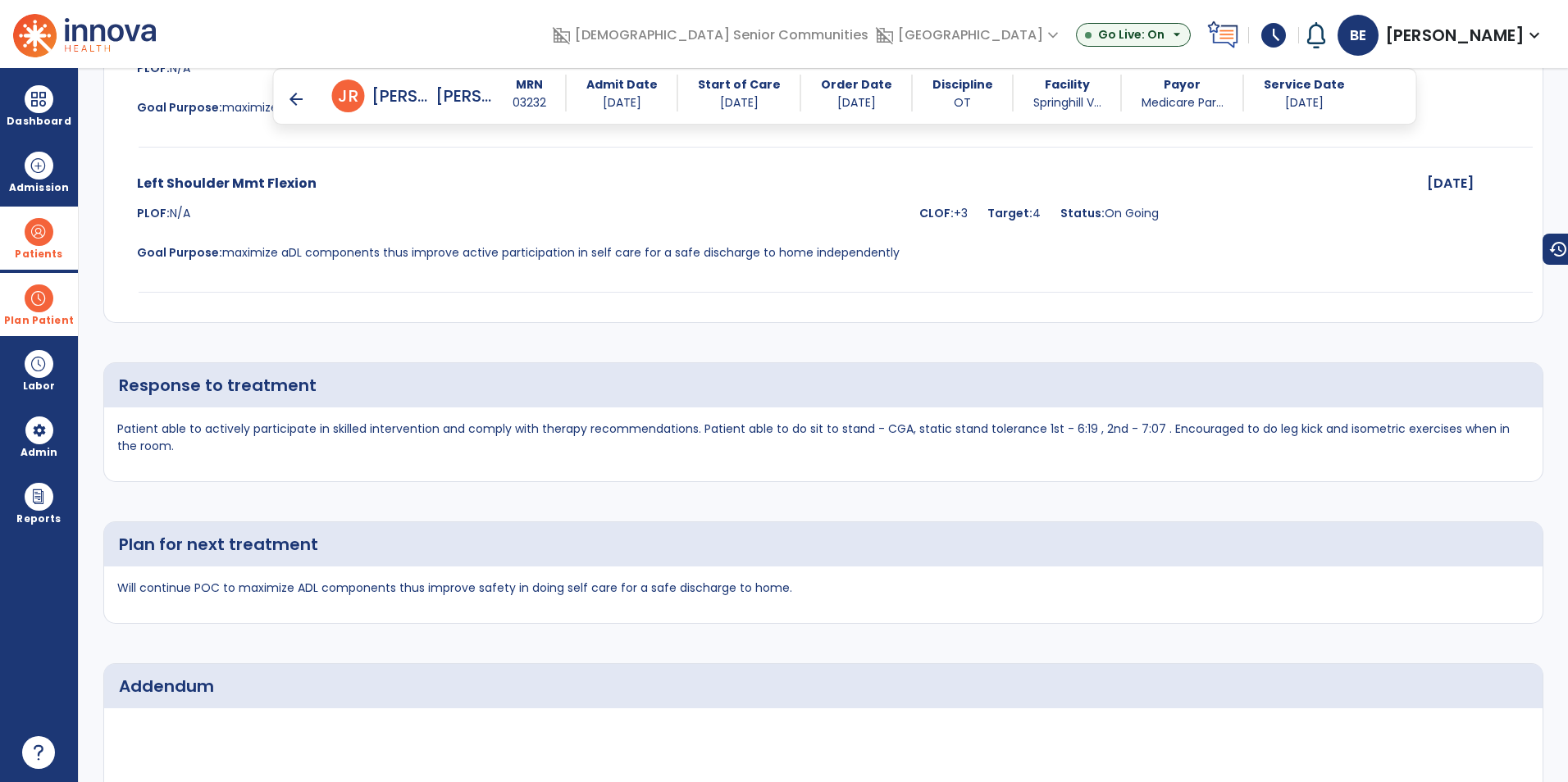 click at bounding box center [1318, 35] 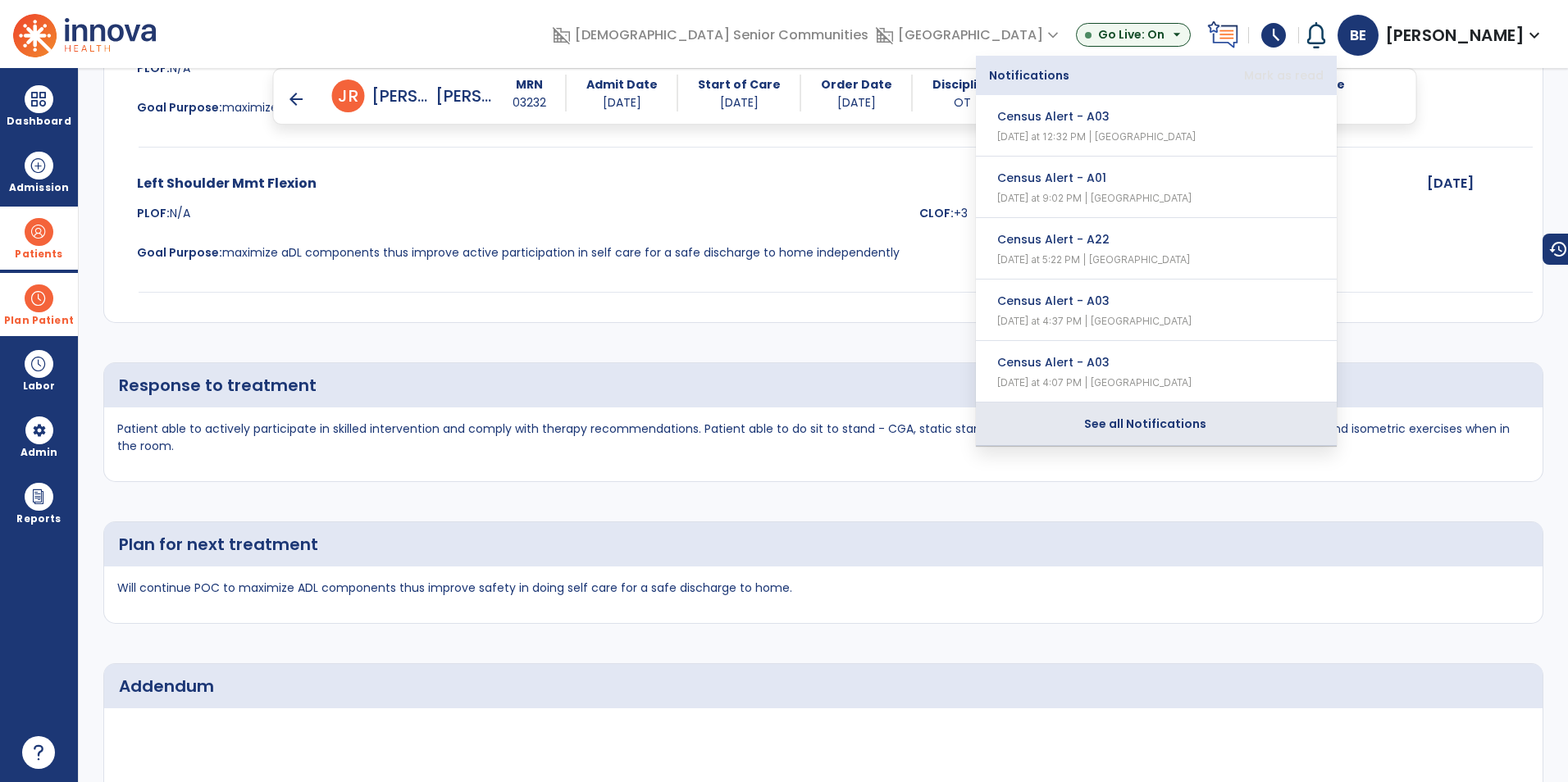 click on "See all Notifications" at bounding box center [1145, 424] 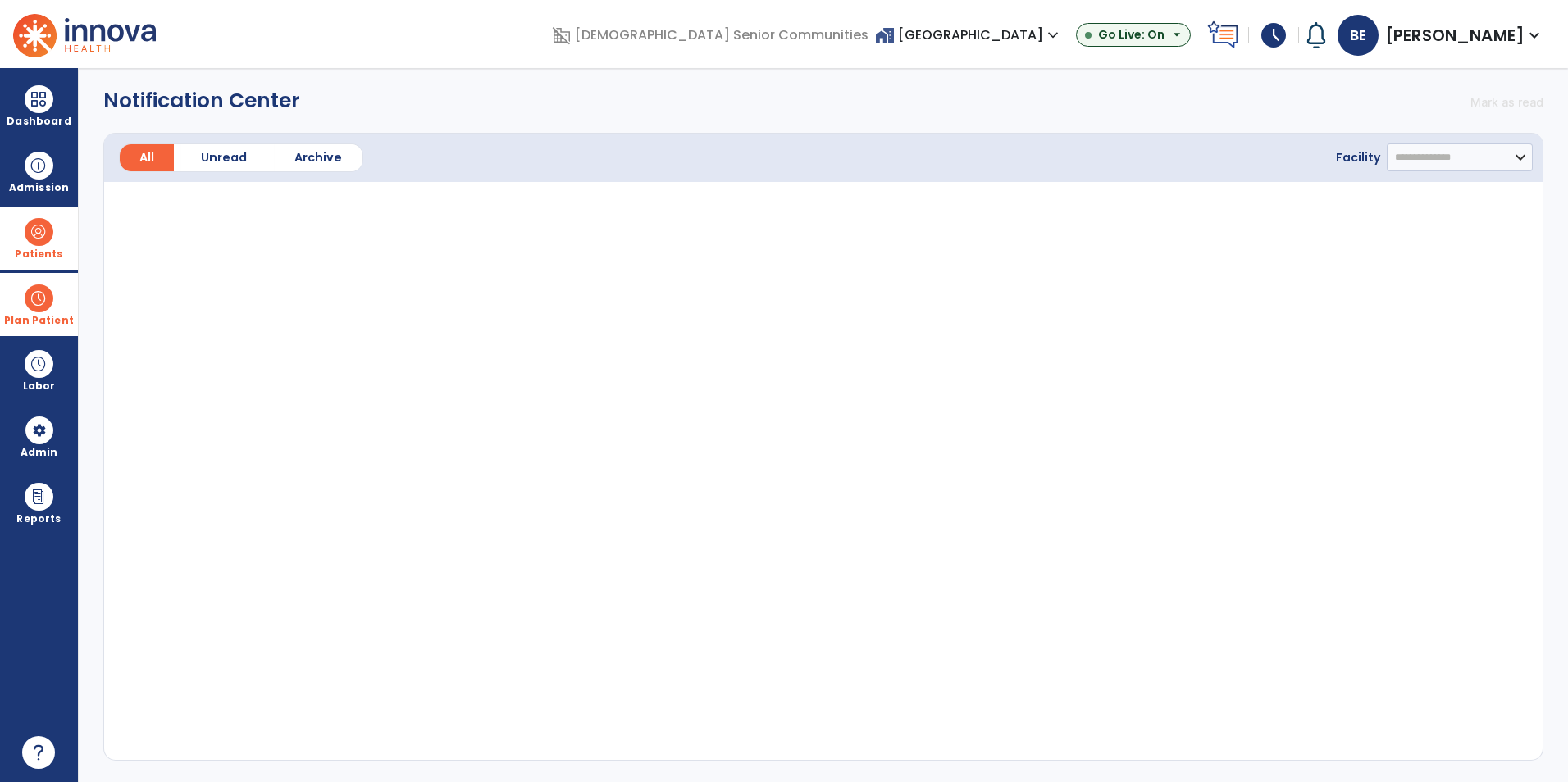 scroll, scrollTop: 0, scrollLeft: 0, axis: both 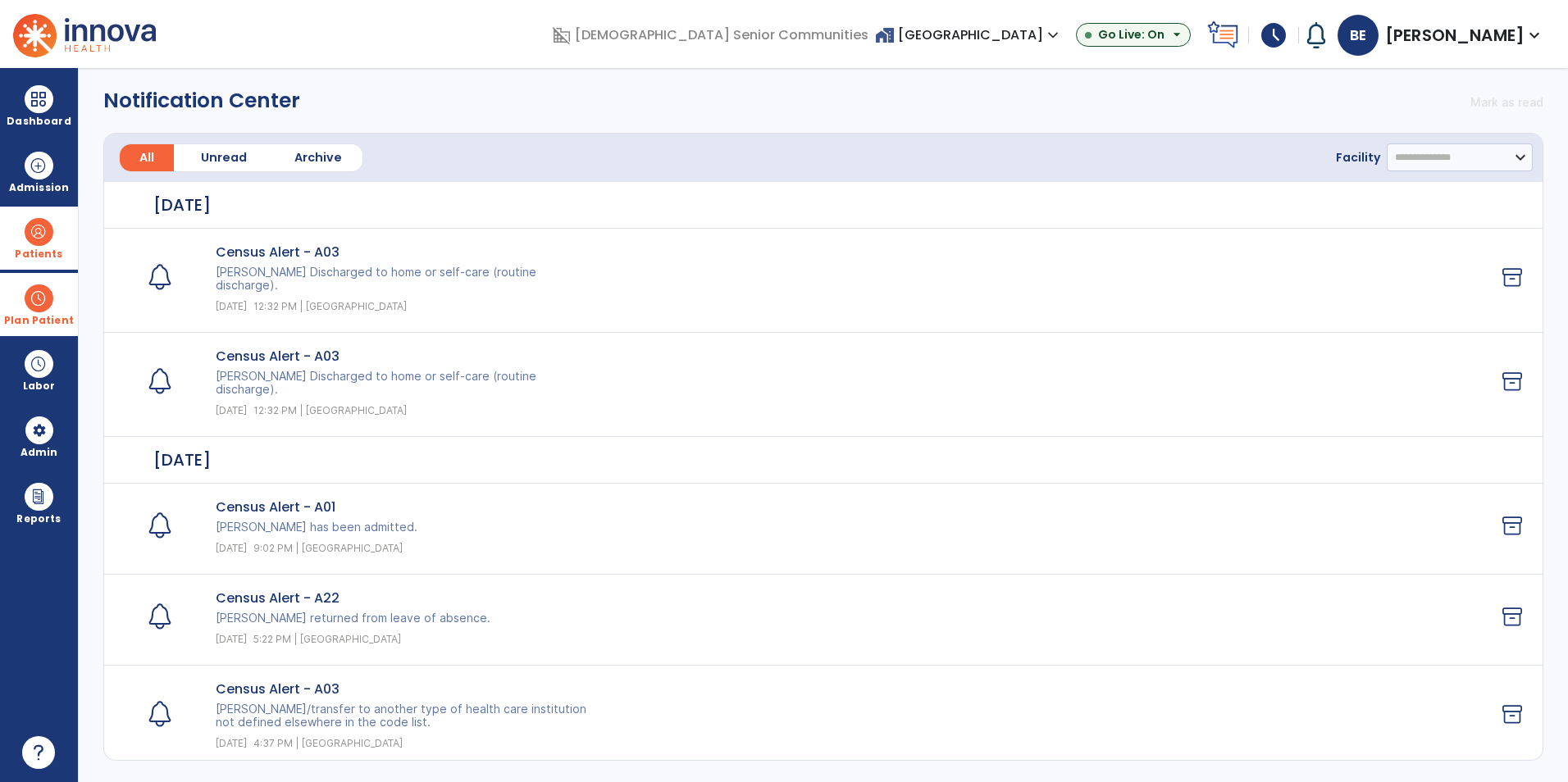 drag, startPoint x: 26, startPoint y: 292, endPoint x: 50, endPoint y: 291, distance: 24.020824 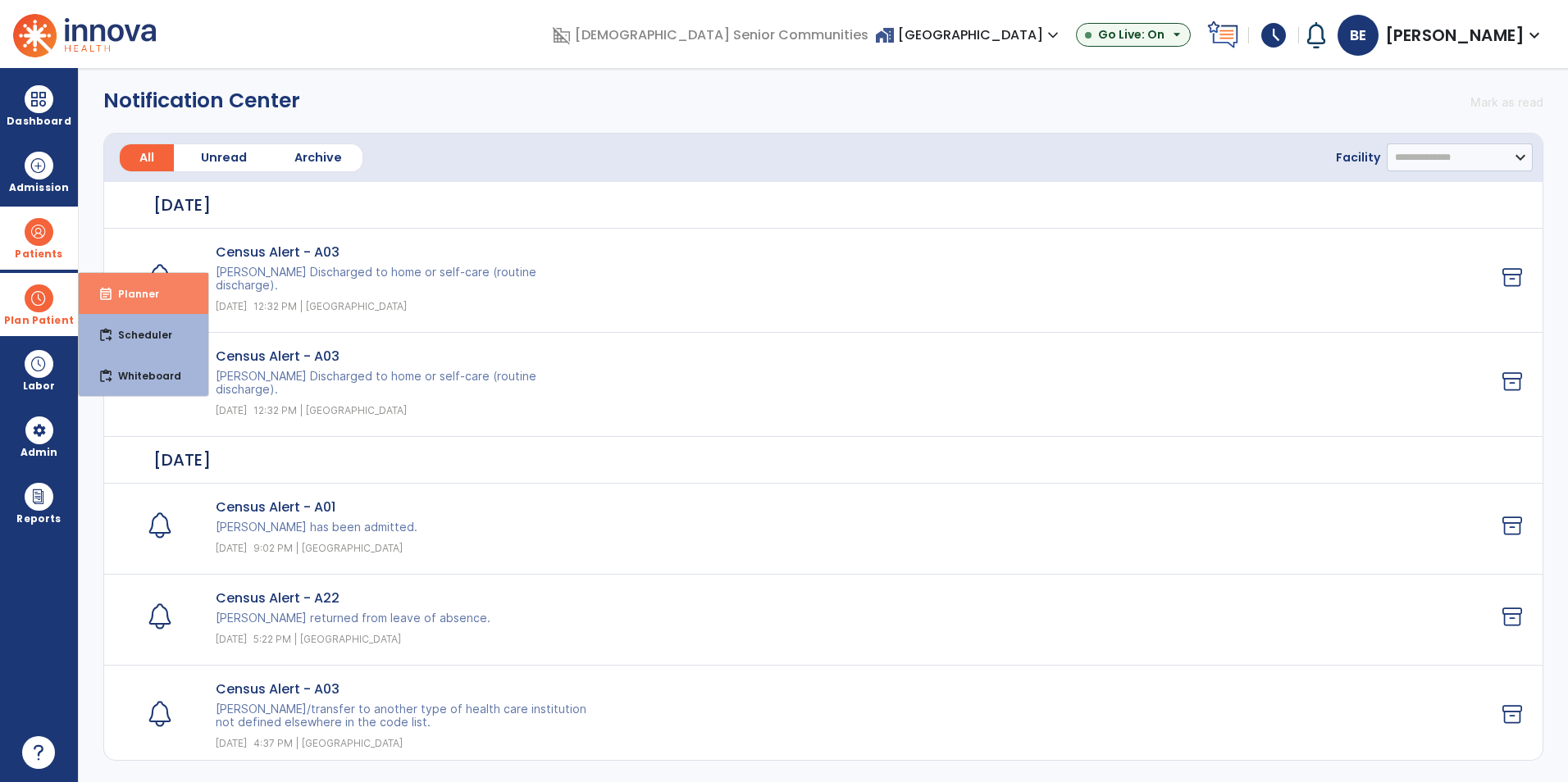 click on "Planner" at bounding box center [132, 293] 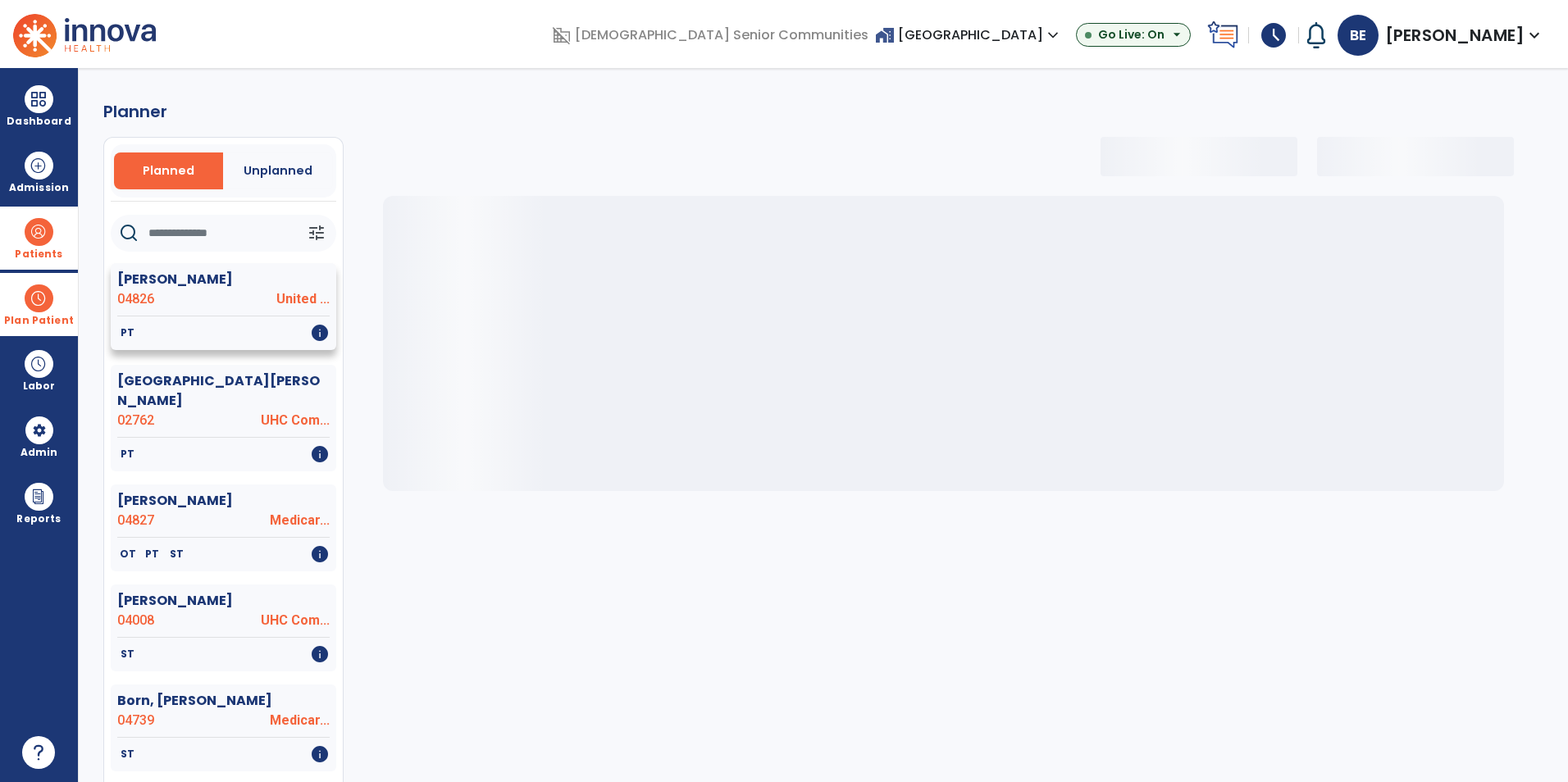 select on "***" 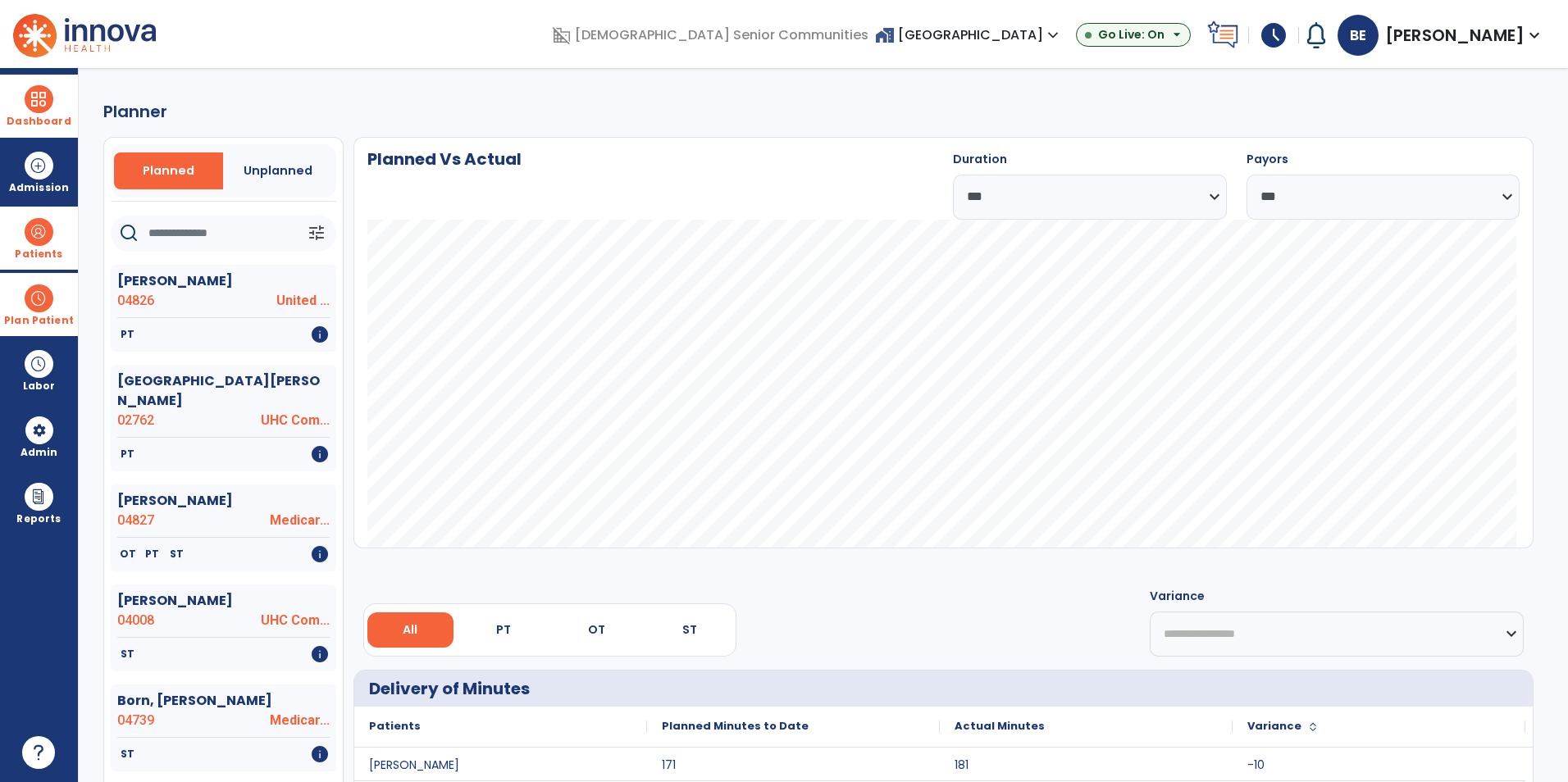 click on "Dashboard" at bounding box center [39, 121] 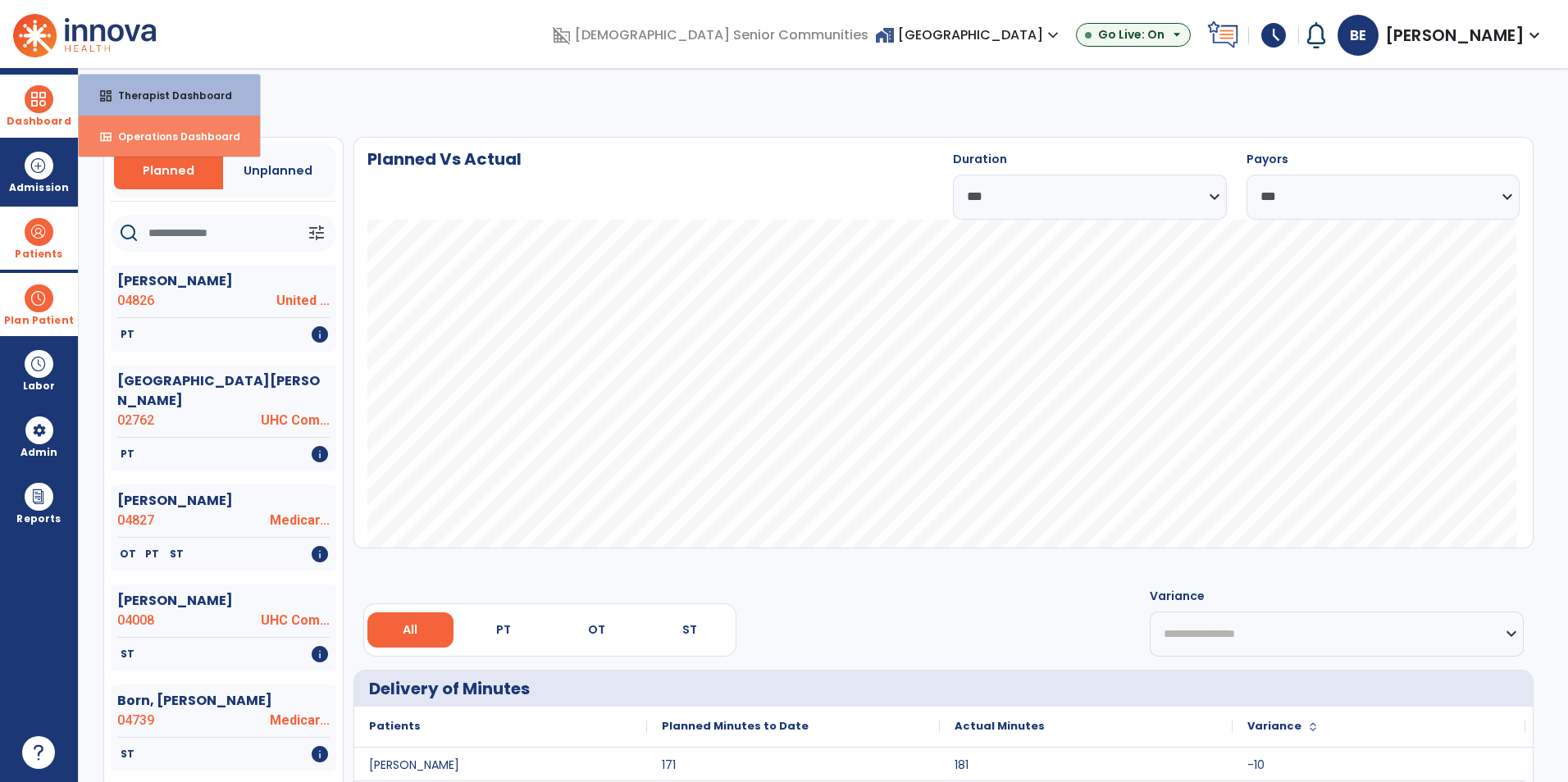 click on "view_quilt  Operations Dashboard" at bounding box center [169, 136] 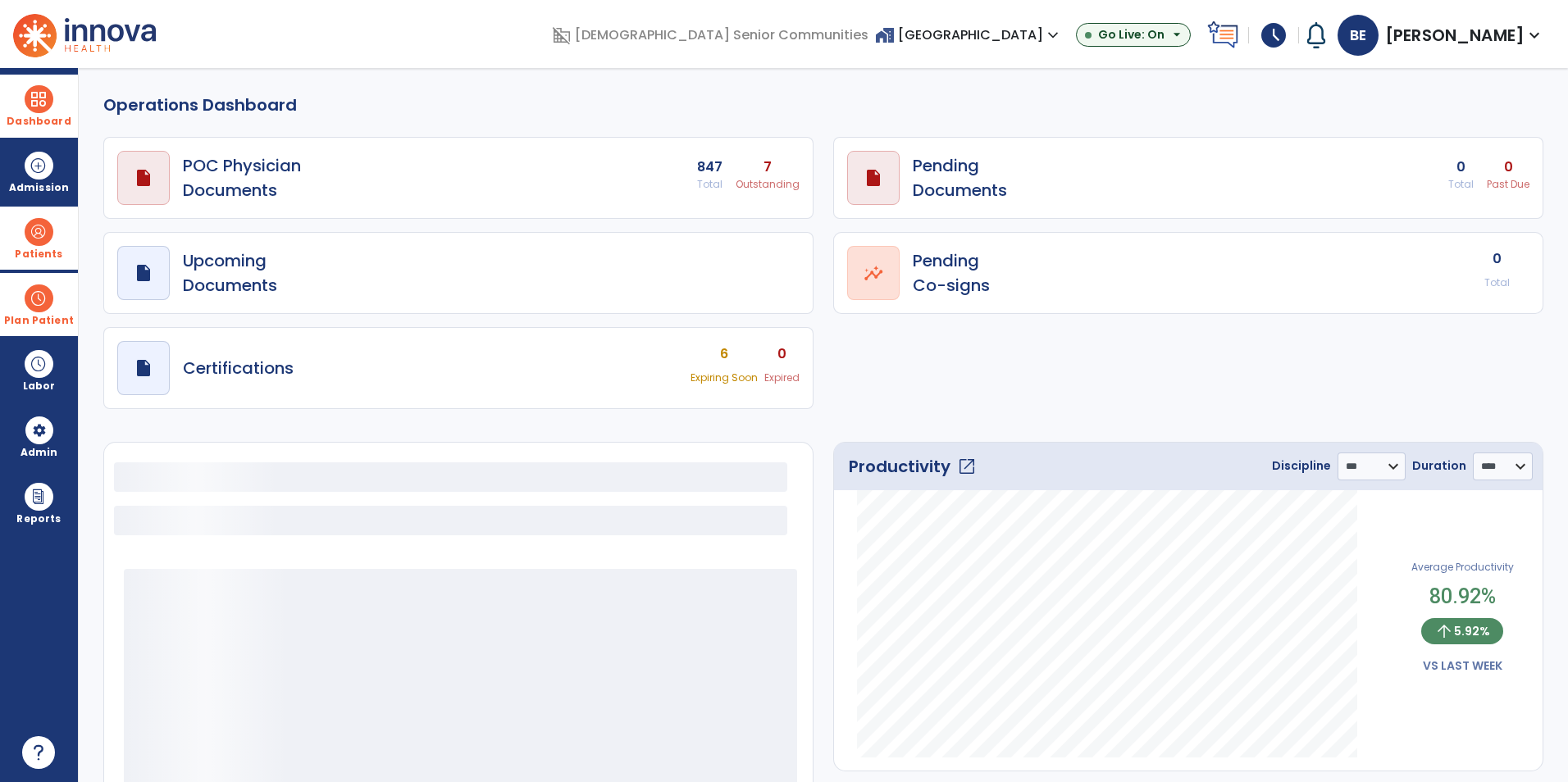select on "***" 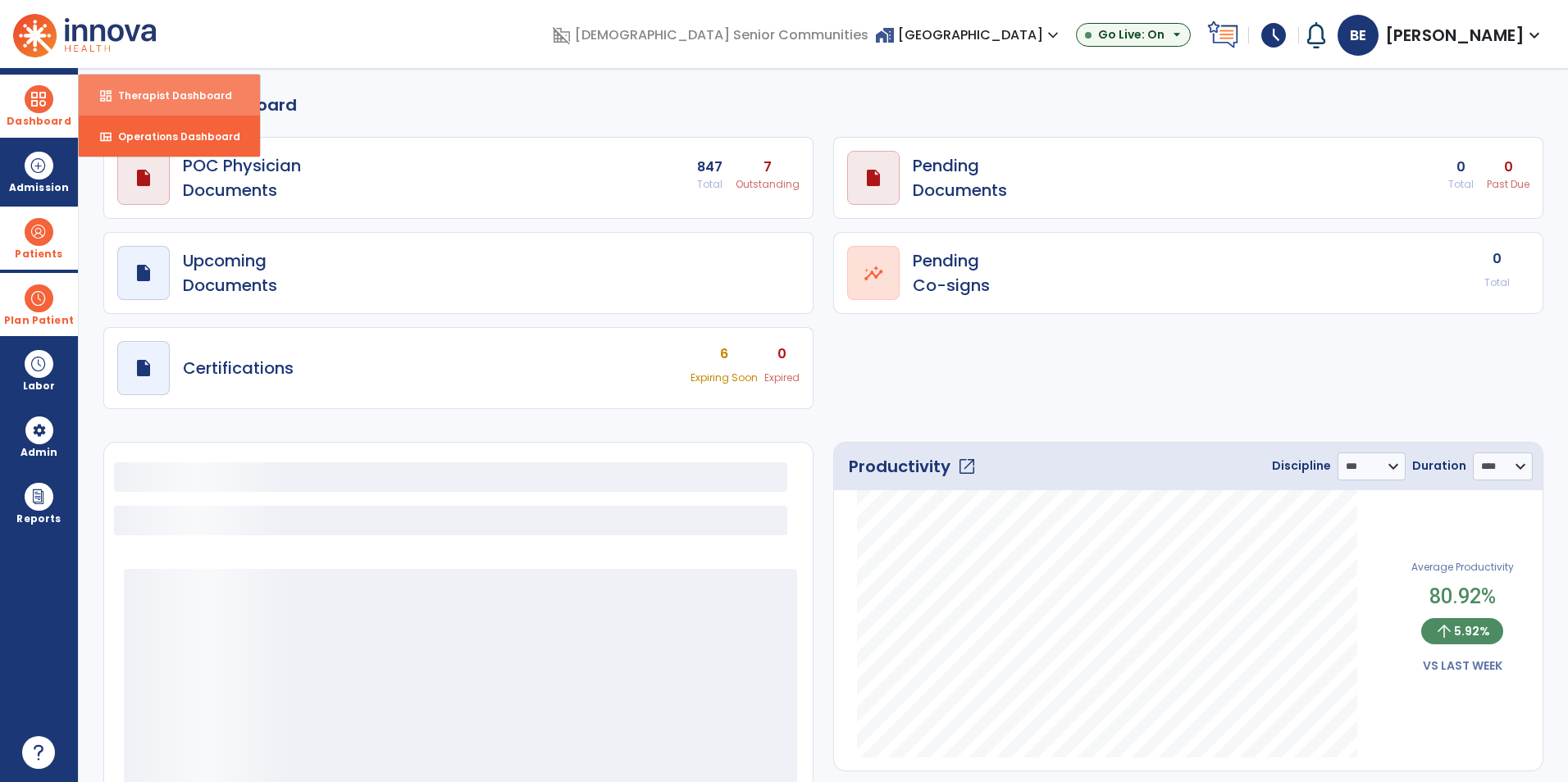 click on "dashboard" at bounding box center [106, 96] 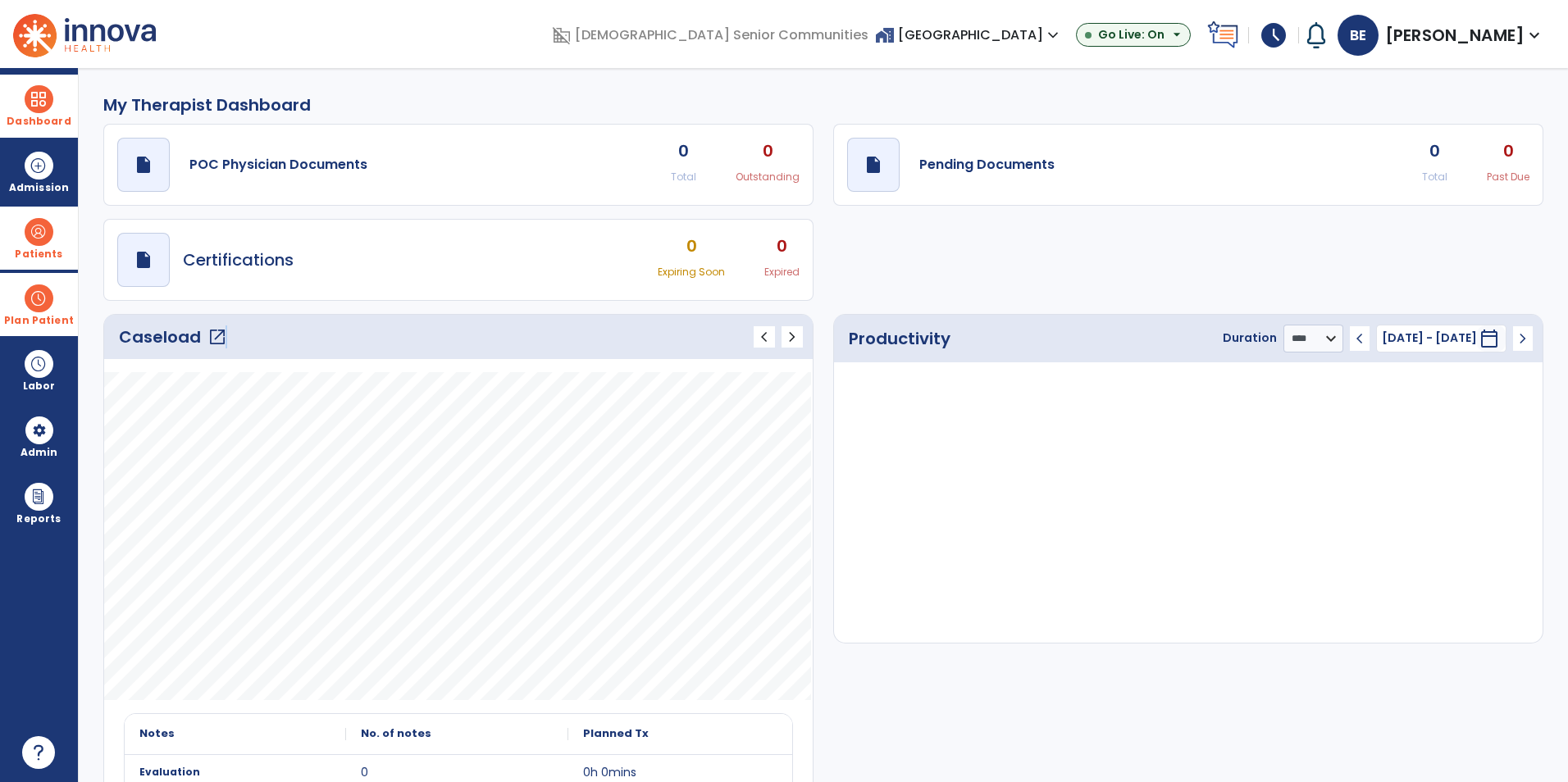 click on "open_in_new" 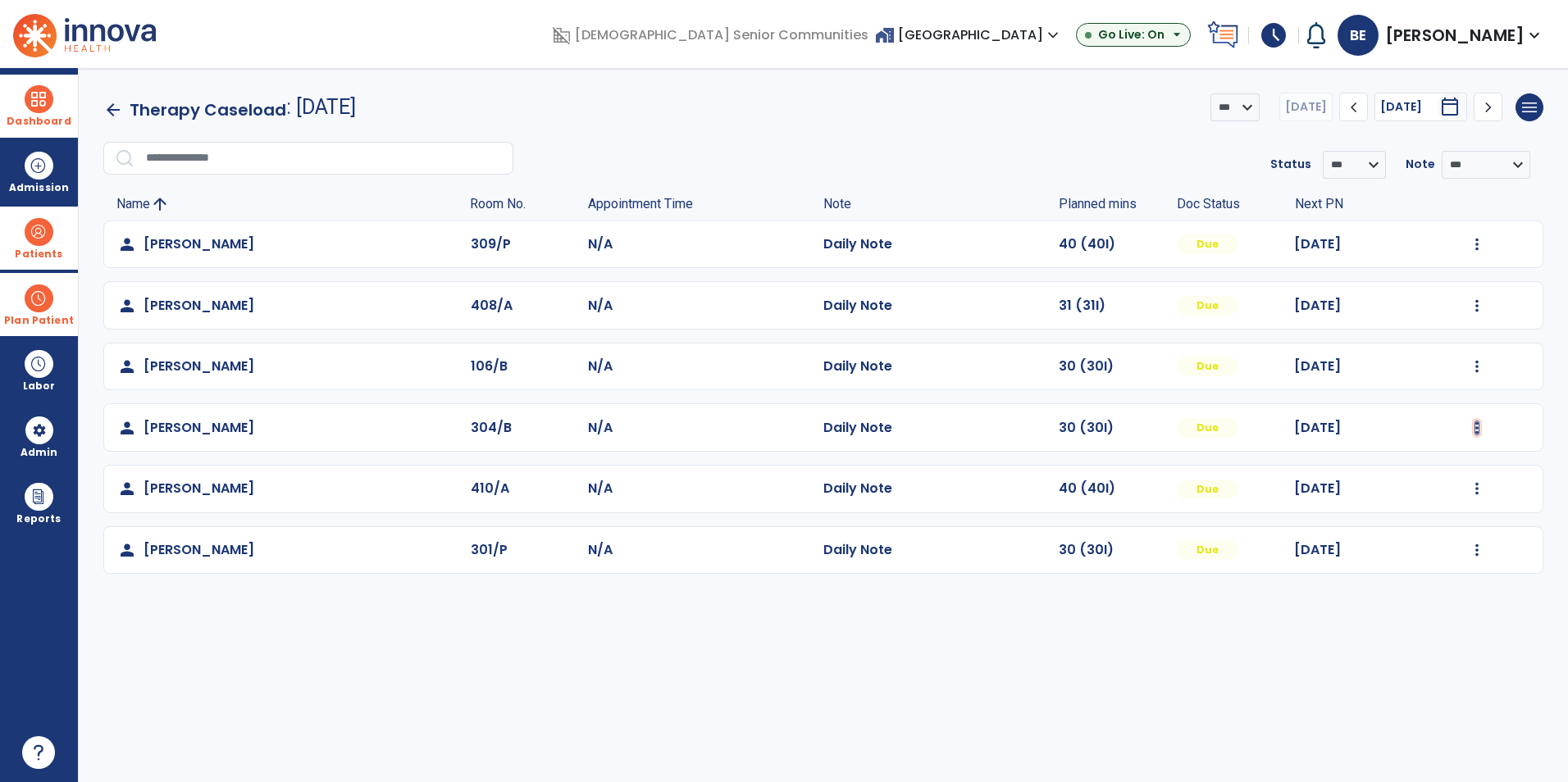 click at bounding box center [1477, 244] 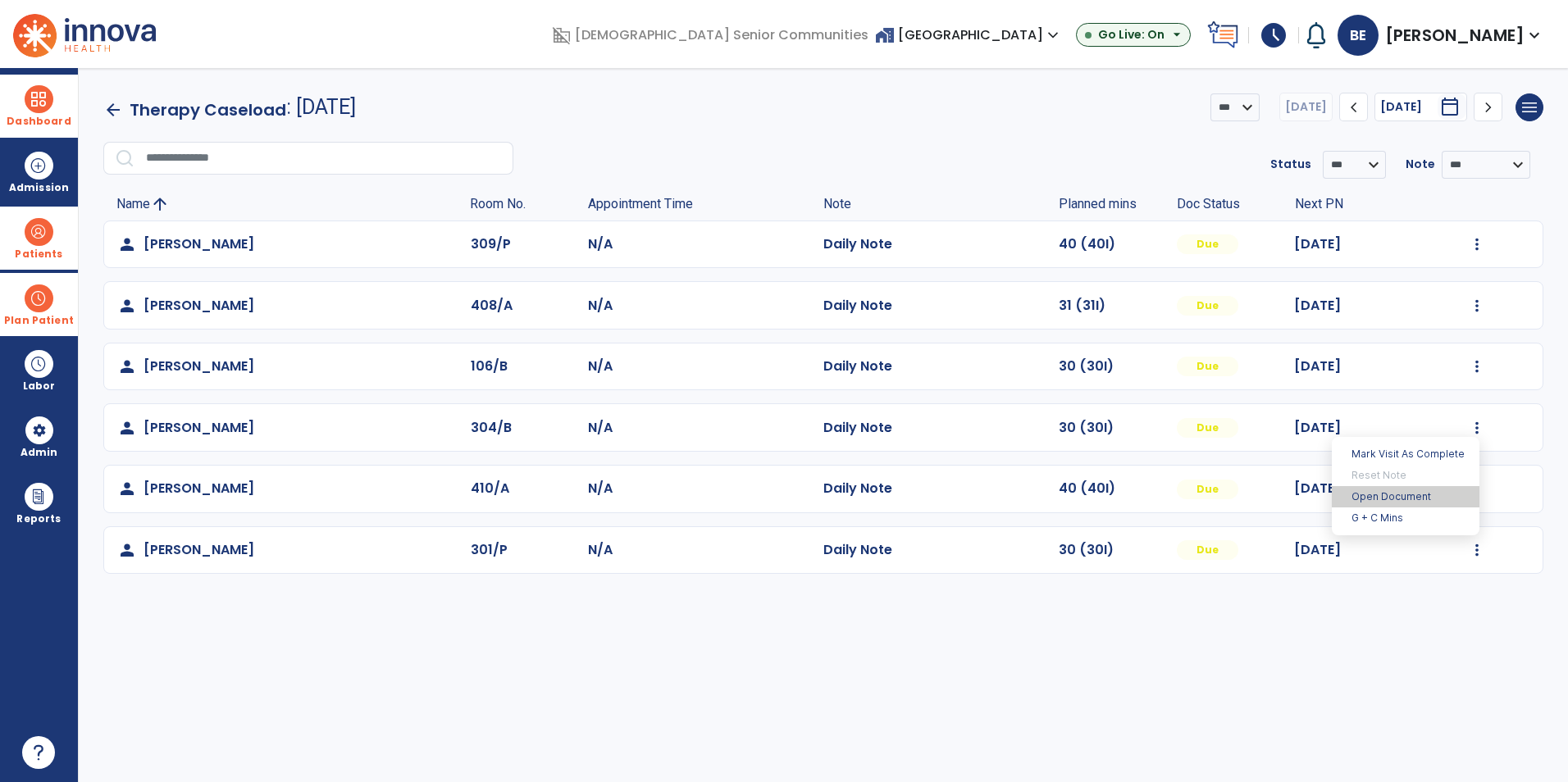 click on "Open Document" at bounding box center [1406, 497] 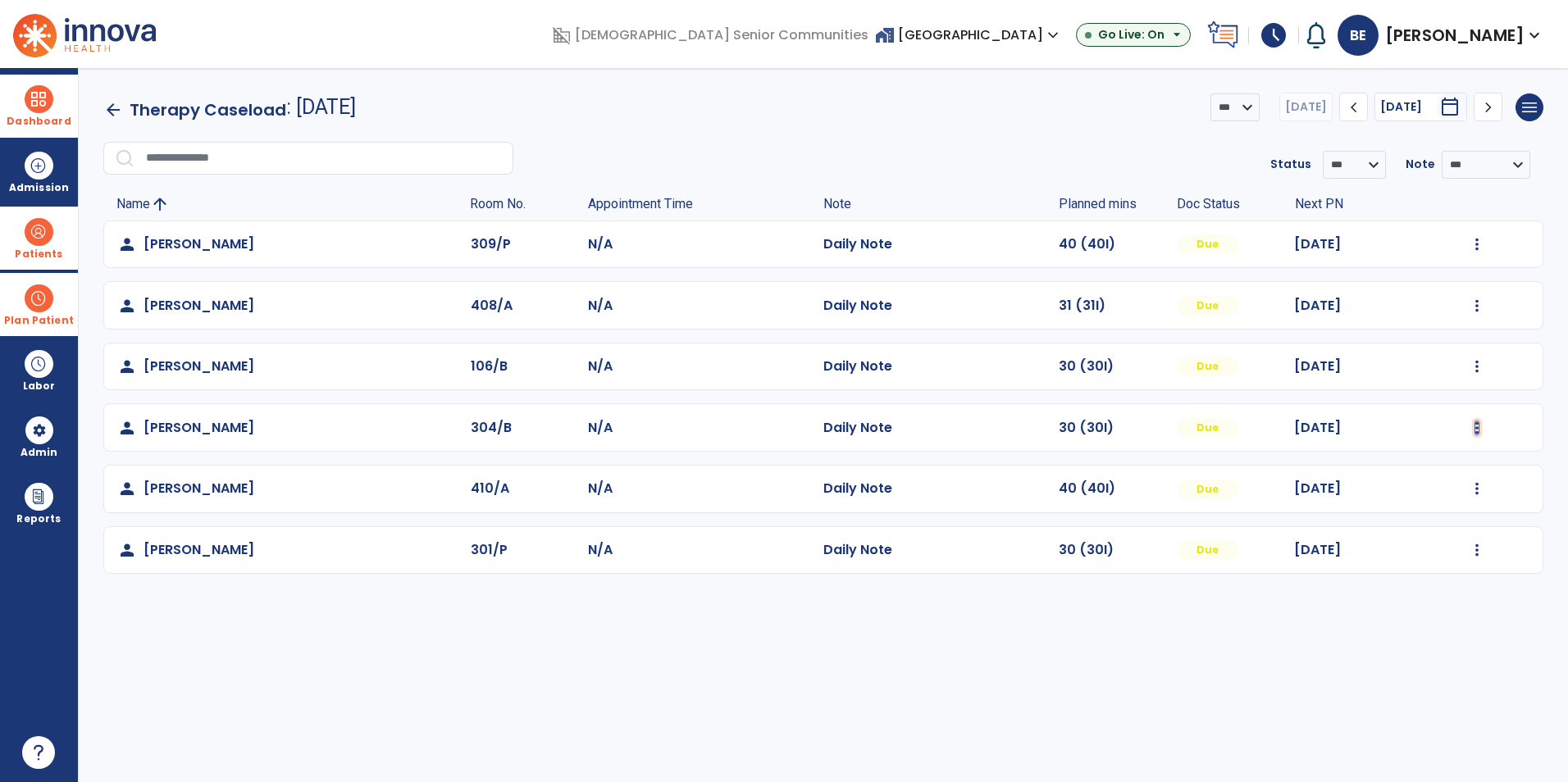 click at bounding box center [1477, 244] 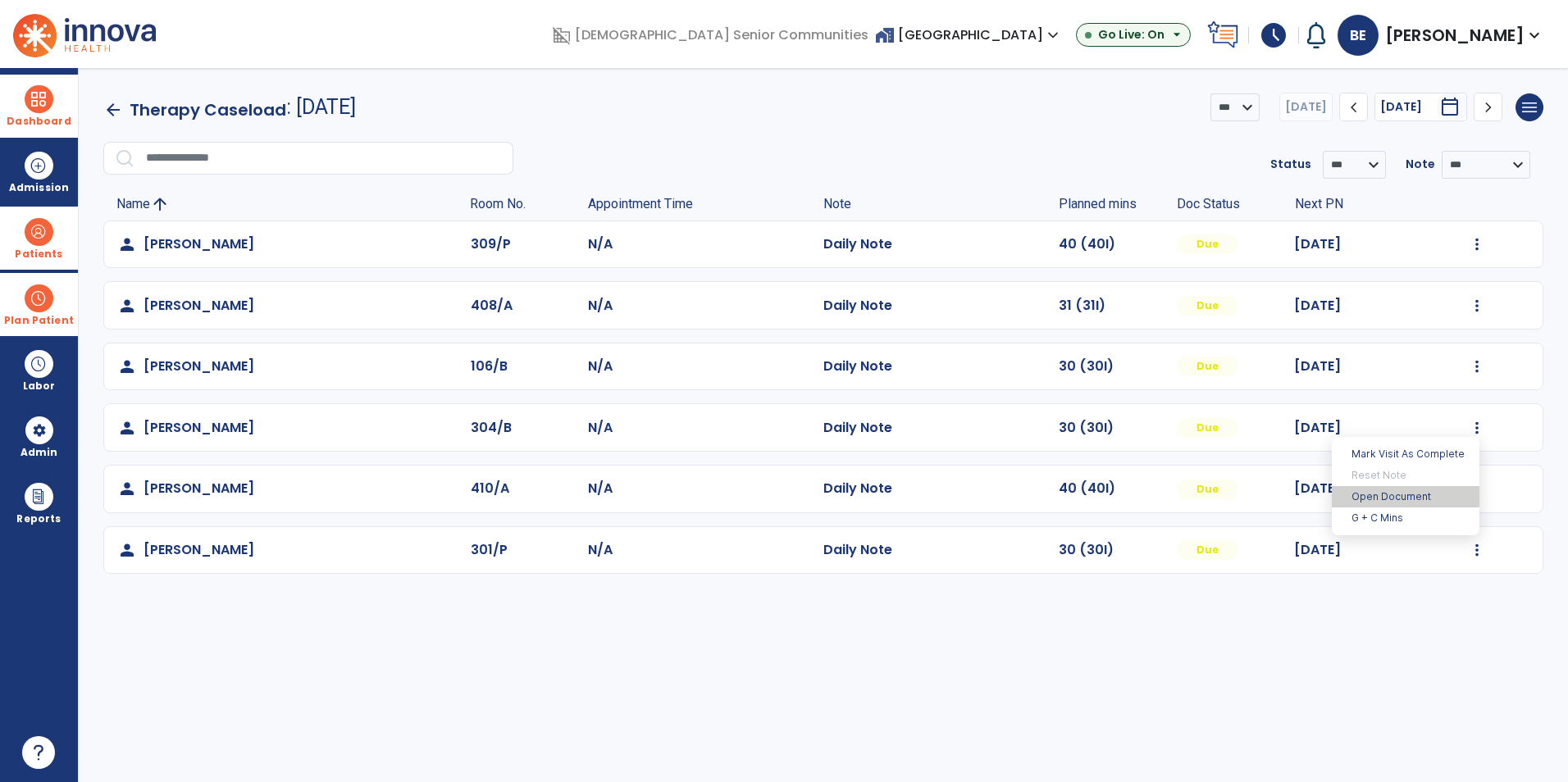 click on "Open Document" at bounding box center [1406, 497] 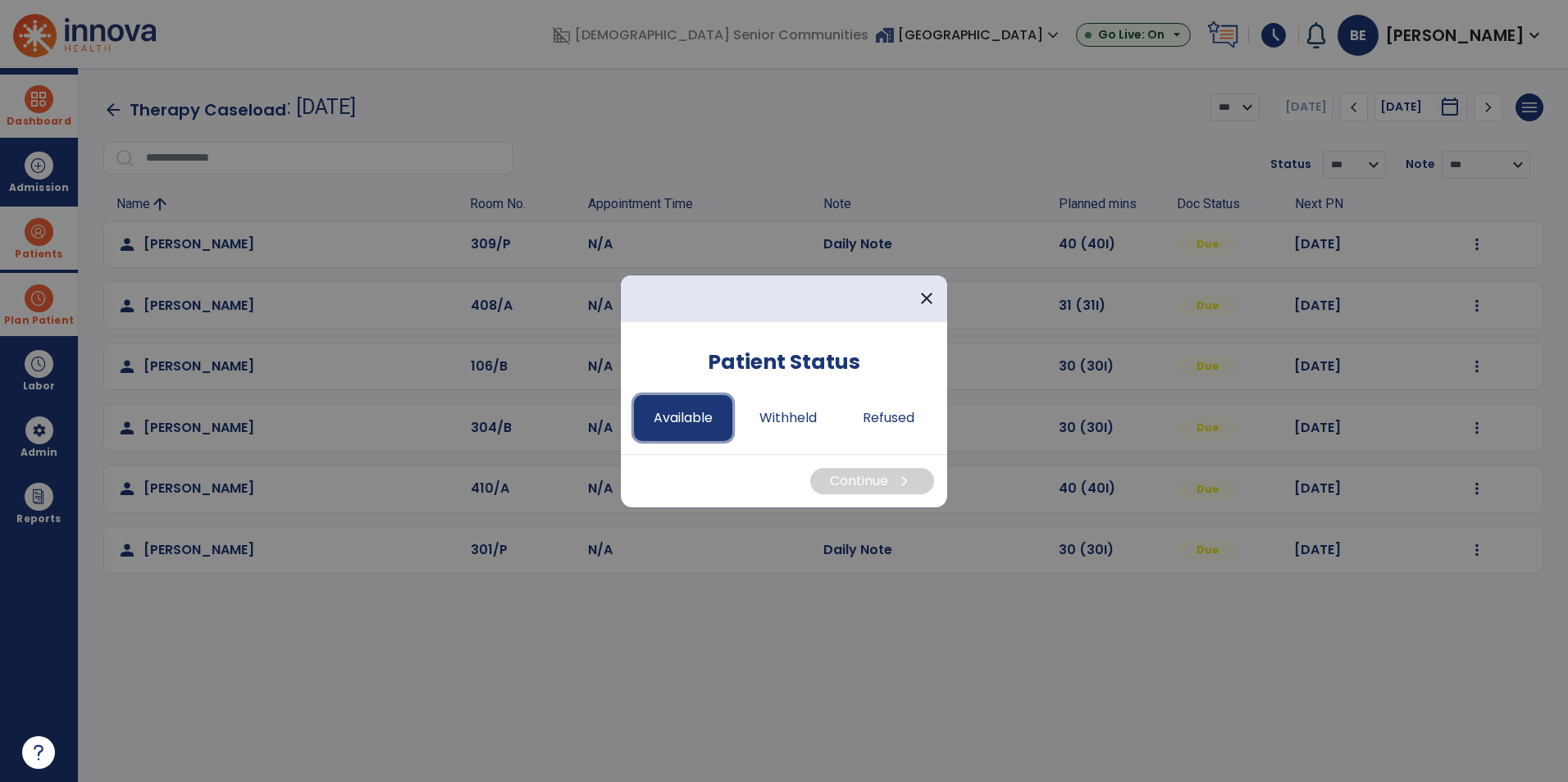click on "Available" at bounding box center (683, 418) 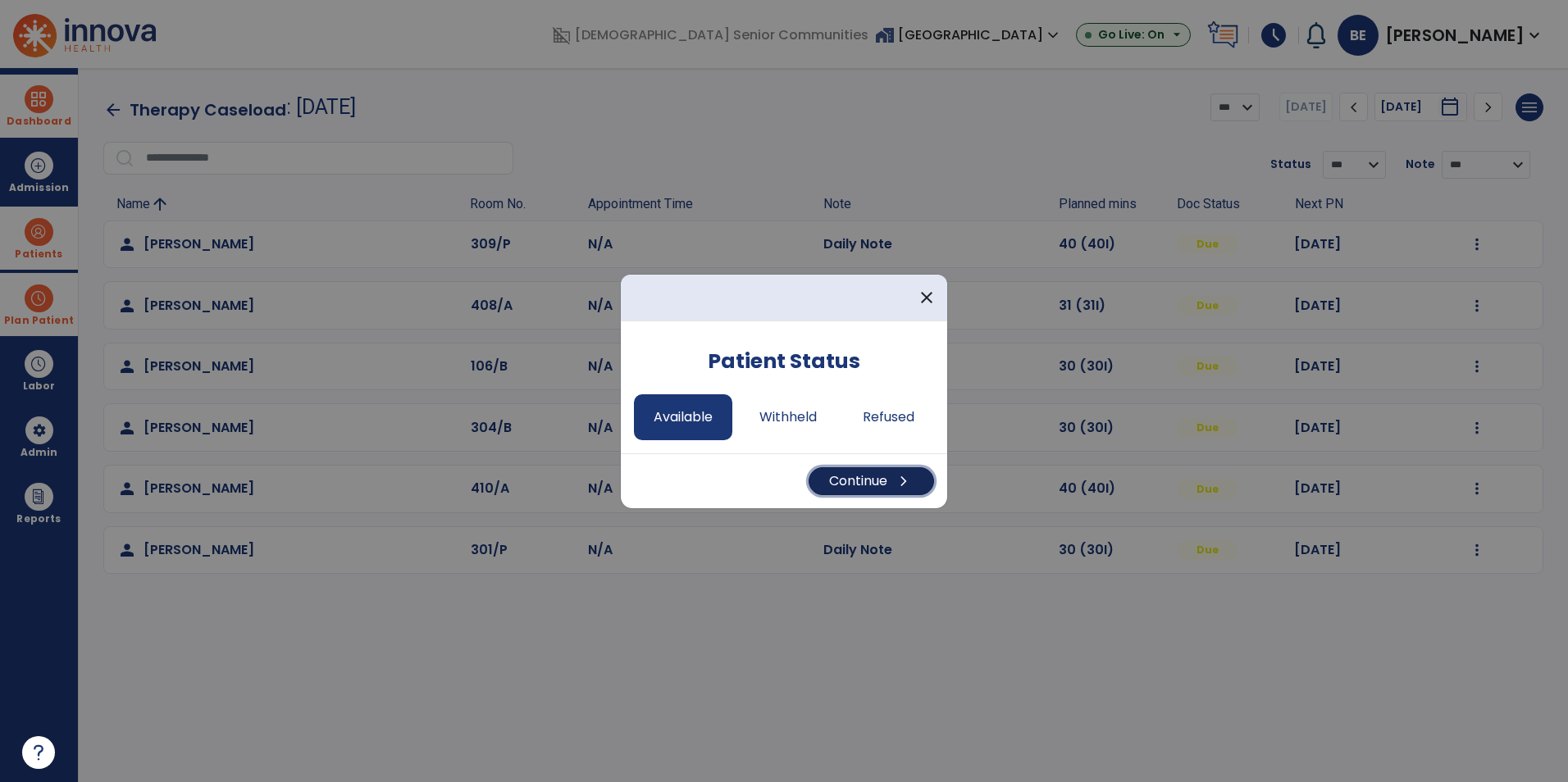 click on "Continue   chevron_right" at bounding box center (871, 481) 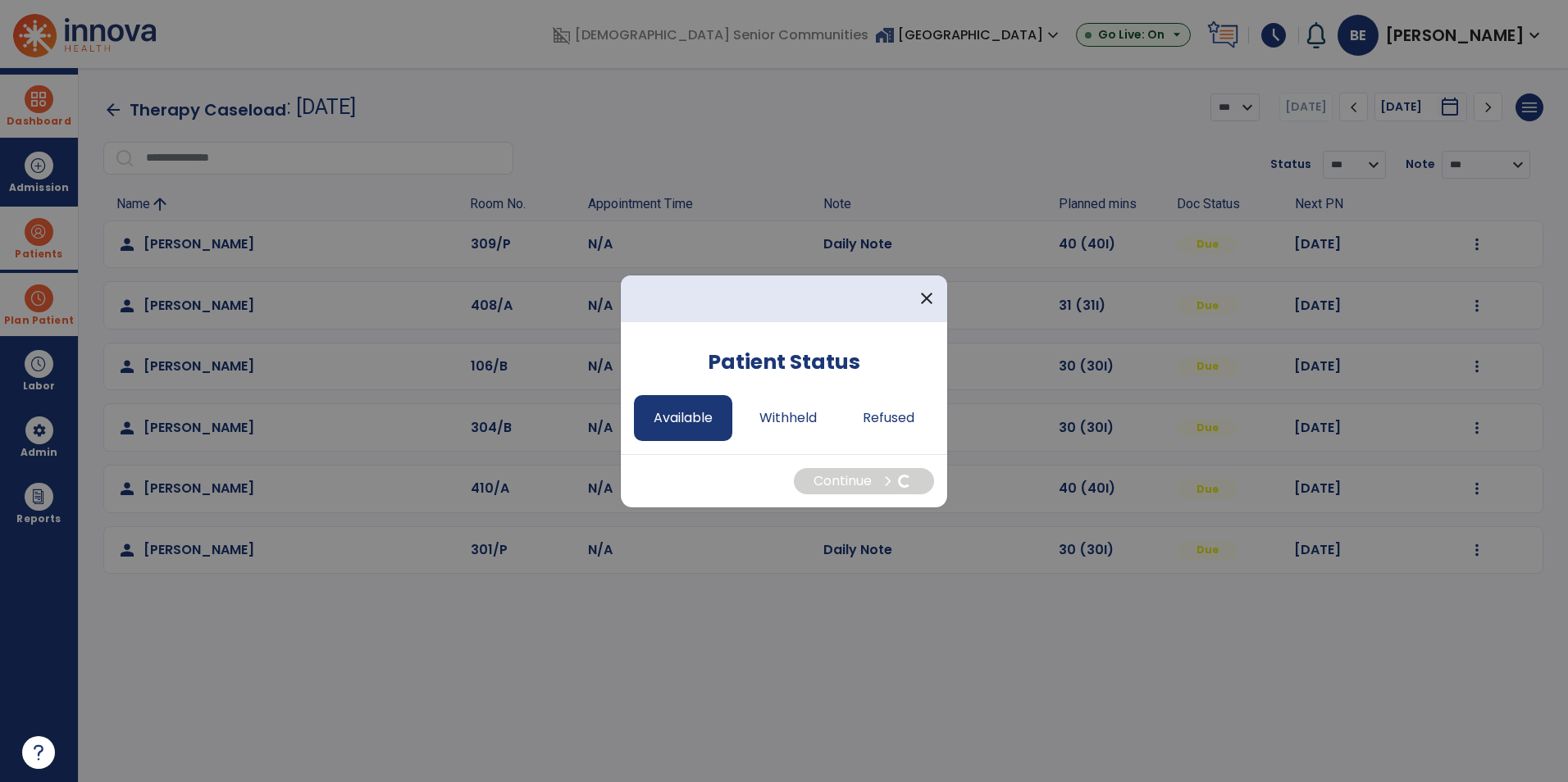 select on "*" 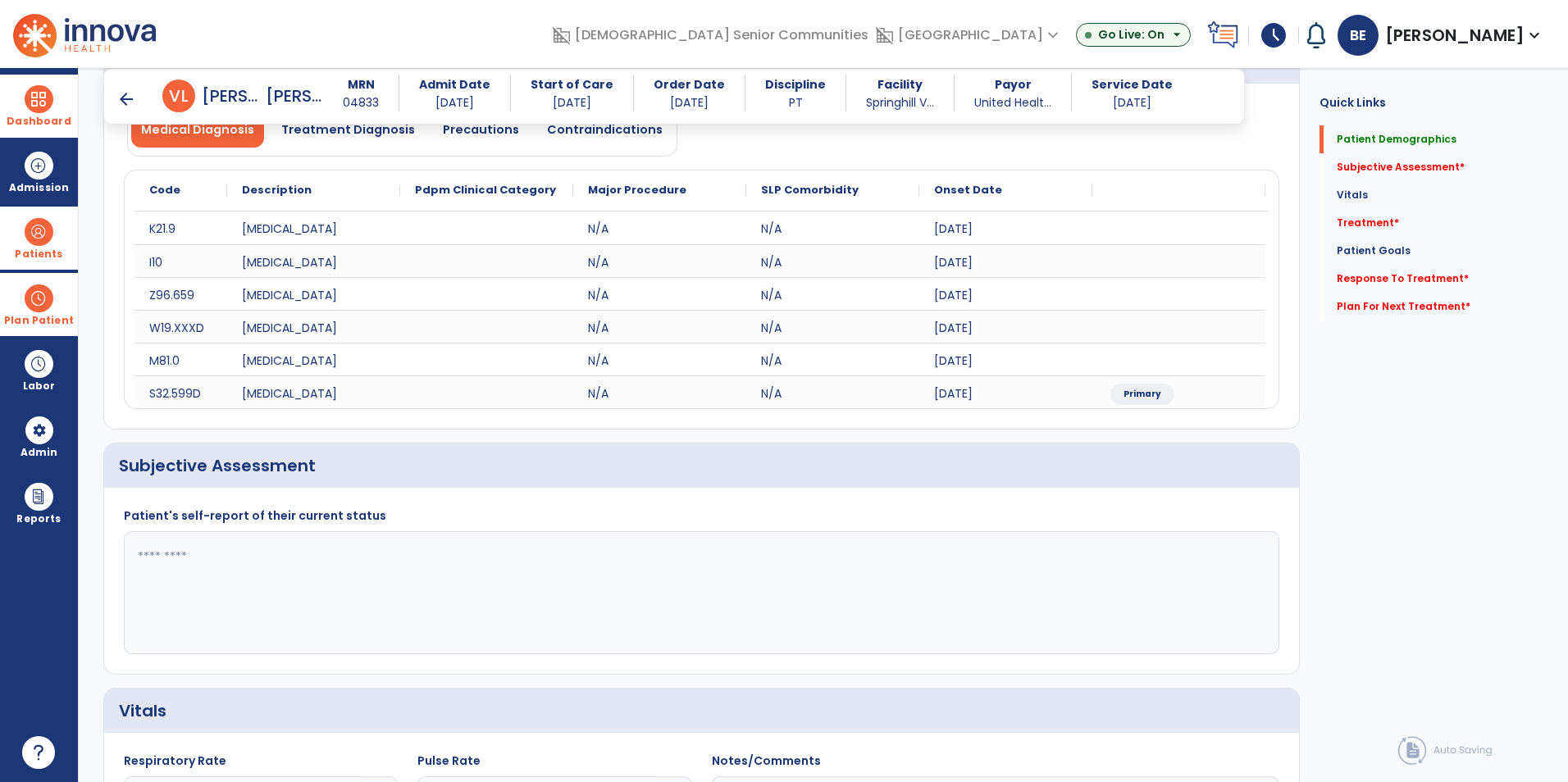 scroll, scrollTop: 164, scrollLeft: 0, axis: vertical 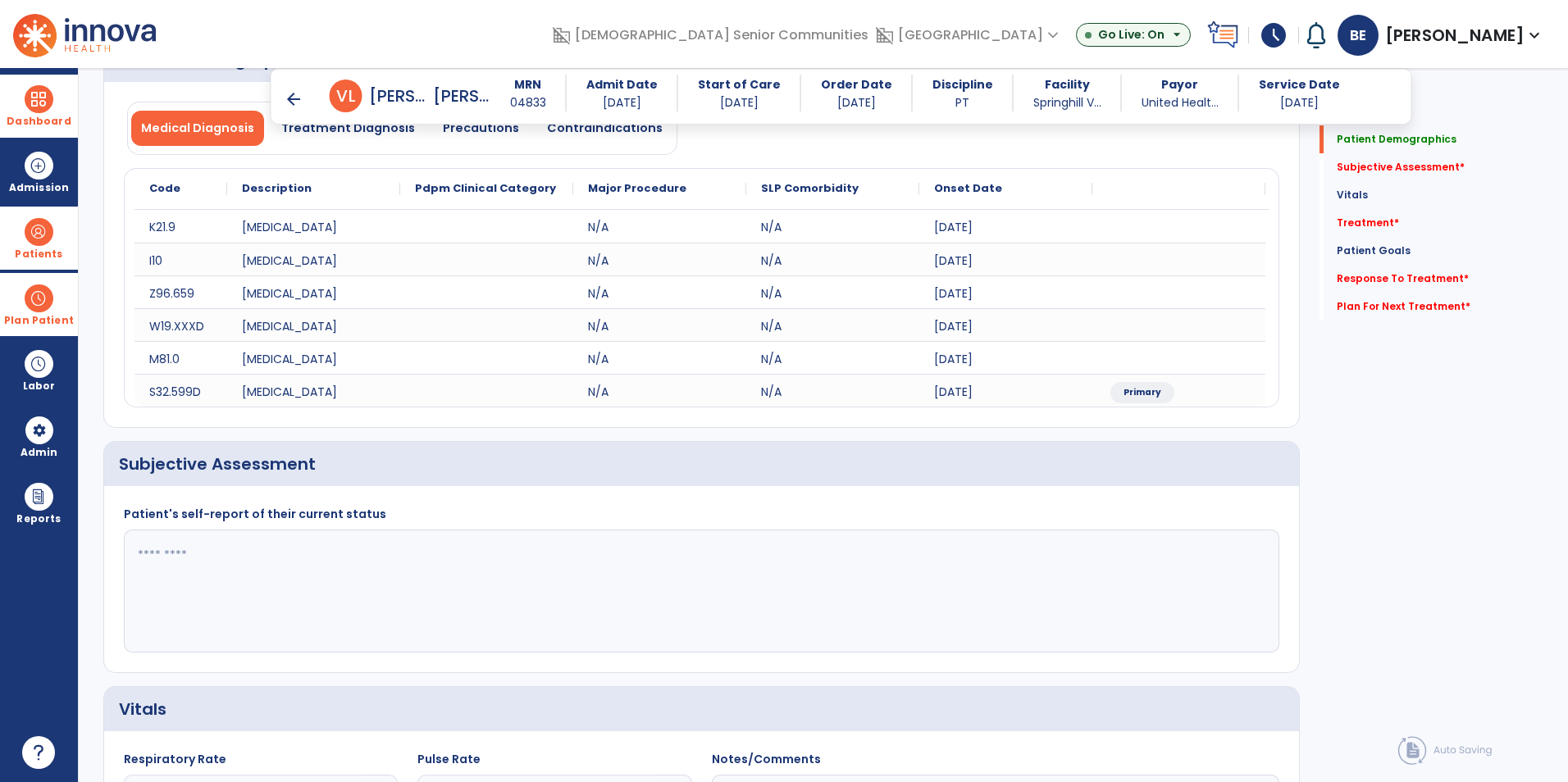 click 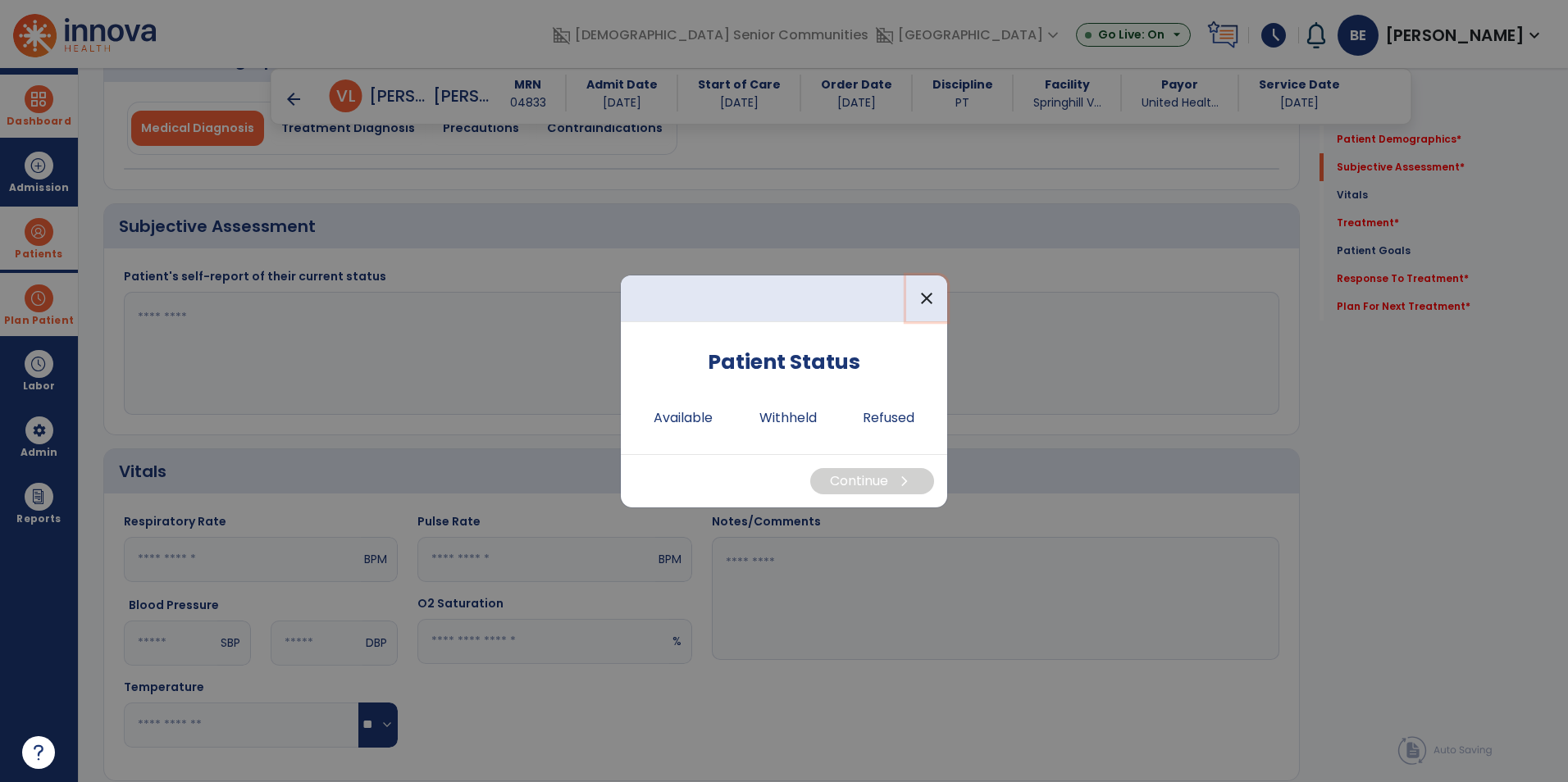 click on "close" at bounding box center [927, 298] 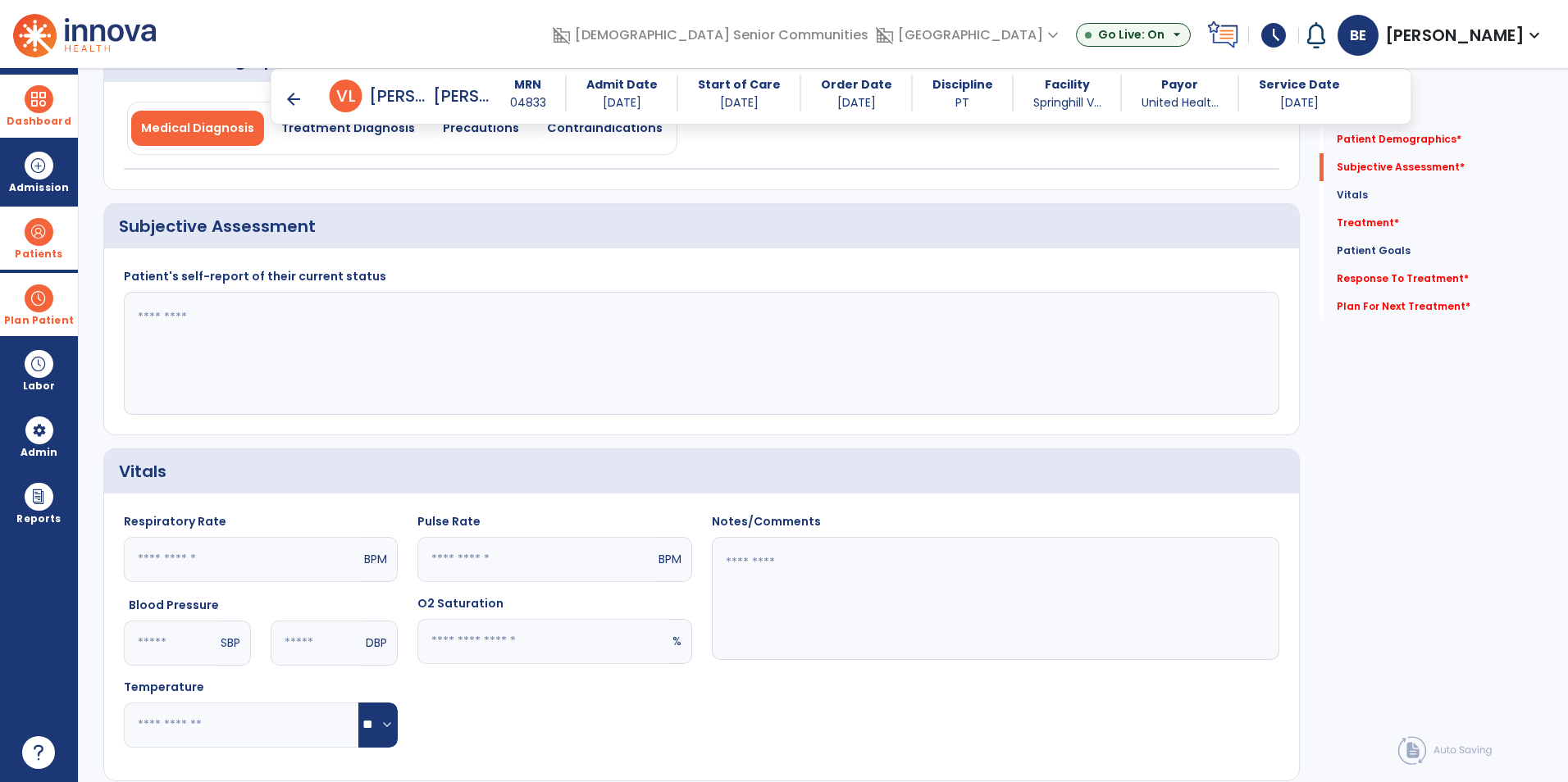 click 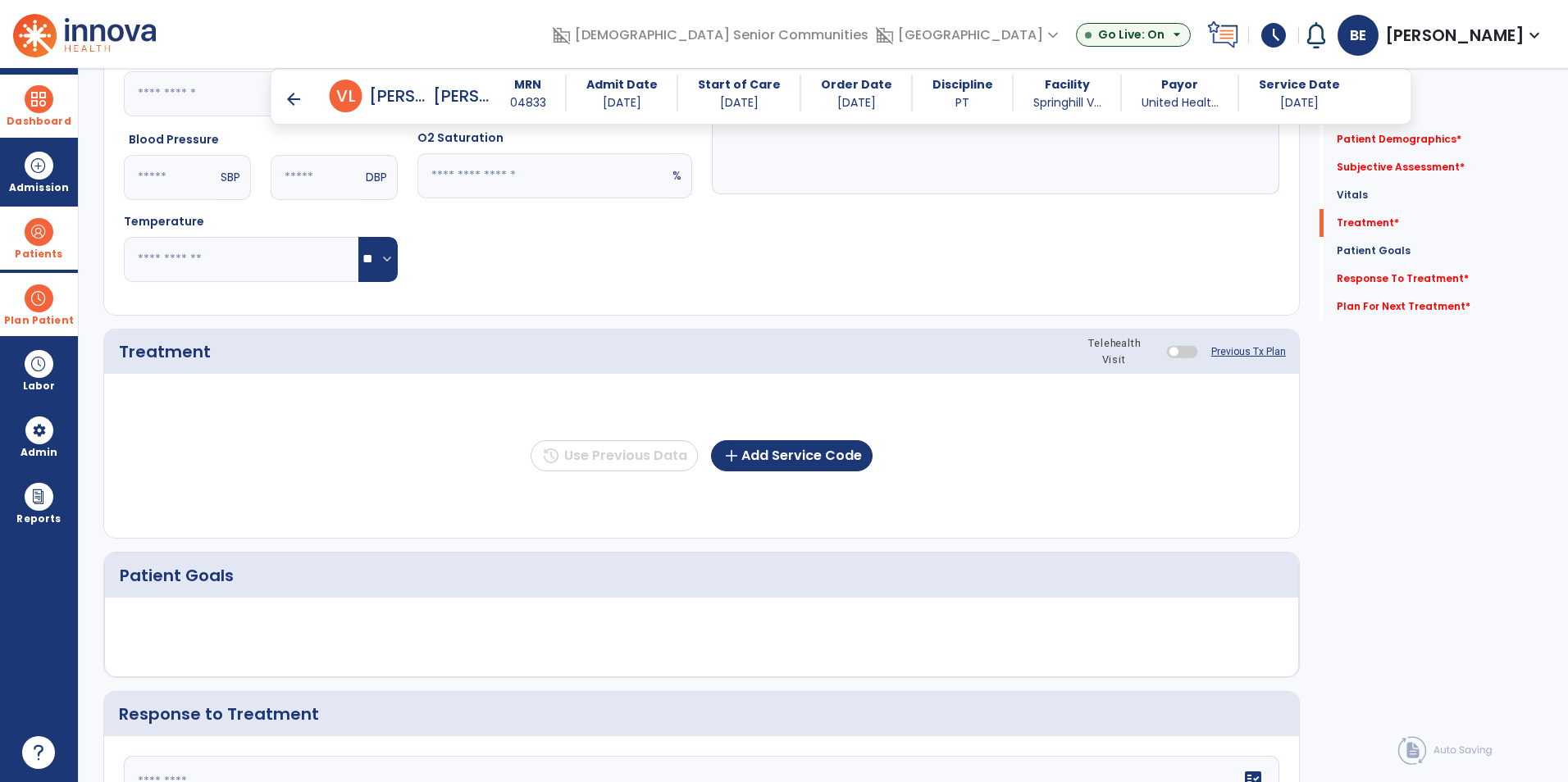 scroll, scrollTop: 820, scrollLeft: 0, axis: vertical 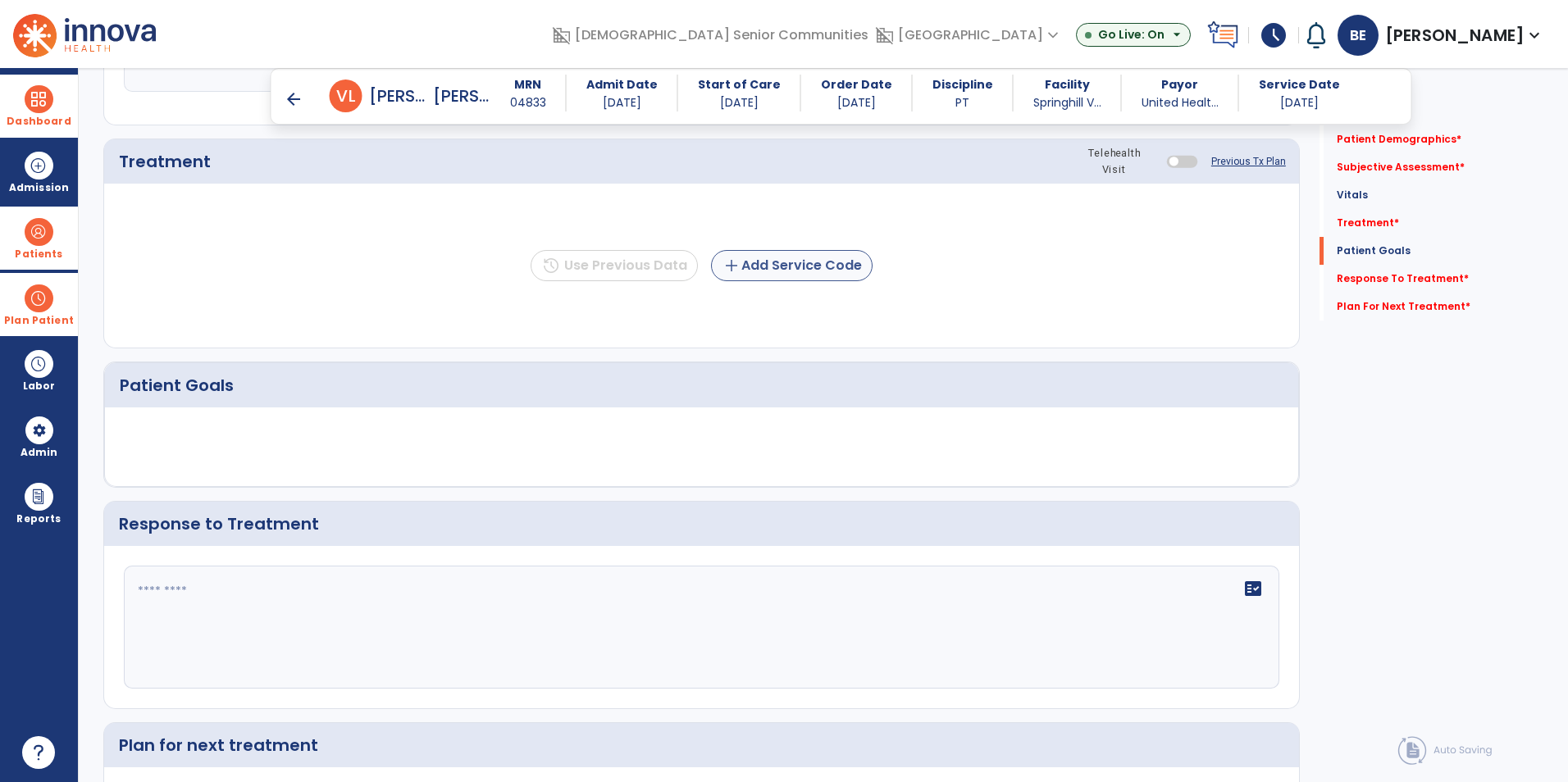 type on "**********" 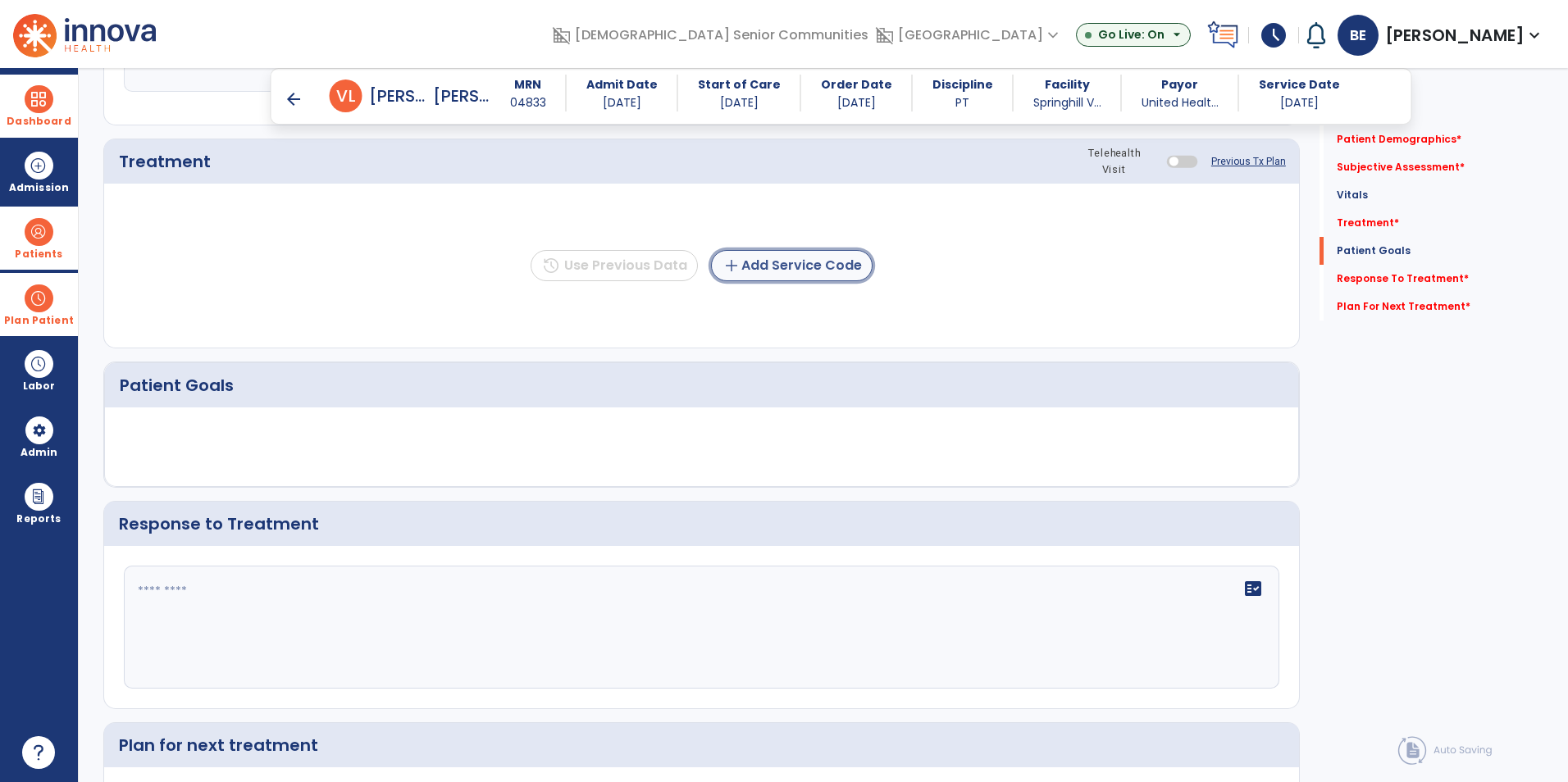click on "add  Add Service Code" 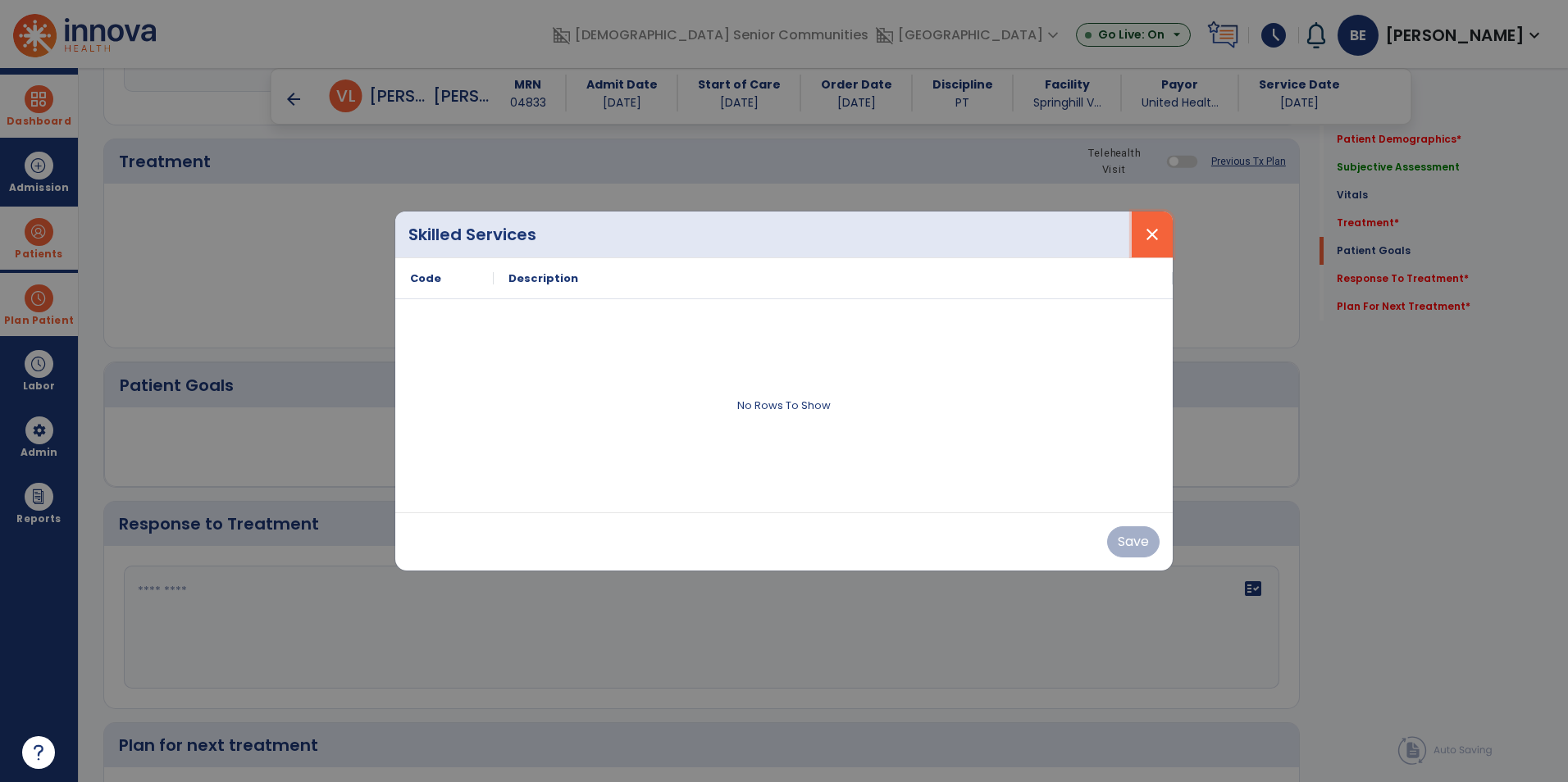 click on "close" at bounding box center (1152, 234) 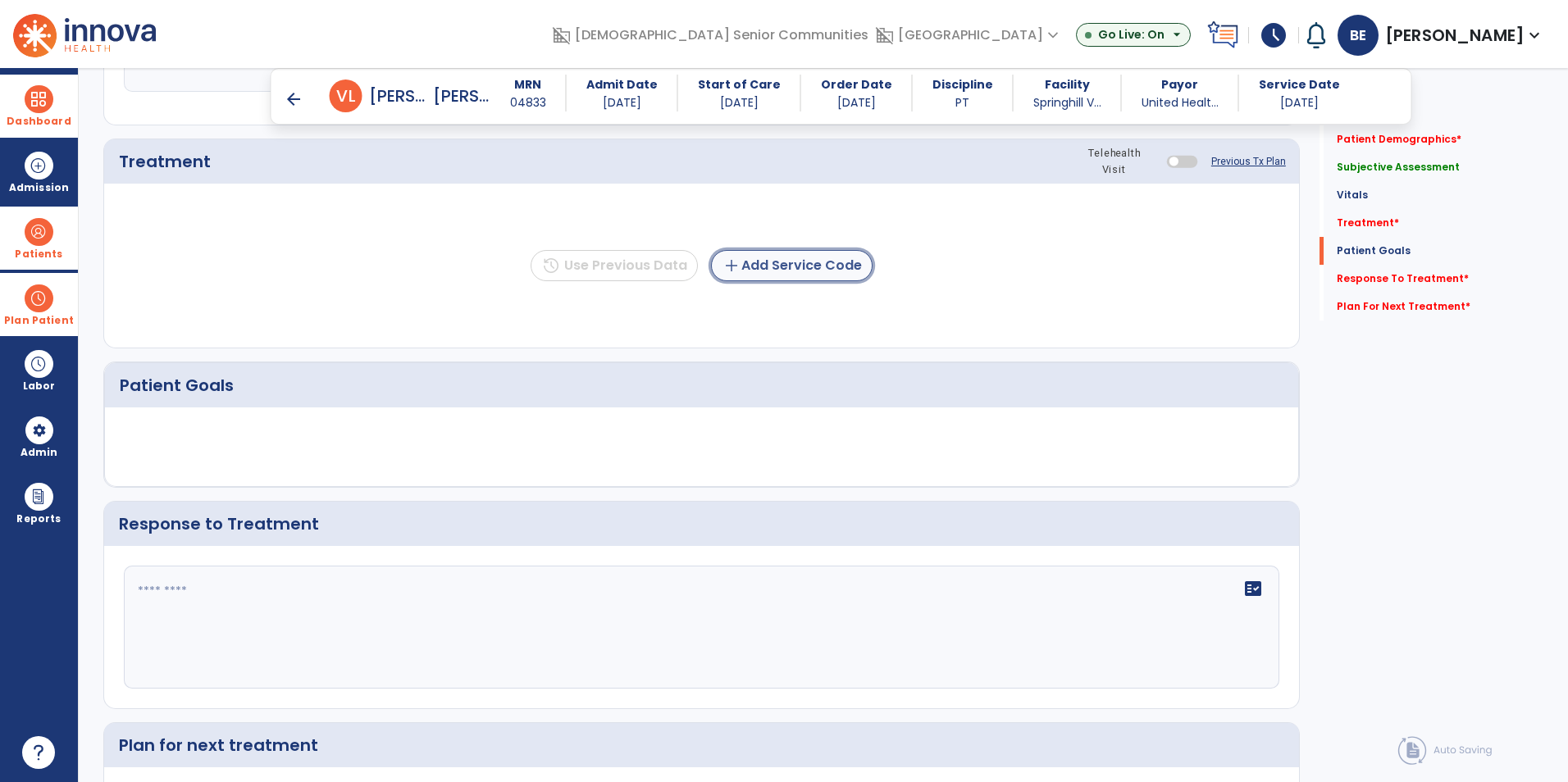 click on "add  Add Service Code" 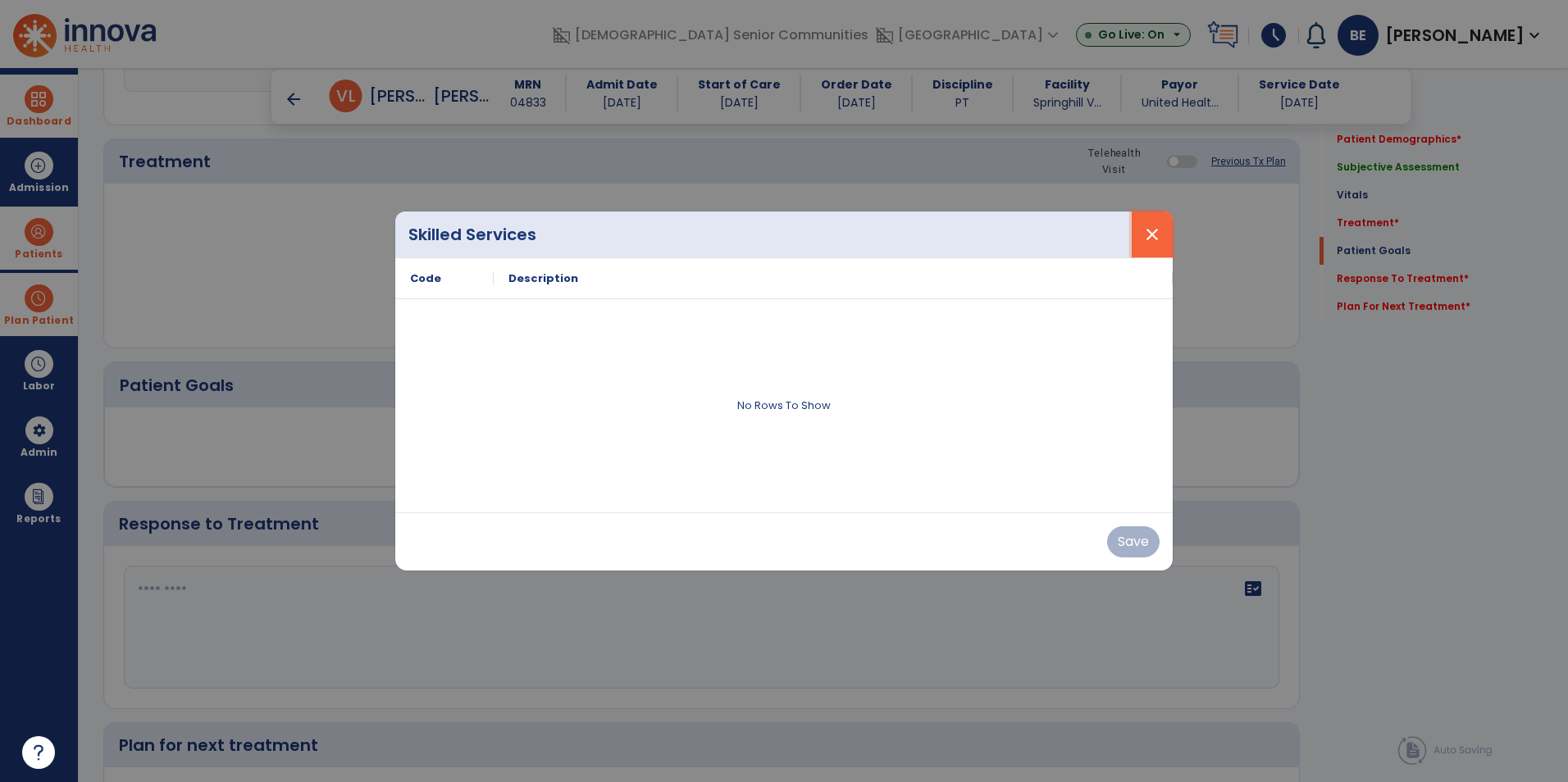 click on "close" at bounding box center [1152, 234] 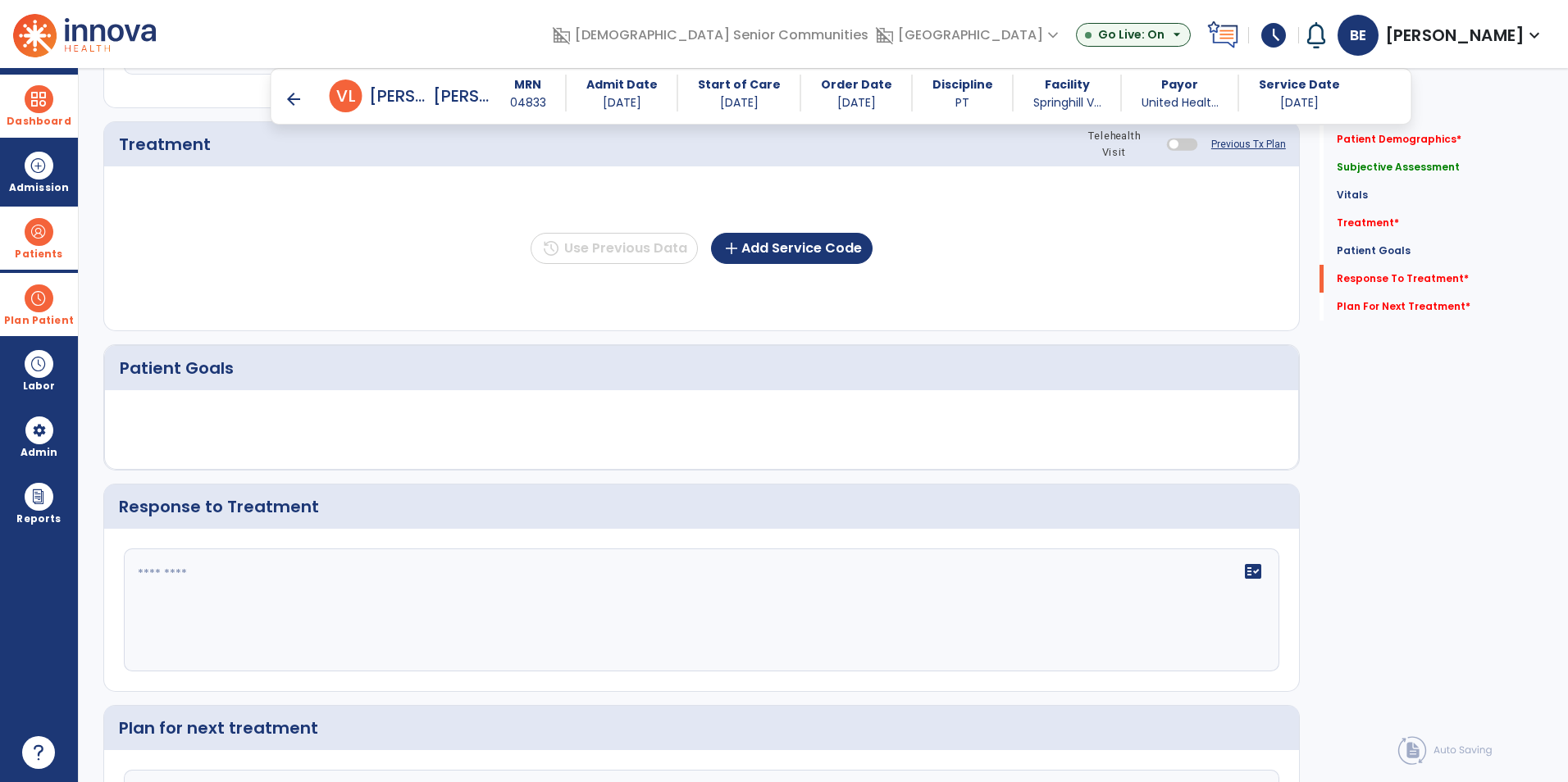 scroll, scrollTop: 1023, scrollLeft: 0, axis: vertical 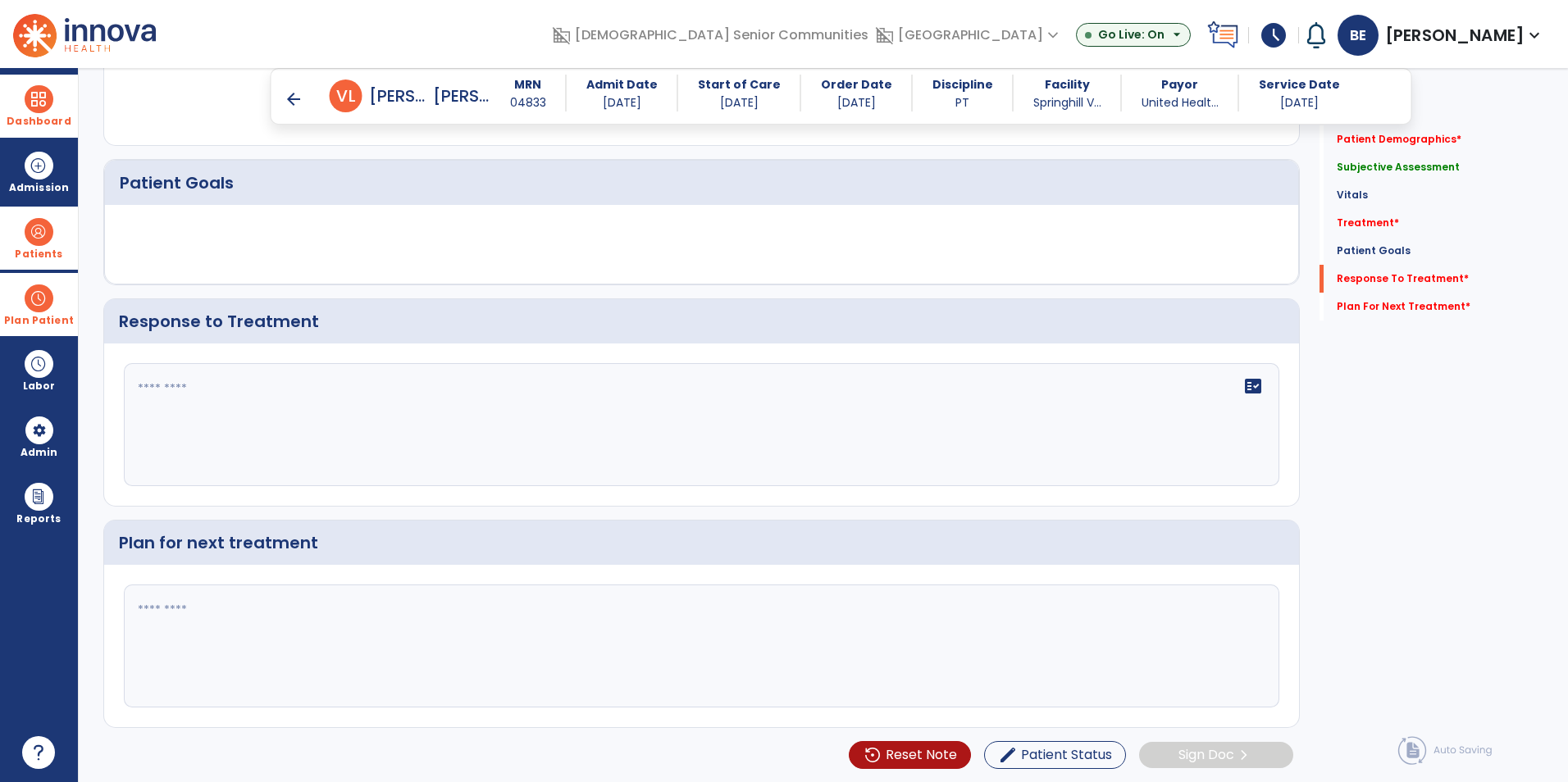 click 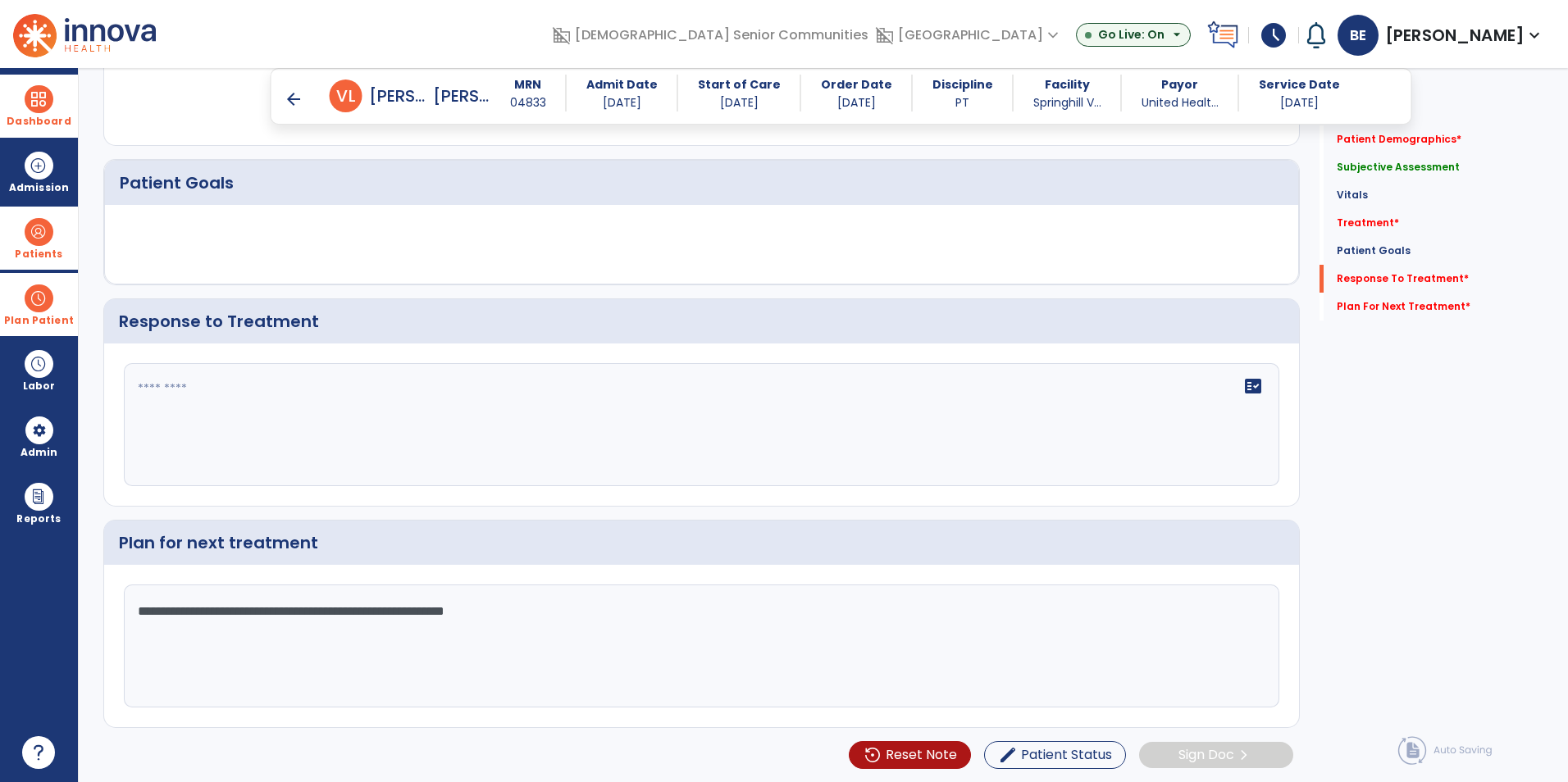 type on "**********" 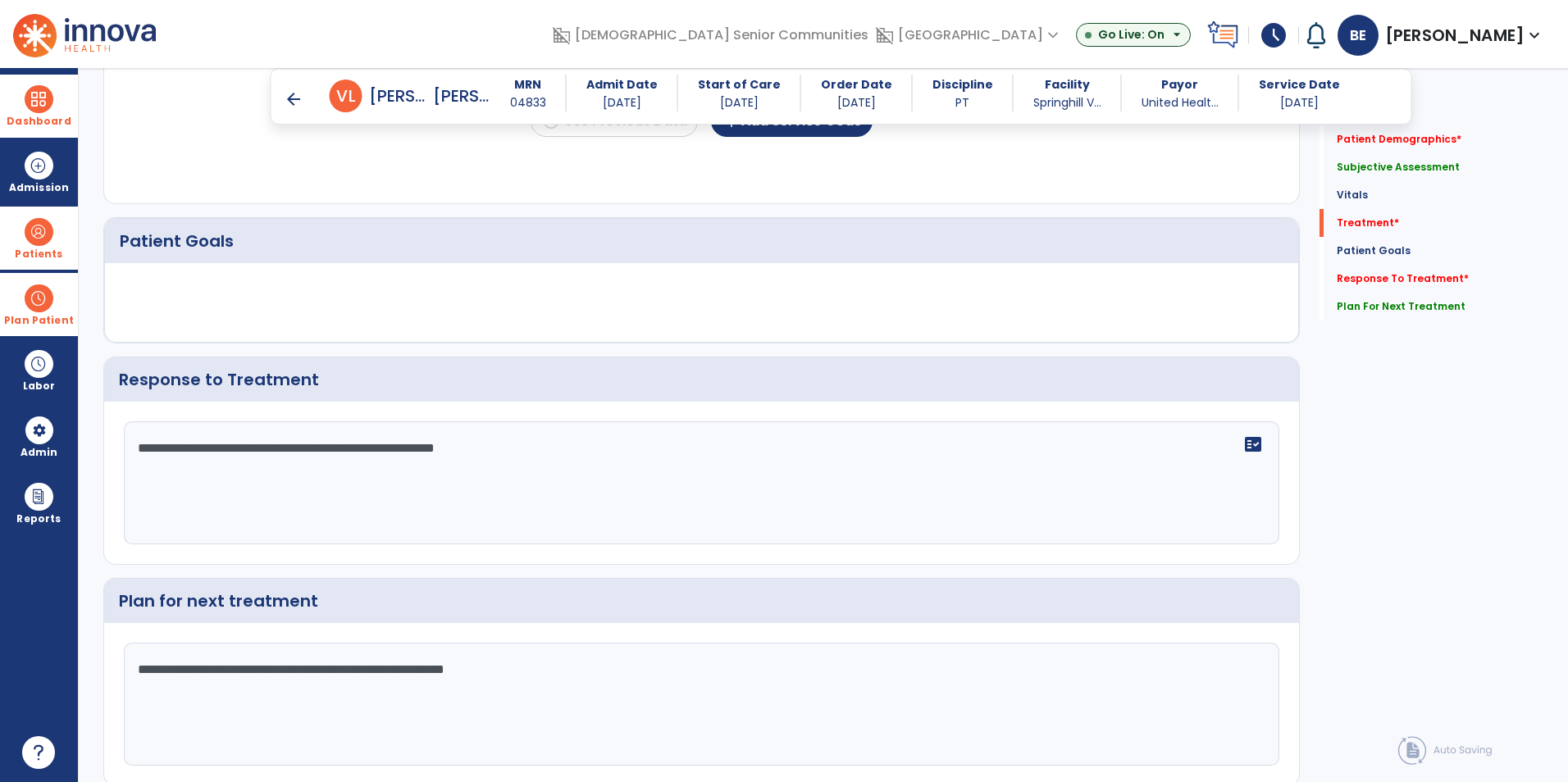 scroll, scrollTop: 613, scrollLeft: 0, axis: vertical 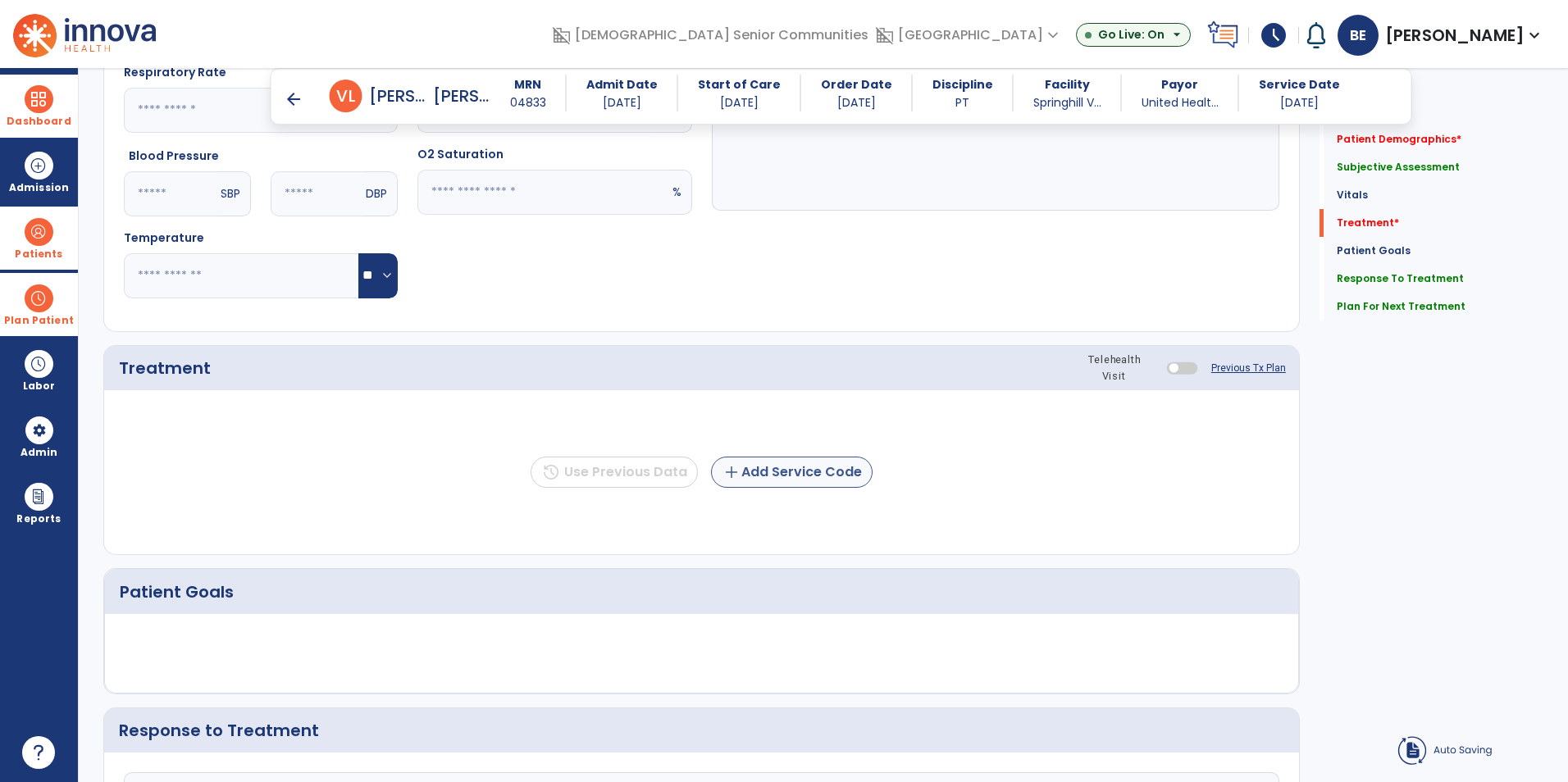 type on "**********" 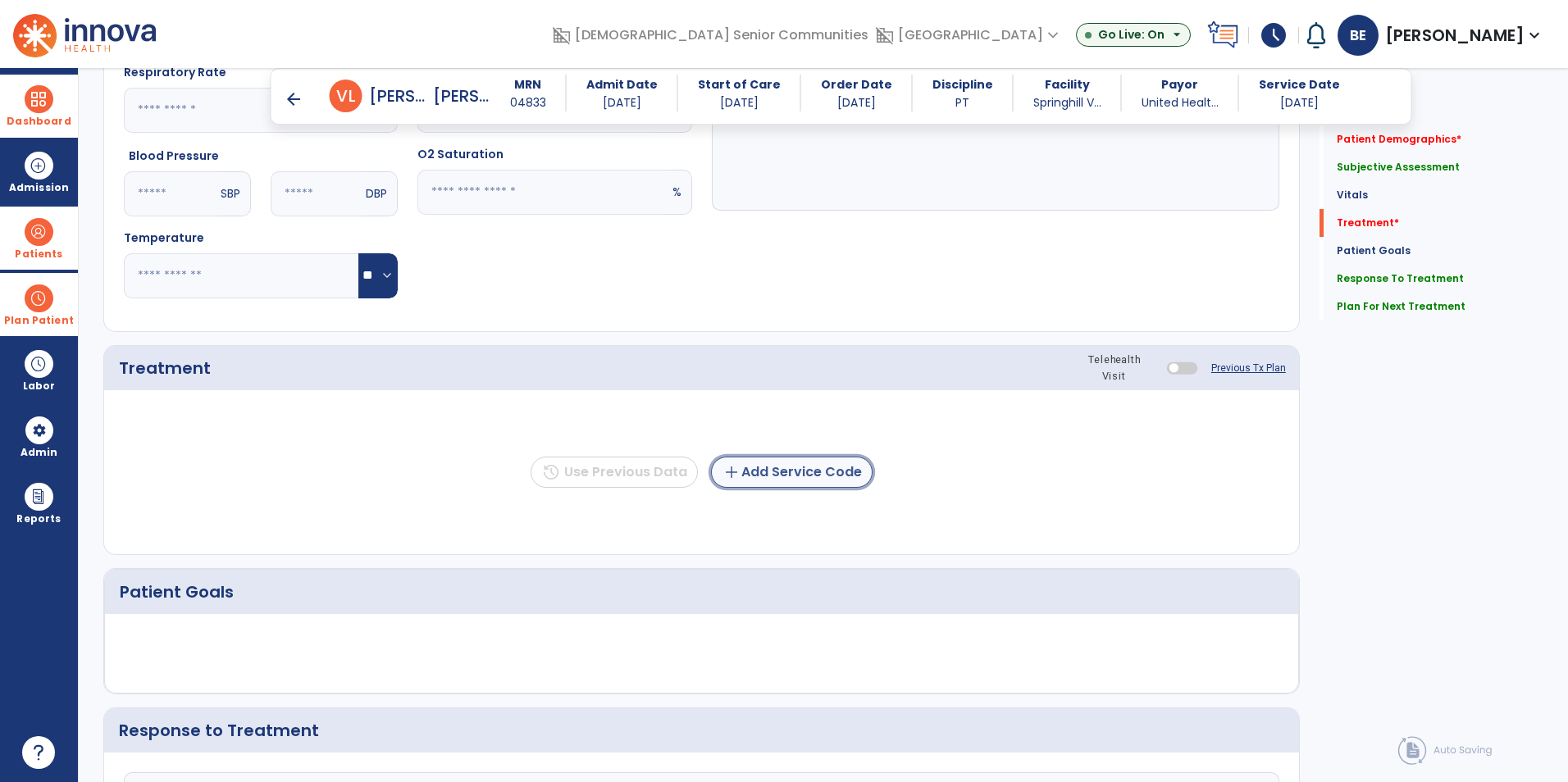 click on "add  Add Service Code" 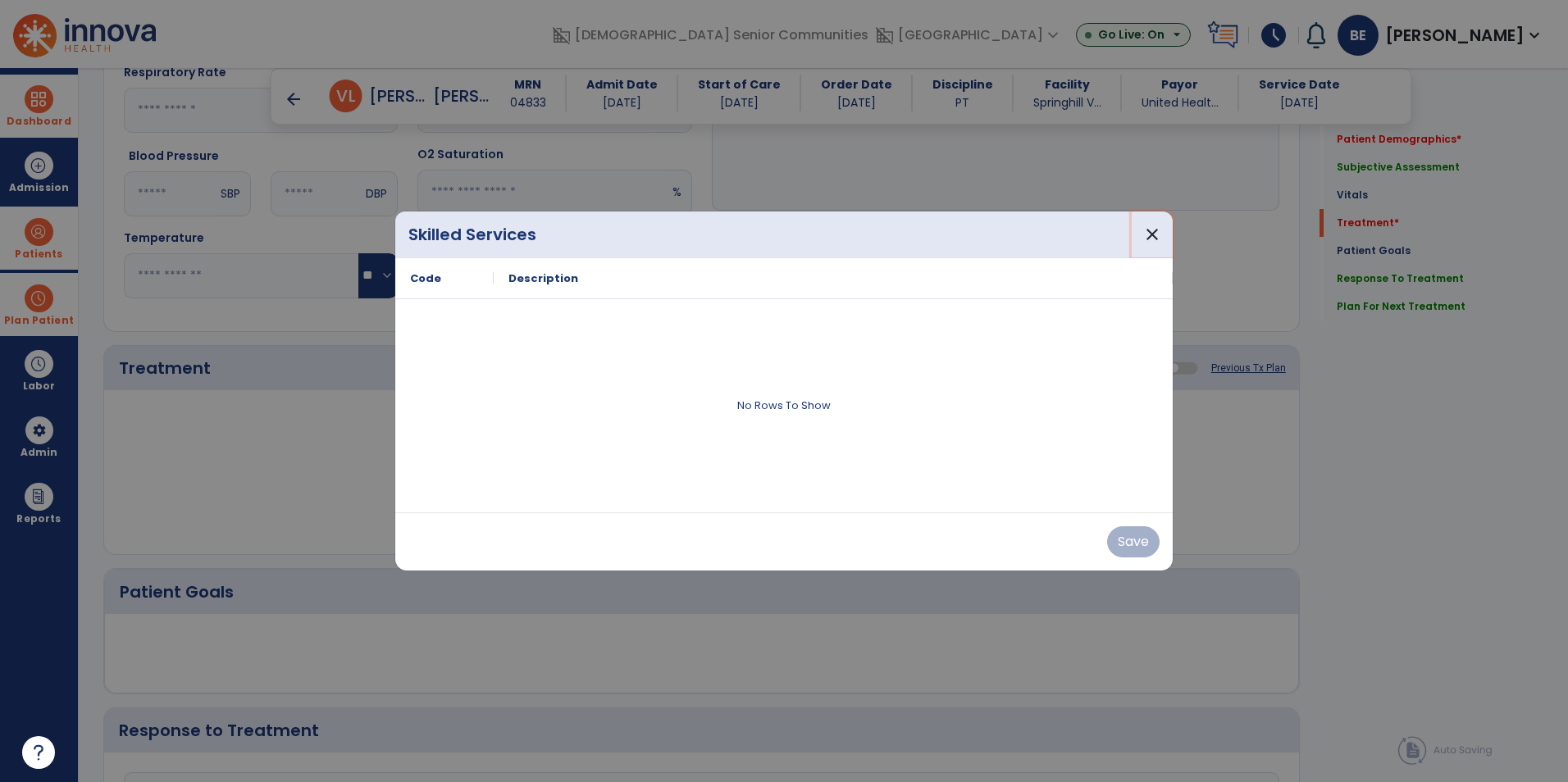 drag, startPoint x: 1158, startPoint y: 226, endPoint x: 1193, endPoint y: 333, distance: 112.57886 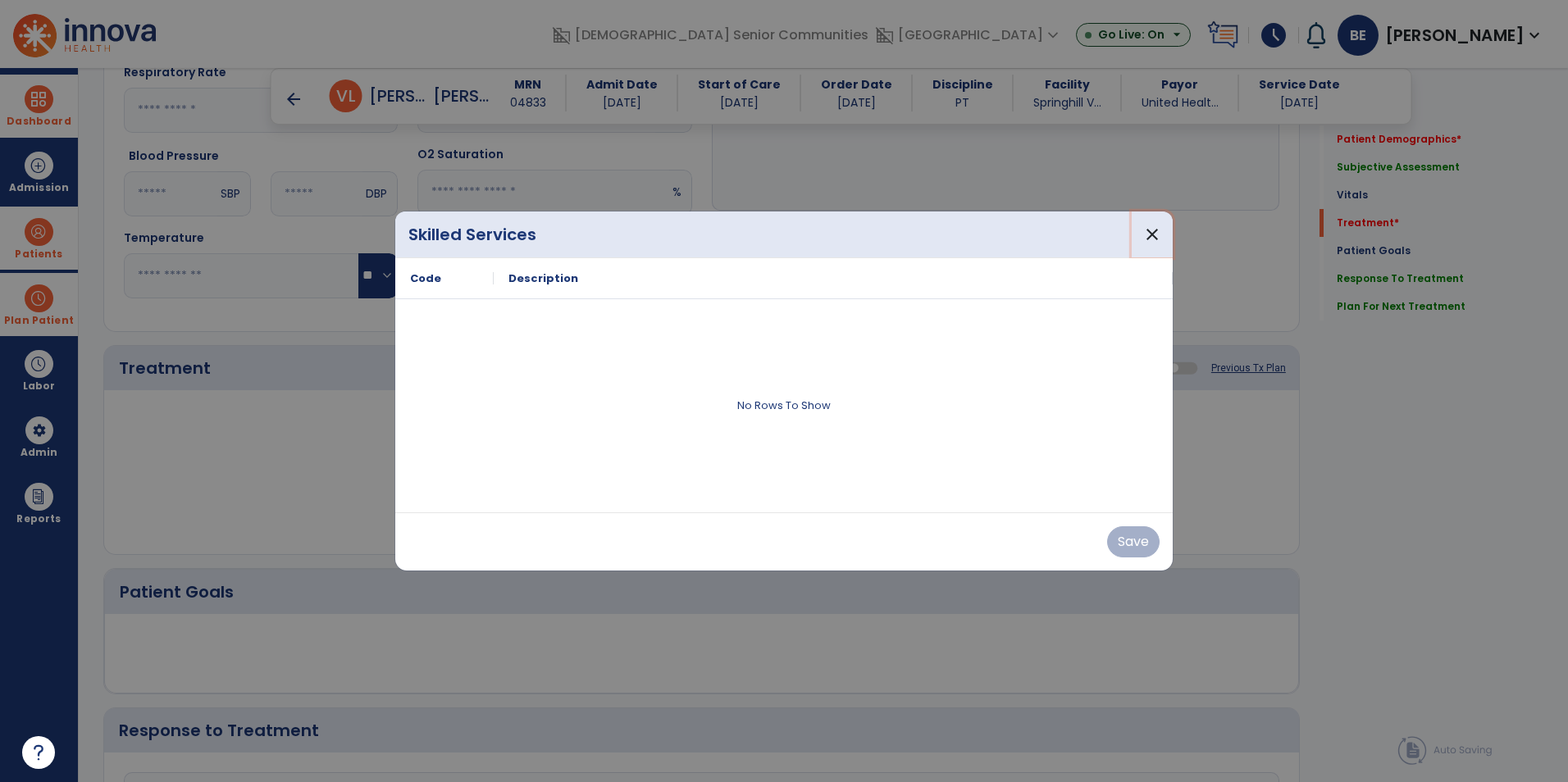 click on "close" at bounding box center [1152, 234] 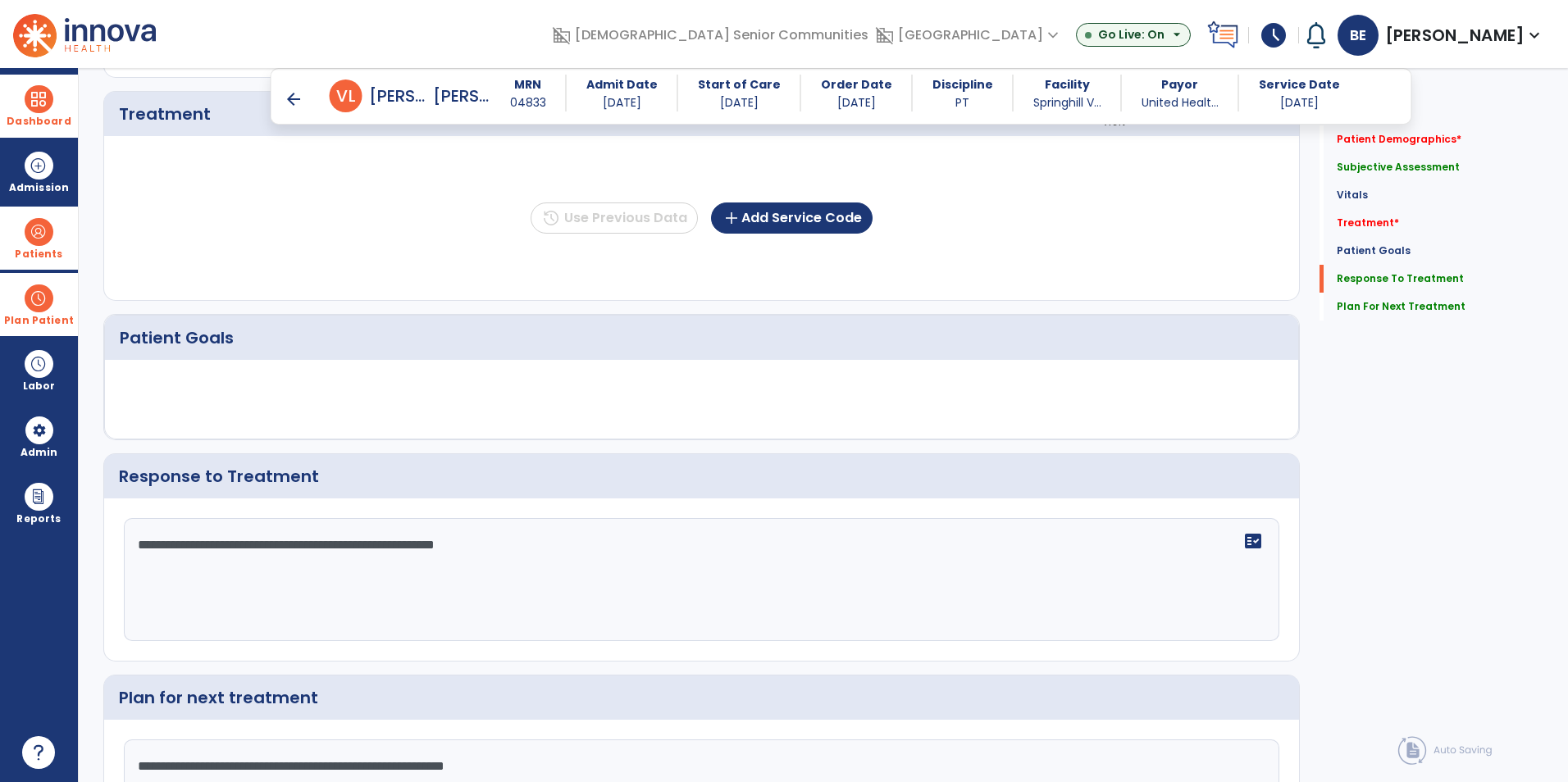scroll, scrollTop: 1023, scrollLeft: 0, axis: vertical 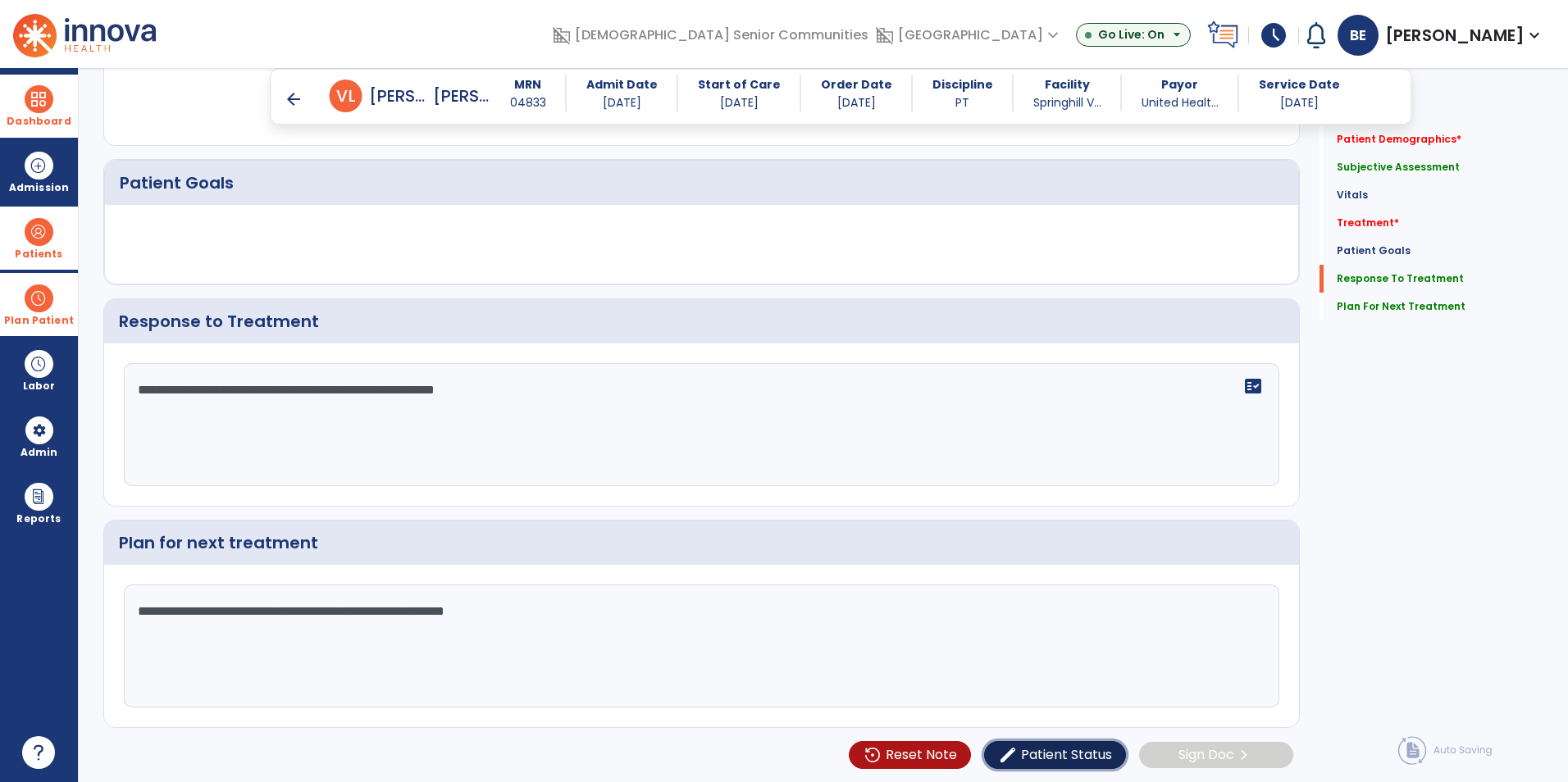 click on "Patient Status" 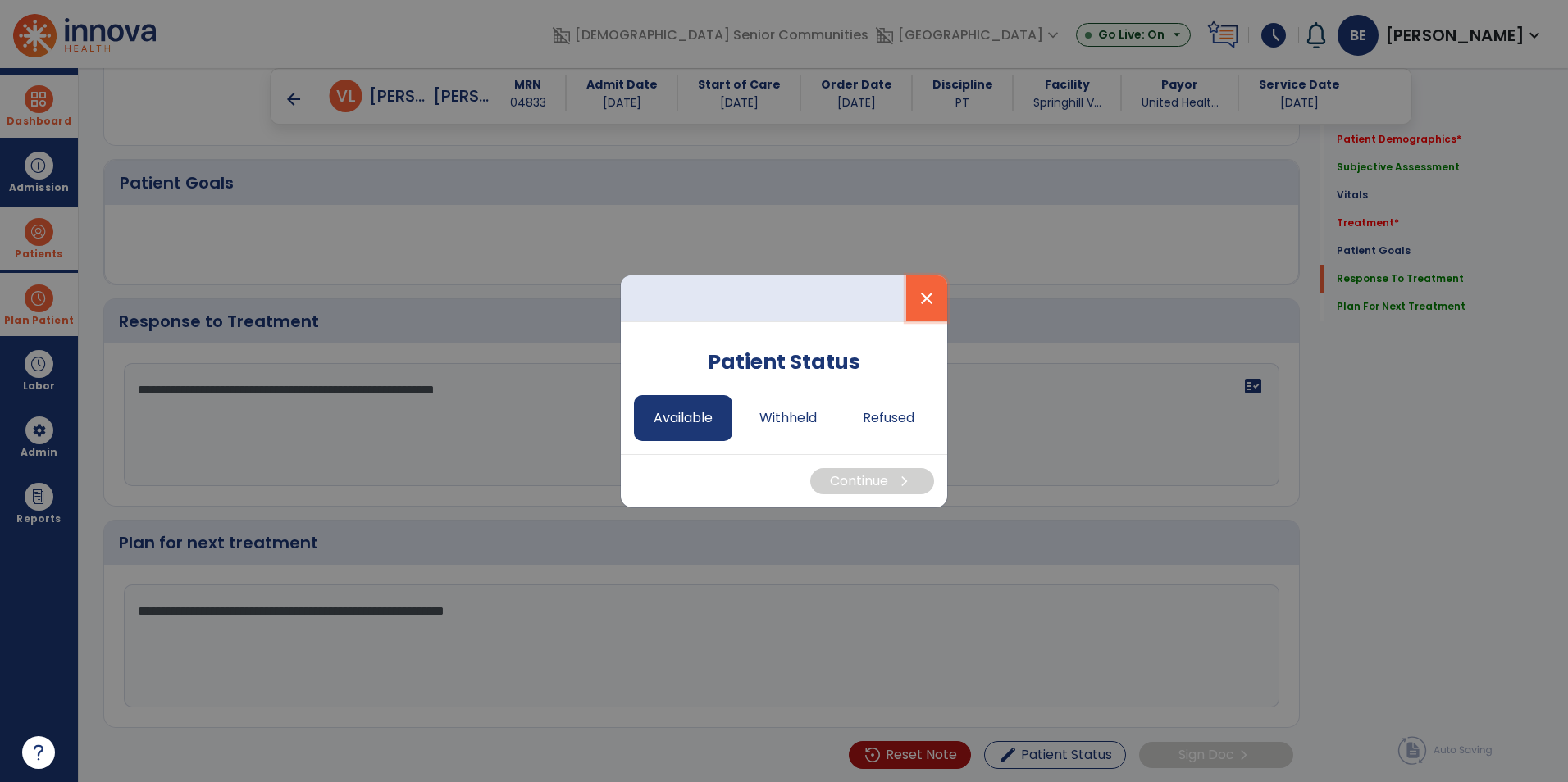 click on "close" at bounding box center (927, 298) 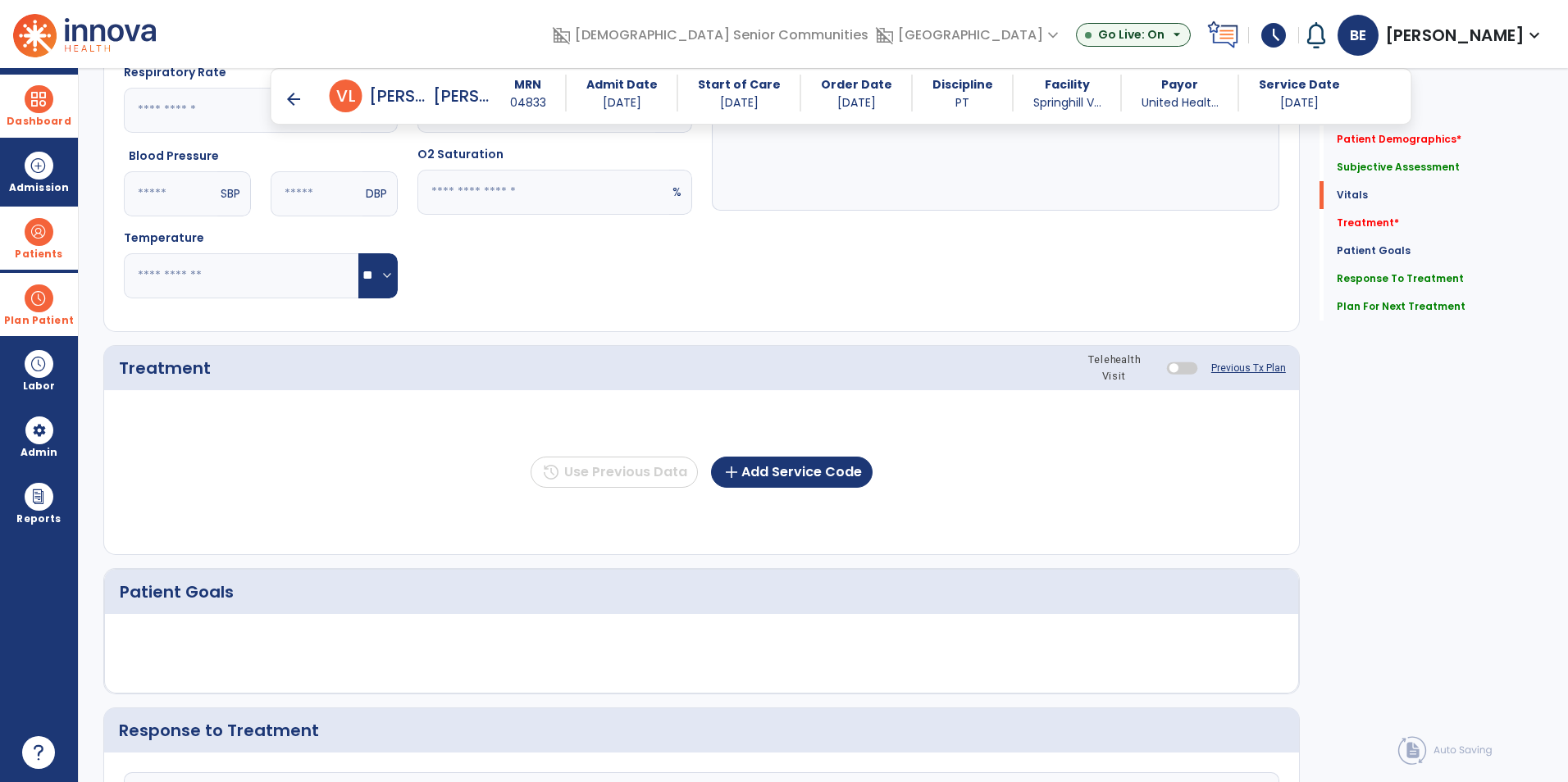 scroll, scrollTop: 367, scrollLeft: 0, axis: vertical 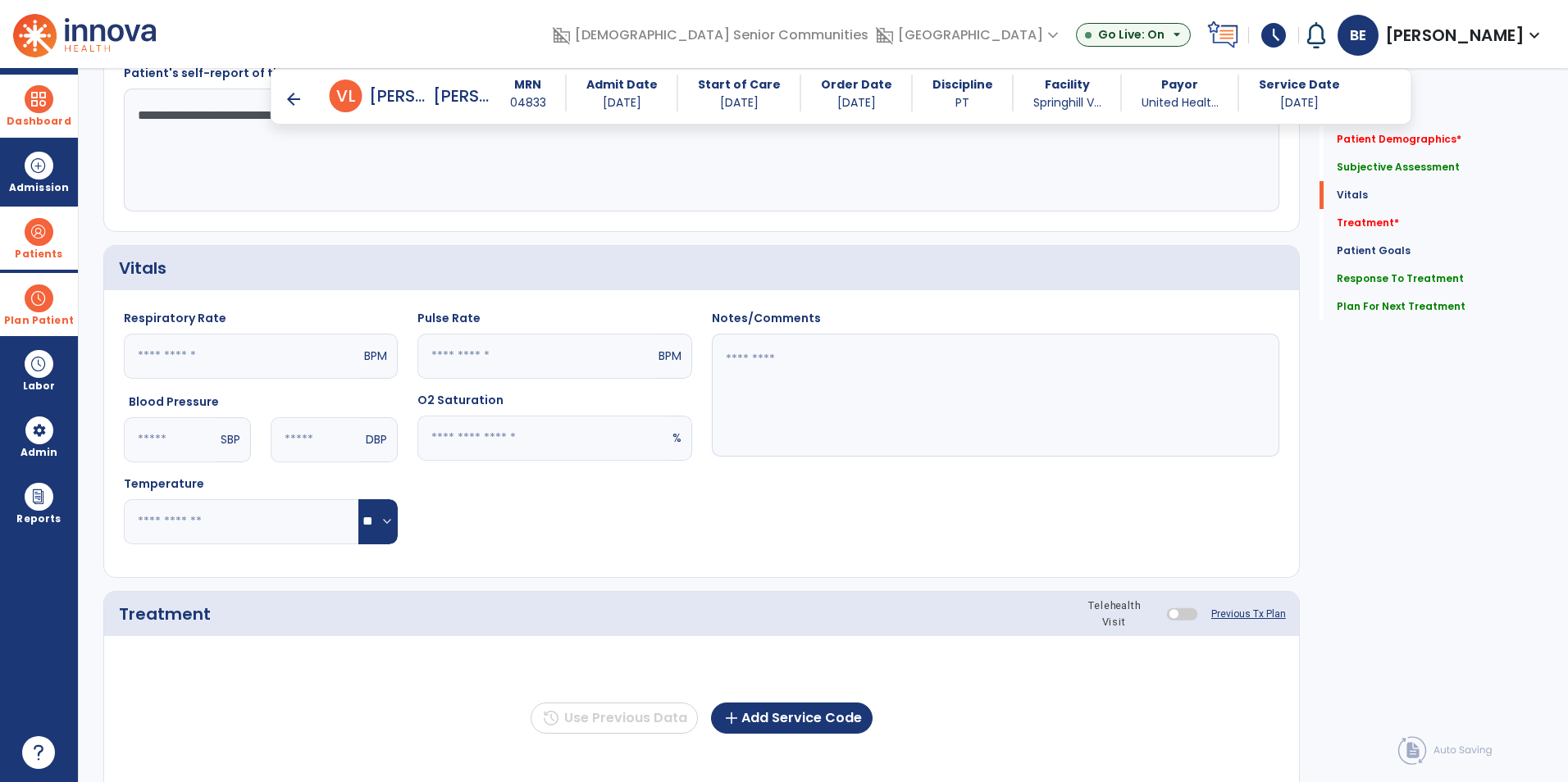 click on "arrow_back" at bounding box center [294, 99] 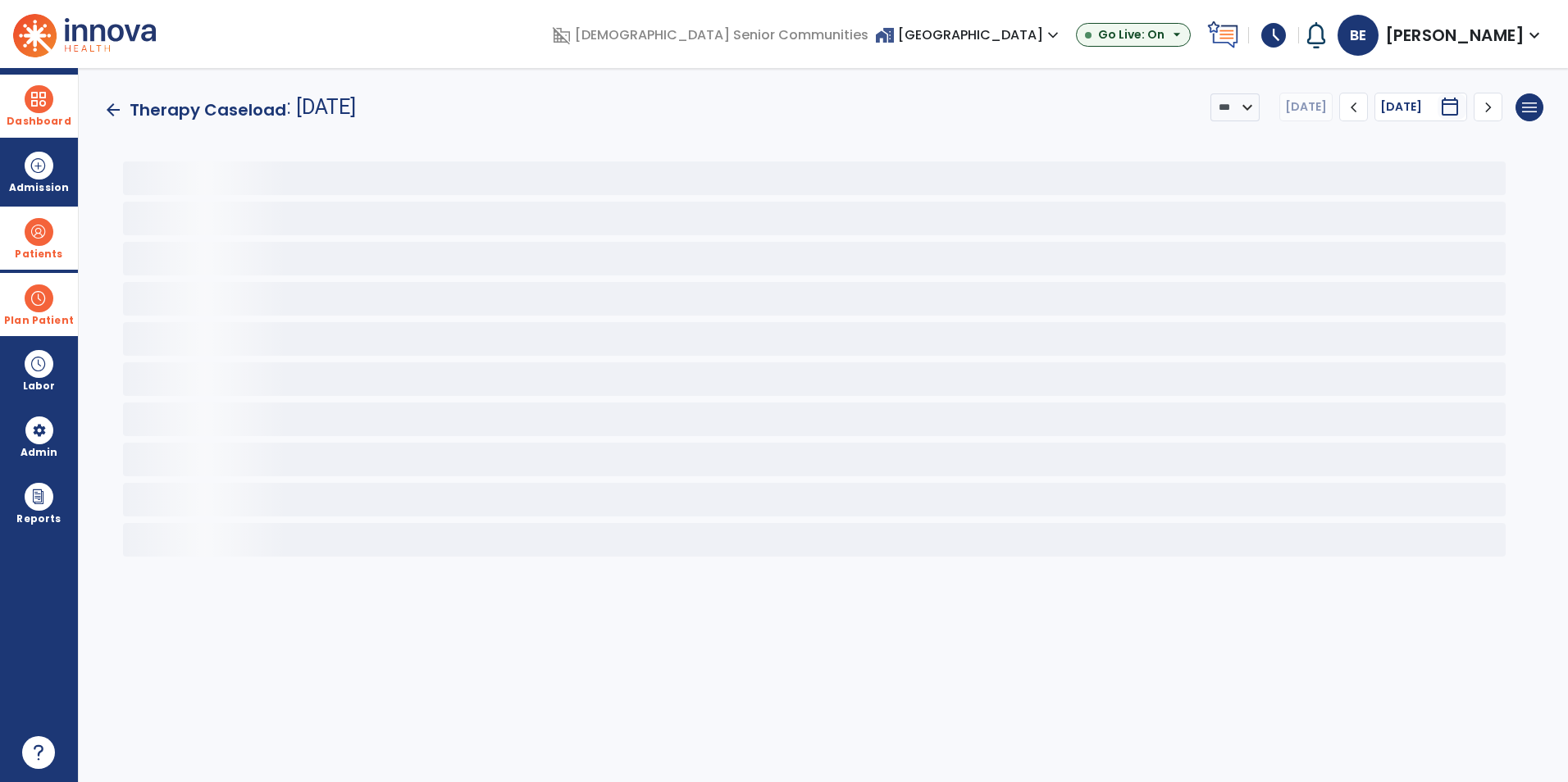 scroll, scrollTop: 0, scrollLeft: 0, axis: both 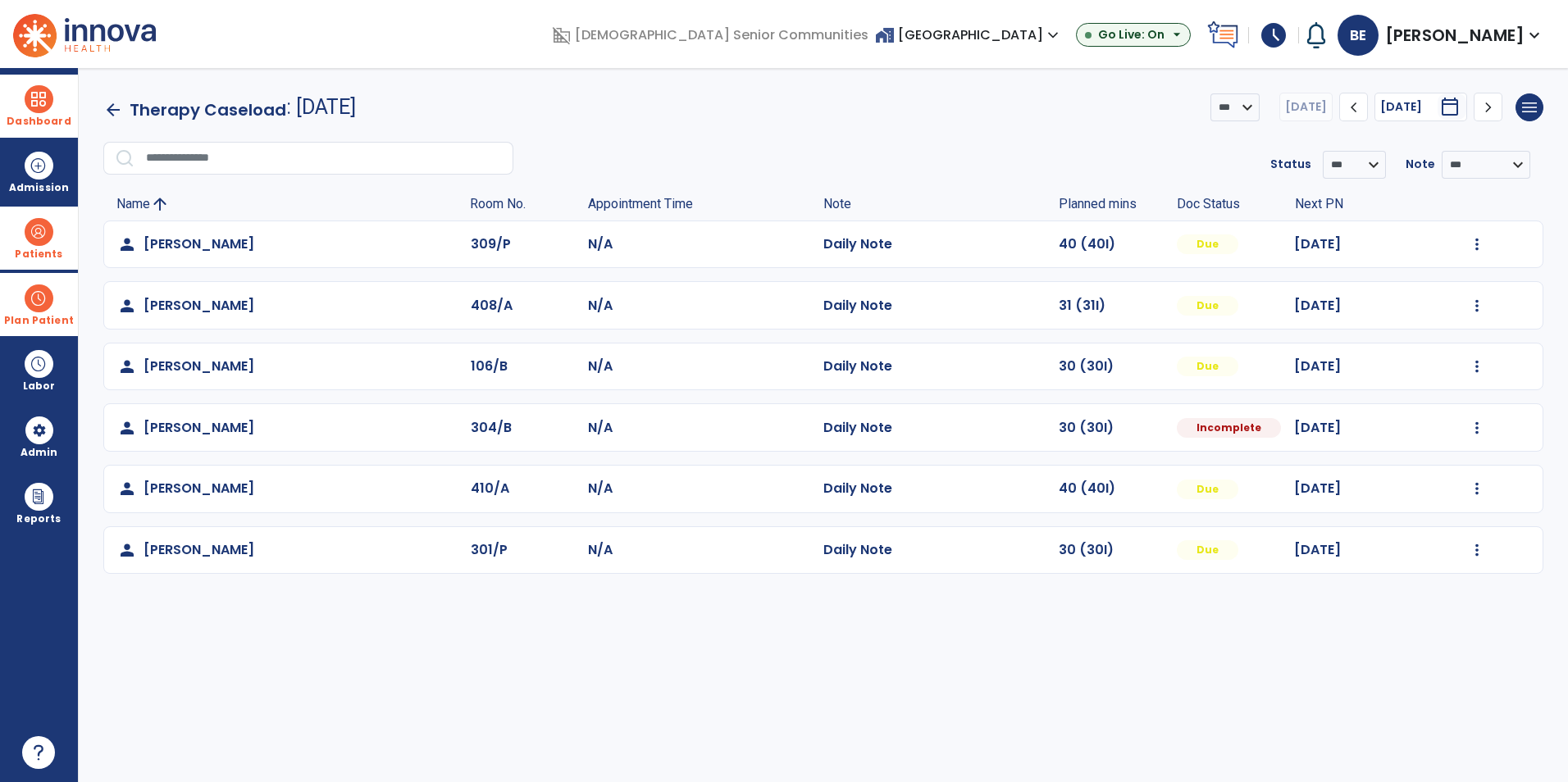 click on "Mark Visit As Complete   Reset Note   Open Document   G + C Mins" 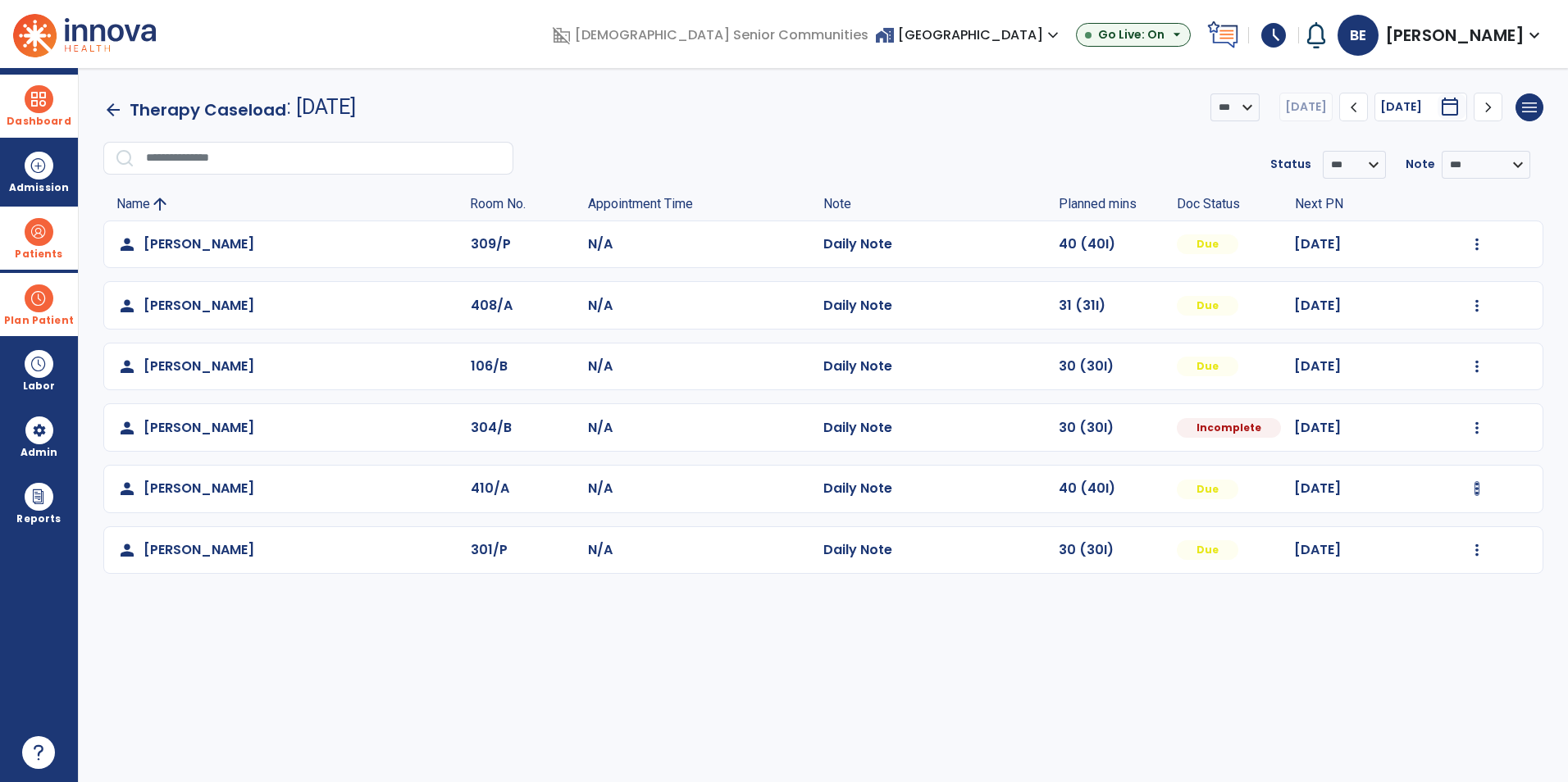 click on "Mark Visit As Complete   Reset Note   Open Document   G + C Mins" 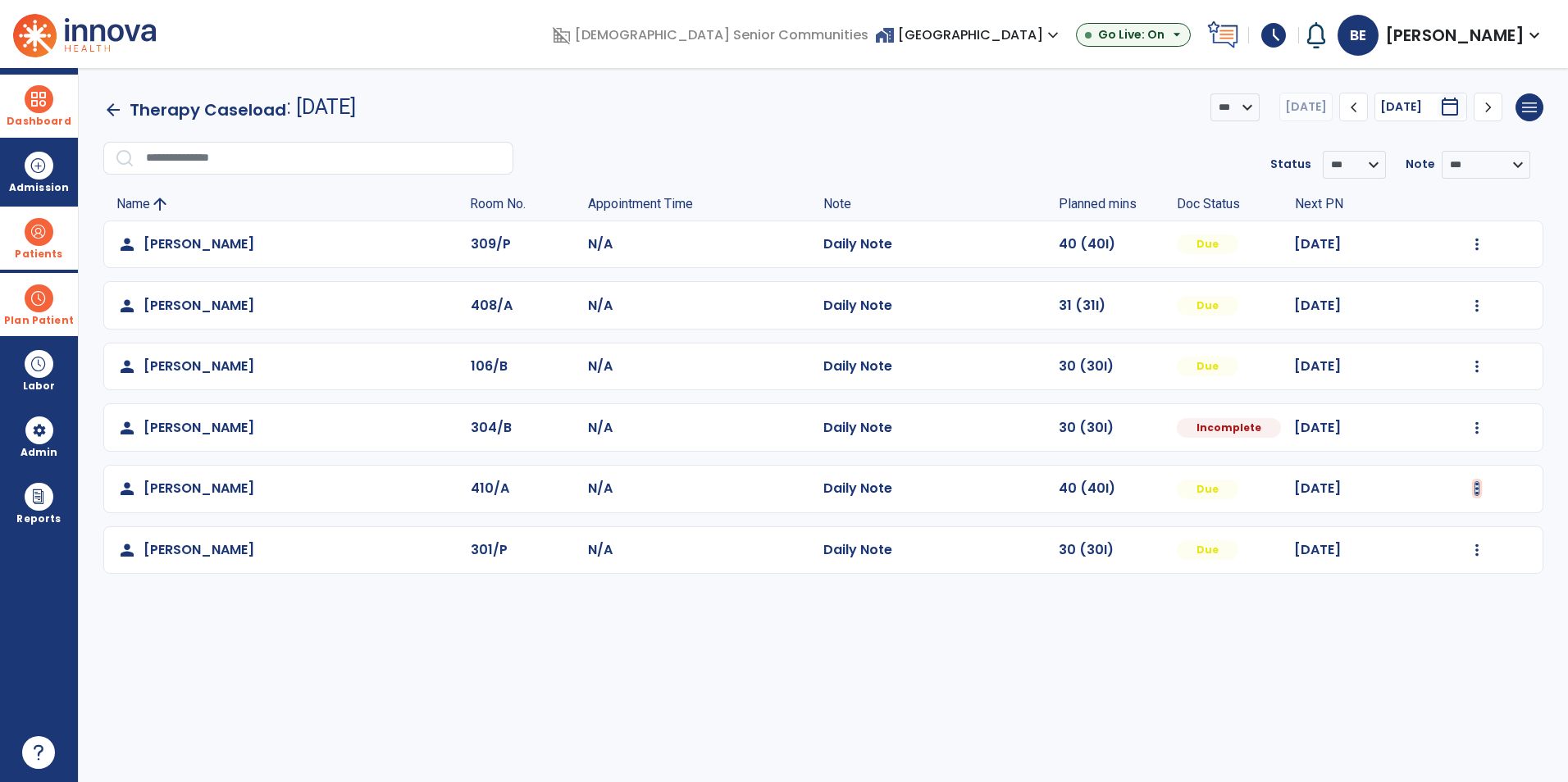 click at bounding box center (1477, 244) 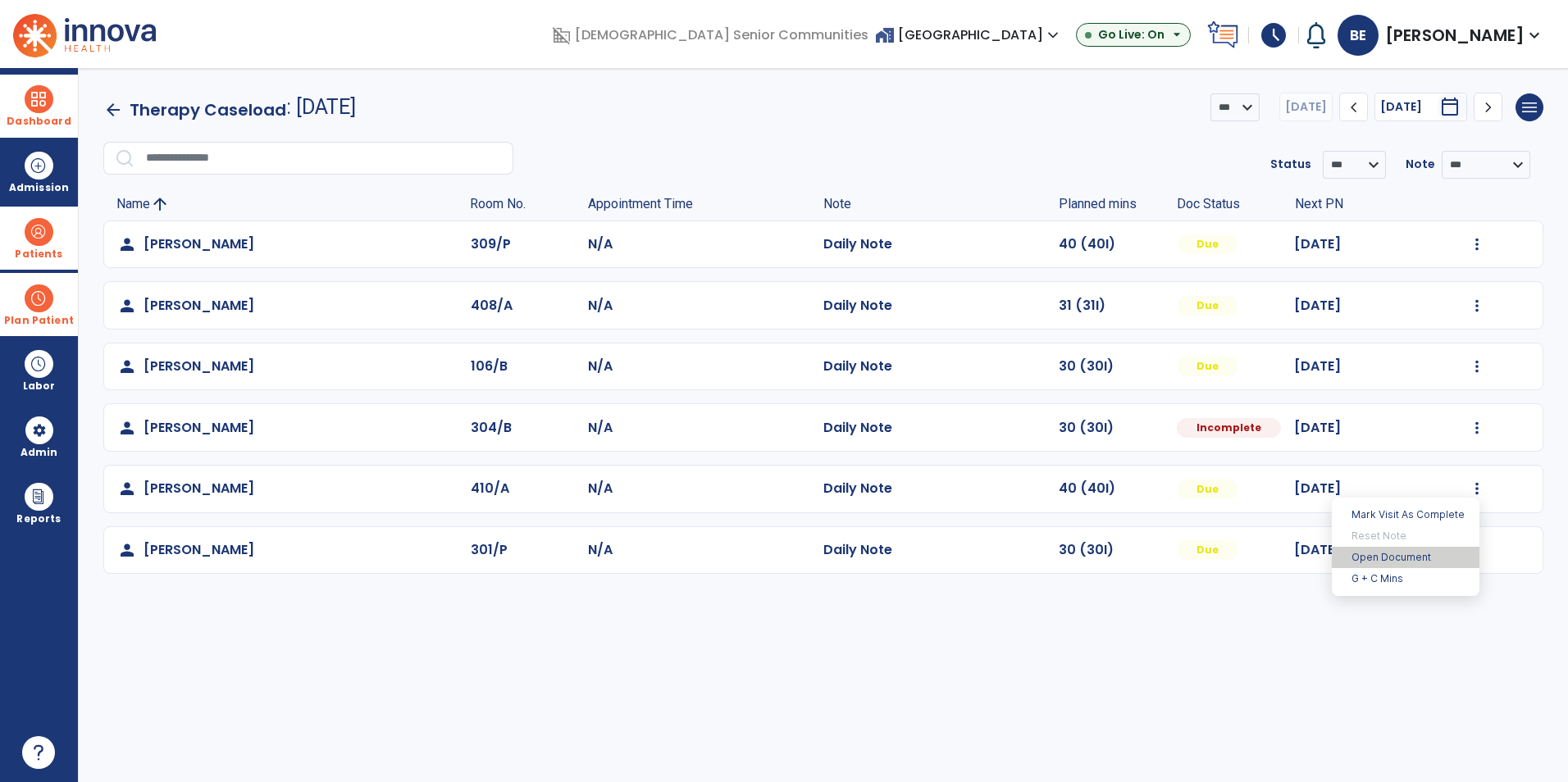 click on "Open Document" at bounding box center [1406, 557] 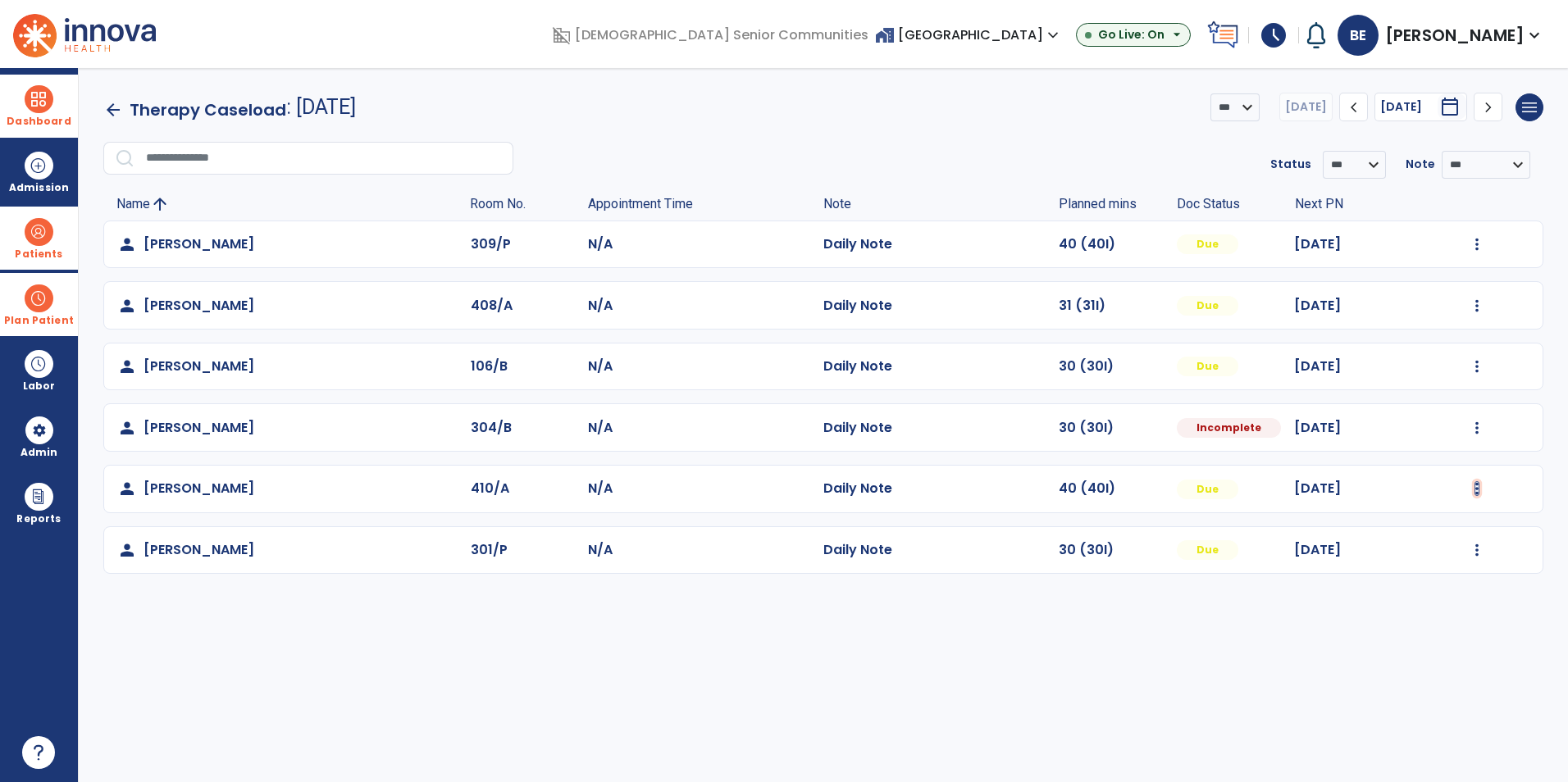 click at bounding box center (1477, 244) 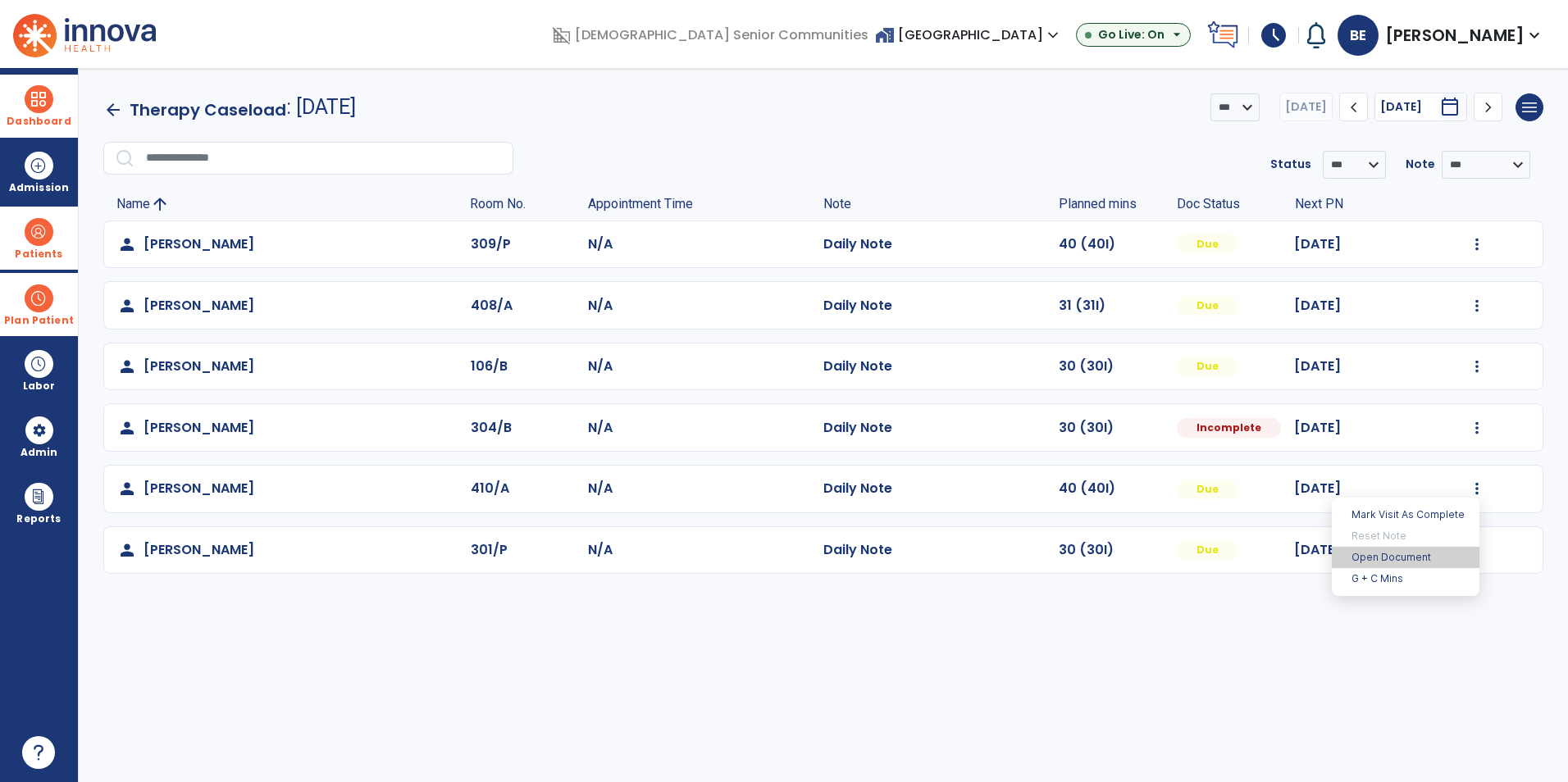click on "Open Document" at bounding box center (1406, 557) 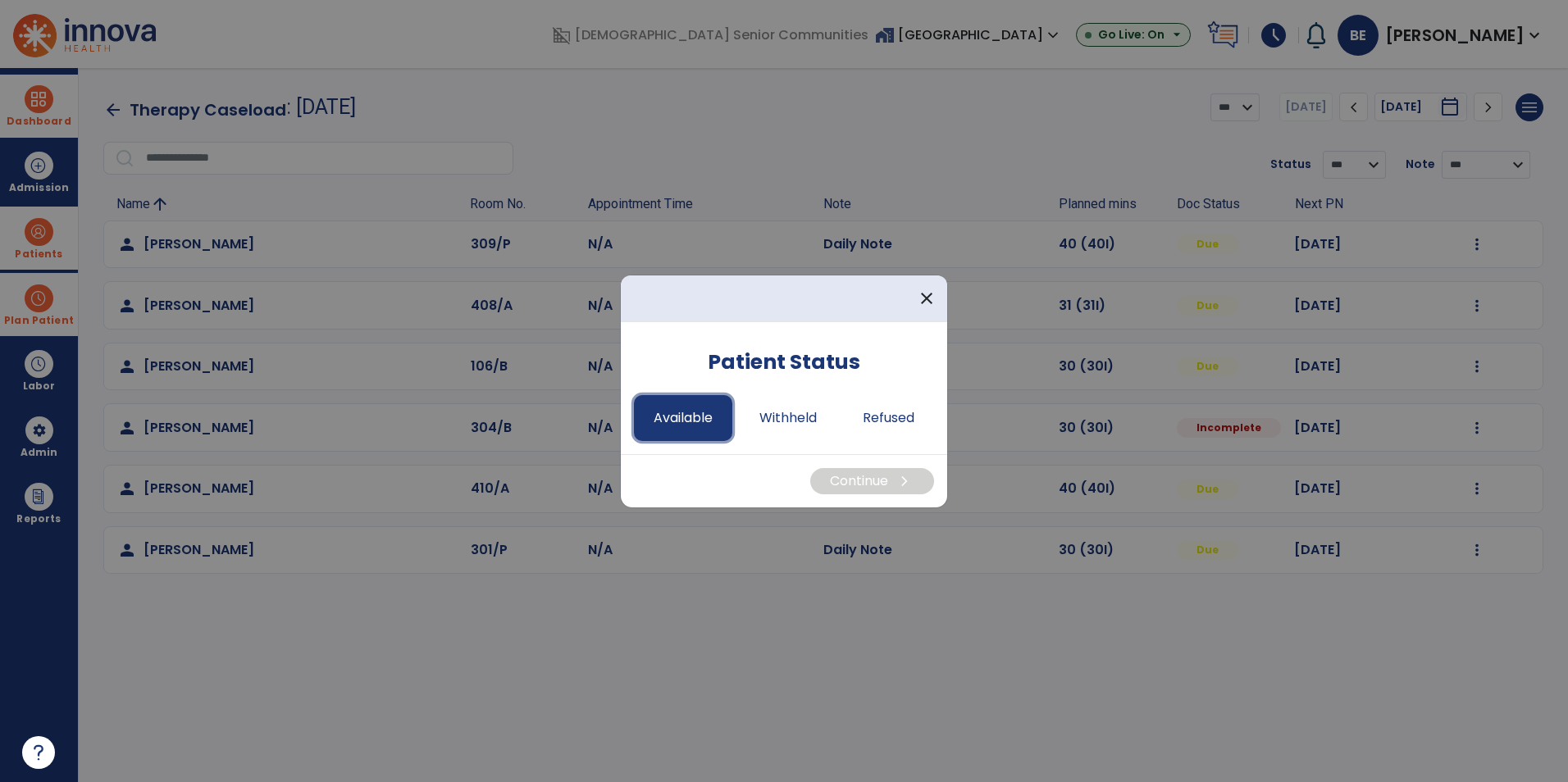 drag, startPoint x: 700, startPoint y: 425, endPoint x: 723, endPoint y: 426, distance: 23.021729 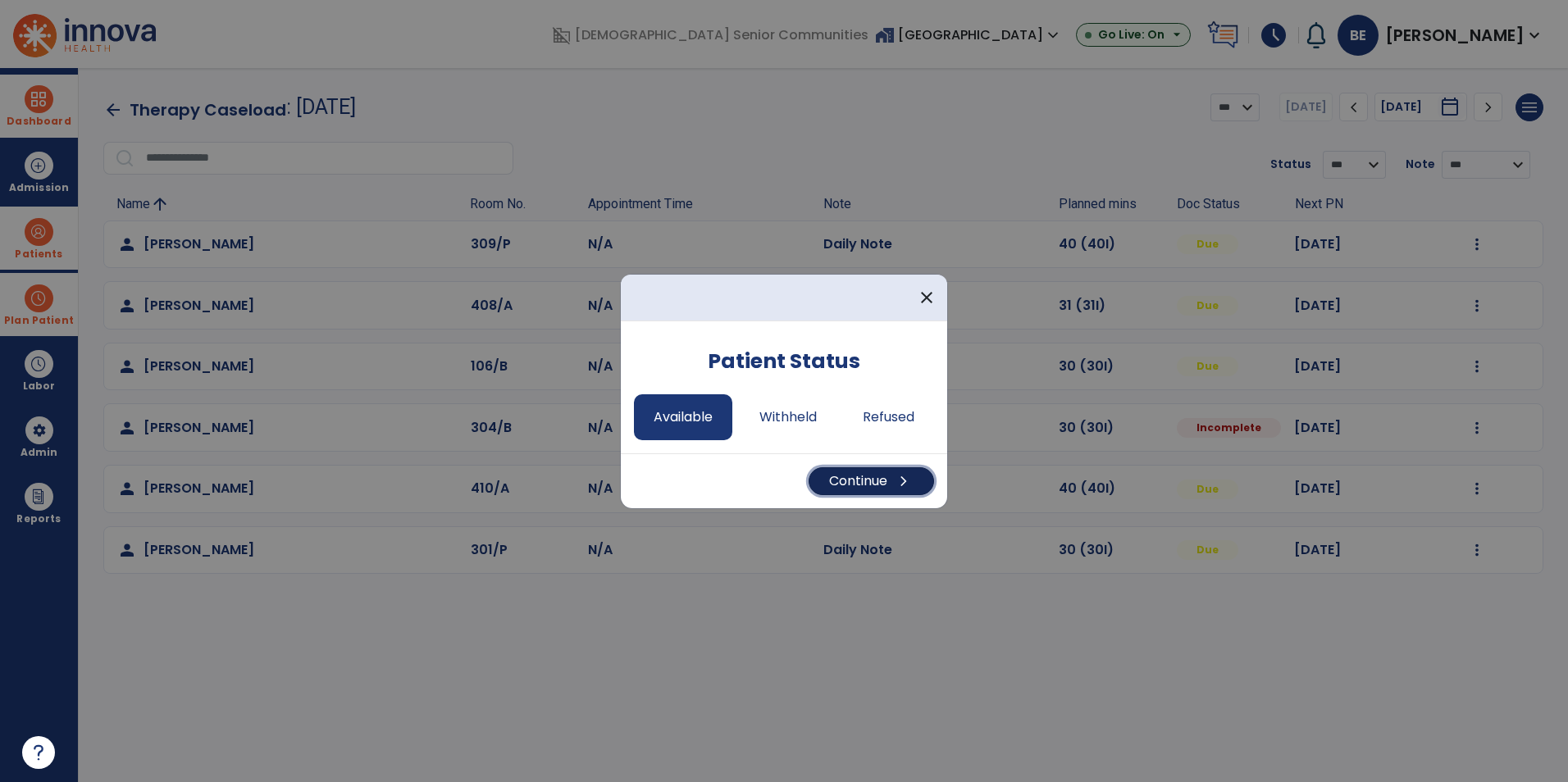 click on "Continue   chevron_right" at bounding box center [871, 481] 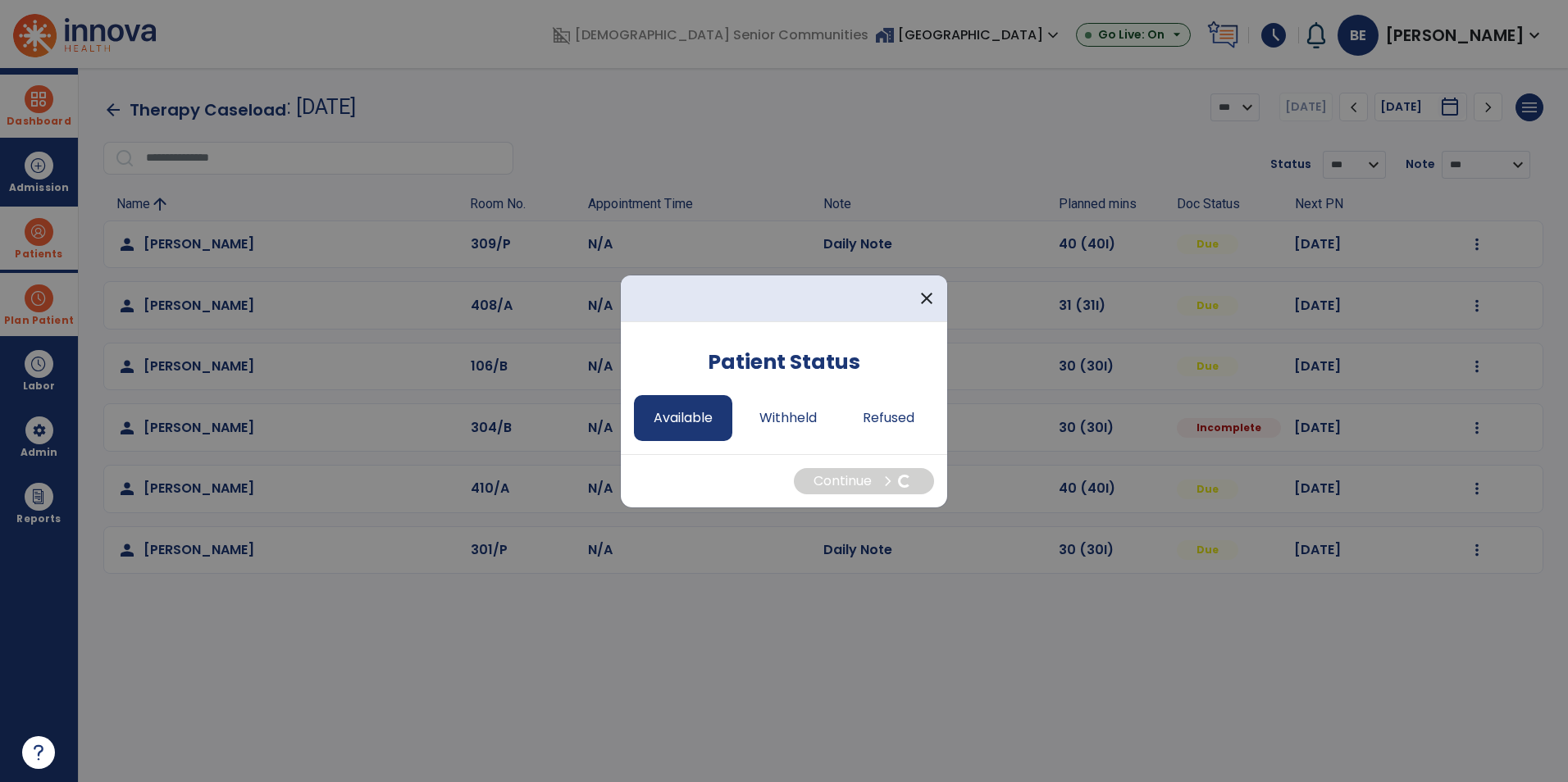 select on "*" 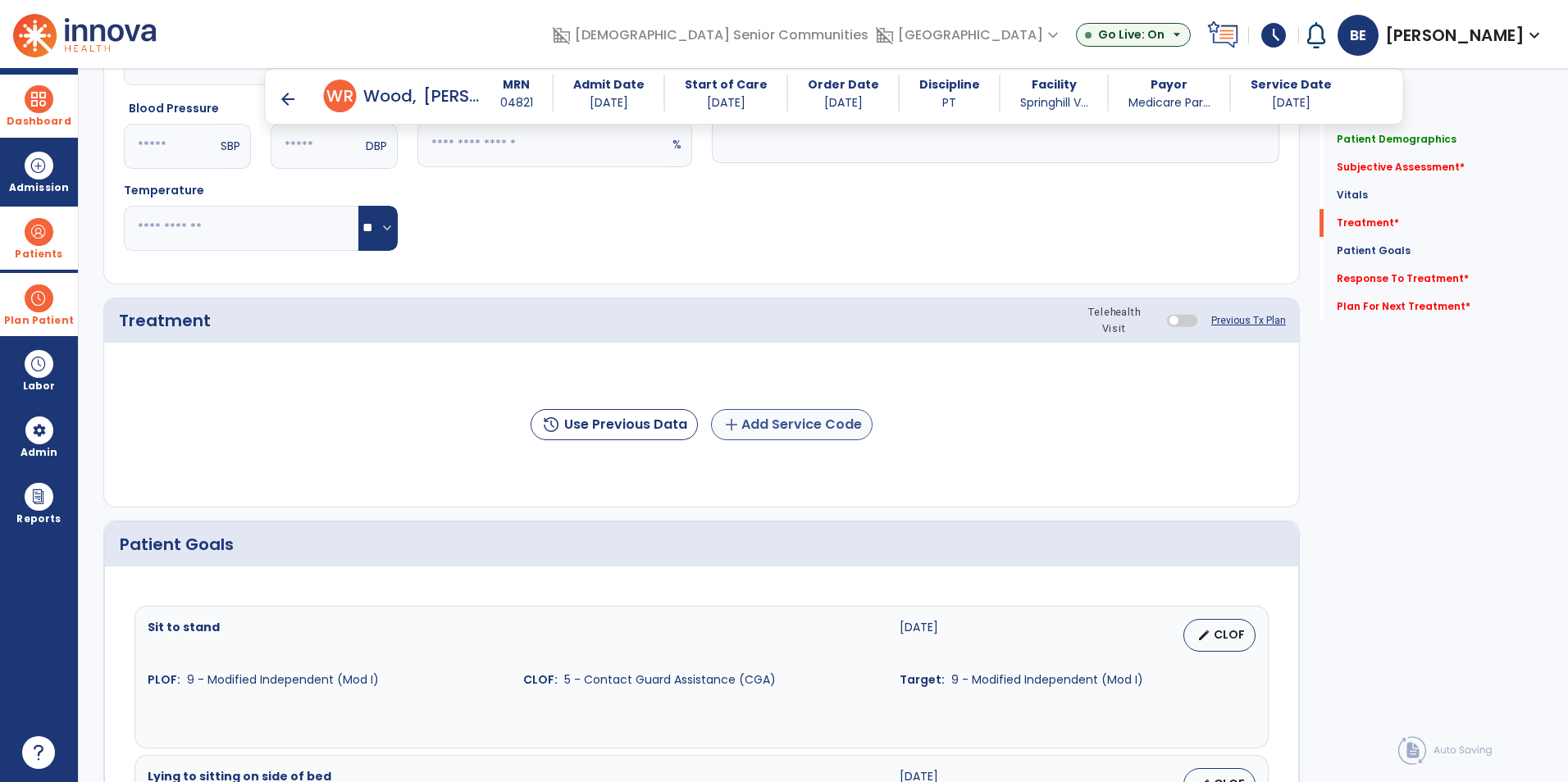 scroll, scrollTop: 902, scrollLeft: 0, axis: vertical 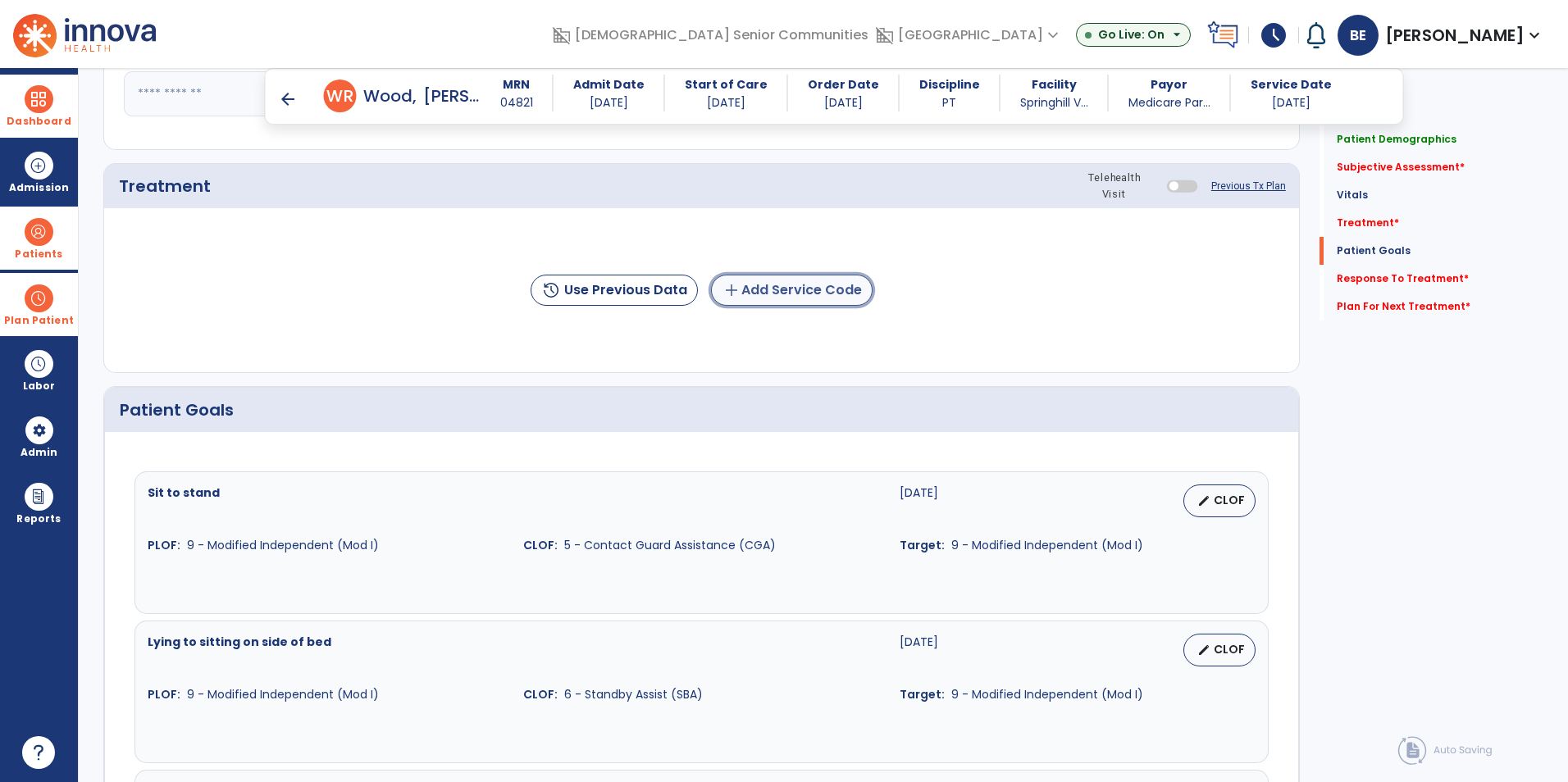click on "add  Add Service Code" 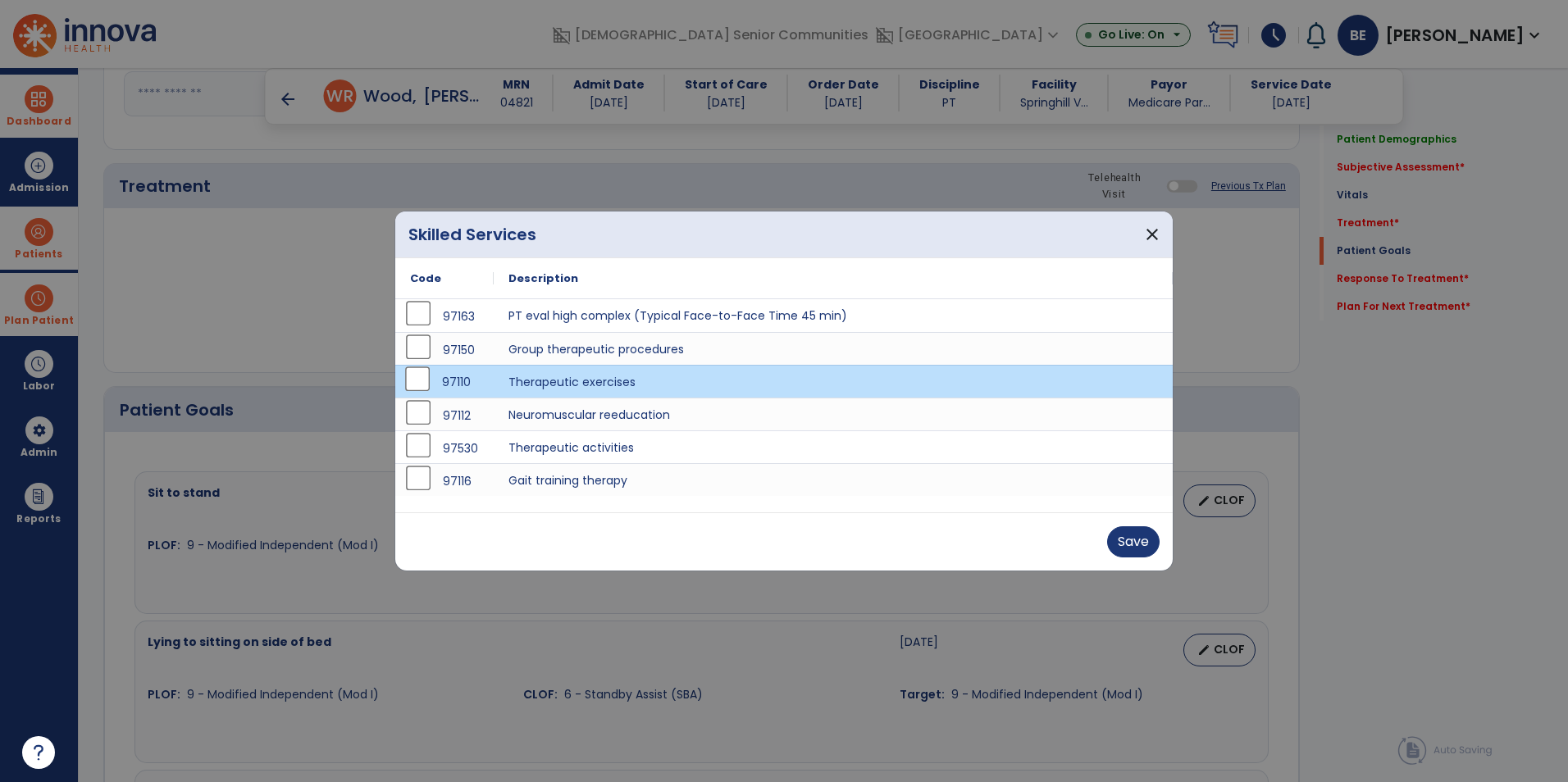 scroll, scrollTop: 795, scrollLeft: 0, axis: vertical 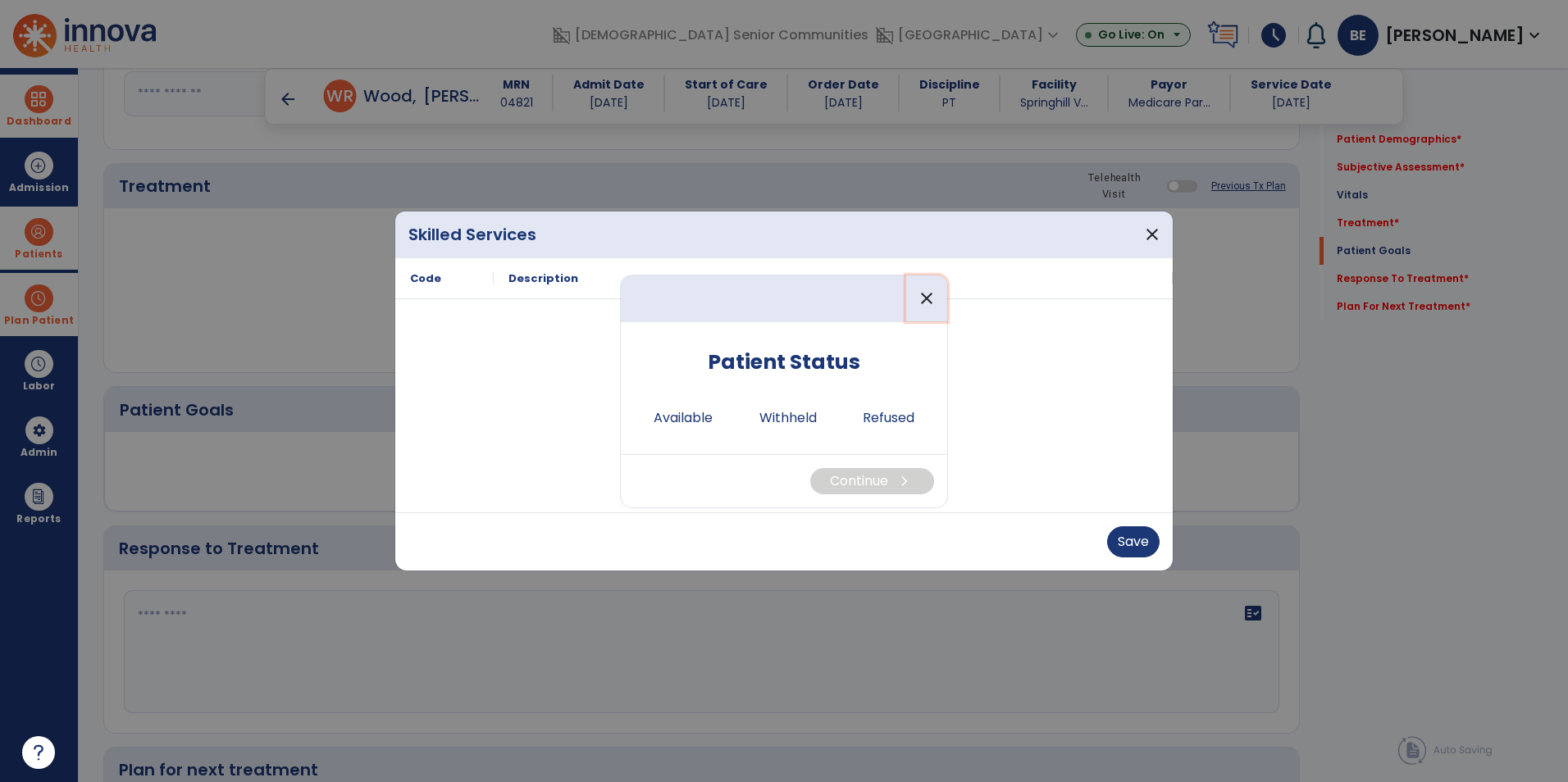 click on "close" at bounding box center [927, 298] 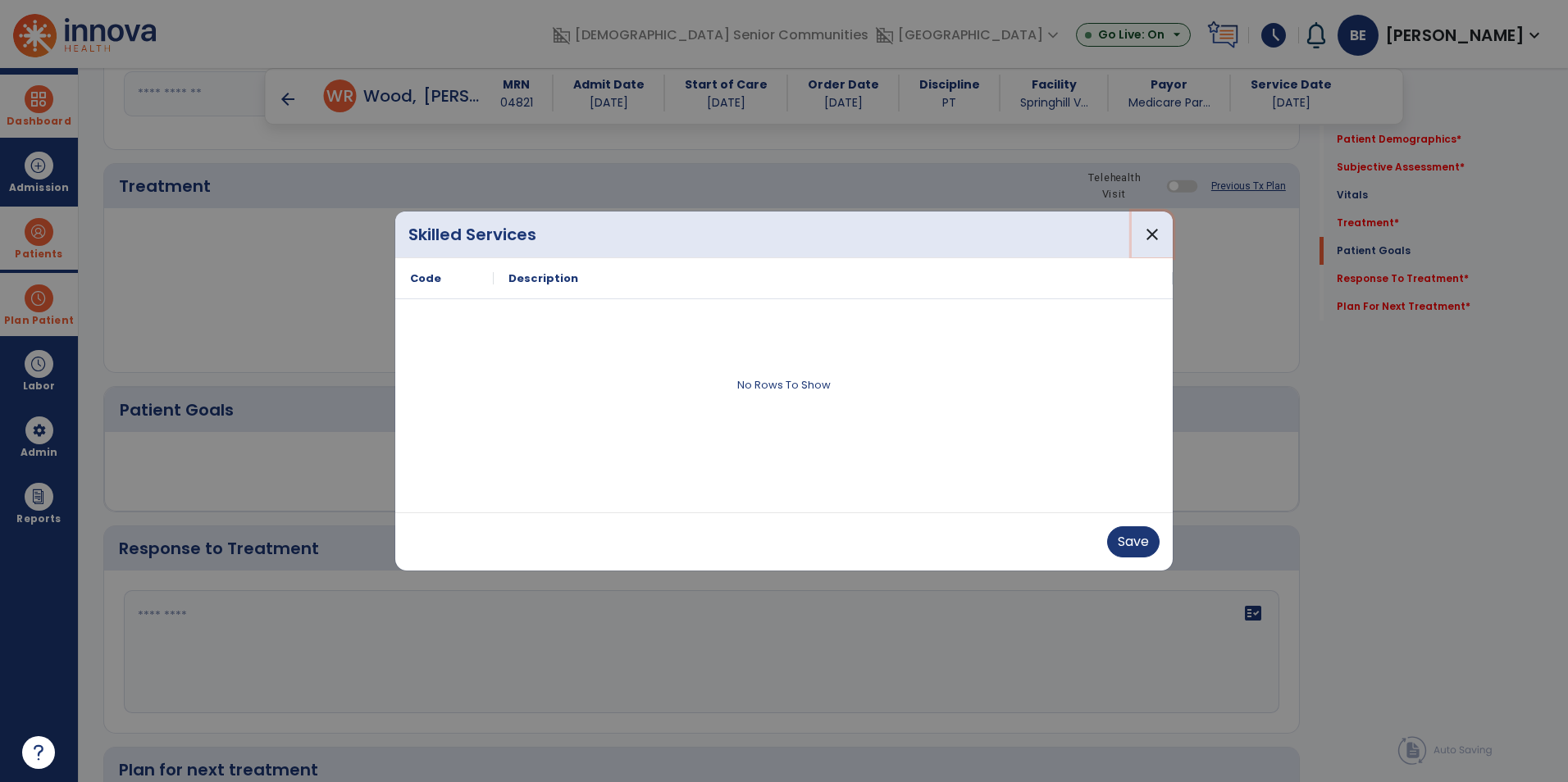 click on "close" at bounding box center (1152, 234) 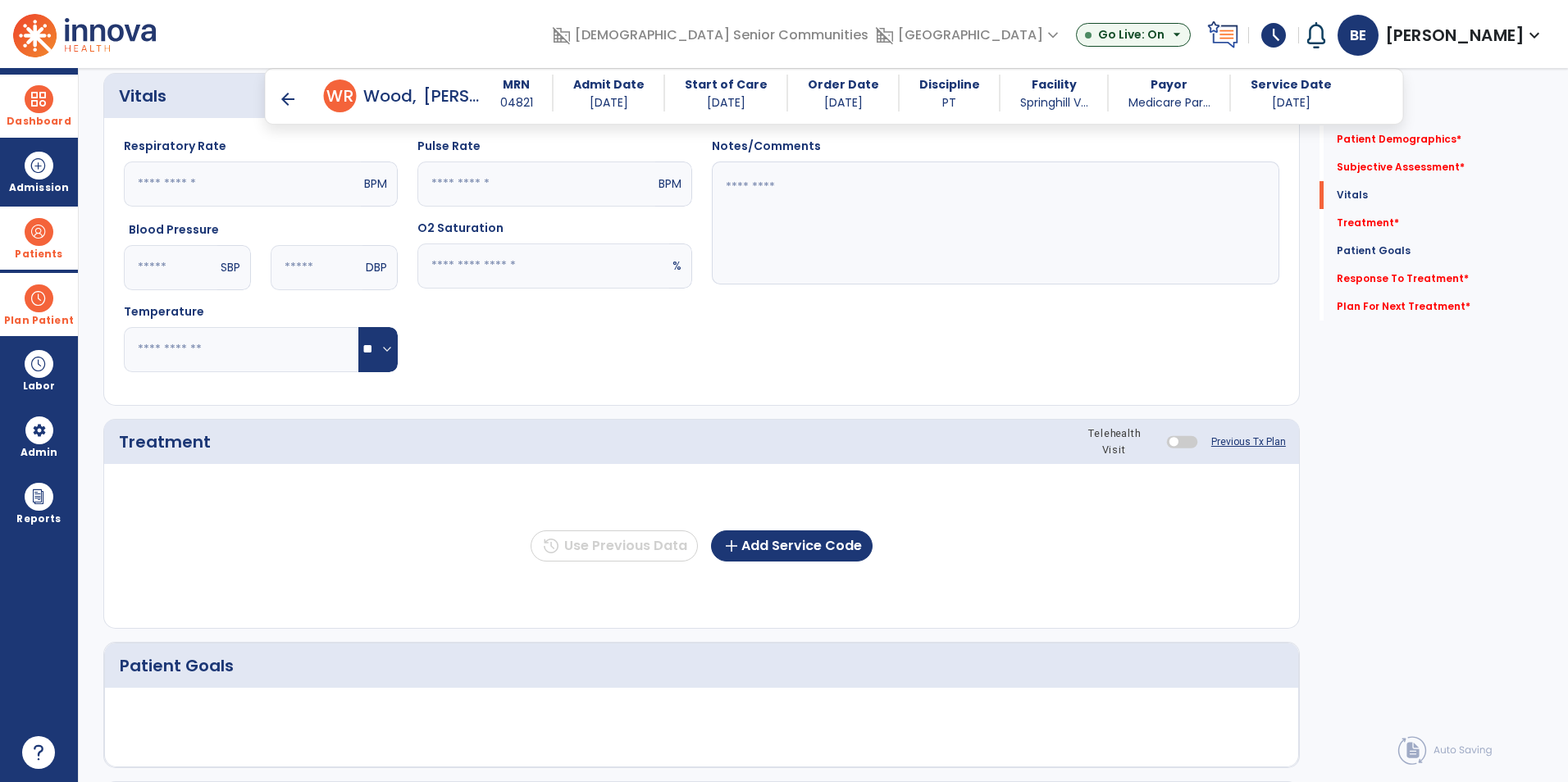scroll, scrollTop: 385, scrollLeft: 0, axis: vertical 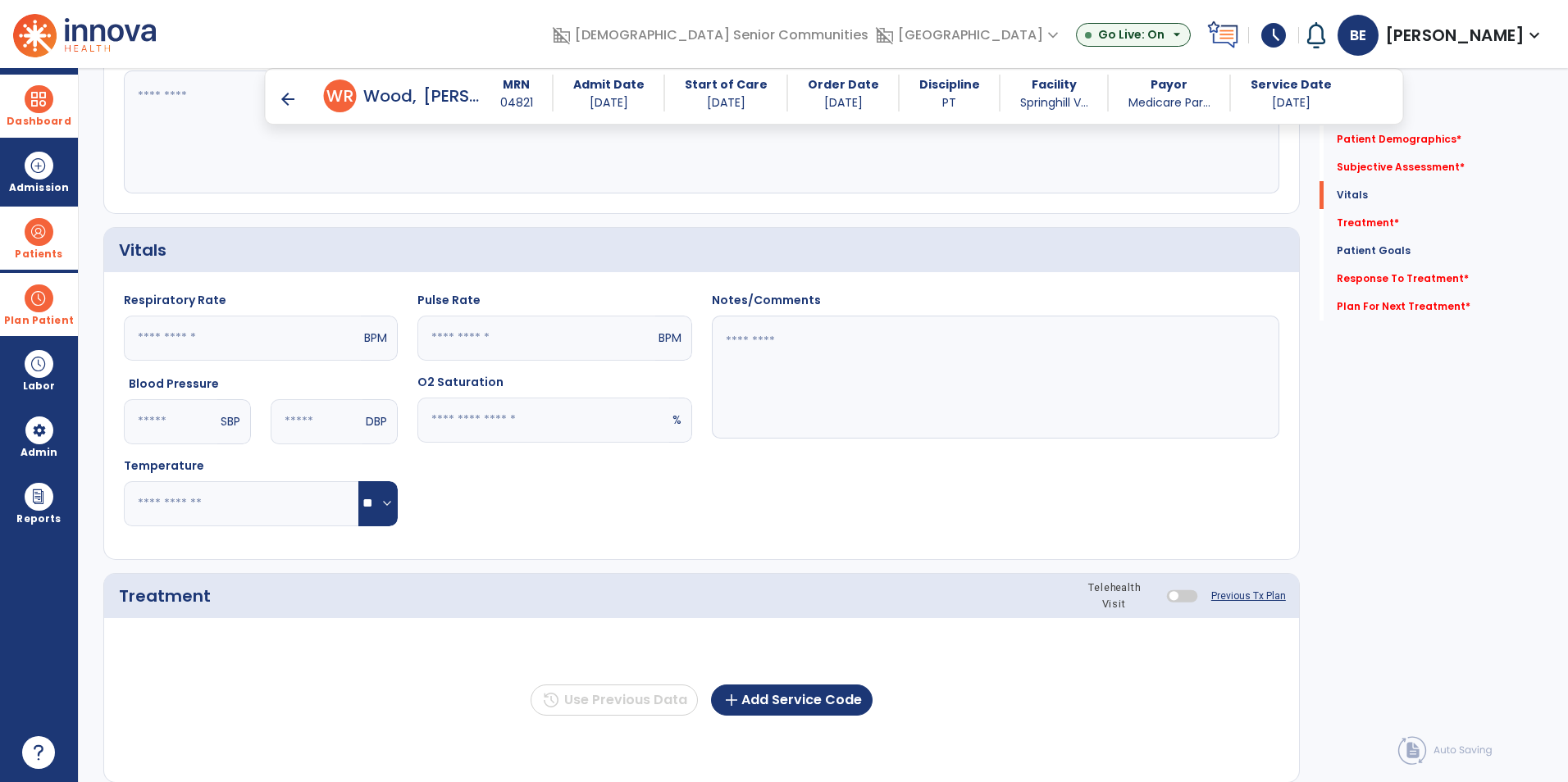 click on "arrow_back" at bounding box center (288, 99) 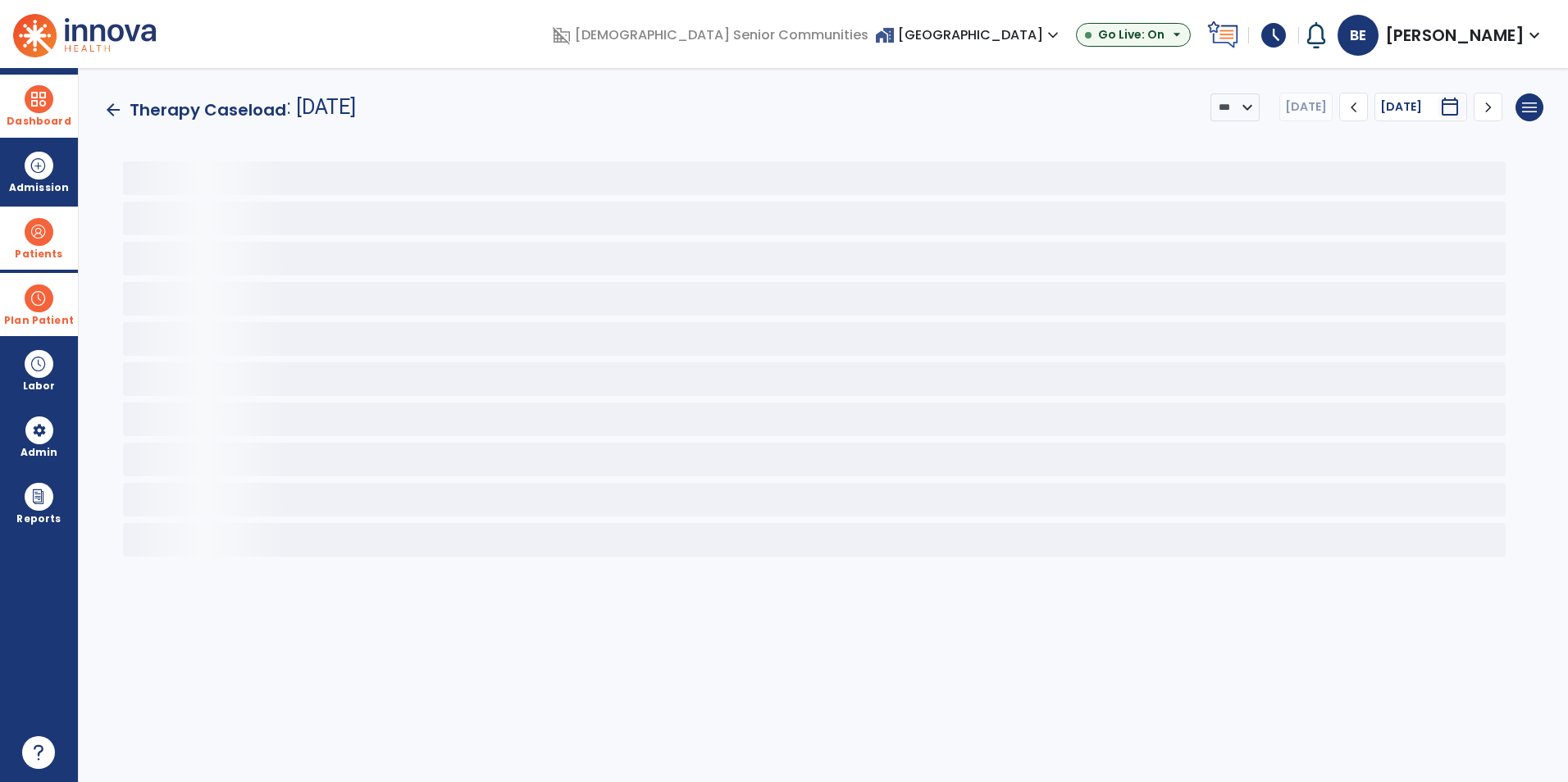 scroll, scrollTop: 0, scrollLeft: 0, axis: both 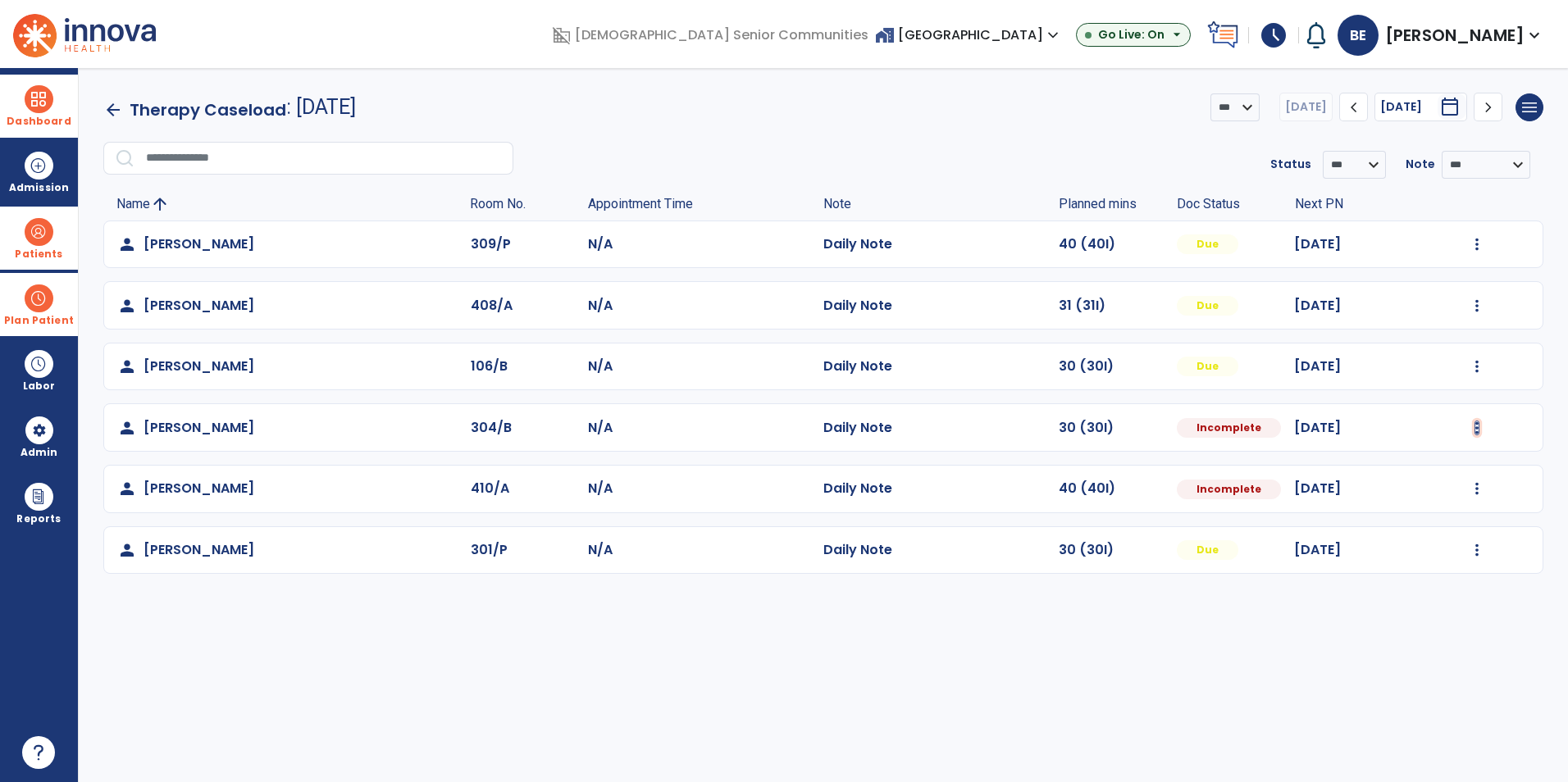 click at bounding box center [1477, 244] 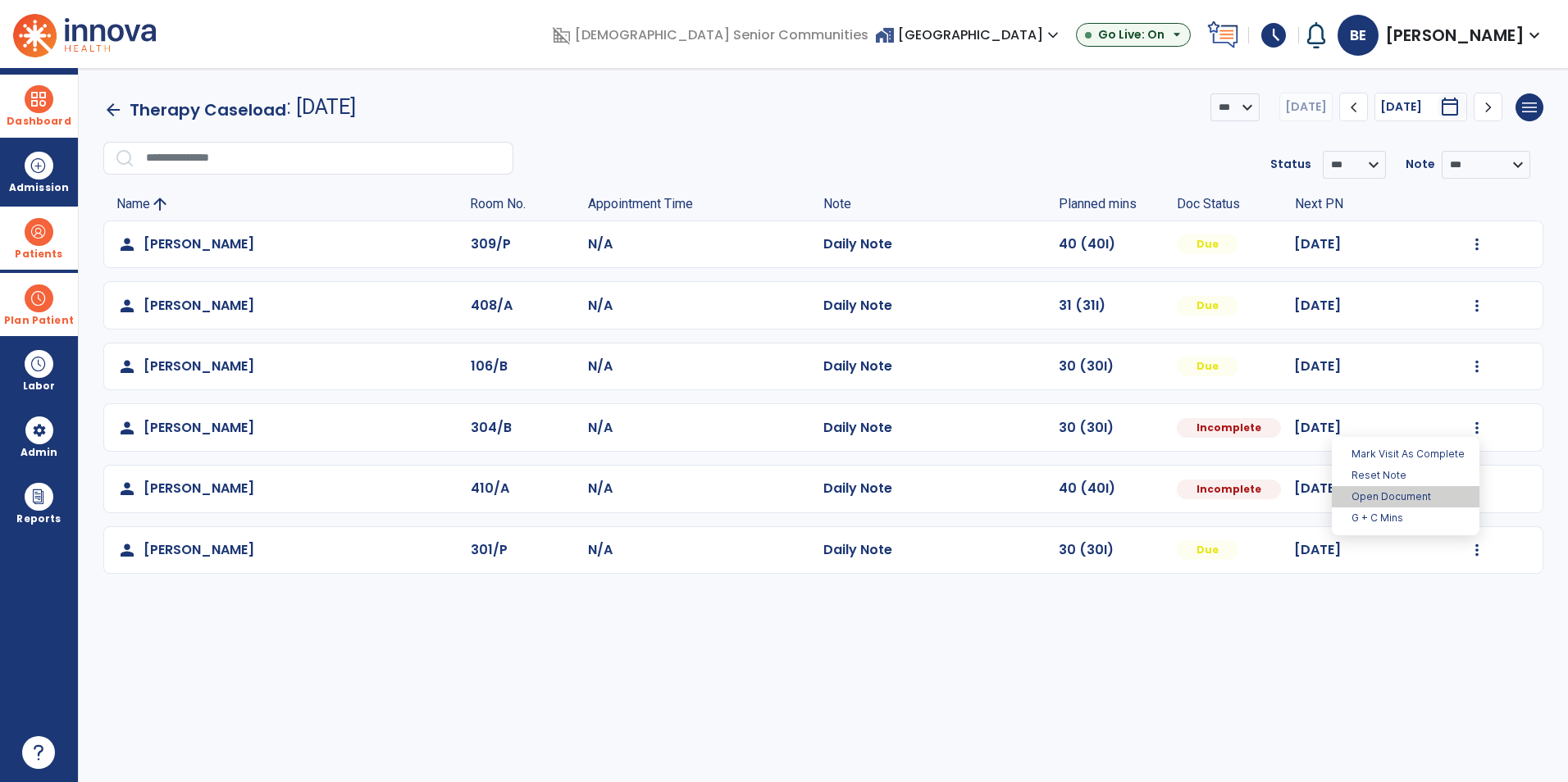 click on "Open Document" at bounding box center [1406, 497] 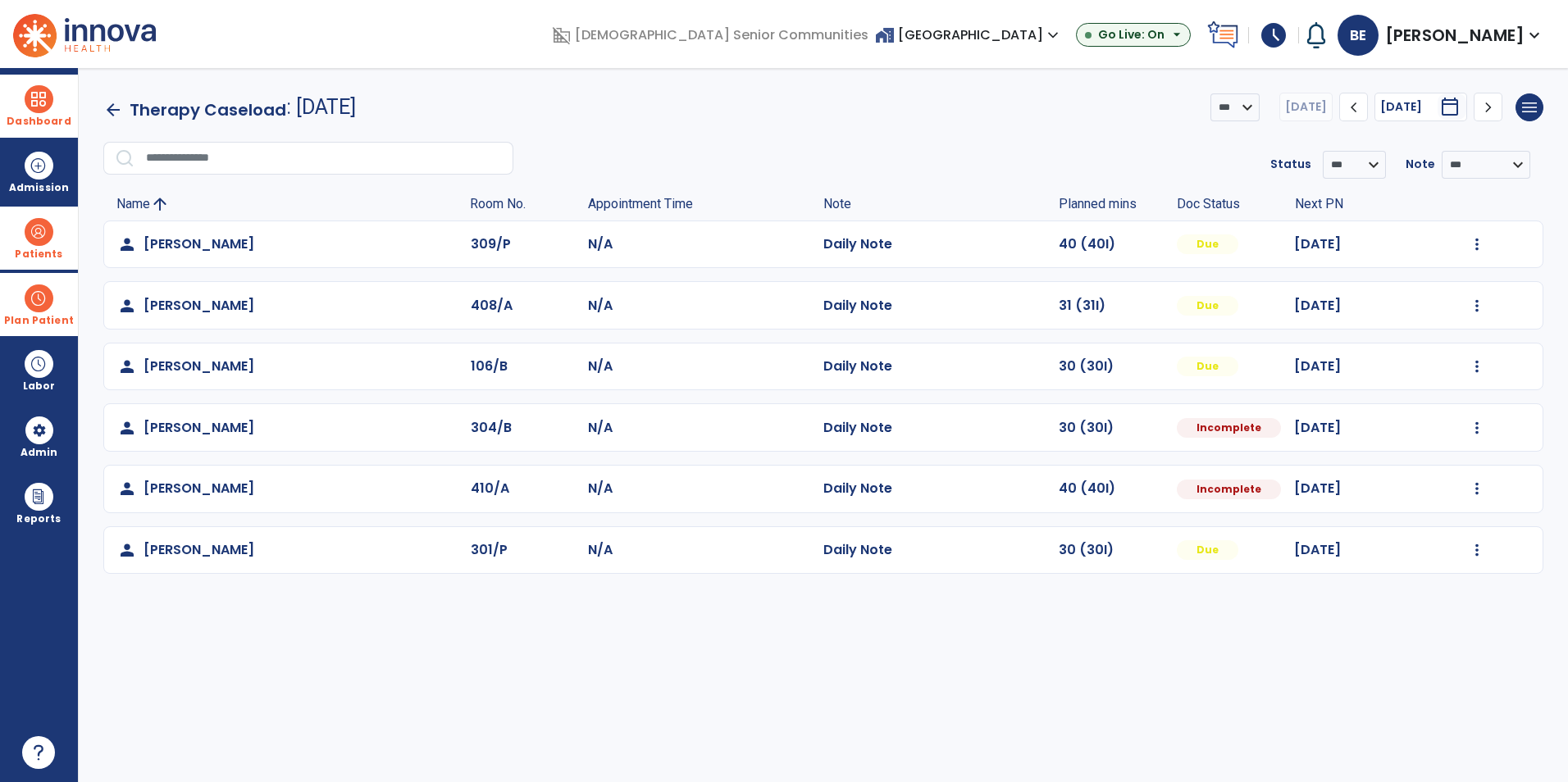 select on "*" 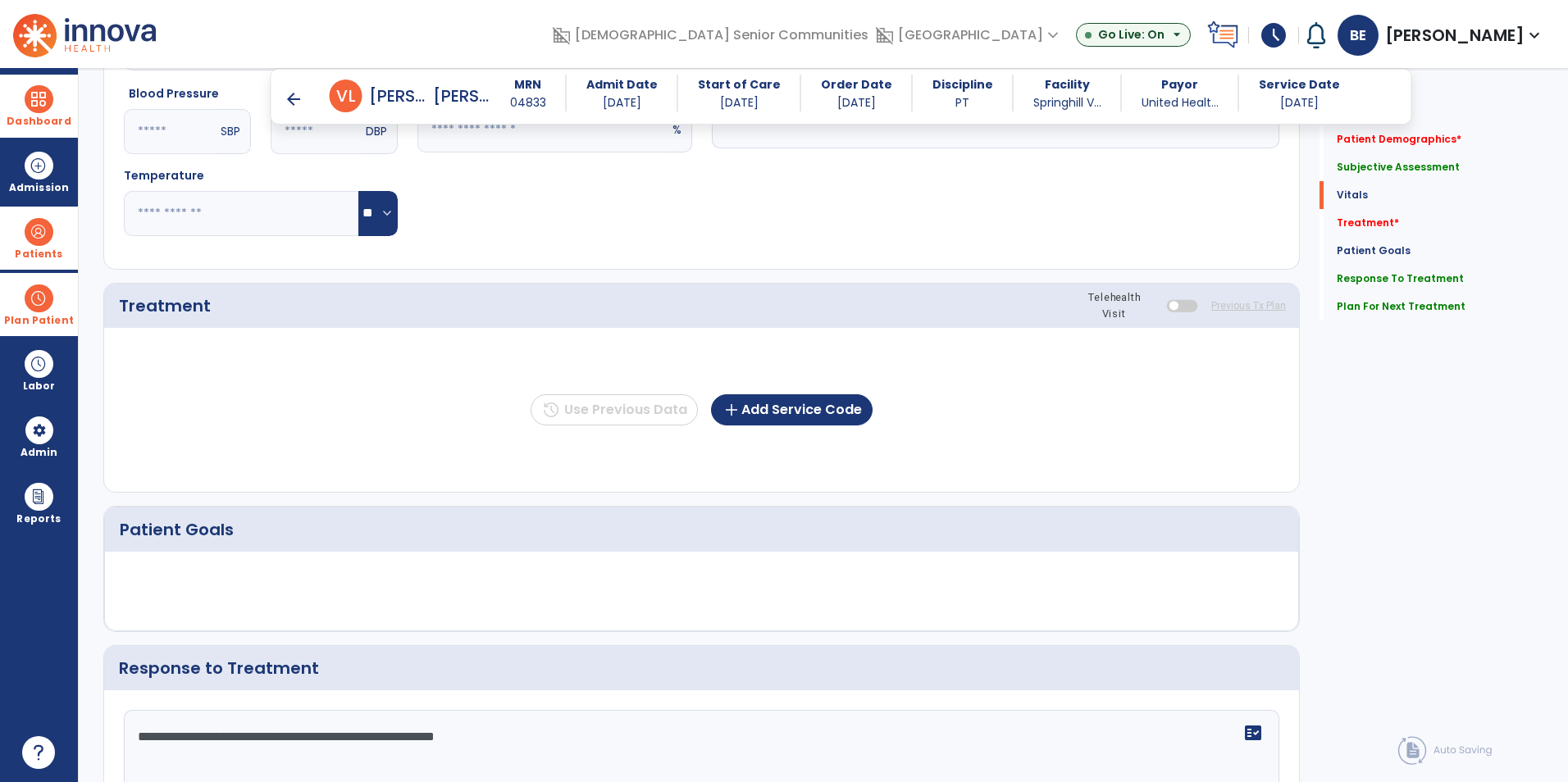 scroll, scrollTop: 820, scrollLeft: 0, axis: vertical 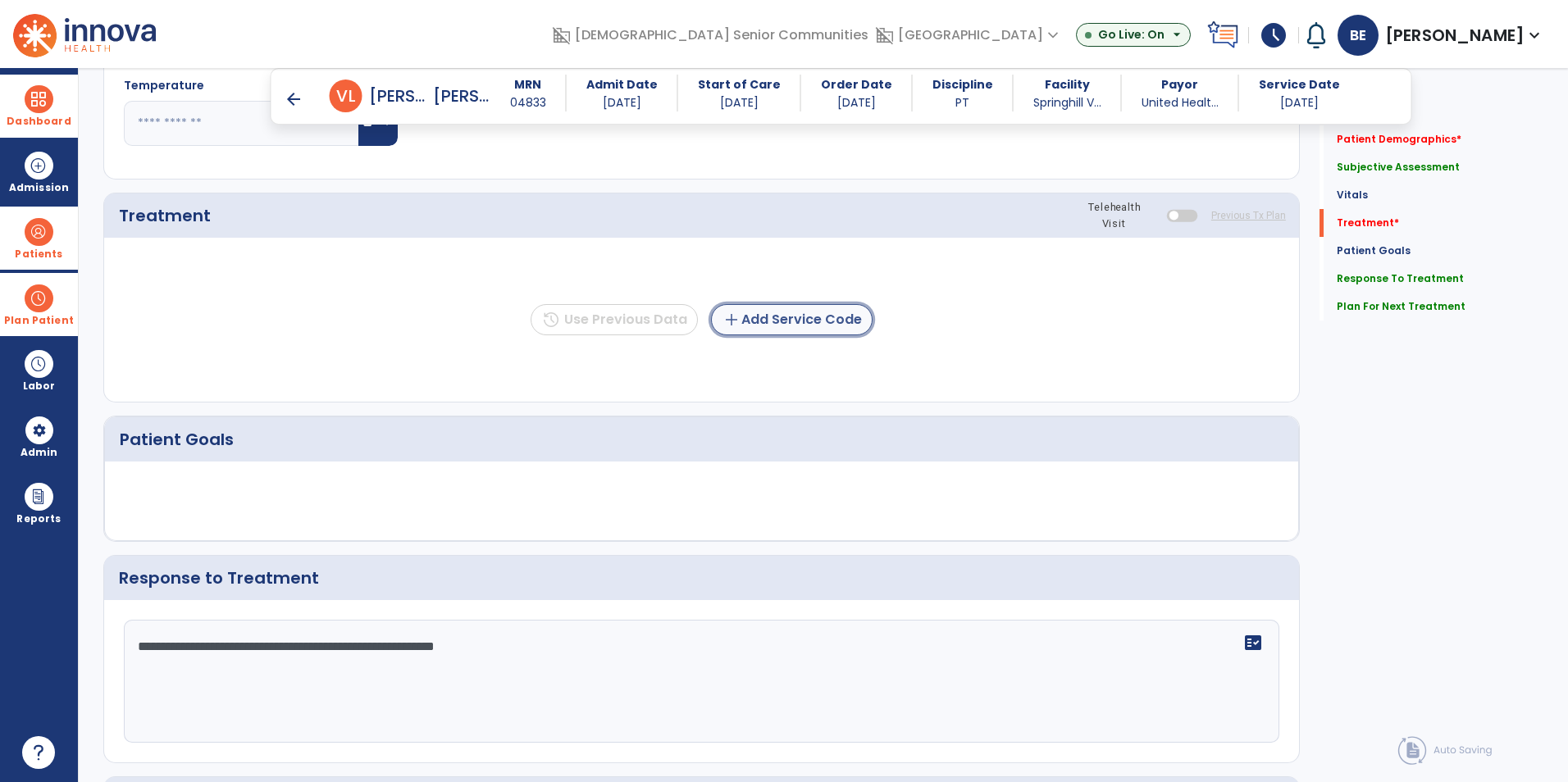 click on "add  Add Service Code" 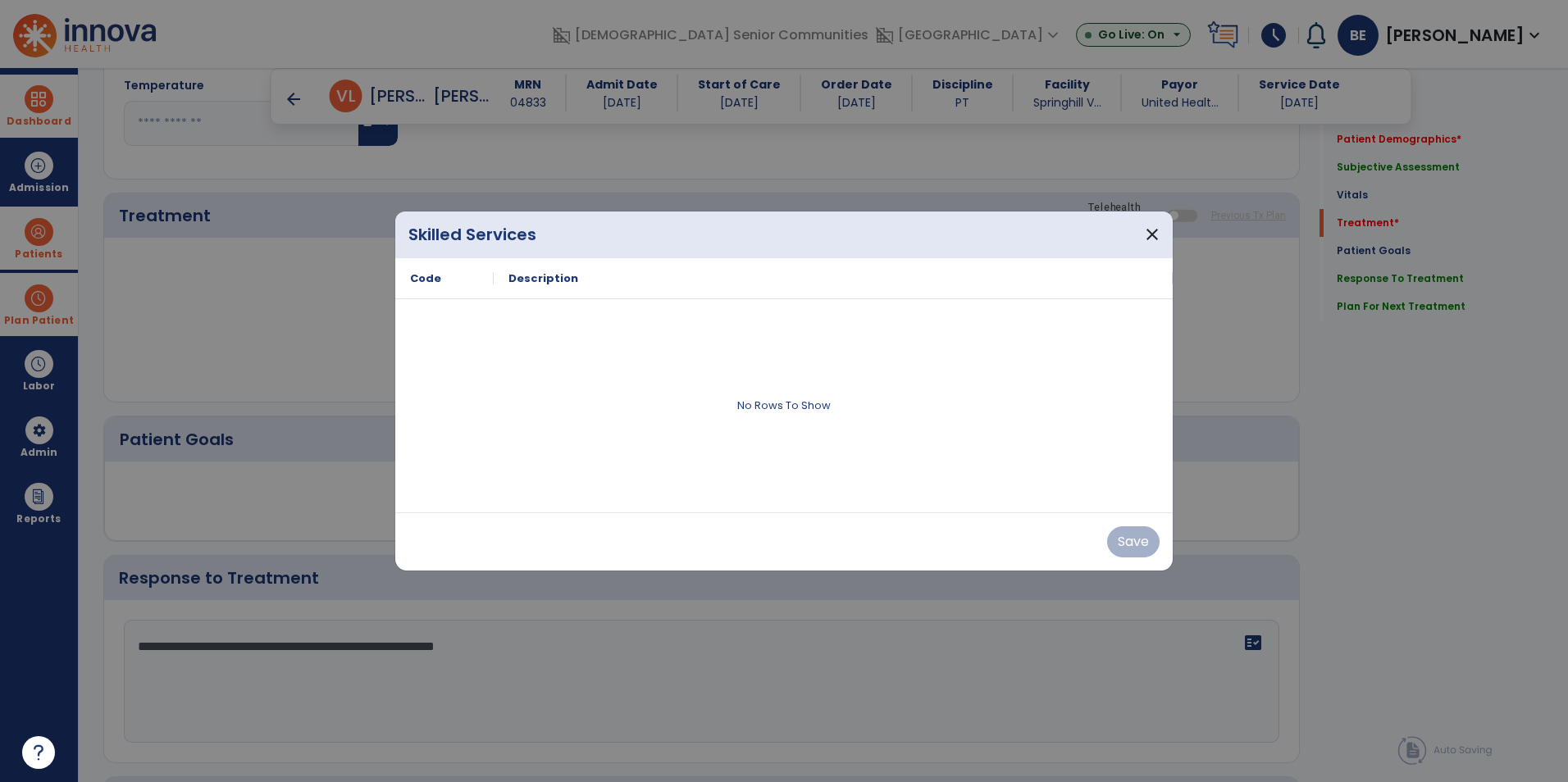 drag, startPoint x: 526, startPoint y: 280, endPoint x: 621, endPoint y: 265, distance: 96.17692 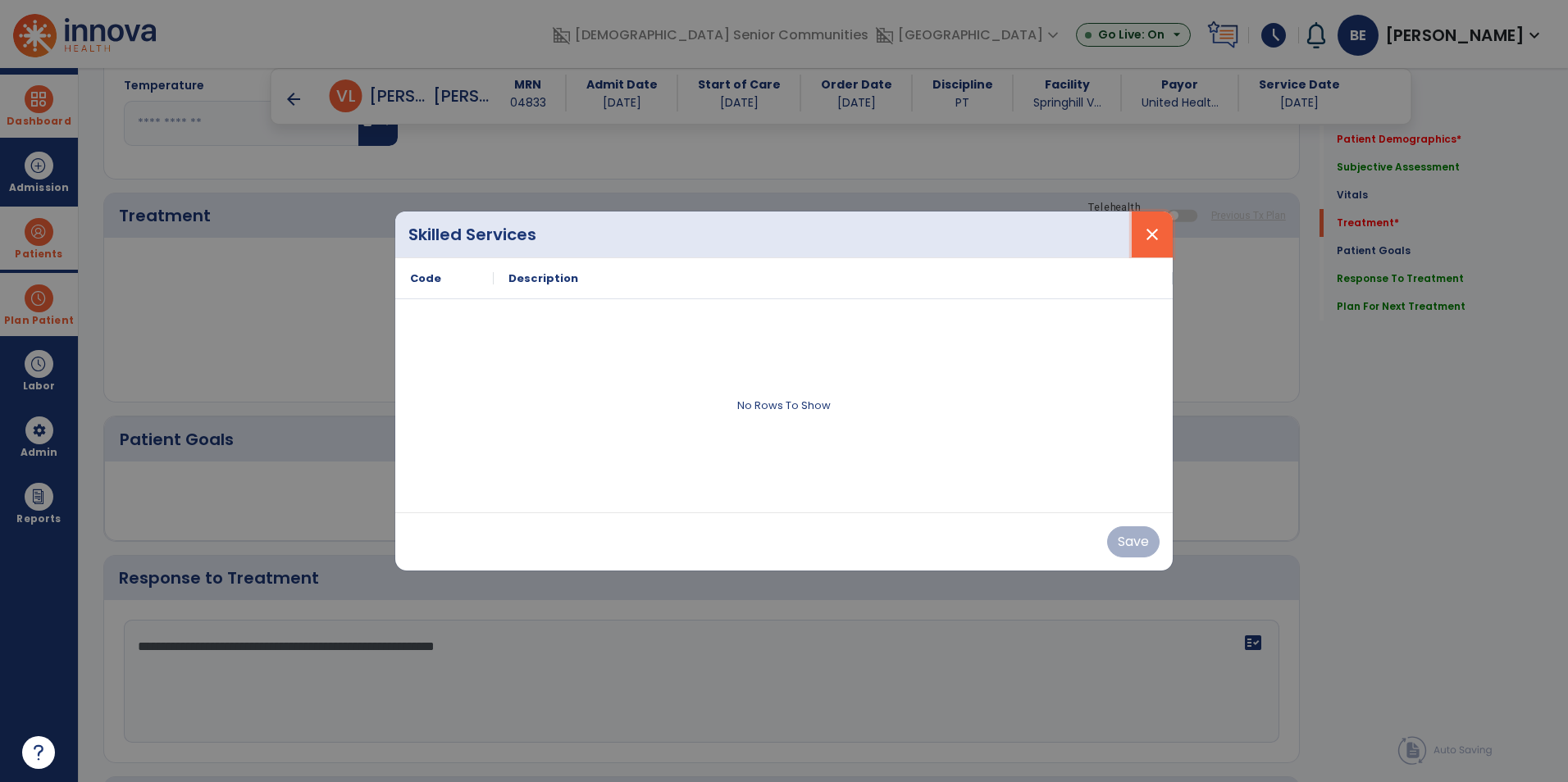 click on "close" at bounding box center [1152, 234] 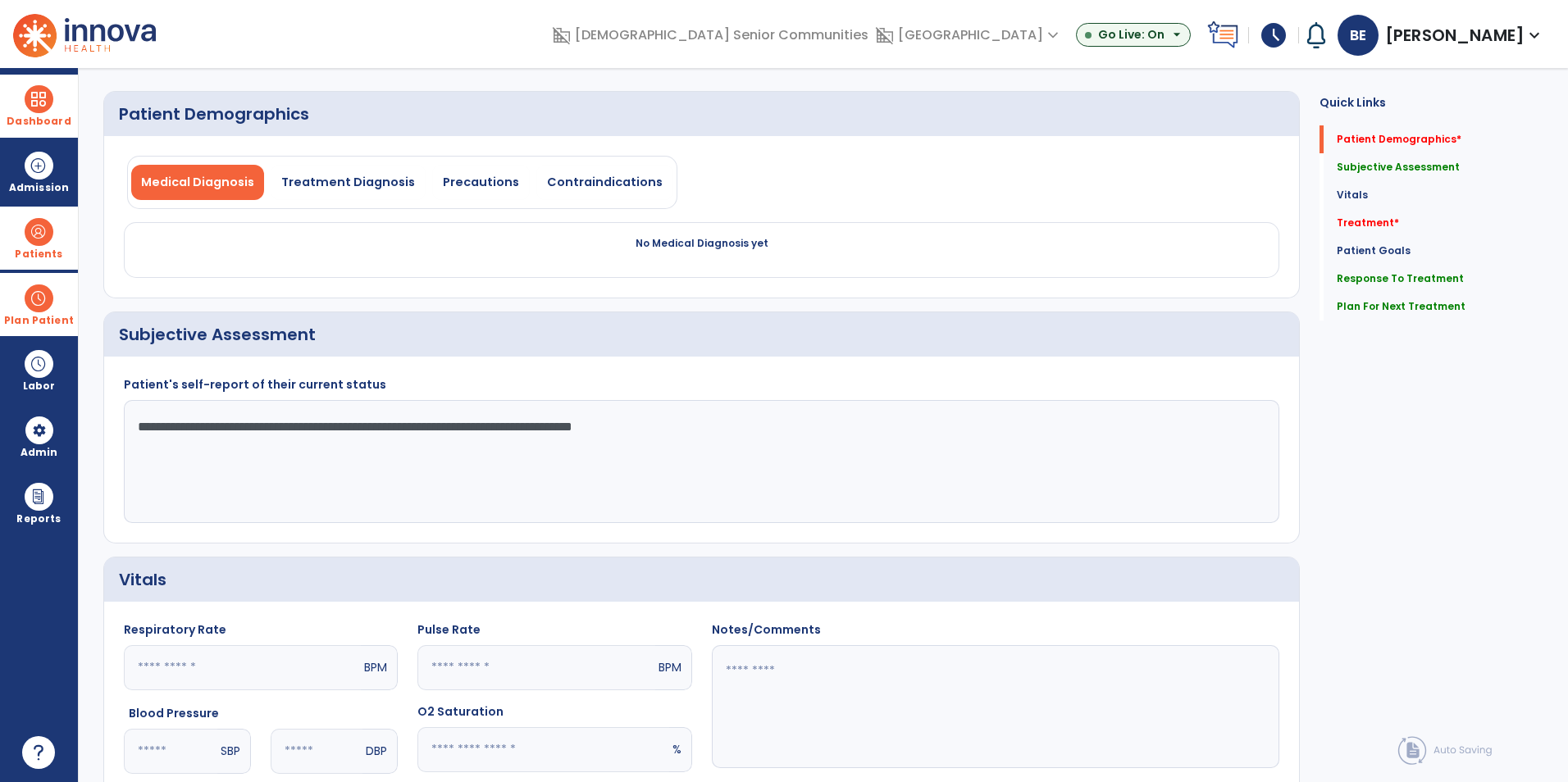 scroll, scrollTop: 0, scrollLeft: 0, axis: both 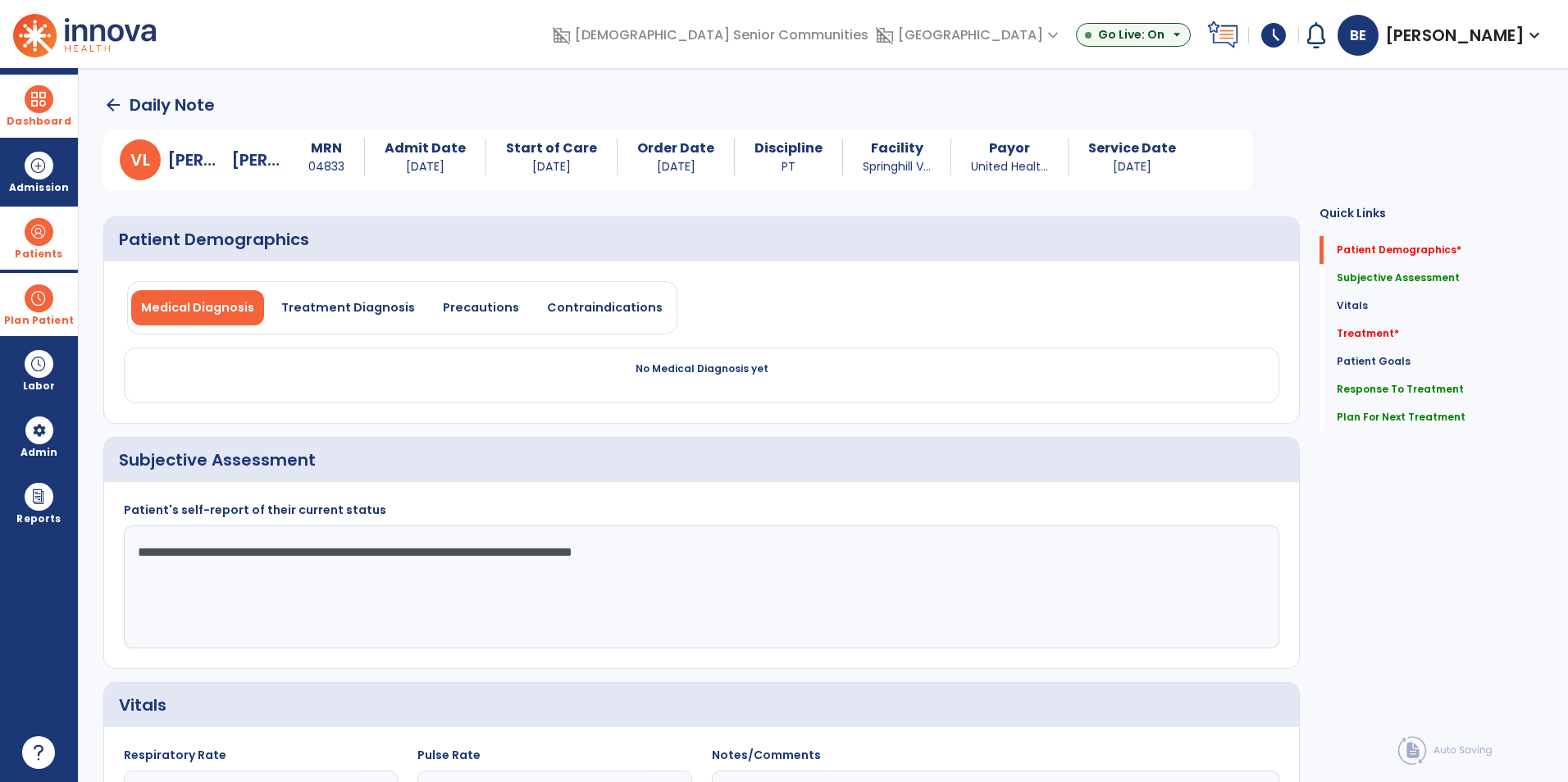 drag, startPoint x: 761, startPoint y: 534, endPoint x: 69, endPoint y: 548, distance: 692.1416 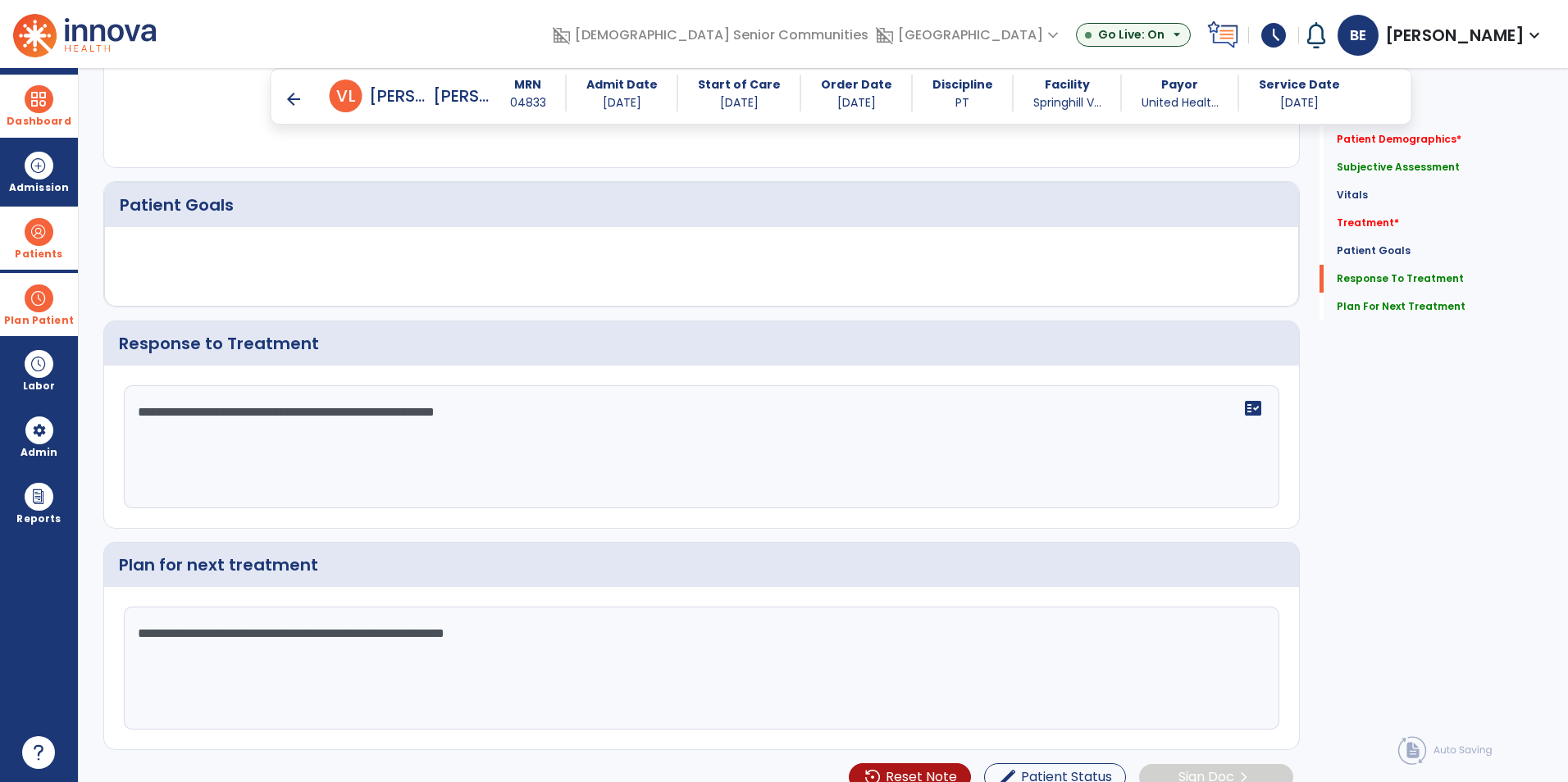 scroll, scrollTop: 1077, scrollLeft: 0, axis: vertical 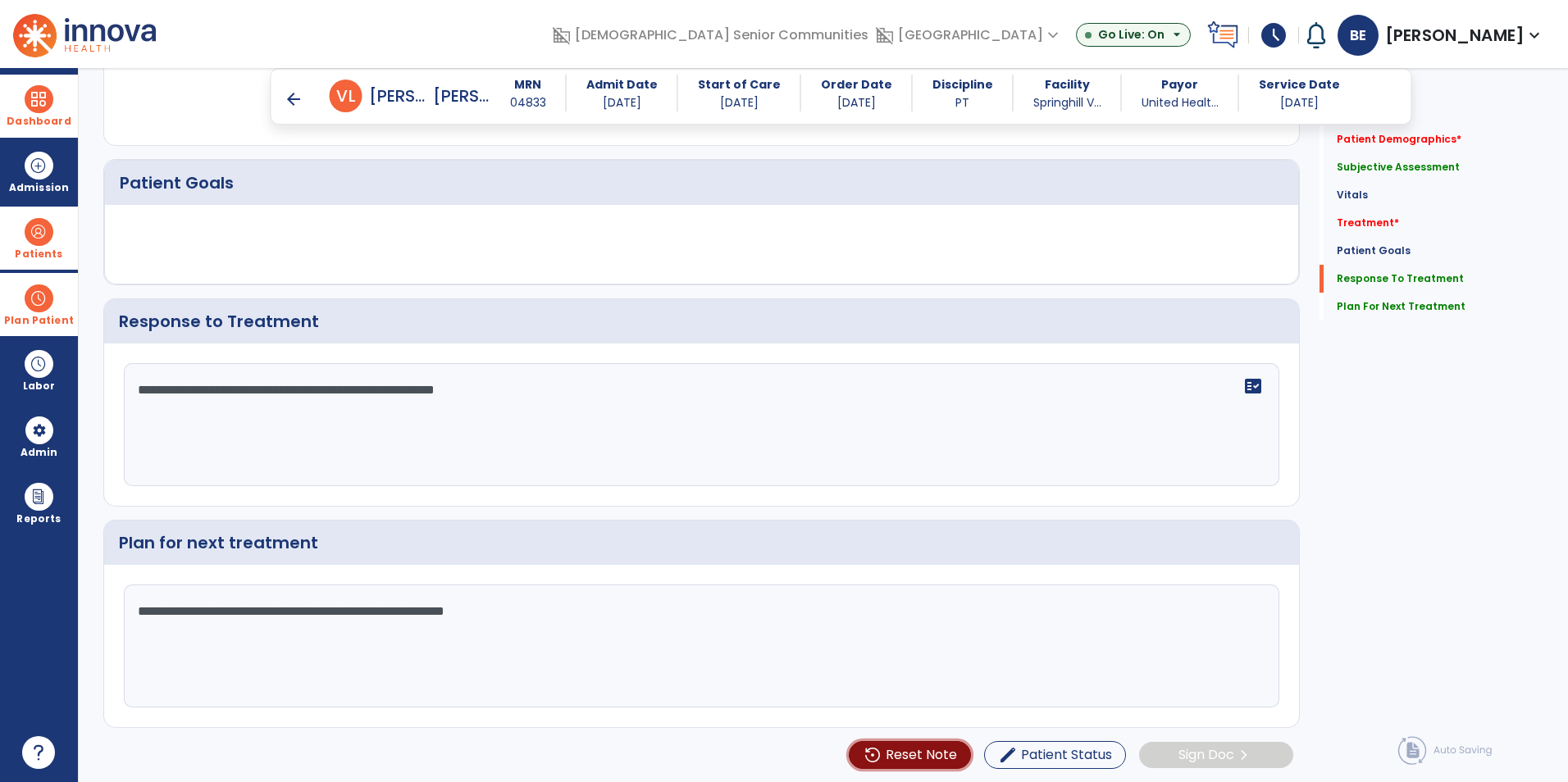 click on "Reset Note" 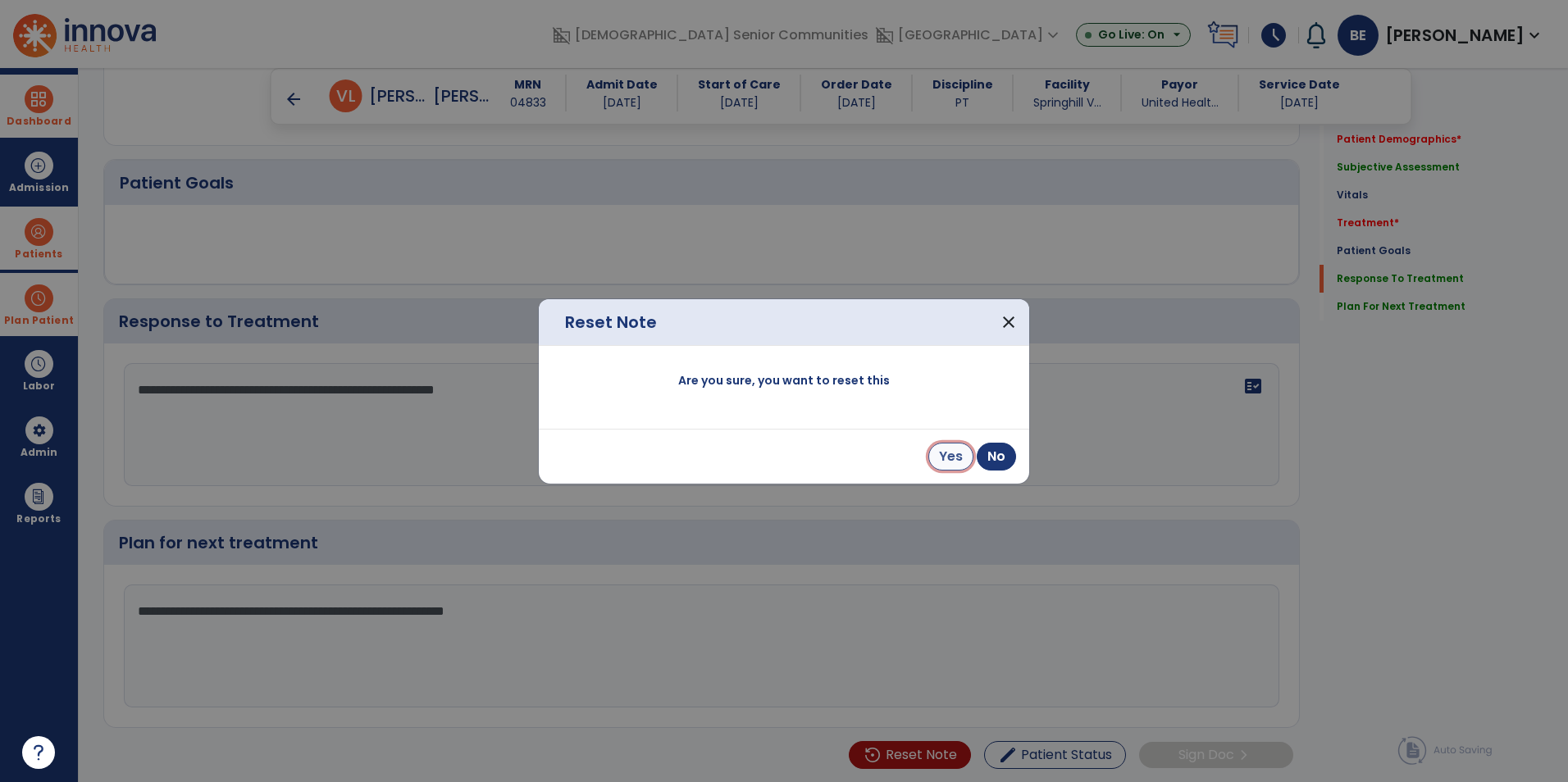 click on "Yes" at bounding box center (950, 457) 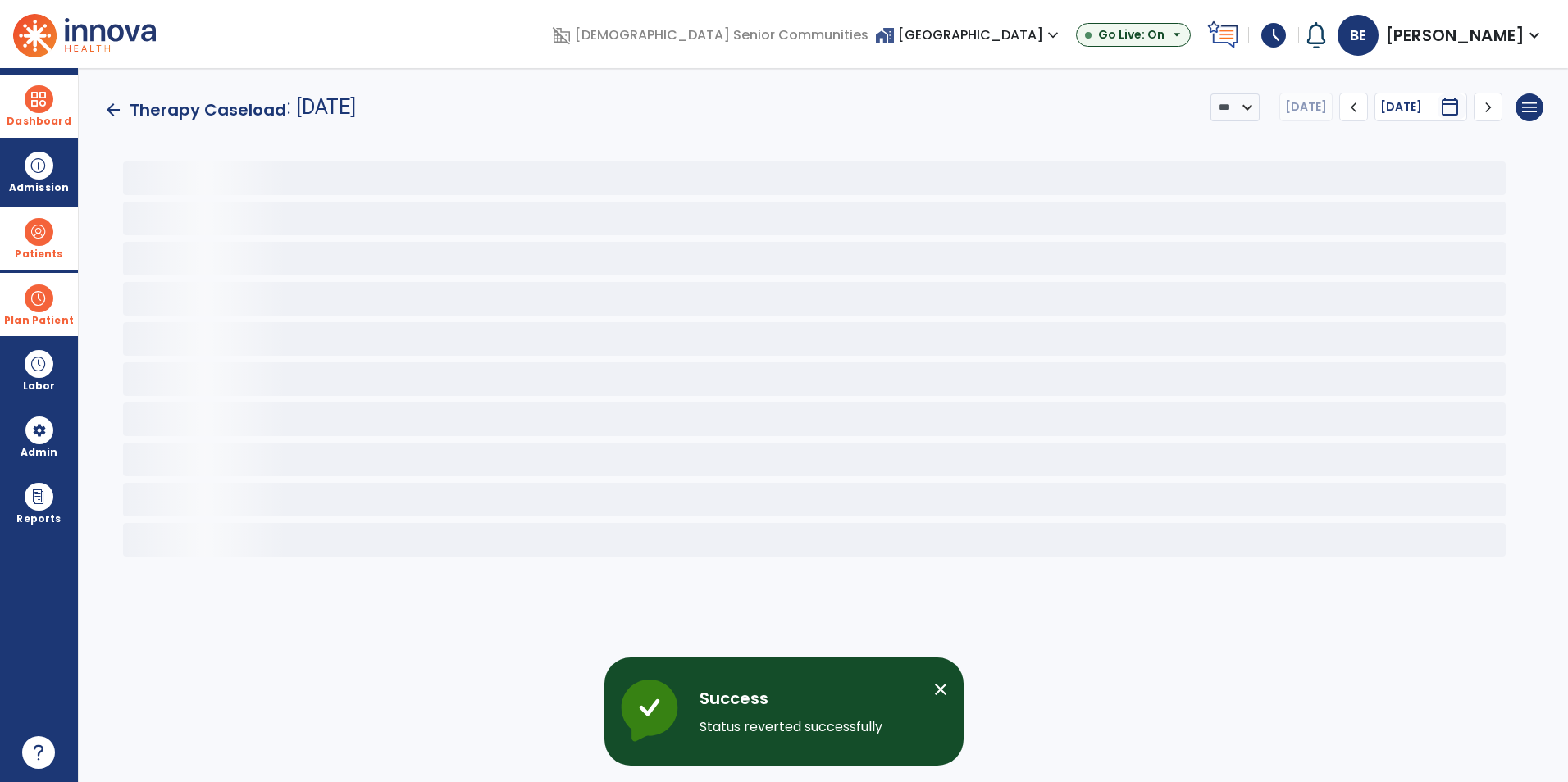 scroll, scrollTop: 0, scrollLeft: 0, axis: both 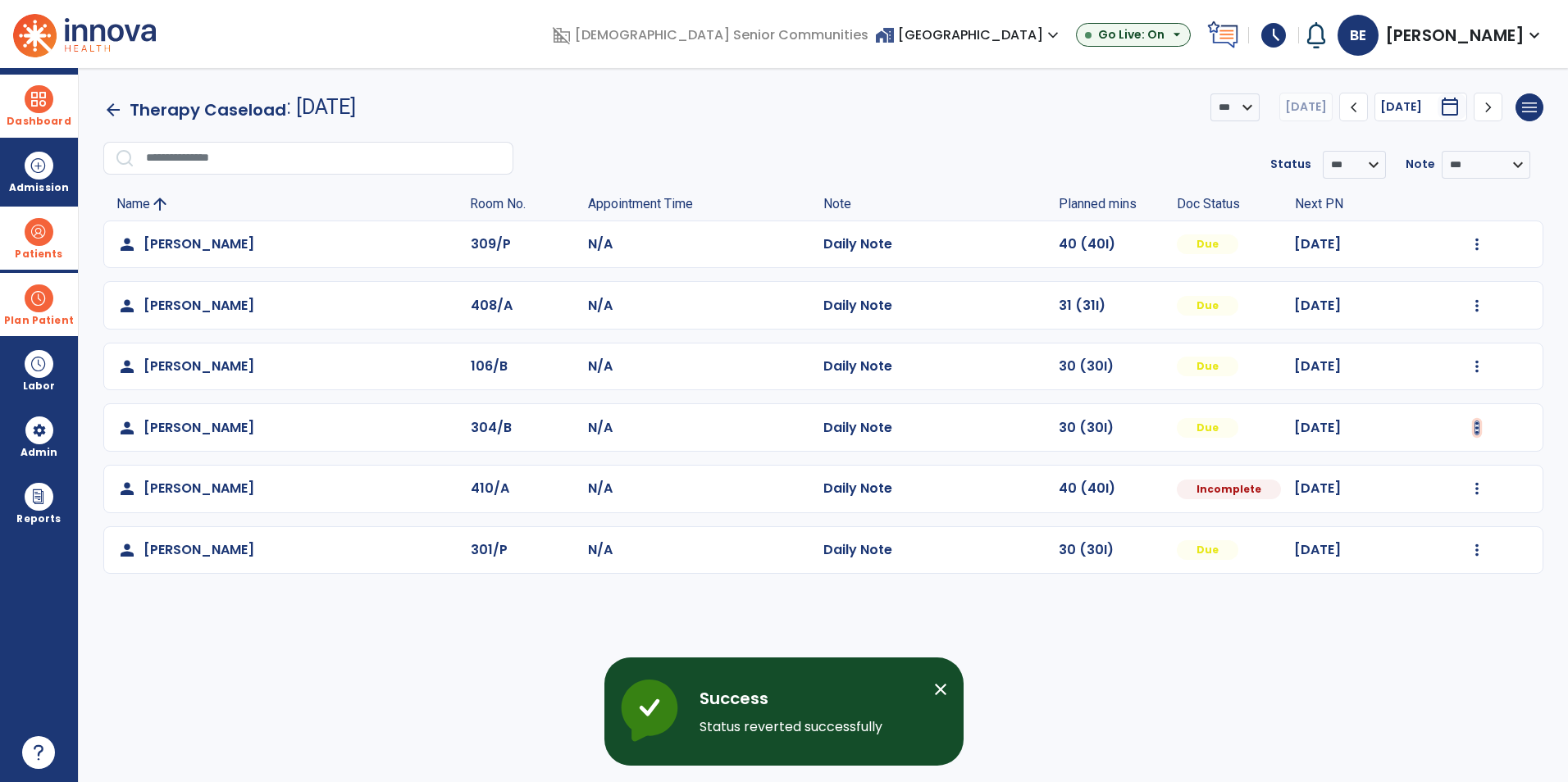 click at bounding box center (1477, 244) 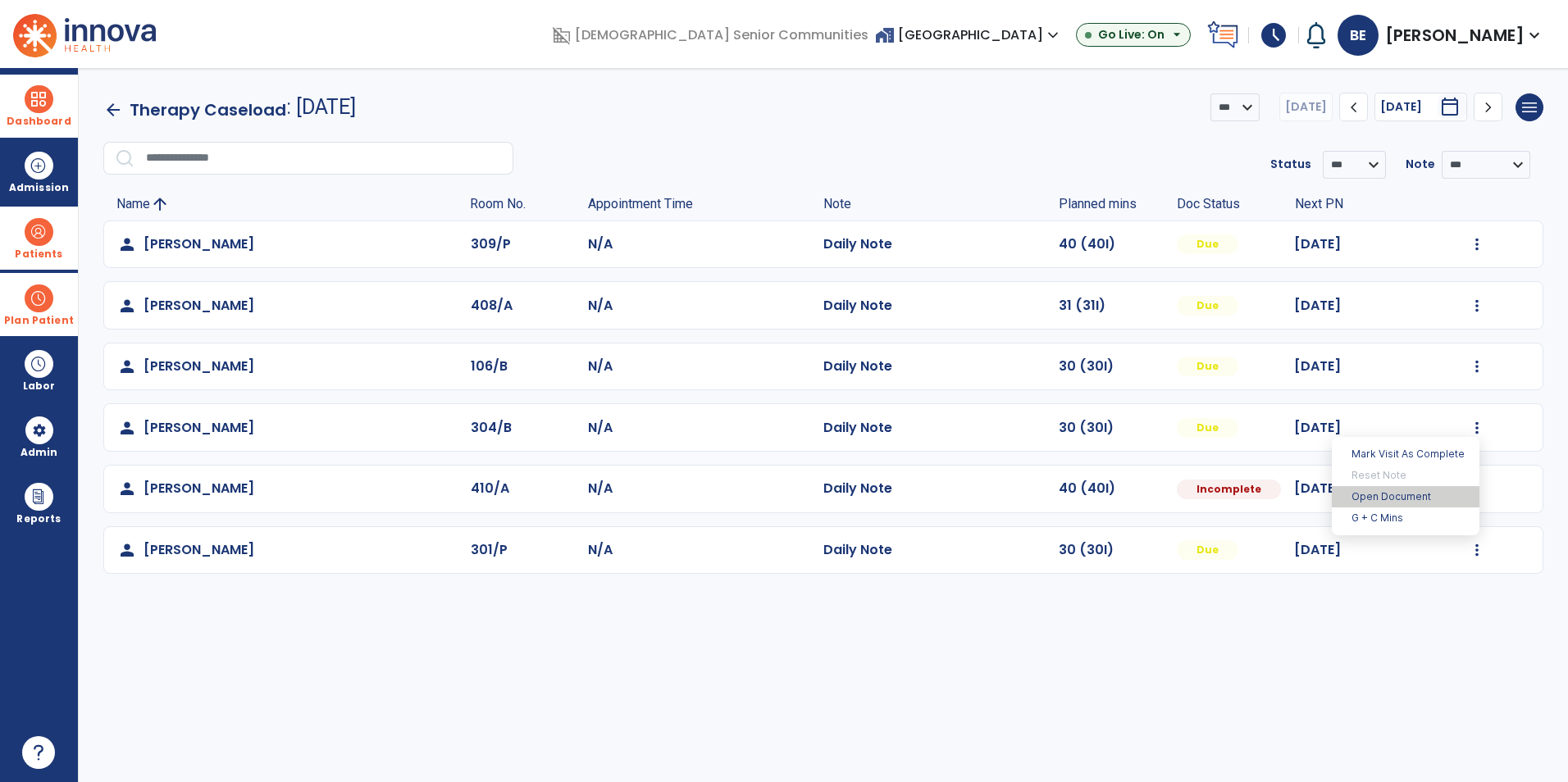 click on "Open Document" at bounding box center [1406, 497] 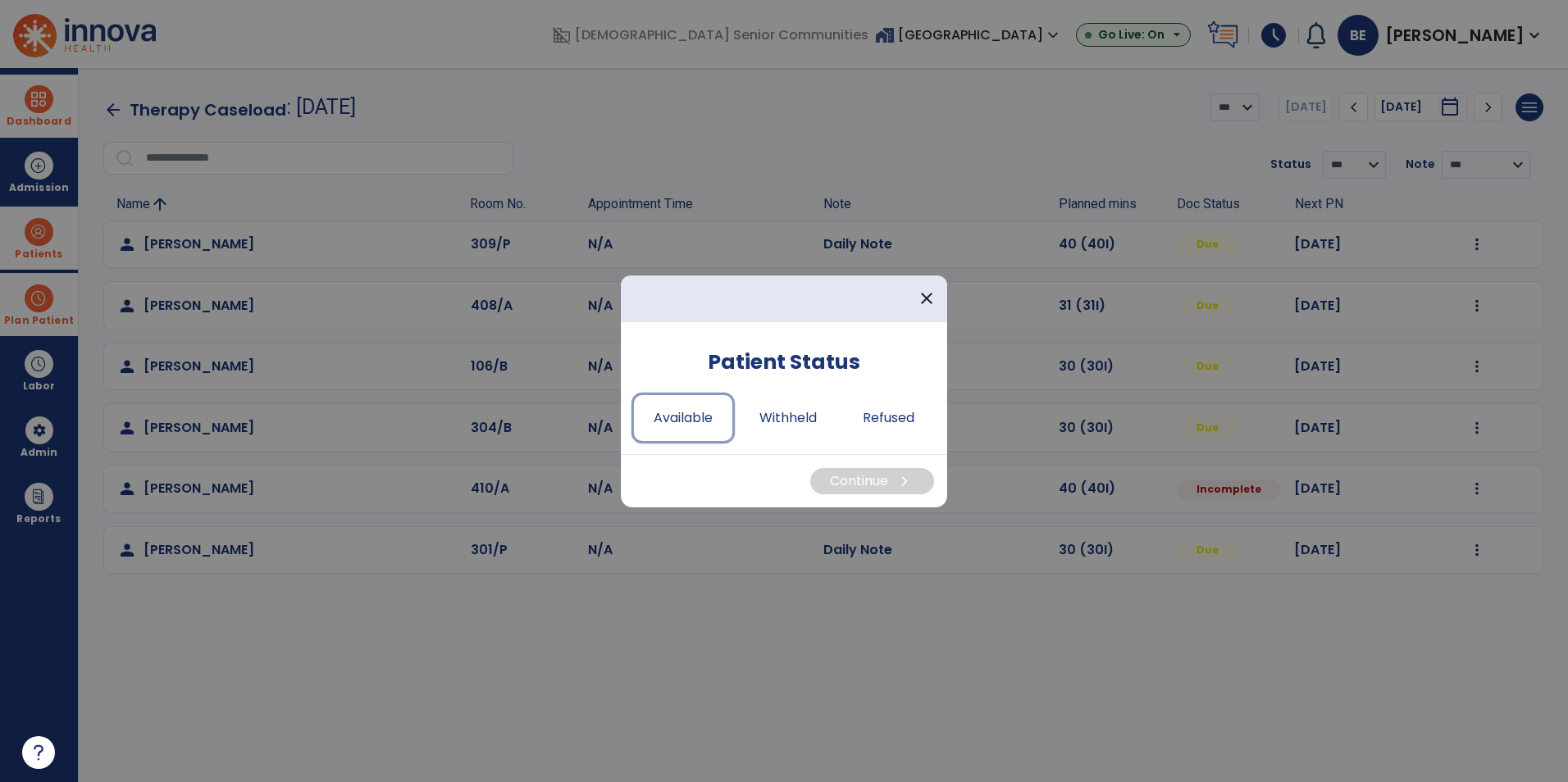 drag, startPoint x: 695, startPoint y: 427, endPoint x: 712, endPoint y: 441, distance: 22.022716 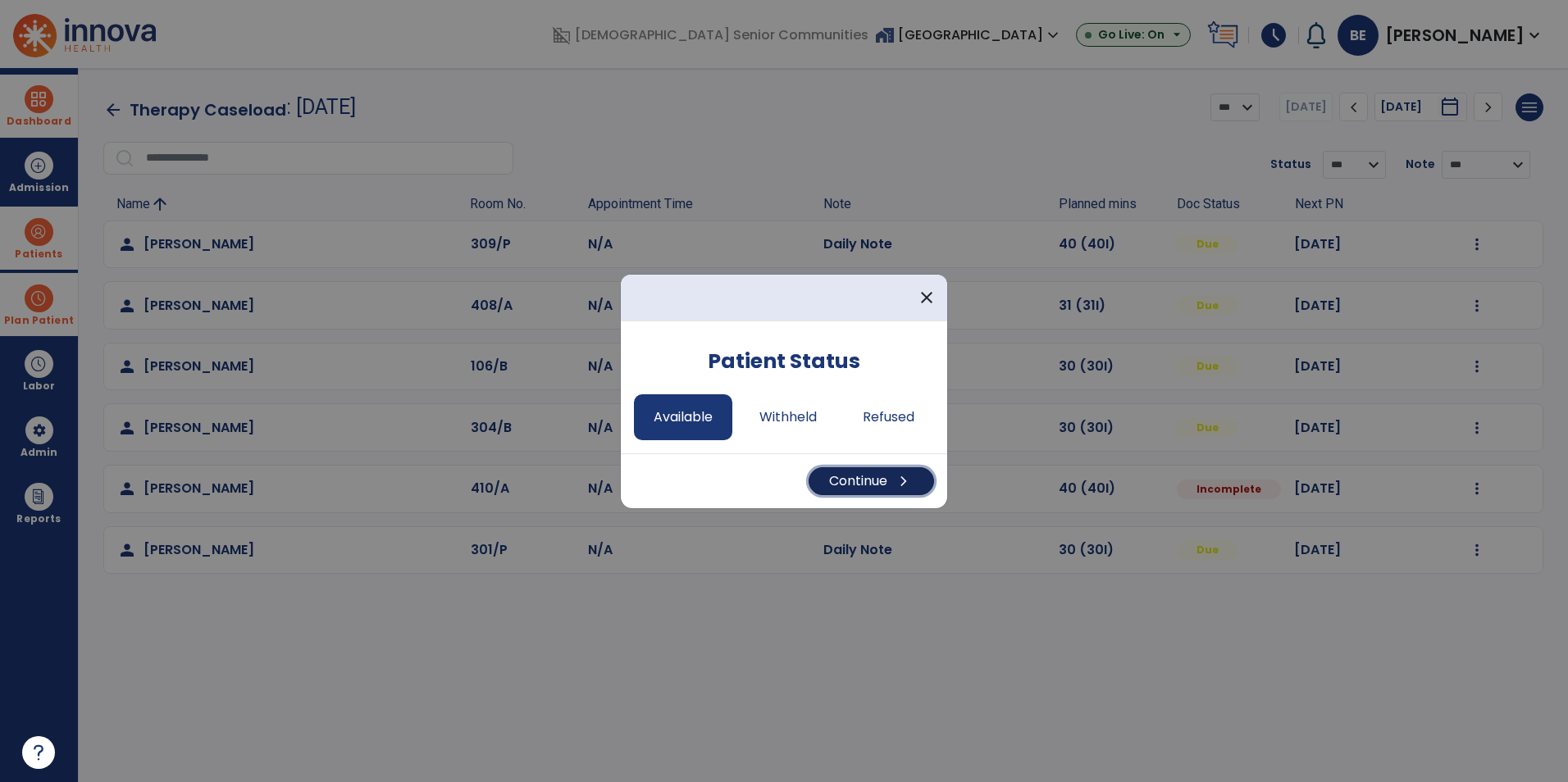 click on "Continue   chevron_right" at bounding box center (871, 481) 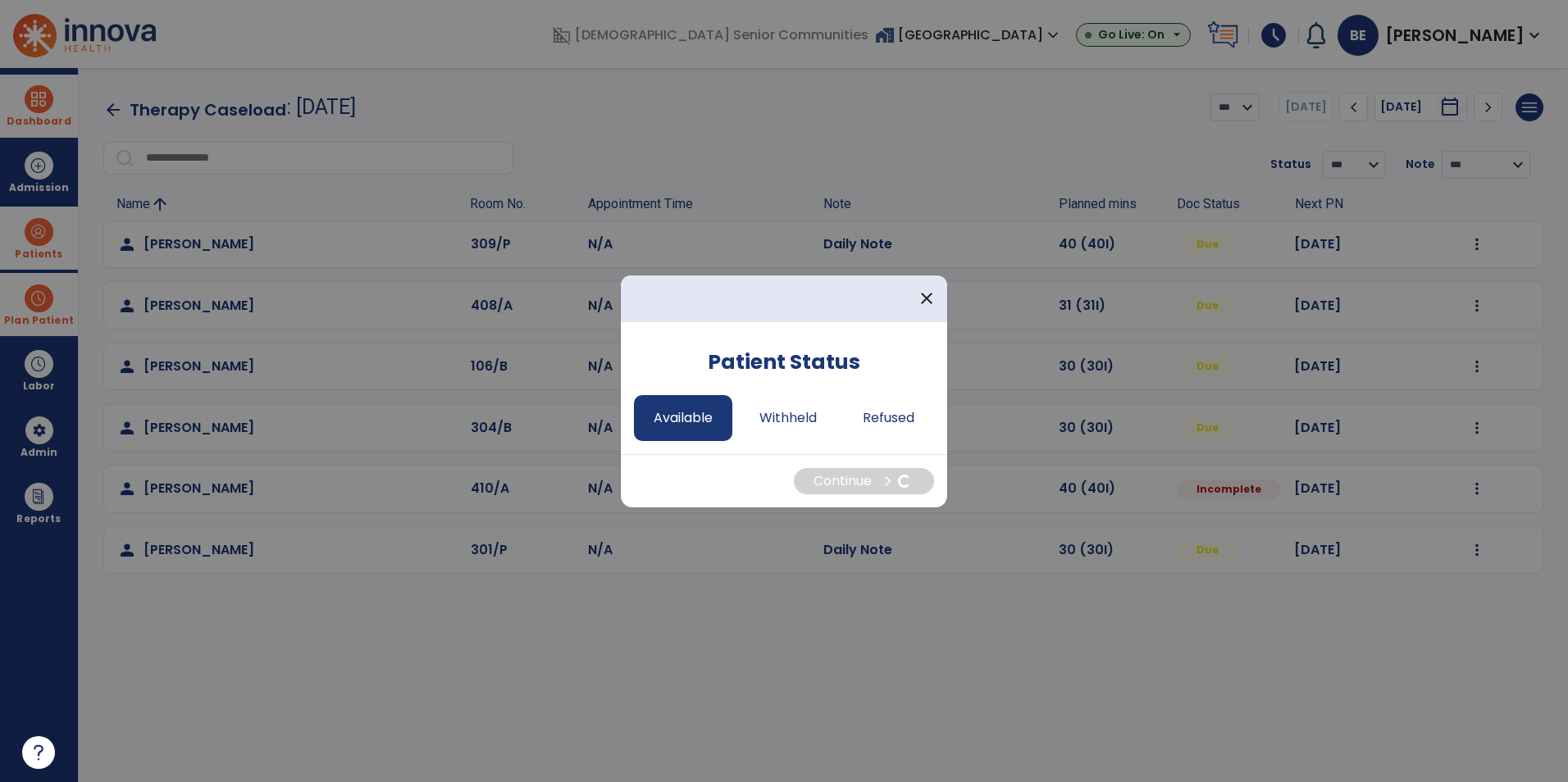 select on "*" 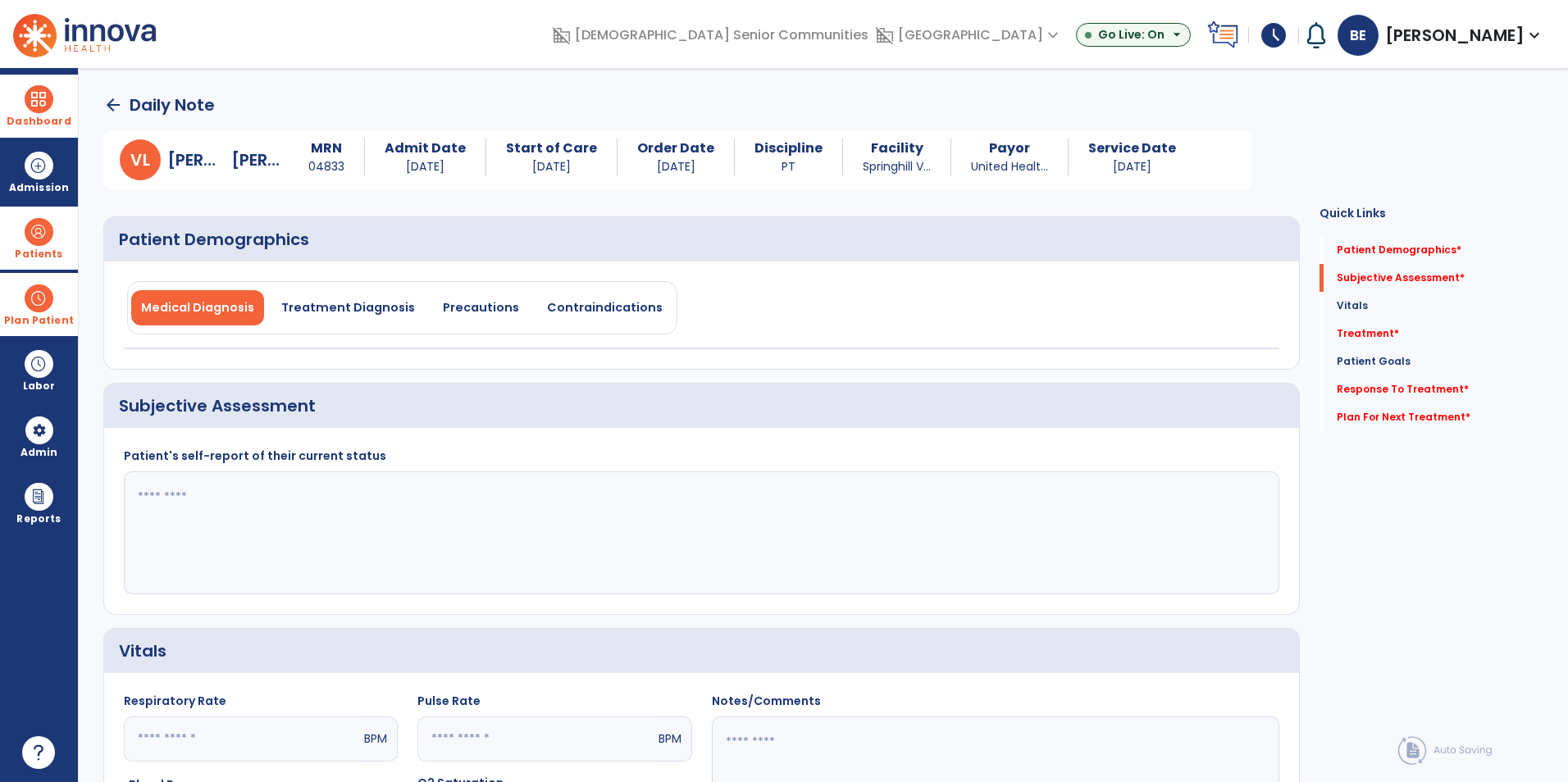 click 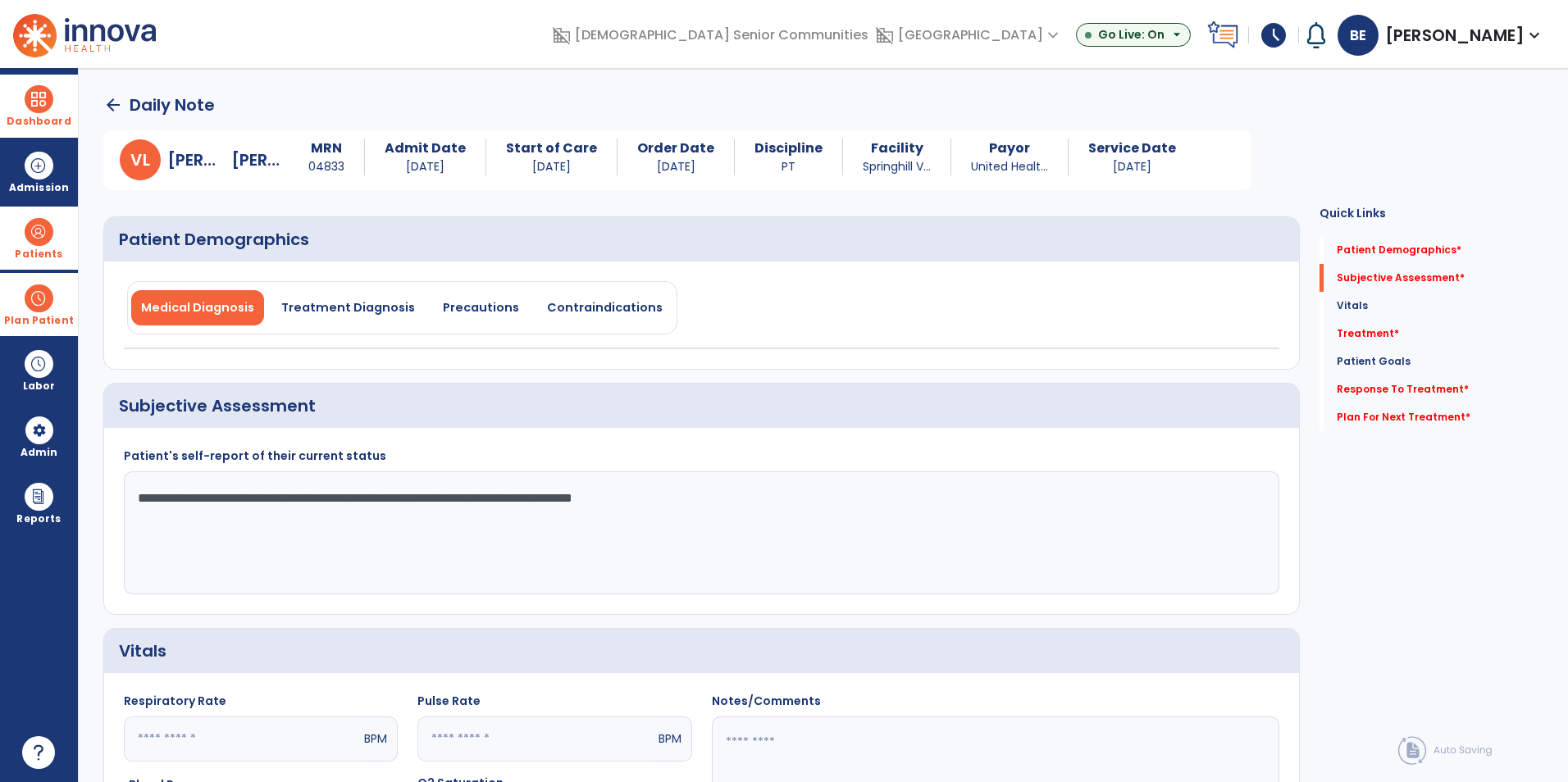 scroll, scrollTop: 410, scrollLeft: 0, axis: vertical 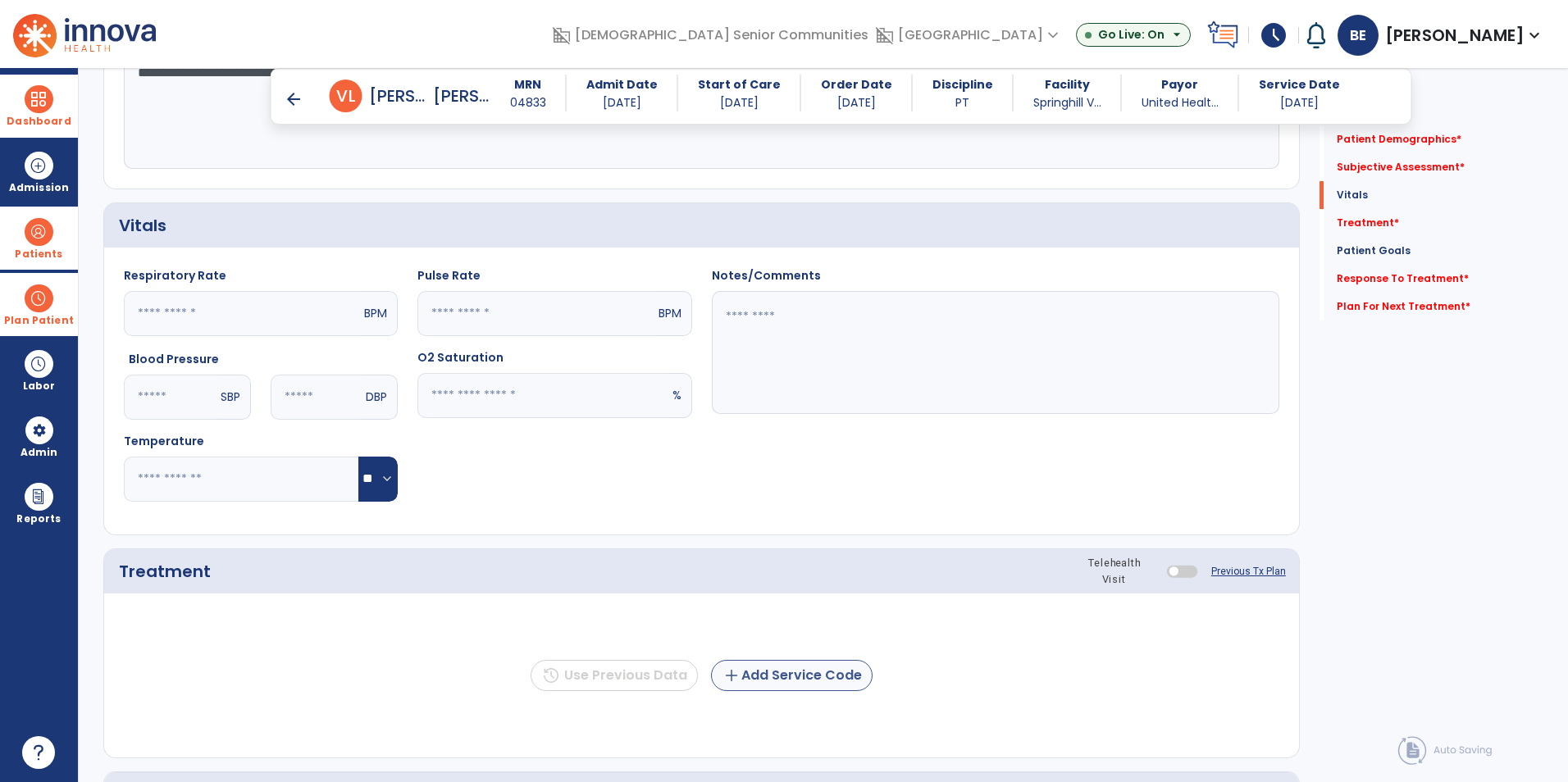 type on "**********" 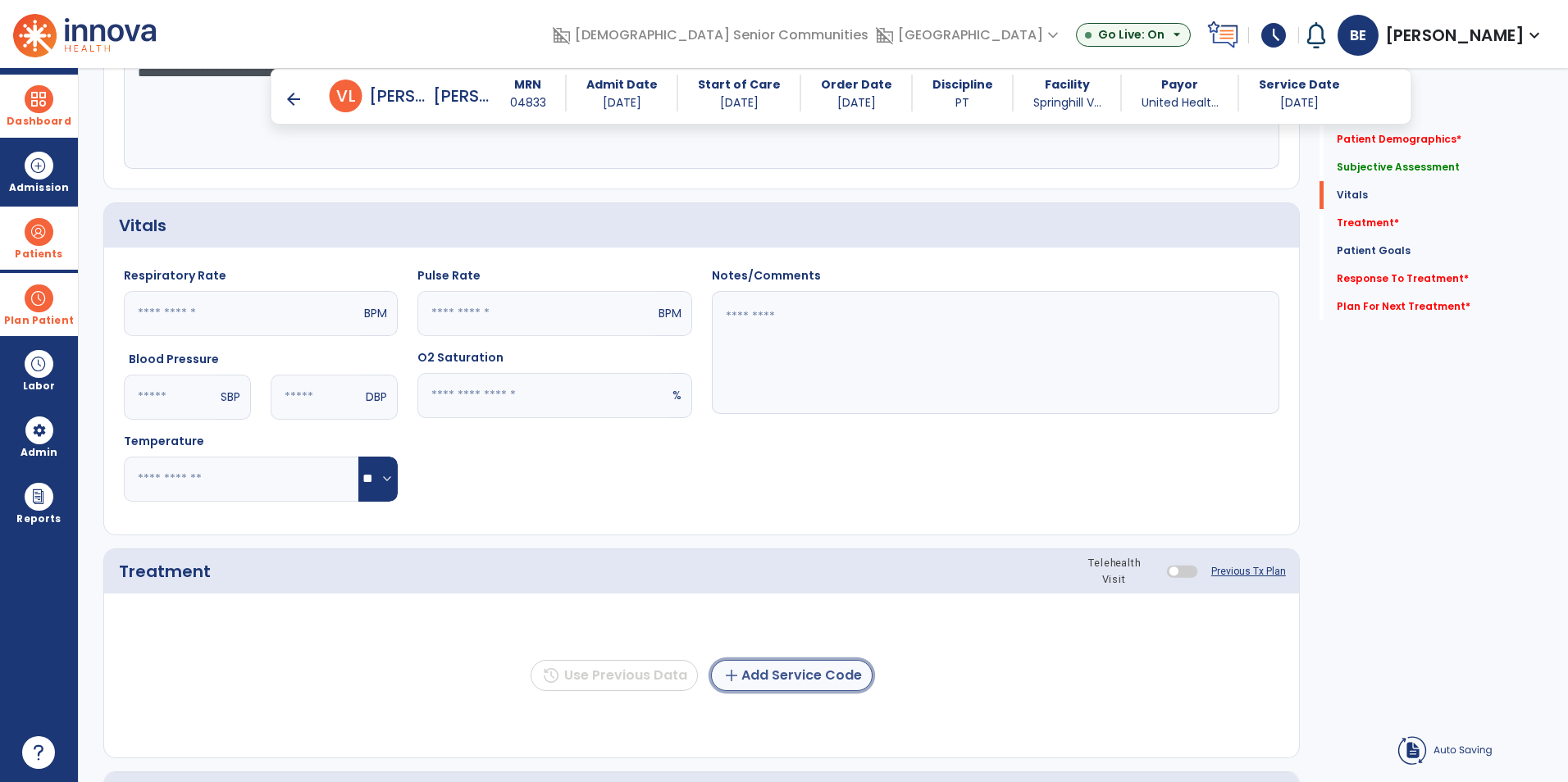 click on "add  Add Service Code" 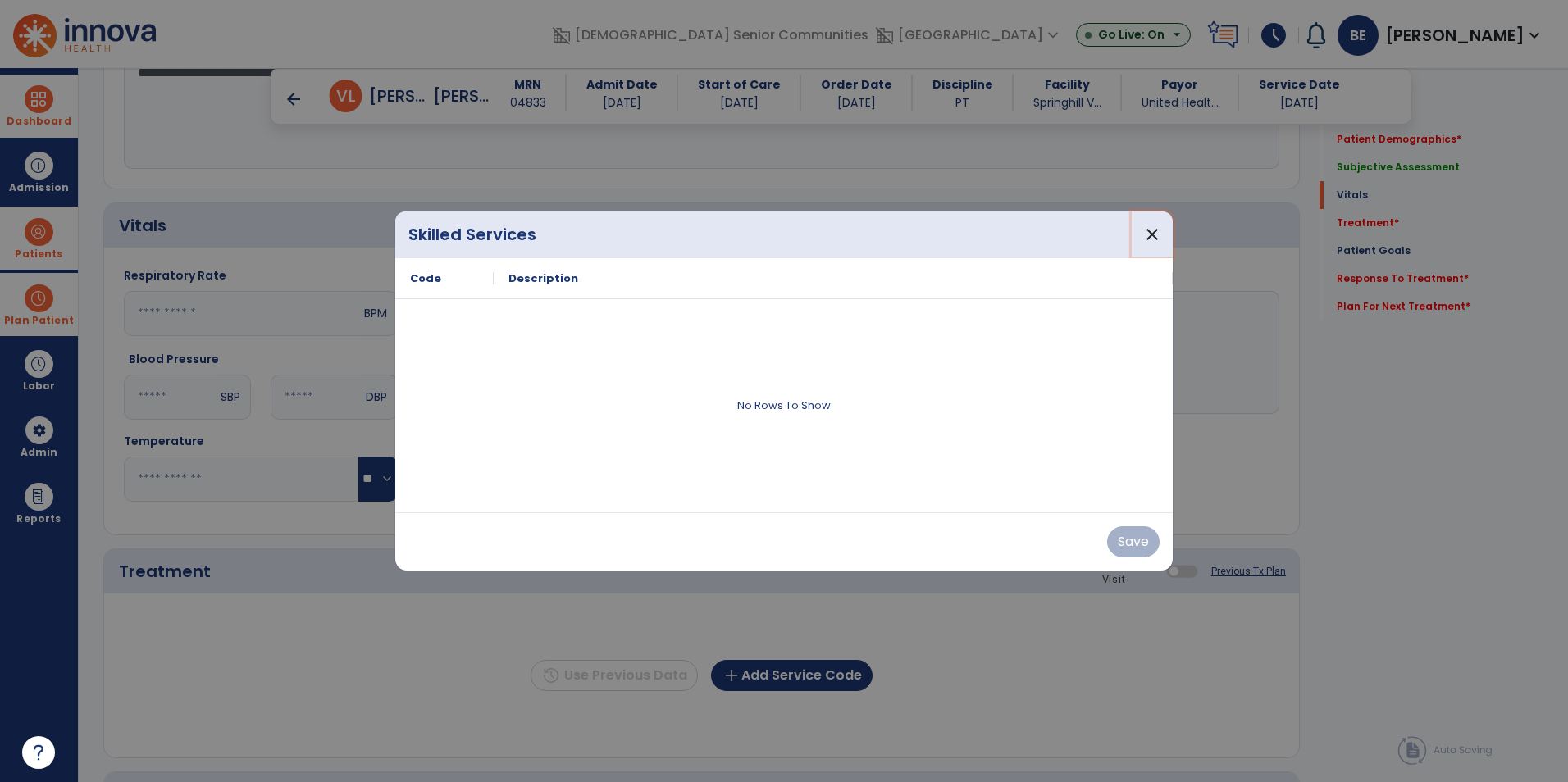 drag, startPoint x: 1151, startPoint y: 238, endPoint x: 1171, endPoint y: 251, distance: 23.853721 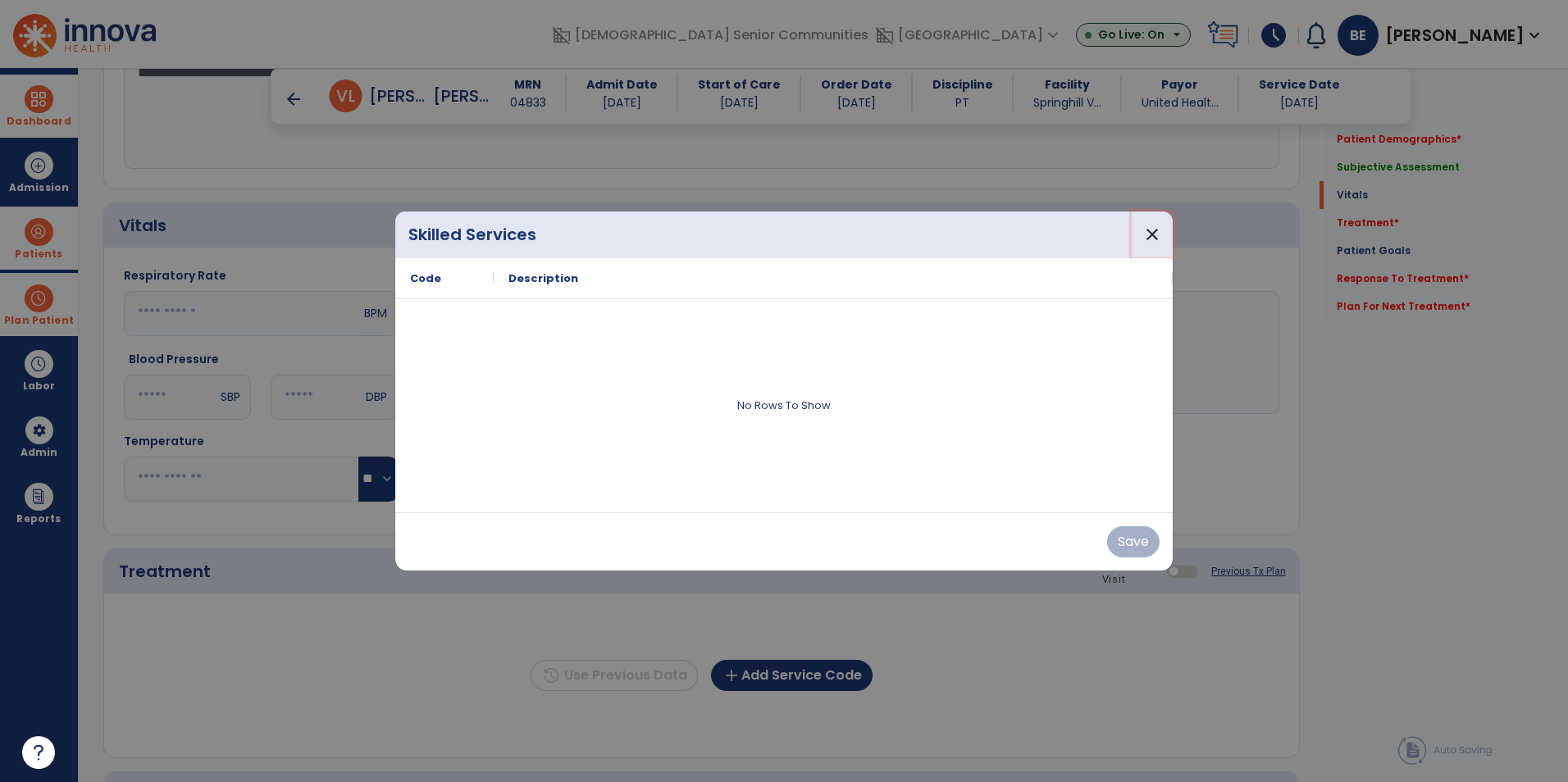 click on "close" at bounding box center (1152, 234) 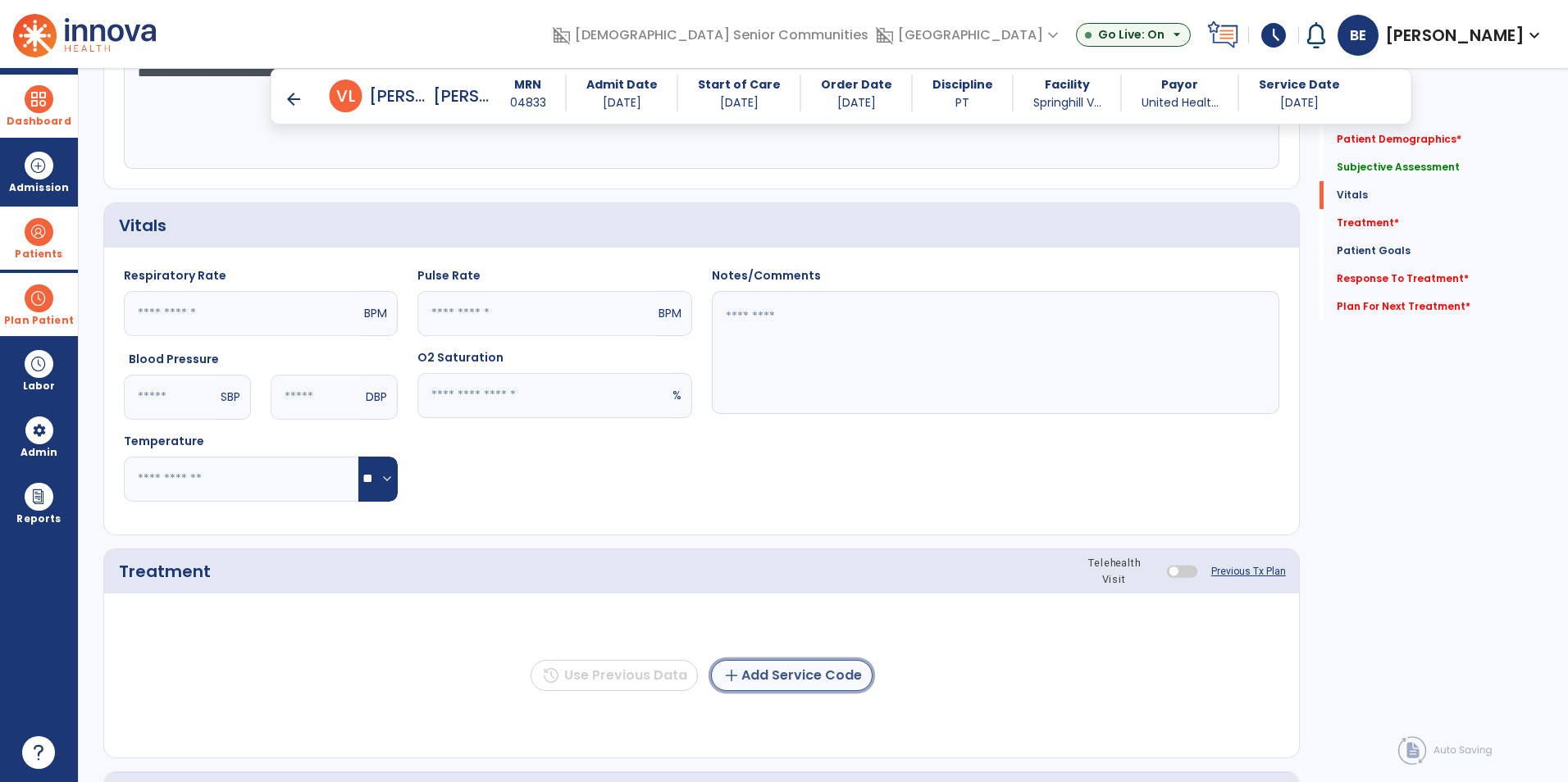 click on "add  Add Service Code" 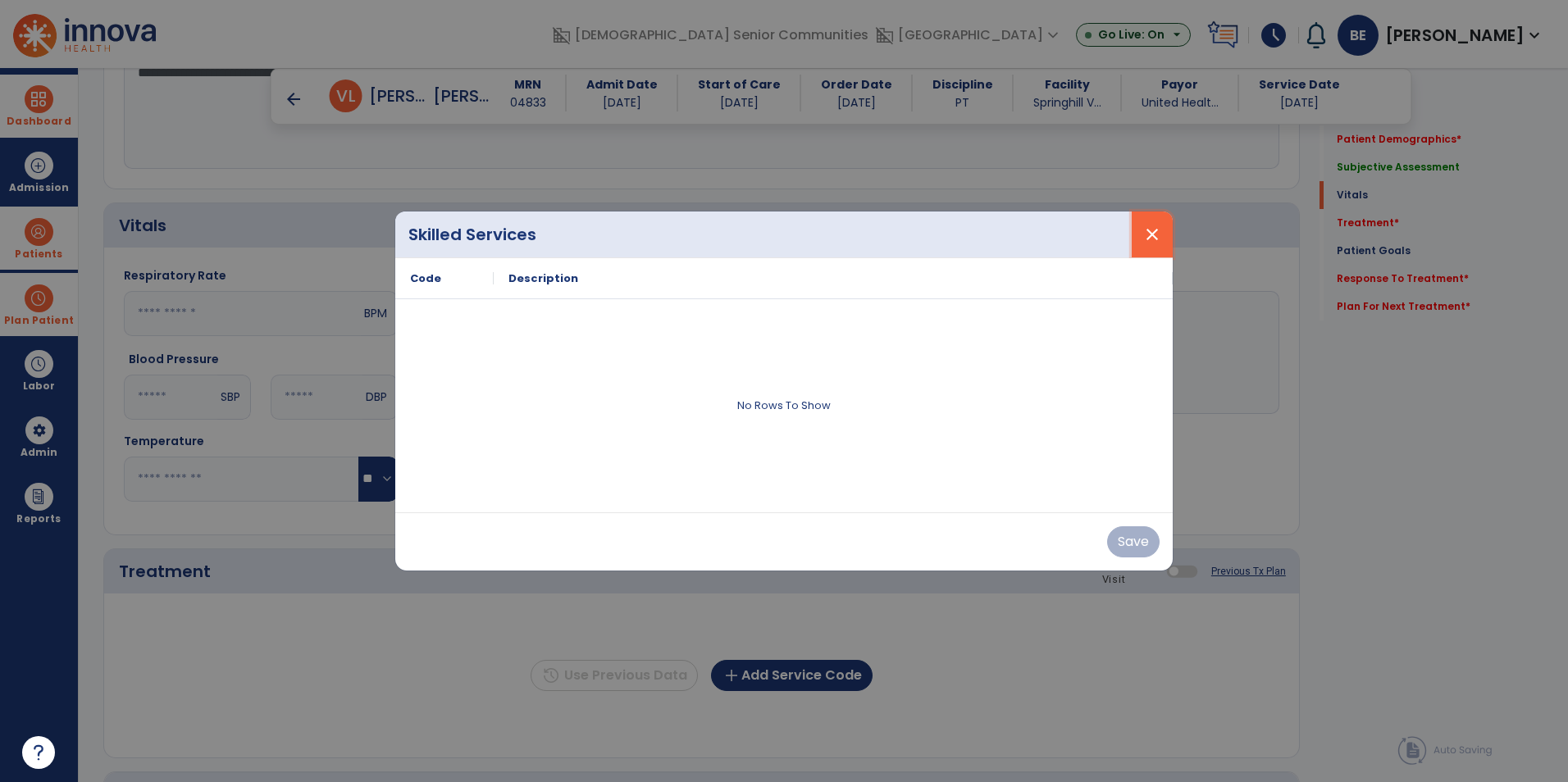 click on "close" at bounding box center (1152, 234) 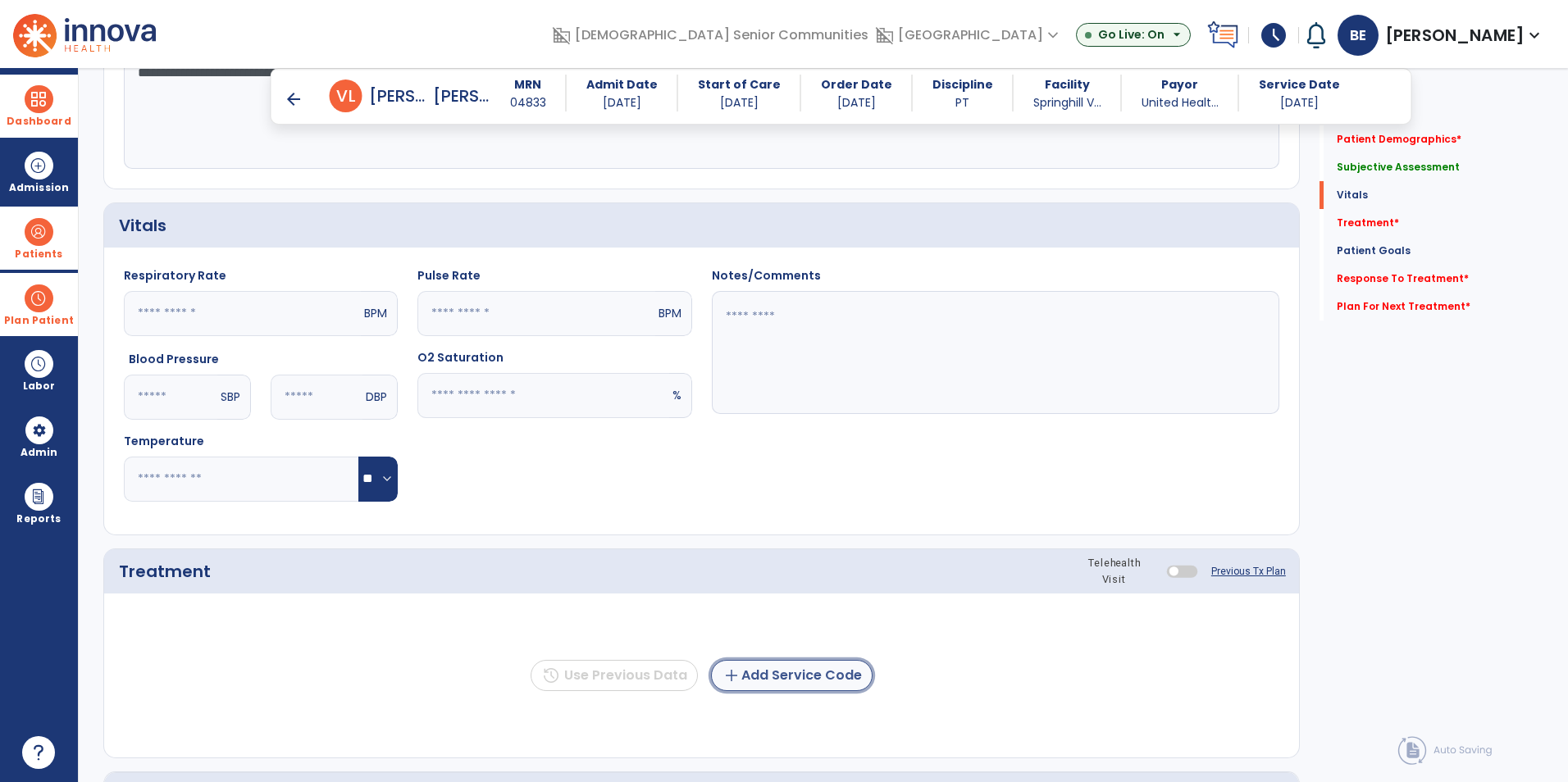 click on "add  Add Service Code" 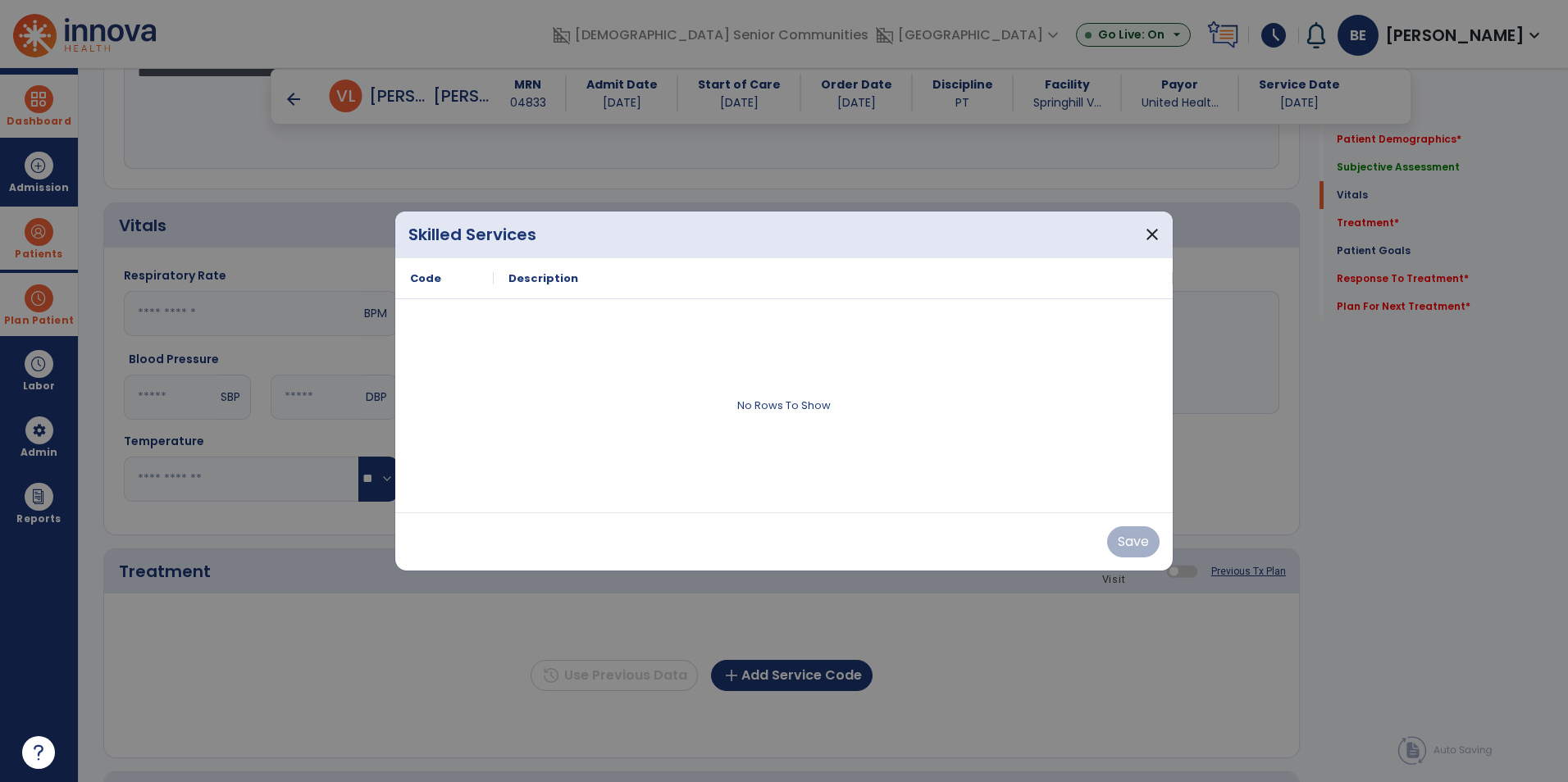 click on "Code" at bounding box center [444, 278] 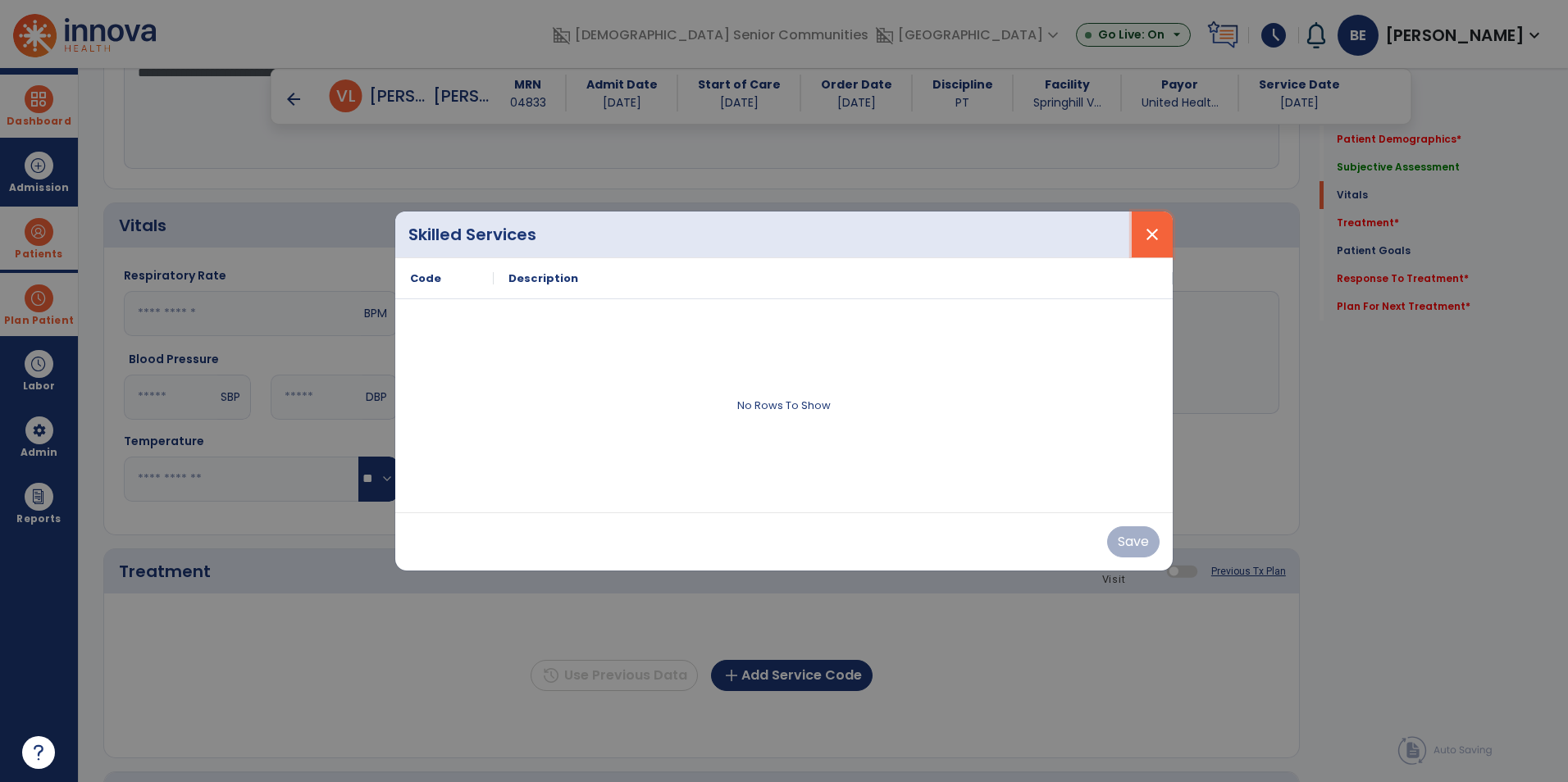 click on "close" at bounding box center [1152, 234] 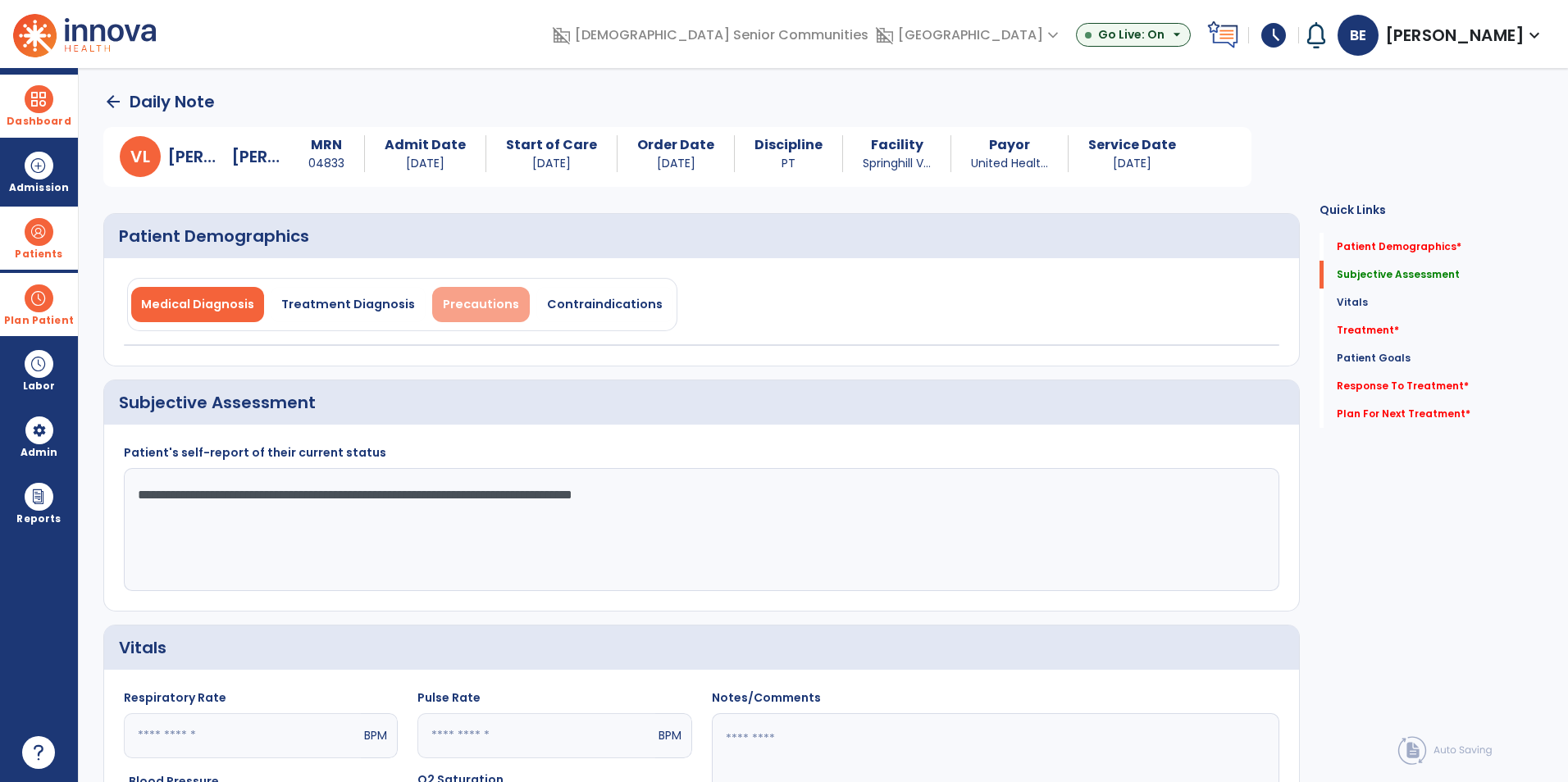 scroll, scrollTop: 0, scrollLeft: 0, axis: both 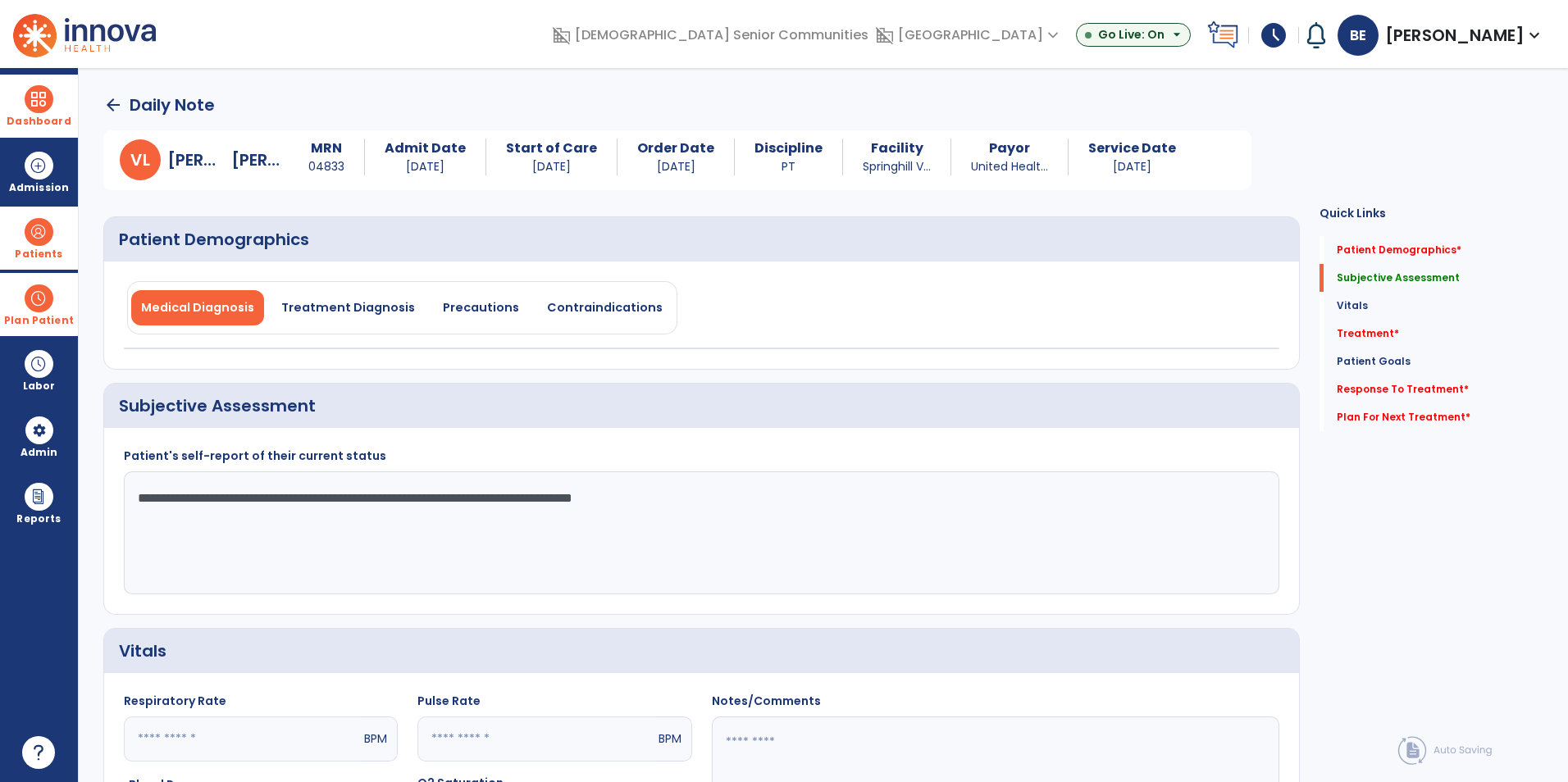 click on "arrow_back" 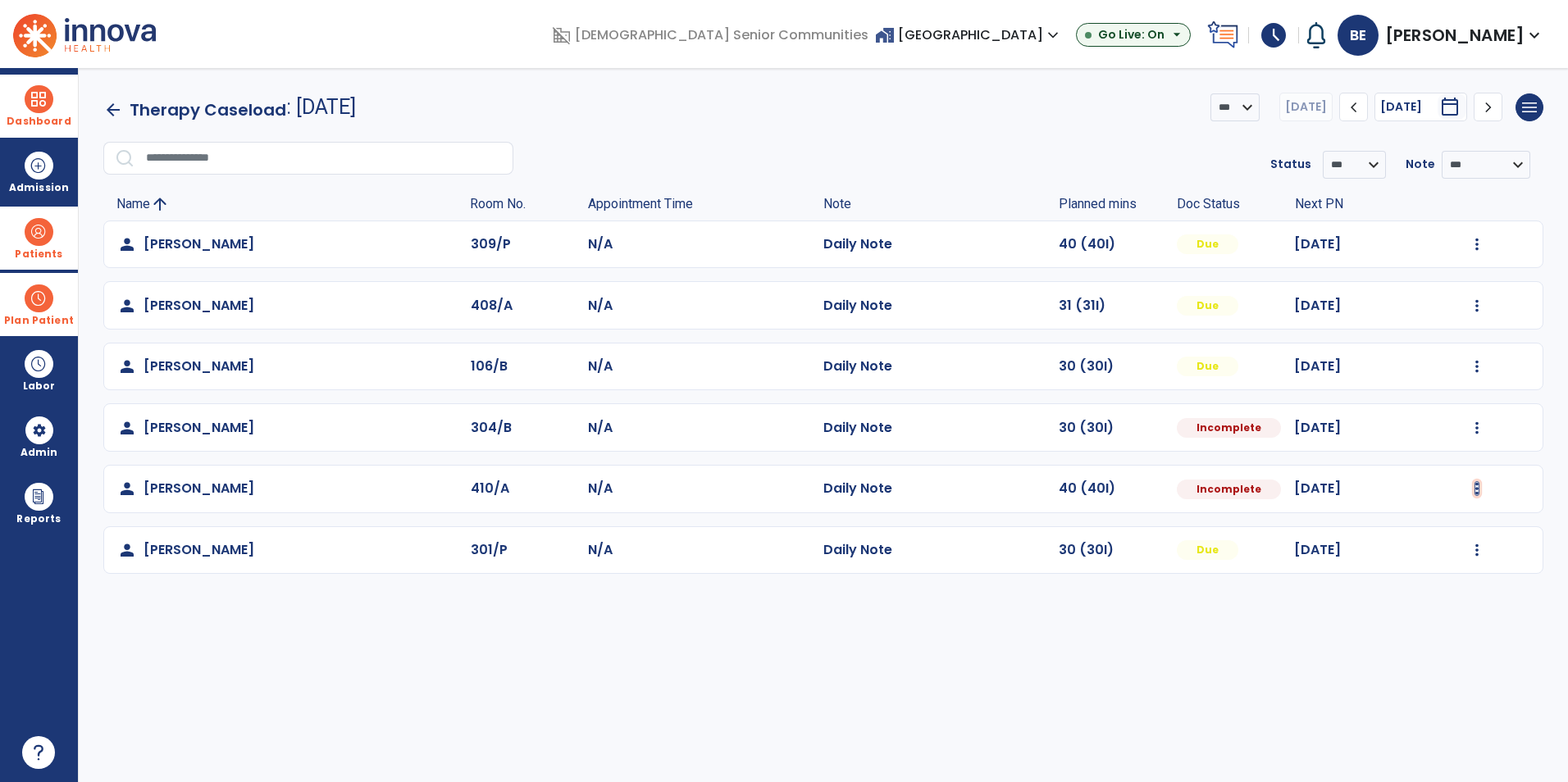 click at bounding box center (1477, 244) 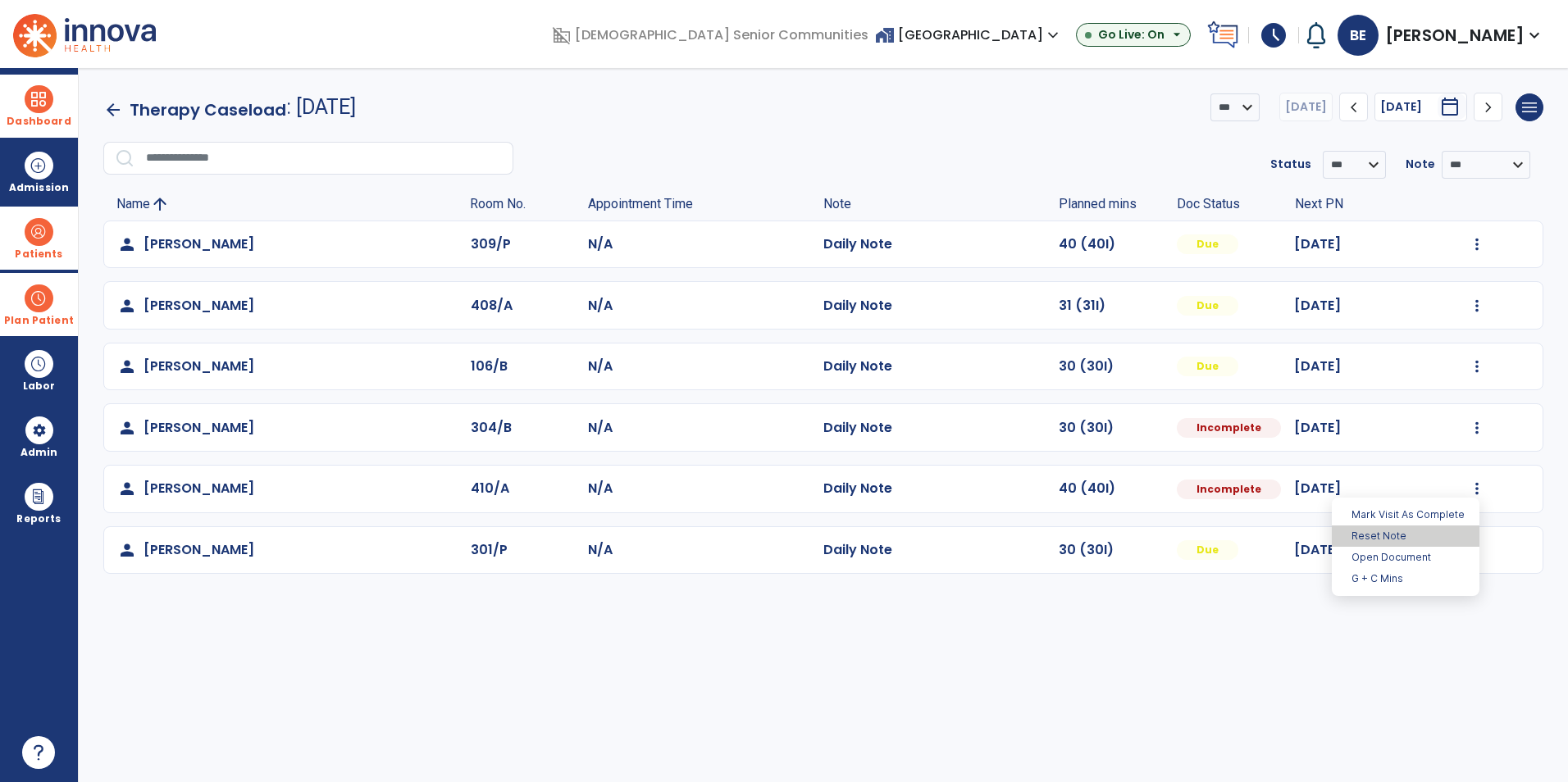 click on "Reset Note" at bounding box center [1406, 536] 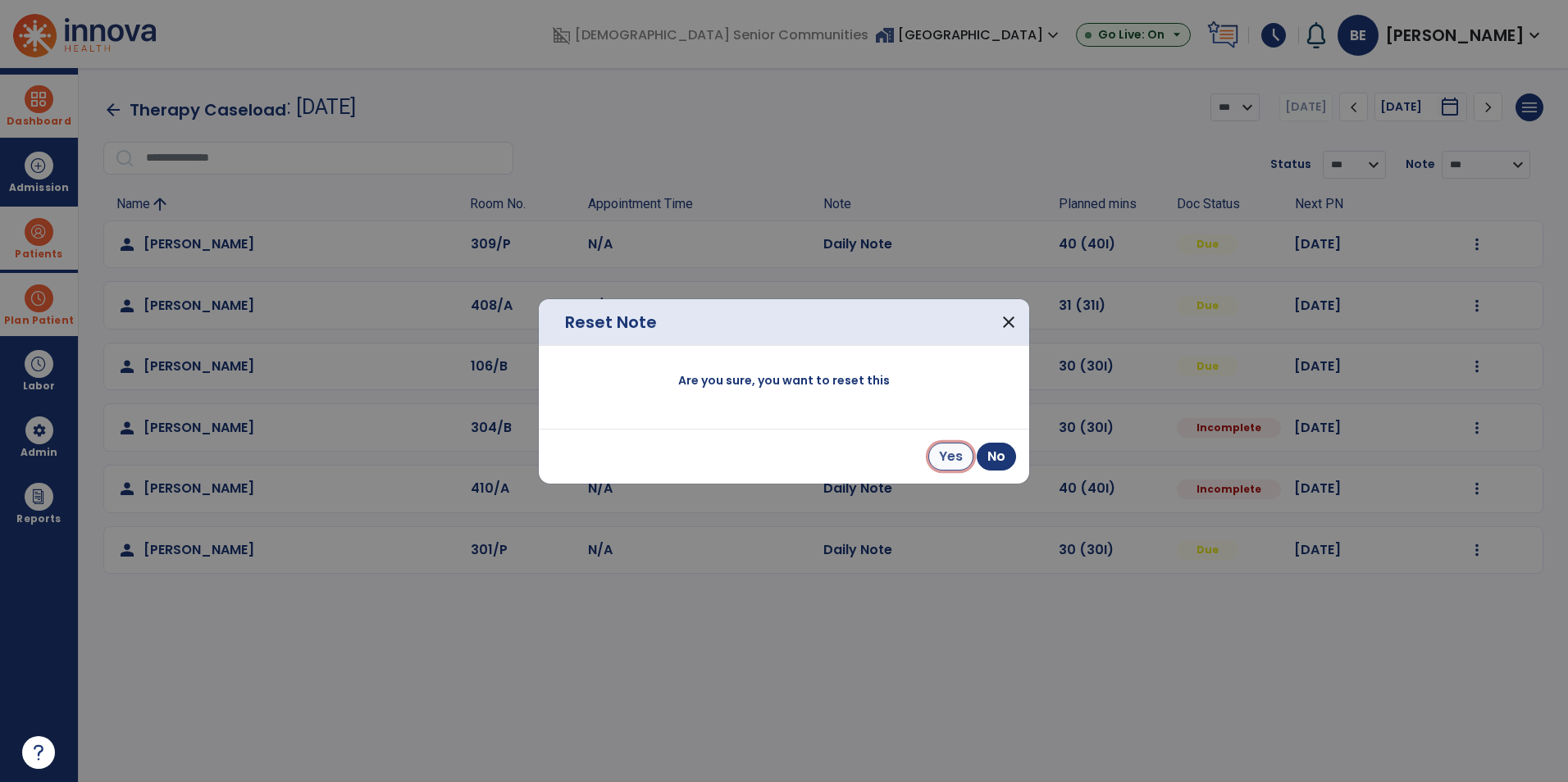 click on "Yes" at bounding box center [950, 457] 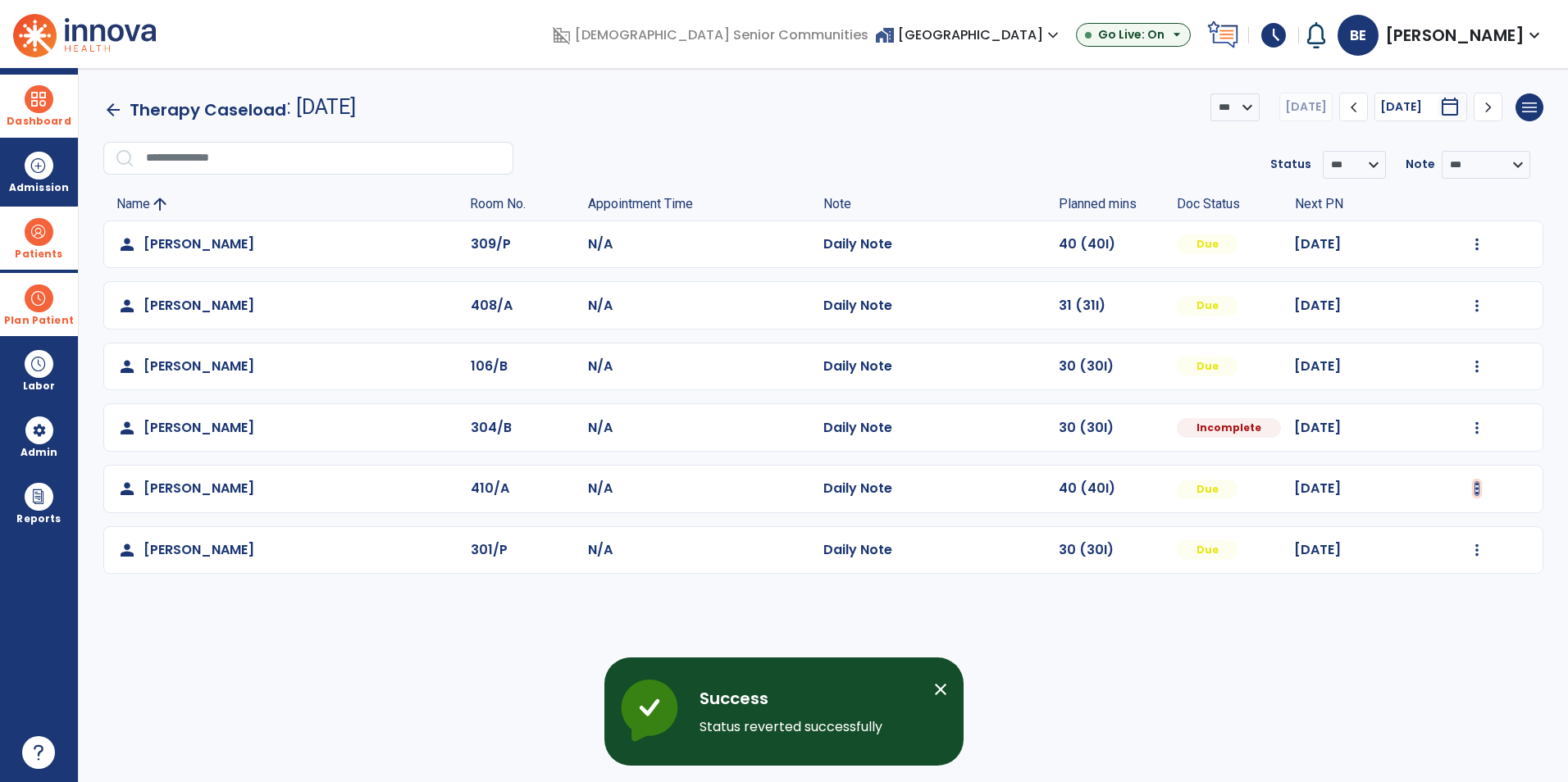 click at bounding box center [1477, 244] 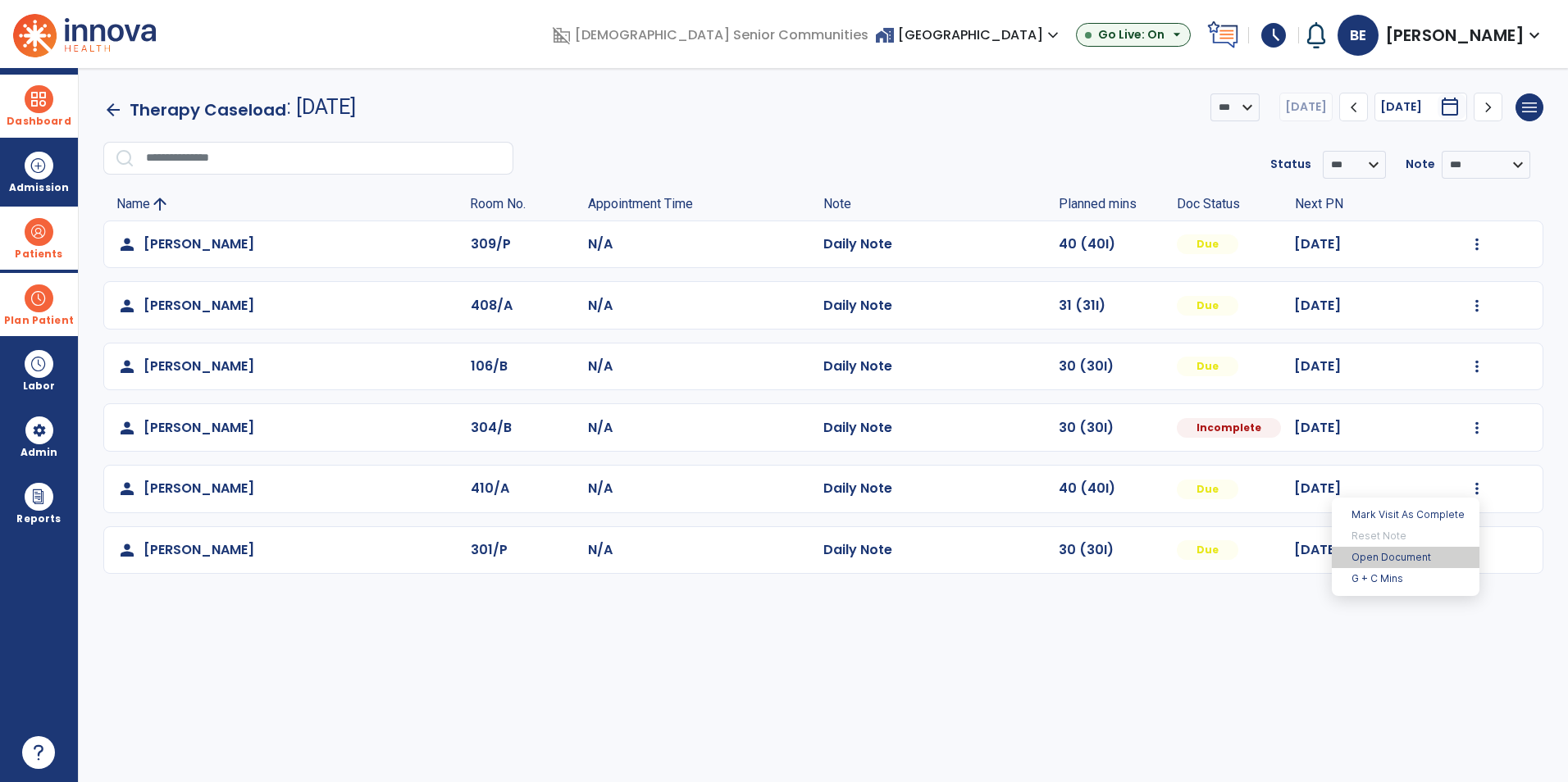 click on "Open Document" at bounding box center [1406, 557] 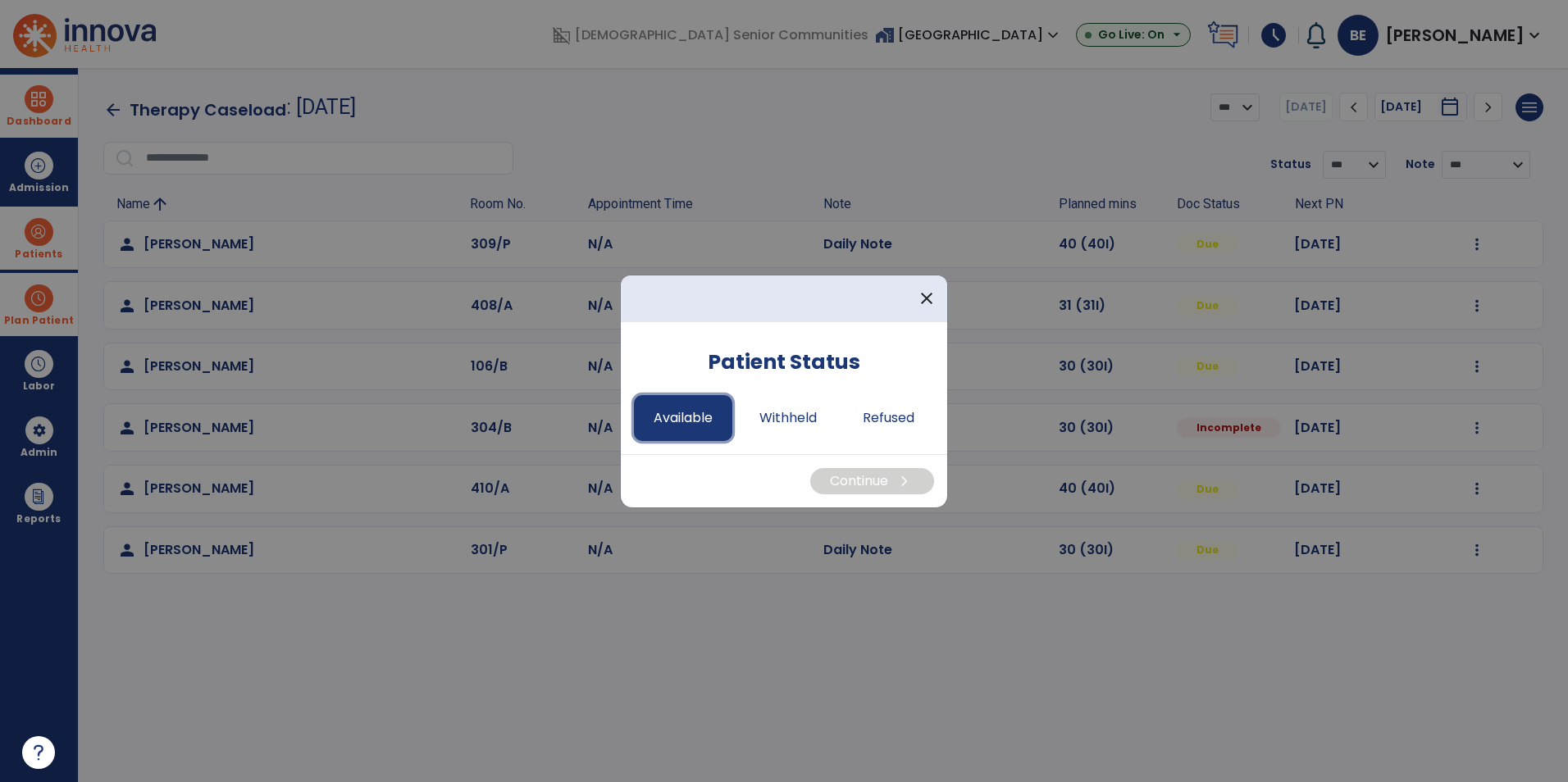 drag, startPoint x: 649, startPoint y: 429, endPoint x: 659, endPoint y: 432, distance: 10.440307 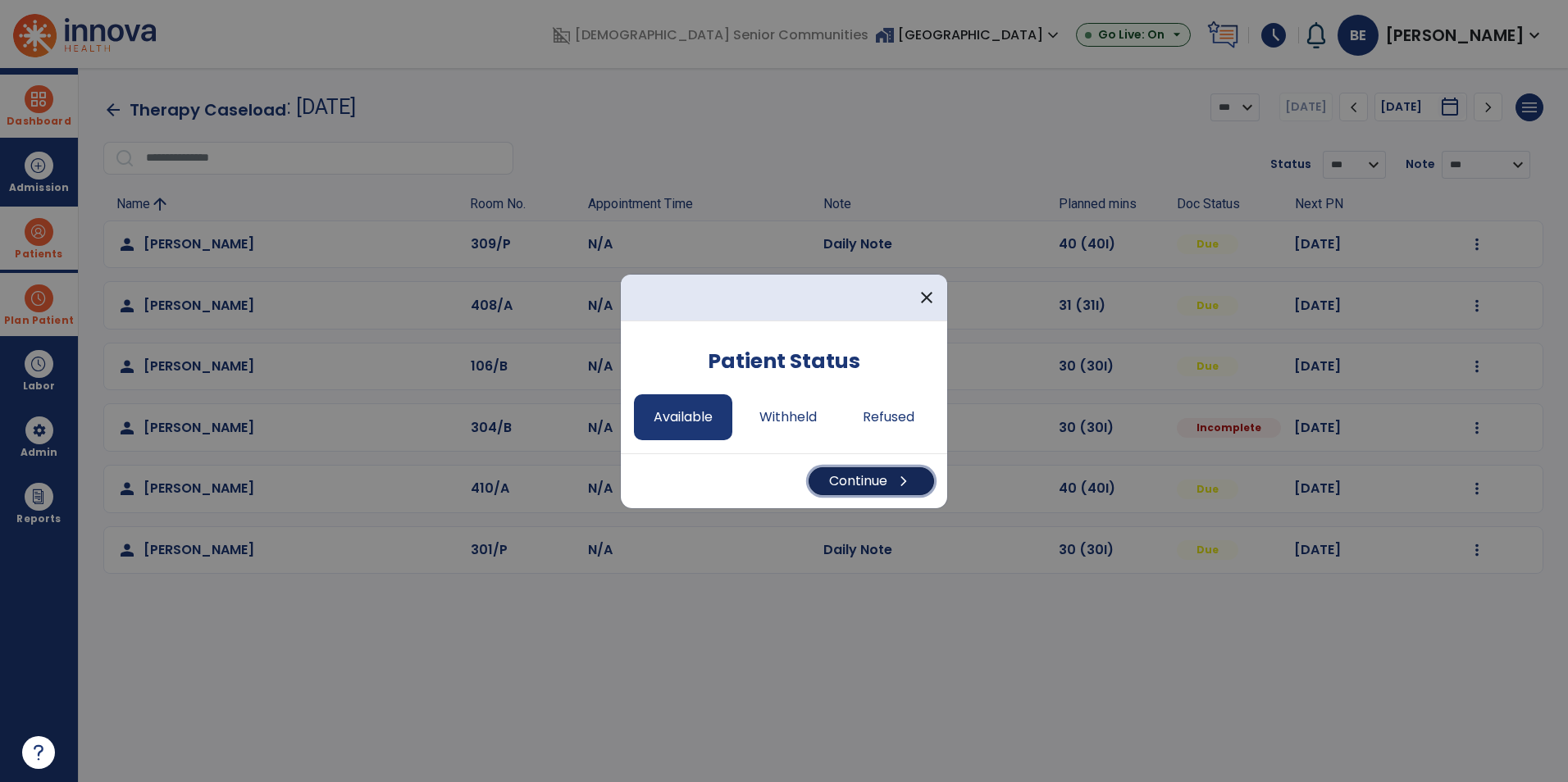 click on "Continue   chevron_right" at bounding box center (871, 481) 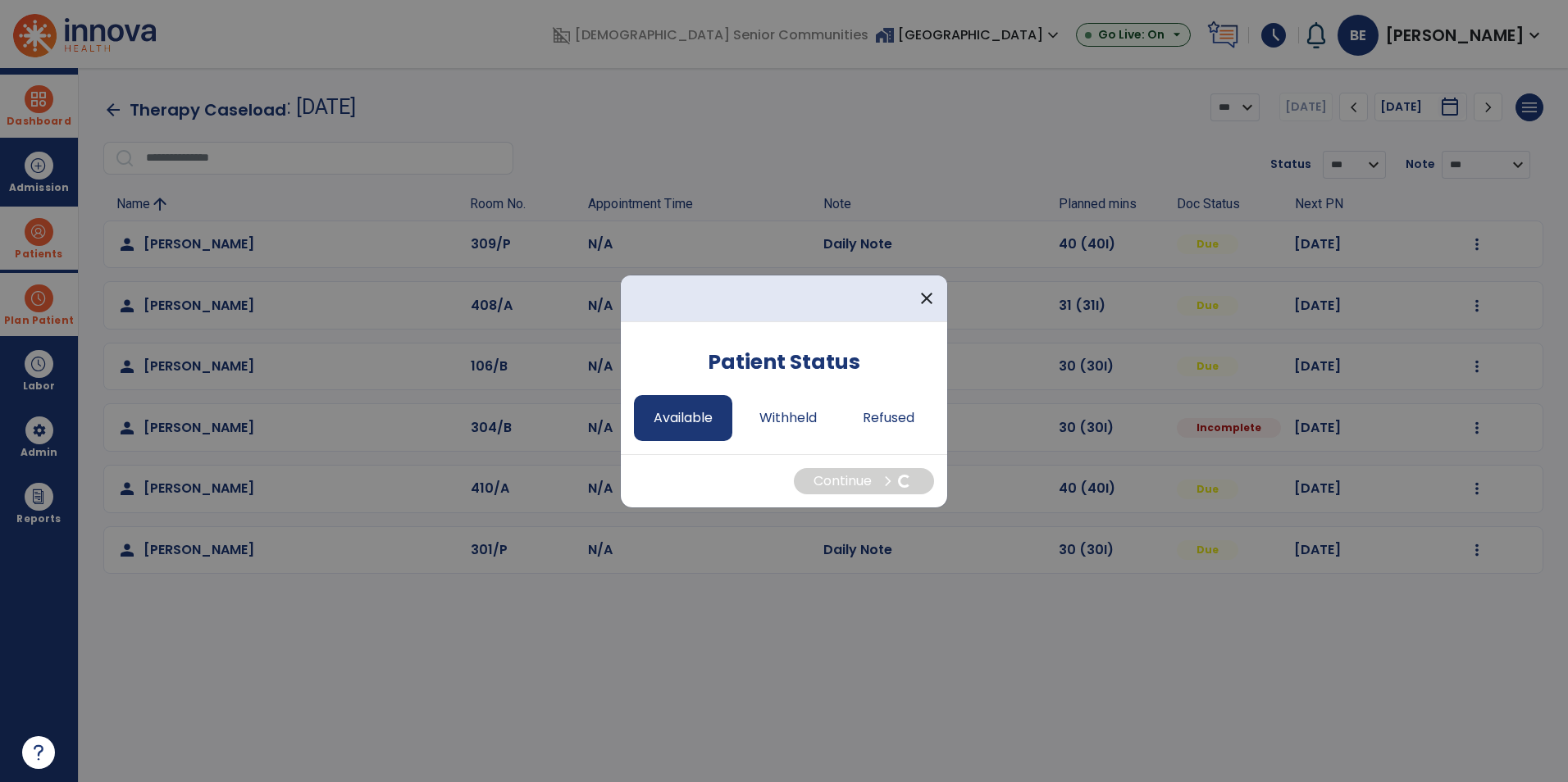 select on "*" 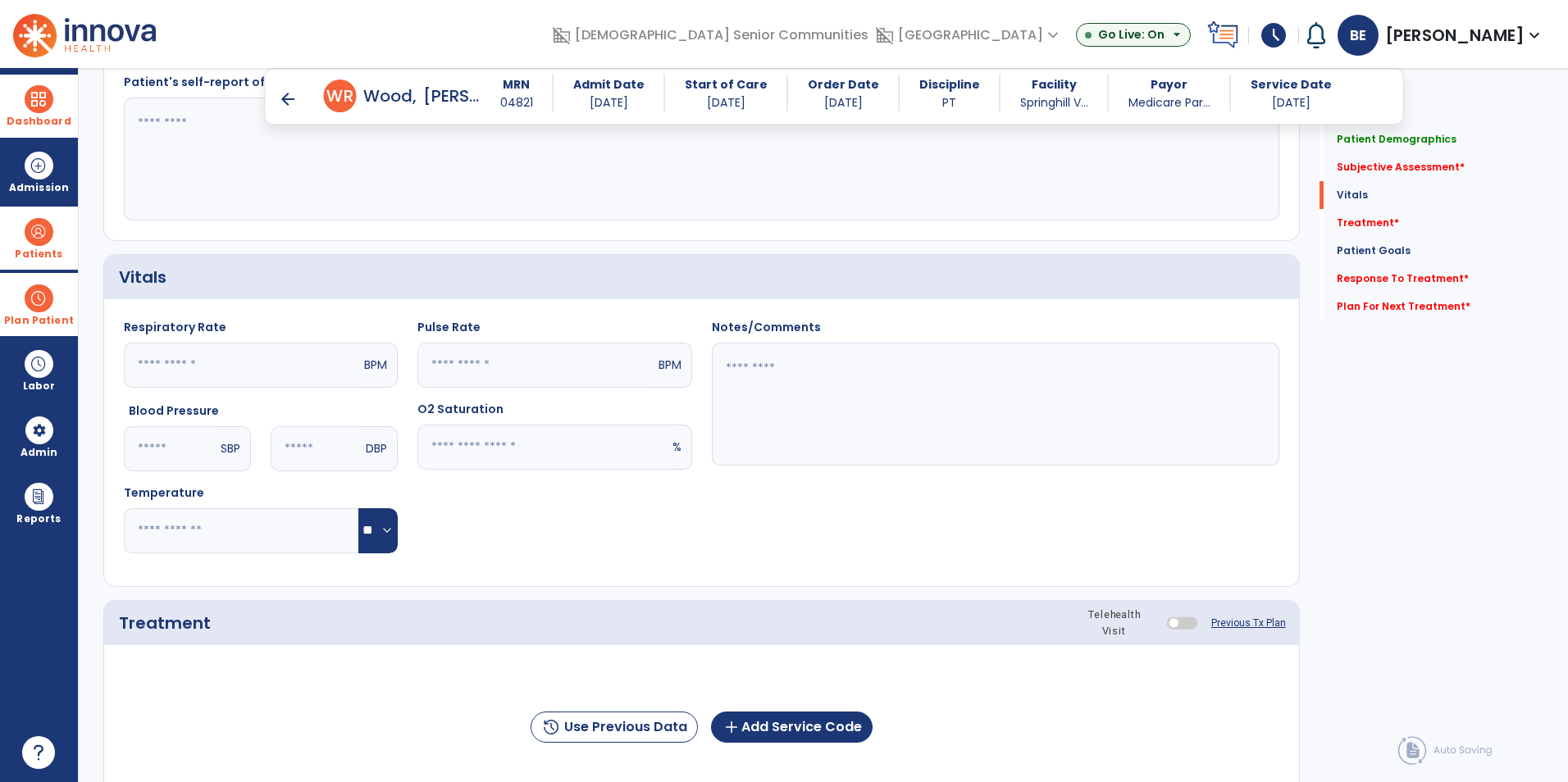 scroll, scrollTop: 656, scrollLeft: 0, axis: vertical 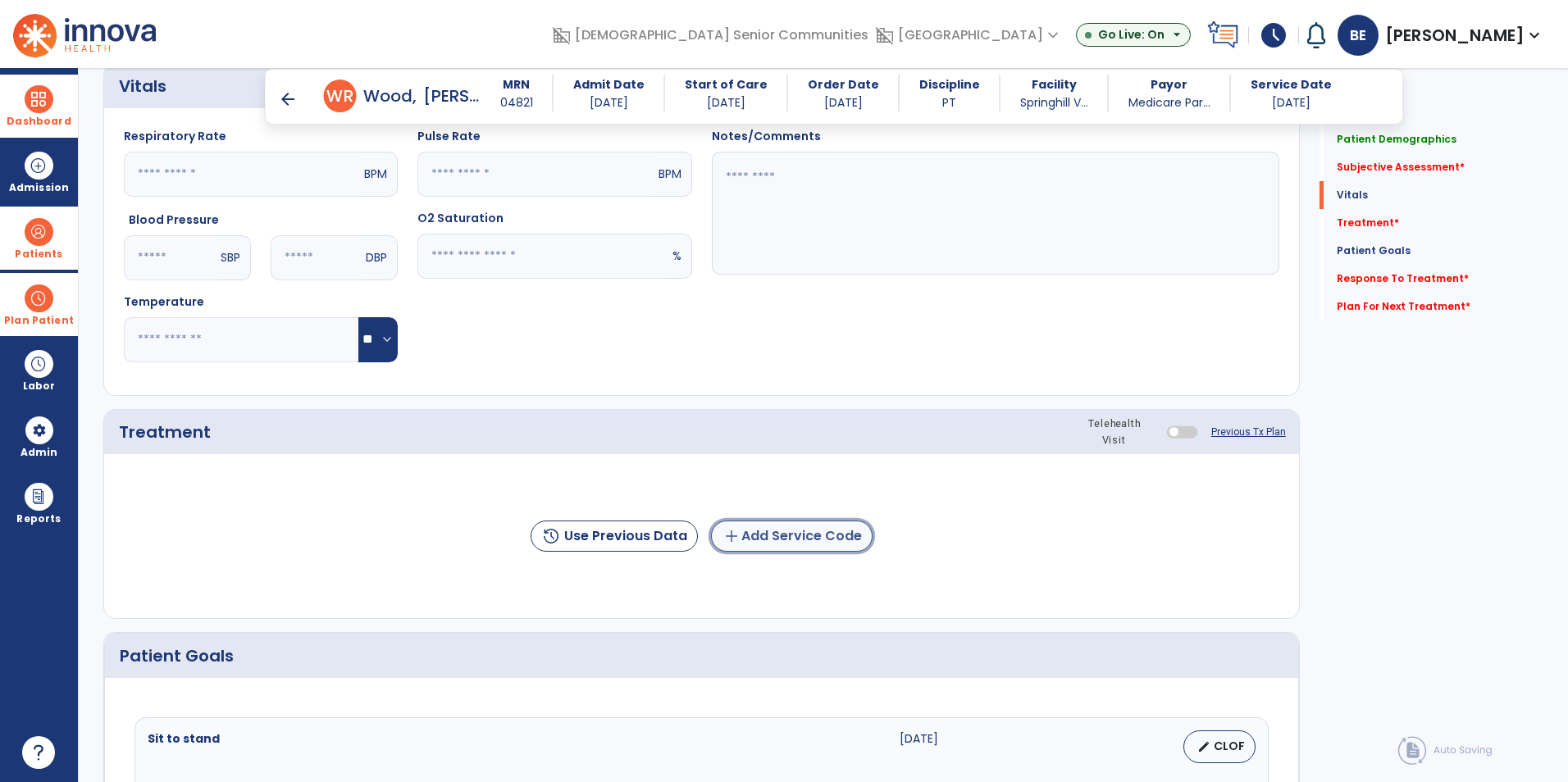 click on "add  Add Service Code" 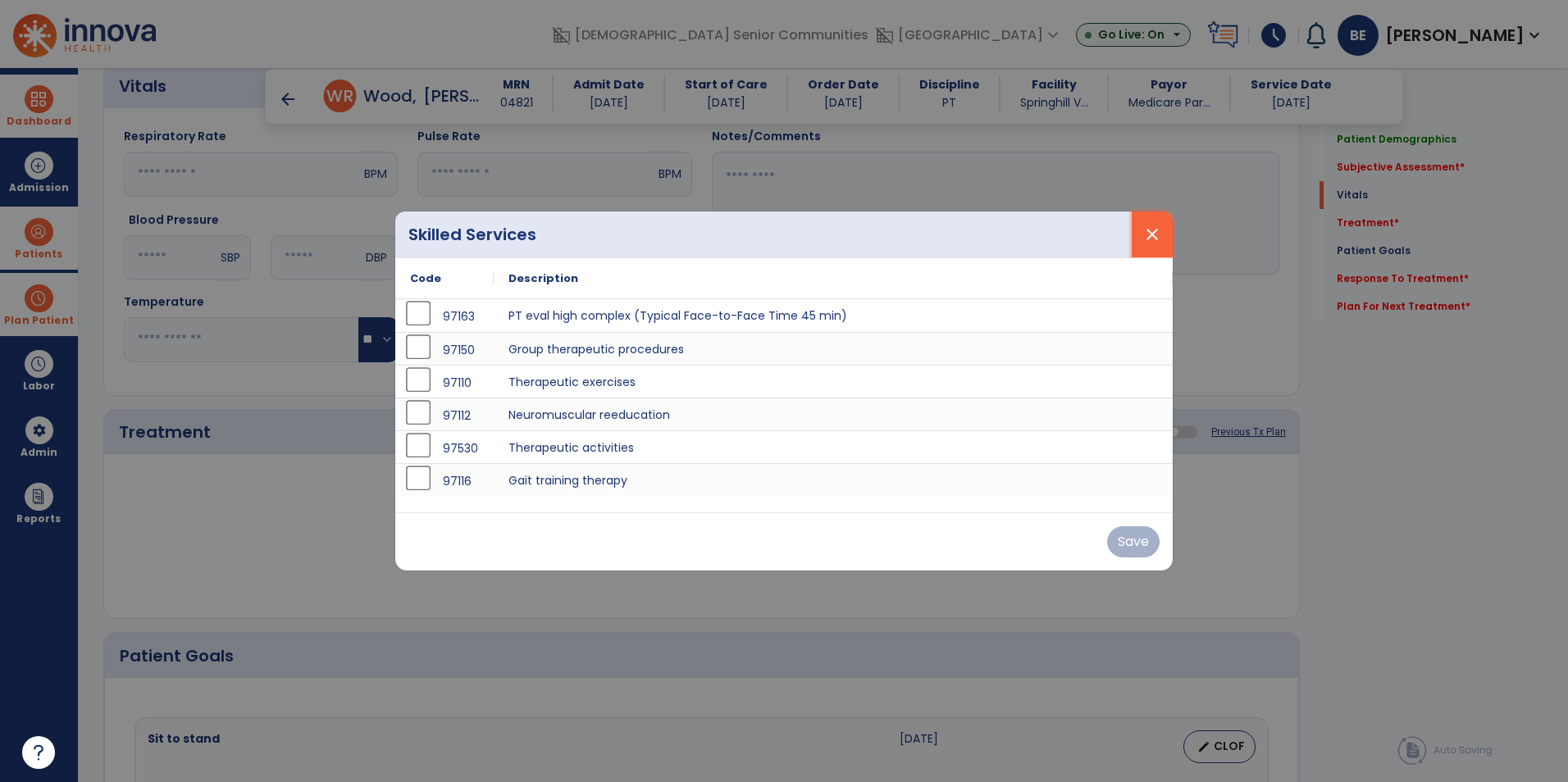 click on "close" at bounding box center [1152, 234] 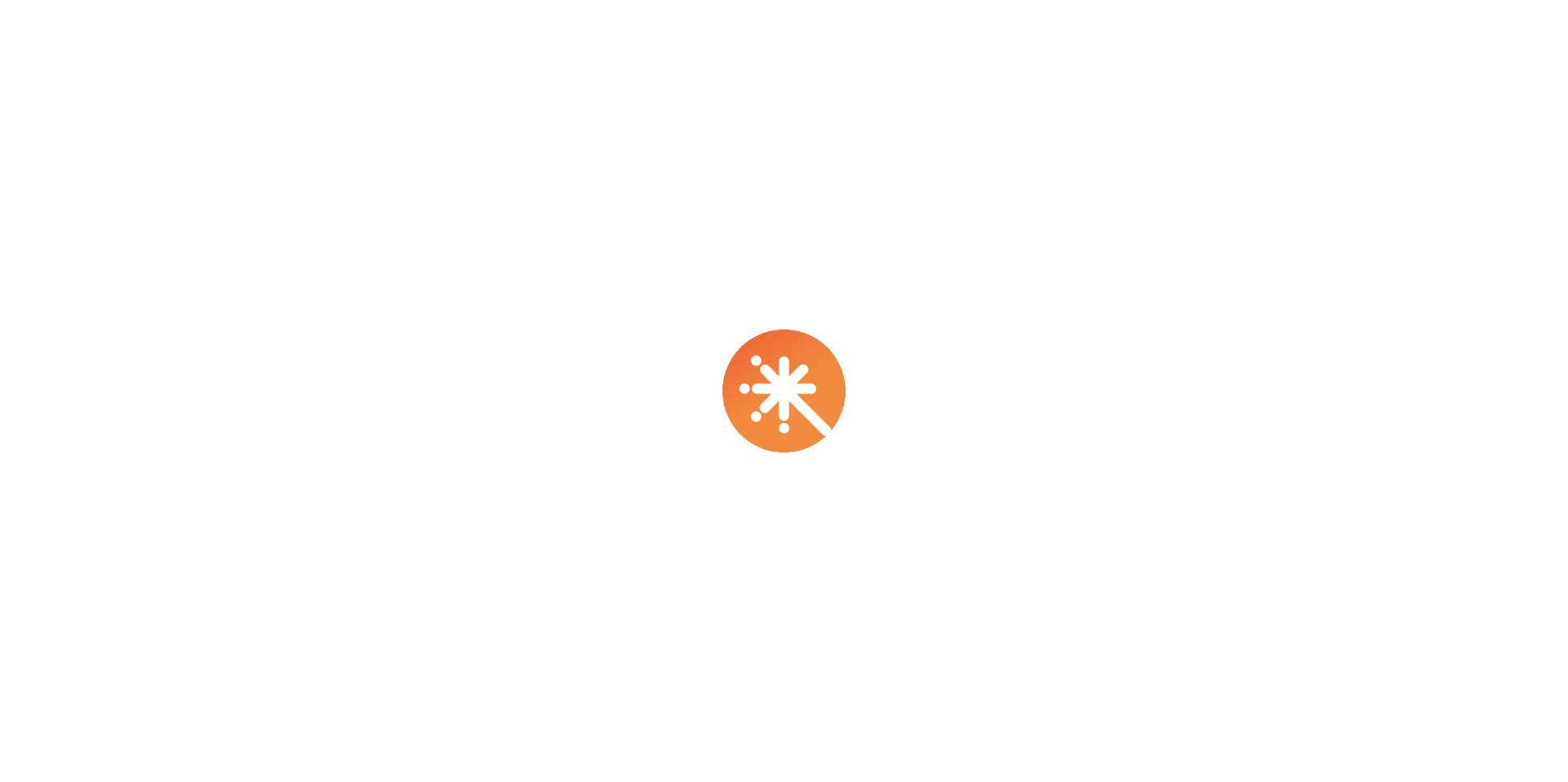 scroll, scrollTop: 0, scrollLeft: 0, axis: both 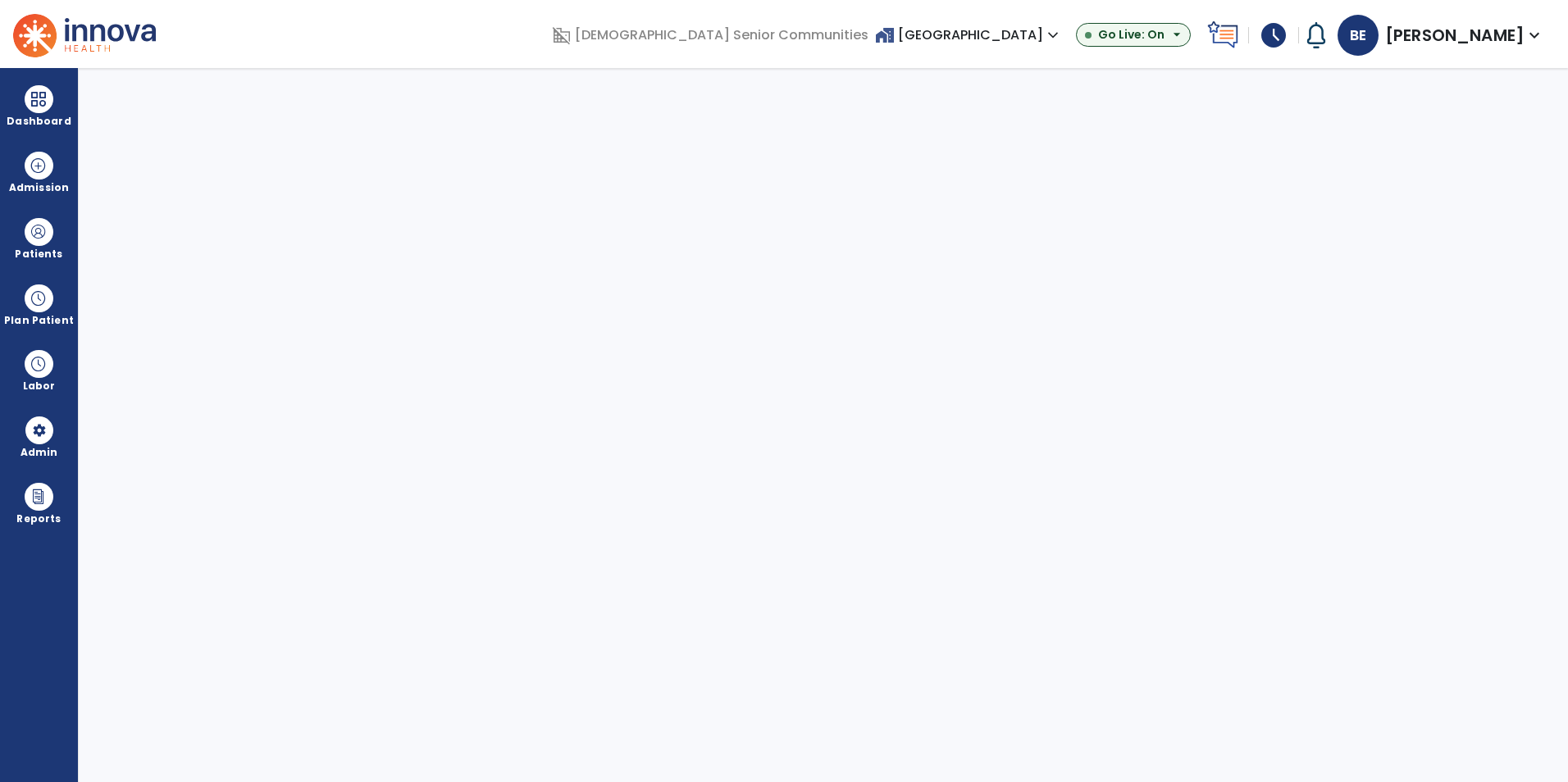 select on "***" 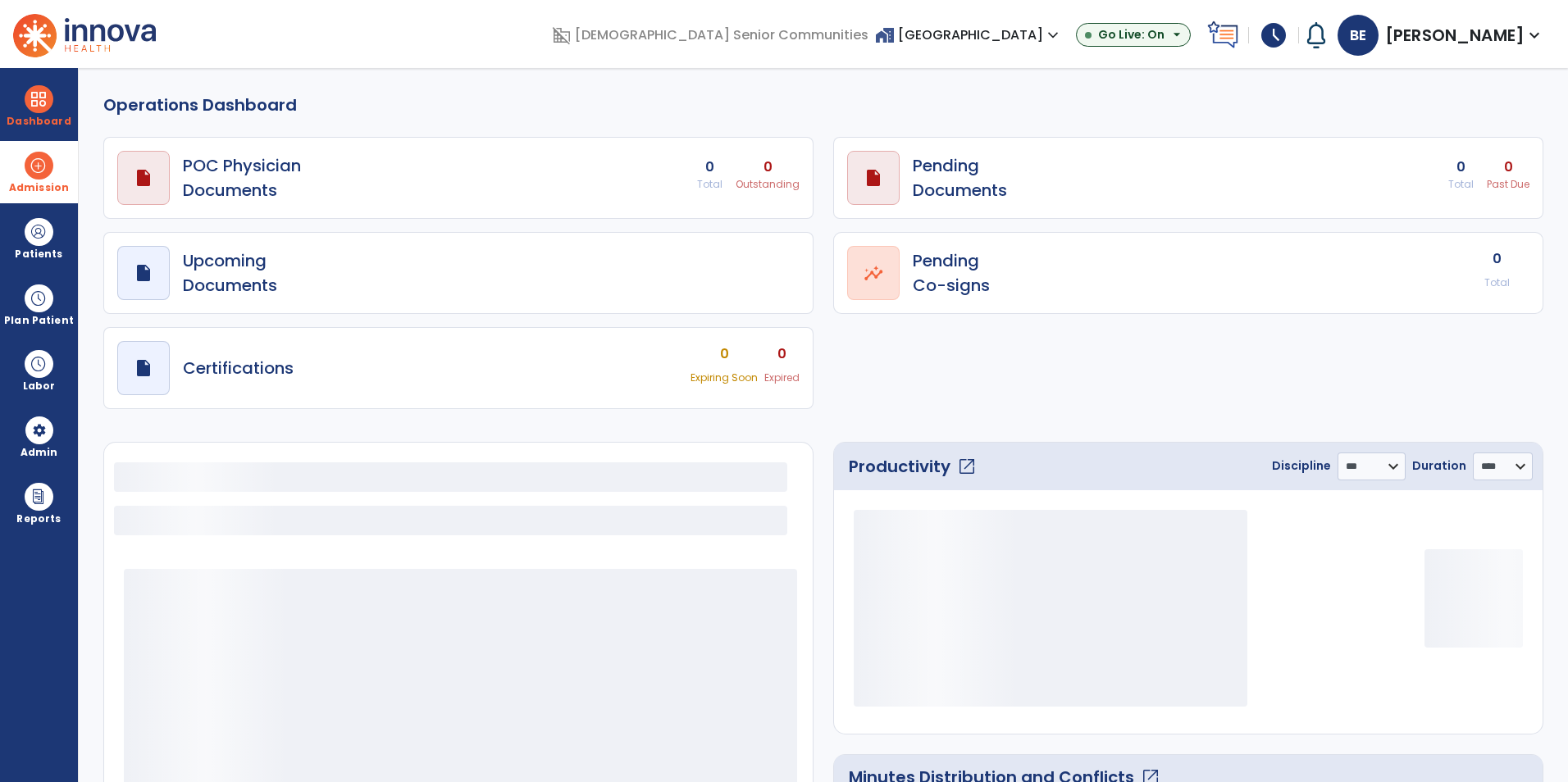 select on "***" 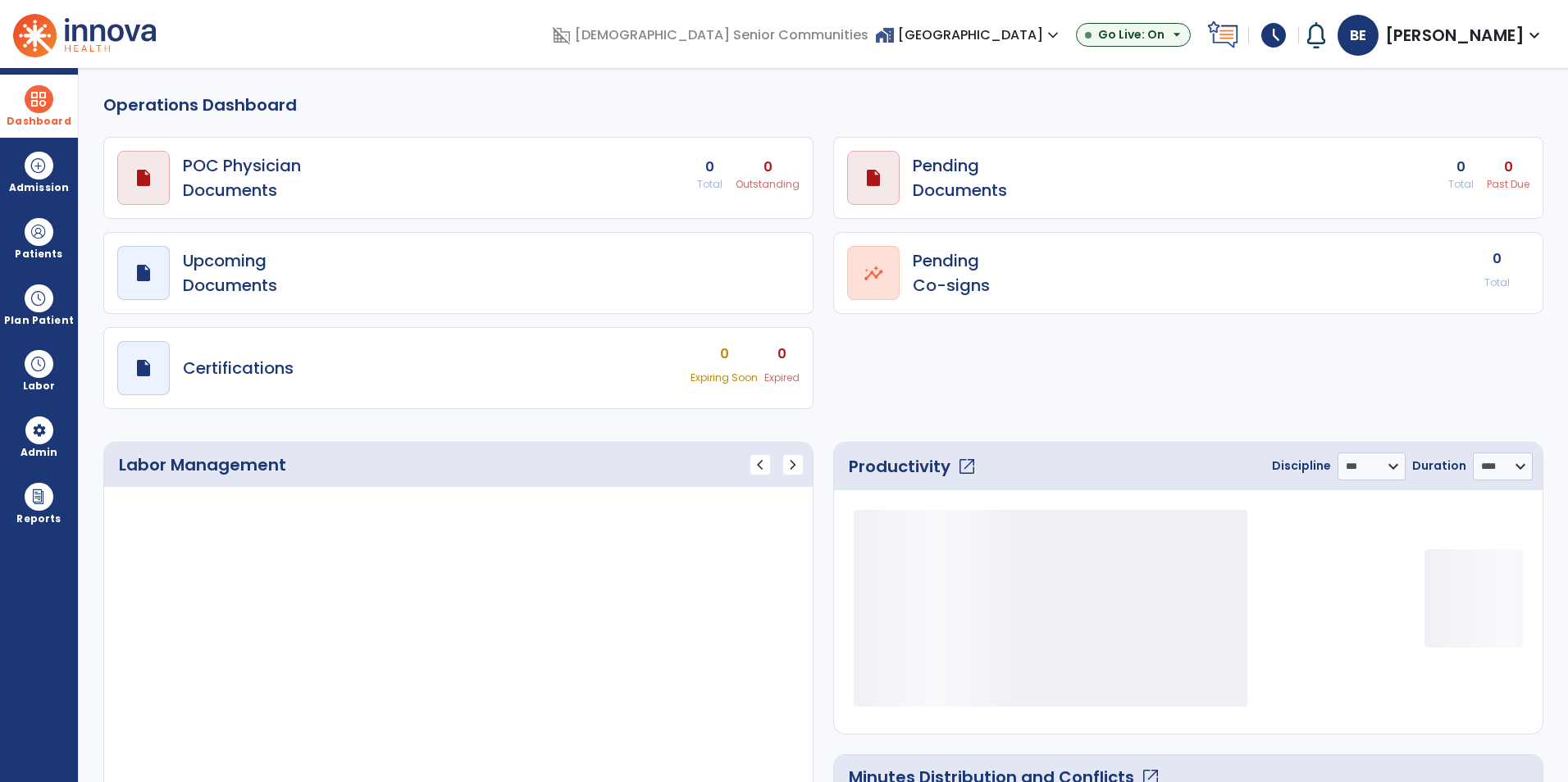 click on "Dashboard" at bounding box center (39, 121) 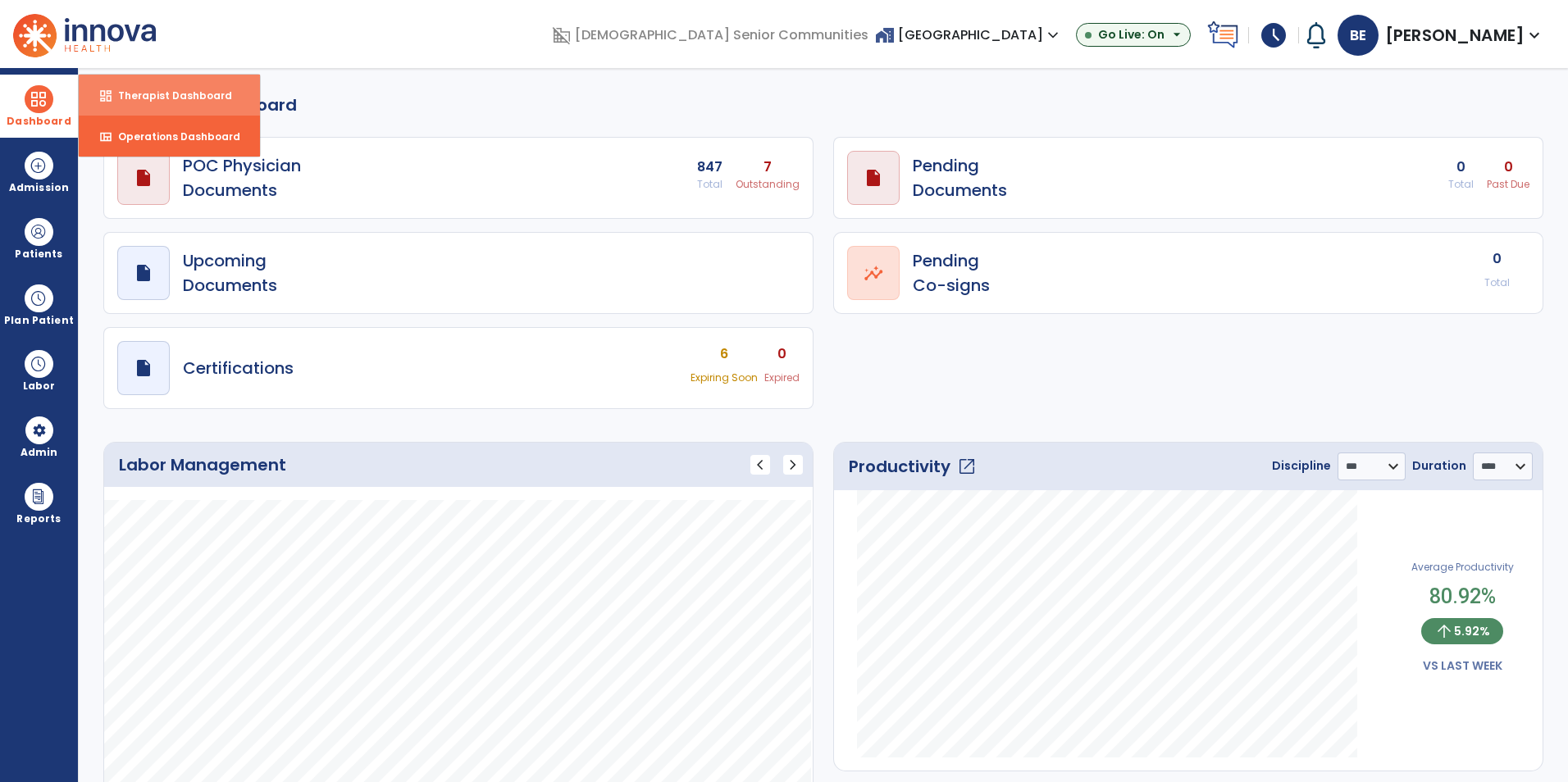 click on "Therapist Dashboard" at bounding box center (168, 95) 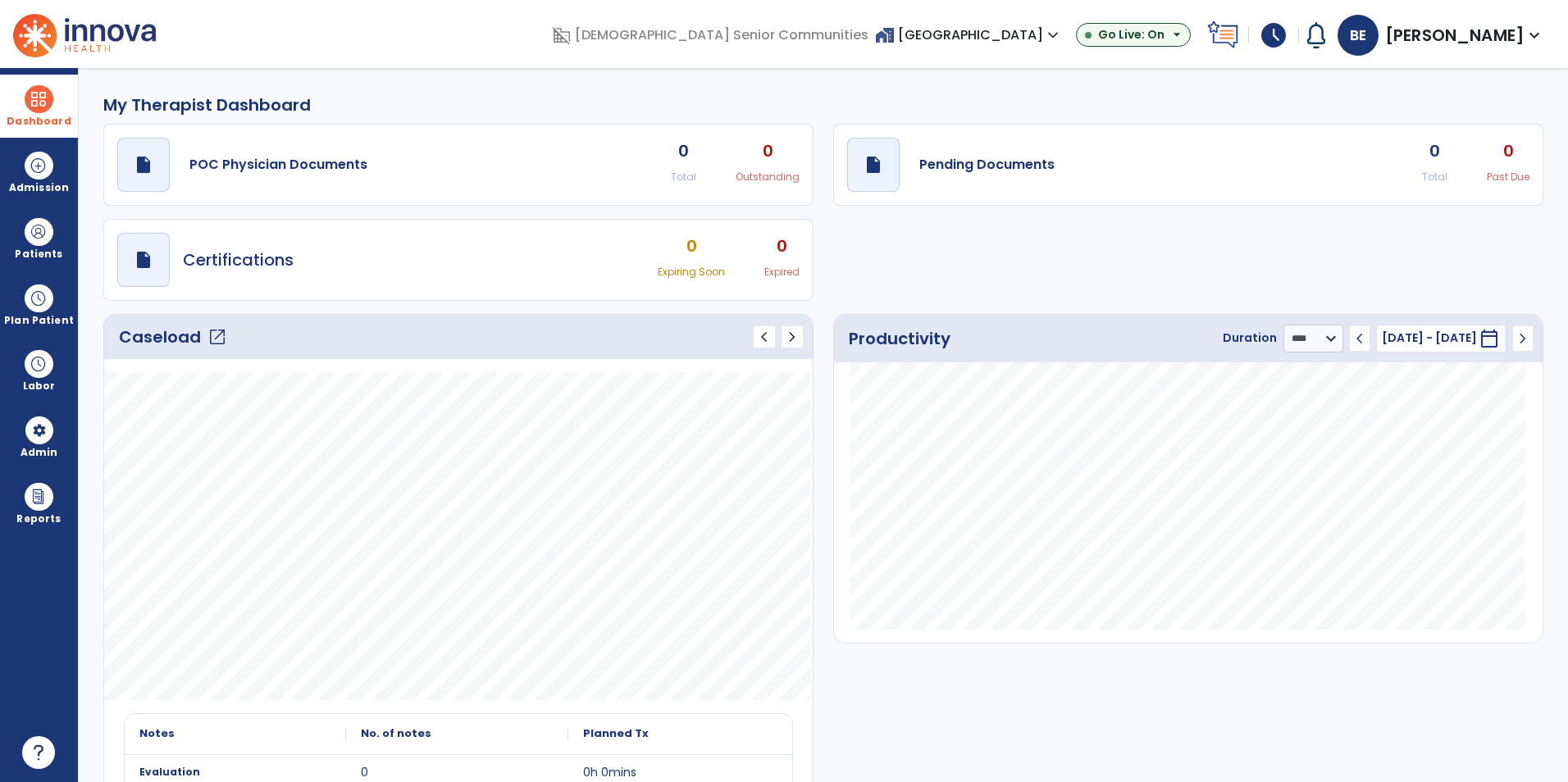 click on "open_in_new" 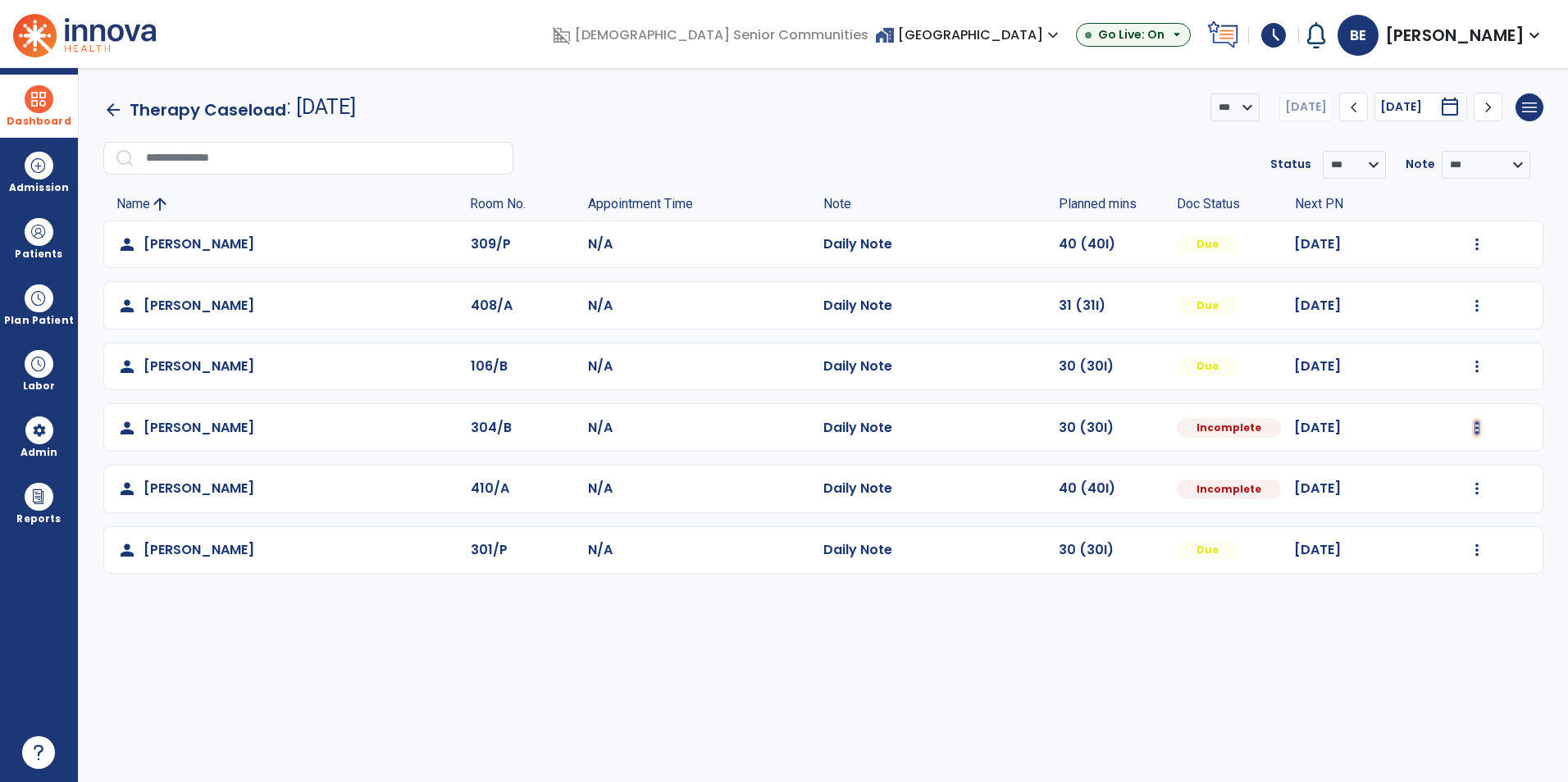 click at bounding box center (1477, 244) 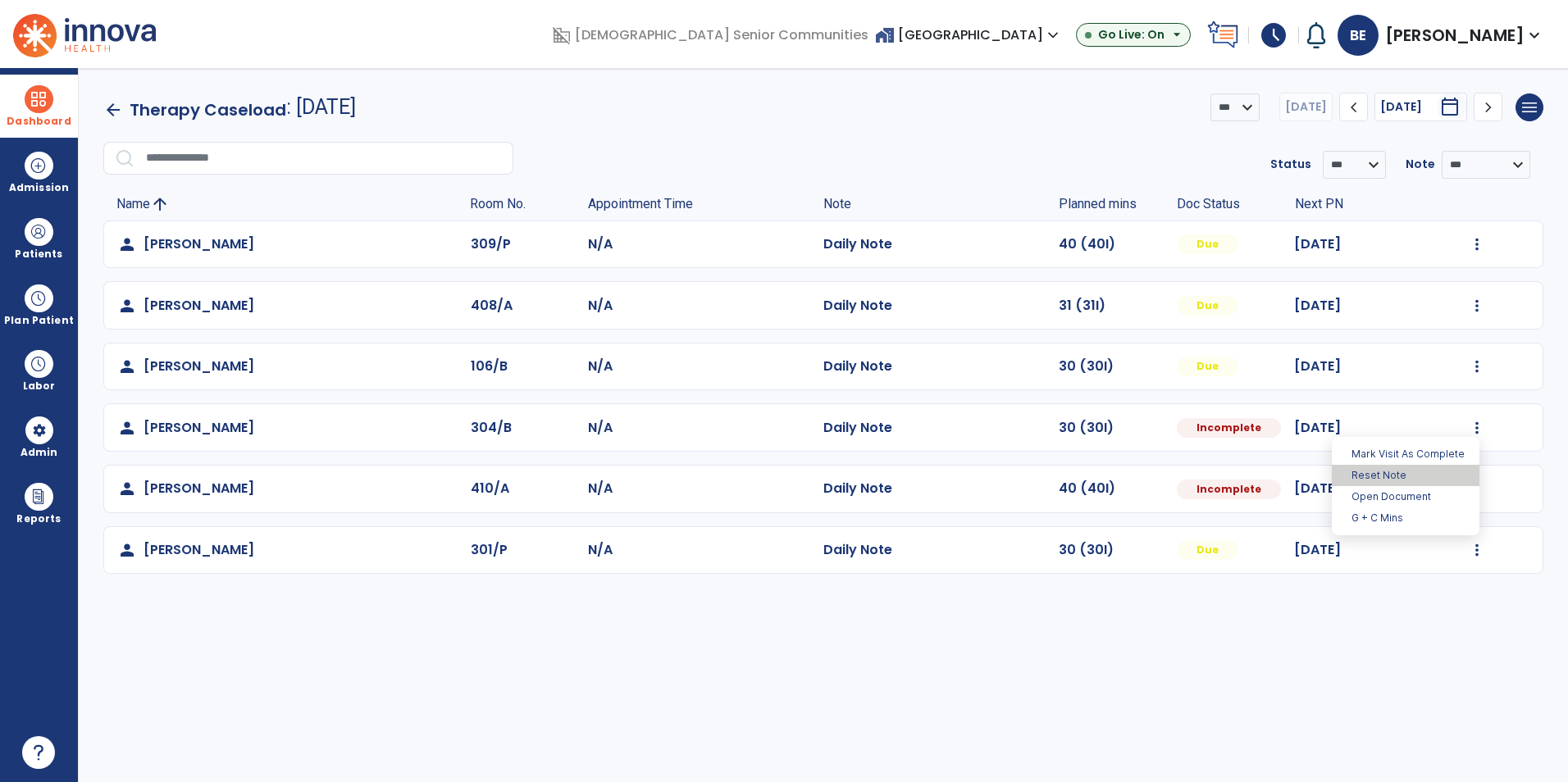 click on "Reset Note" at bounding box center (1406, 475) 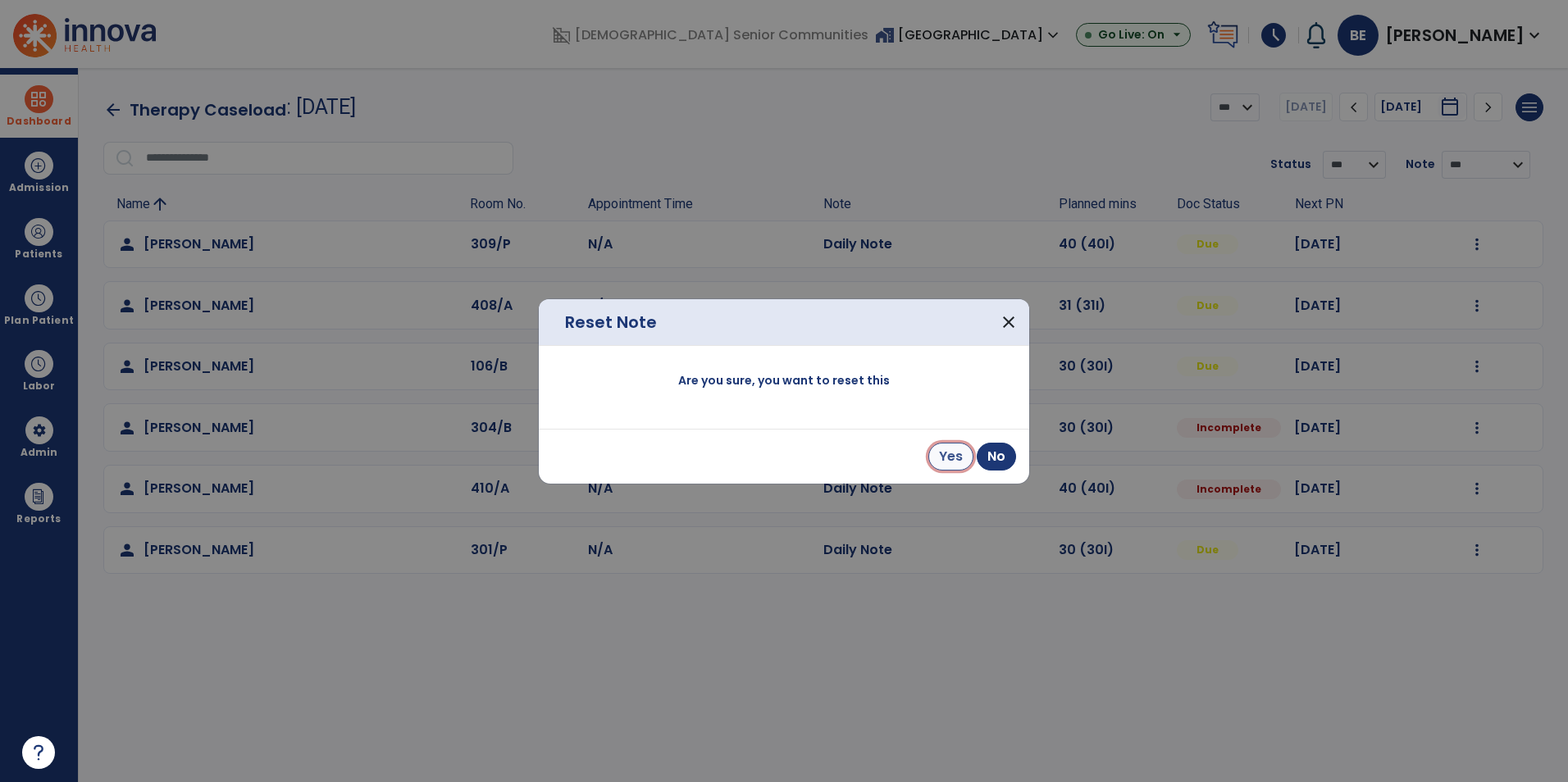 click on "Yes" at bounding box center [950, 457] 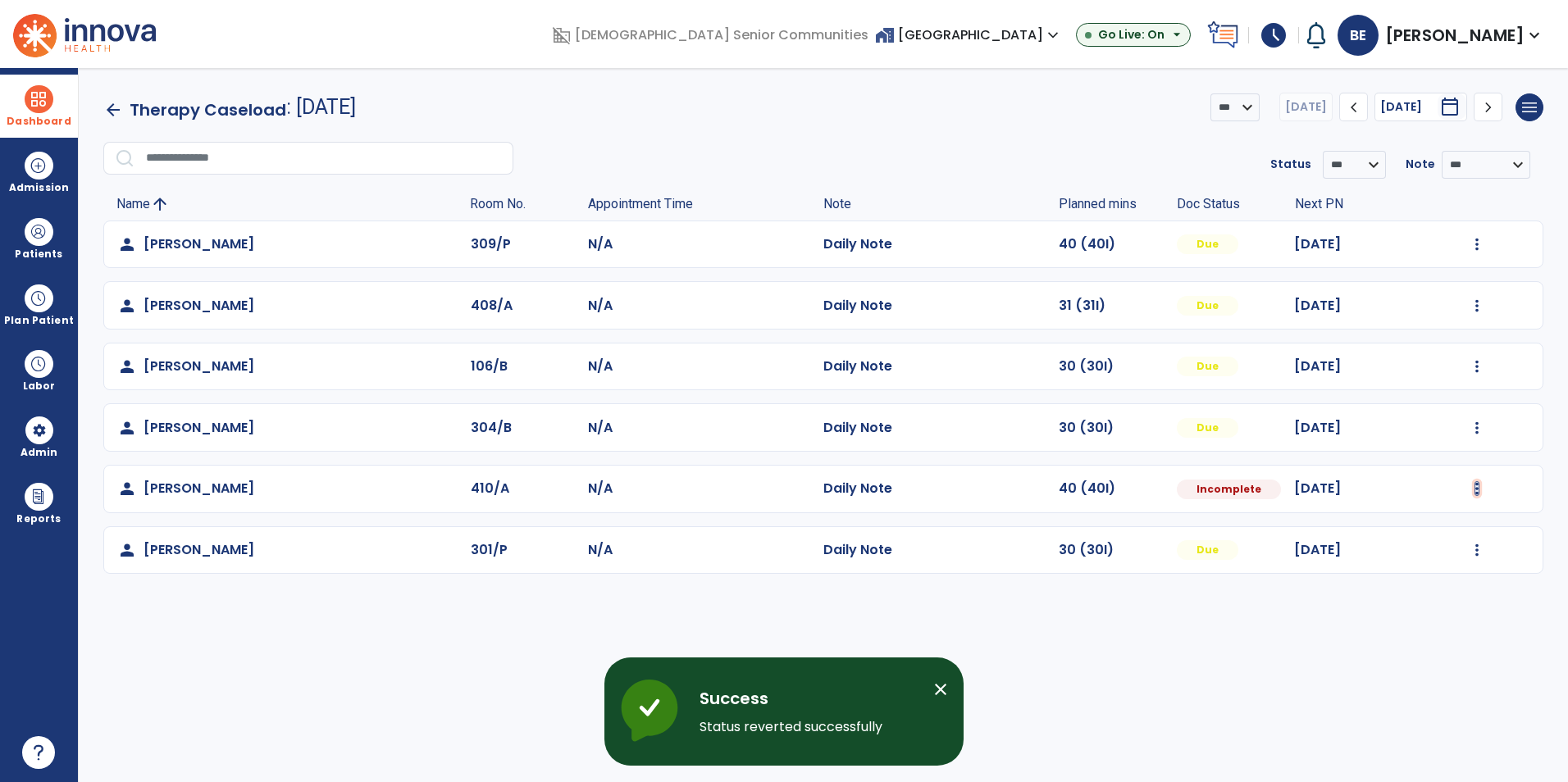 click at bounding box center [1477, 244] 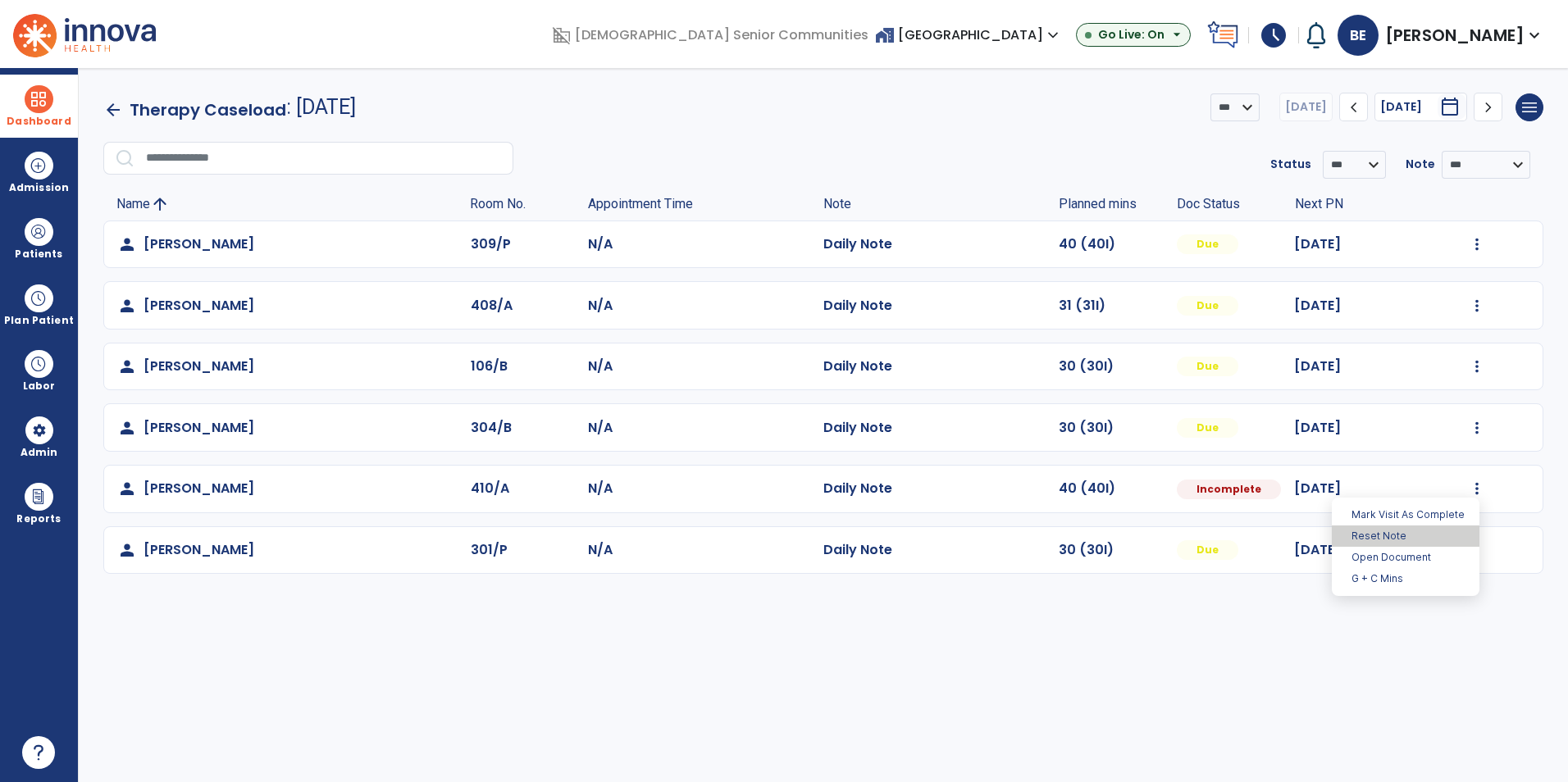 click on "Reset Note" at bounding box center (1406, 536) 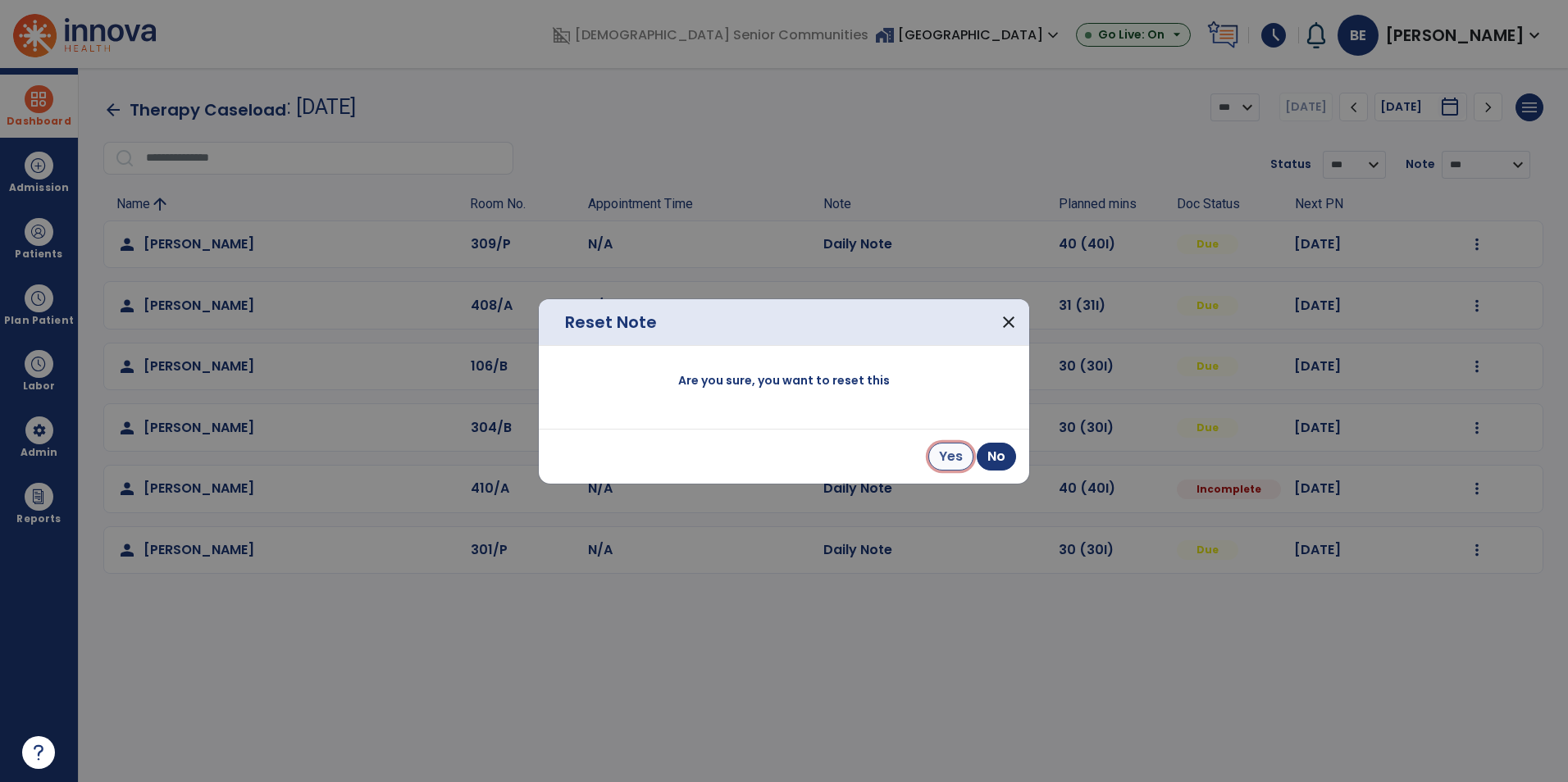 click on "Yes" at bounding box center [950, 457] 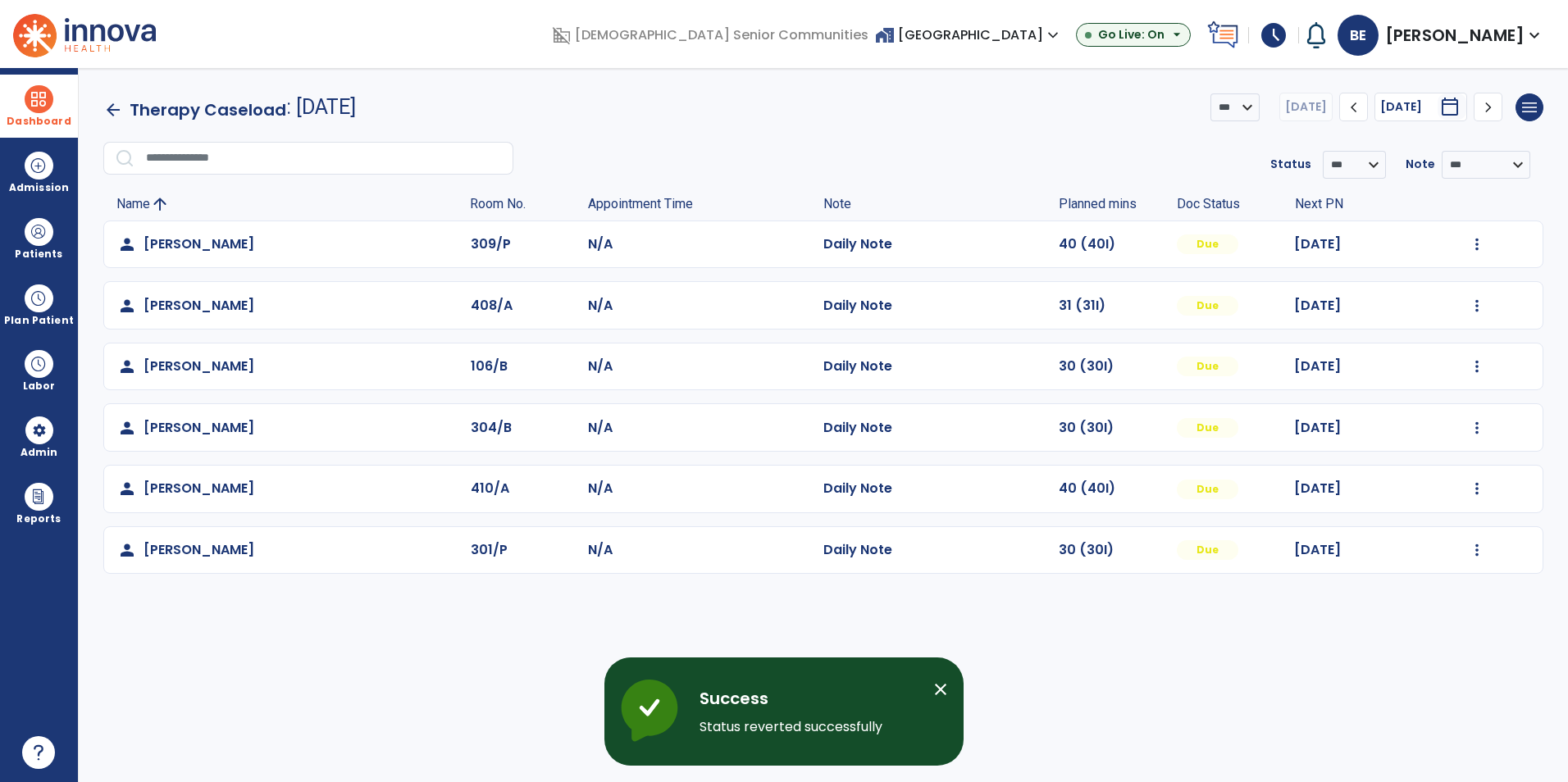 click on "Dashboard" at bounding box center [39, 106] 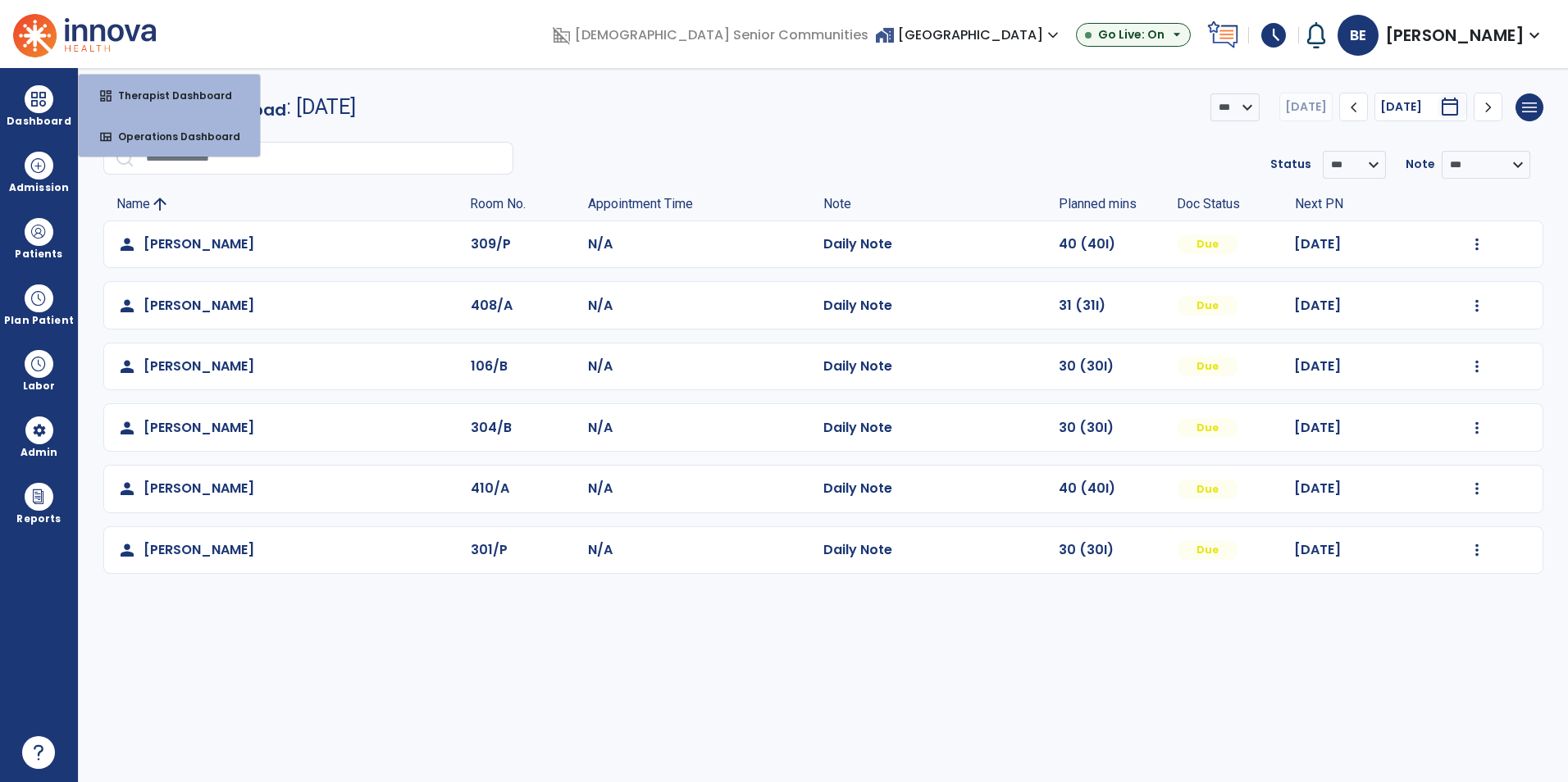drag, startPoint x: 1380, startPoint y: 621, endPoint x: 1382, endPoint y: 612, distance: 9.219544 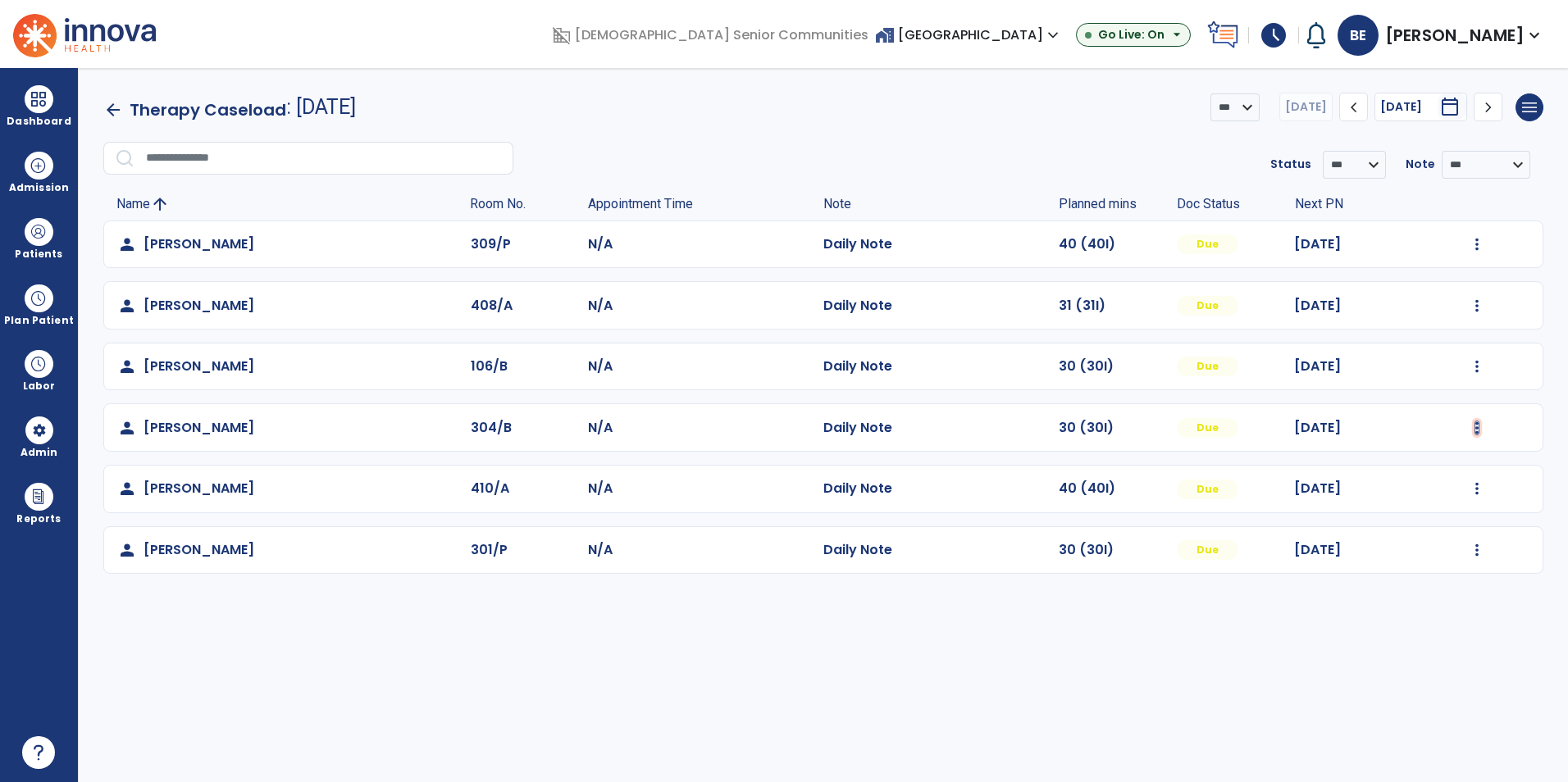 click at bounding box center [1477, 244] 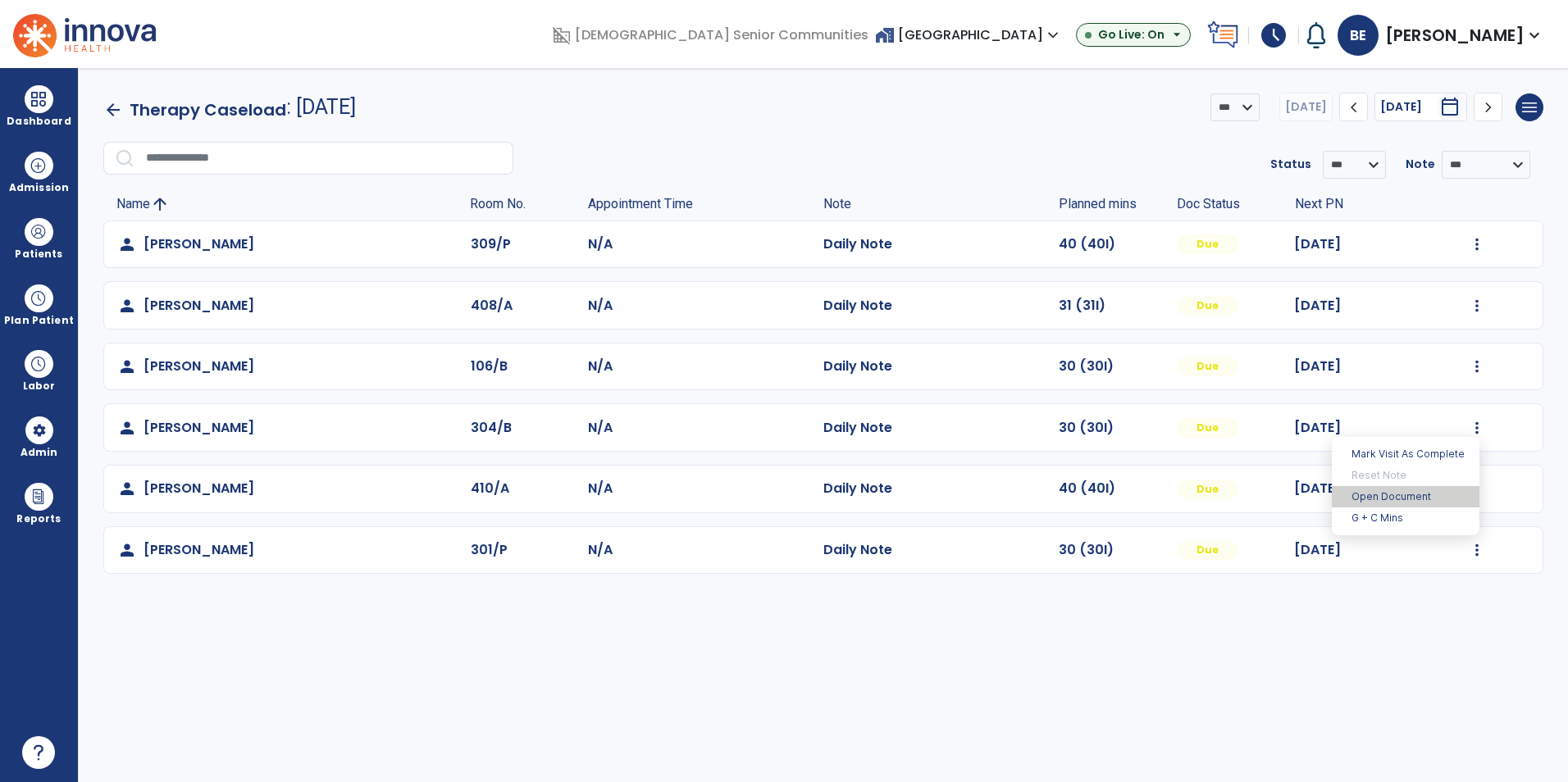 click on "Open Document" at bounding box center [1406, 497] 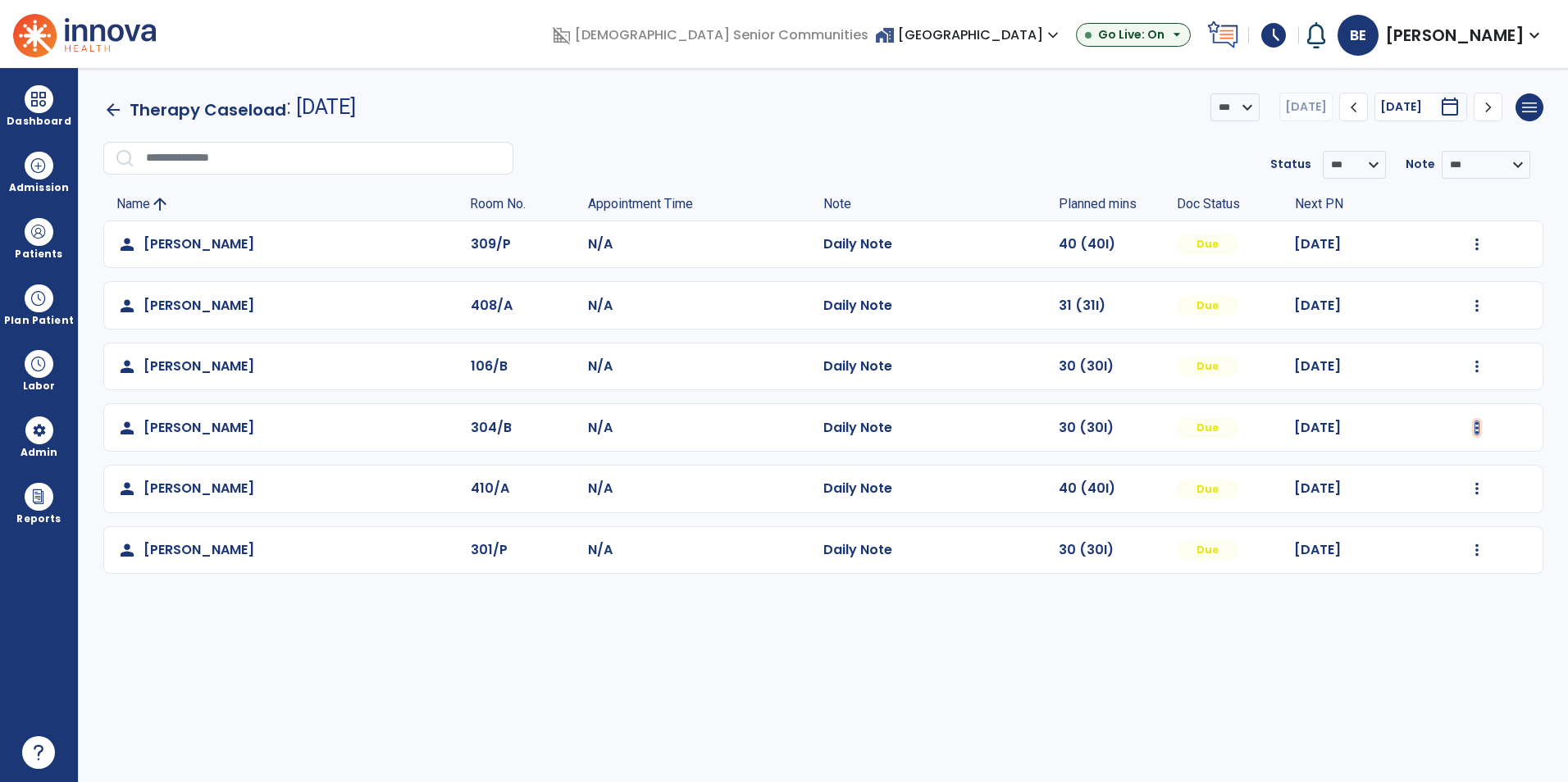 click at bounding box center (1477, 244) 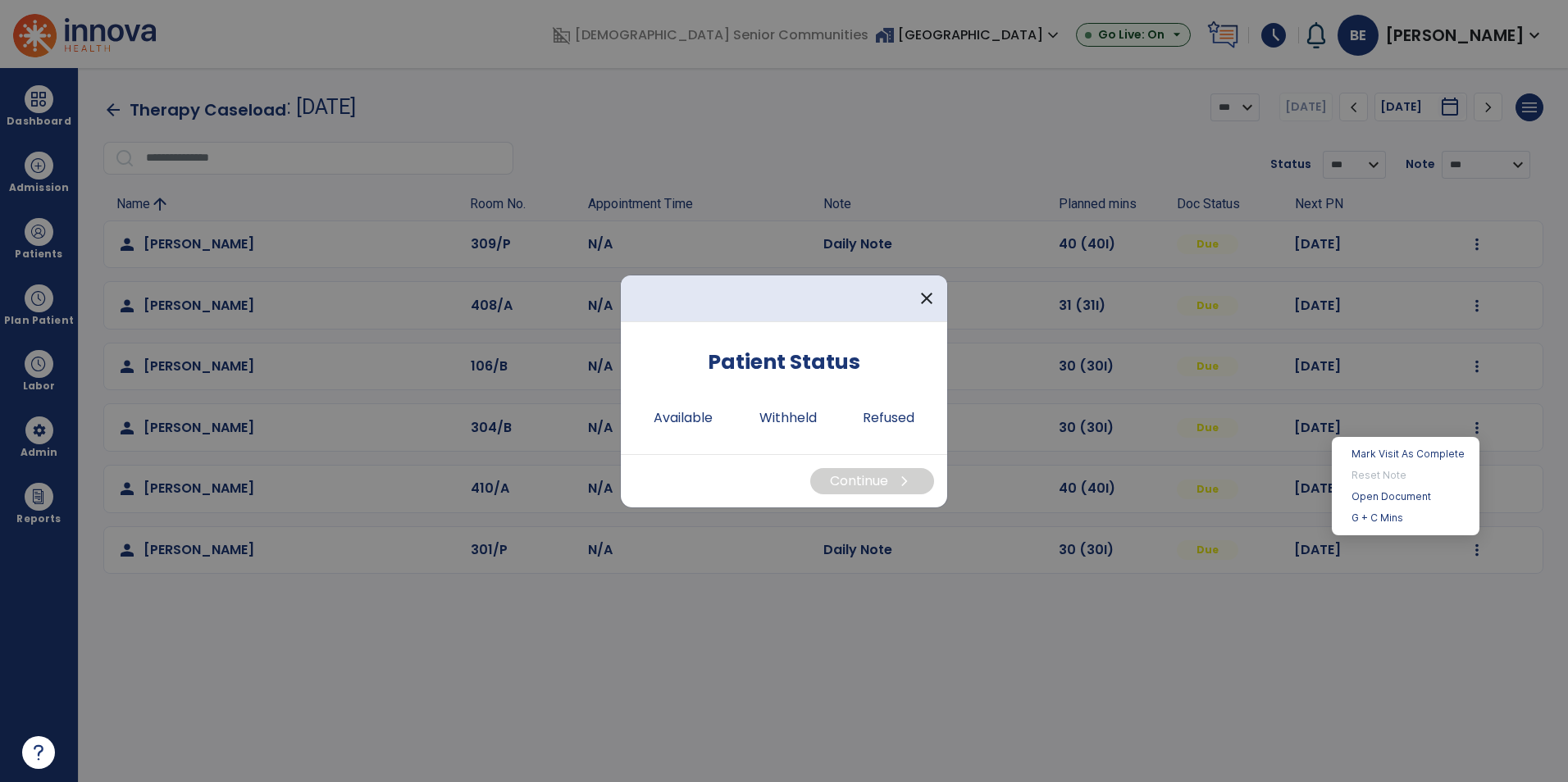 drag, startPoint x: 1470, startPoint y: 577, endPoint x: 1414, endPoint y: 649, distance: 91.21403 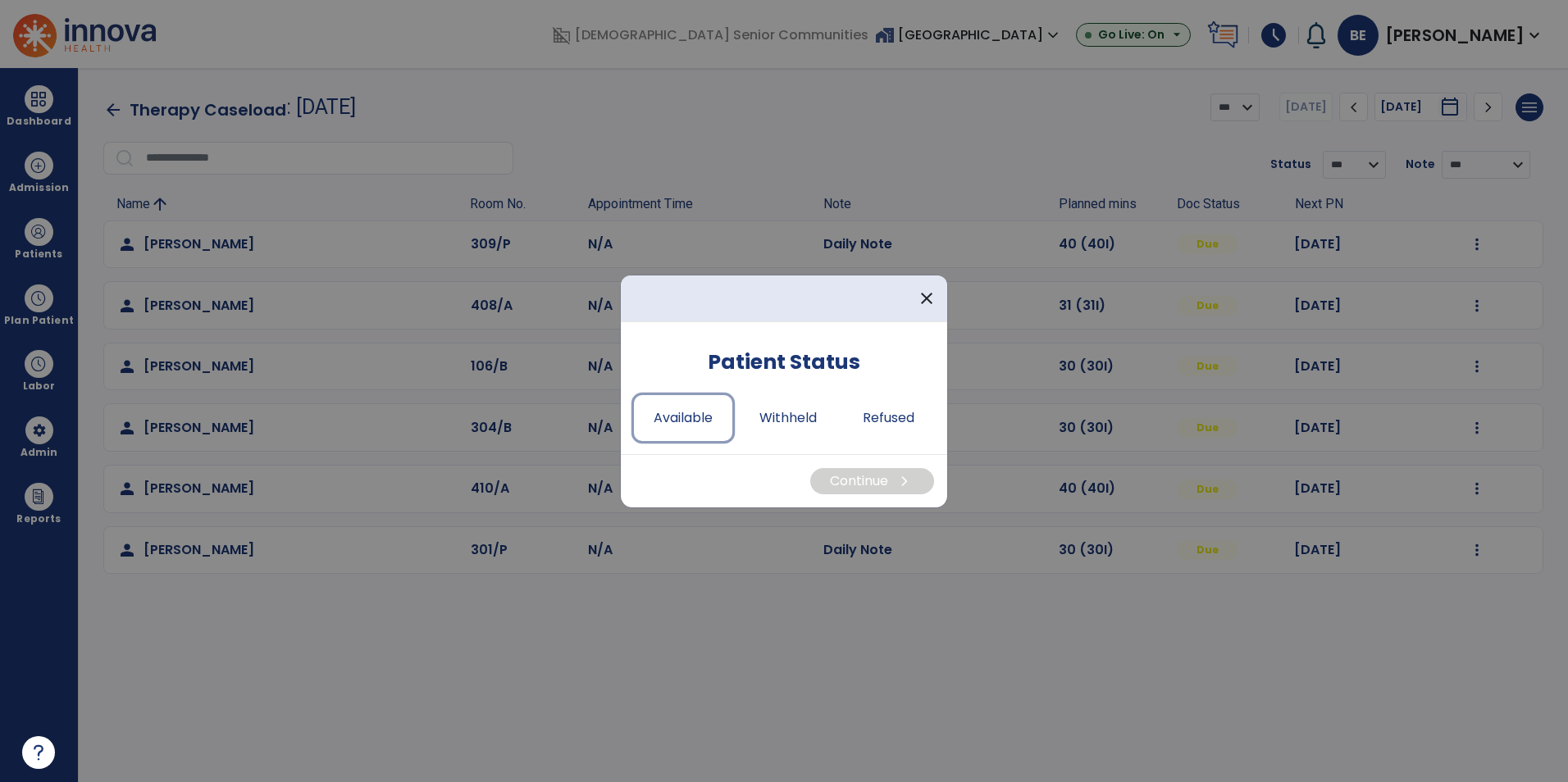 drag, startPoint x: 686, startPoint y: 422, endPoint x: 788, endPoint y: 446, distance: 104.785495 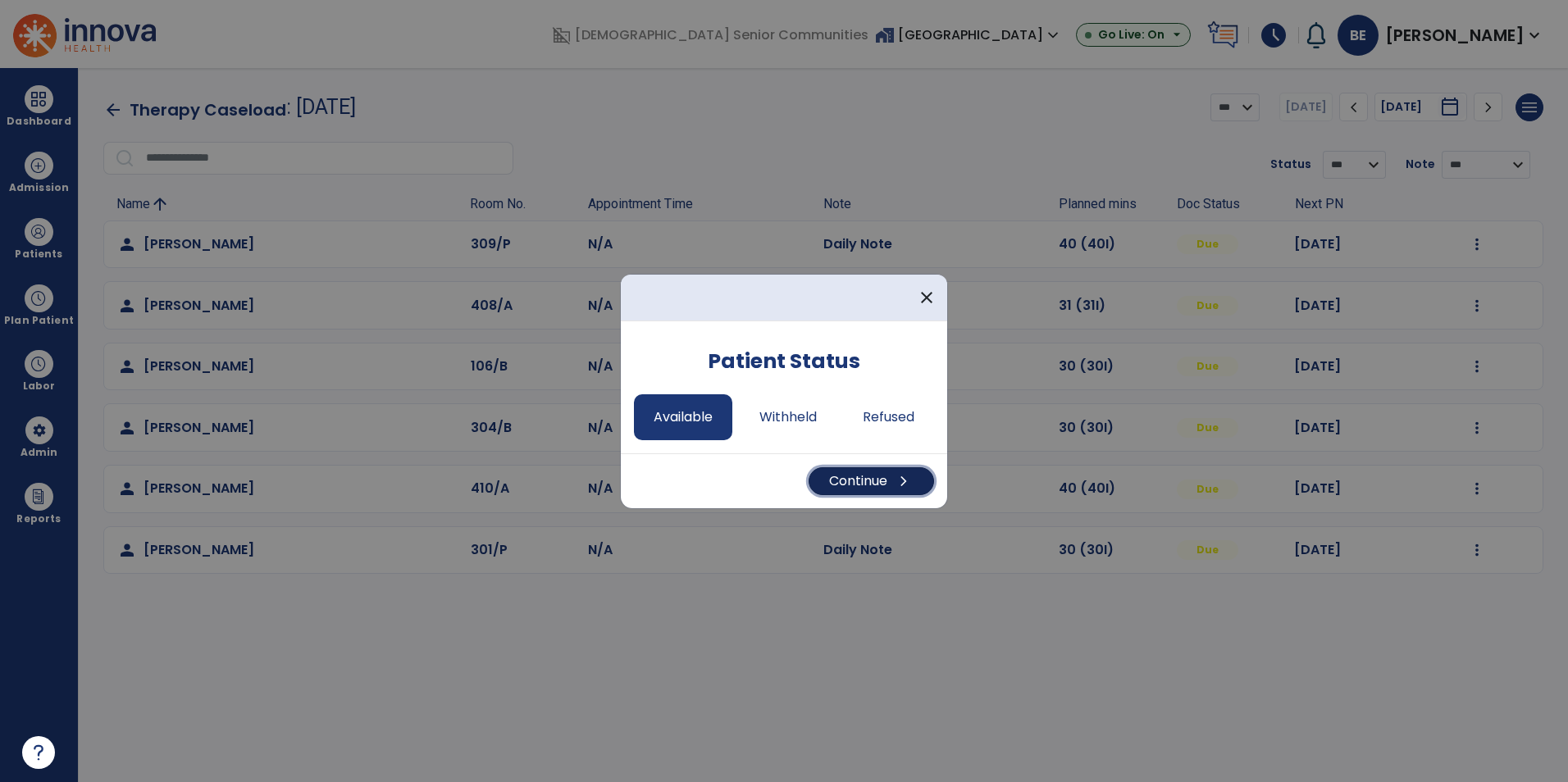 click on "Continue   chevron_right" at bounding box center (871, 481) 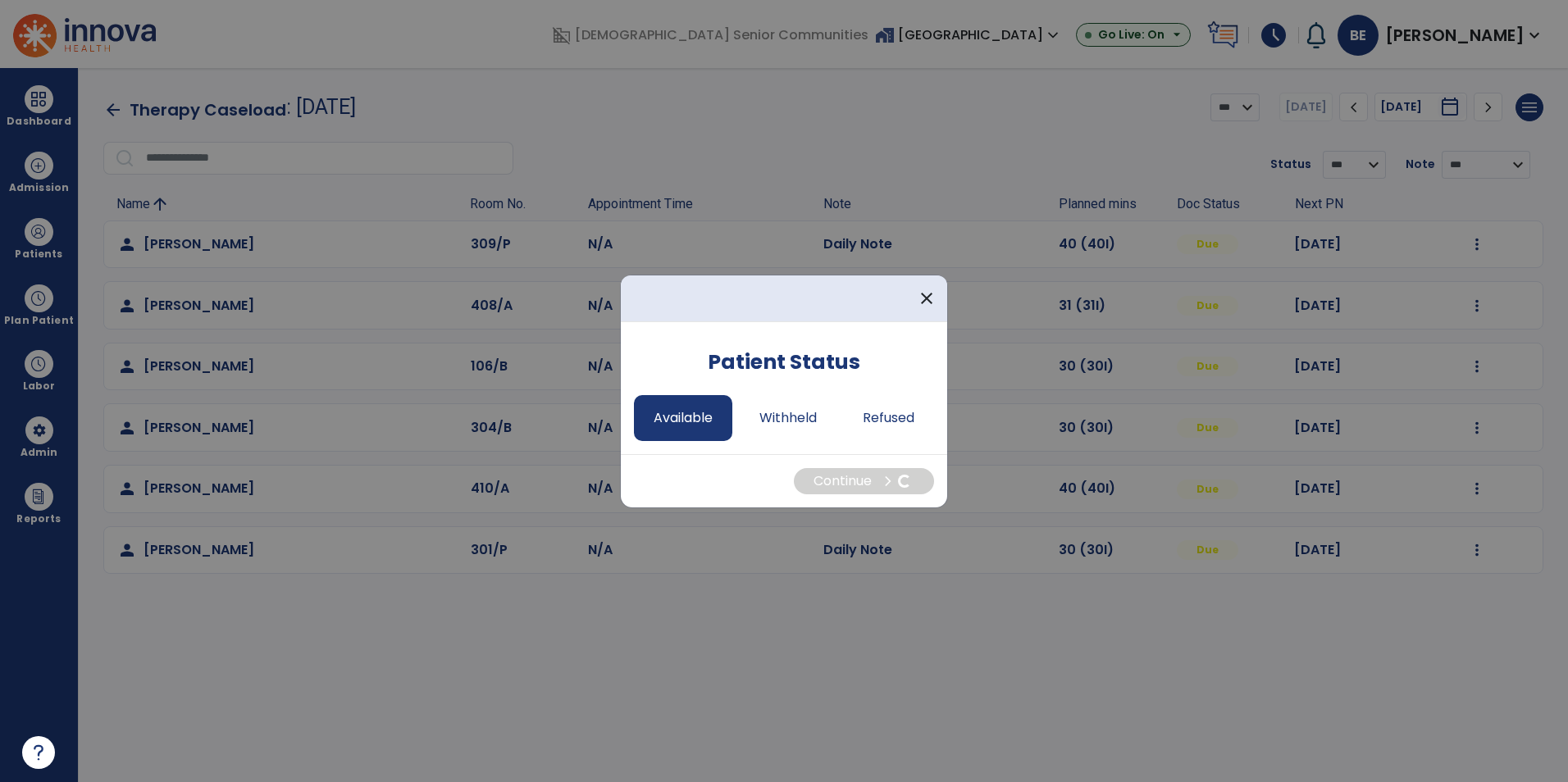 select on "*" 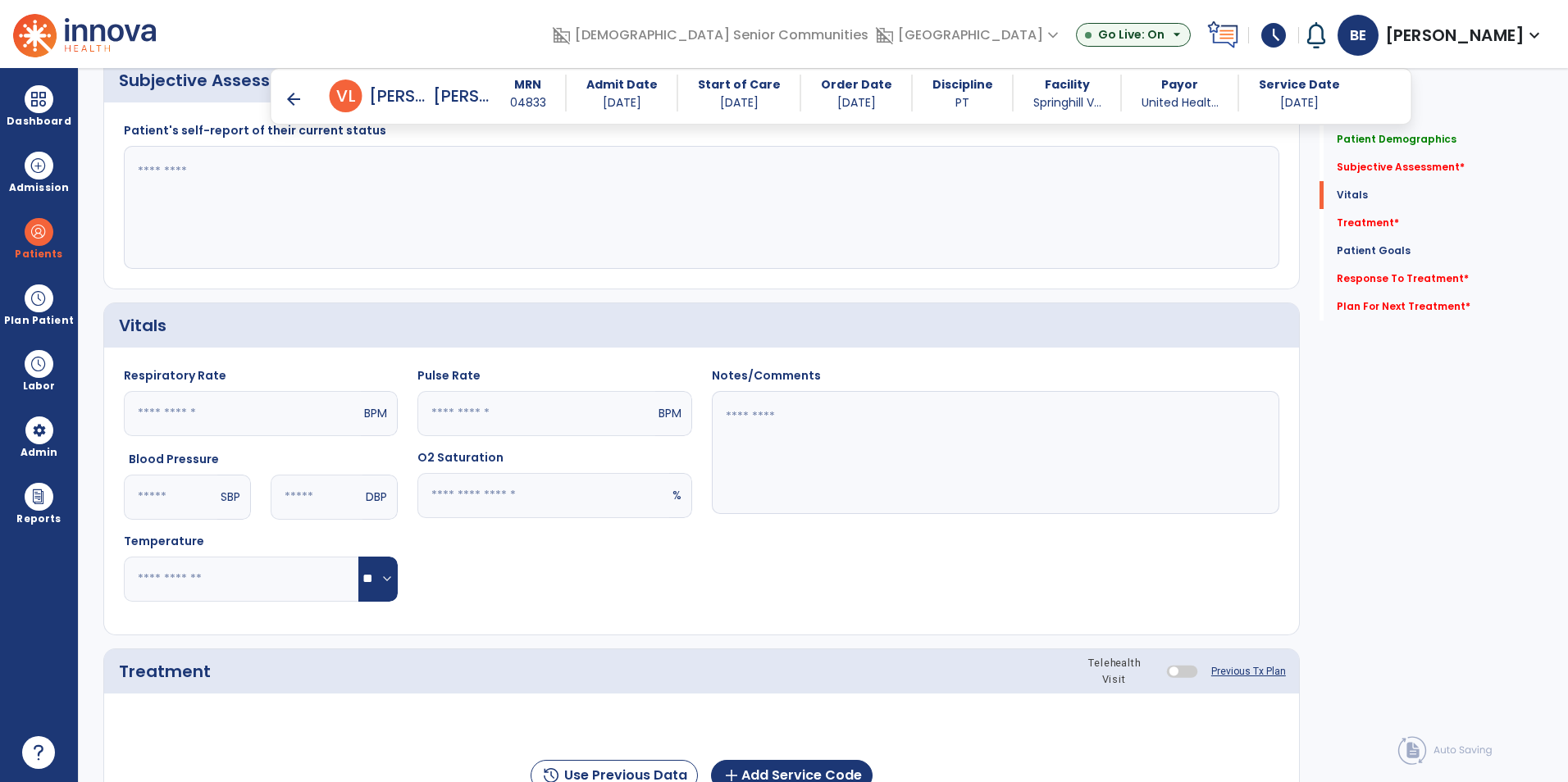 scroll, scrollTop: 656, scrollLeft: 0, axis: vertical 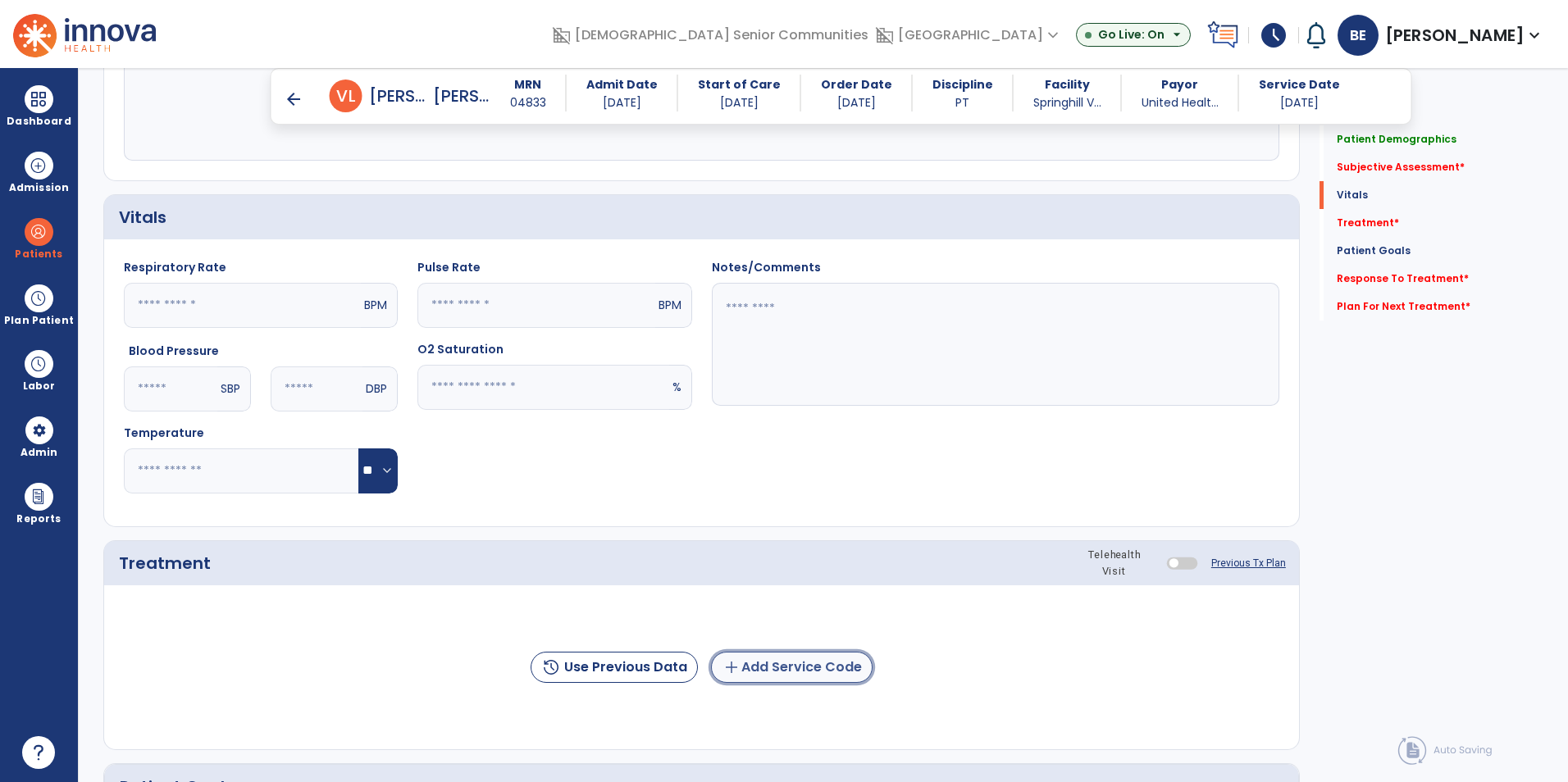 click on "add  Add Service Code" 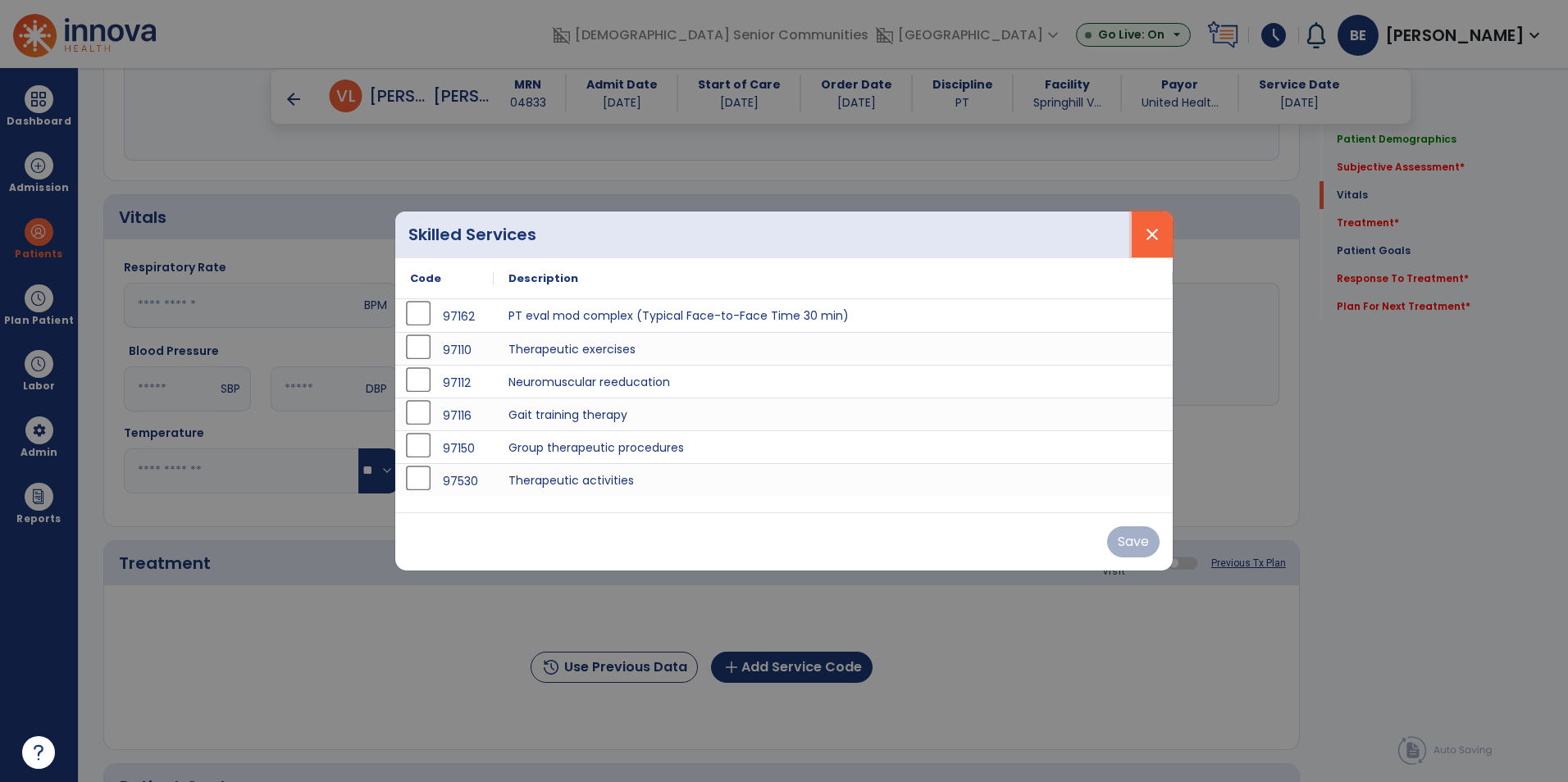 click on "close" at bounding box center [1152, 234] 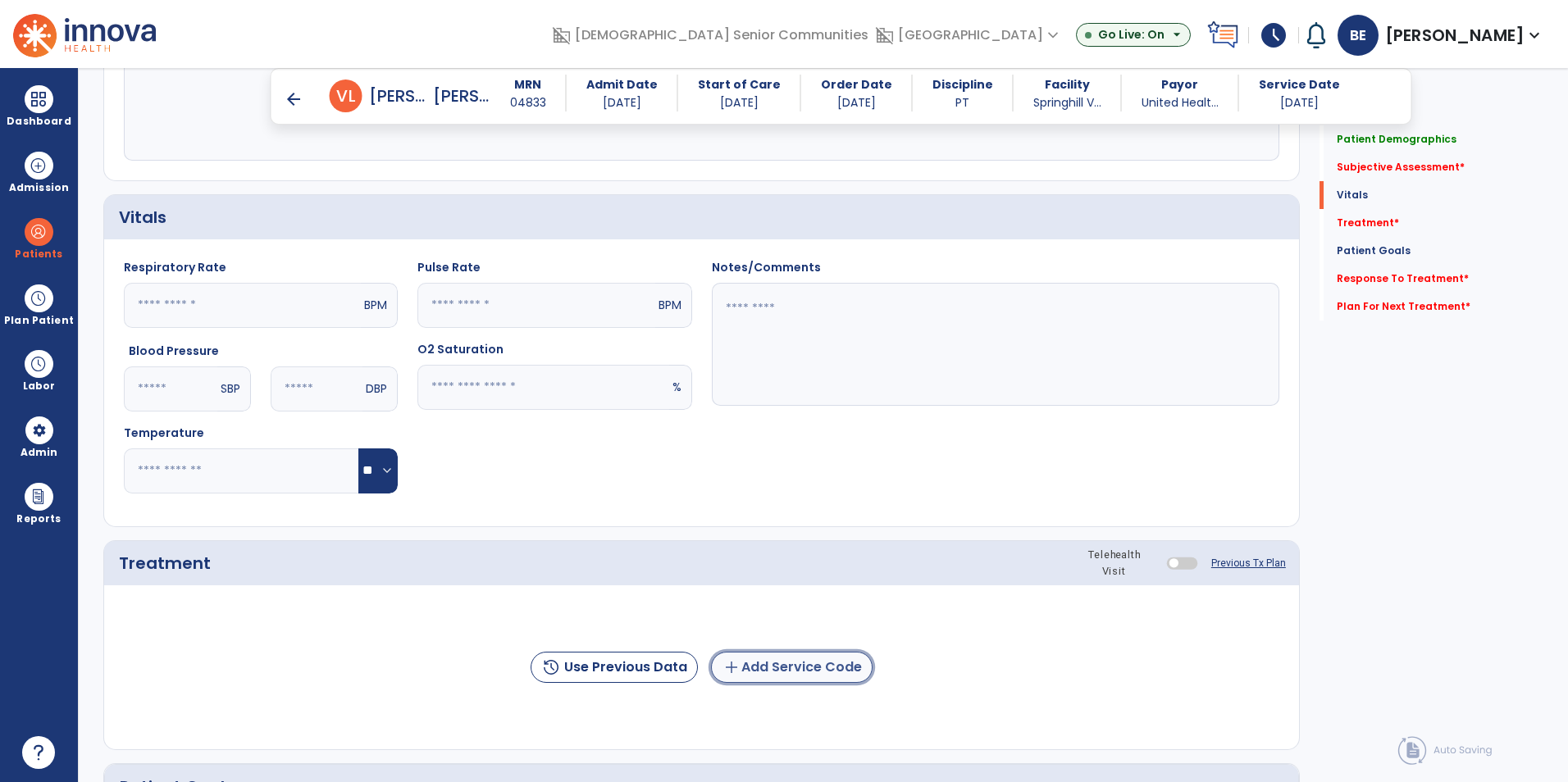 click on "add  Add Service Code" 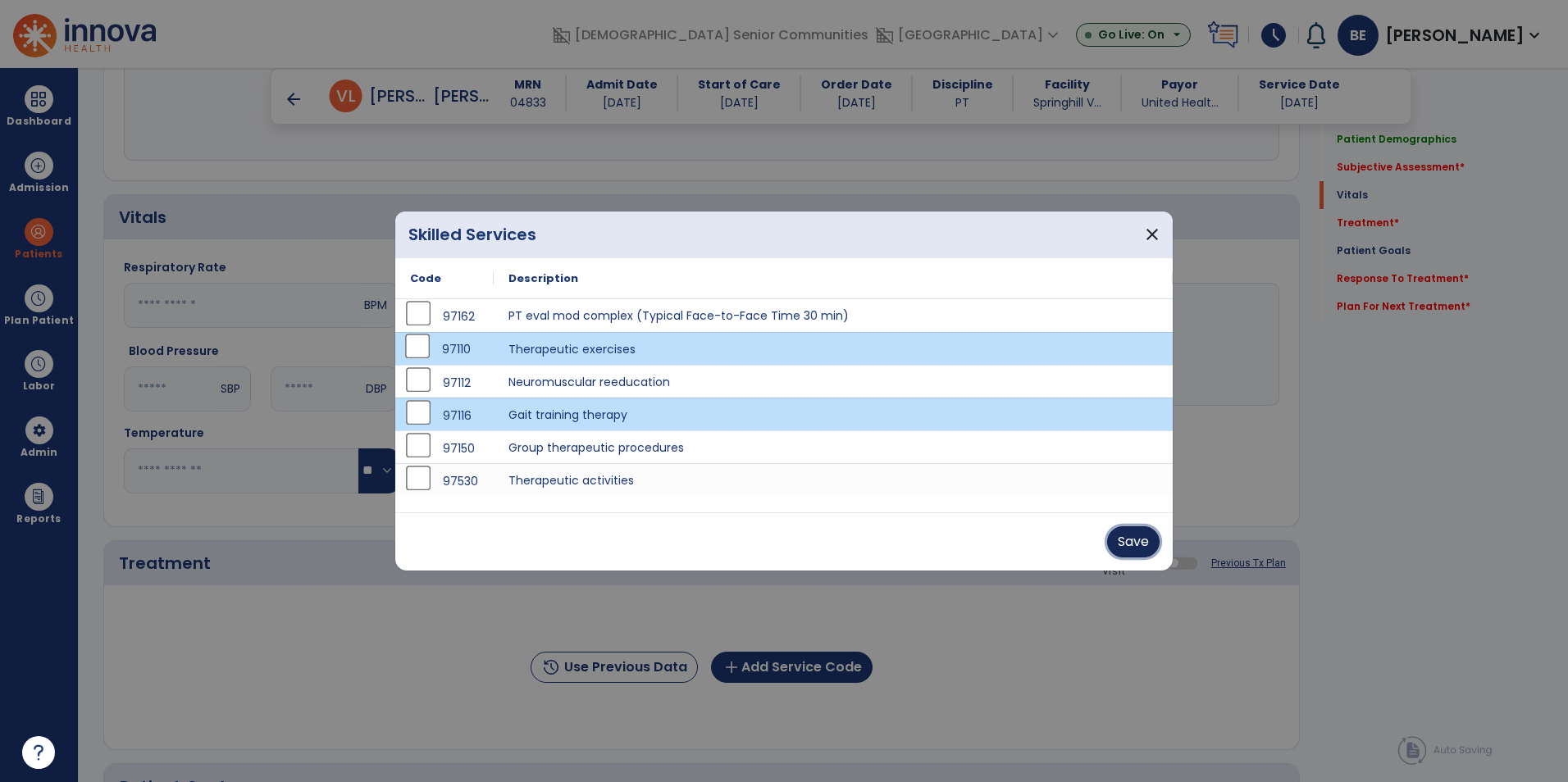 click on "Save" at bounding box center (1133, 542) 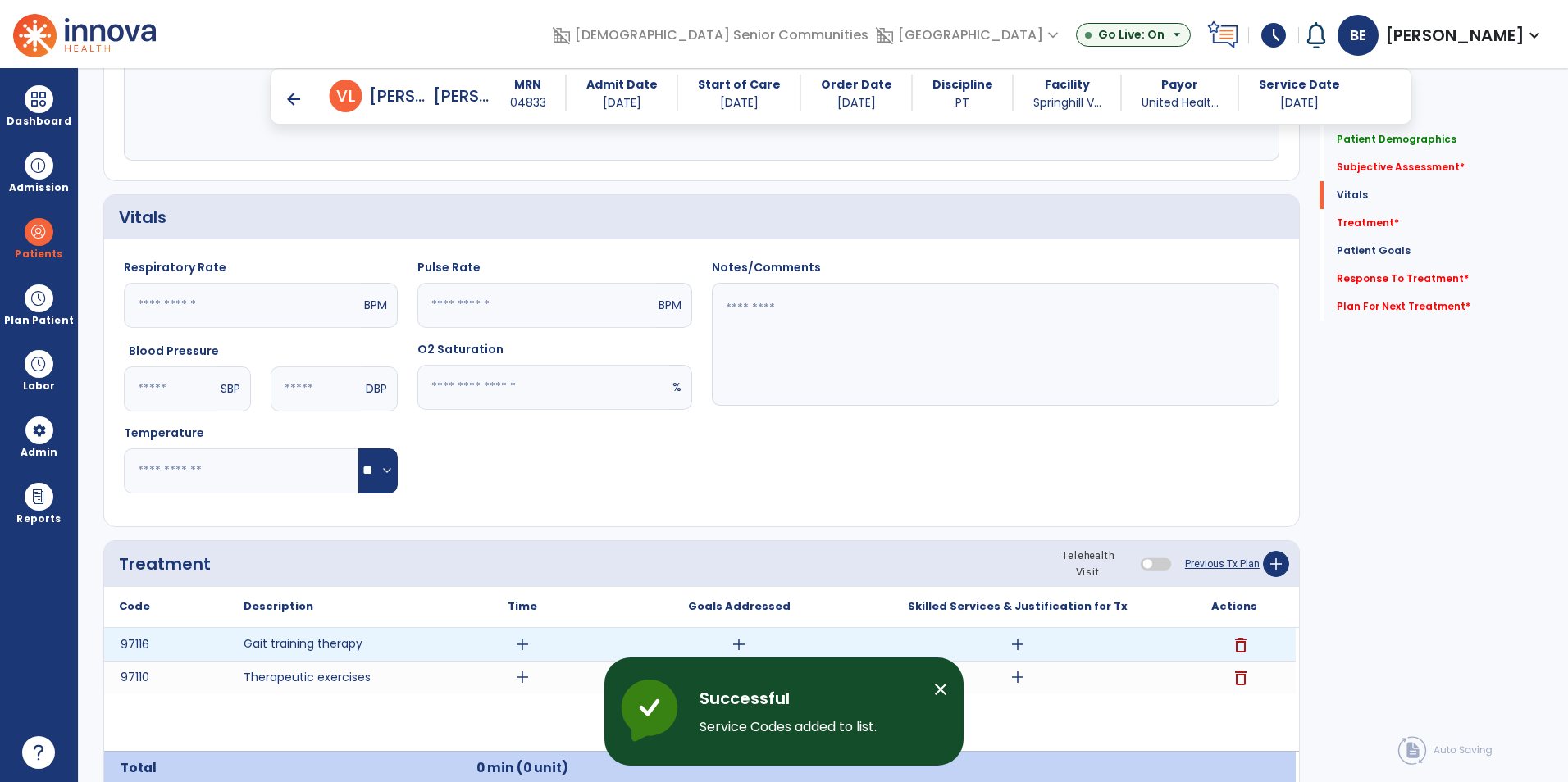 click on "add" at bounding box center (522, 644) 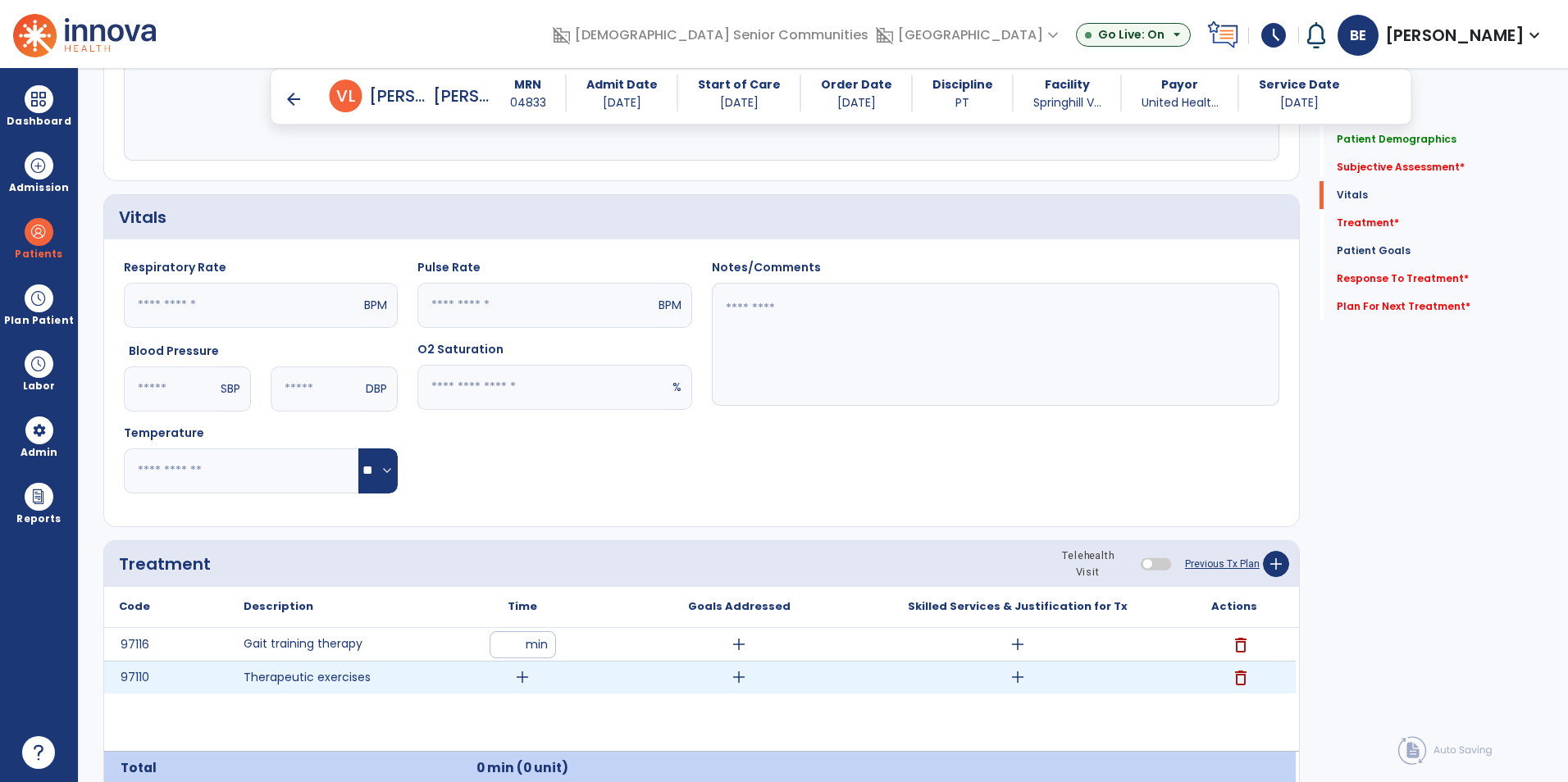type on "**" 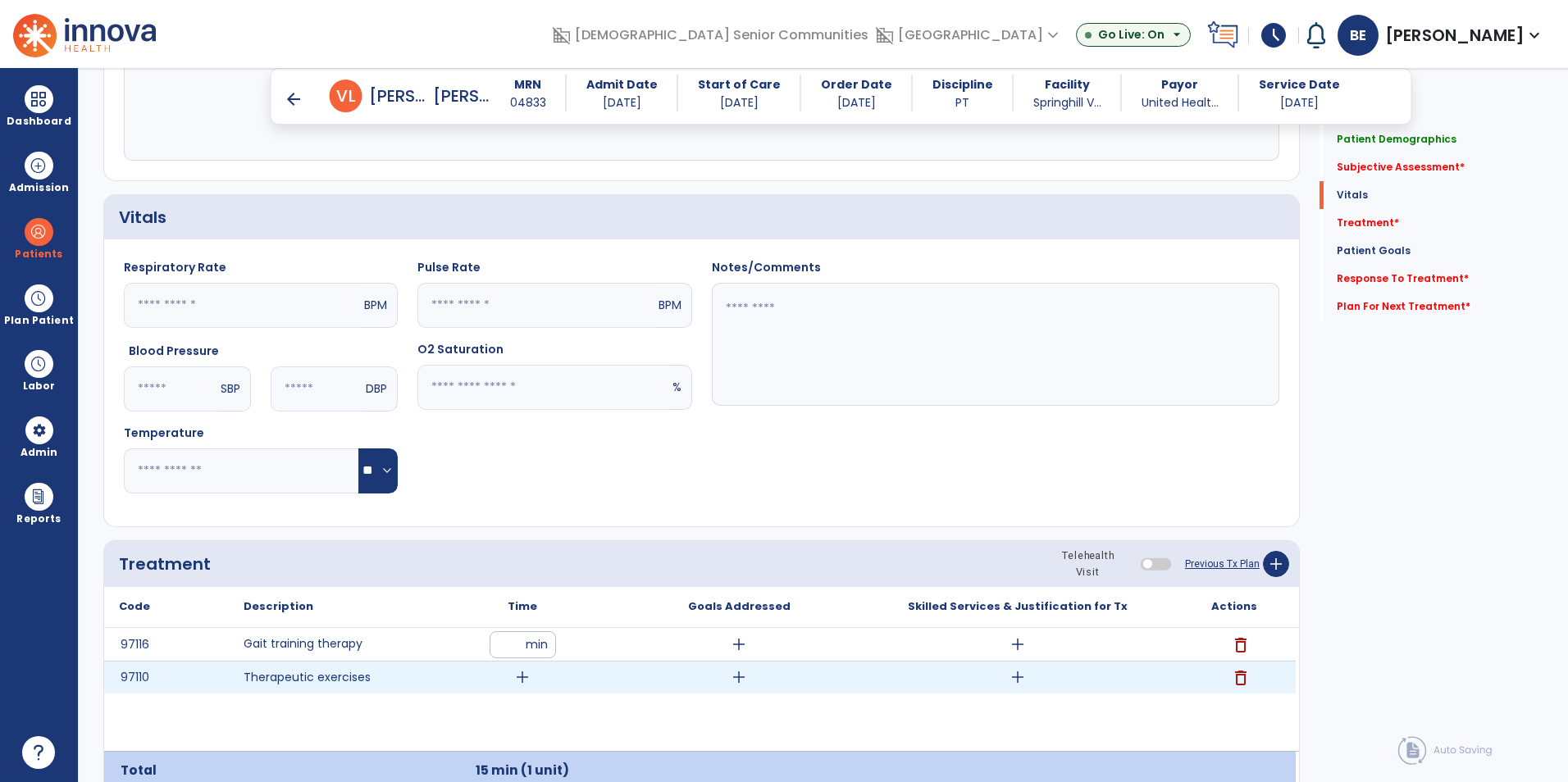 click on "delete" at bounding box center (1241, 678) 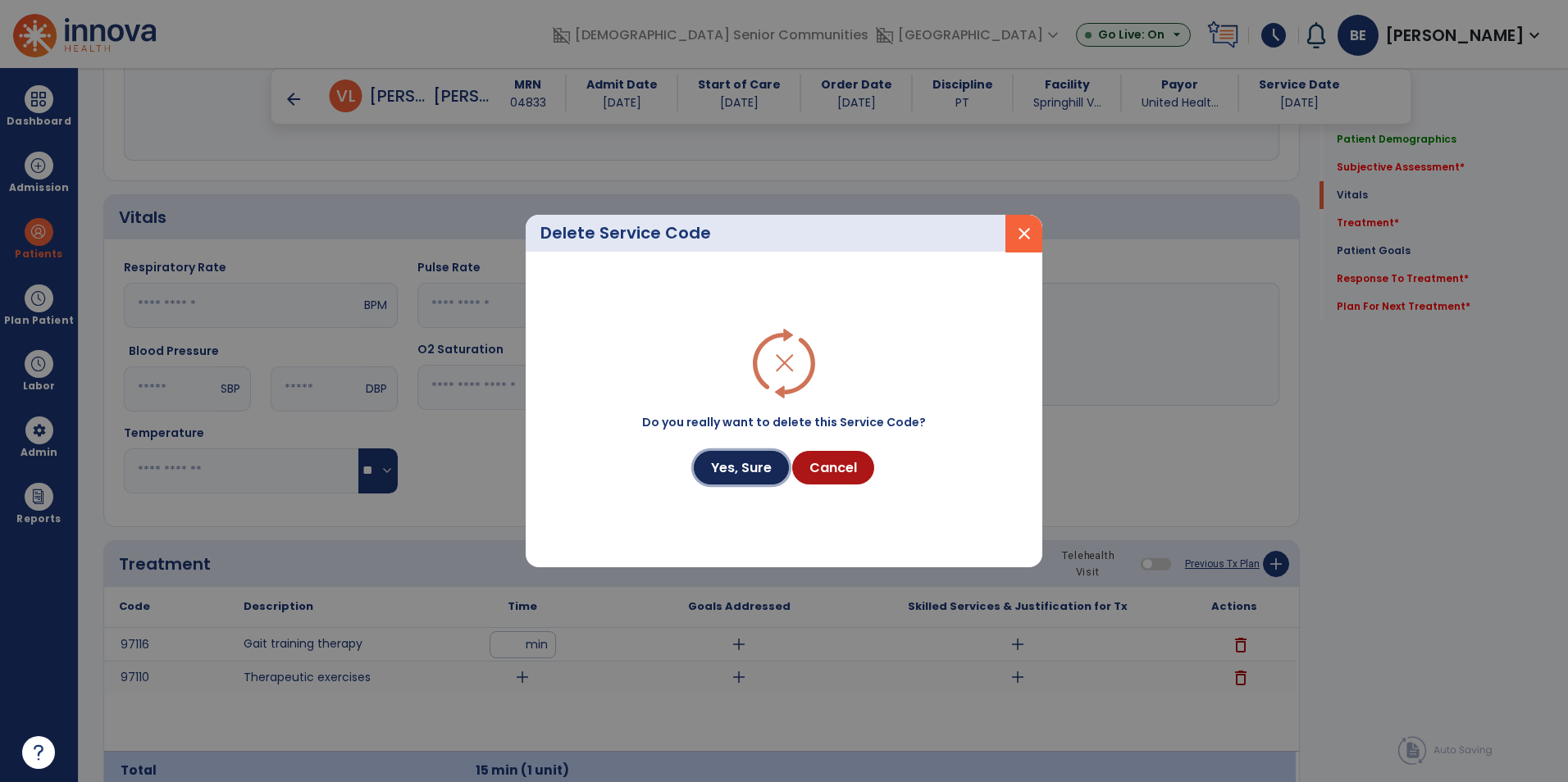 click on "Yes, Sure" at bounding box center [741, 467] 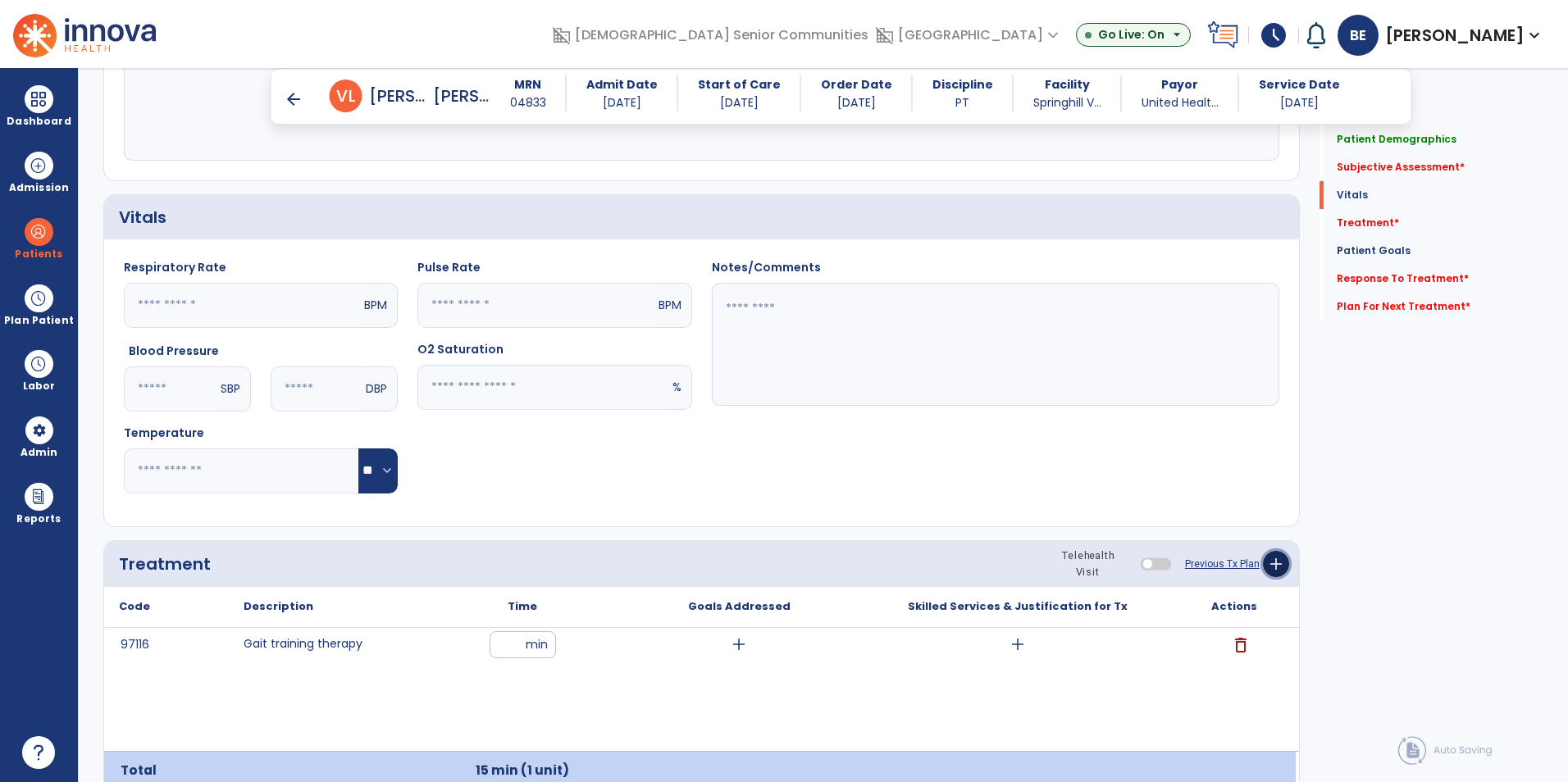 click on "add" 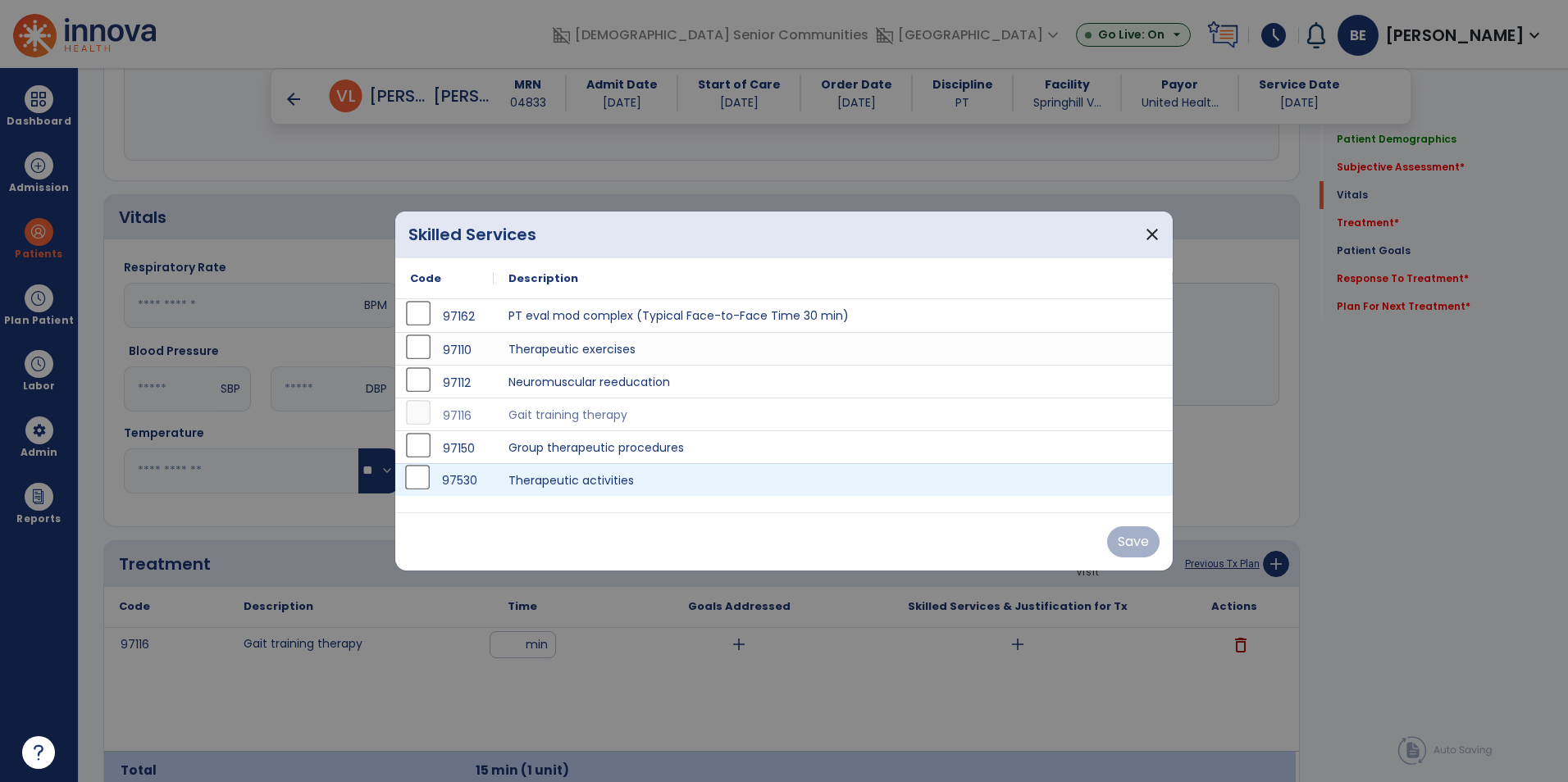 click on "97530" at bounding box center [444, 480] 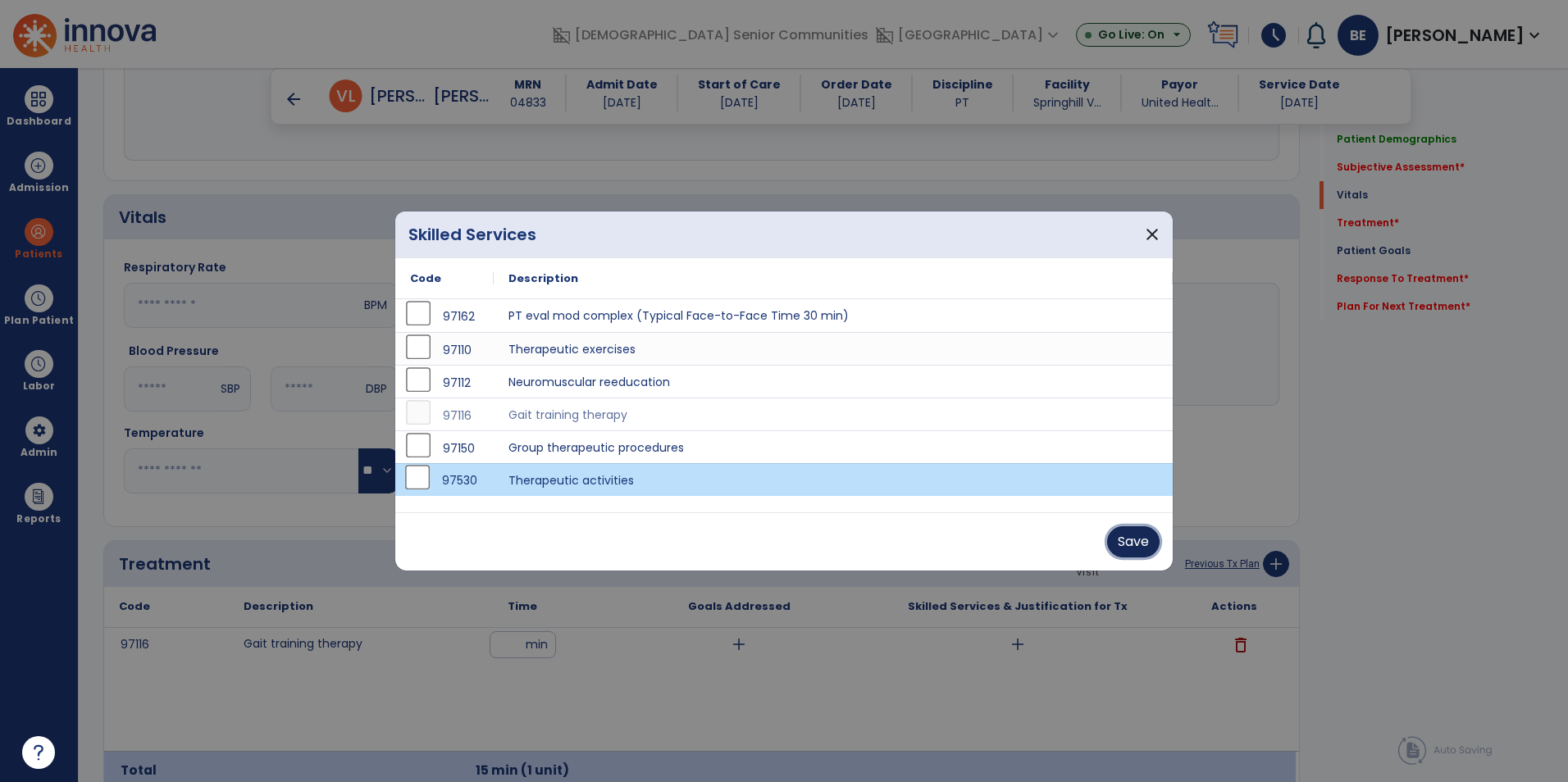 click on "Save" at bounding box center (1133, 542) 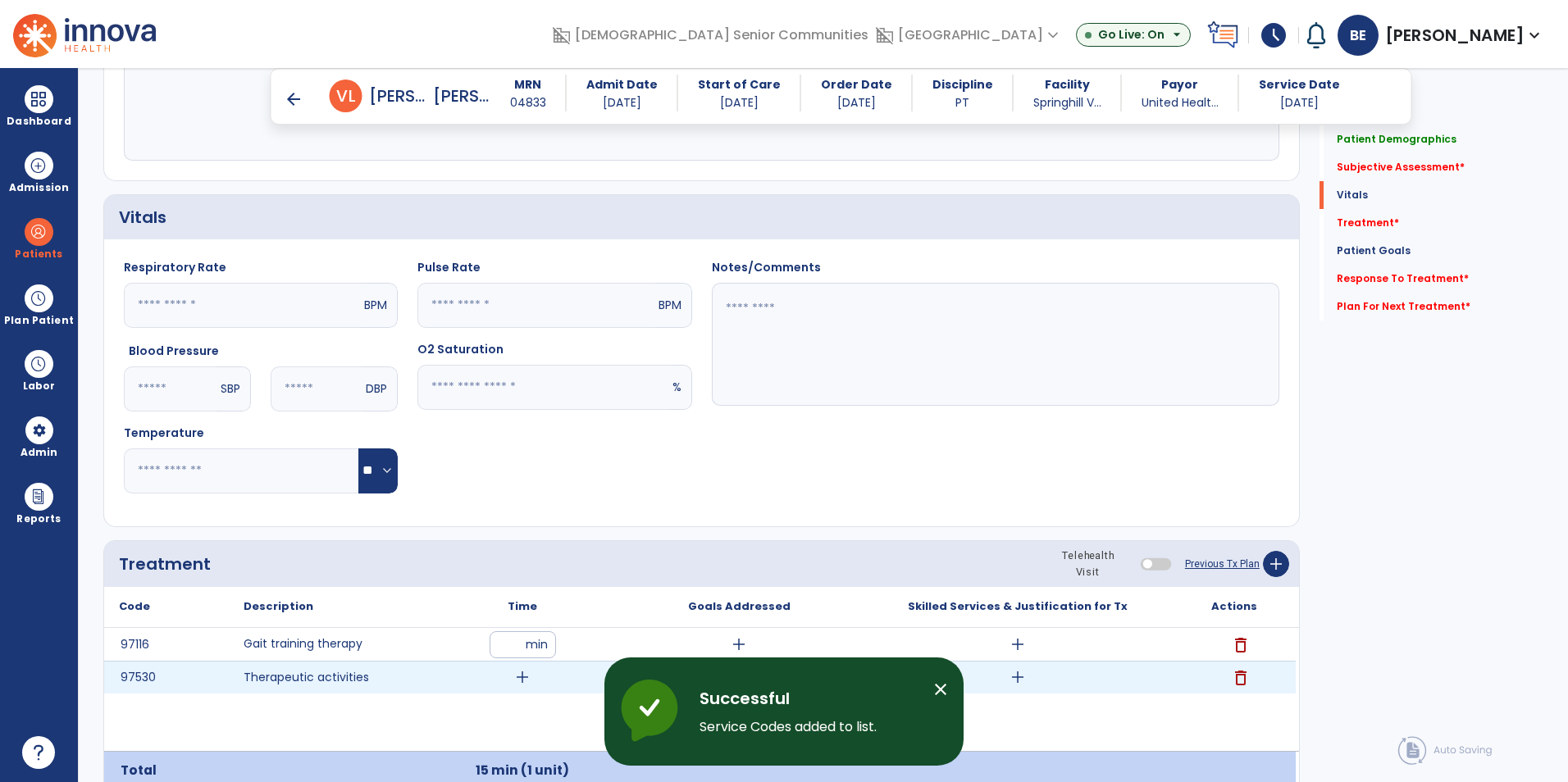 click on "add" at bounding box center [522, 677] 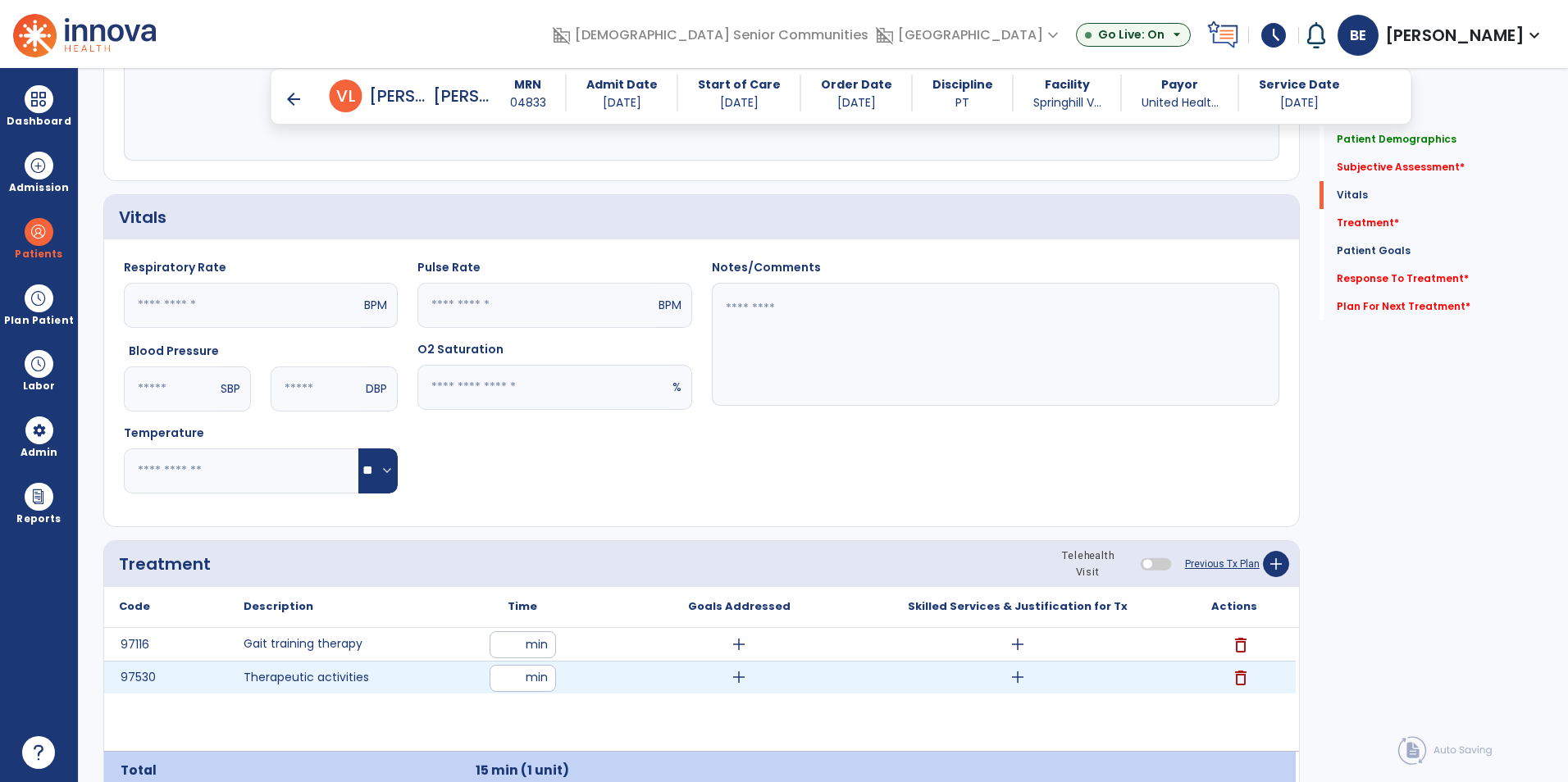 type on "**" 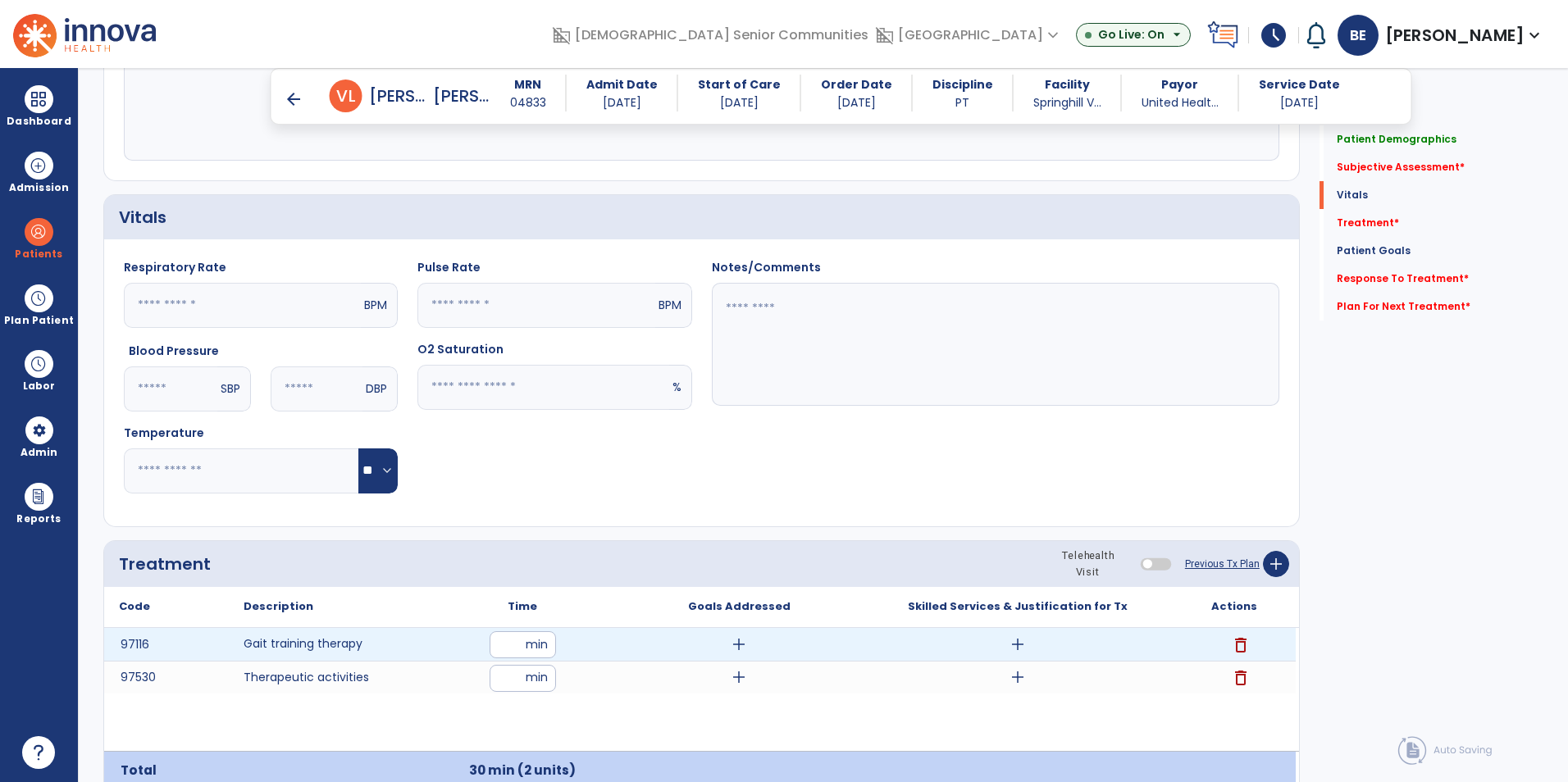 click on "add" at bounding box center [739, 644] 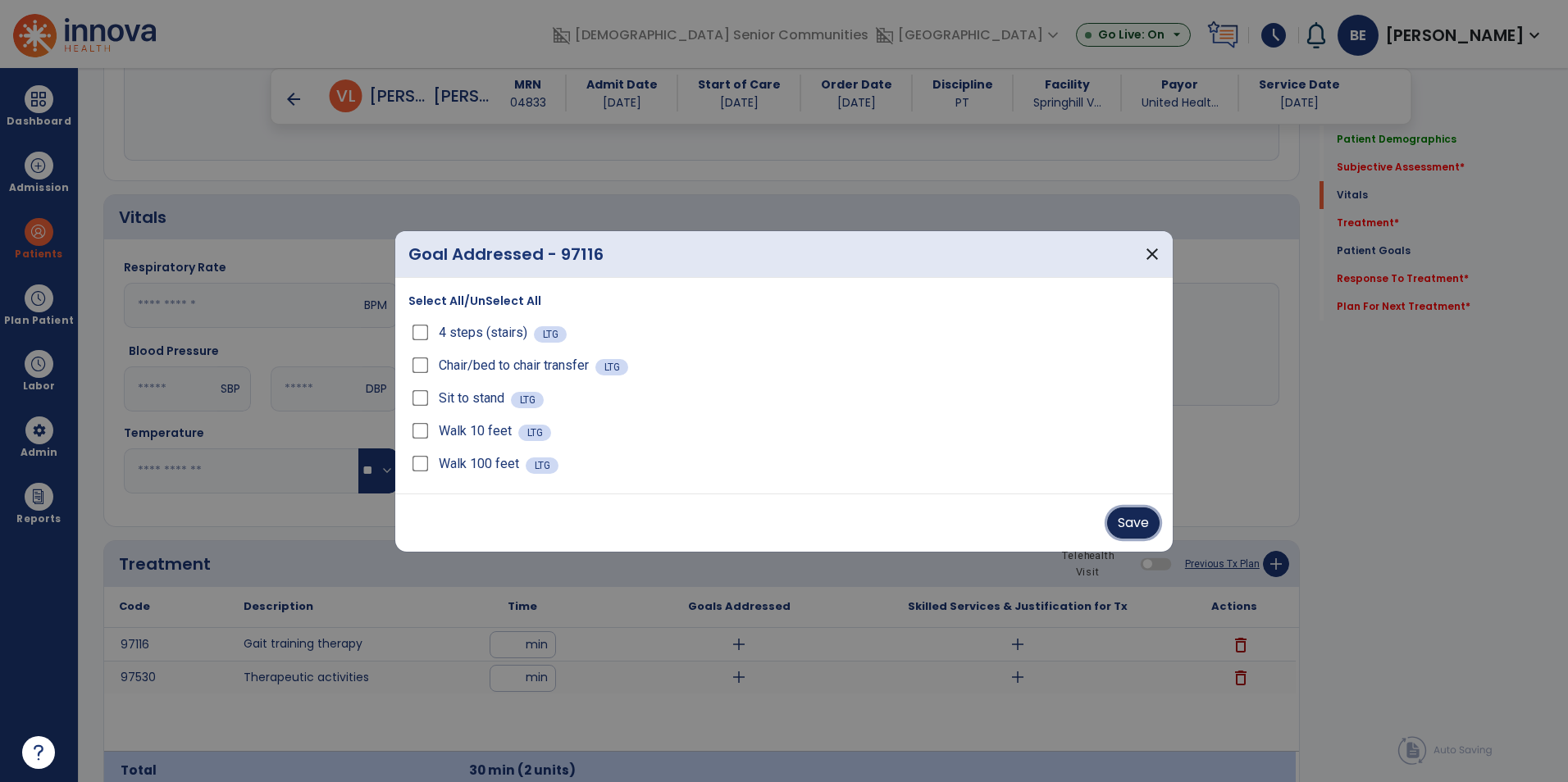 drag, startPoint x: 1141, startPoint y: 524, endPoint x: 1095, endPoint y: 571, distance: 65.7647 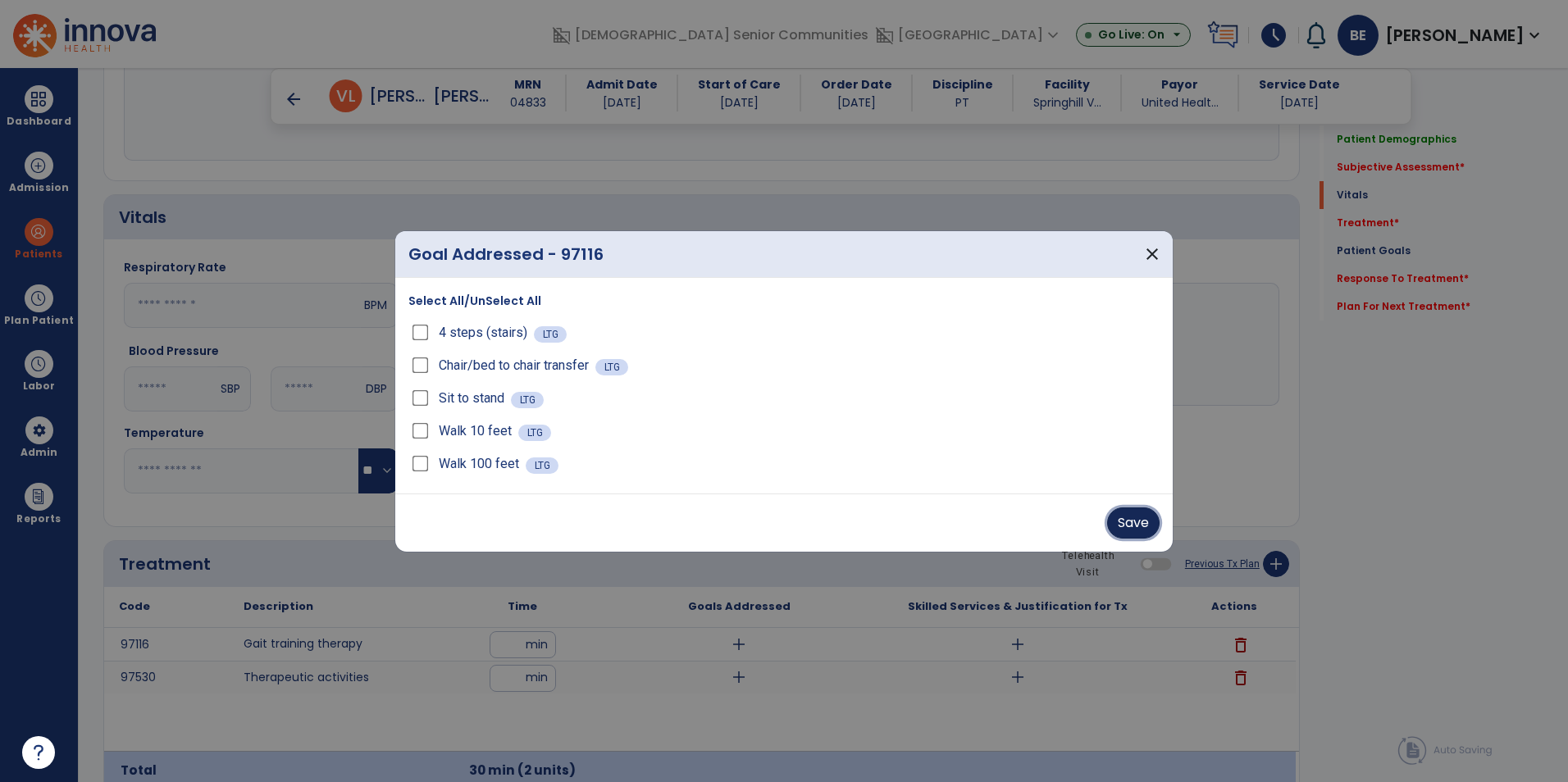click on "Save" at bounding box center [1133, 523] 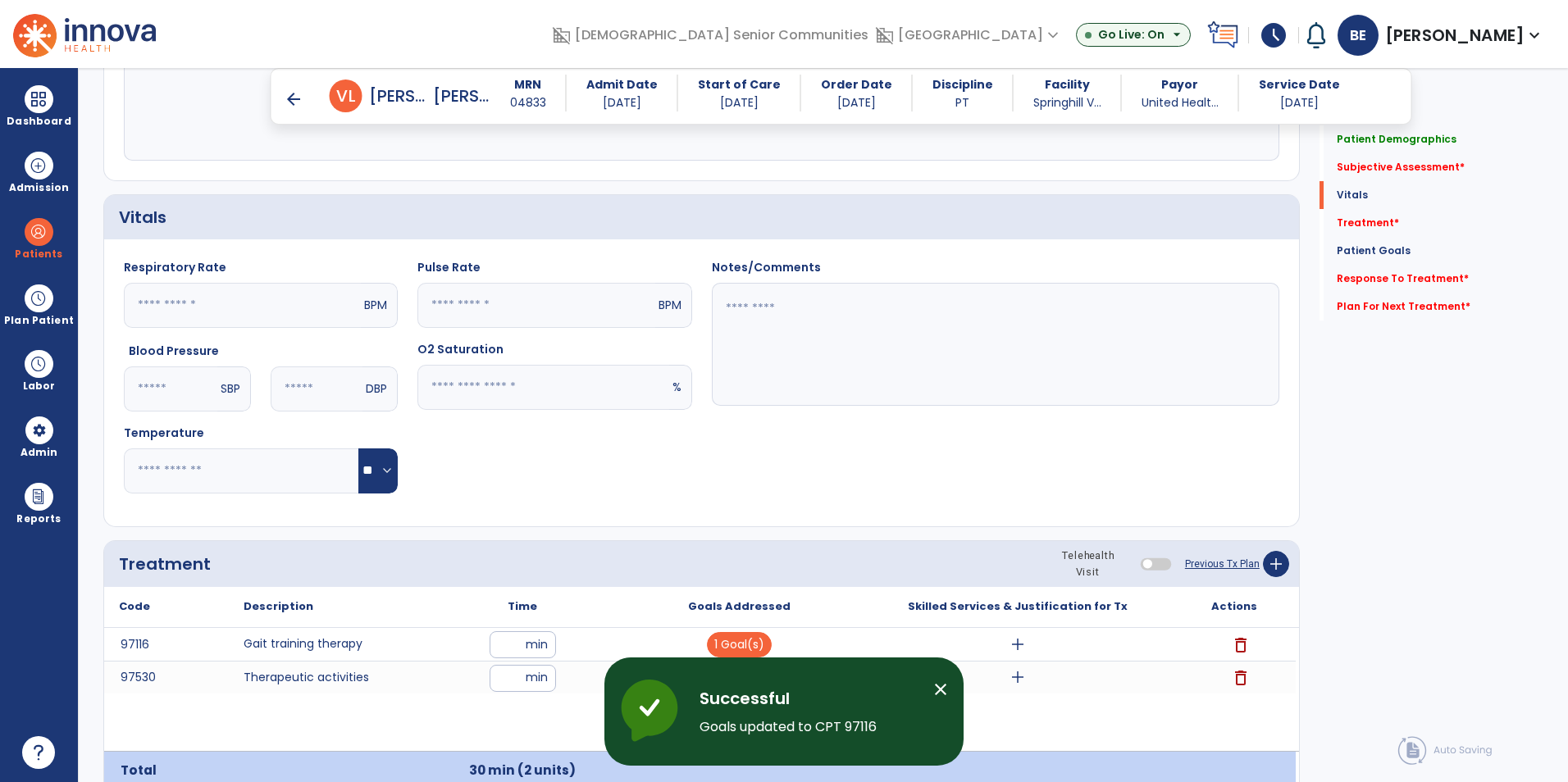 drag, startPoint x: 937, startPoint y: 693, endPoint x: 848, endPoint y: 705, distance: 89.805345 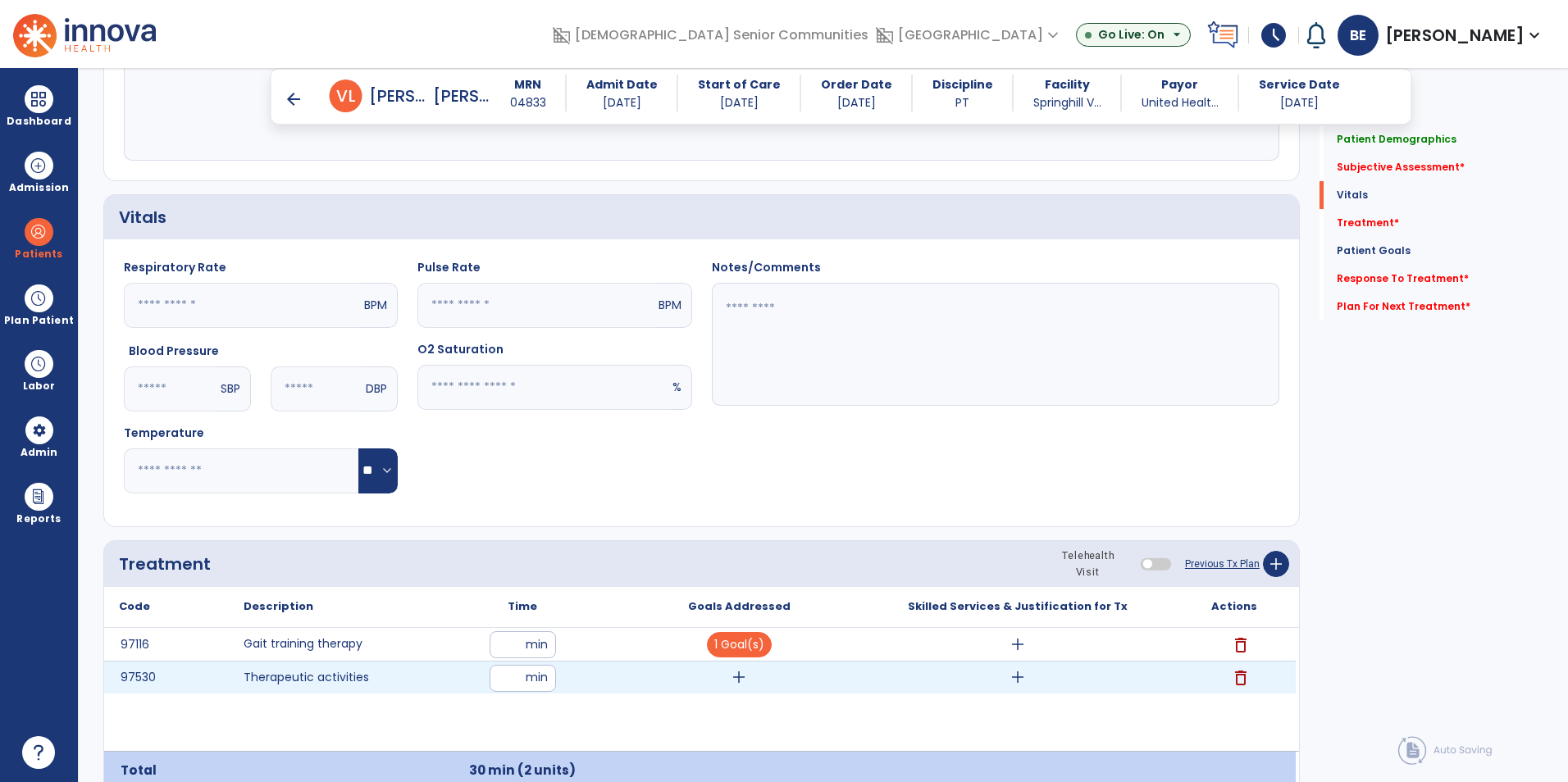 click on "add" at bounding box center (739, 677) 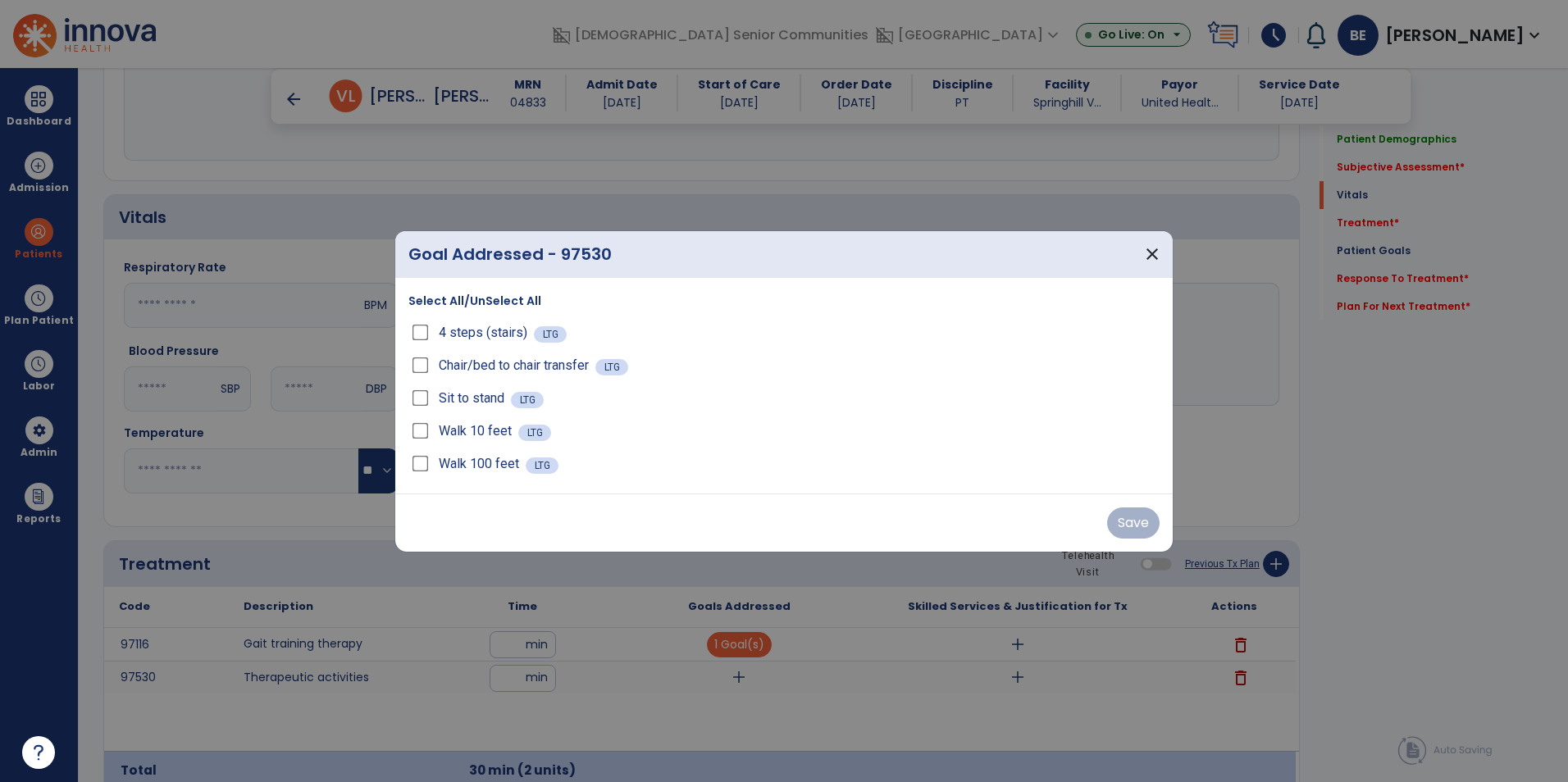 click on "Chair/bed to chair transfer  LTG" at bounding box center (784, 366) 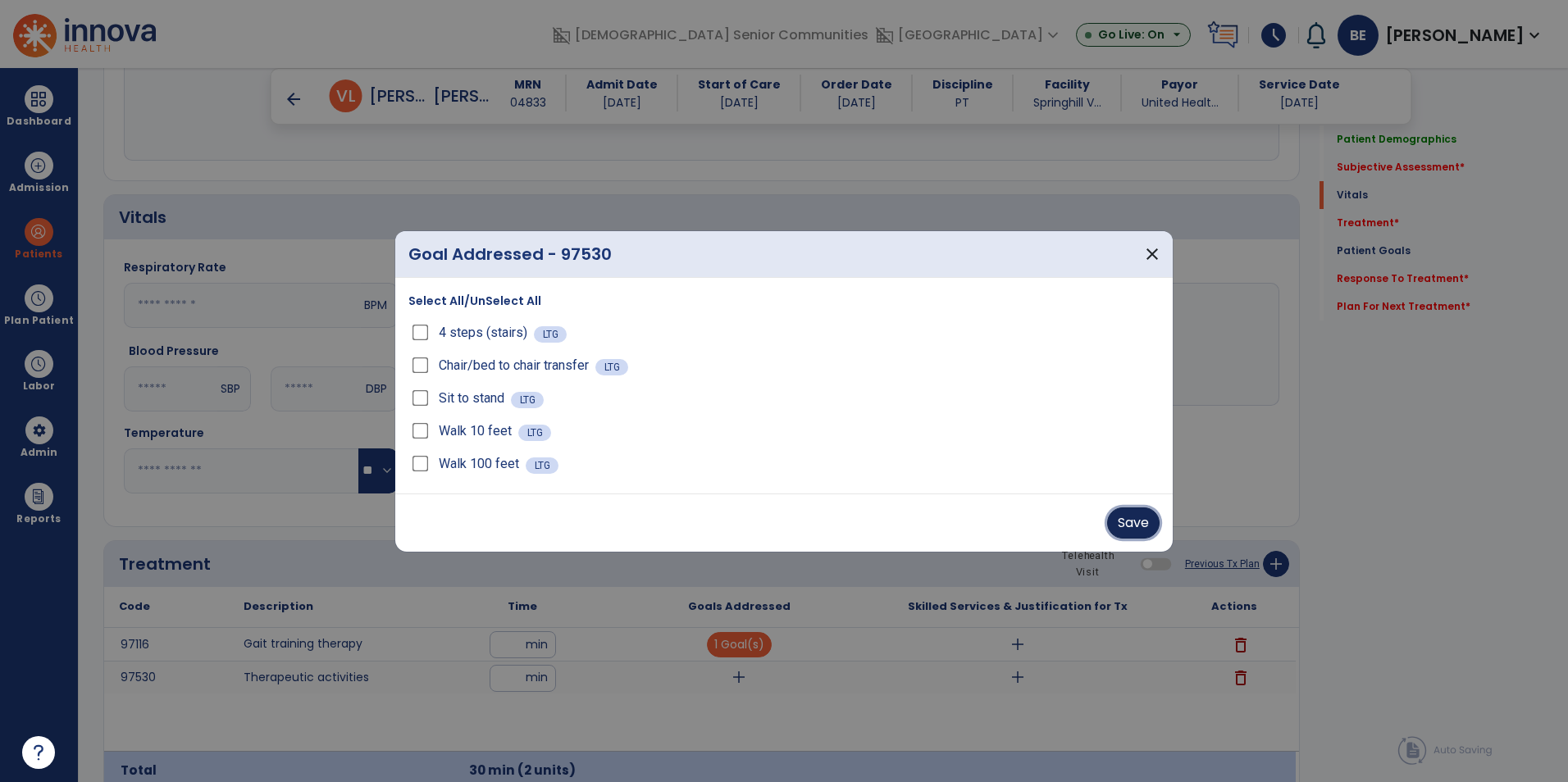 click on "Save" at bounding box center [1133, 523] 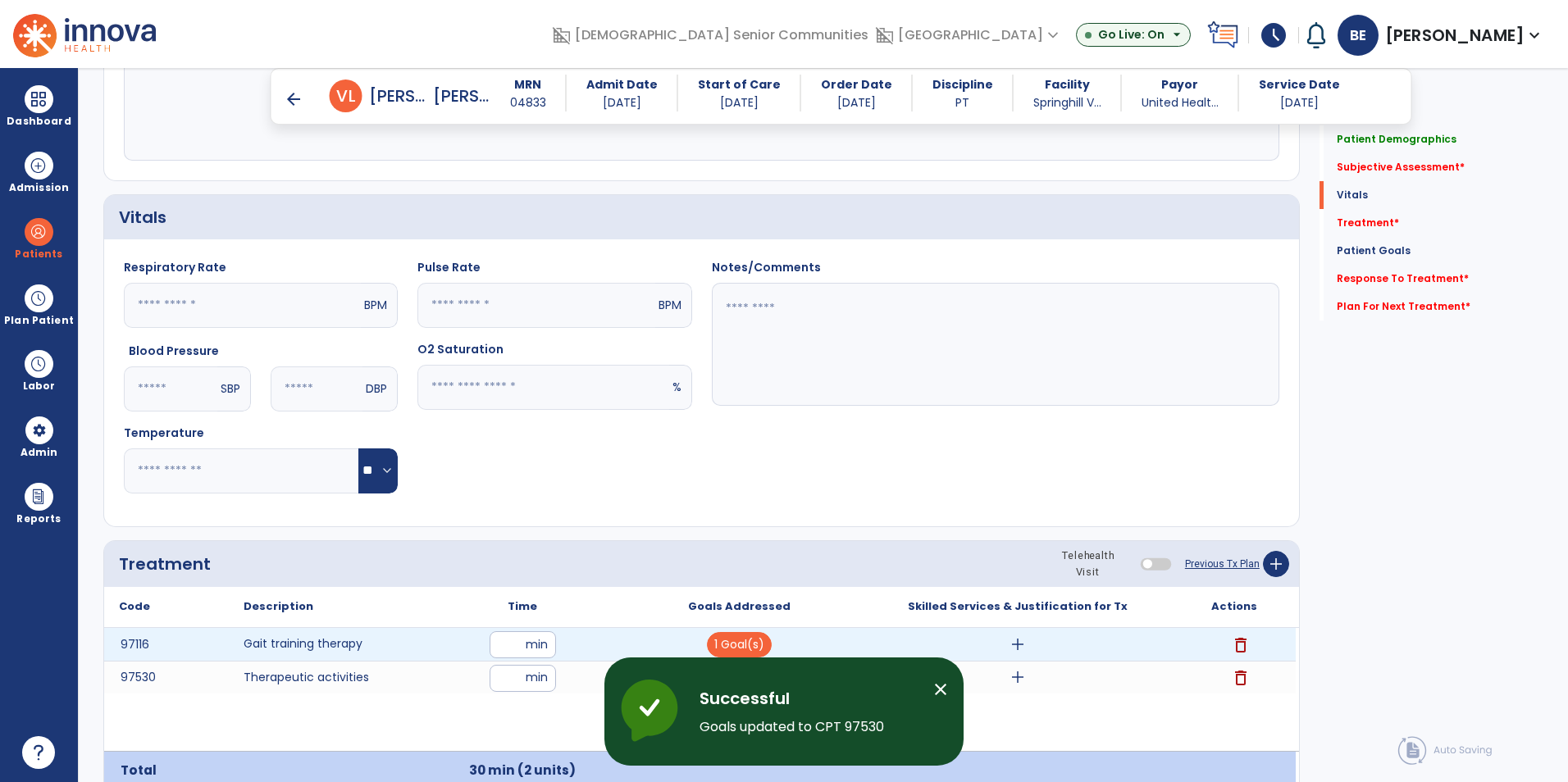 click on "add" at bounding box center [1018, 644] 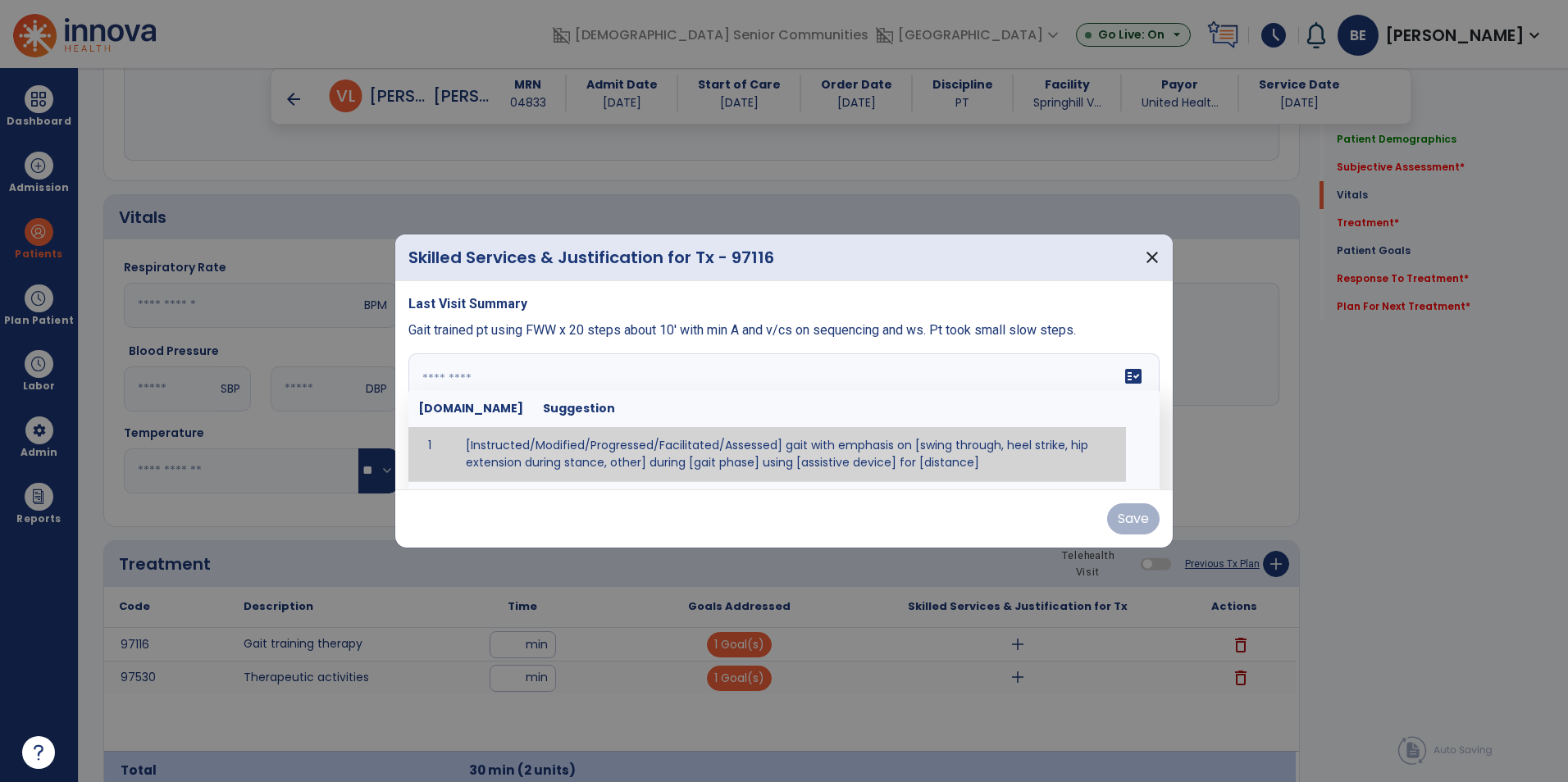 drag, startPoint x: 626, startPoint y: 403, endPoint x: 1022, endPoint y: 326, distance: 403.41666 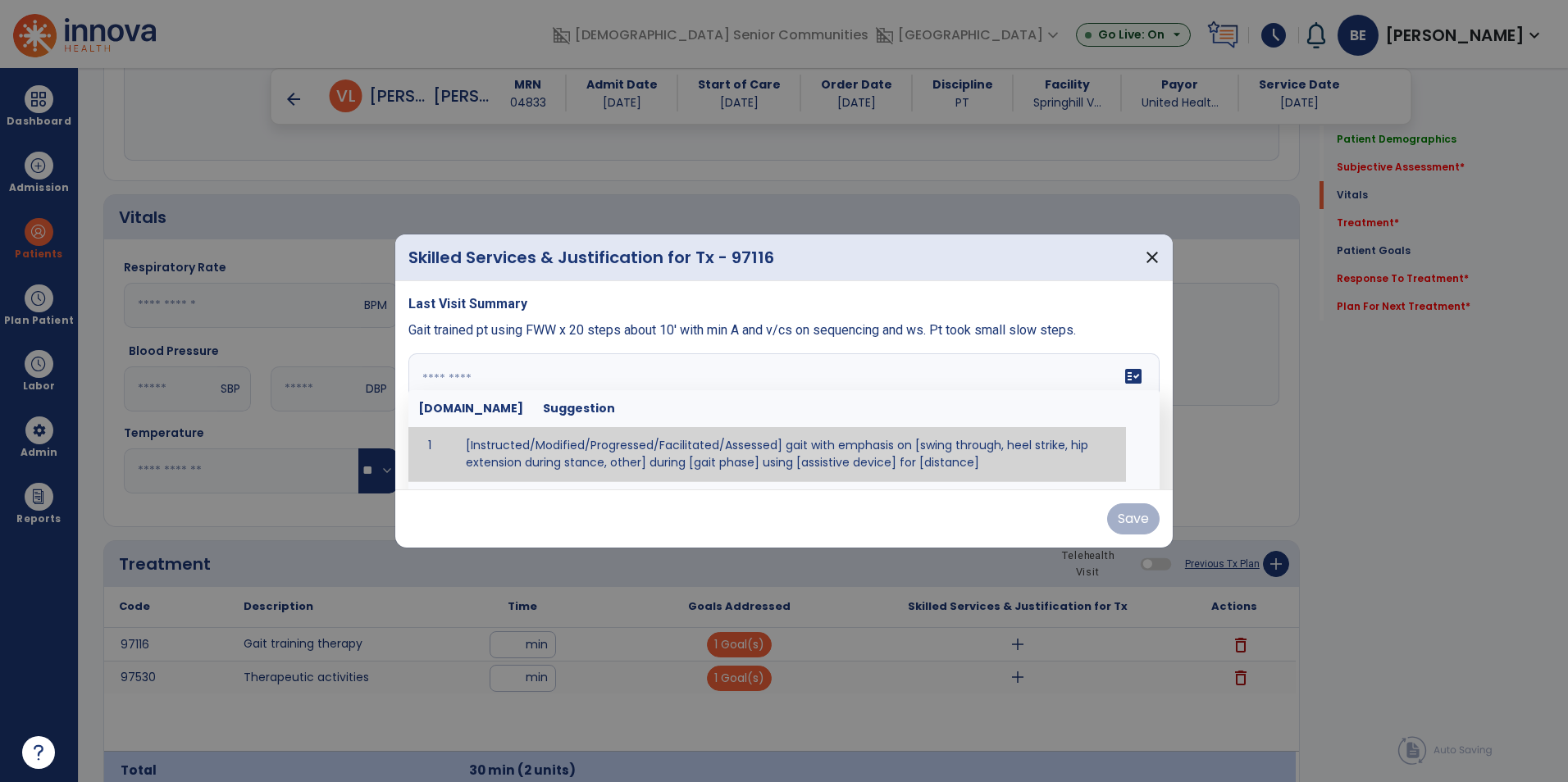 click on "fact_check  [DOMAIN_NAME] Suggestion 1 [Instructed/Modified/Progressed/Facilitated/Assessed] gait with emphasis on [swing through, heel strike, hip extension during stance, other] during [gait phase] using [assistive device] for [distance] 2 [Instructed/Modified/Progressed/Facilitated/Assessed] use of [assistive device] and [NWB, PWB, step-to gait pattern, step through gait pattern] 3 [Instructed/Modified/Progressed/Facilitated/Assessed] patient's ability to [ascend/descend # of steps, perform directional changes, walk on even/uneven surfaces, pick-up objects off floor, velocity changes, other] using [assistive device]. 4 [Instructed/Modified/Progressed/Facilitated/Assessed] pre-gait activities including [identify exercise] in order to prepare for gait training. 5" at bounding box center (784, 415) 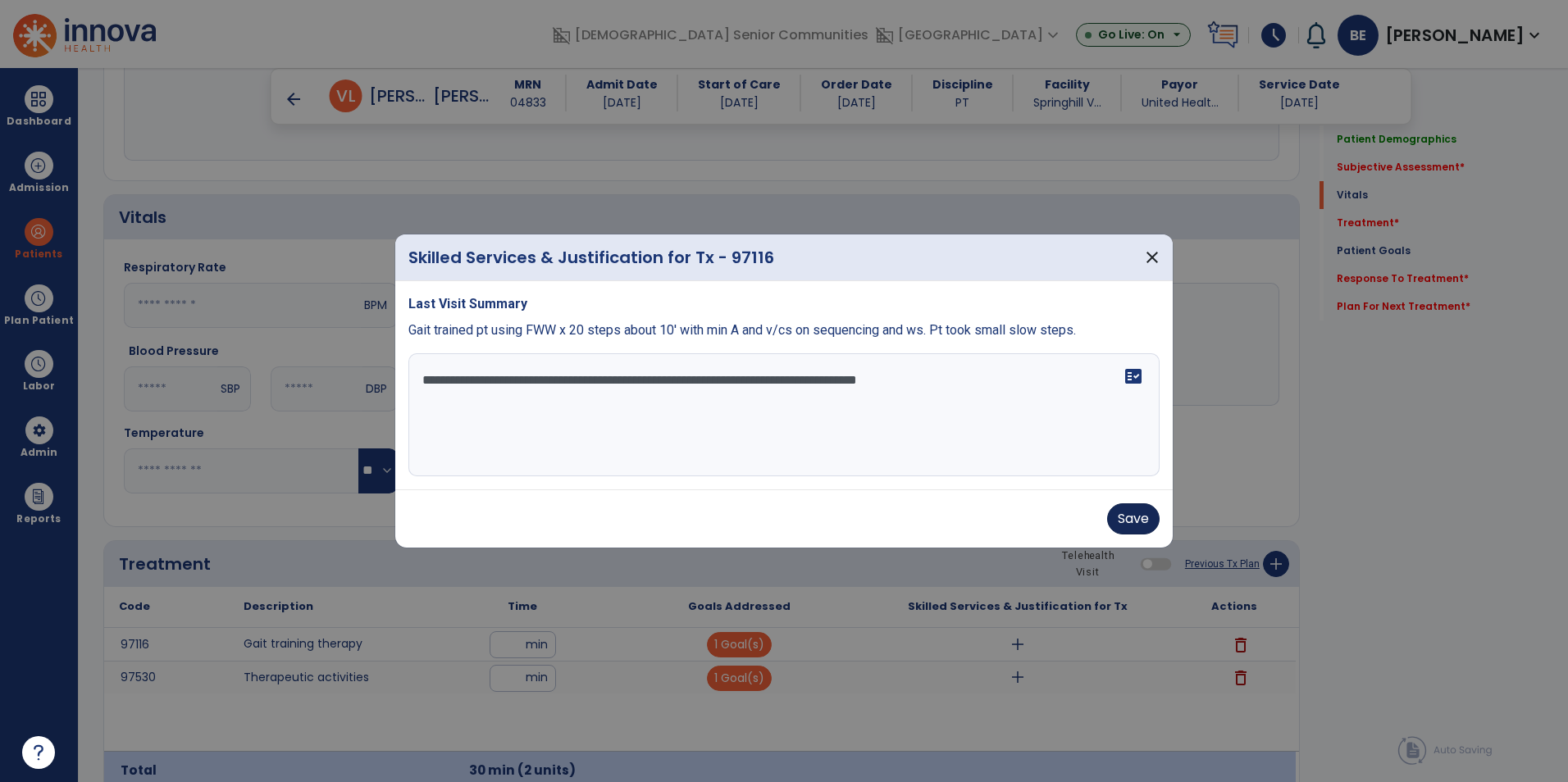 type on "**********" 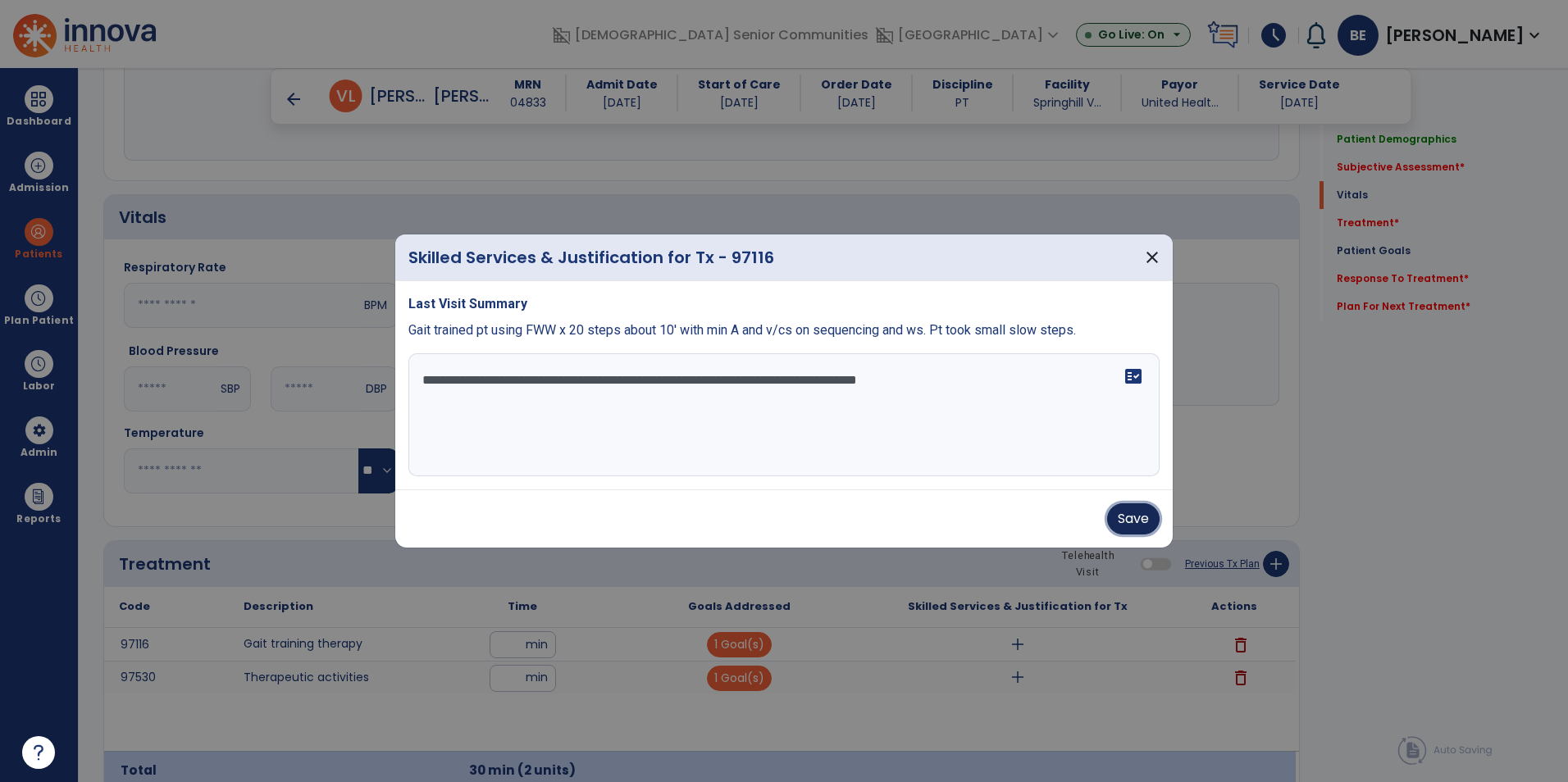click on "Save" at bounding box center (1133, 519) 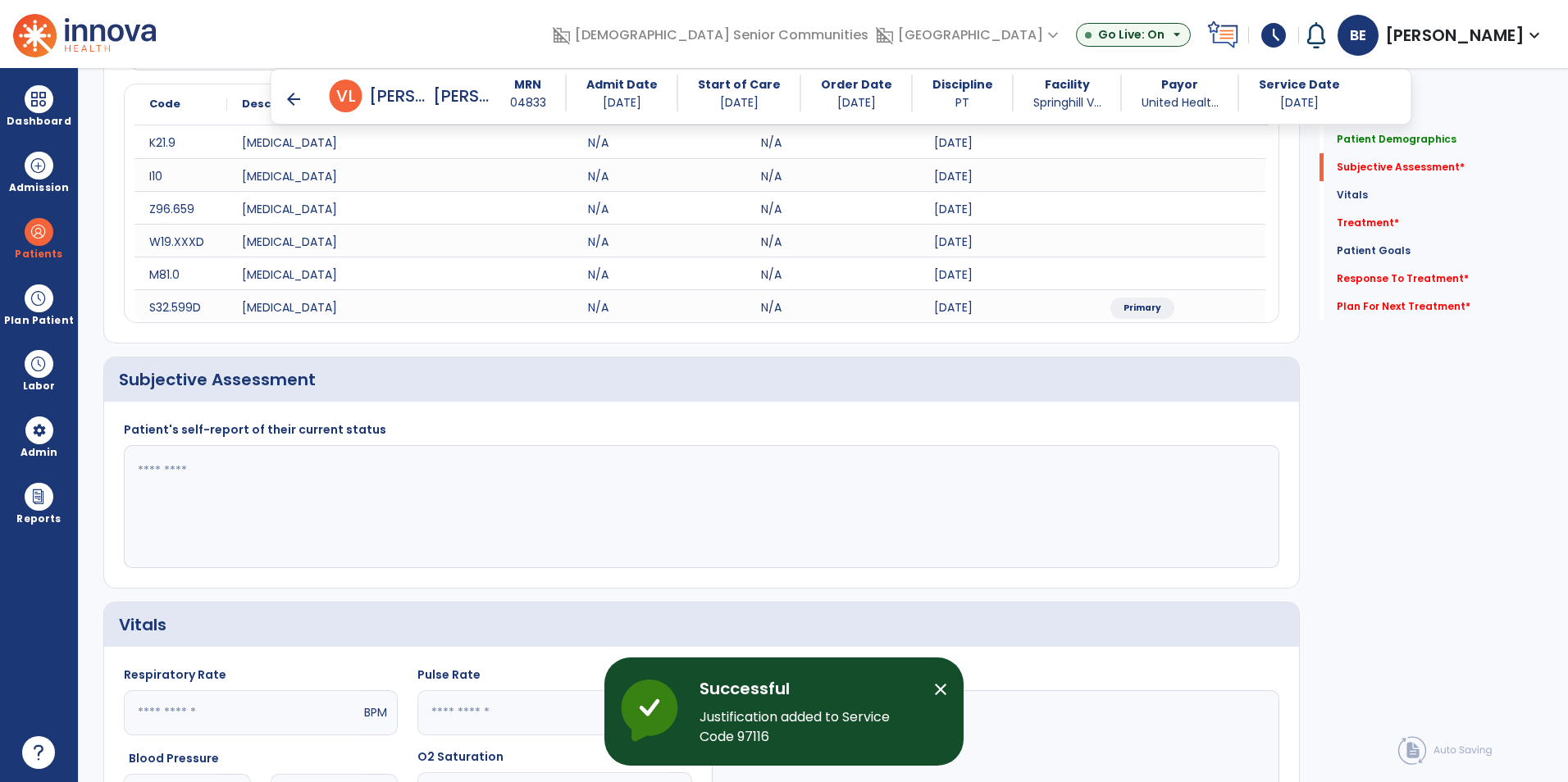 scroll, scrollTop: 246, scrollLeft: 0, axis: vertical 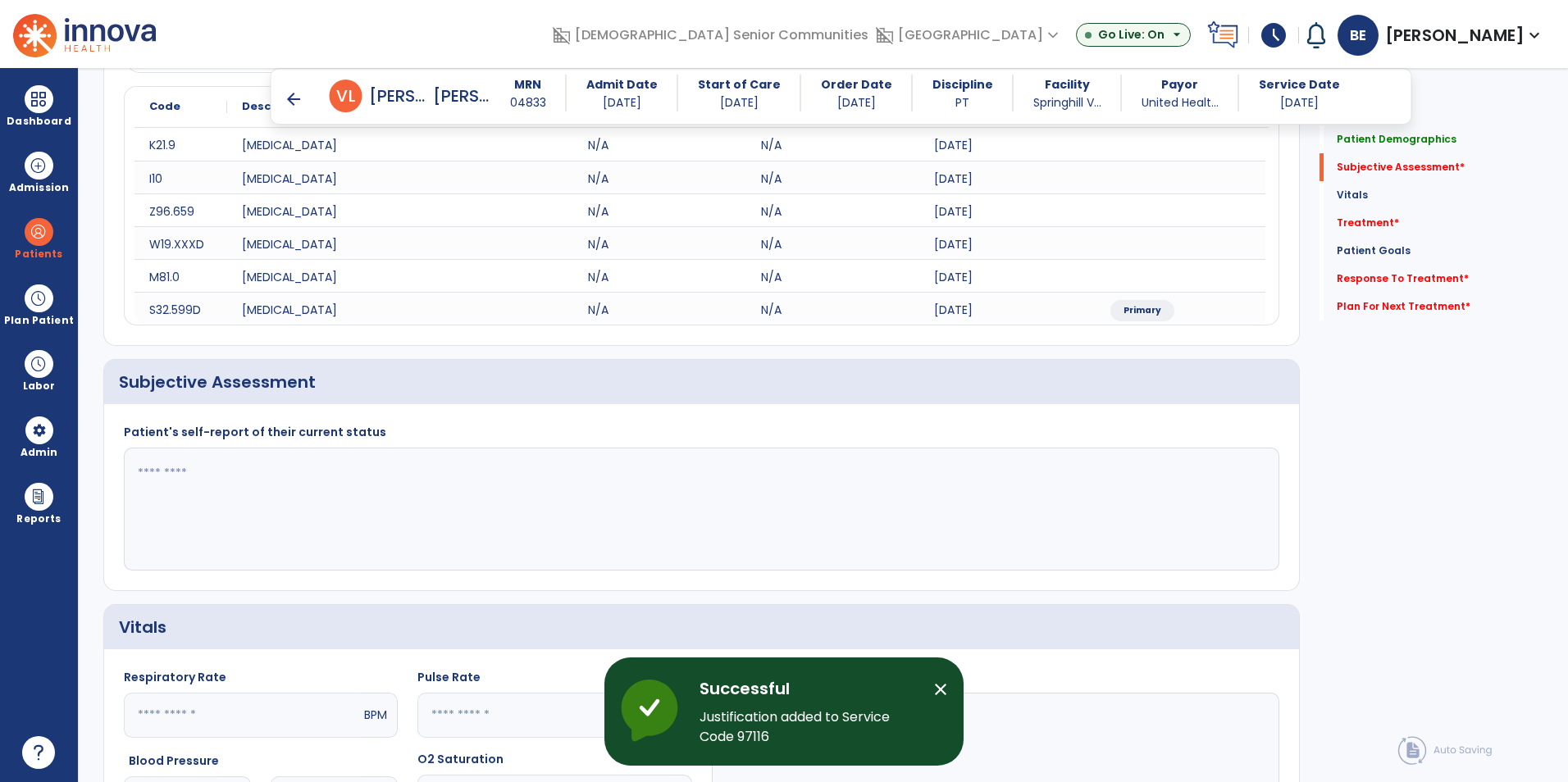 click 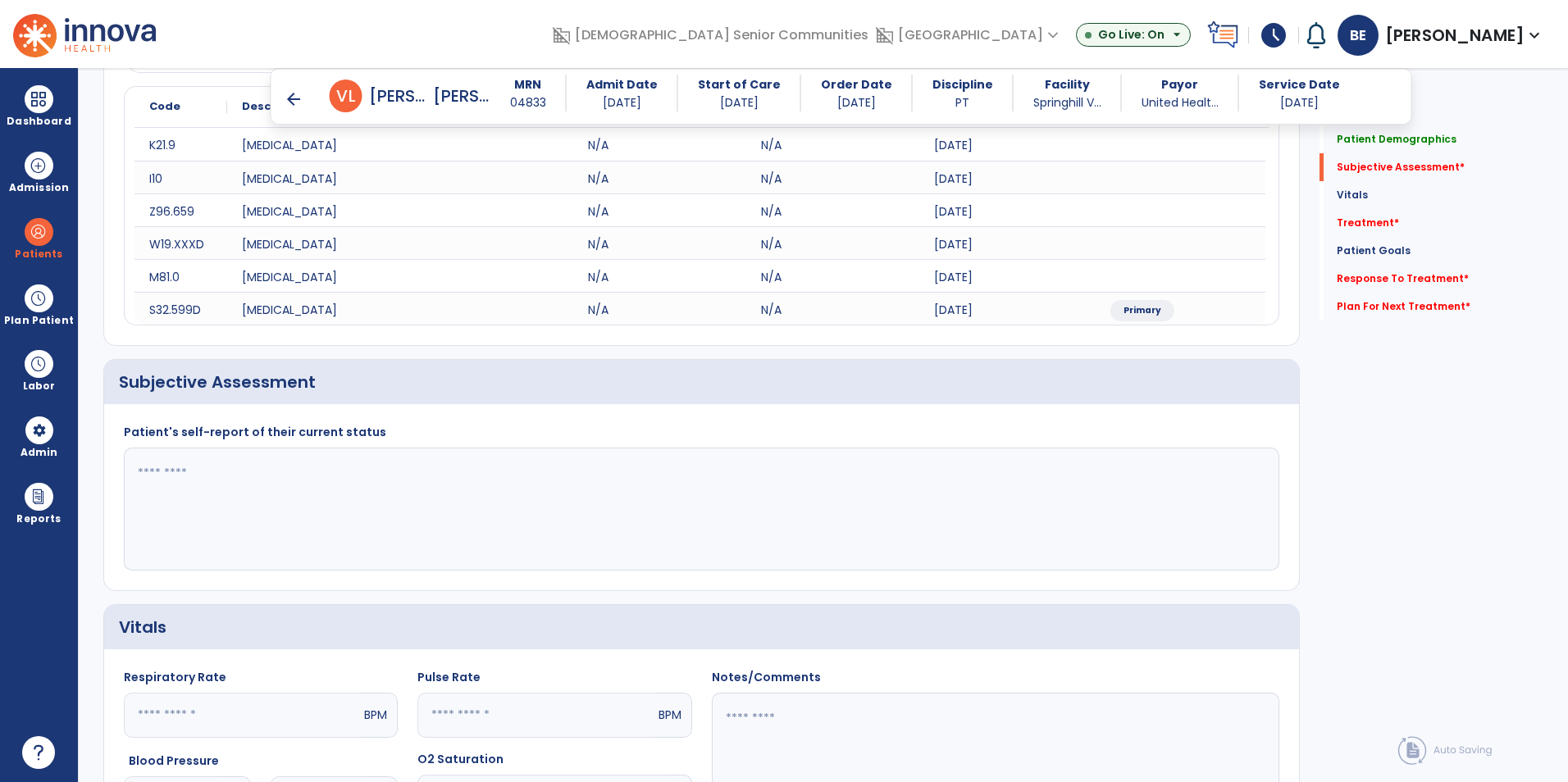 paste on "**********" 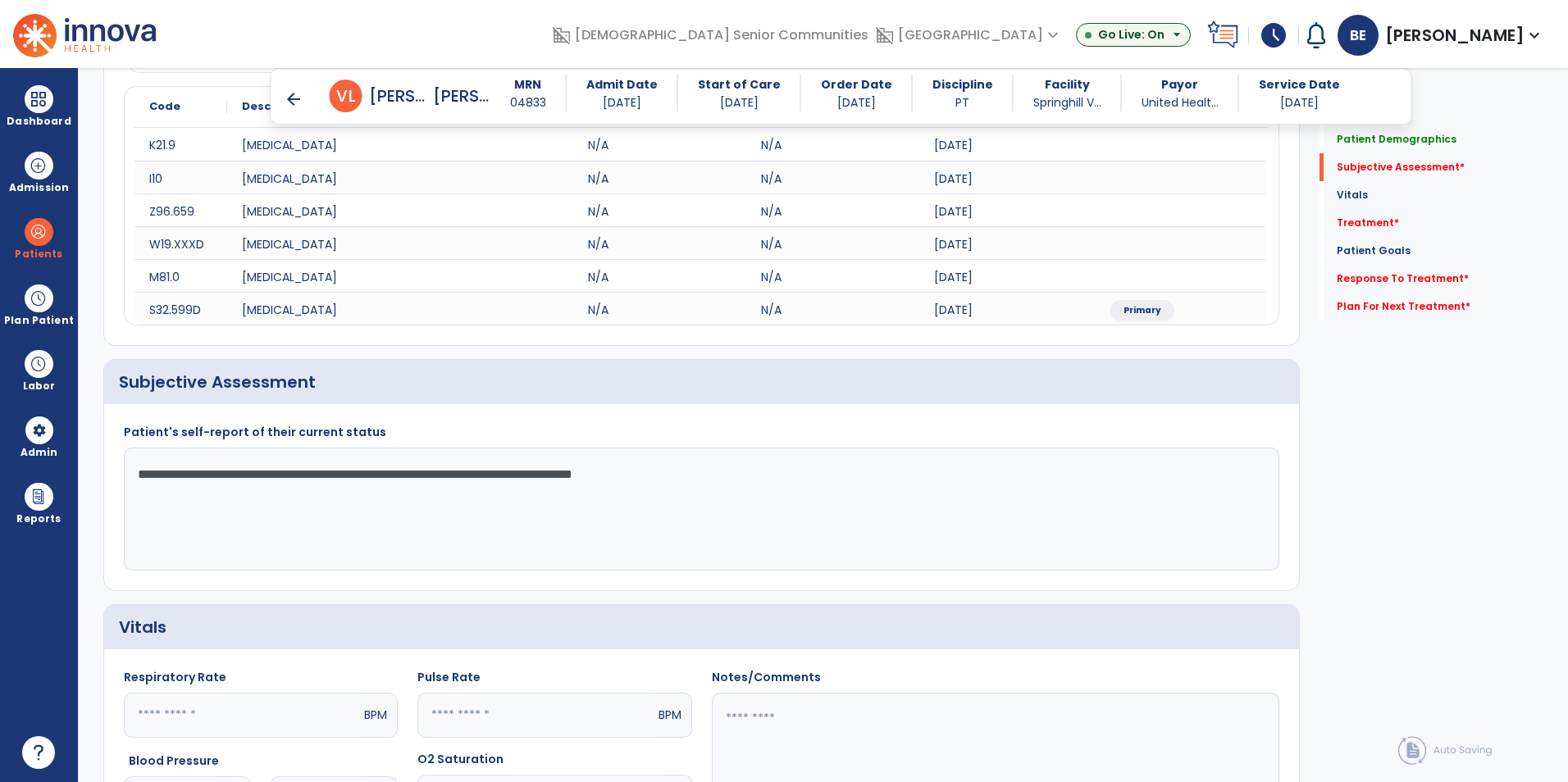 type on "**********" 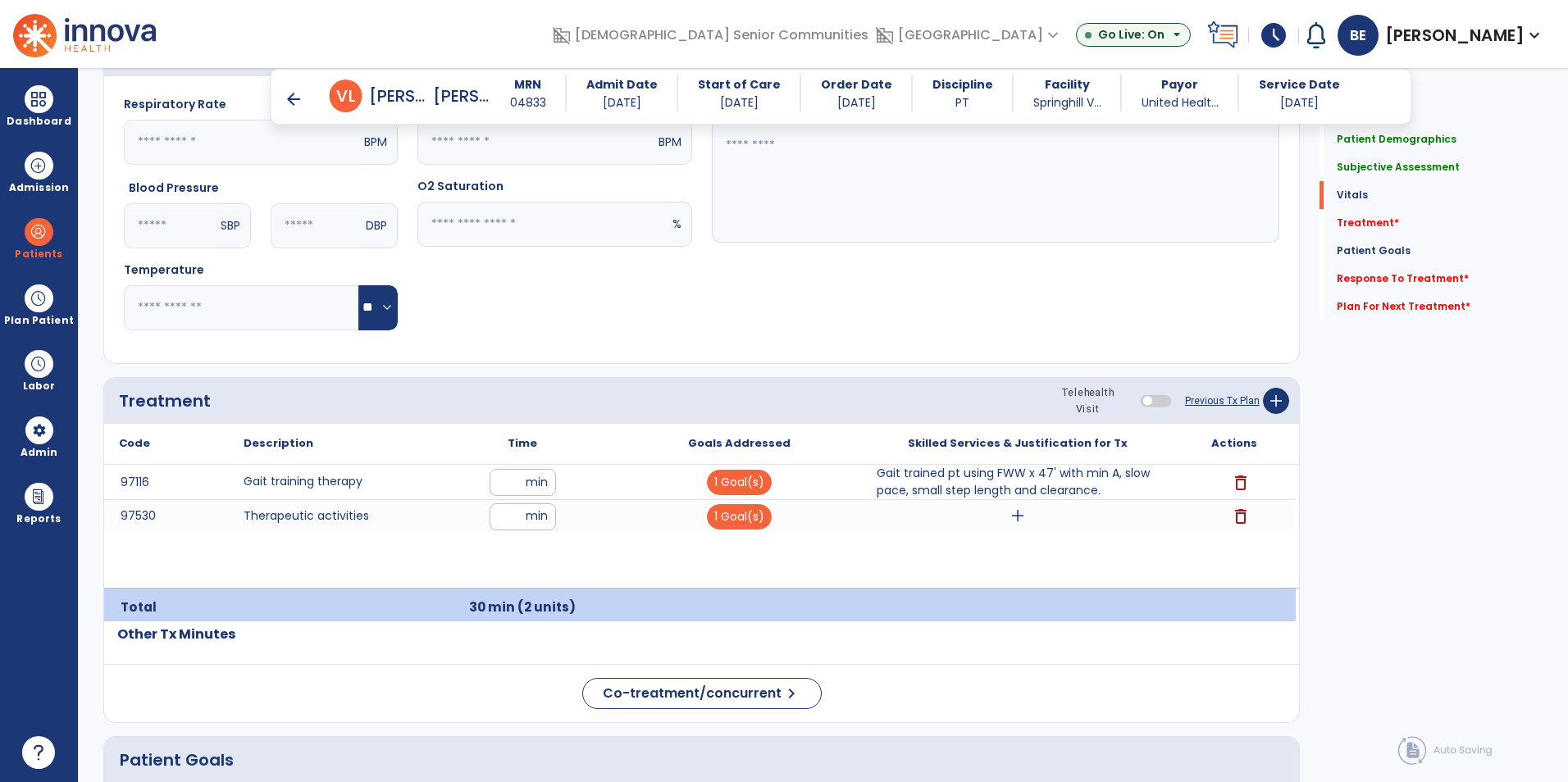 scroll, scrollTop: 820, scrollLeft: 0, axis: vertical 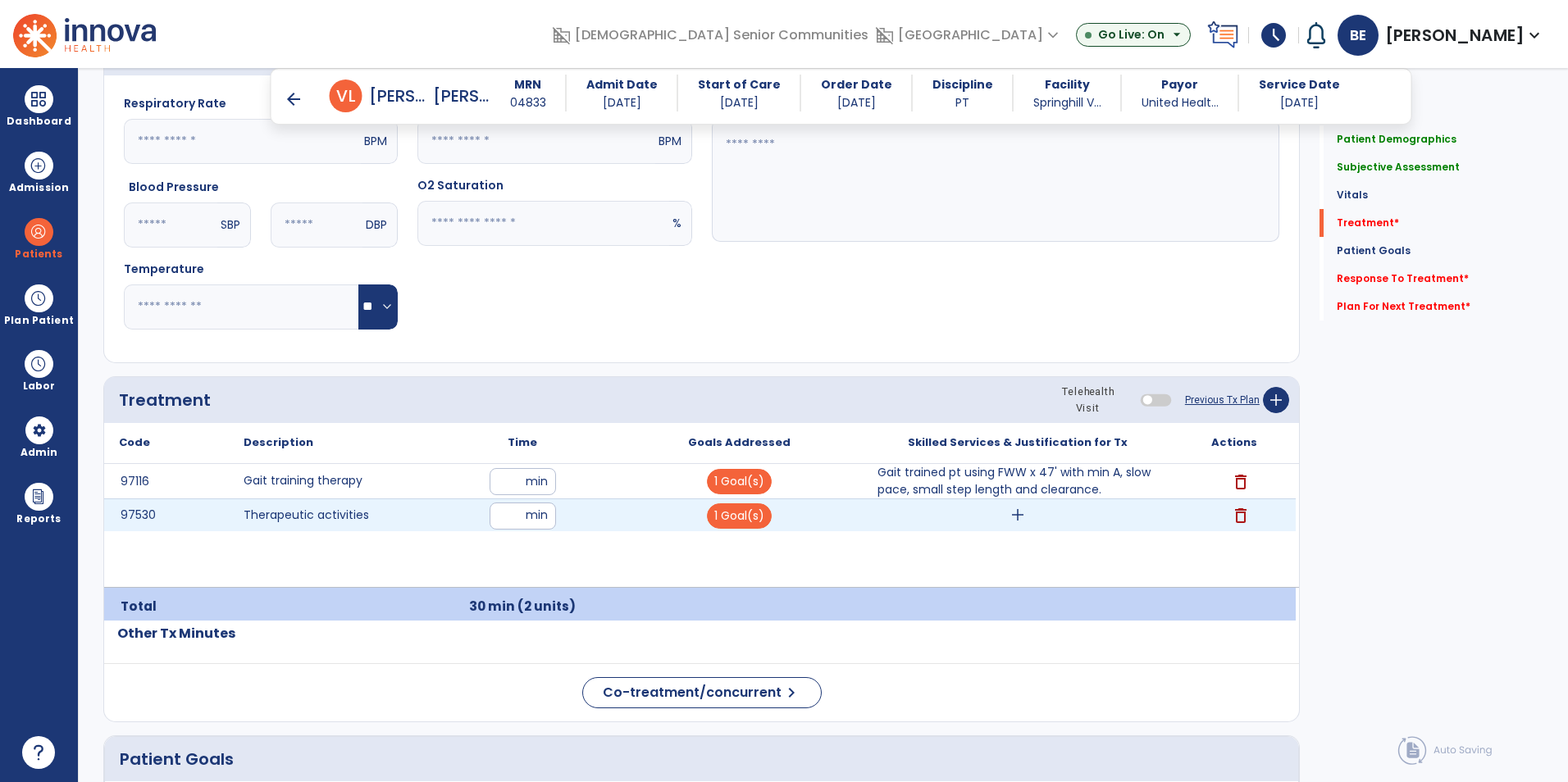 click on "add" at bounding box center [1018, 515] 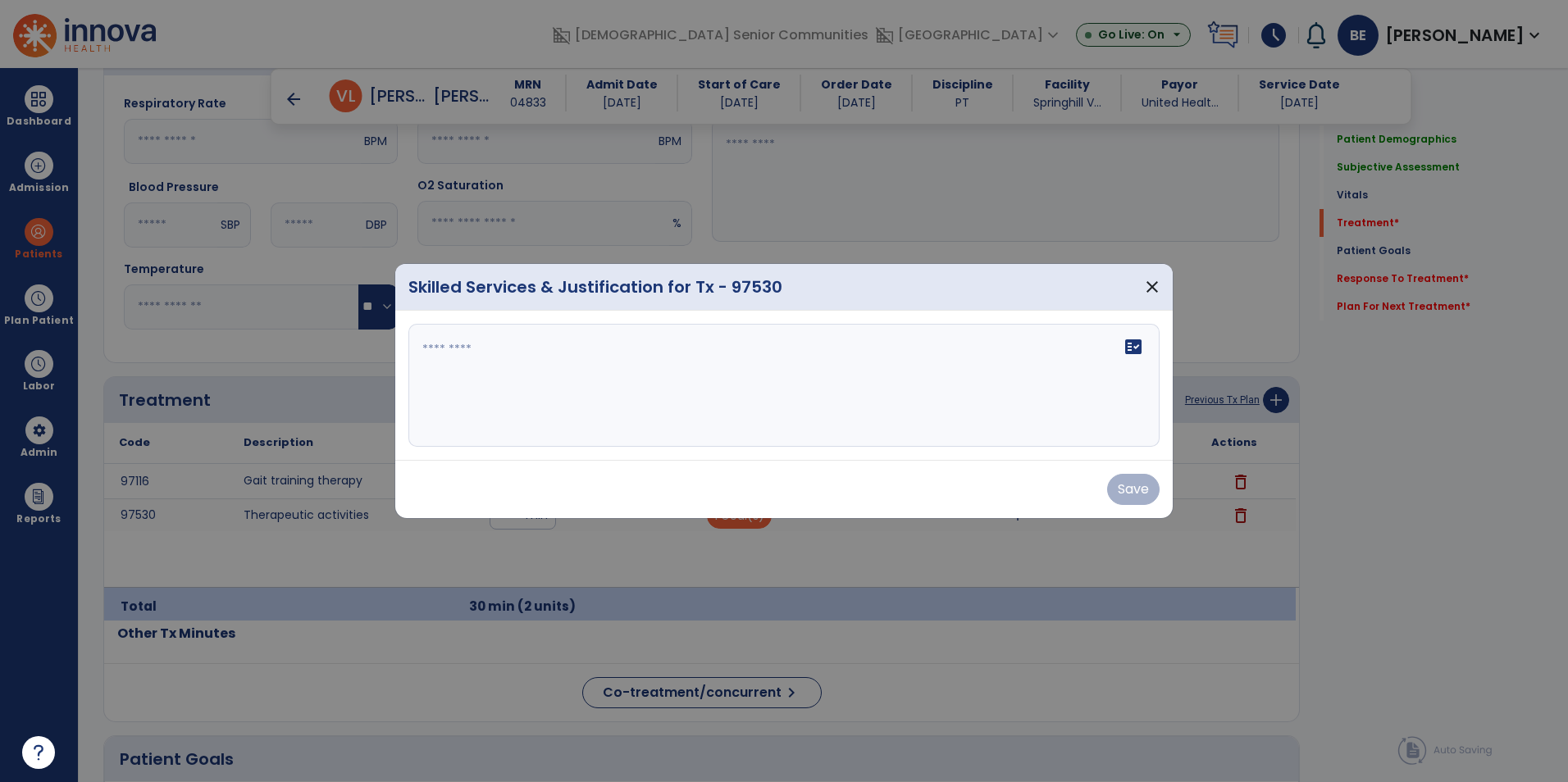 click on "fact_check" at bounding box center (784, 385) 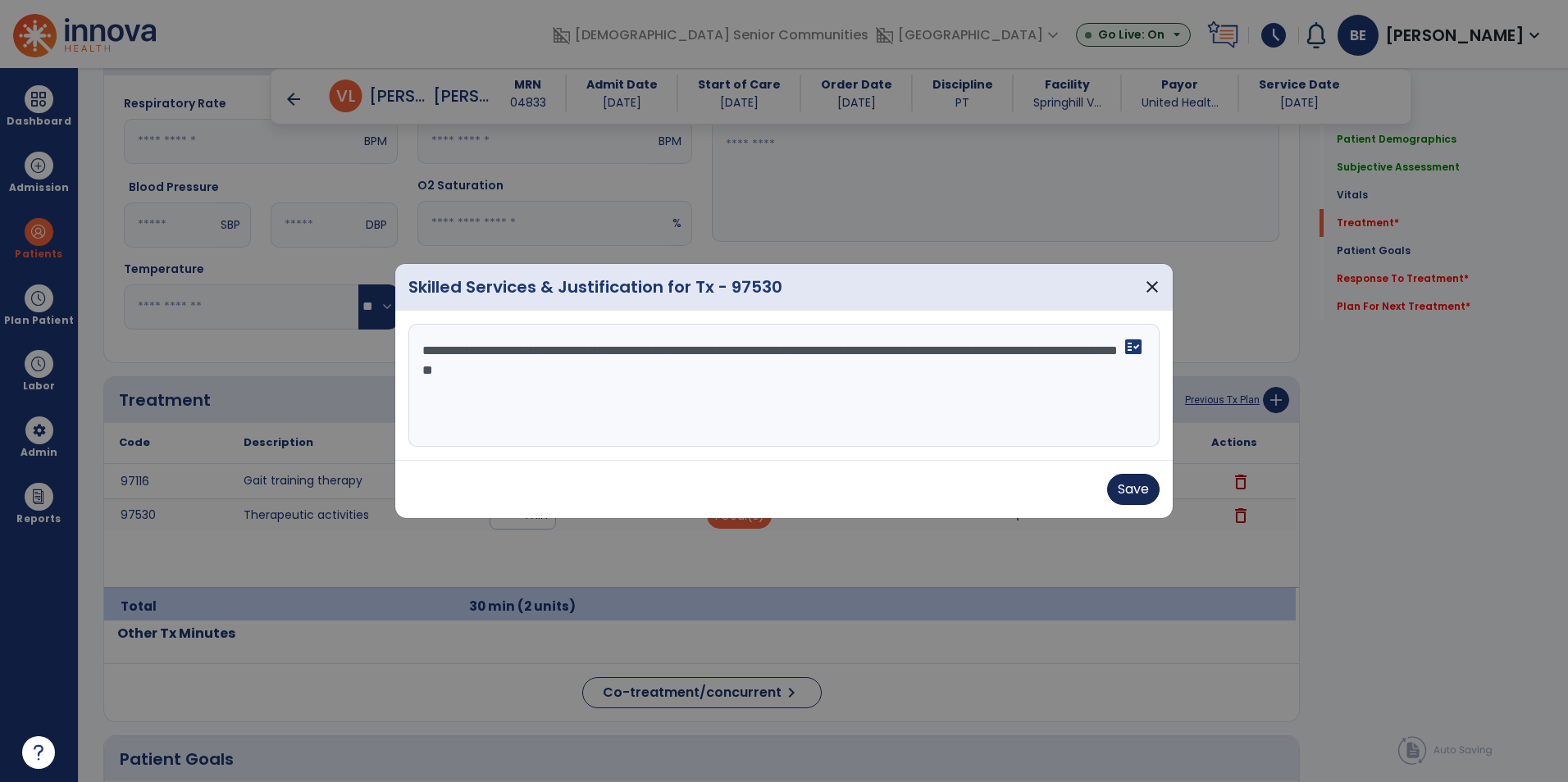 type on "**********" 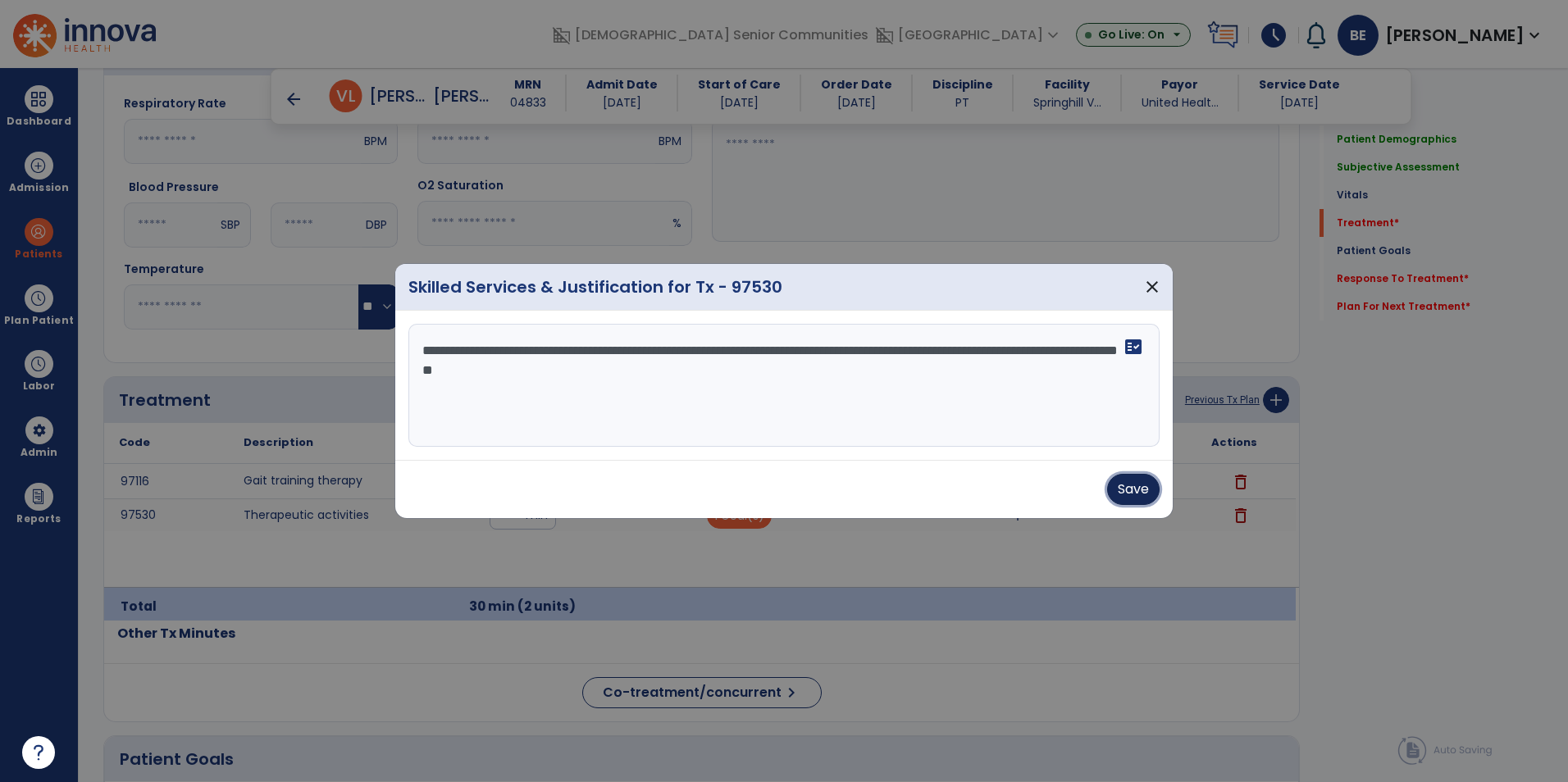 click on "Save" at bounding box center [1133, 489] 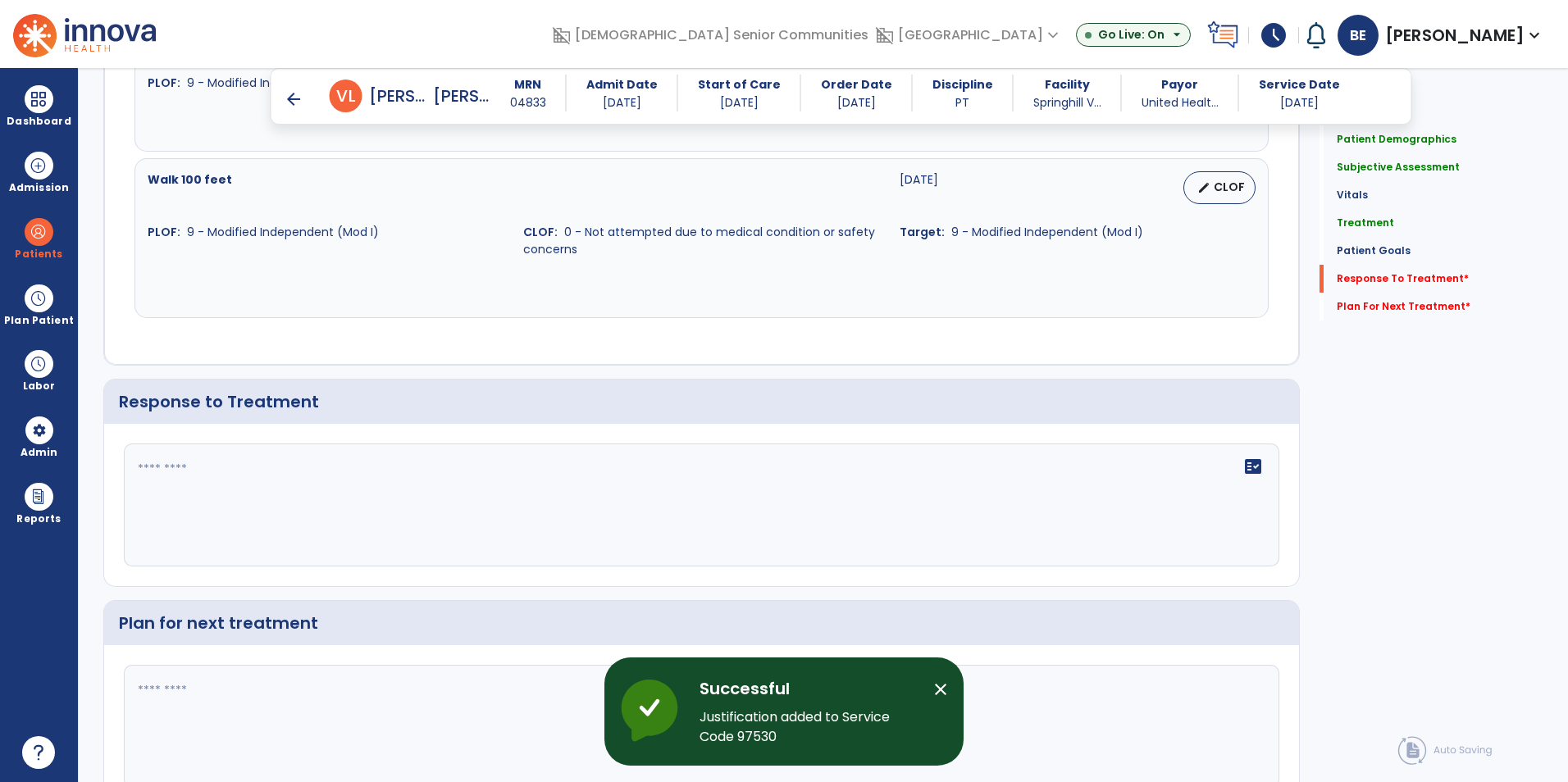 scroll, scrollTop: 2177, scrollLeft: 0, axis: vertical 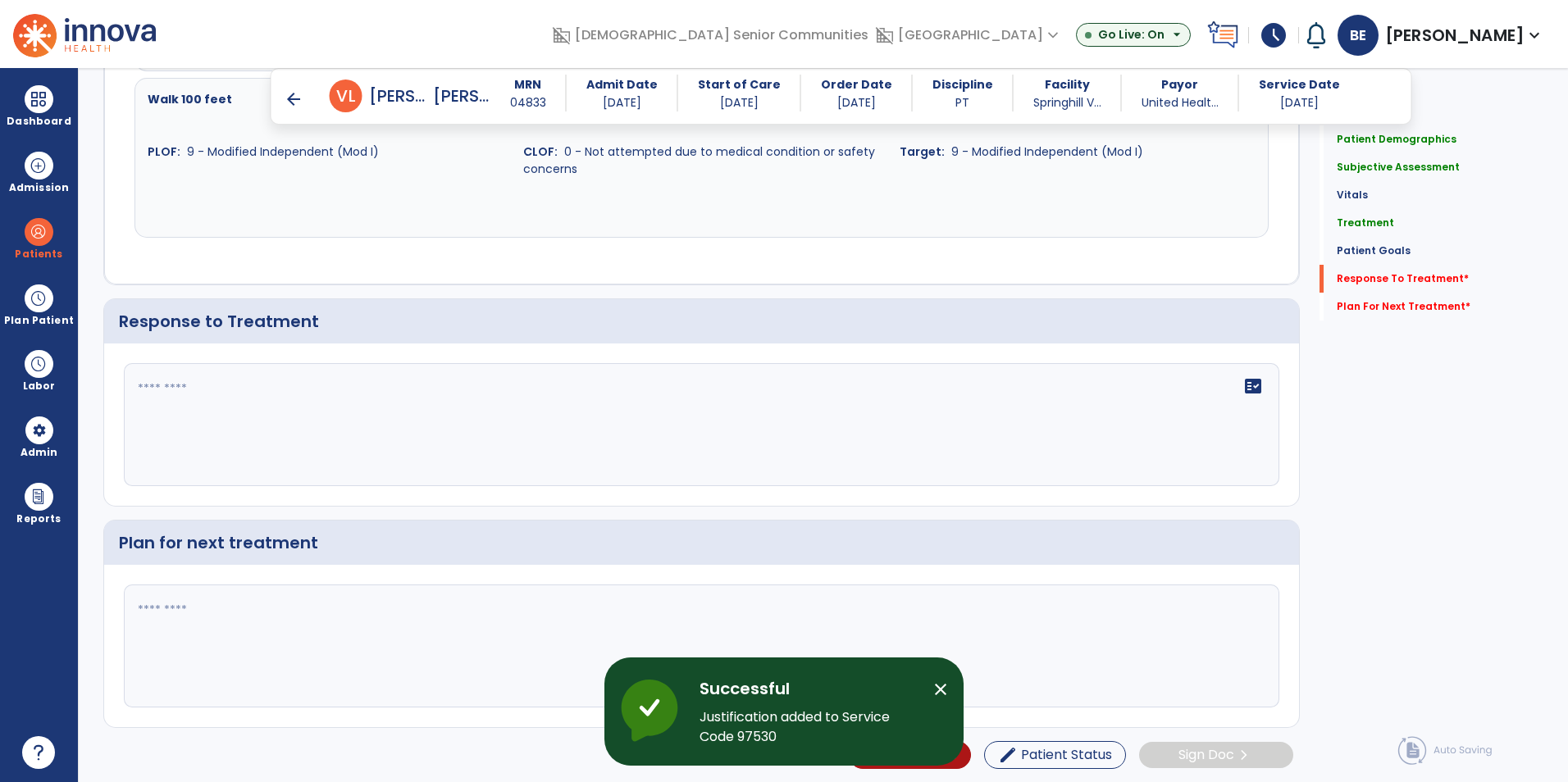 click 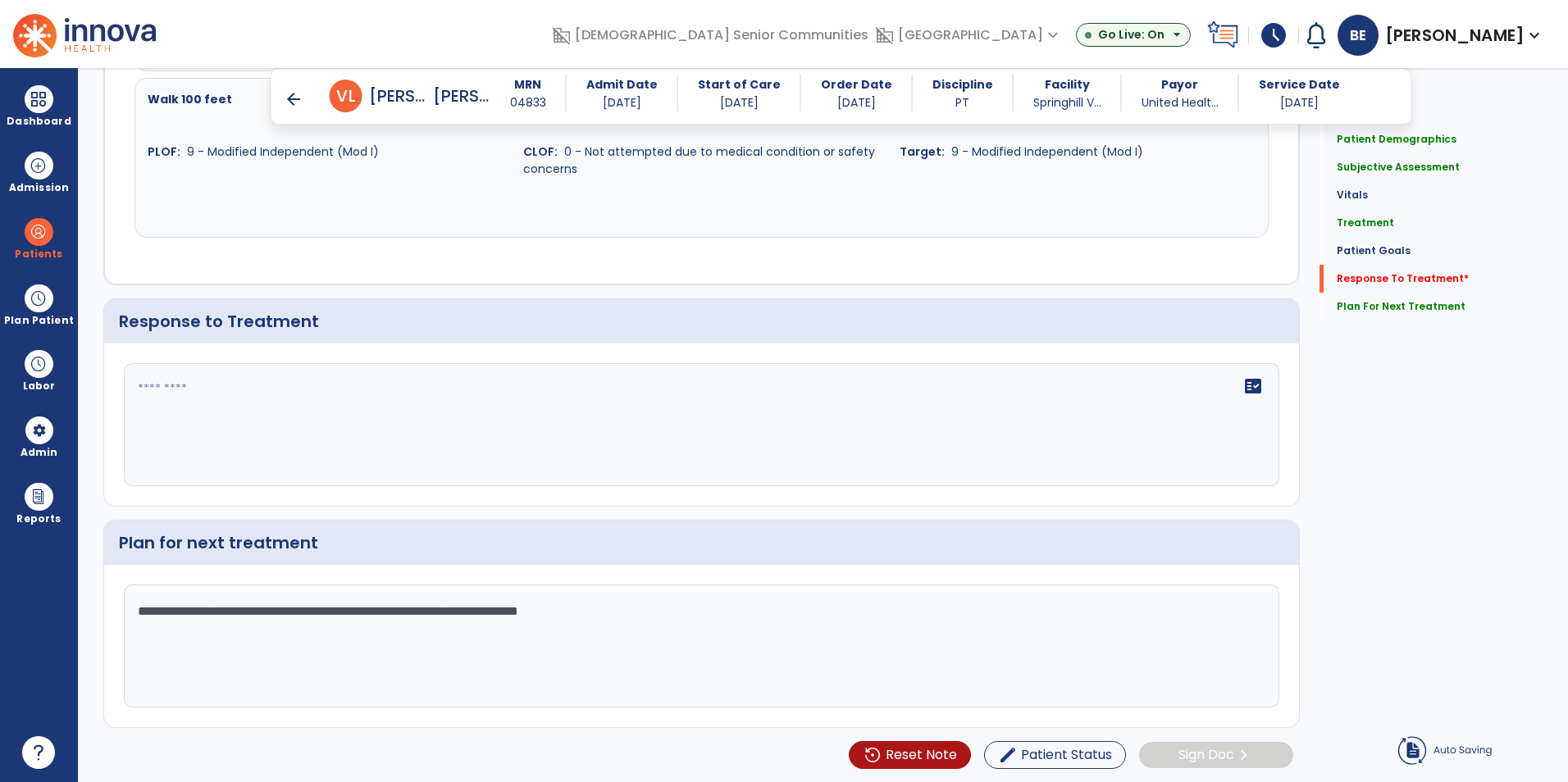 drag, startPoint x: 553, startPoint y: 608, endPoint x: 563, endPoint y: 612, distance: 10.77033 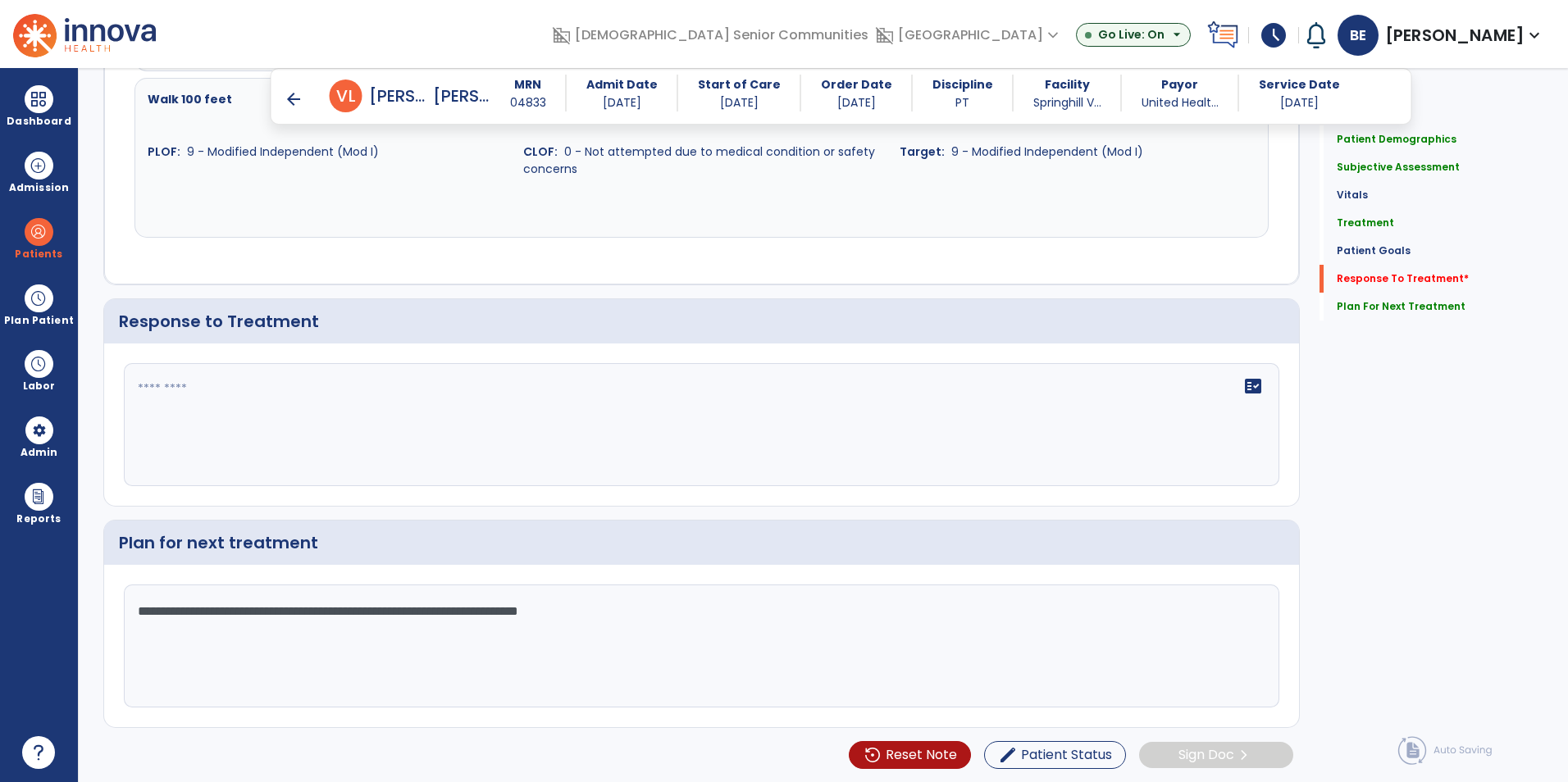 type on "**********" 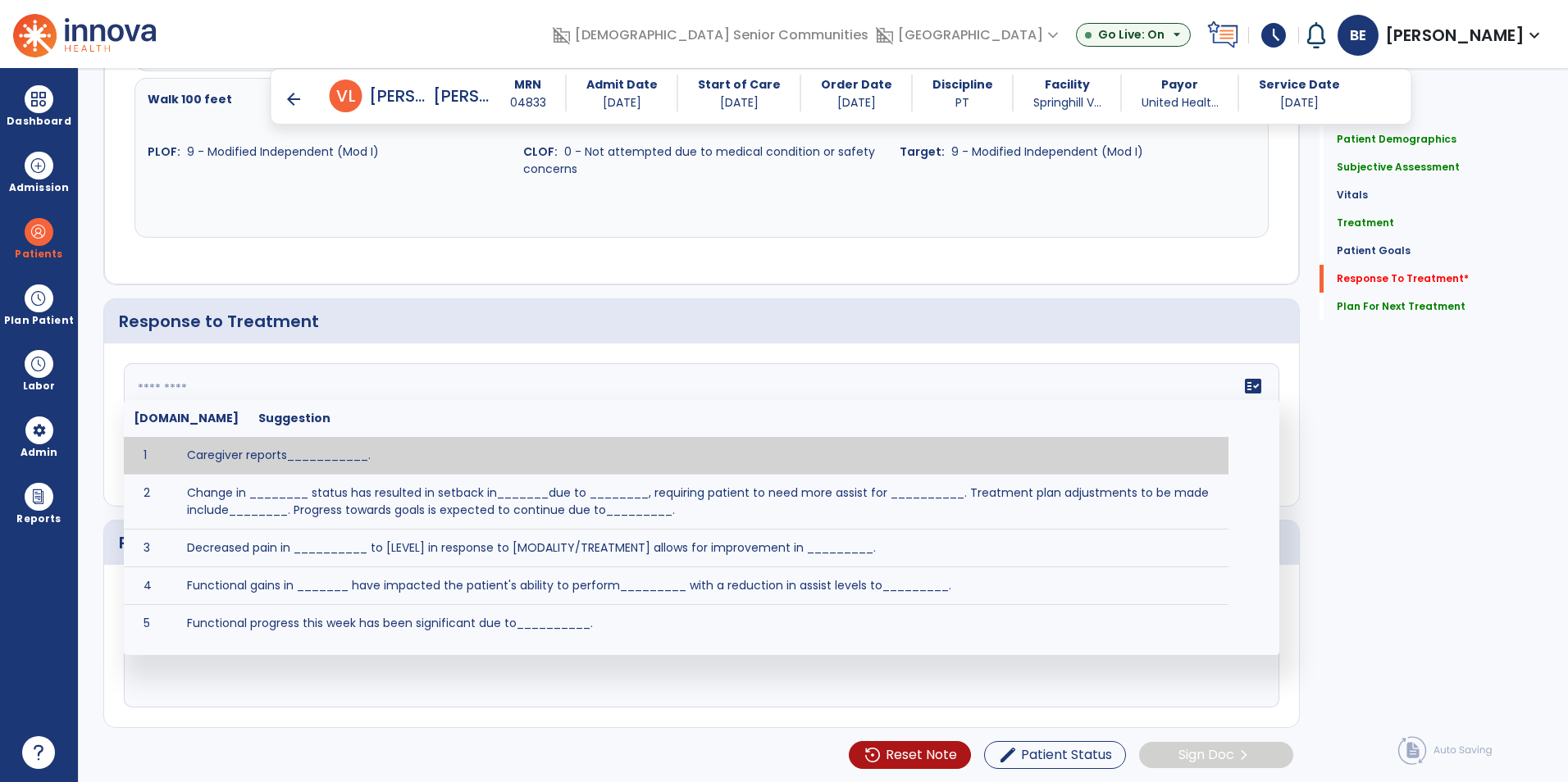 click on "fact_check  [DOMAIN_NAME] Suggestion 1 Caregiver reports___________. 2 Change in ________ status has resulted in setback in_______due to ________, requiring patient to need more assist for __________.   Treatment plan adjustments to be made include________.  Progress towards goals is expected to continue due to_________. 3 Decreased pain in __________ to [LEVEL] in response to [MODALITY/TREATMENT] allows for improvement in _________. 4 Functional gains in _______ have impacted the patient's ability to perform_________ with a reduction in assist levels to_________. 5 Functional progress this week has been significant due to__________. 6 Gains in ________ have improved the patient's ability to perform ______with decreased levels of assist to___________. 7 Improvement in ________allows patient to tolerate higher levels of challenges in_________. 8 Pain in [AREA] has decreased to [LEVEL] in response to [TREATMENT/MODALITY], allowing fore ease in completing__________. 9 10 11 12 13 14 15 16 17 18 19 20 21" 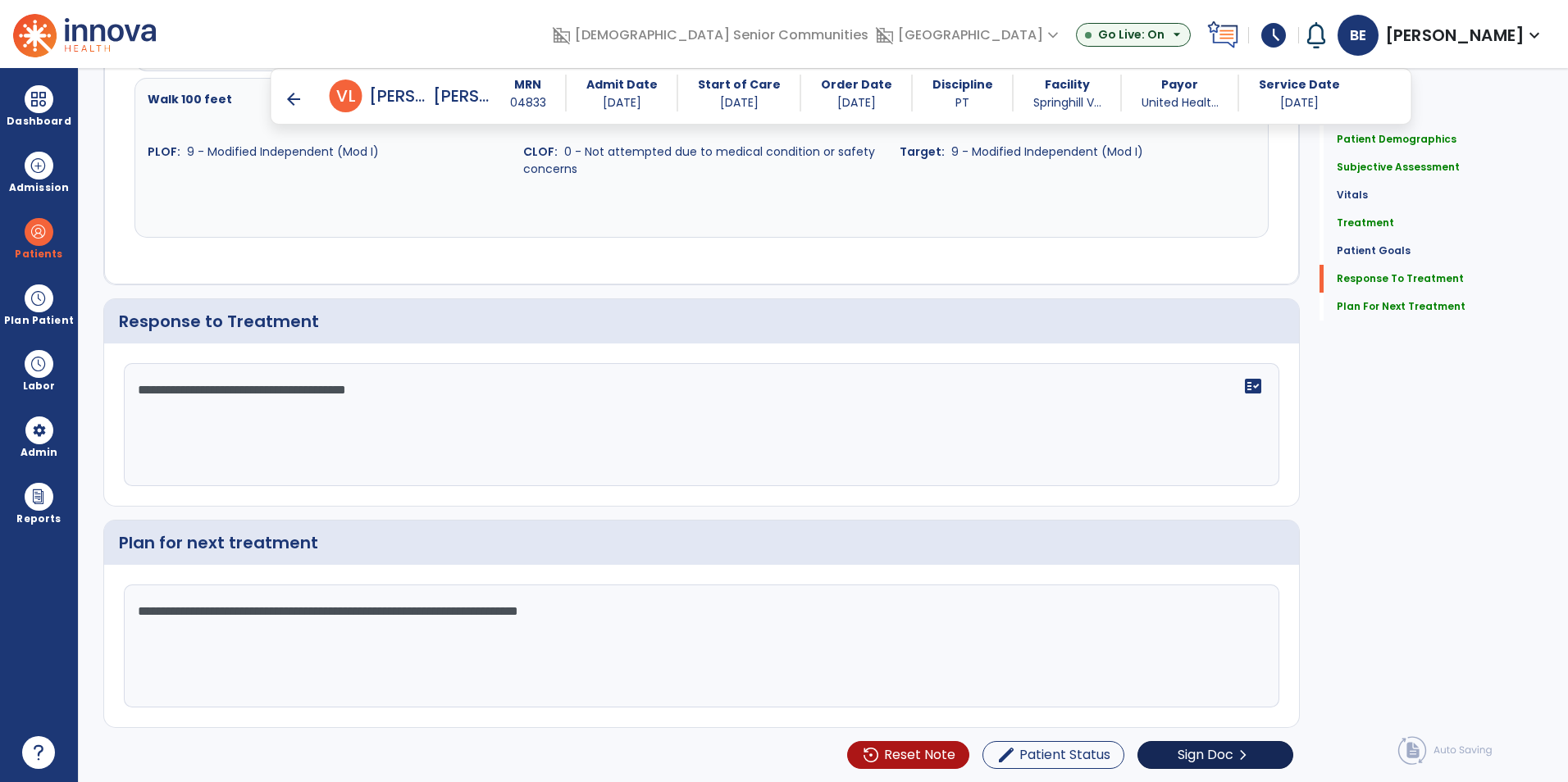 type on "**********" 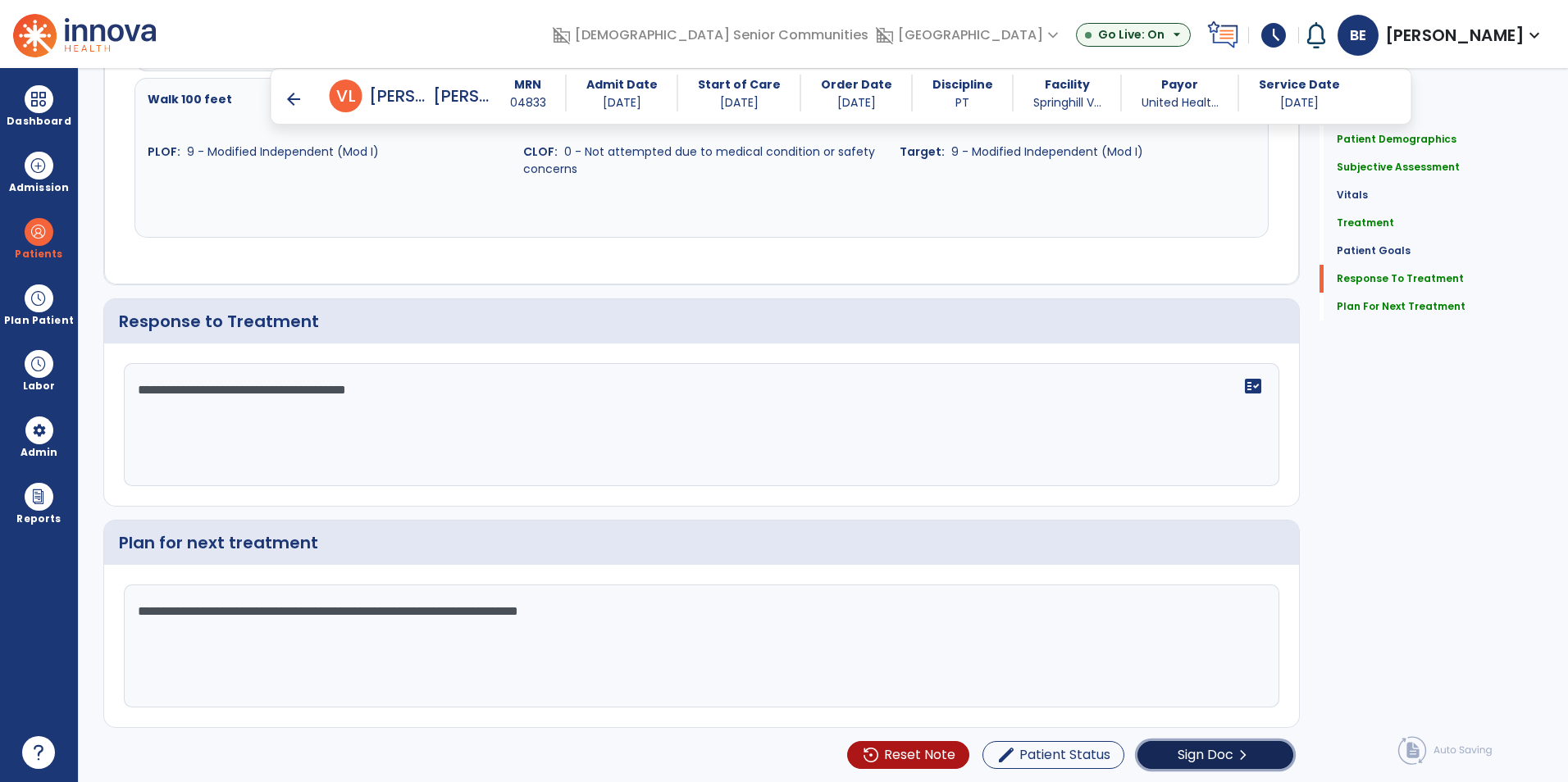 click on "Sign Doc" 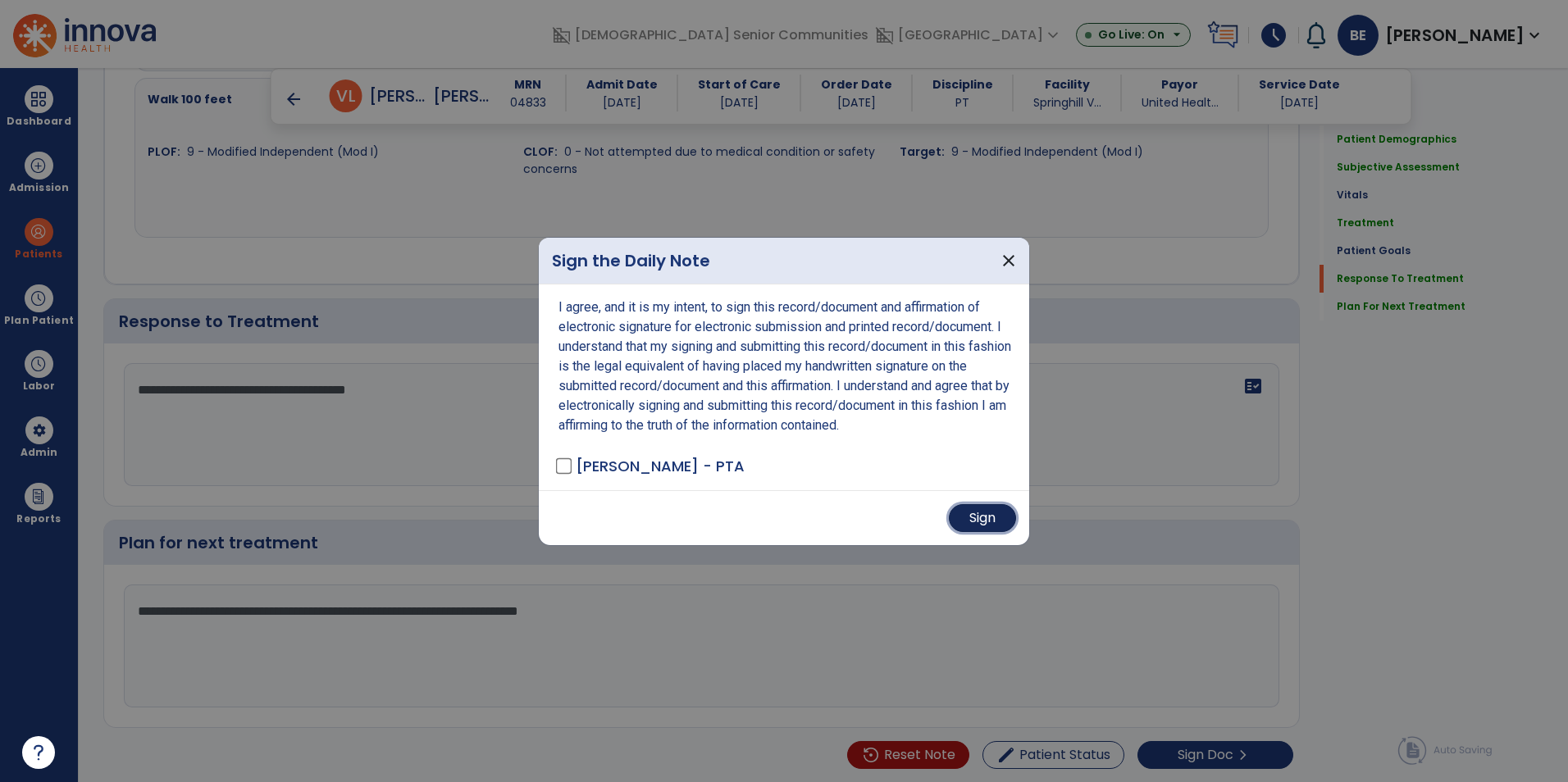 click on "Sign" at bounding box center [982, 518] 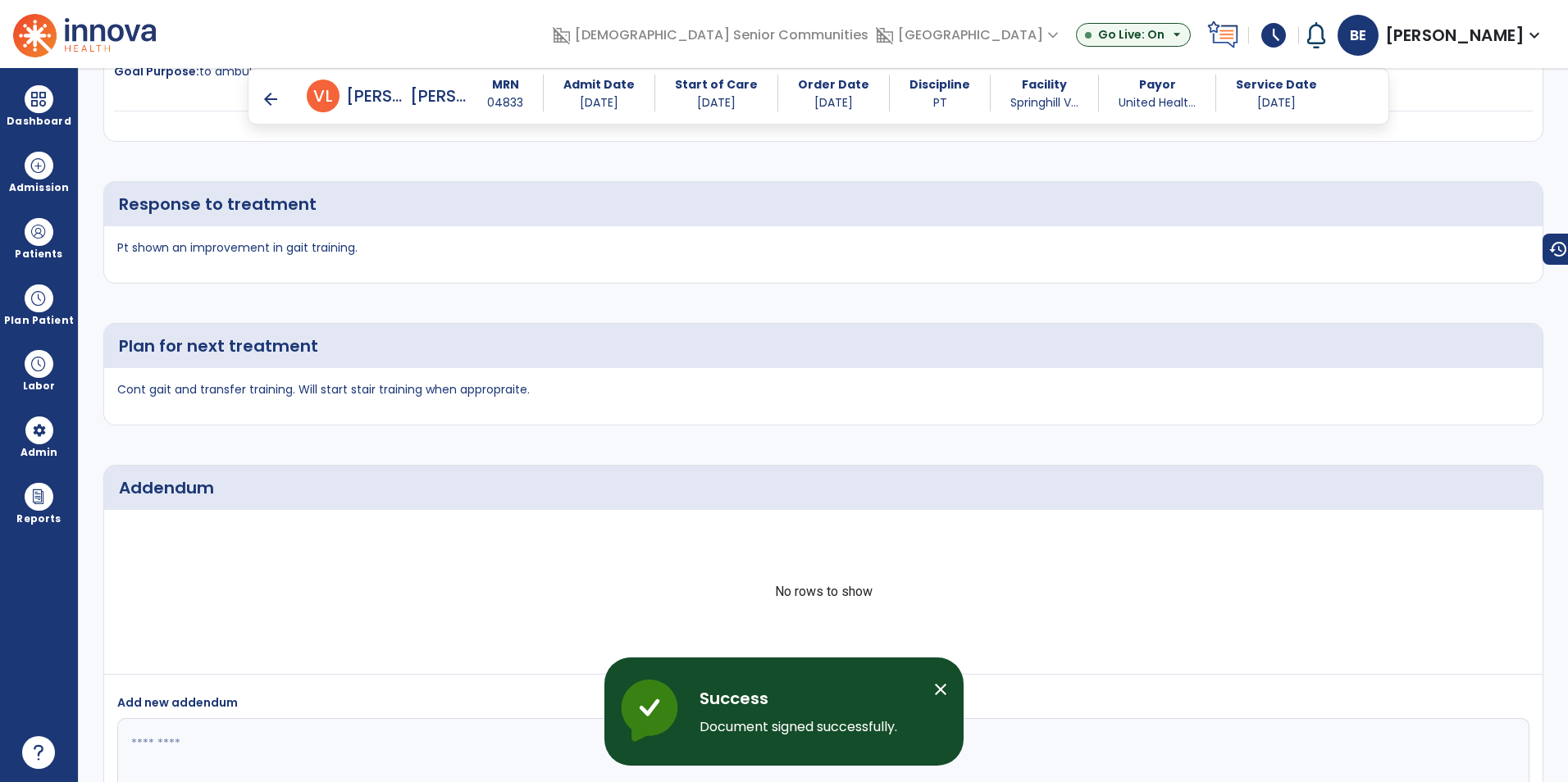 scroll, scrollTop: 2667, scrollLeft: 0, axis: vertical 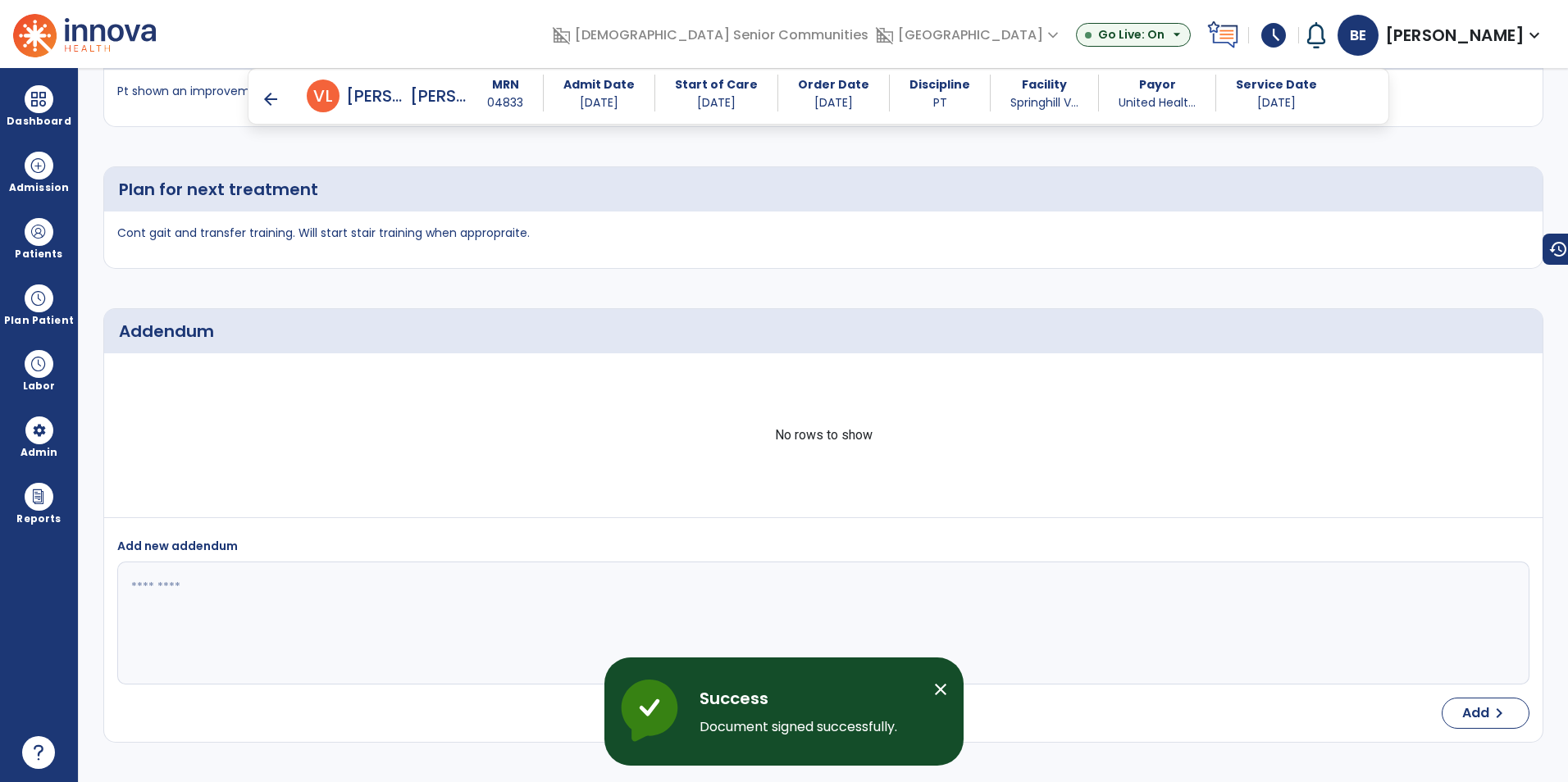 click on "arrow_back" at bounding box center (271, 99) 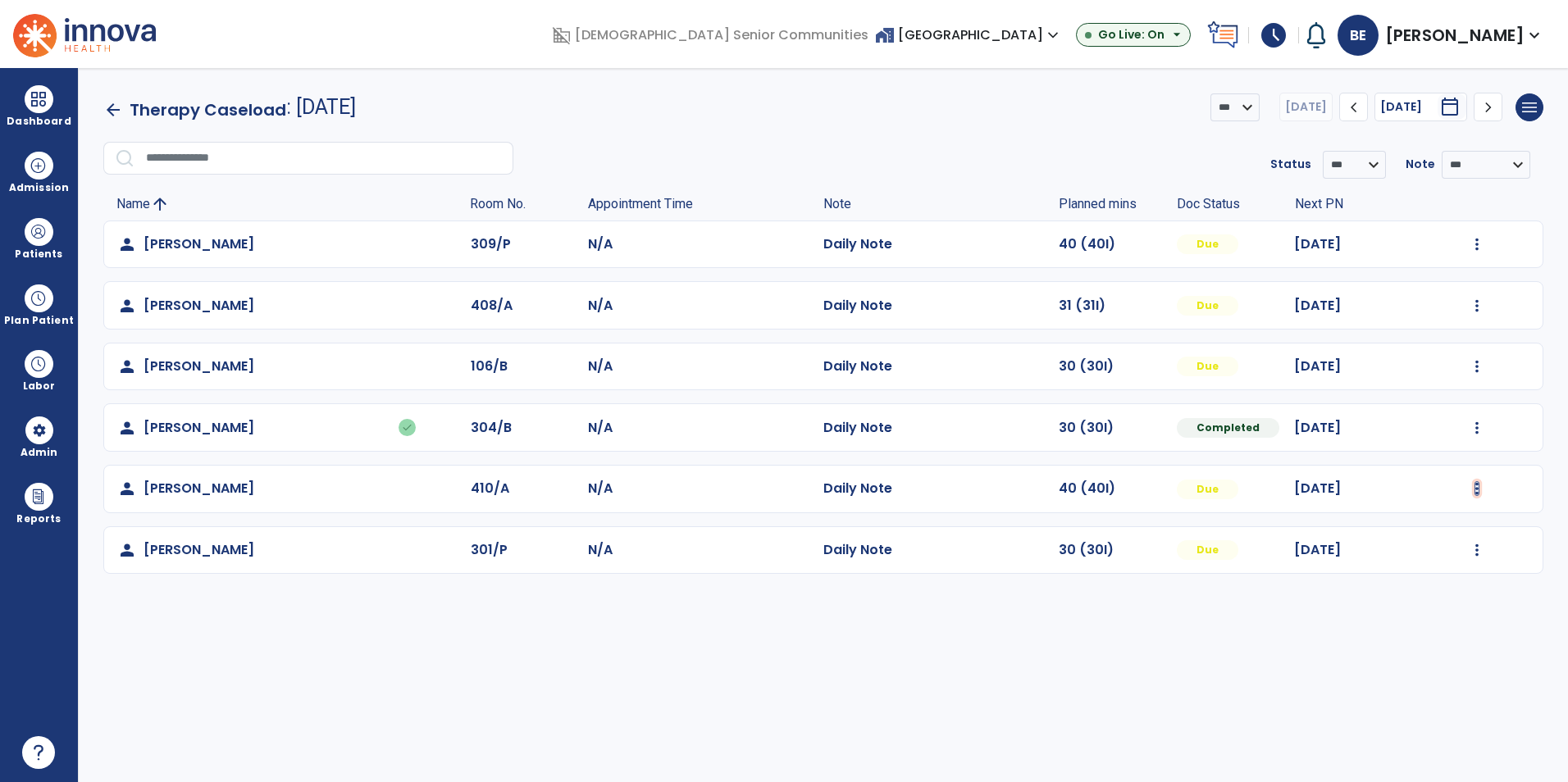 click at bounding box center (1477, 244) 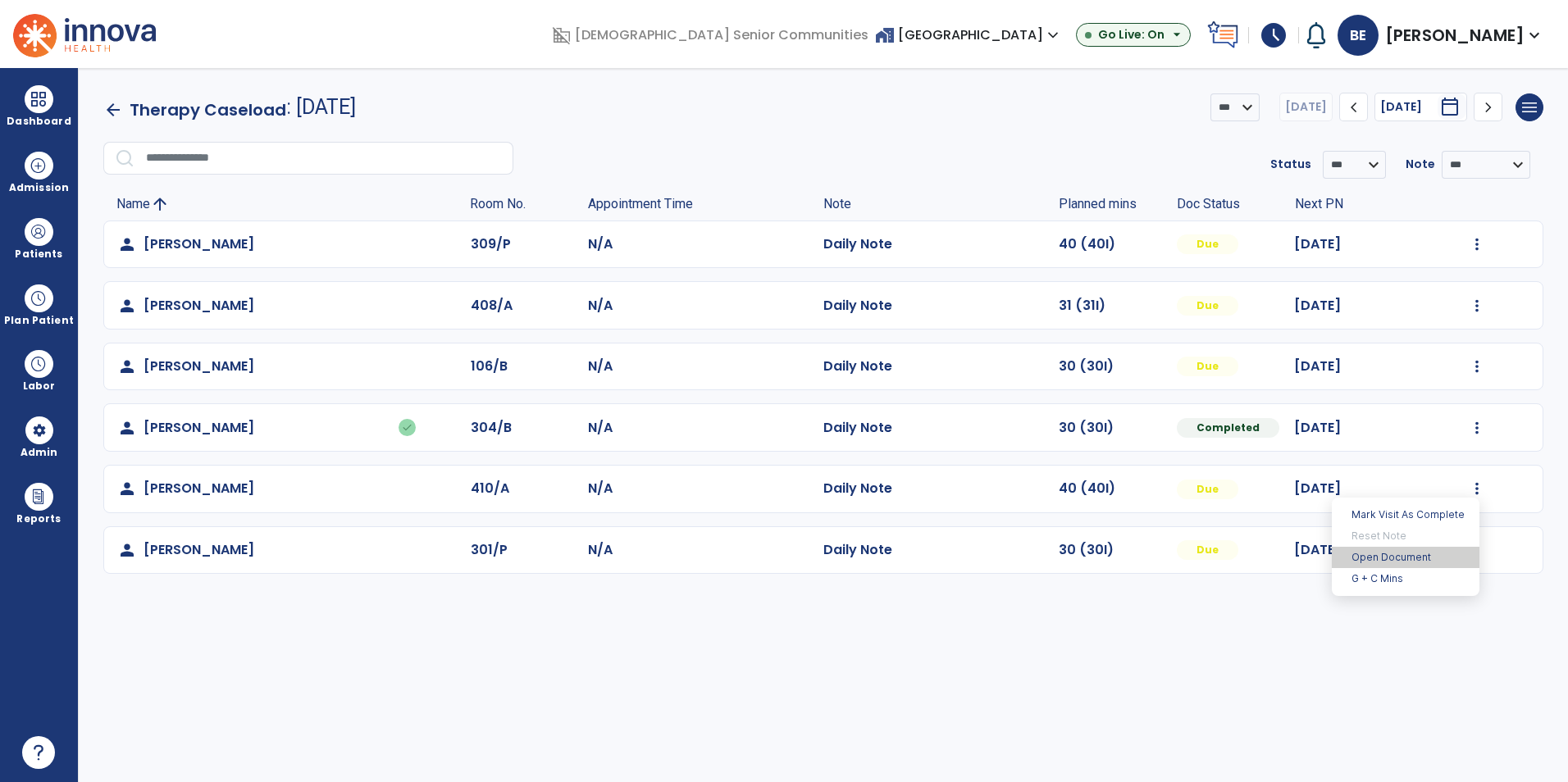 click on "Open Document" at bounding box center [1406, 557] 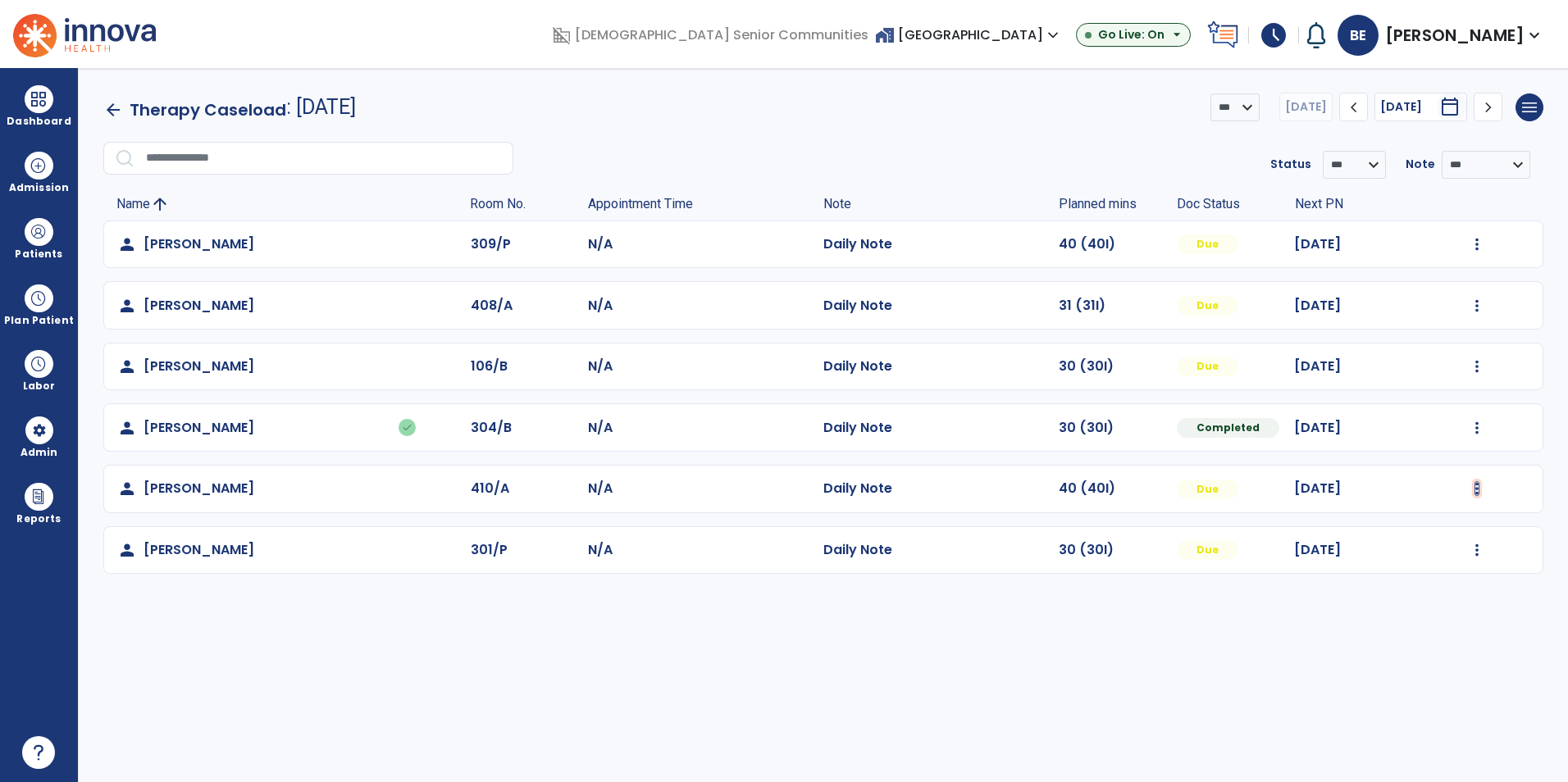 click at bounding box center (1477, 244) 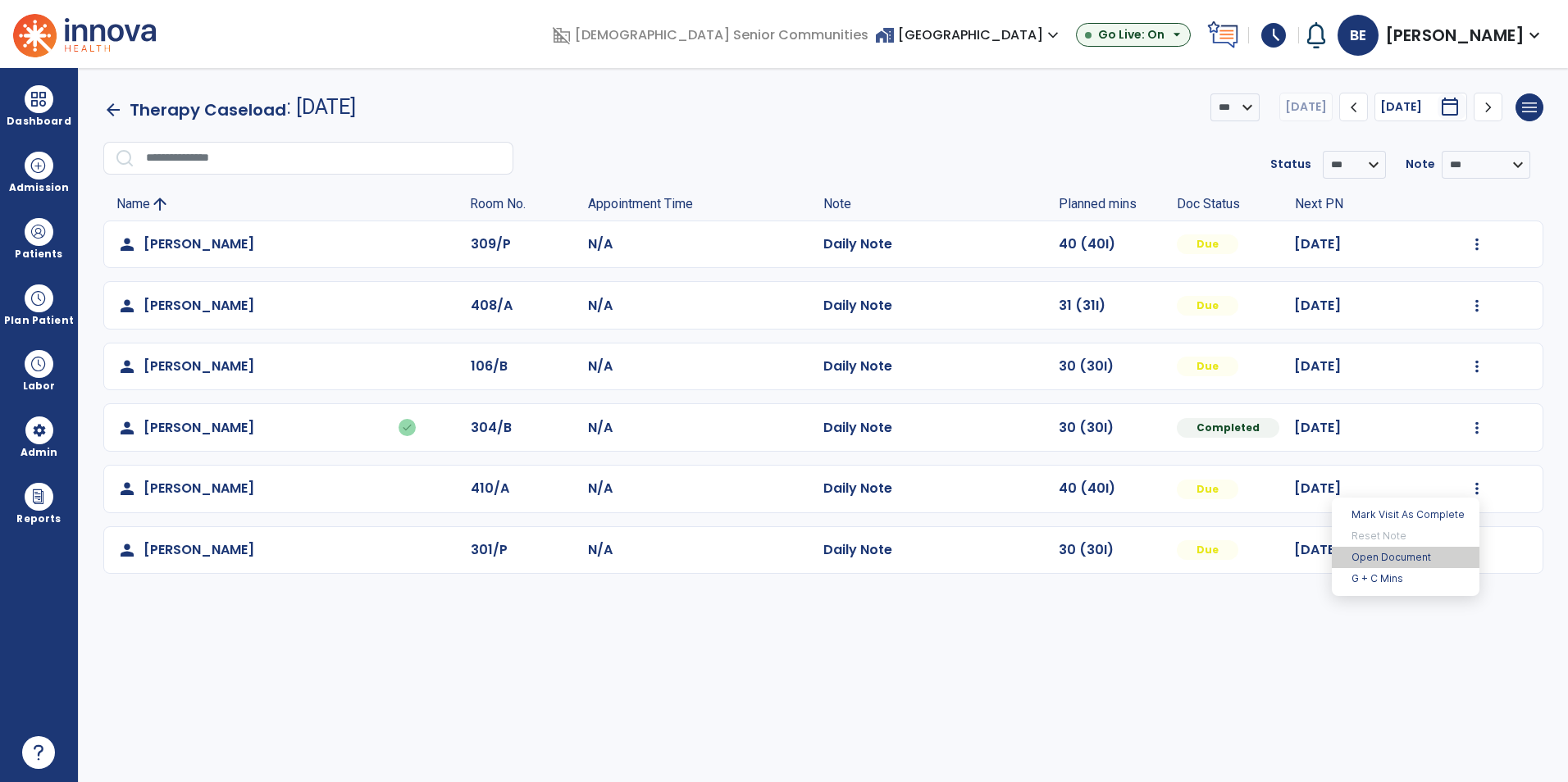 click on "Open Document" at bounding box center [1406, 557] 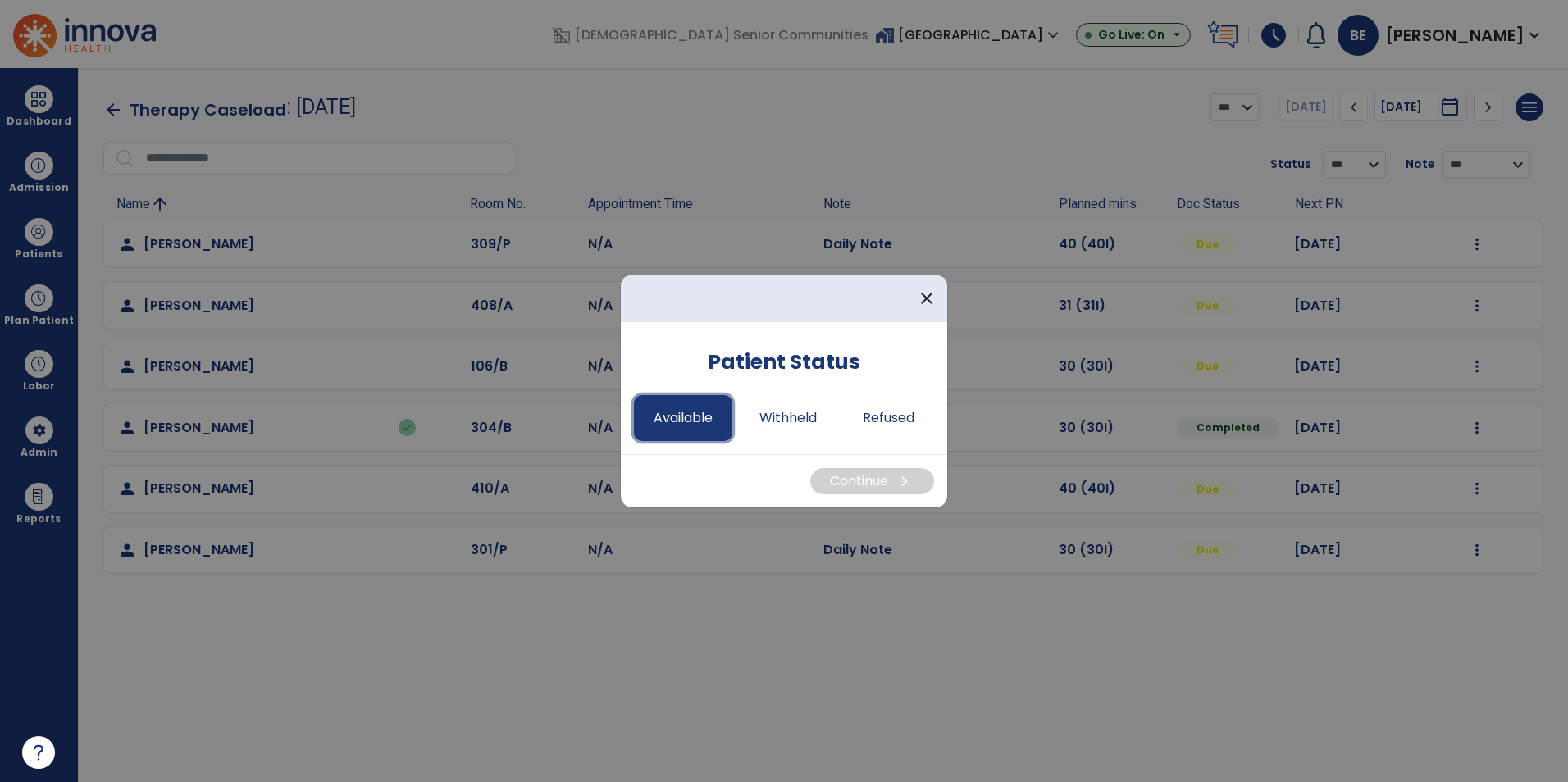 click on "Available" at bounding box center (683, 418) 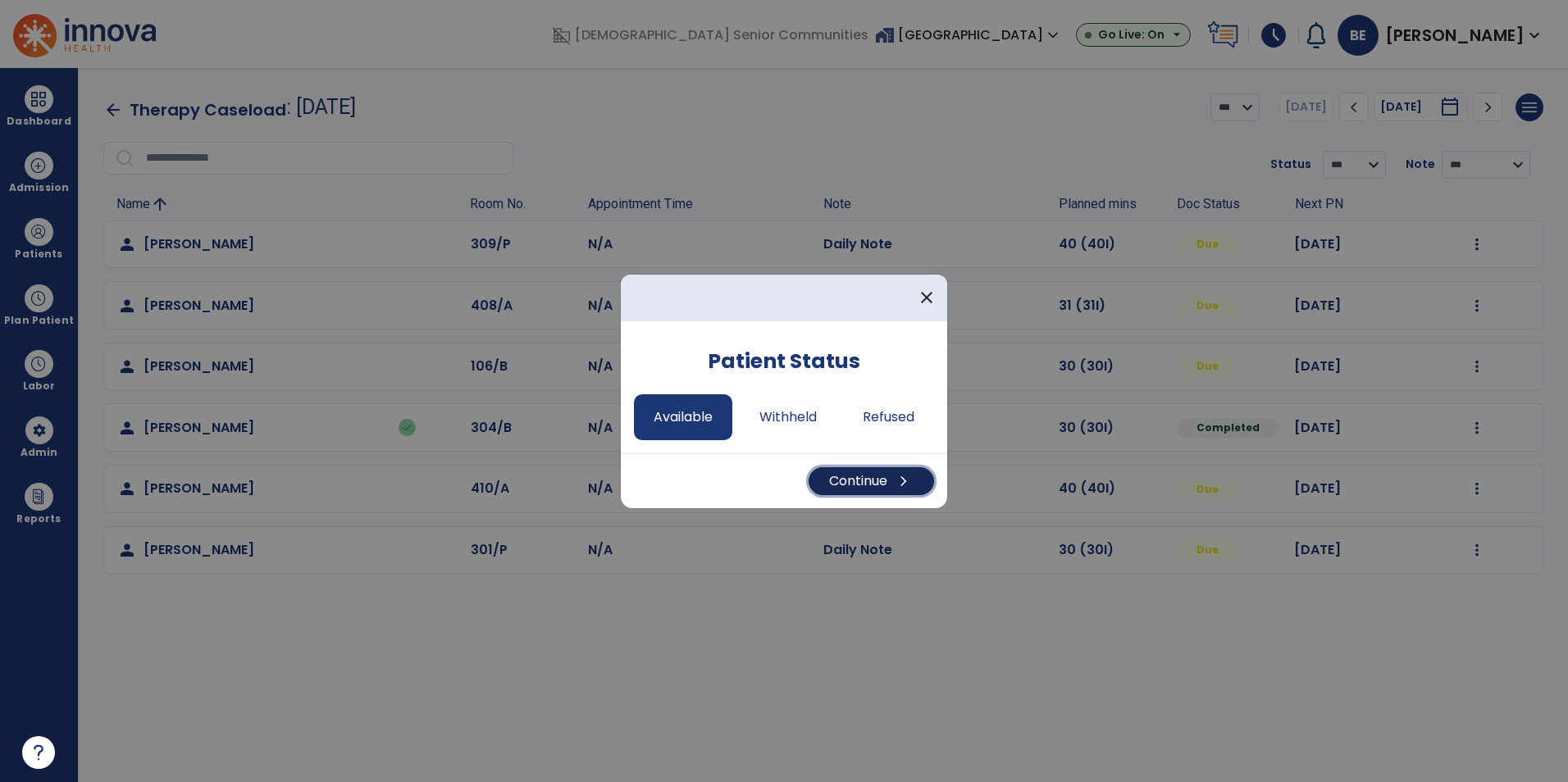 click on "Continue   chevron_right" at bounding box center (871, 481) 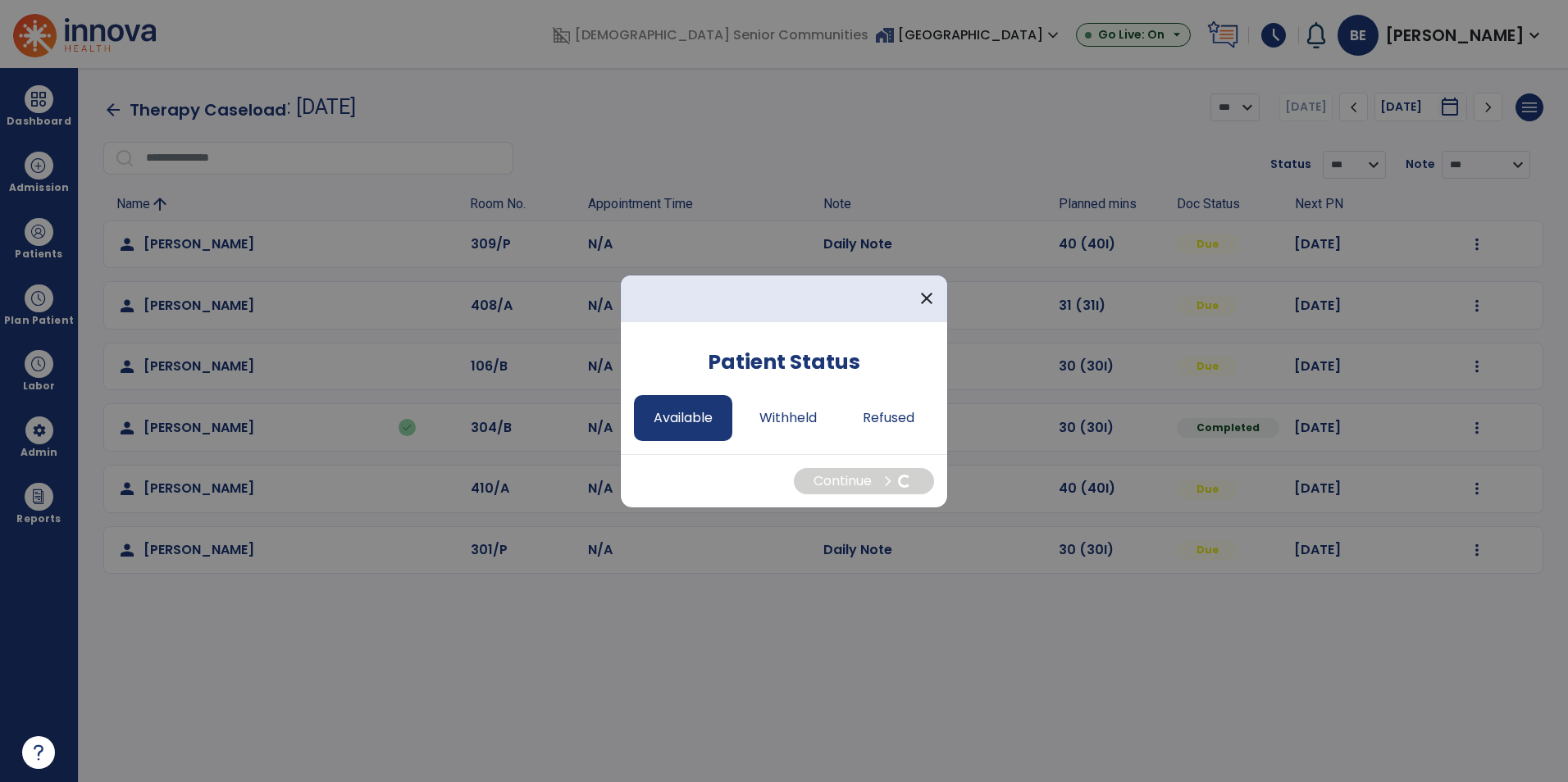 select on "*" 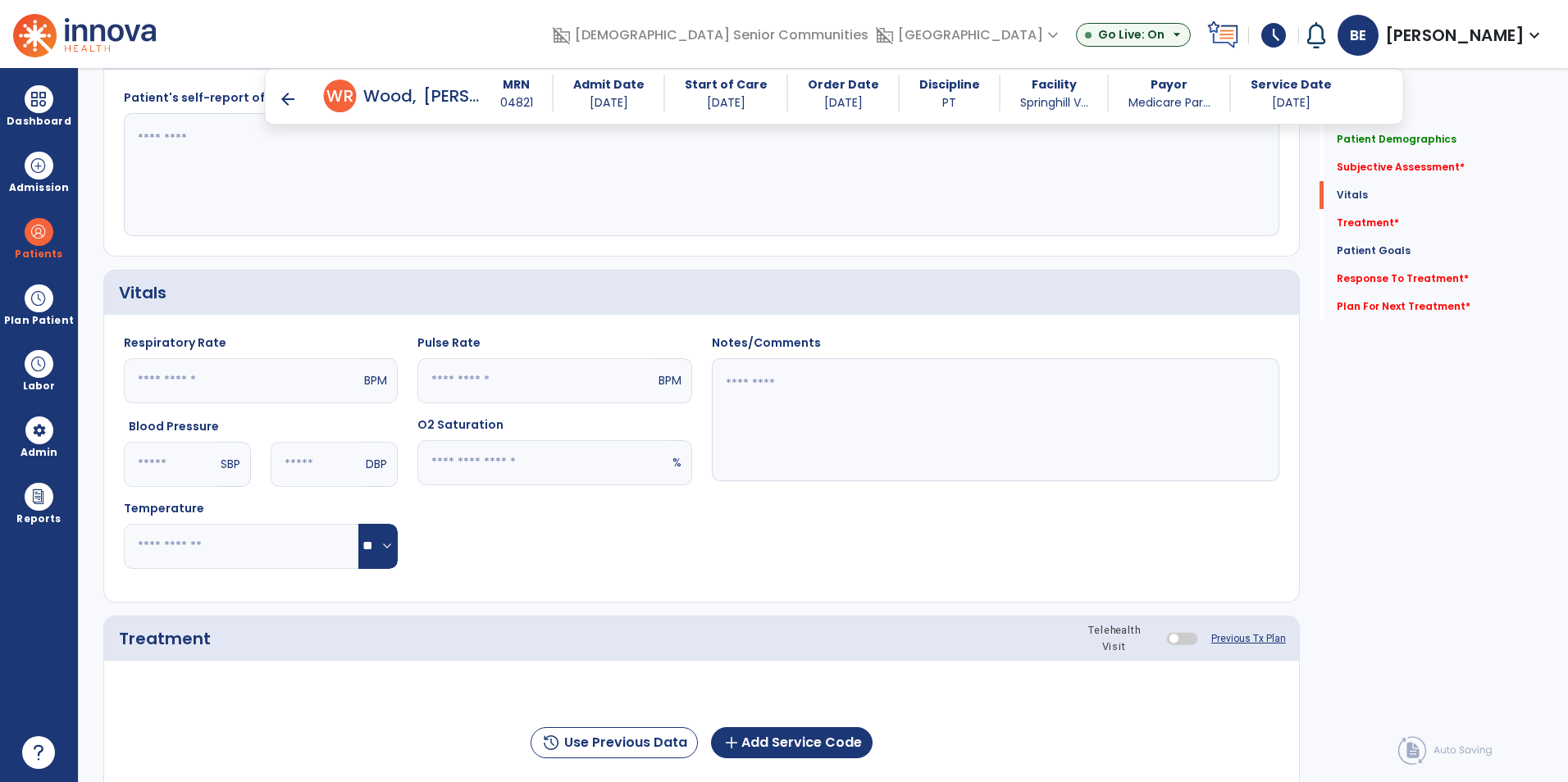 scroll, scrollTop: 574, scrollLeft: 0, axis: vertical 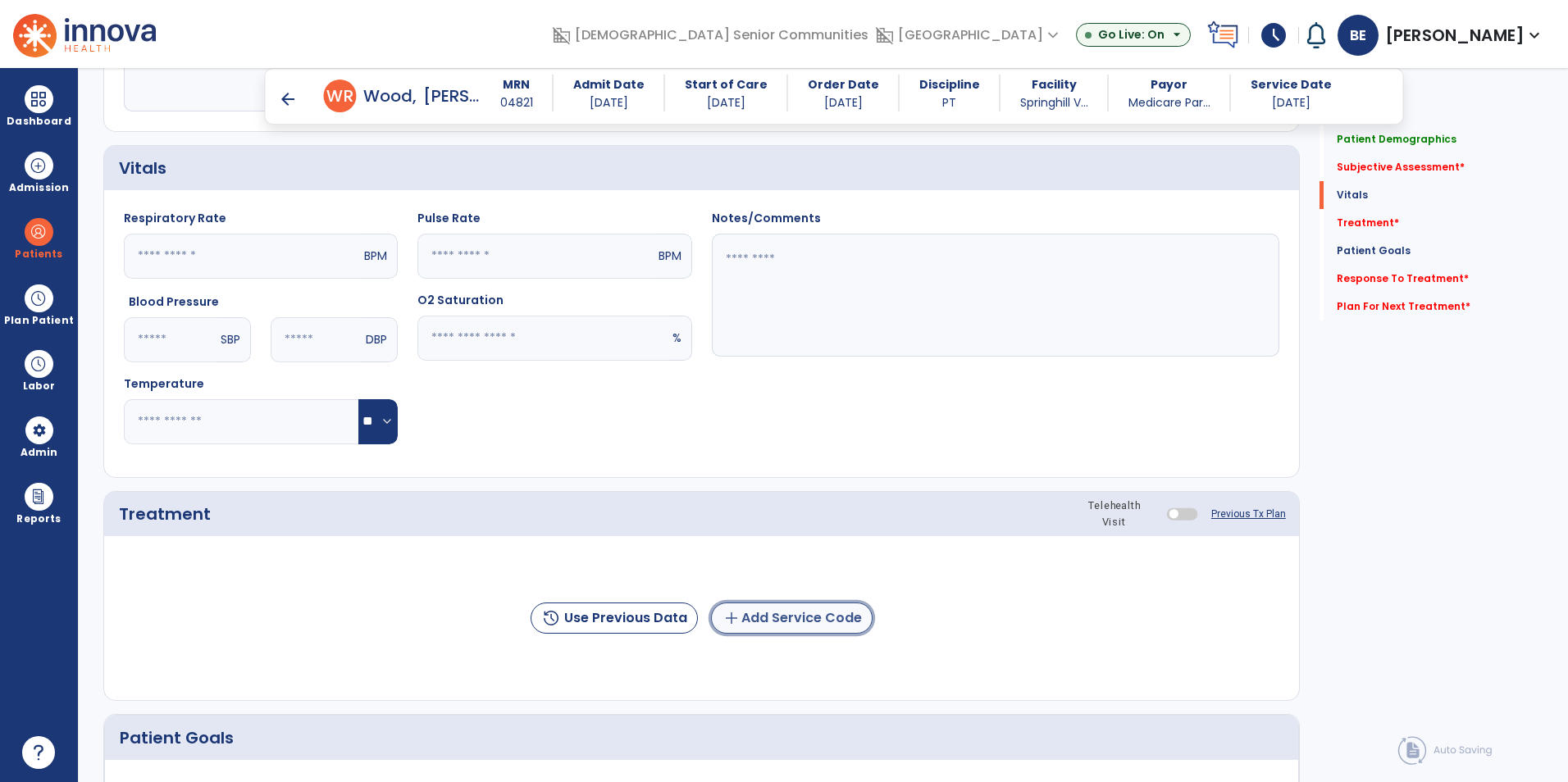 click on "add  Add Service Code" 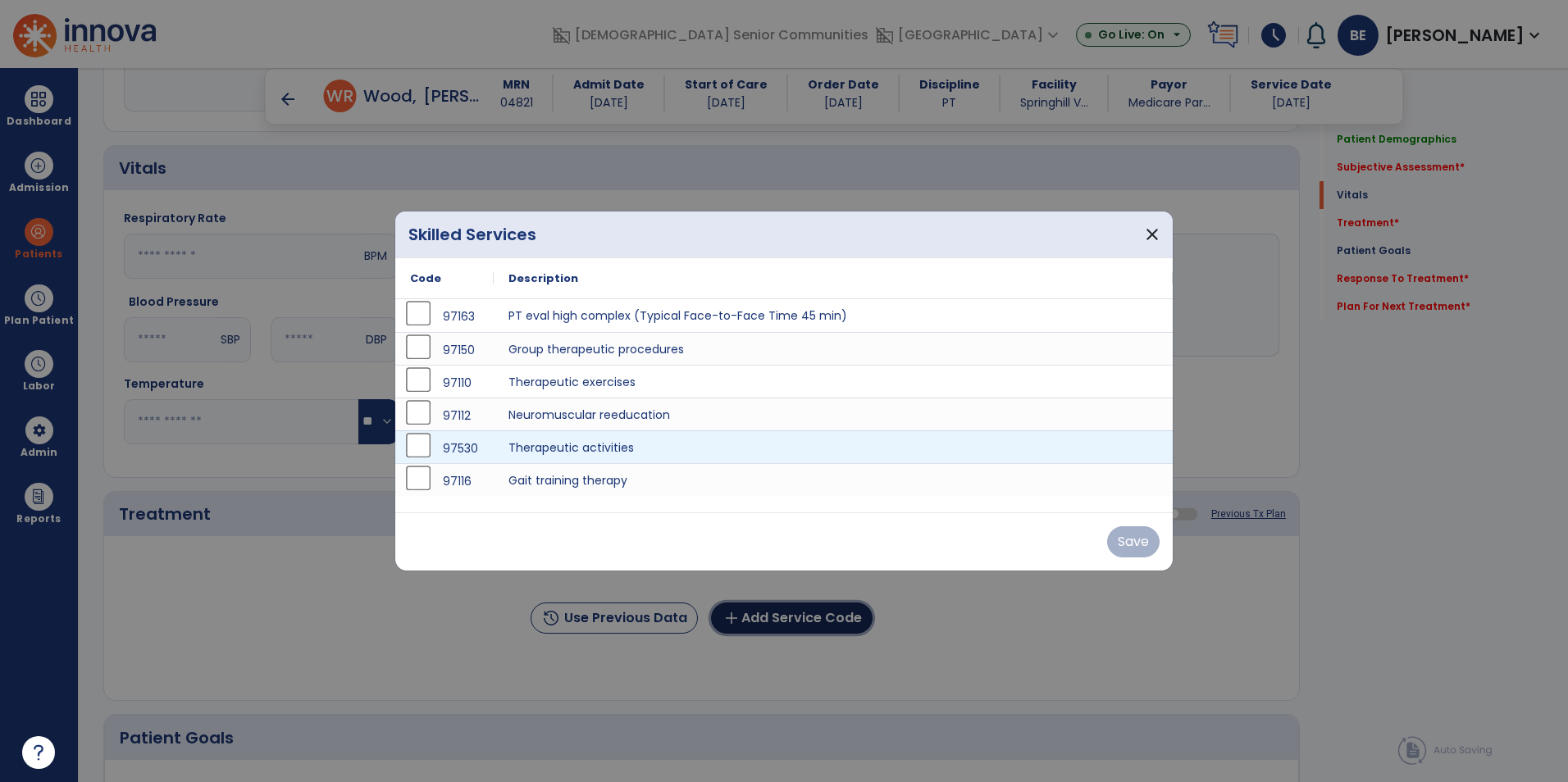 scroll, scrollTop: 467, scrollLeft: 0, axis: vertical 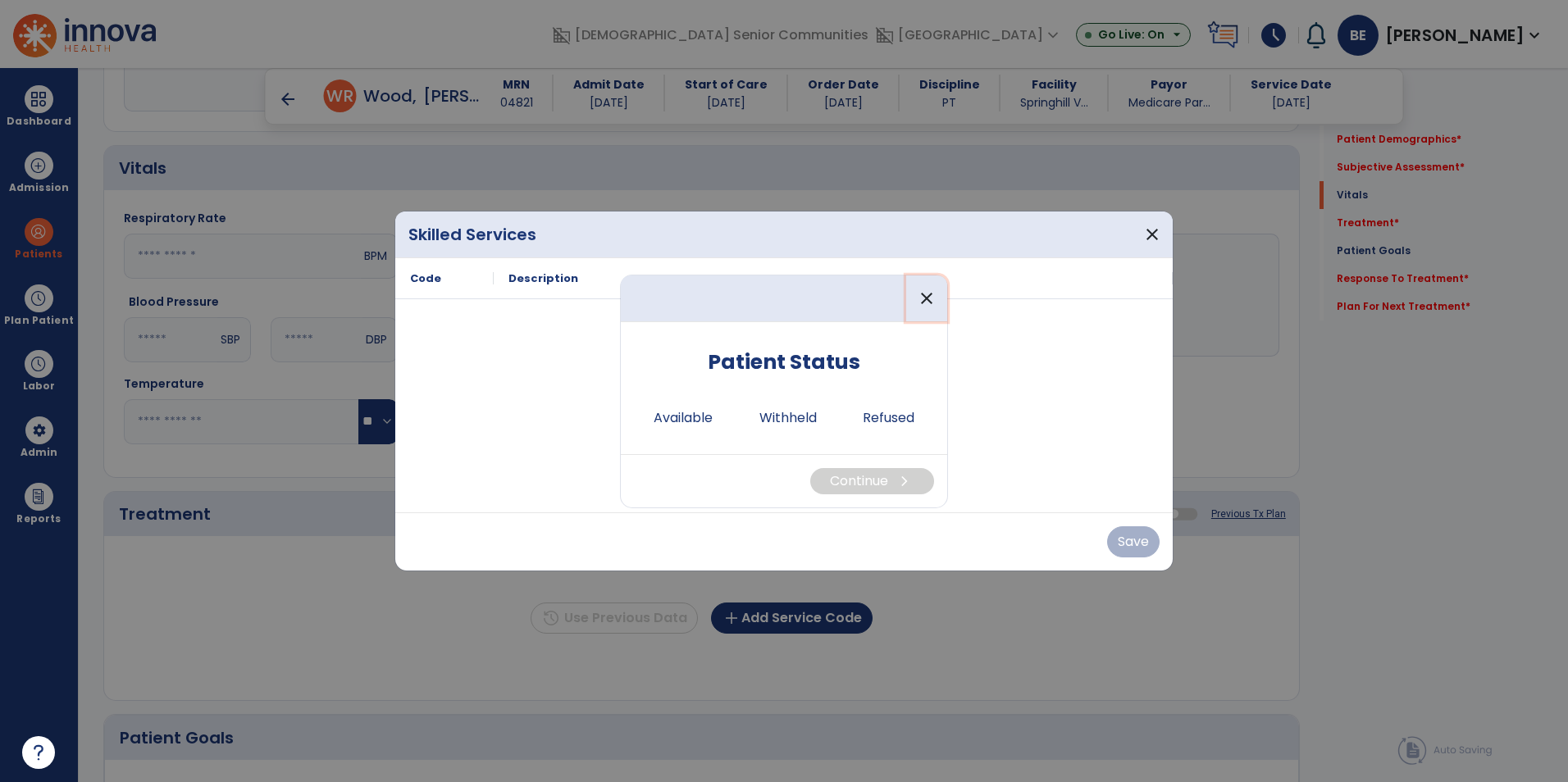 click on "close" at bounding box center [927, 298] 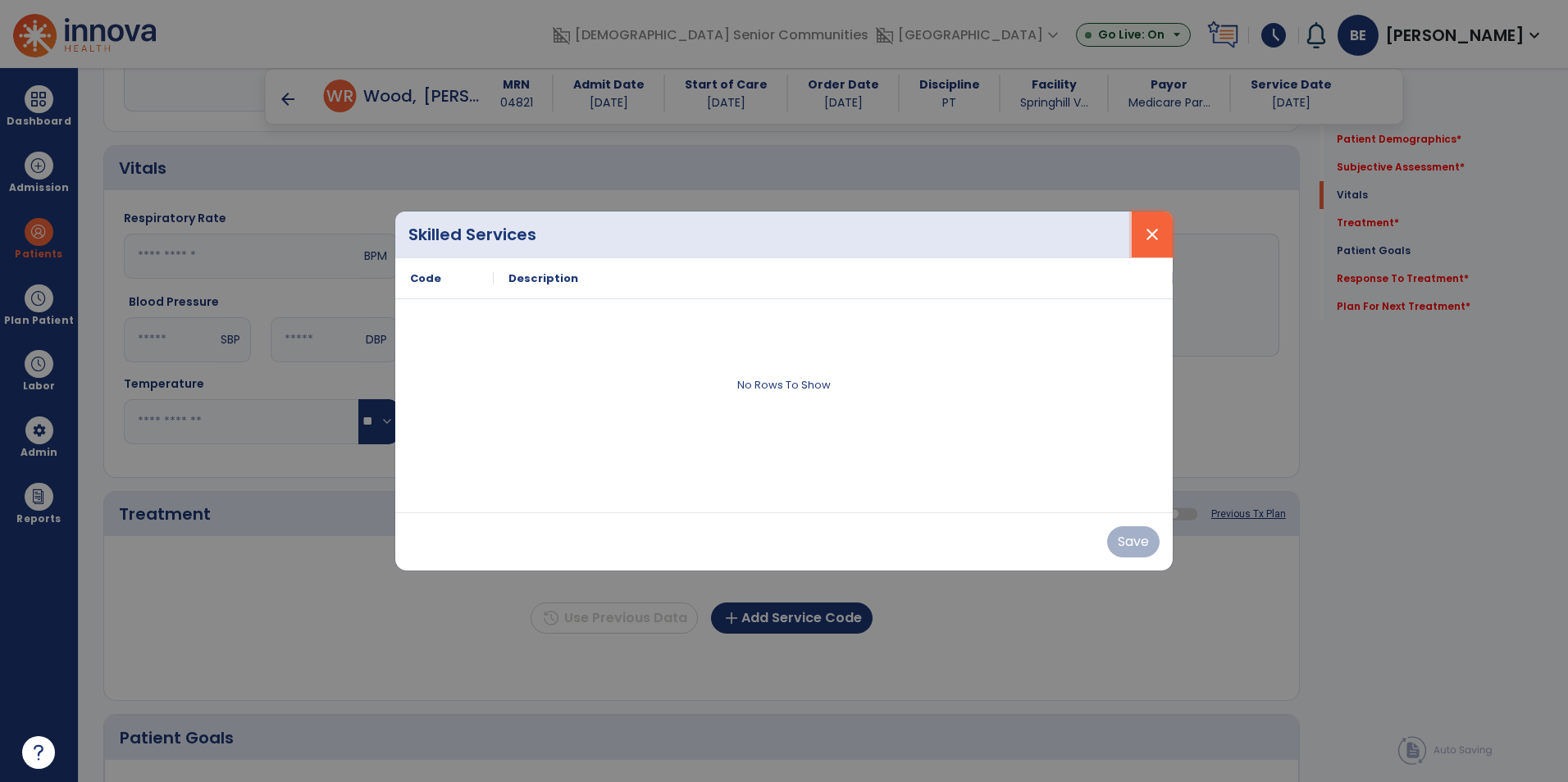 click on "close" at bounding box center [1152, 234] 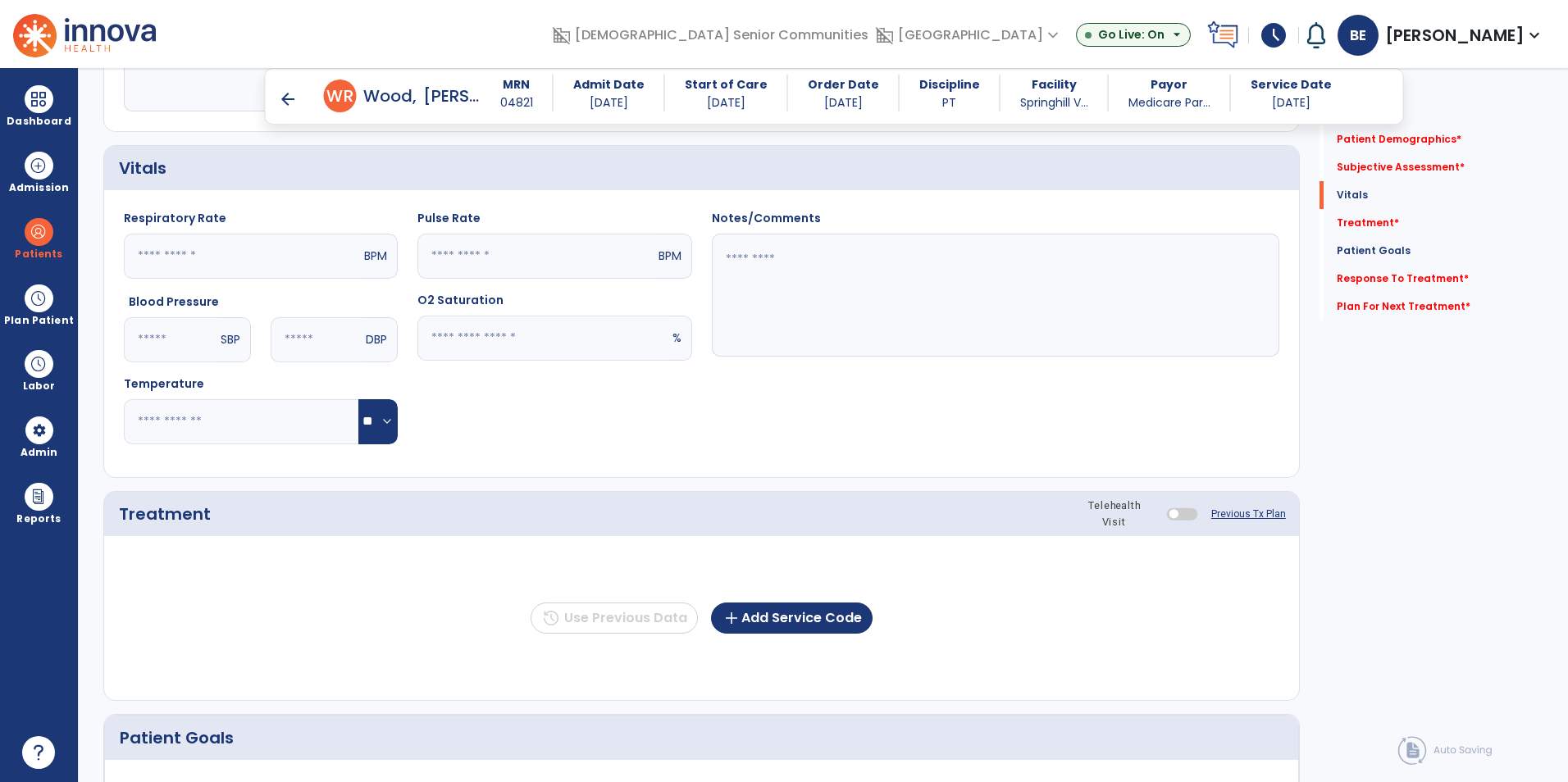 scroll, scrollTop: 139, scrollLeft: 0, axis: vertical 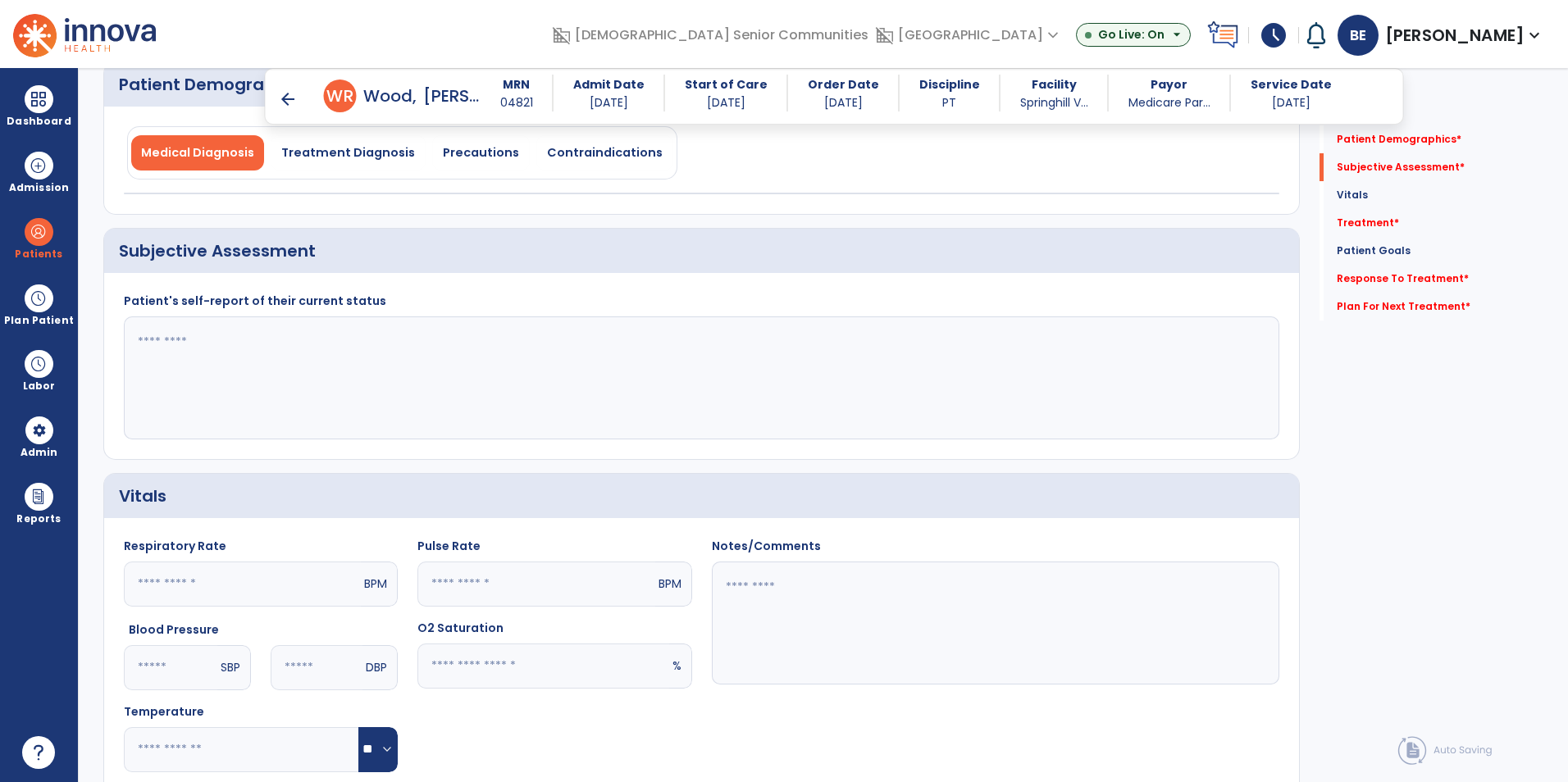 click on "arrow_back" at bounding box center [288, 99] 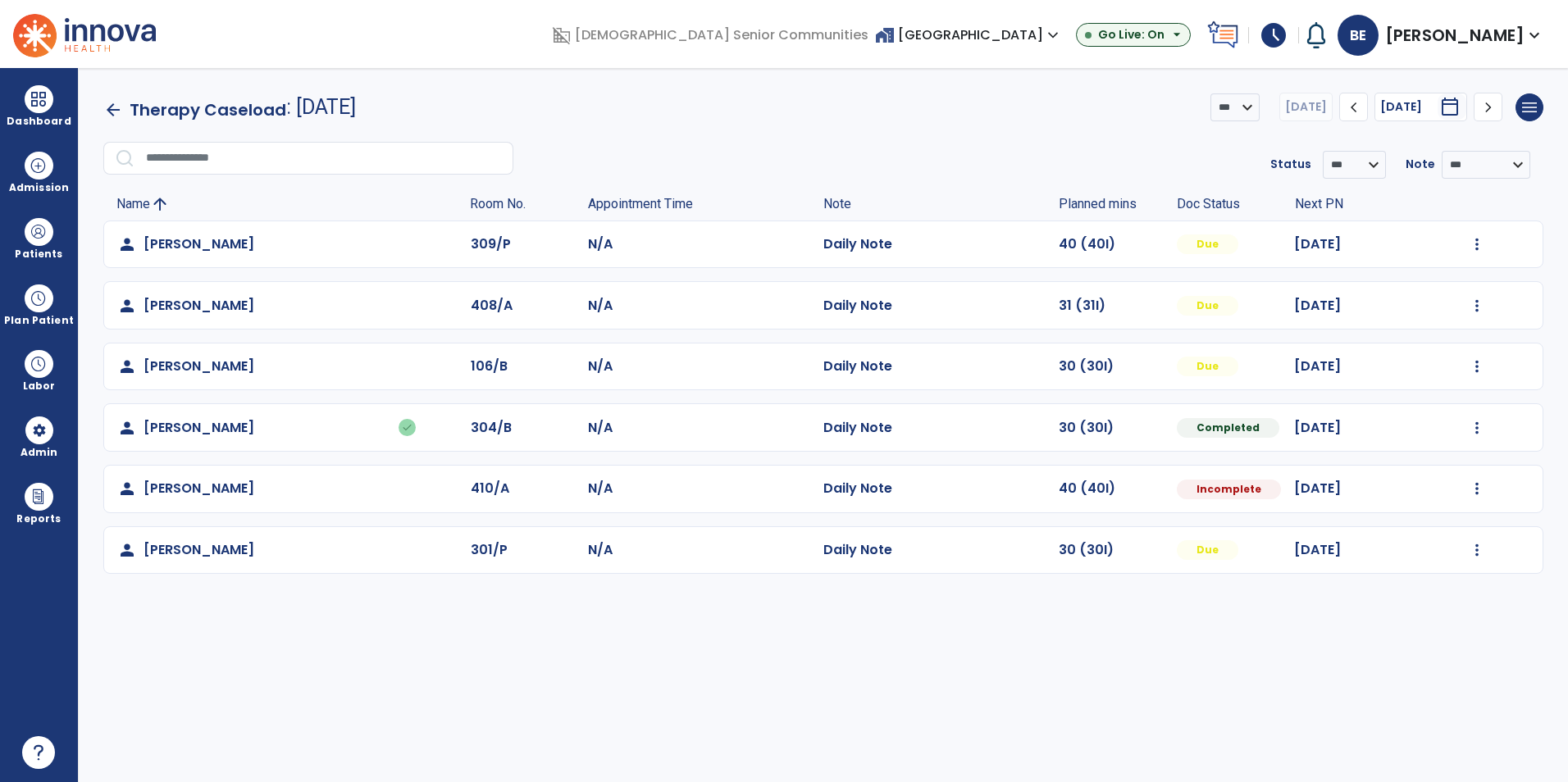 click on "Mark Visit As Complete   Reset Note   Open Document   G + C Mins" 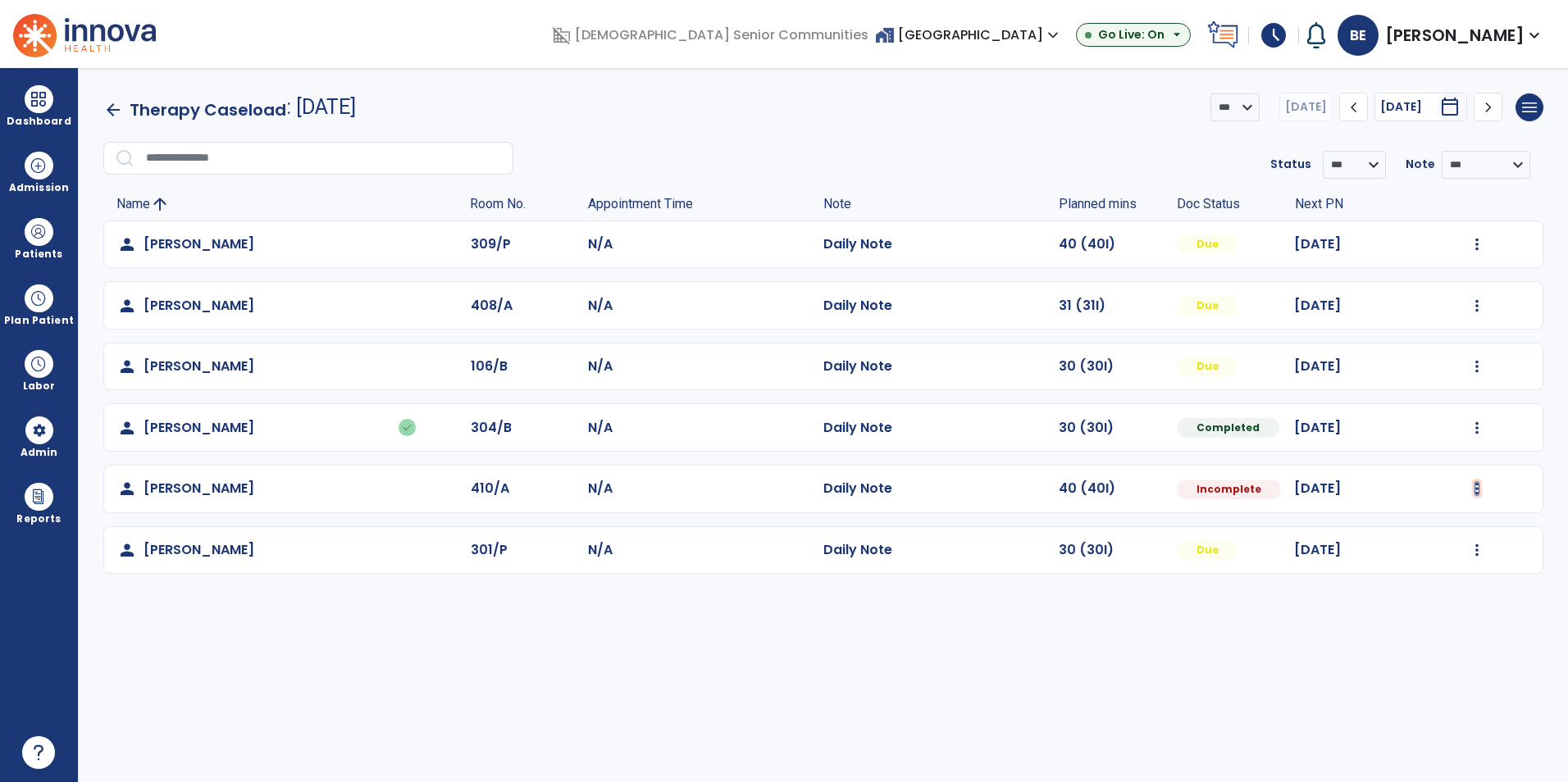 click at bounding box center (1477, 244) 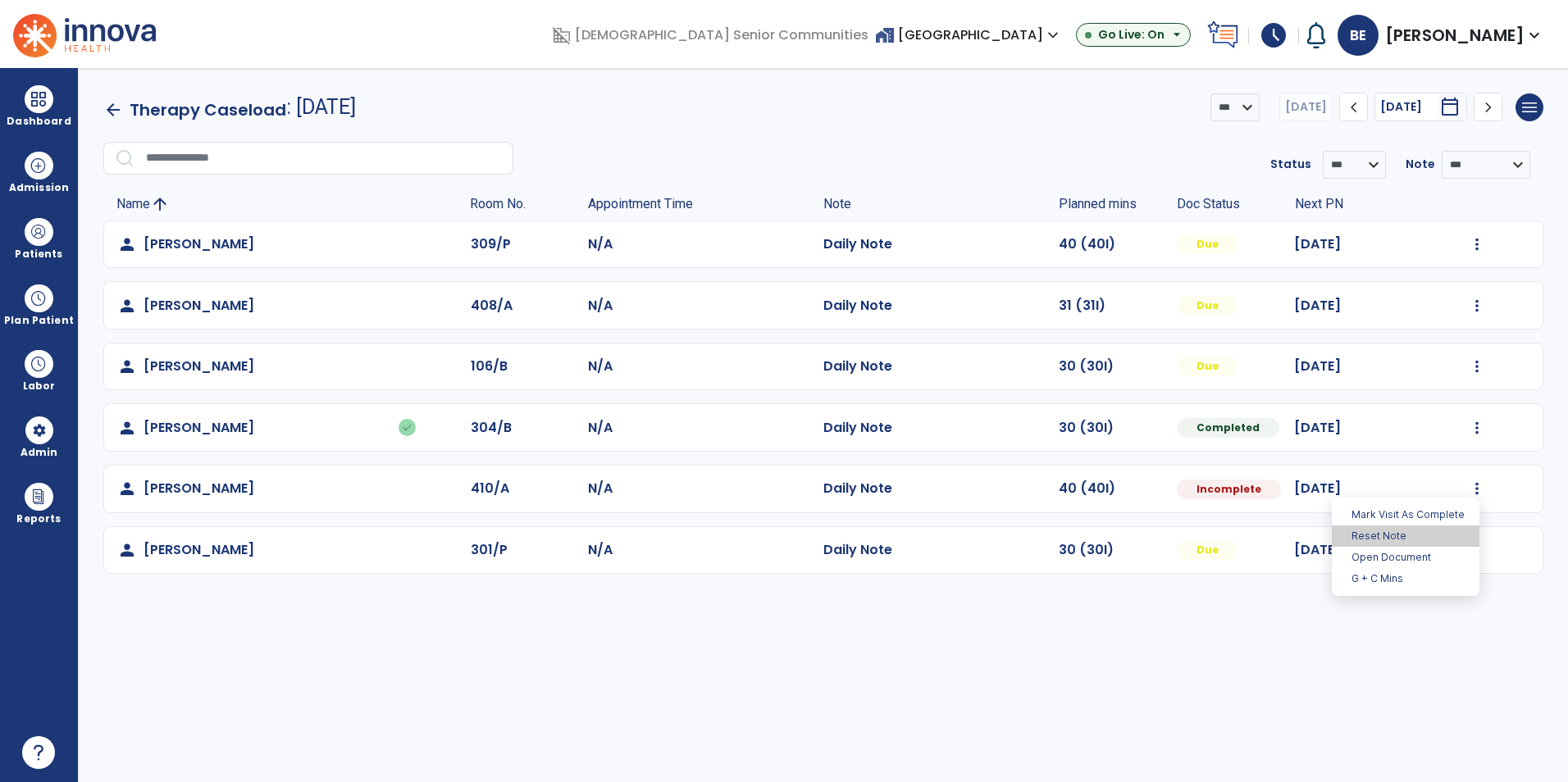 click on "Reset Note" at bounding box center [1406, 536] 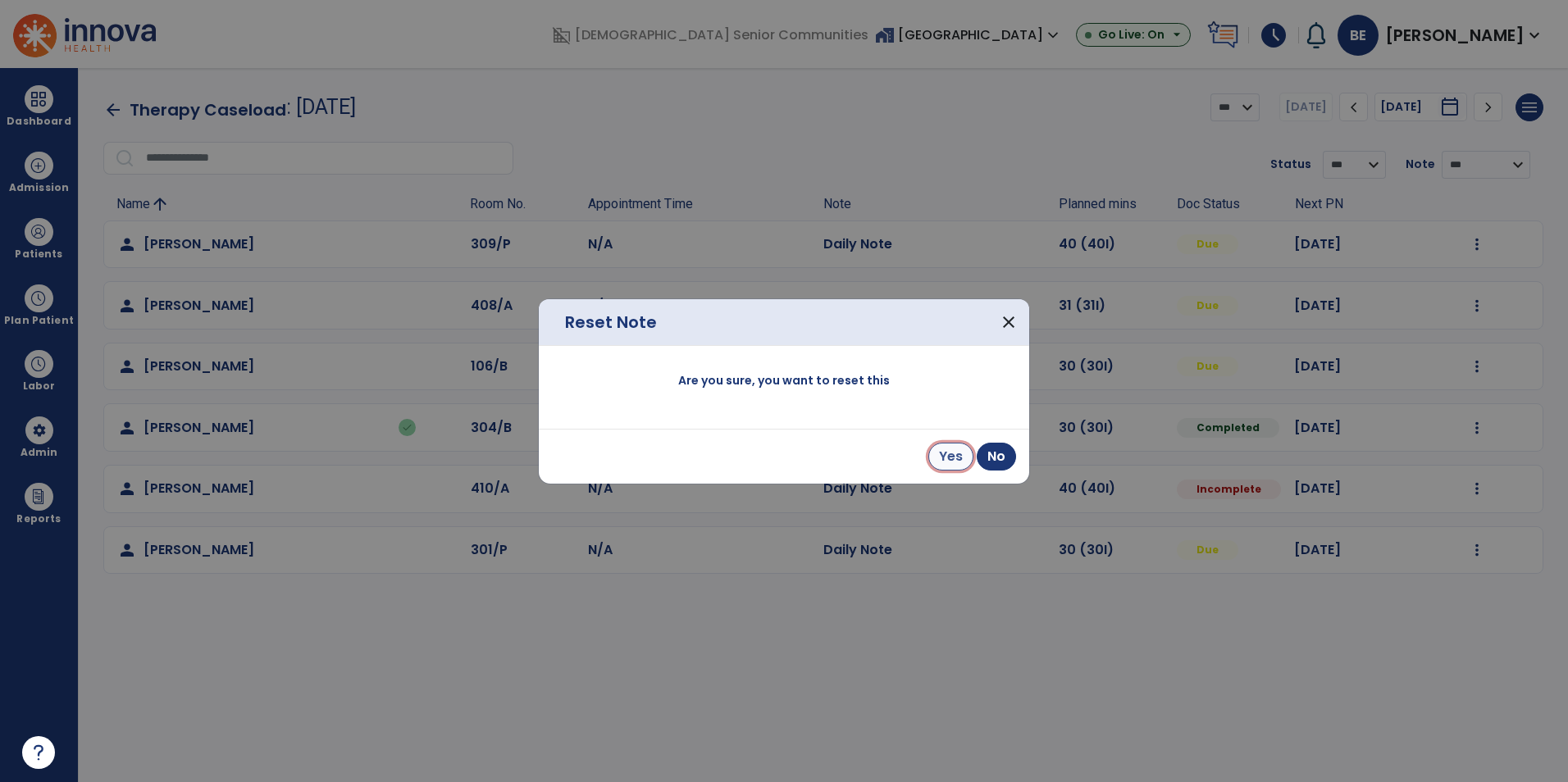 click on "Yes" at bounding box center [950, 457] 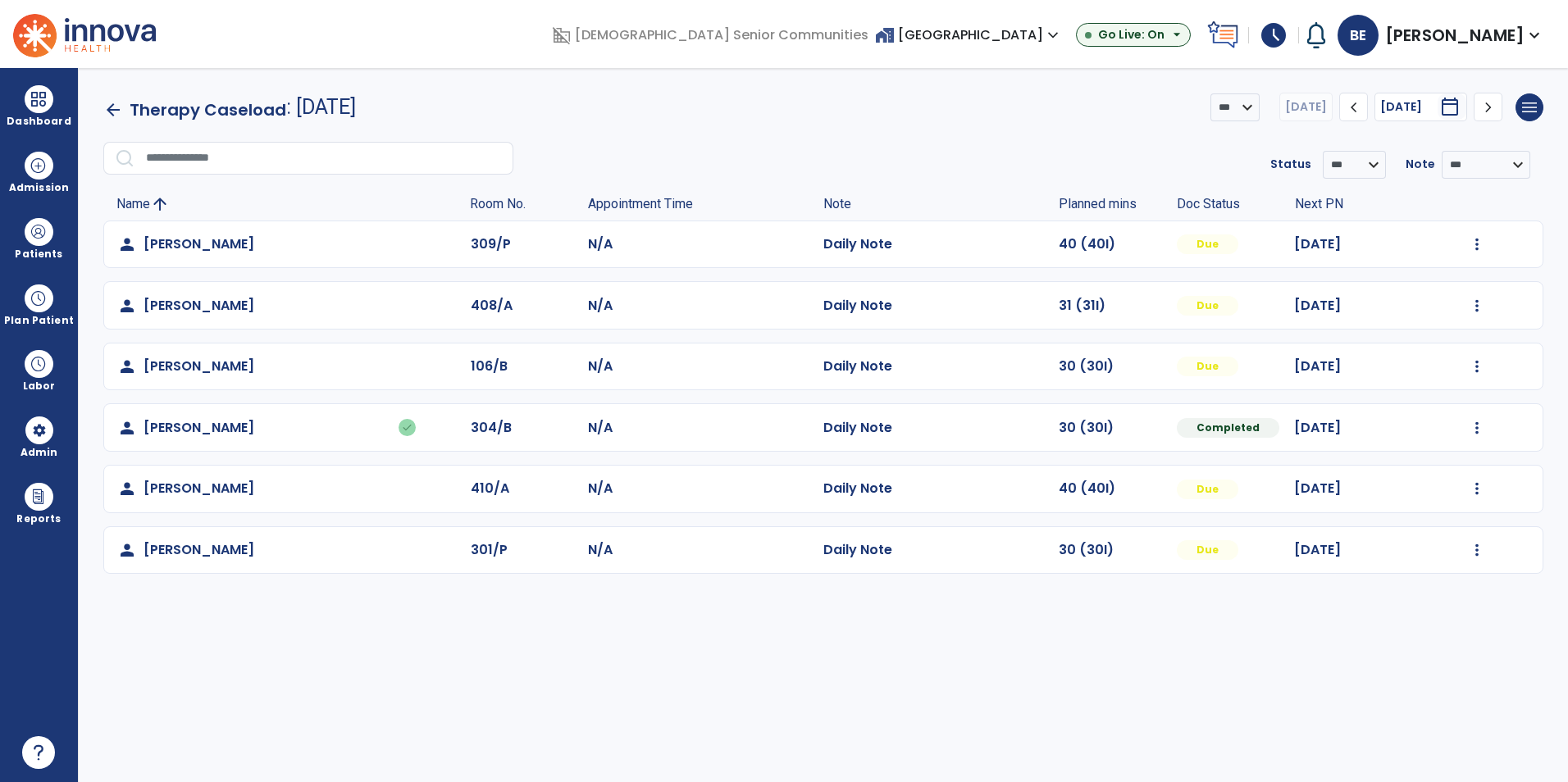 drag, startPoint x: 1473, startPoint y: 33, endPoint x: 1482, endPoint y: 38, distance: 10.29563 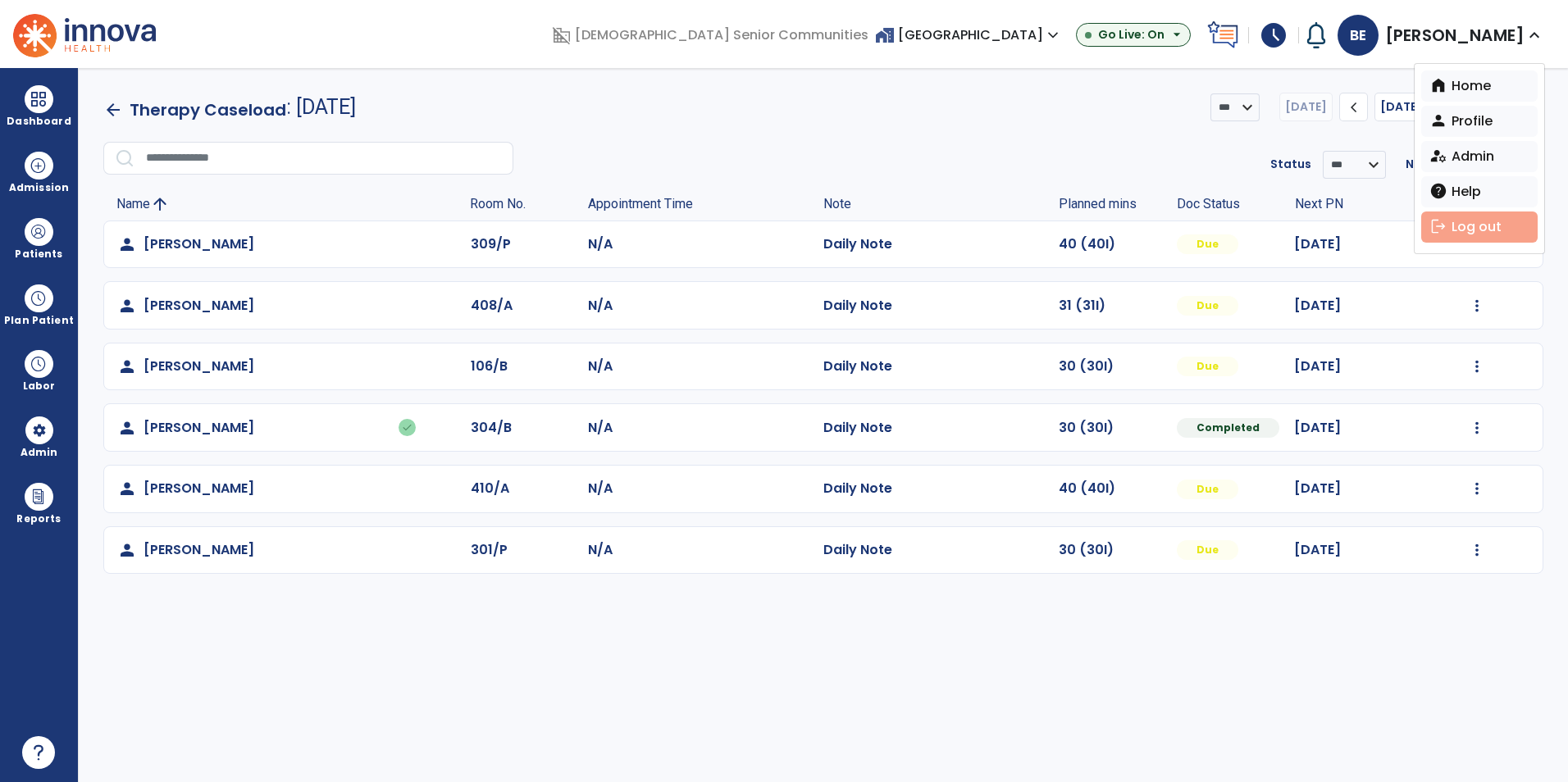 click on "logout   Log out" at bounding box center [1479, 227] 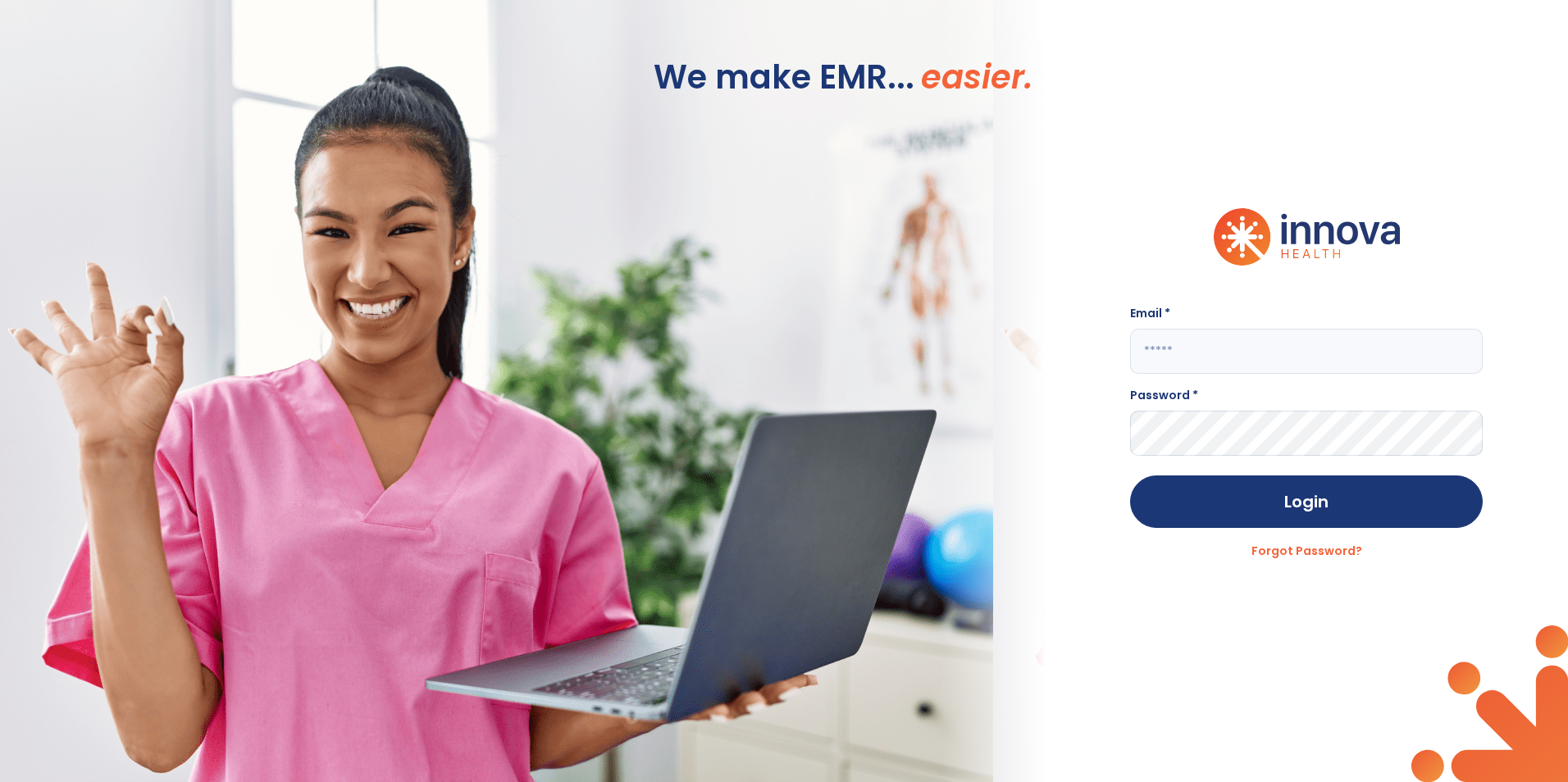 type on "**********" 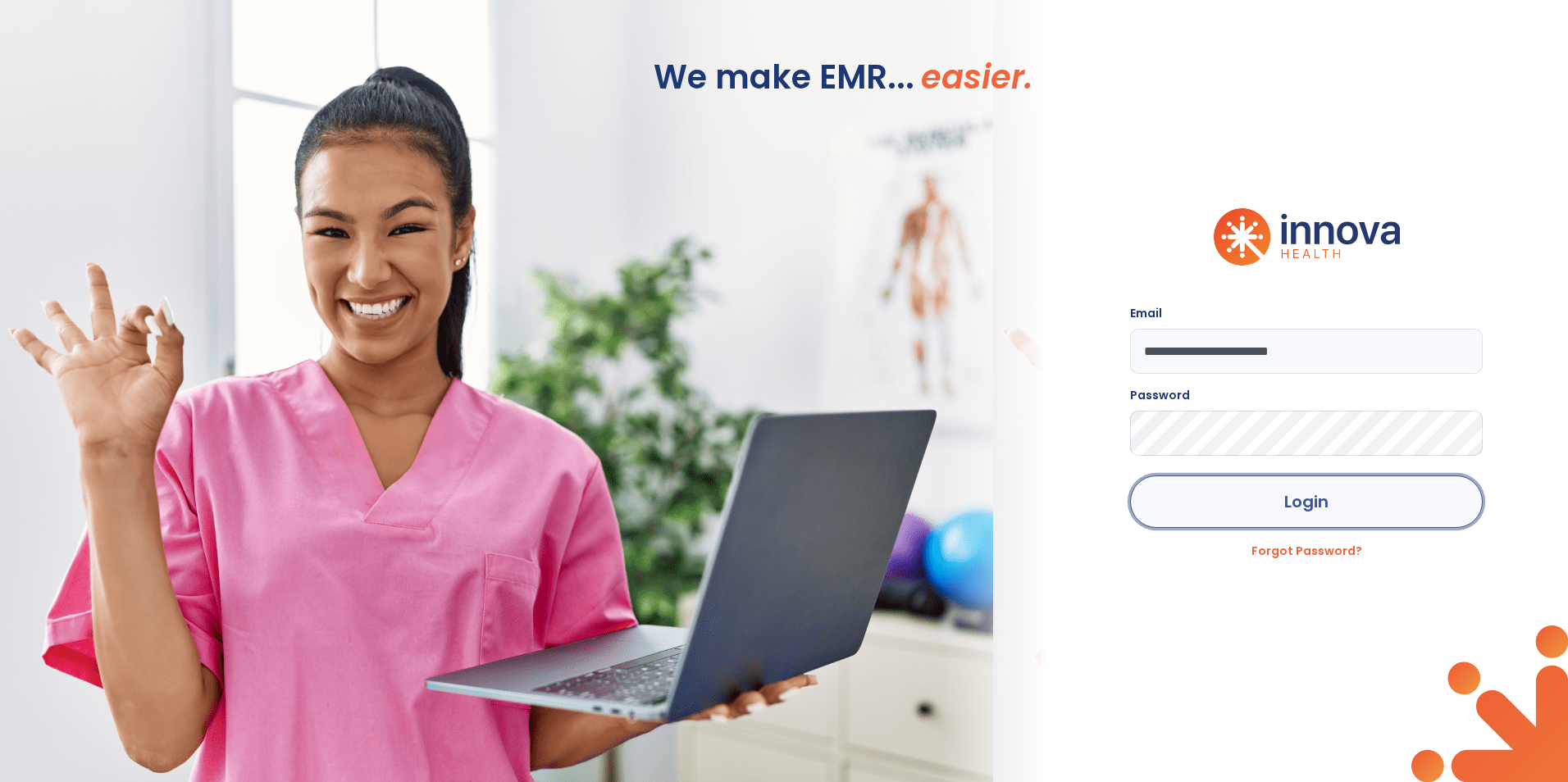 click on "Login" 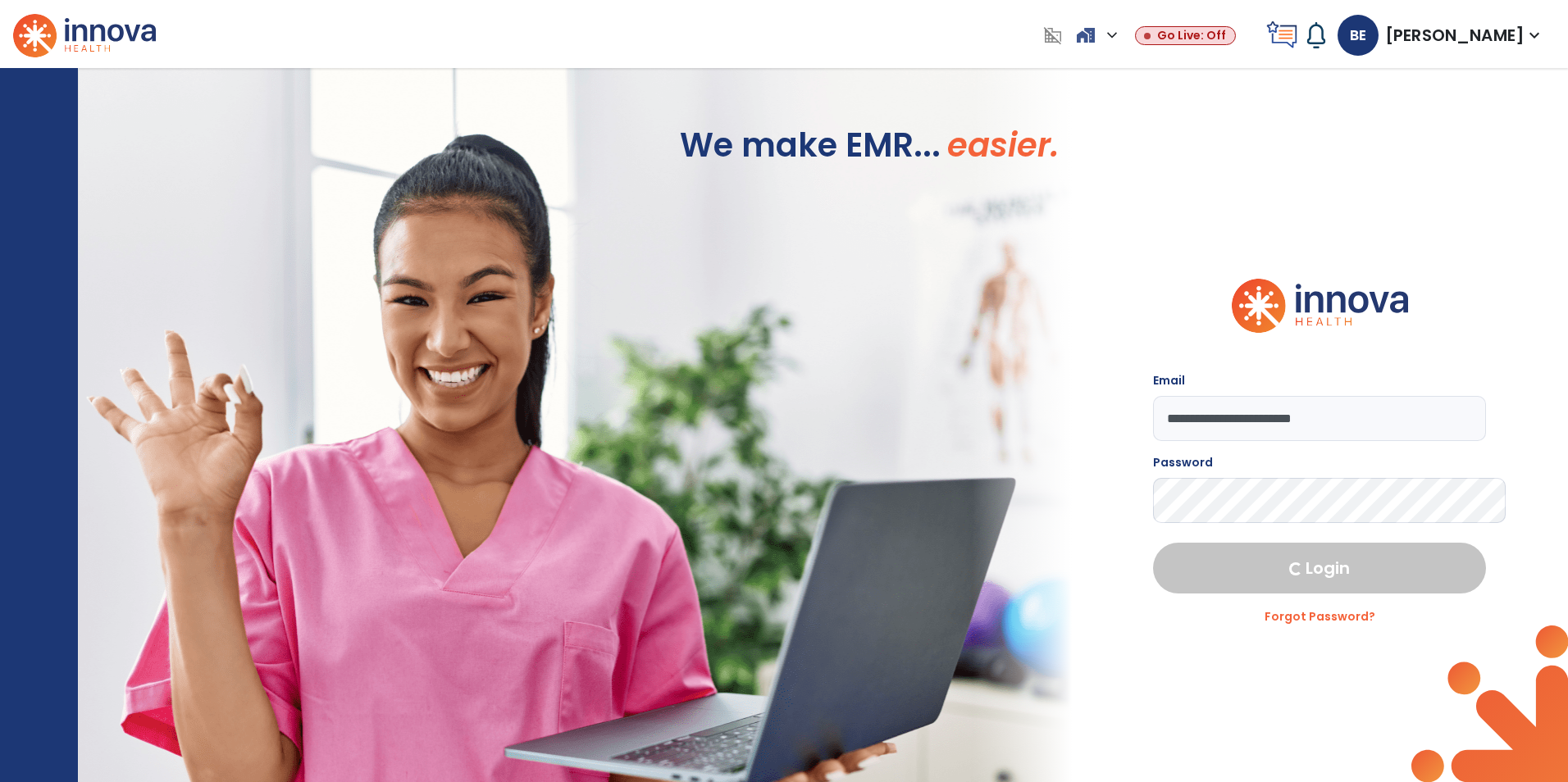 select on "***" 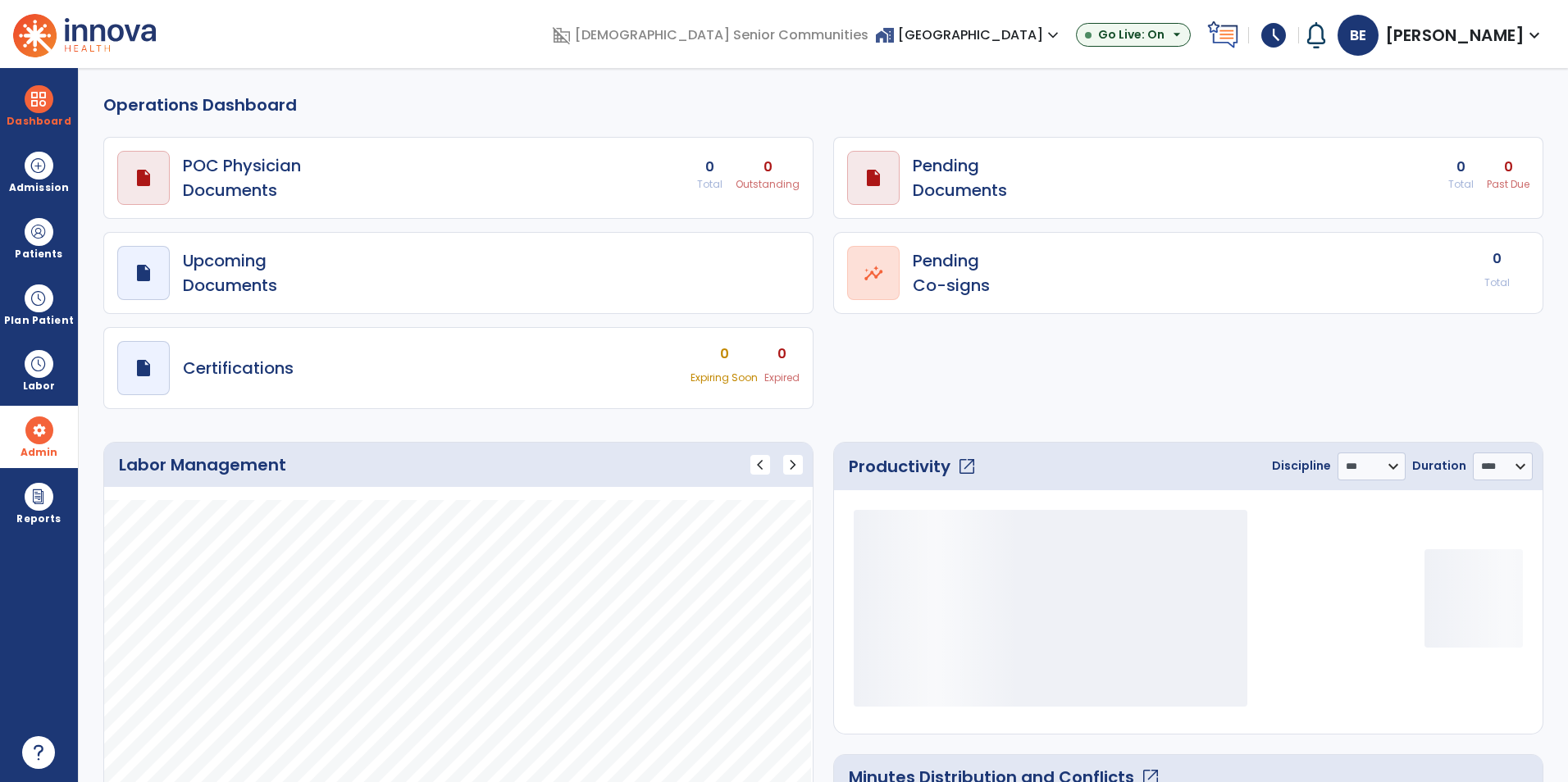 select on "***" 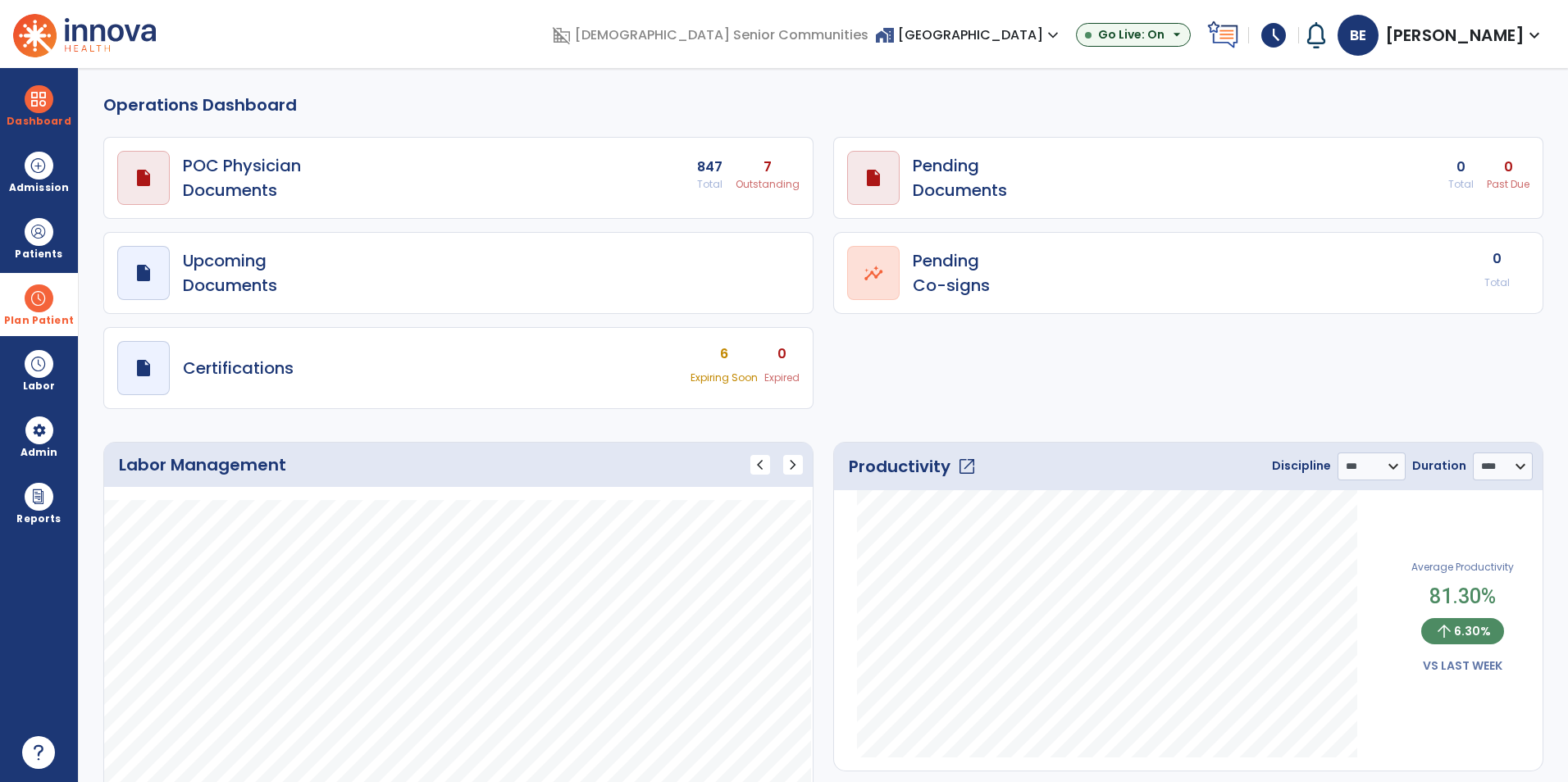 click on "Plan Patient" at bounding box center (39, 238) 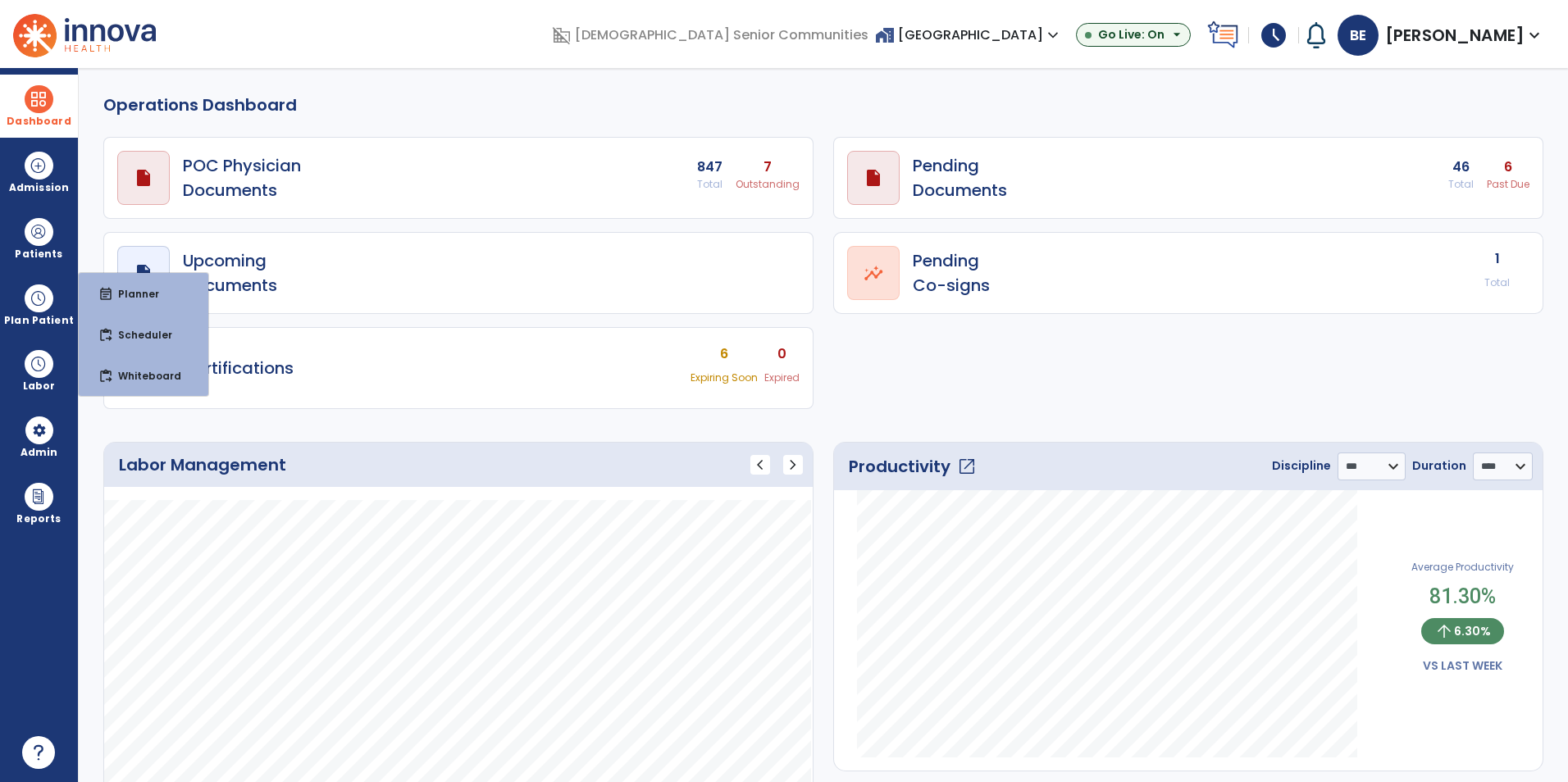 click on "Dashboard" at bounding box center (39, 106) 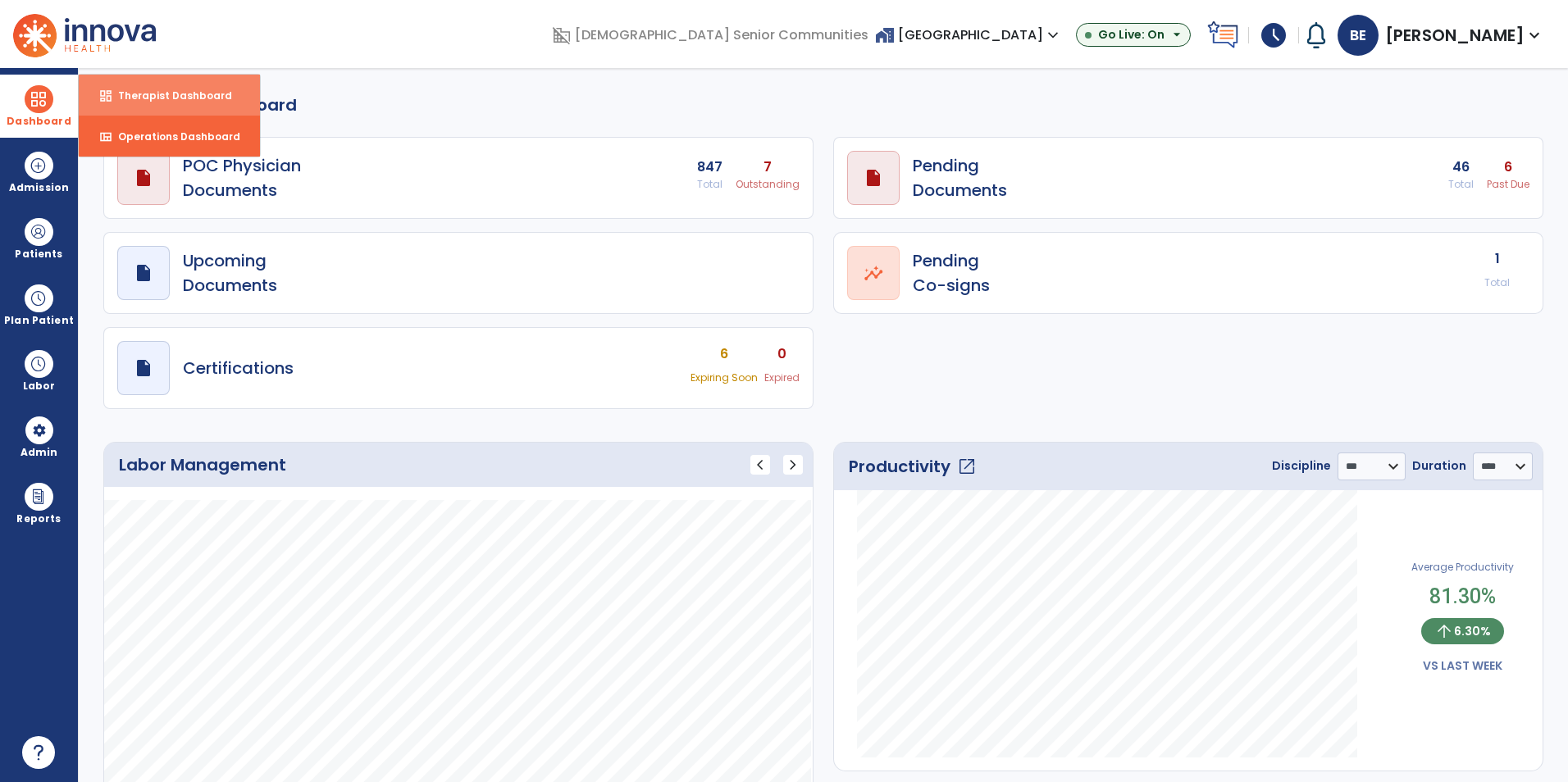 click on "dashboard  Therapist Dashboard" at bounding box center [169, 95] 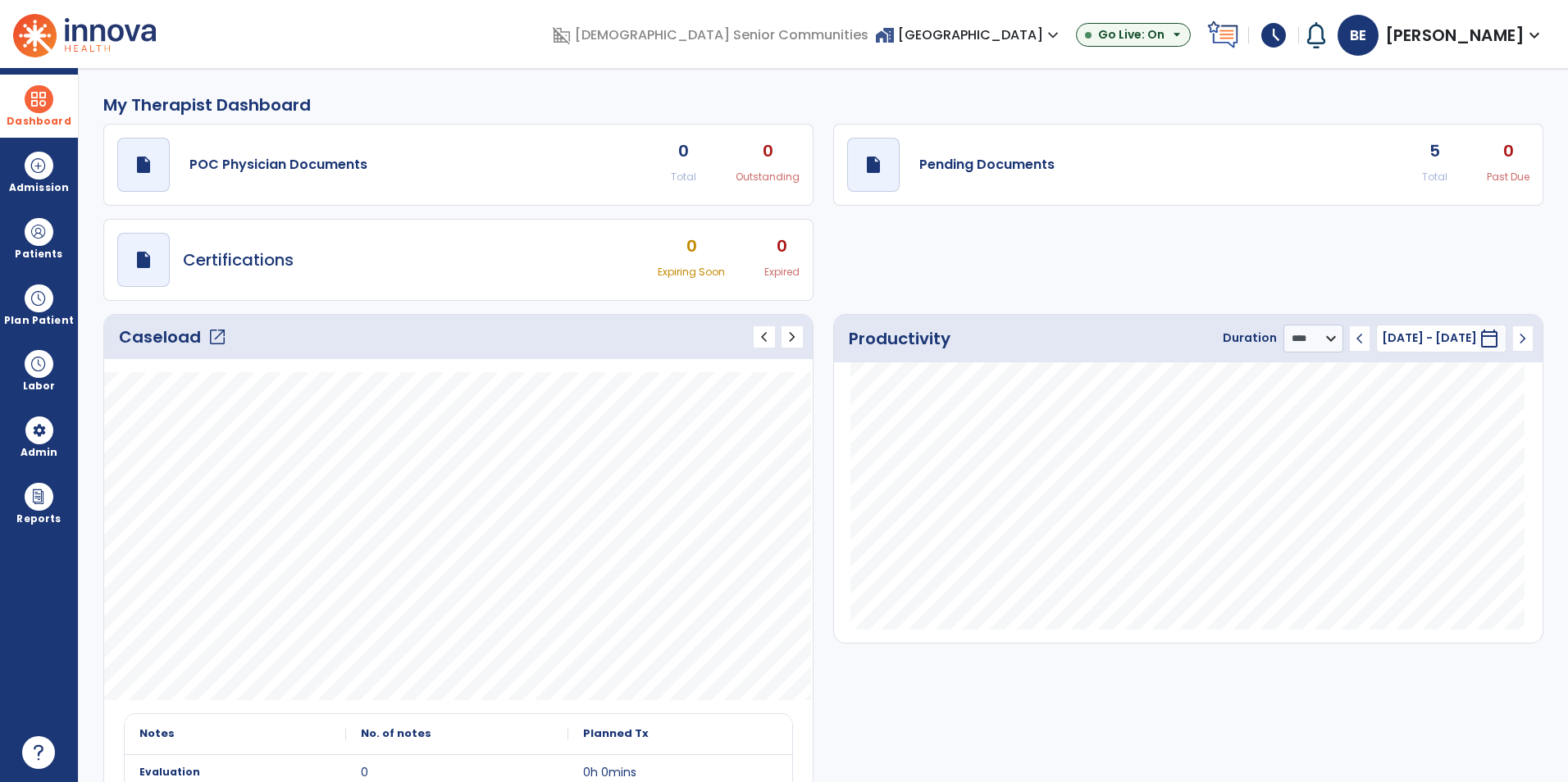 click on "open_in_new" 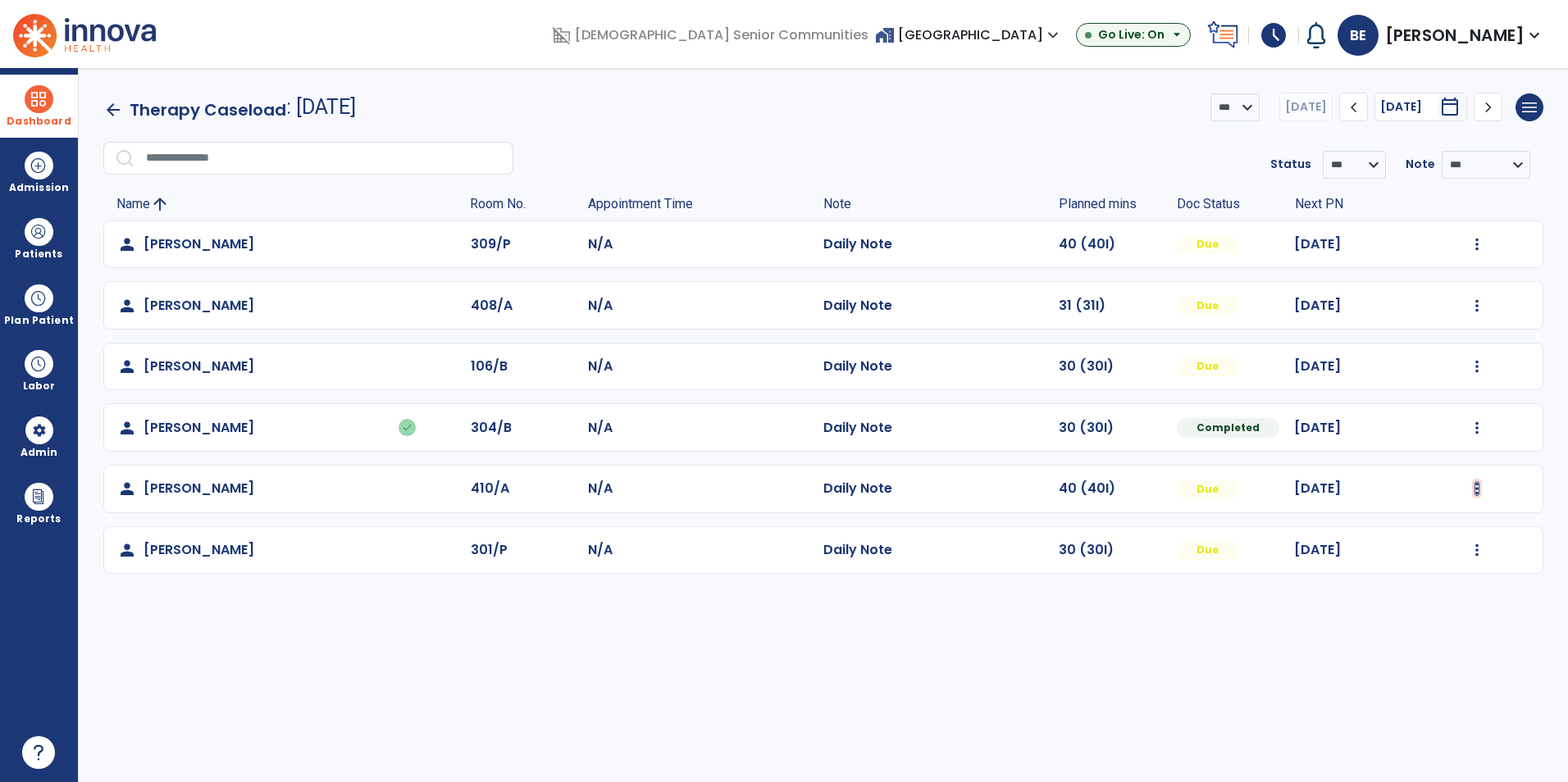 click at bounding box center [1477, 244] 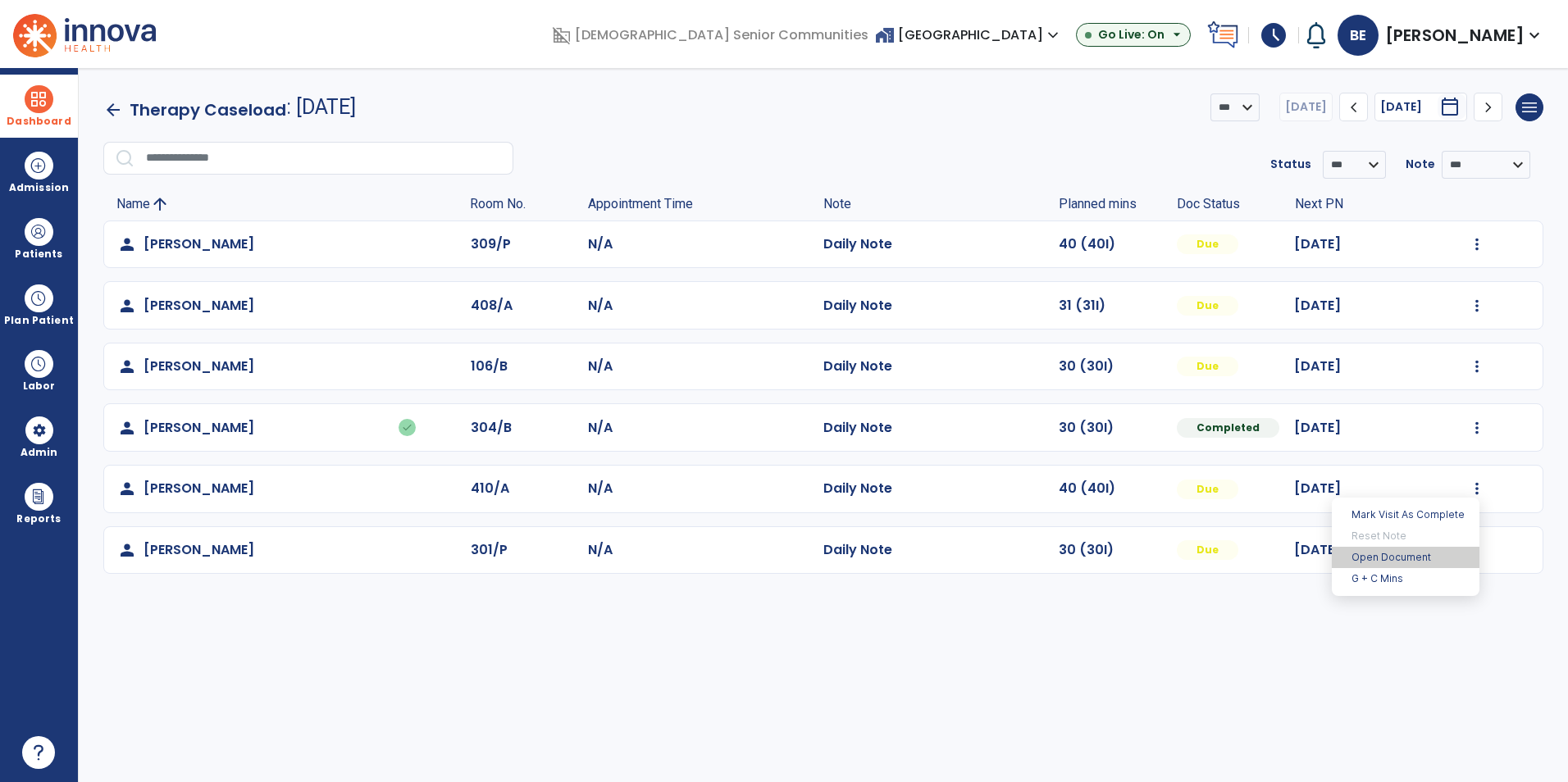 click on "Open Document" at bounding box center [1406, 557] 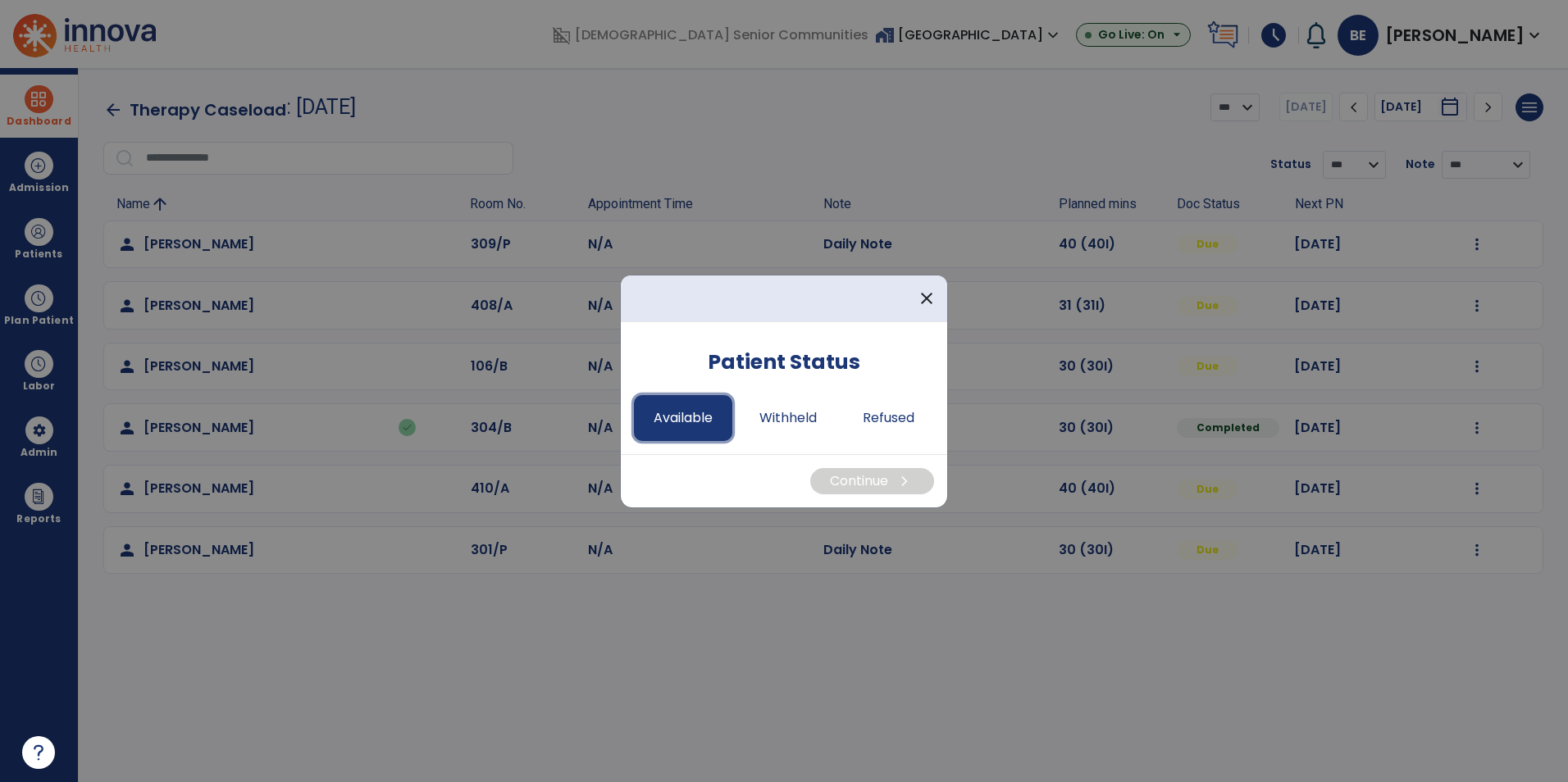 click on "Available" at bounding box center (683, 418) 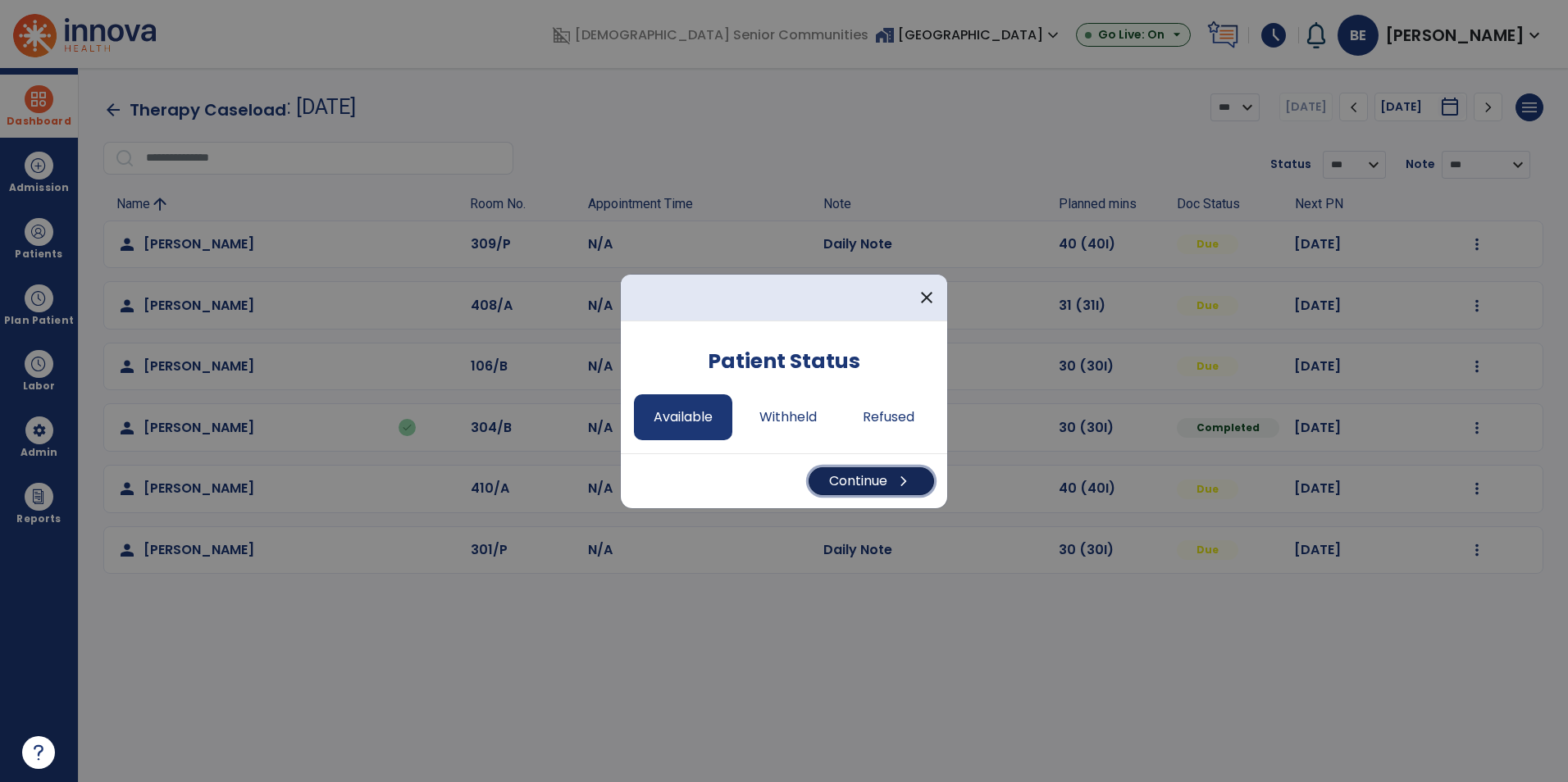 click on "Continue   chevron_right" at bounding box center (871, 481) 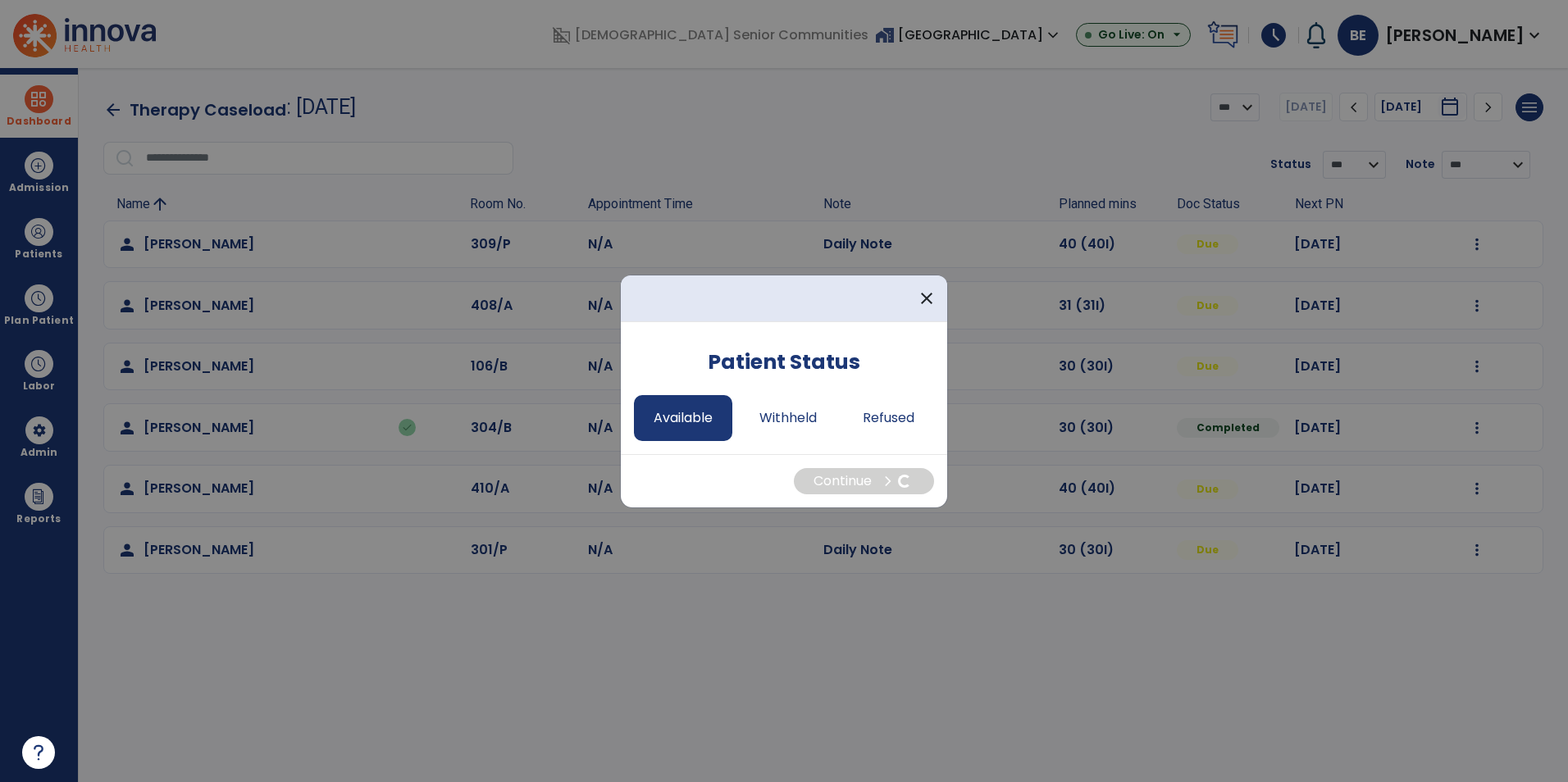 select on "*" 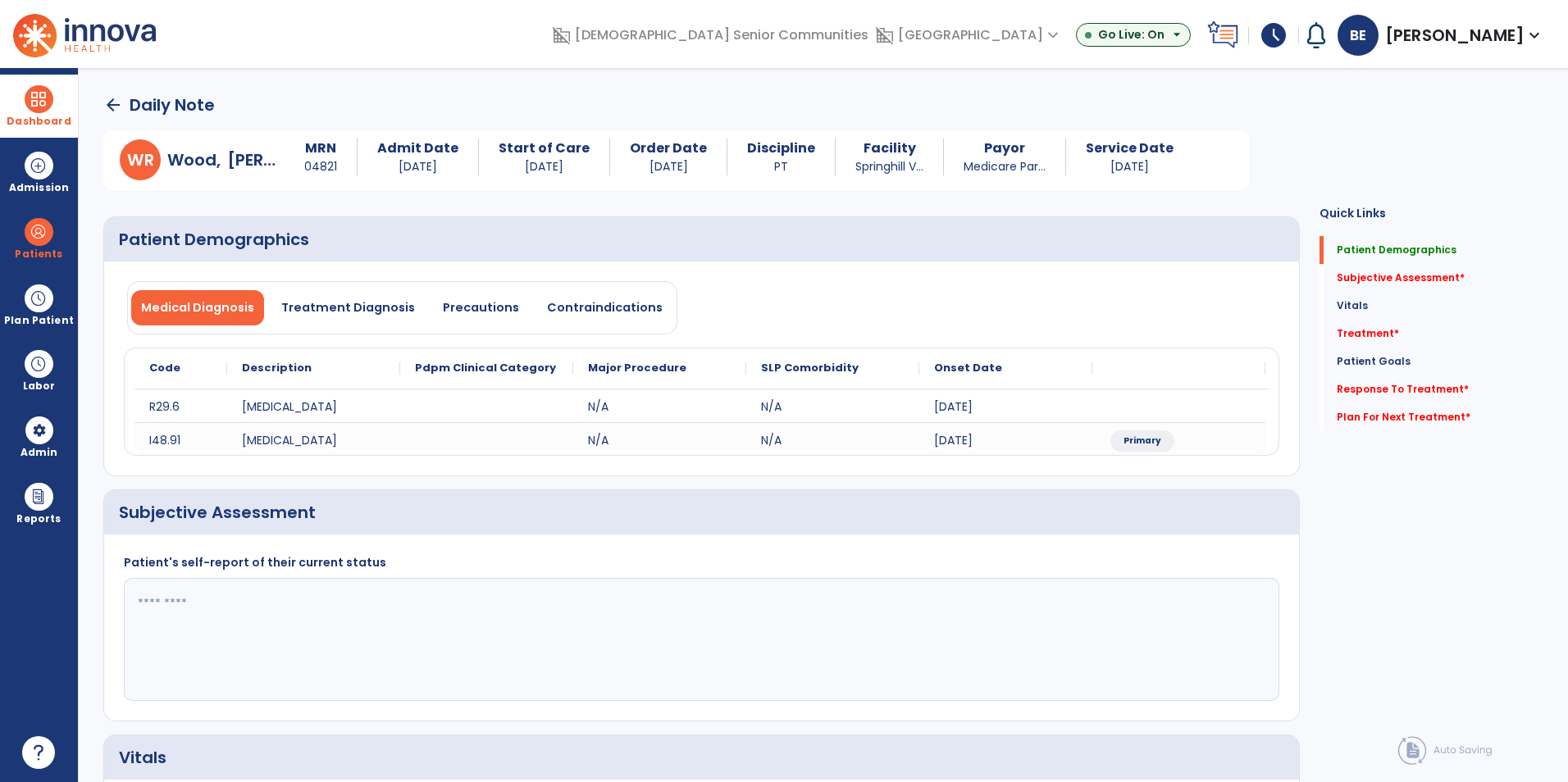 click 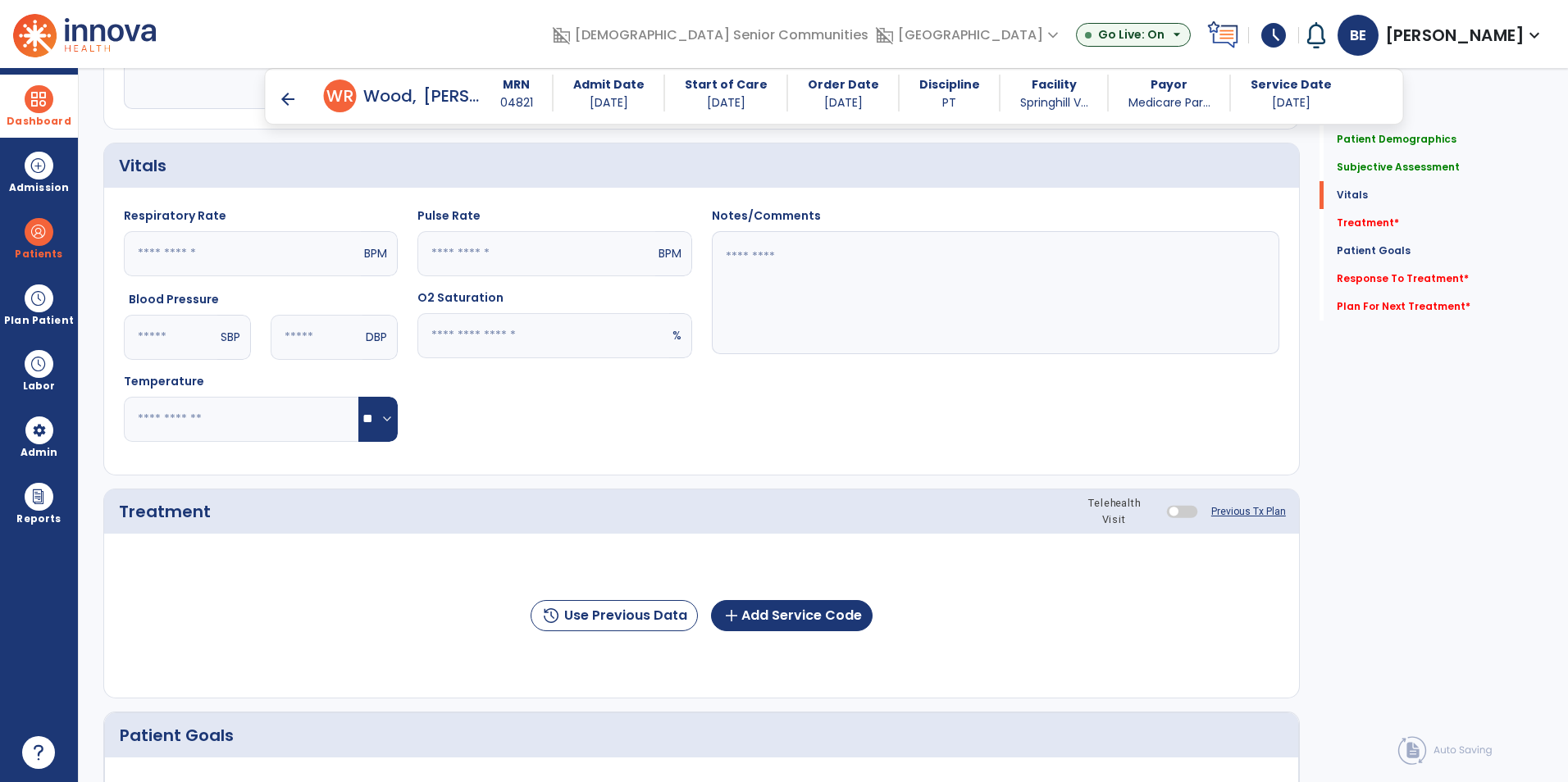 scroll, scrollTop: 738, scrollLeft: 0, axis: vertical 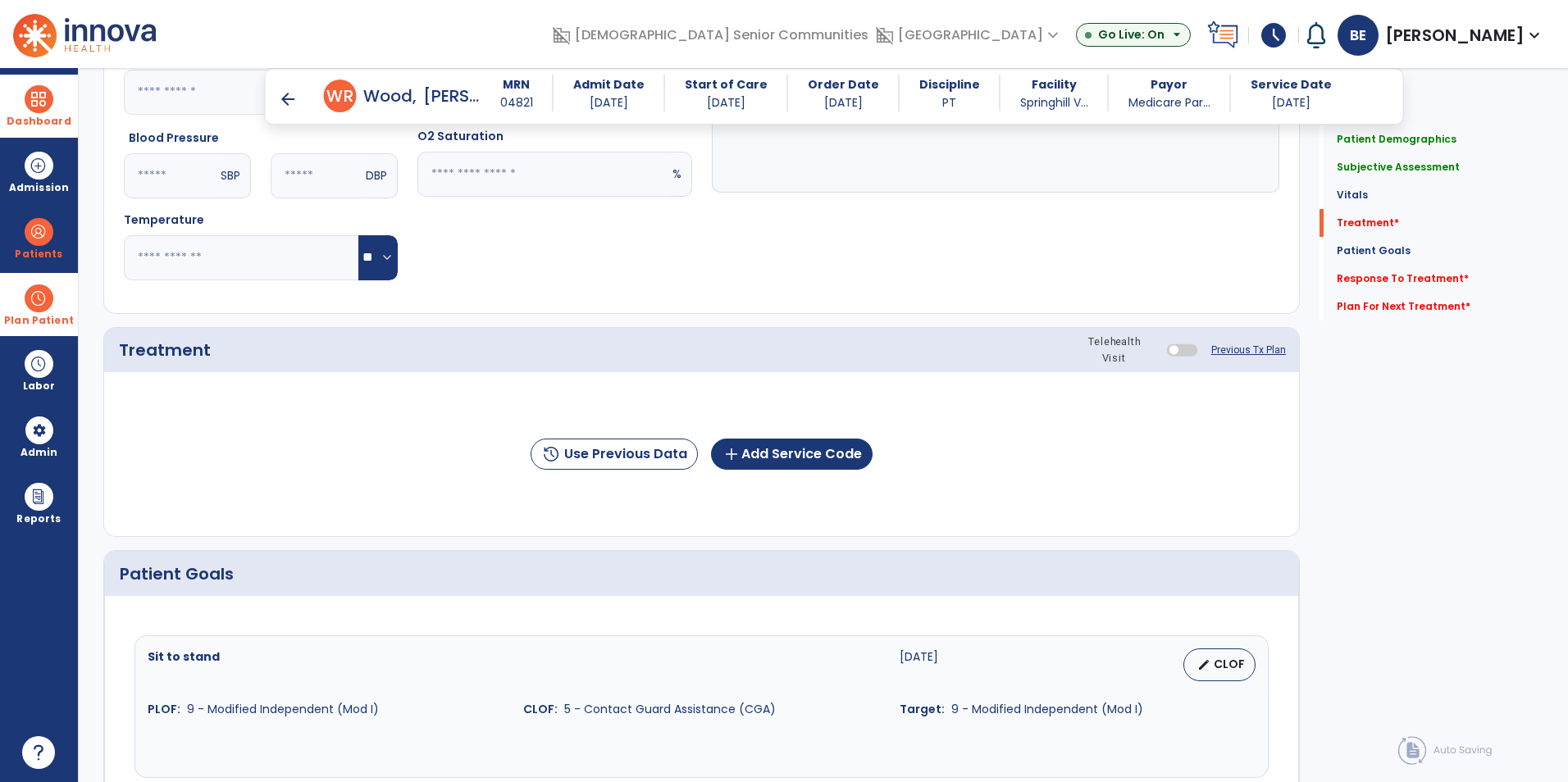 type on "**********" 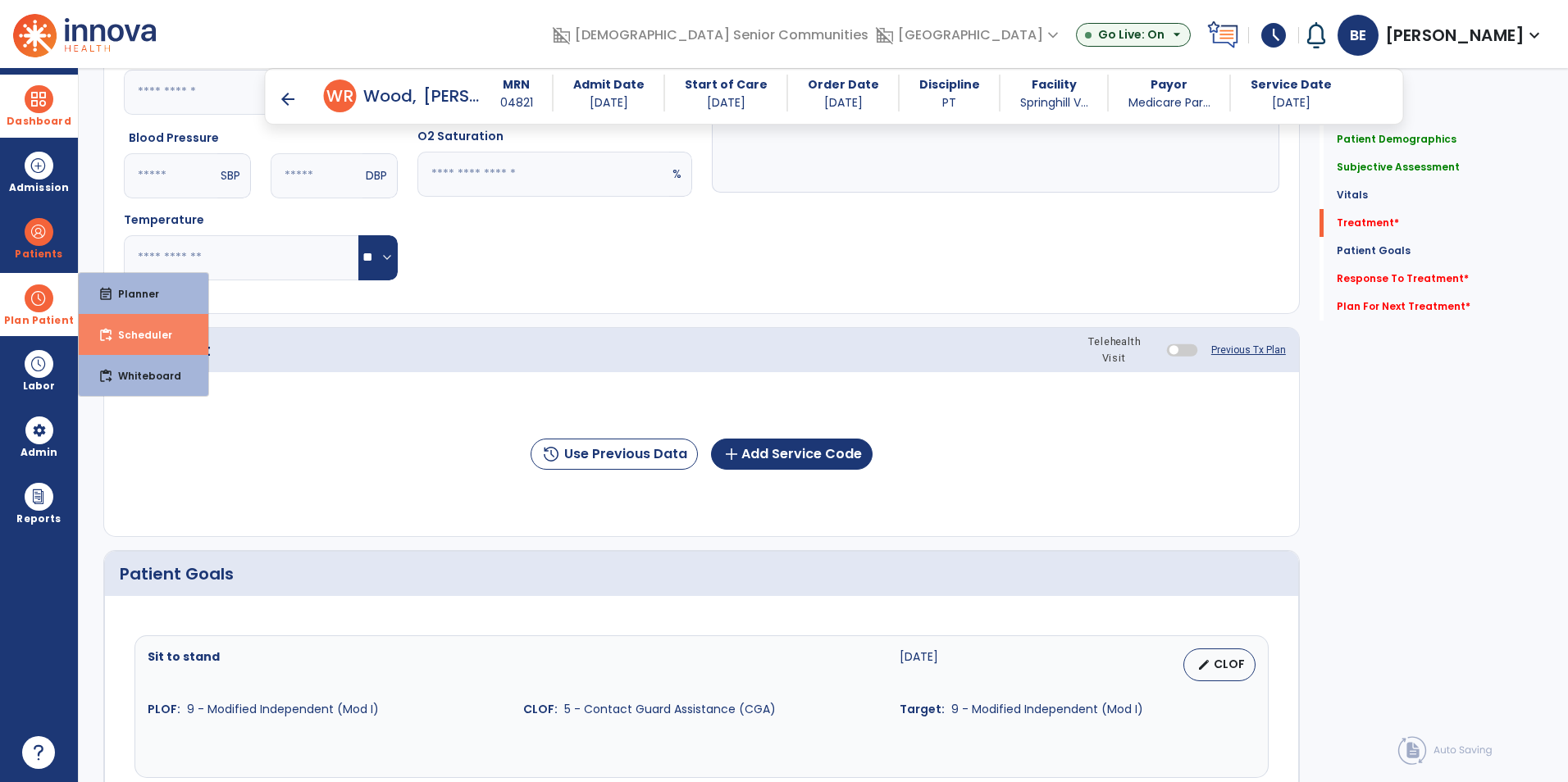 drag, startPoint x: 142, startPoint y: 331, endPoint x: 163, endPoint y: 339, distance: 22.472205 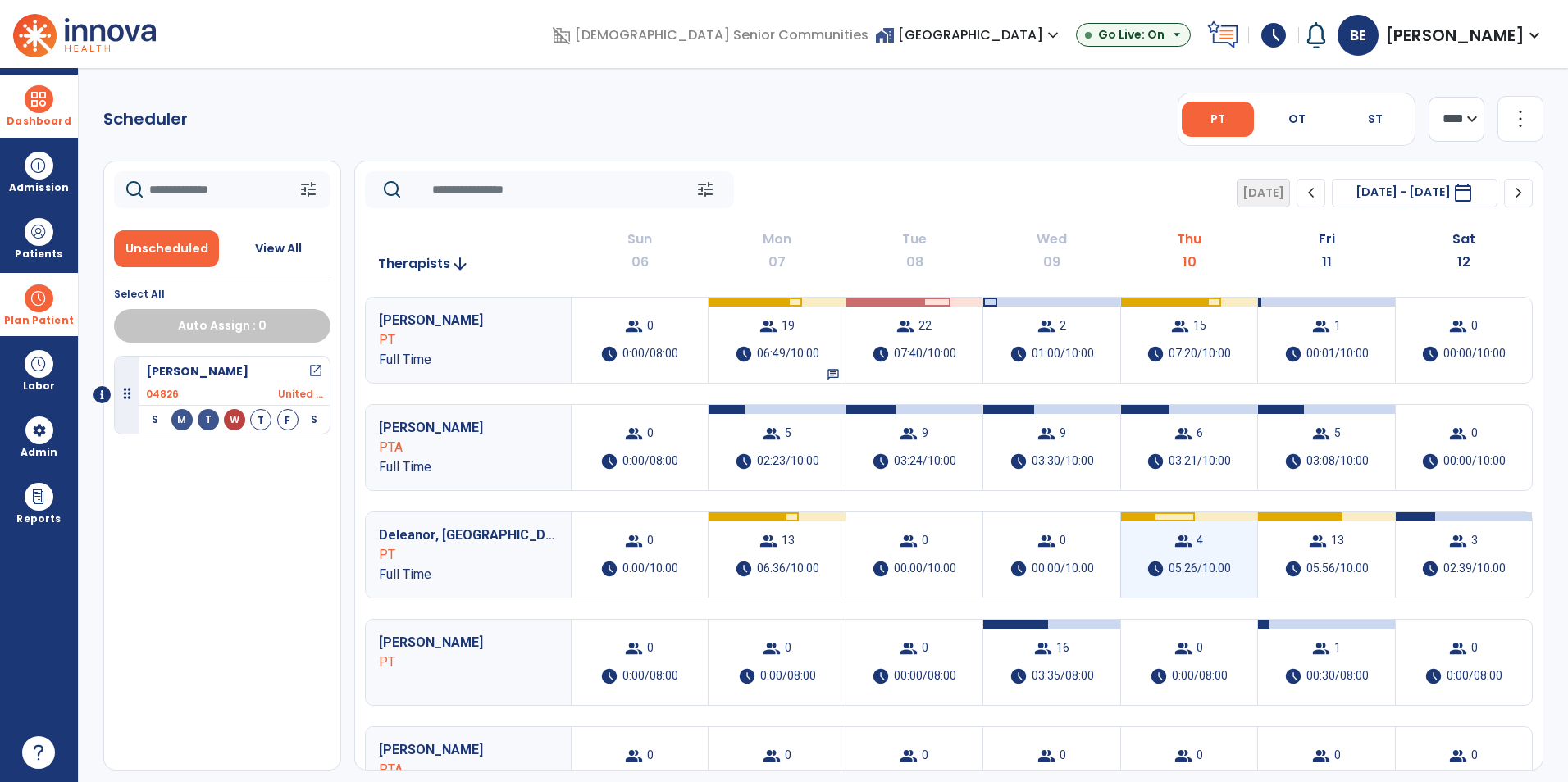click on "group" at bounding box center [1183, 541] 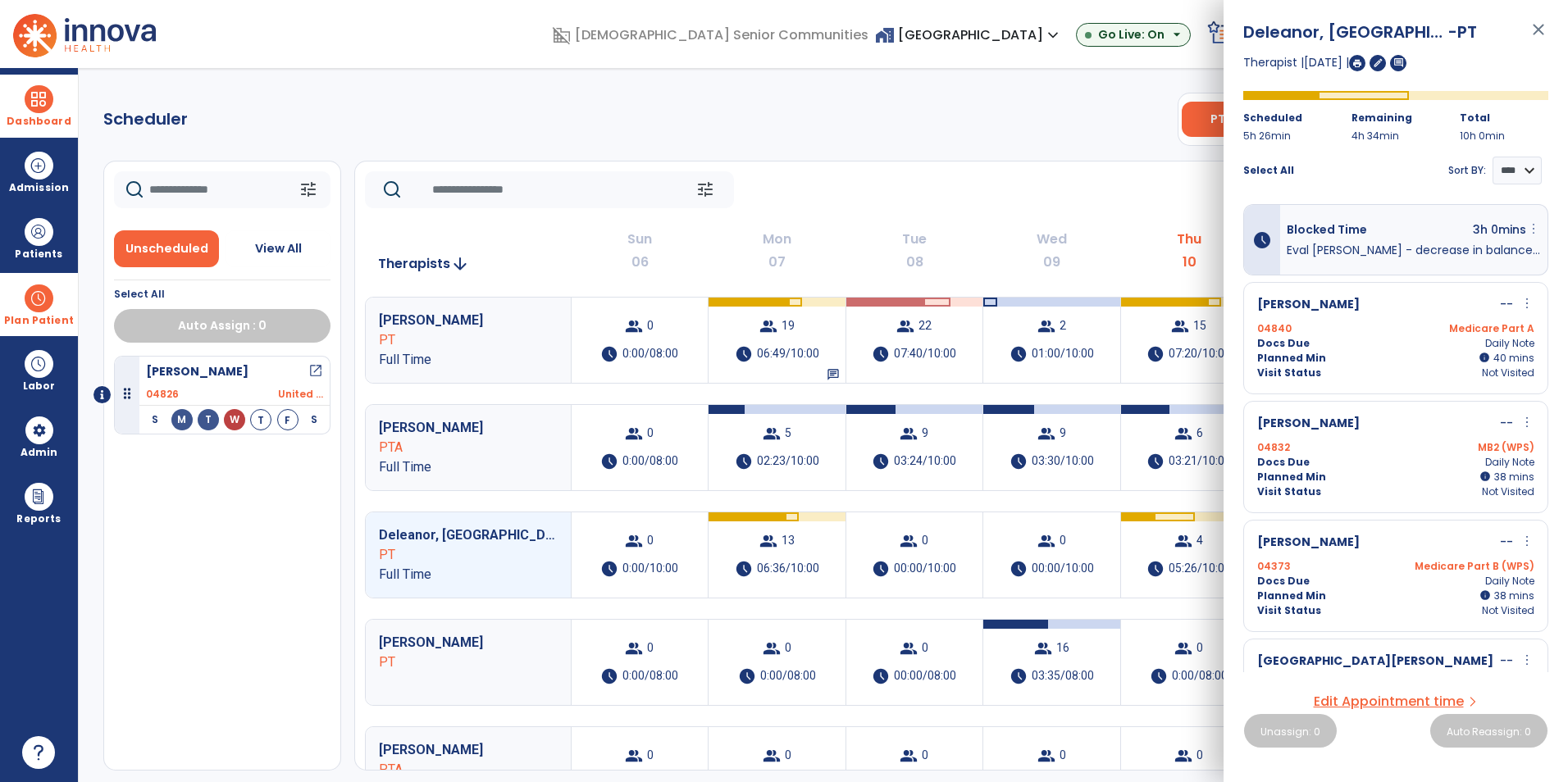 click on "more_vert" at bounding box center [1534, 229] 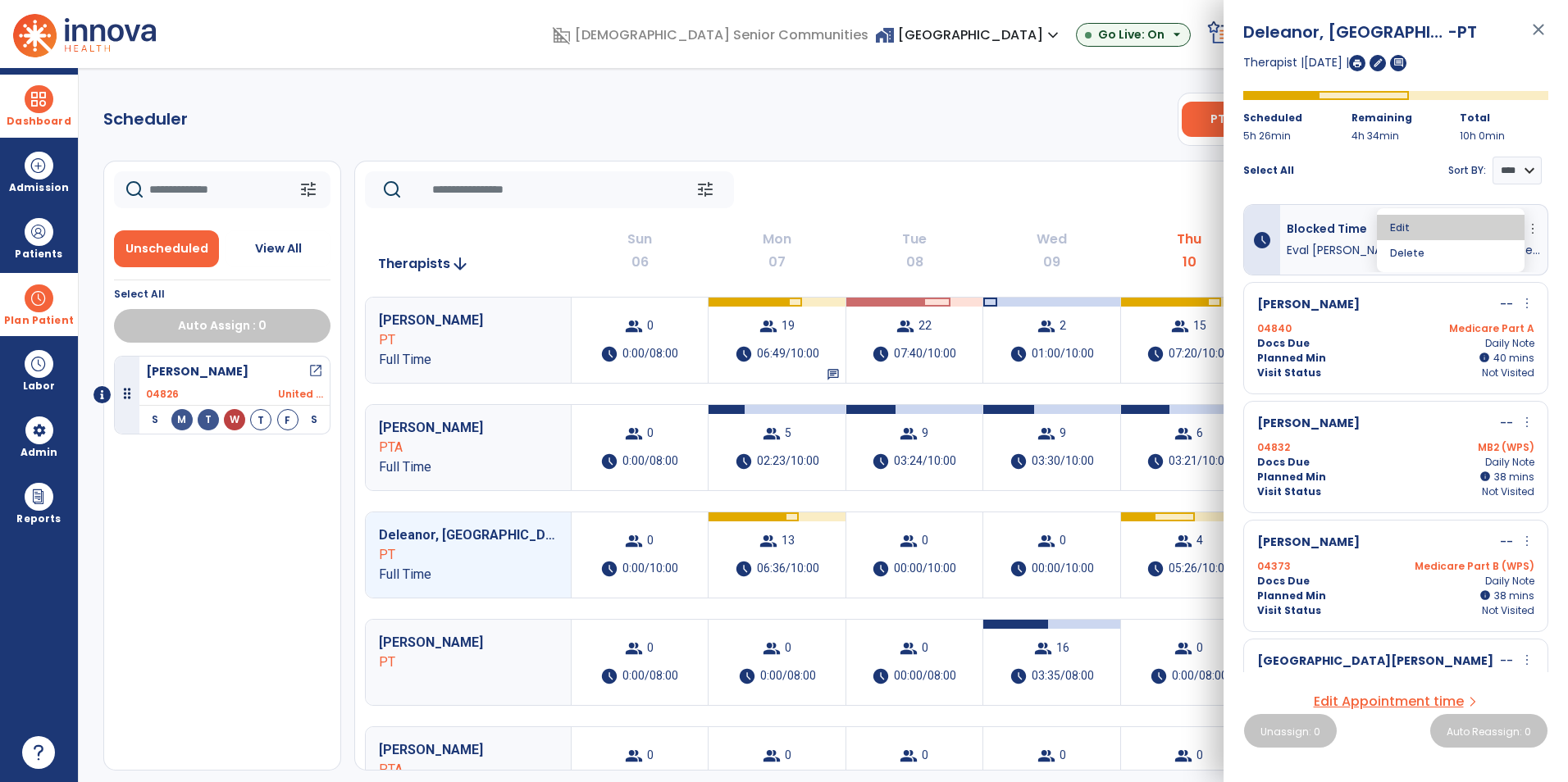click on "Edit" at bounding box center [1451, 227] 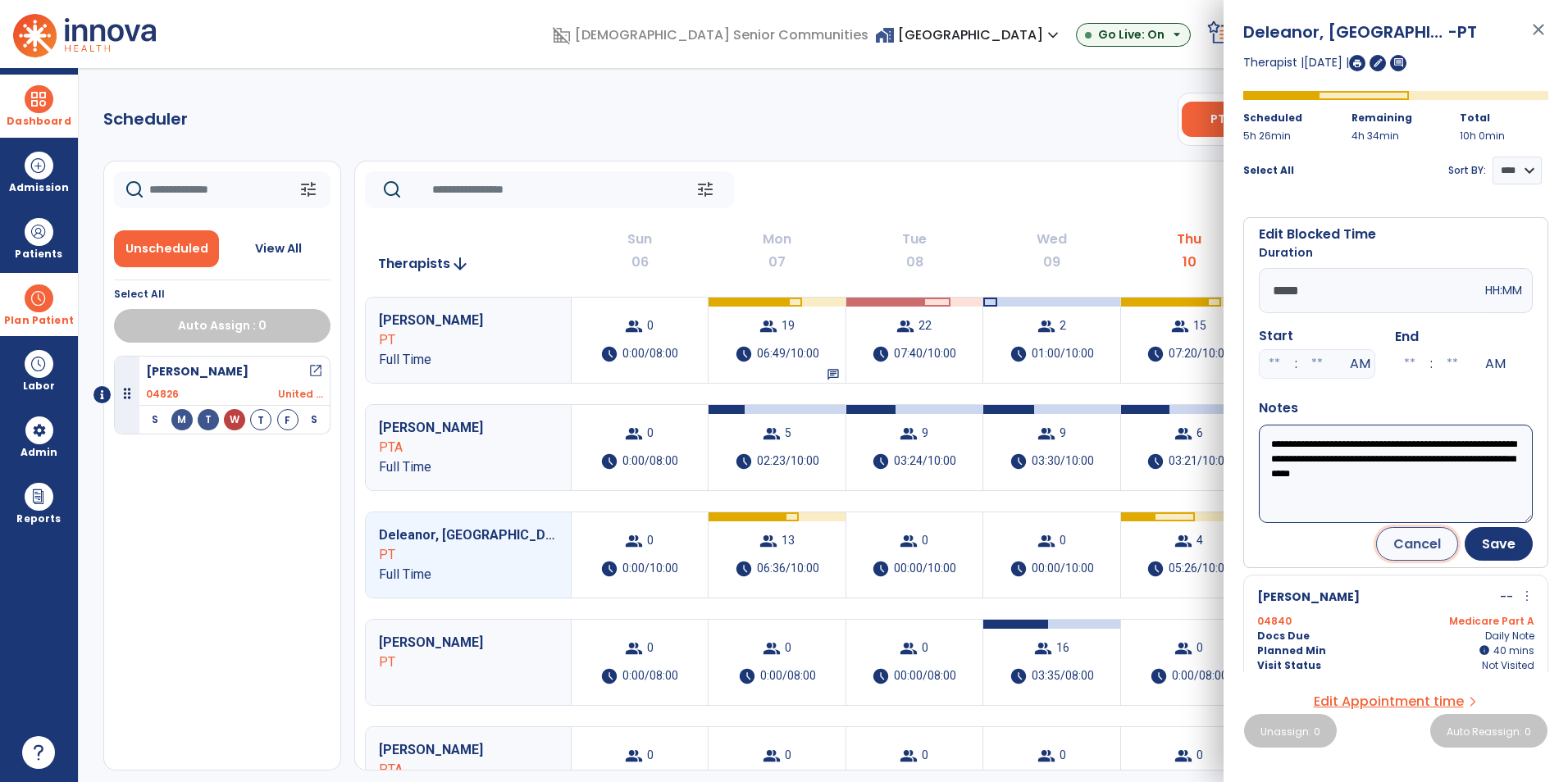 click on "Cancel" at bounding box center (1417, 543) 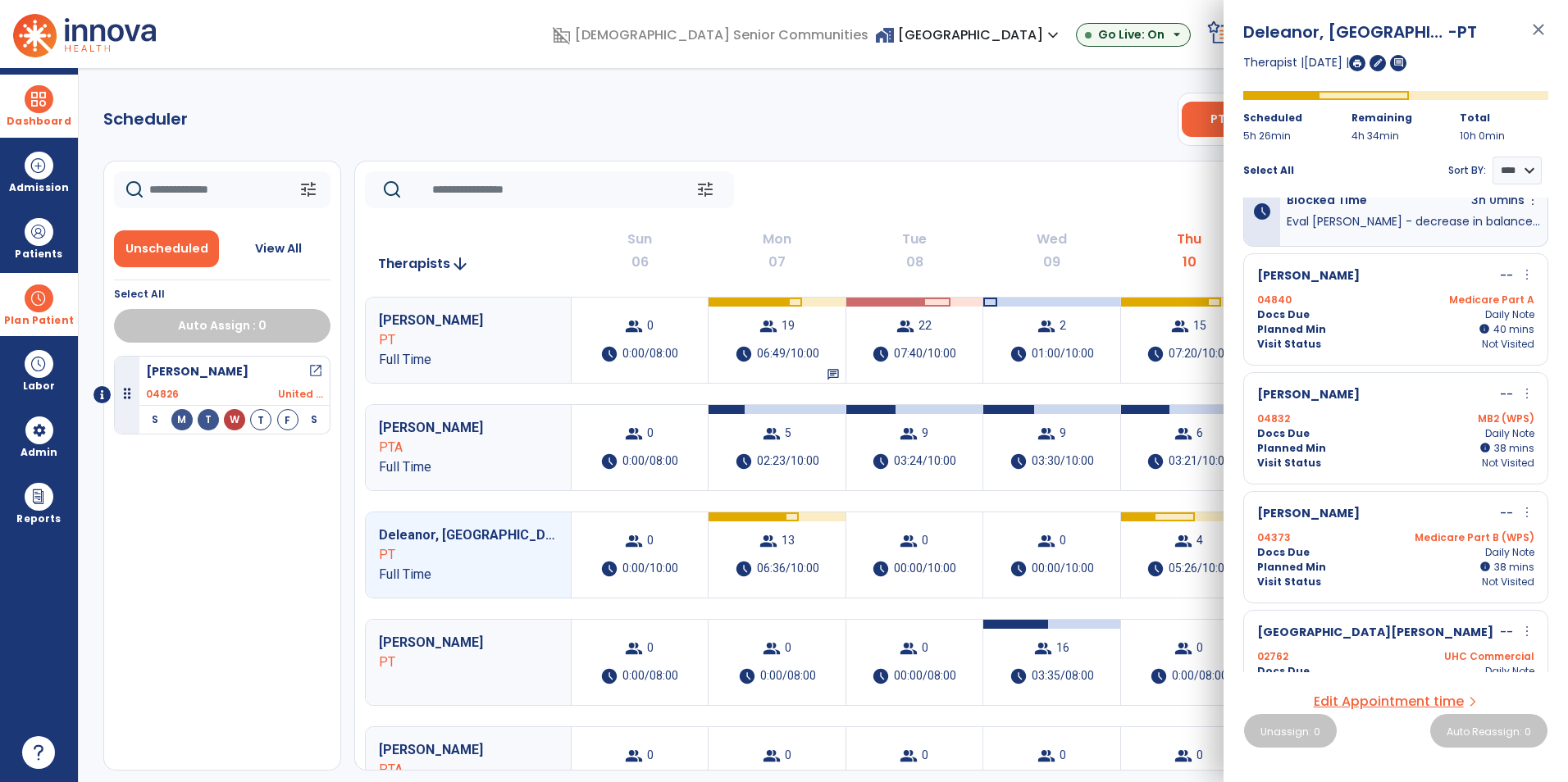 scroll, scrollTop: 79, scrollLeft: 0, axis: vertical 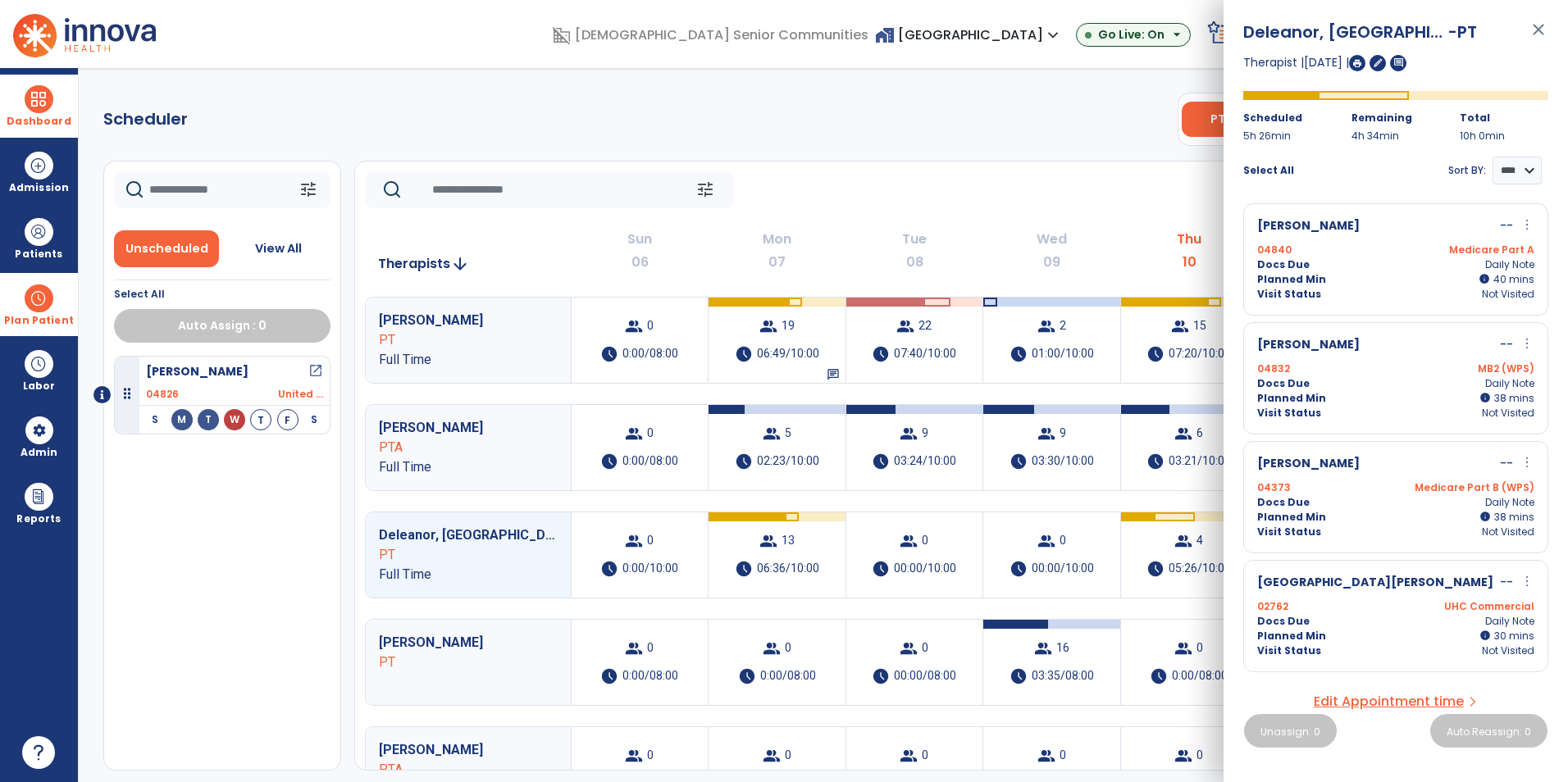 click on "close" at bounding box center [1538, 37] 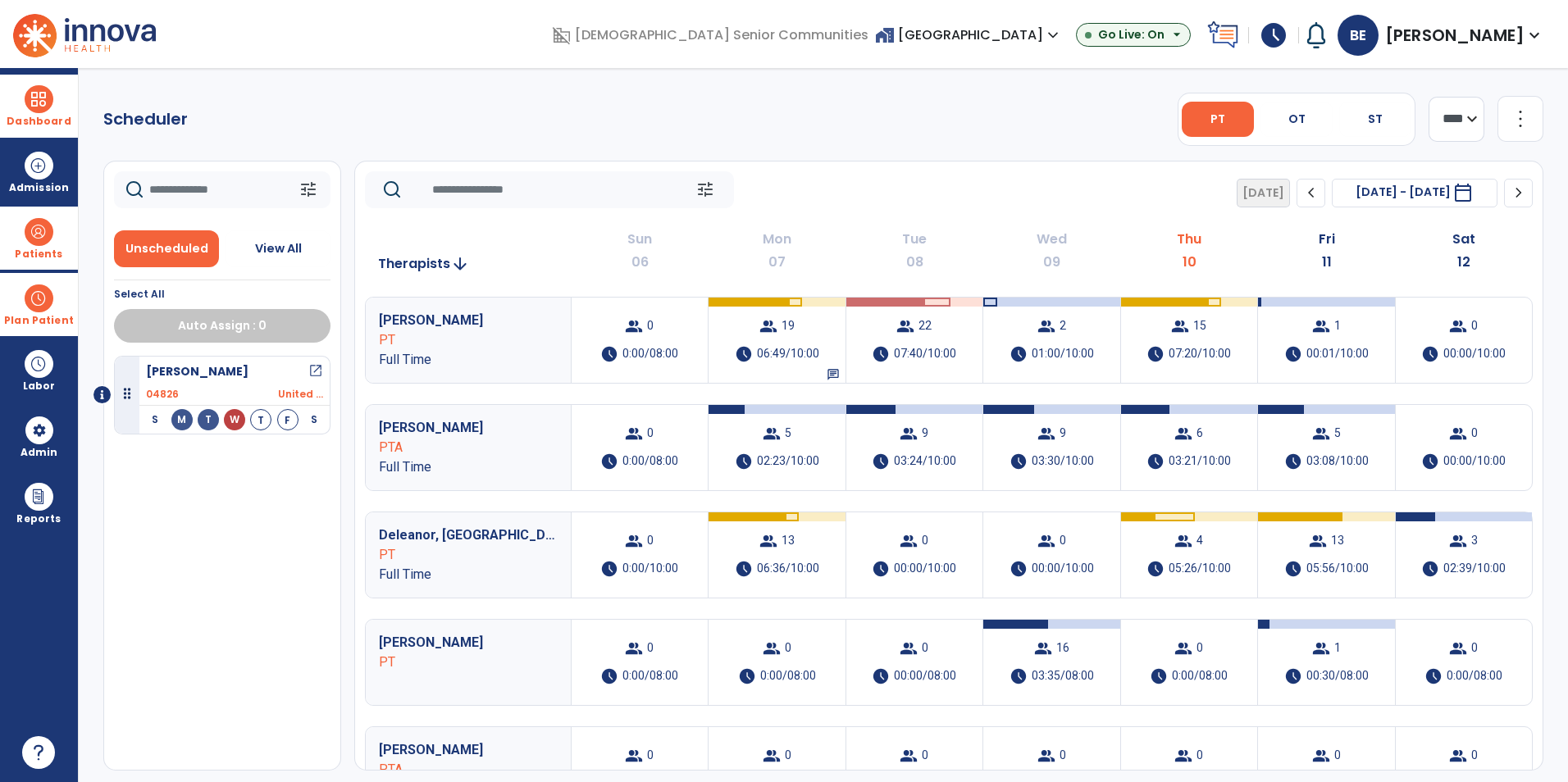 click on "Patients" at bounding box center [39, 254] 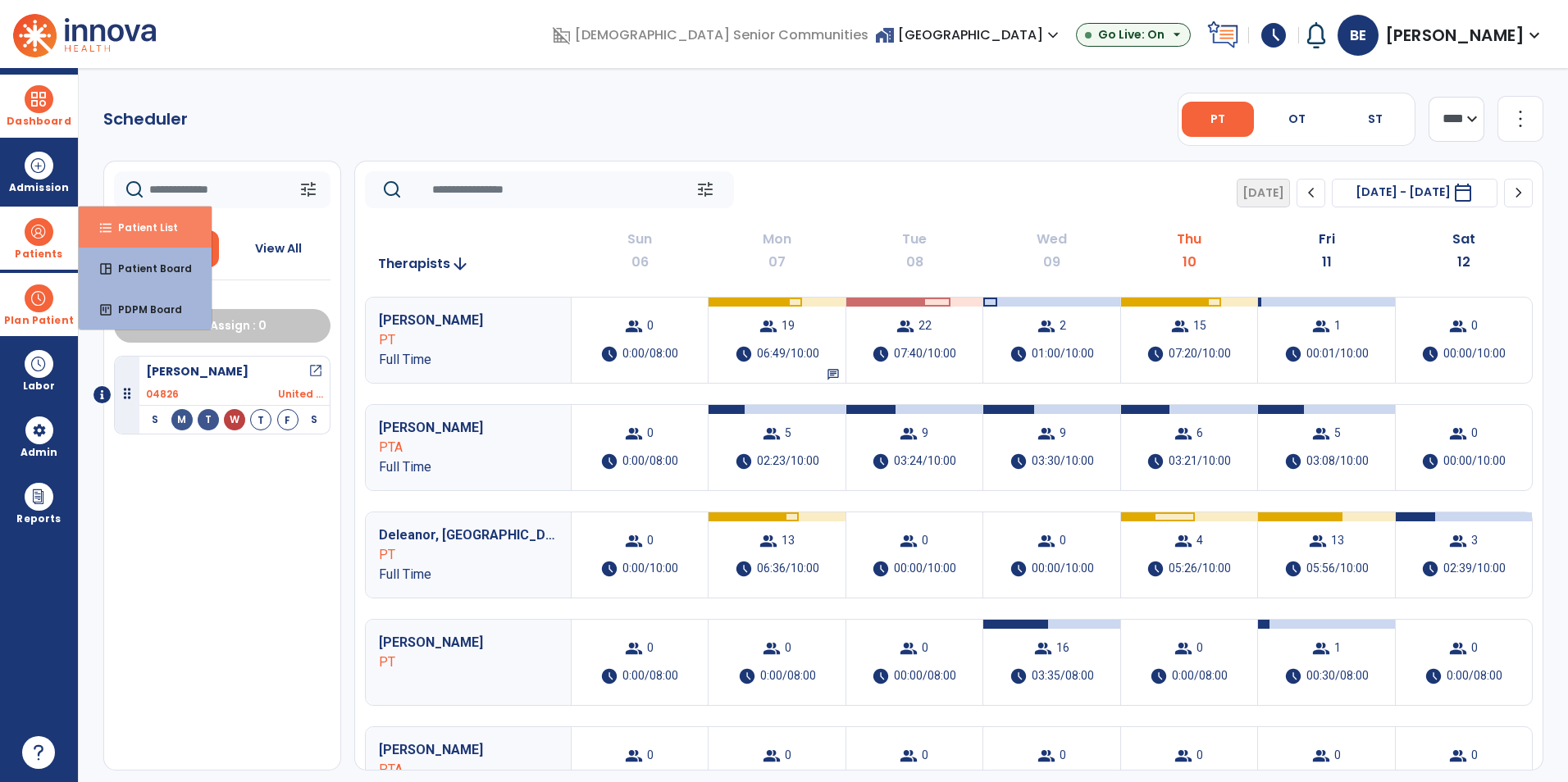 click on "Patient List" at bounding box center (141, 227) 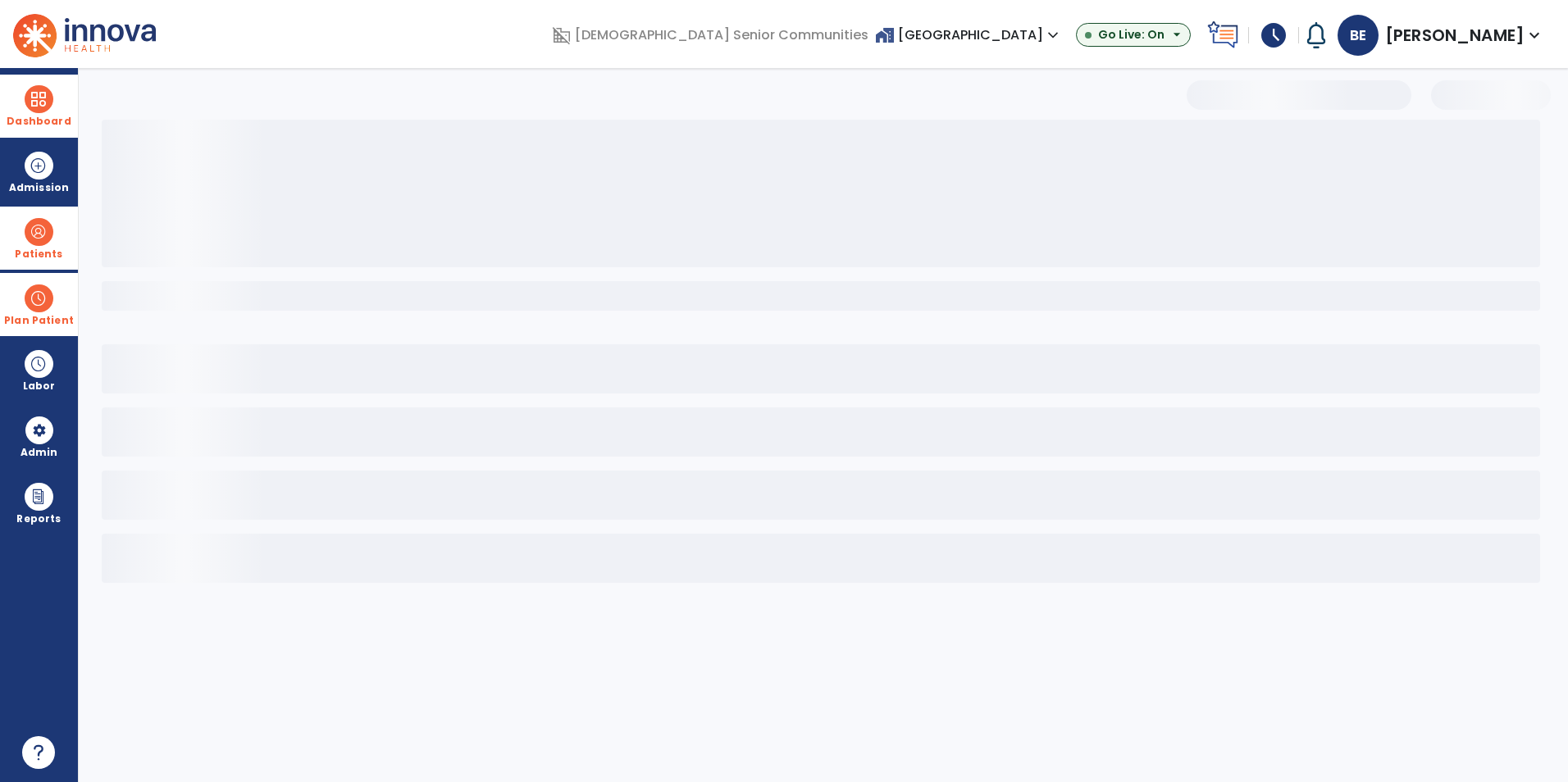 select on "***" 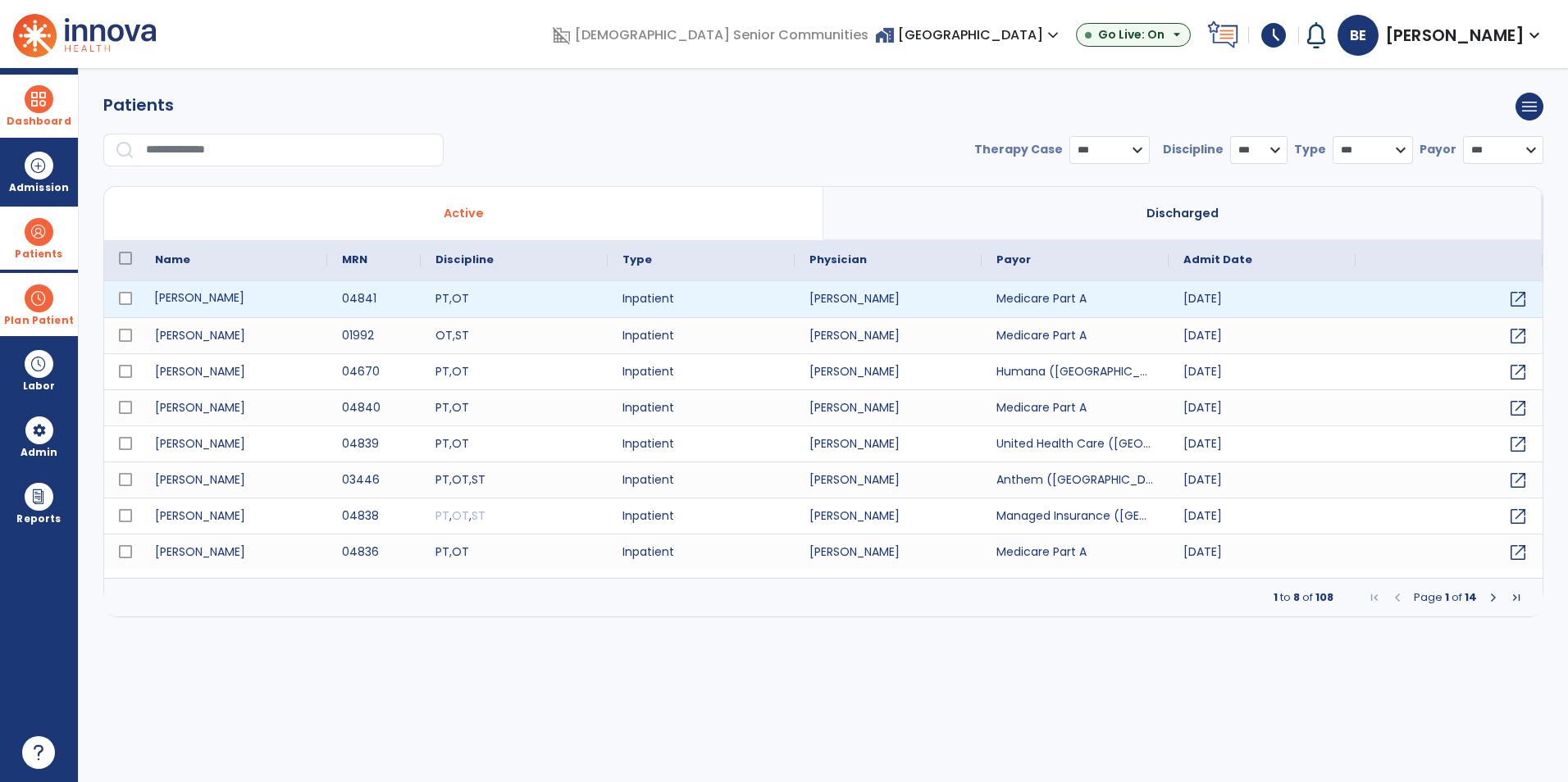 click on "[PERSON_NAME]" at bounding box center [234, 299] 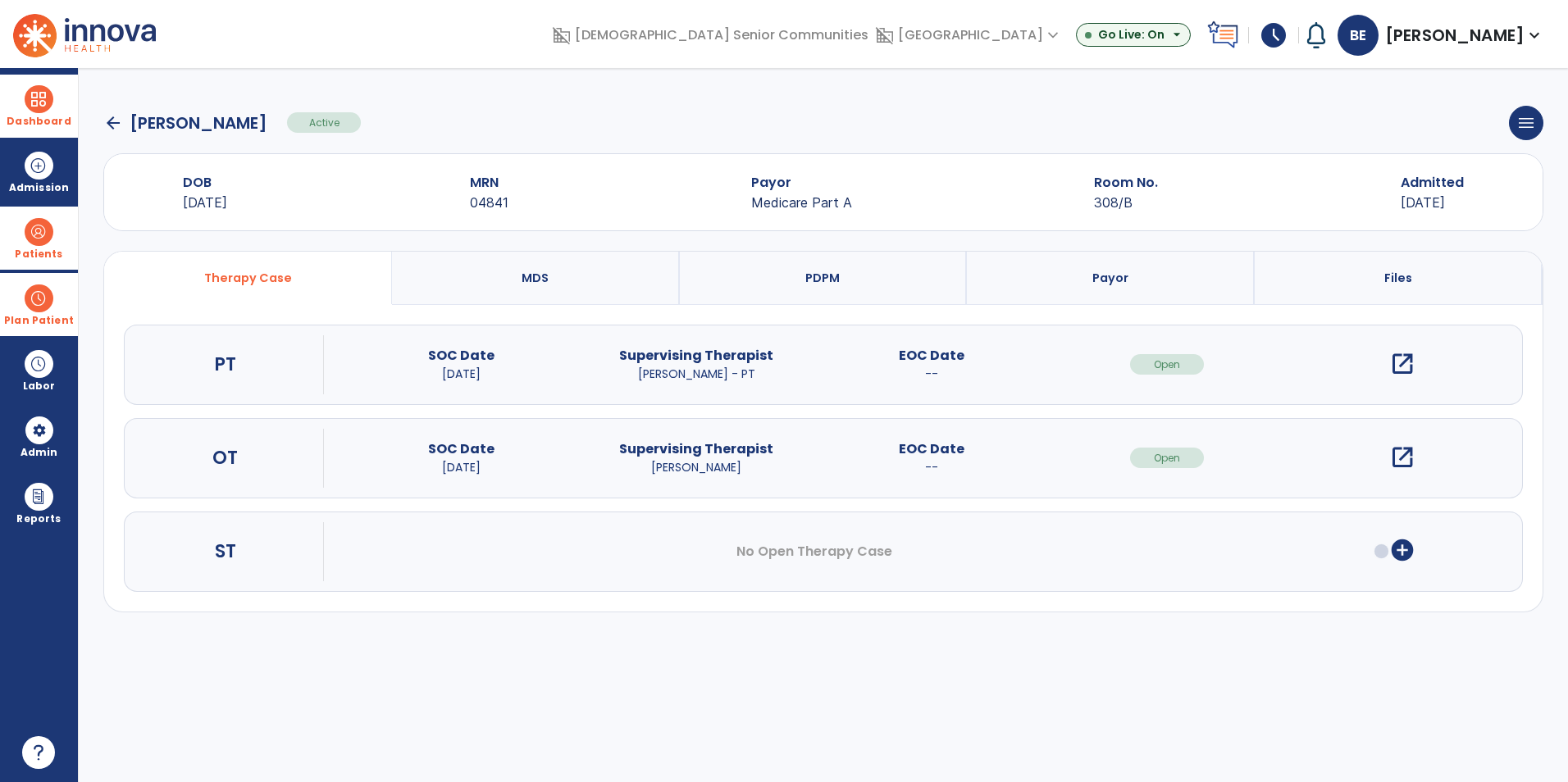 click on "open_in_new" at bounding box center [1402, 364] 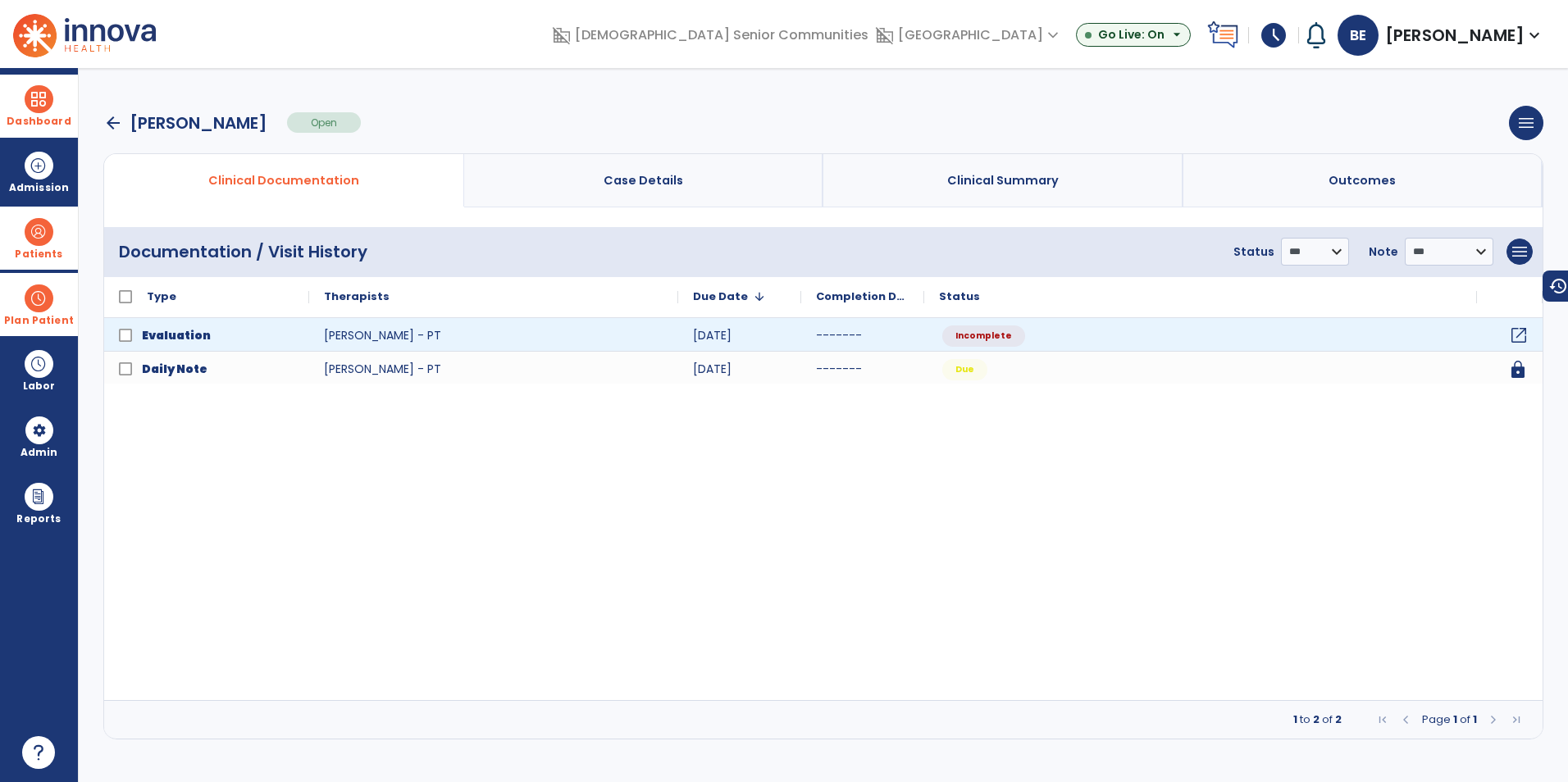 click on "open_in_new" 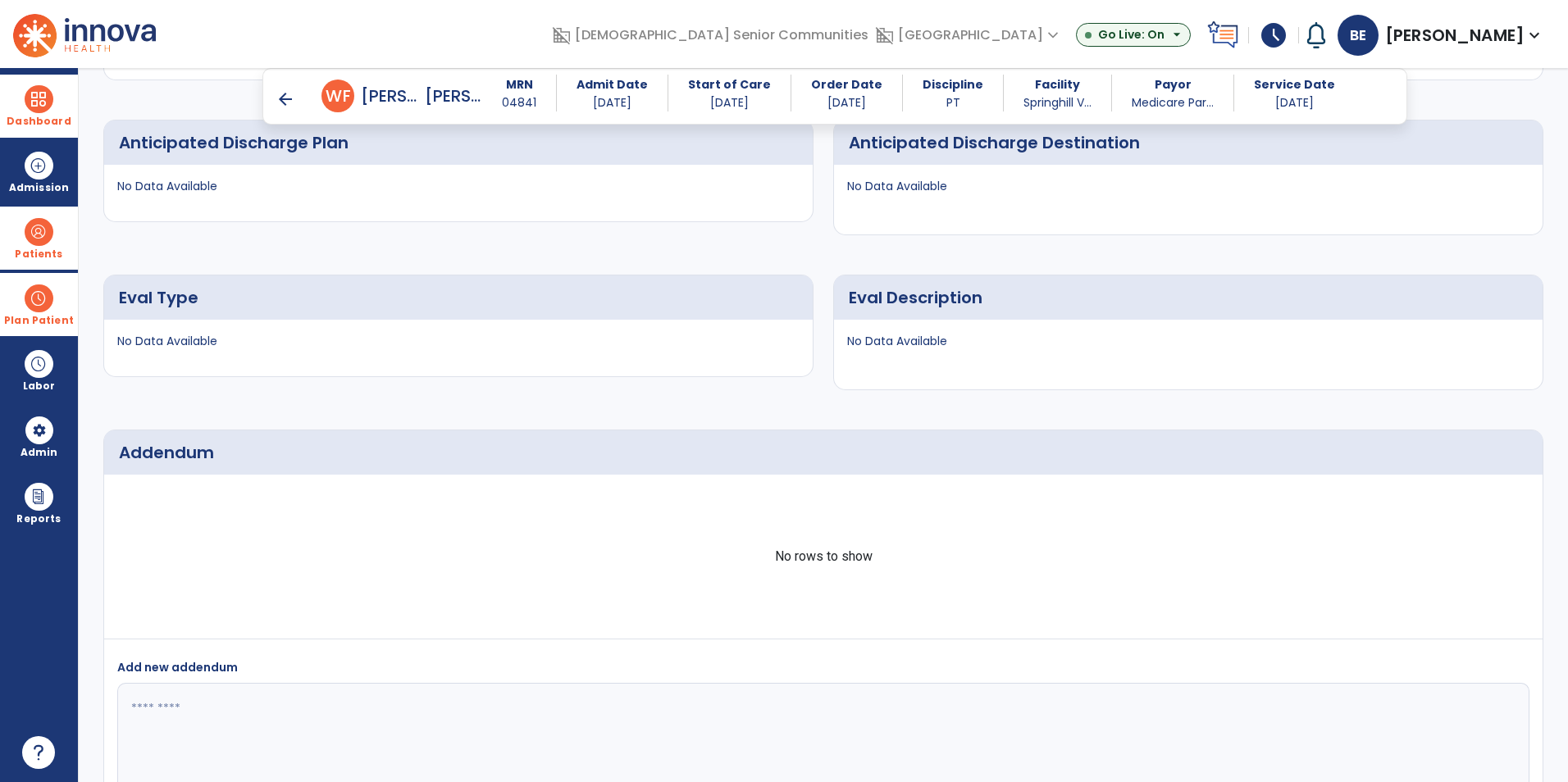 scroll, scrollTop: 3967, scrollLeft: 0, axis: vertical 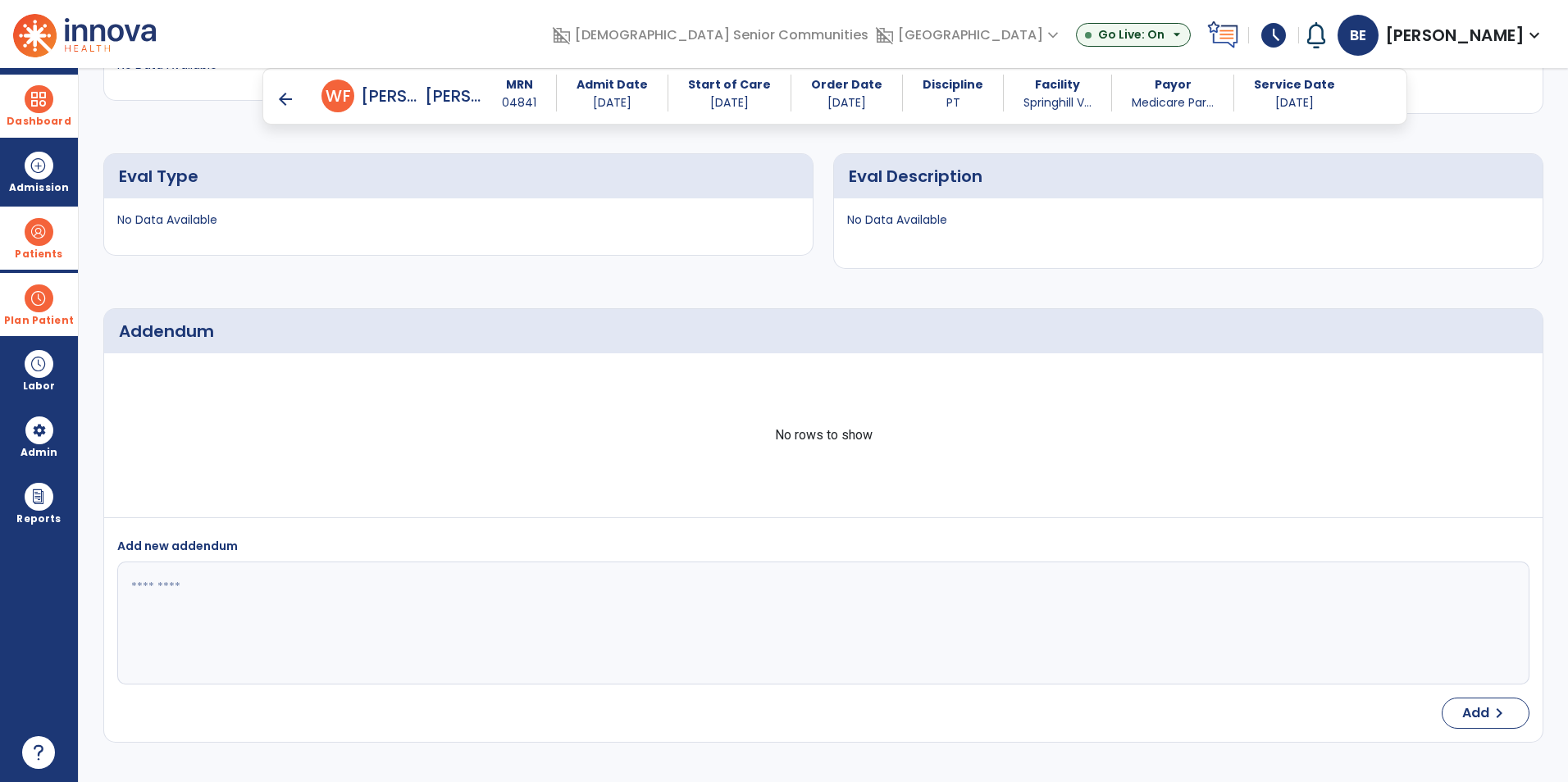 click on "arrow_back" at bounding box center [285, 99] 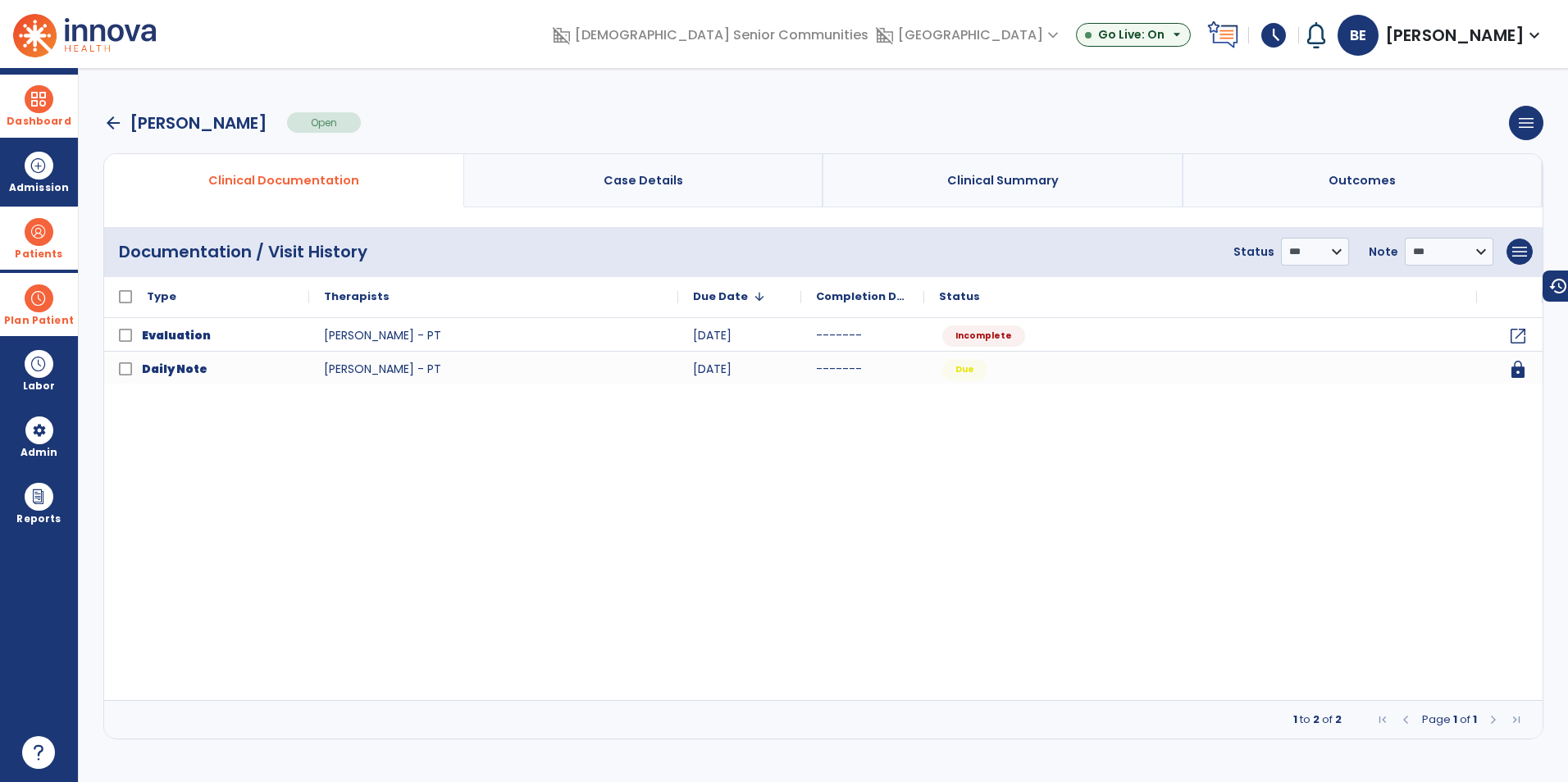 scroll, scrollTop: 0, scrollLeft: 0, axis: both 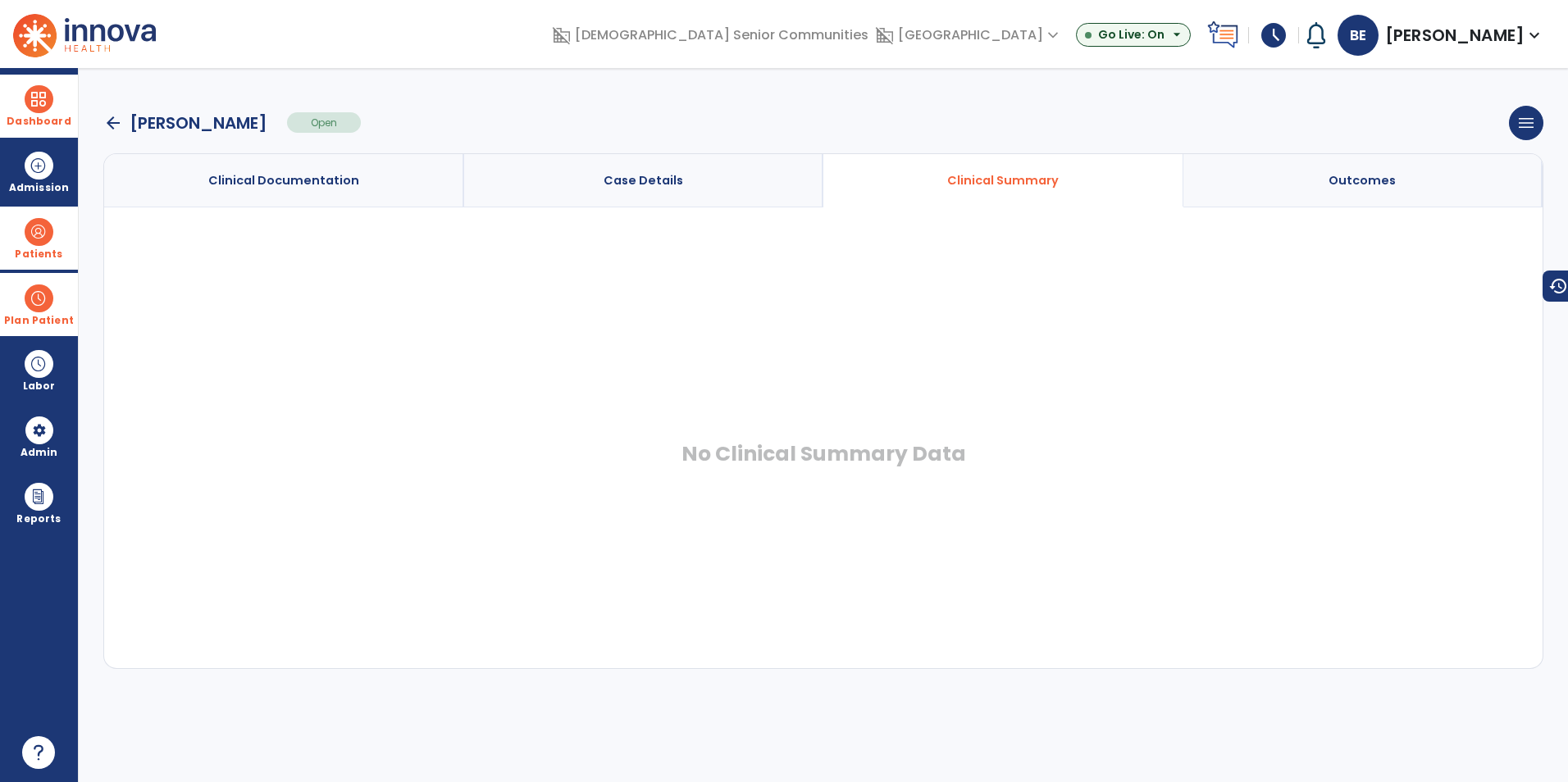 click on "Case Details" at bounding box center [644, 180] 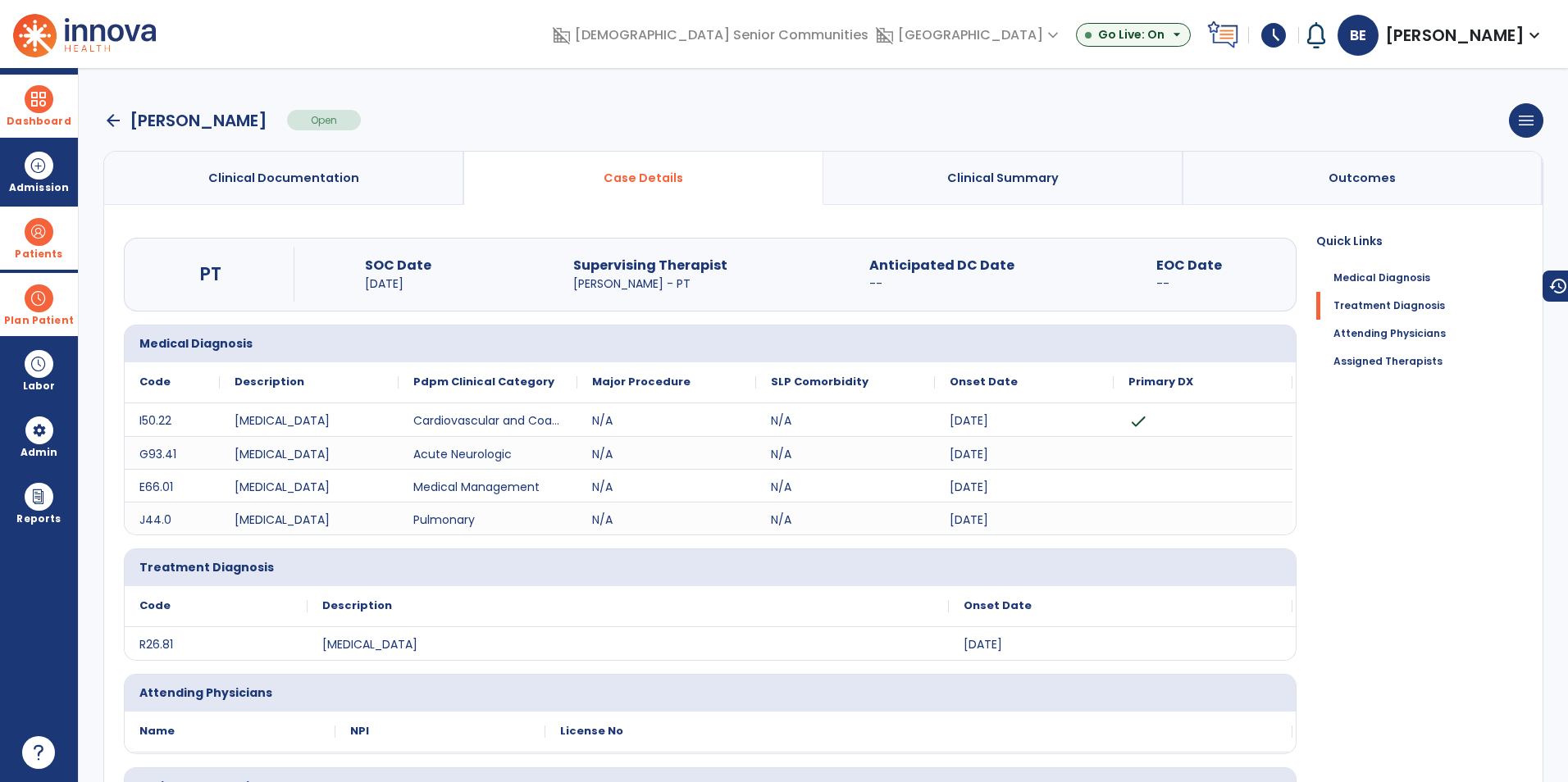 scroll, scrollTop: 0, scrollLeft: 0, axis: both 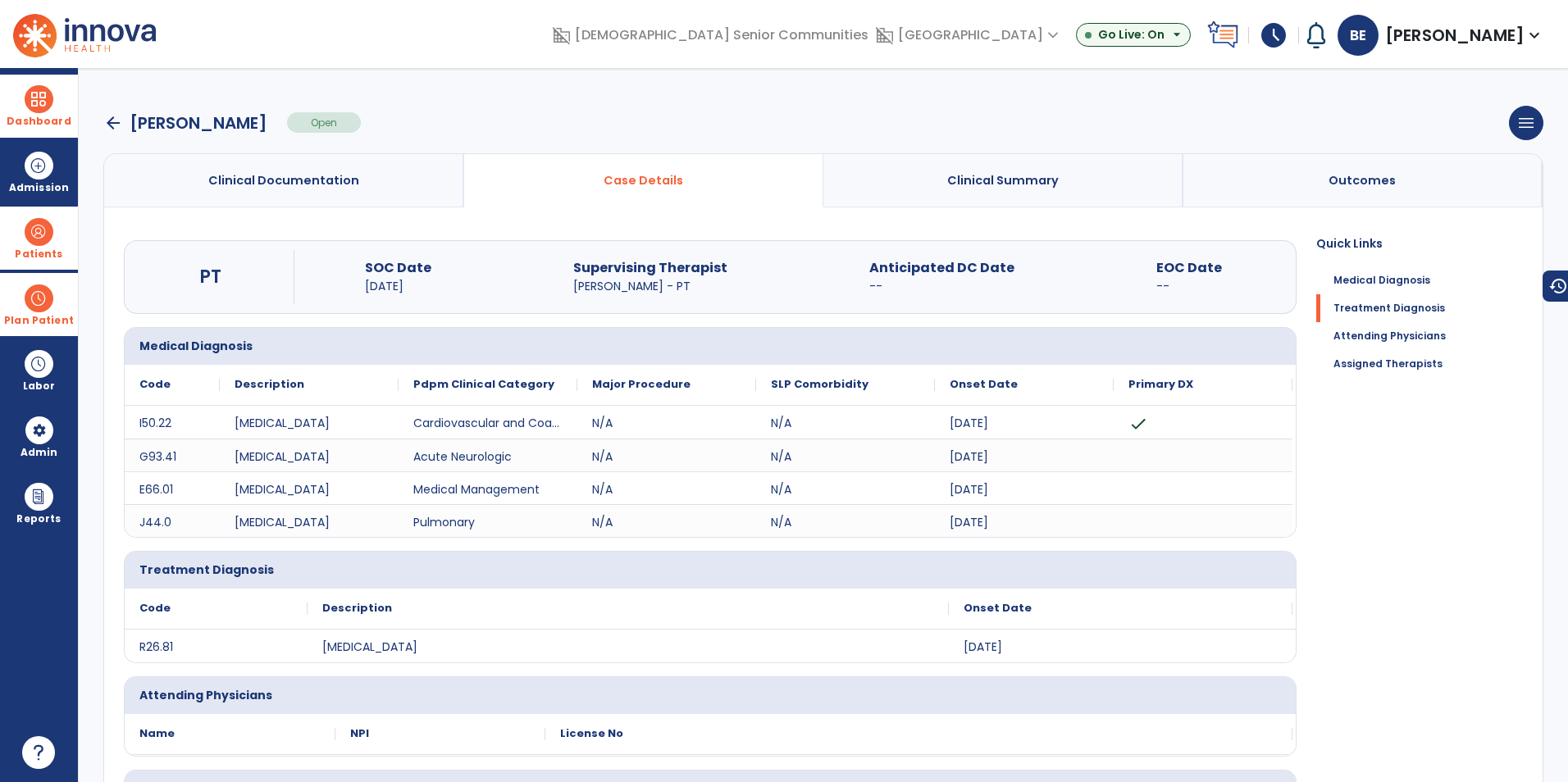 click on "arrow_back" at bounding box center [113, 123] 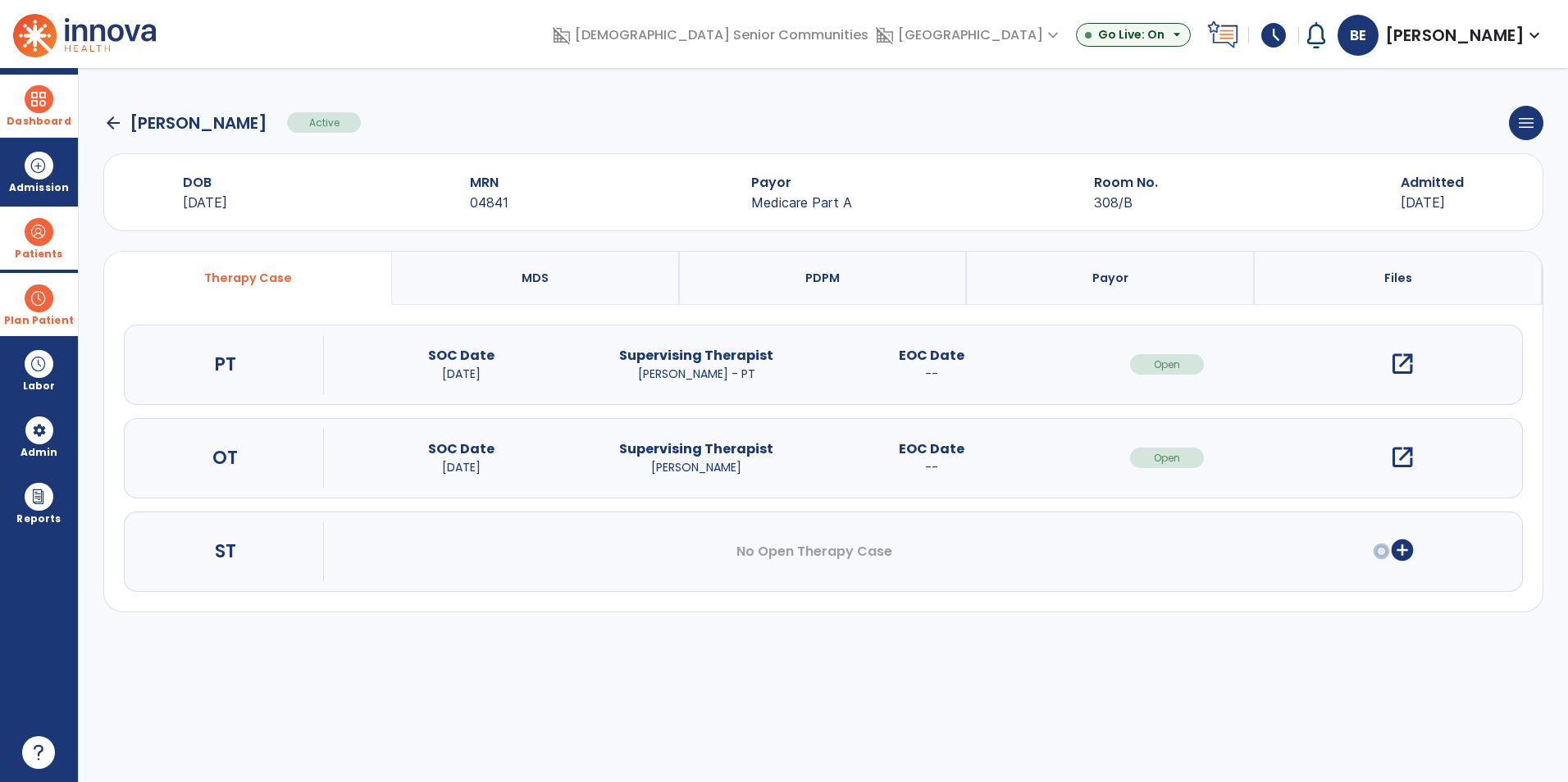 click at bounding box center (39, 232) 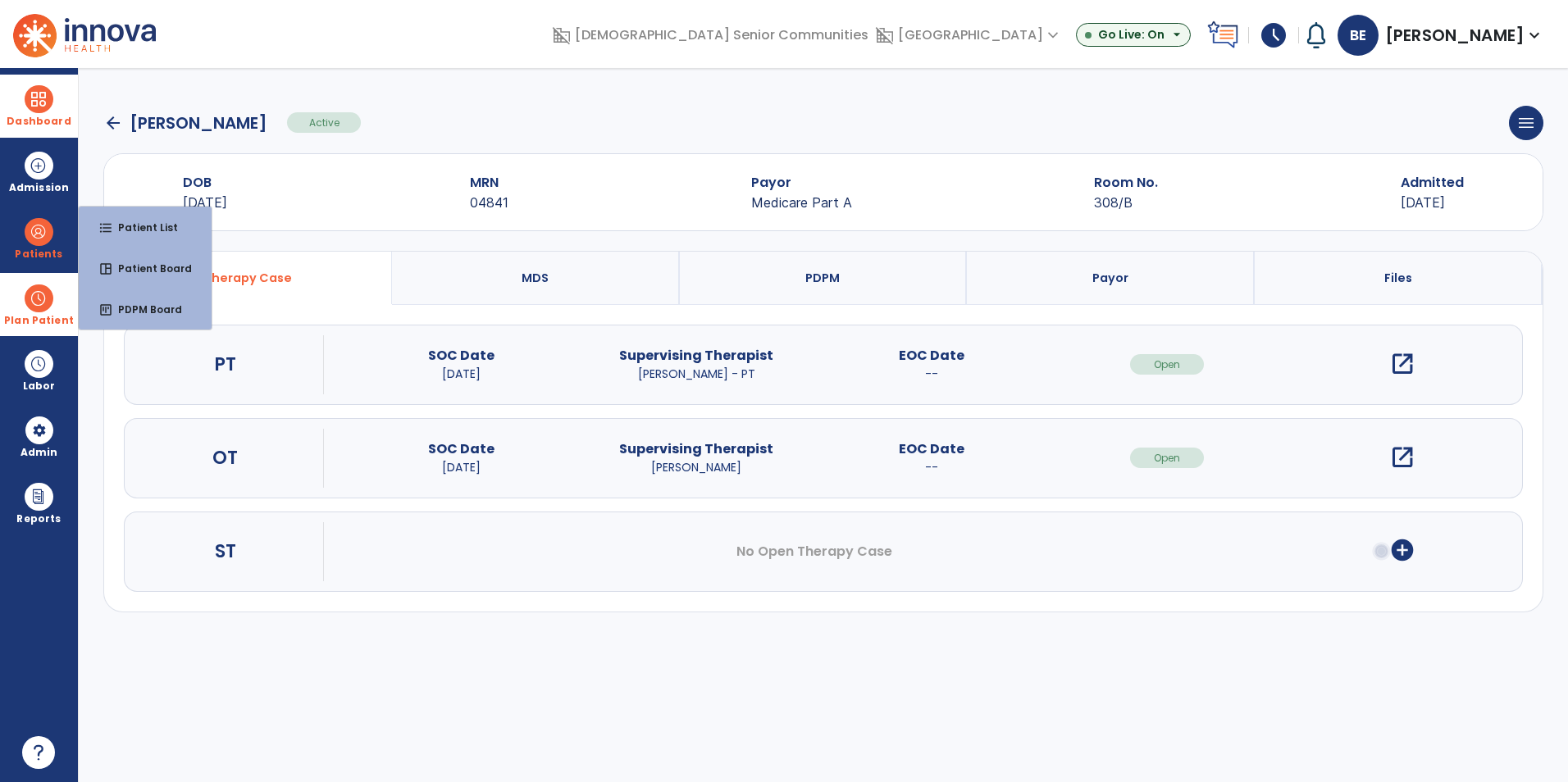 click at bounding box center [39, 298] 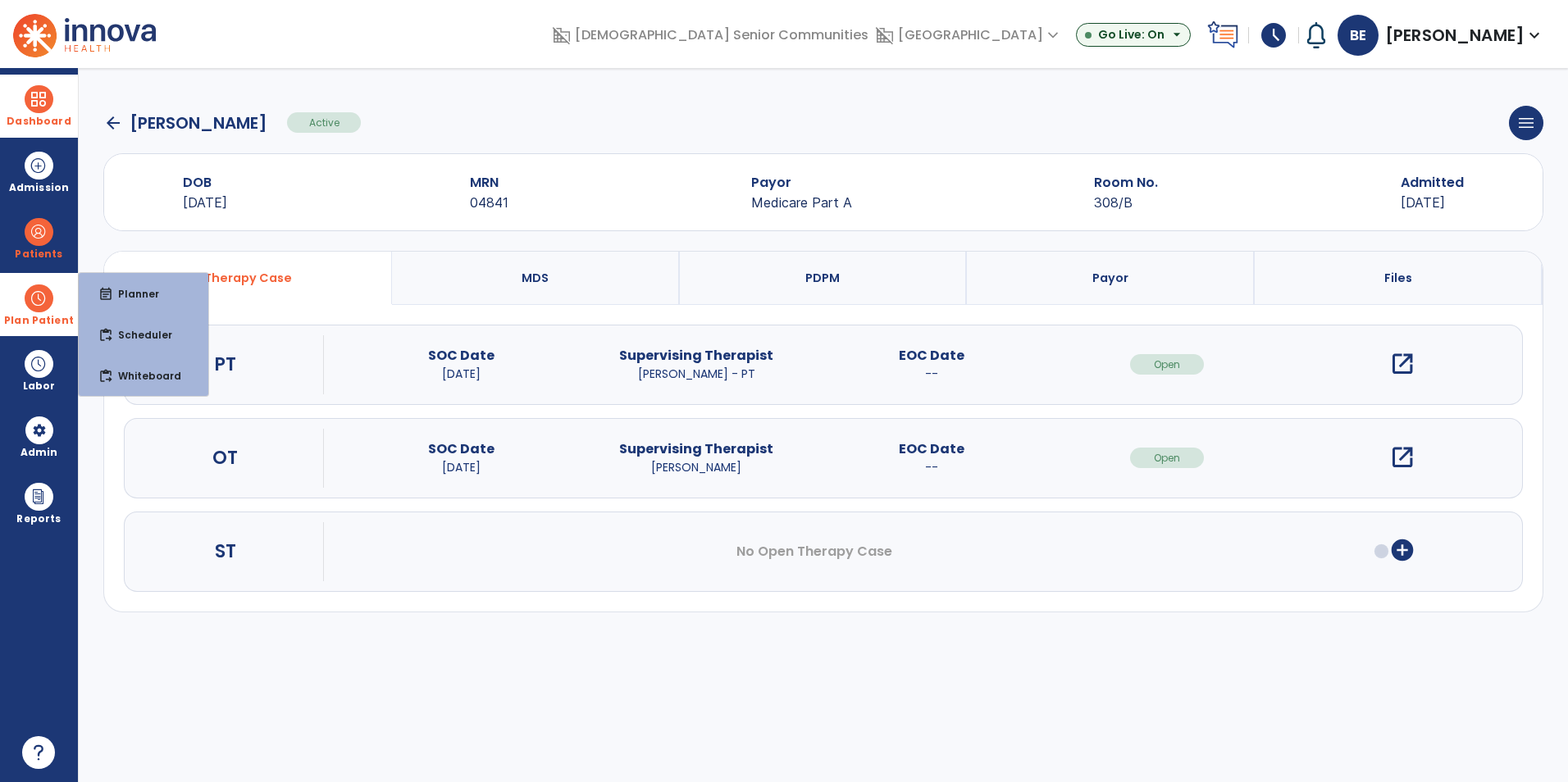 click at bounding box center [39, 298] 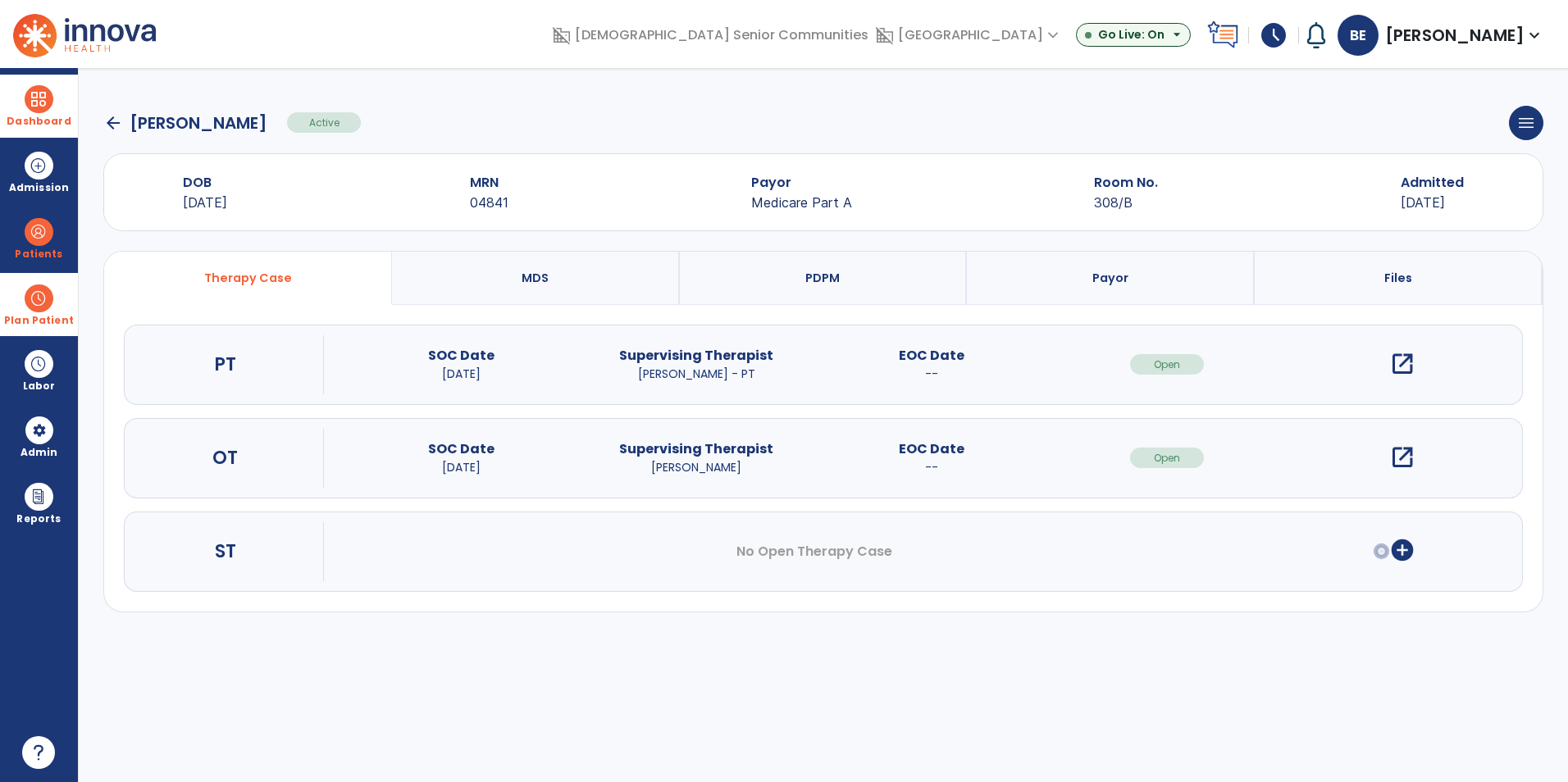 click on "Plan Patient" at bounding box center [39, 238] 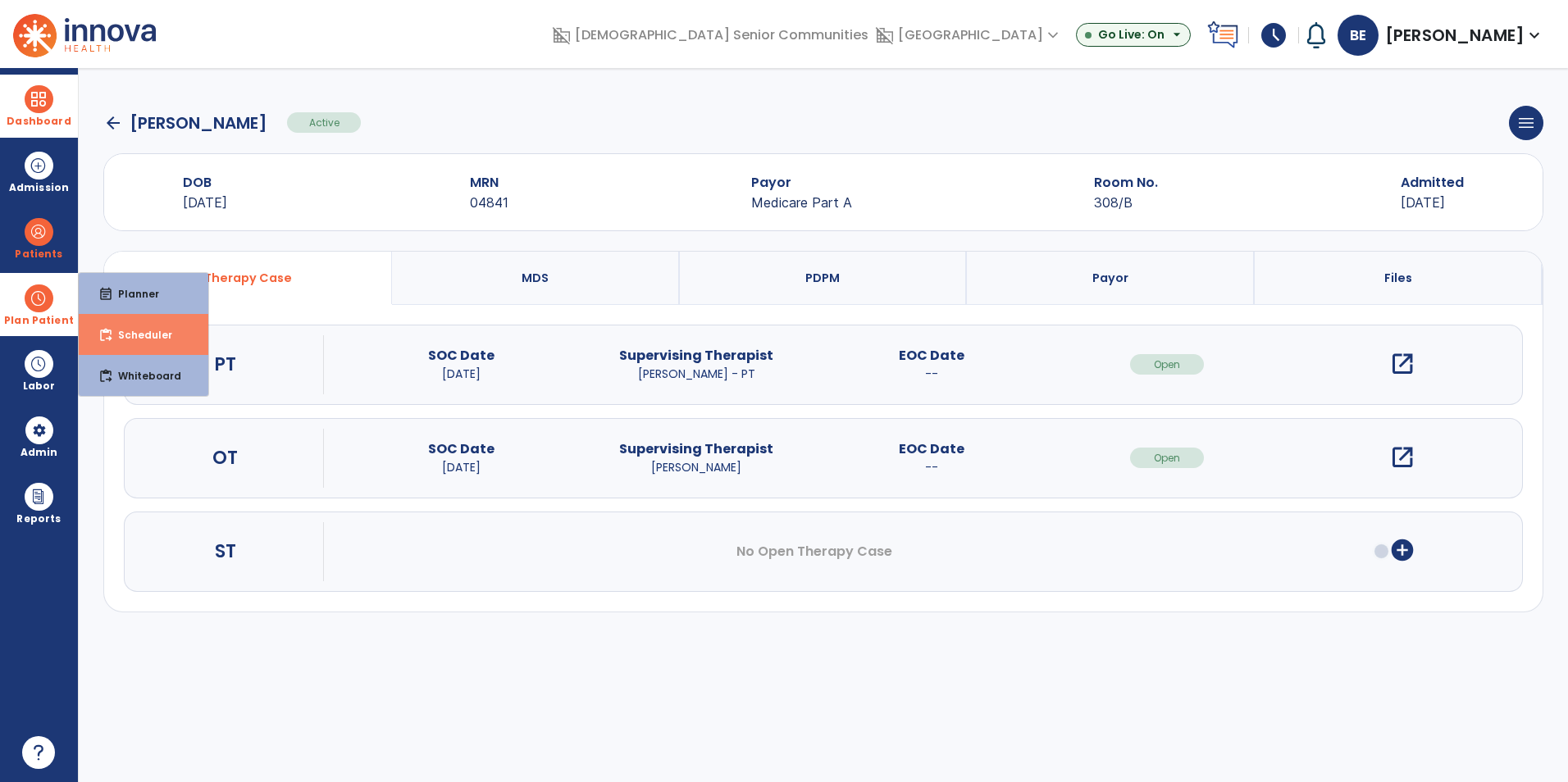 click on "content_paste_go" at bounding box center (106, 335) 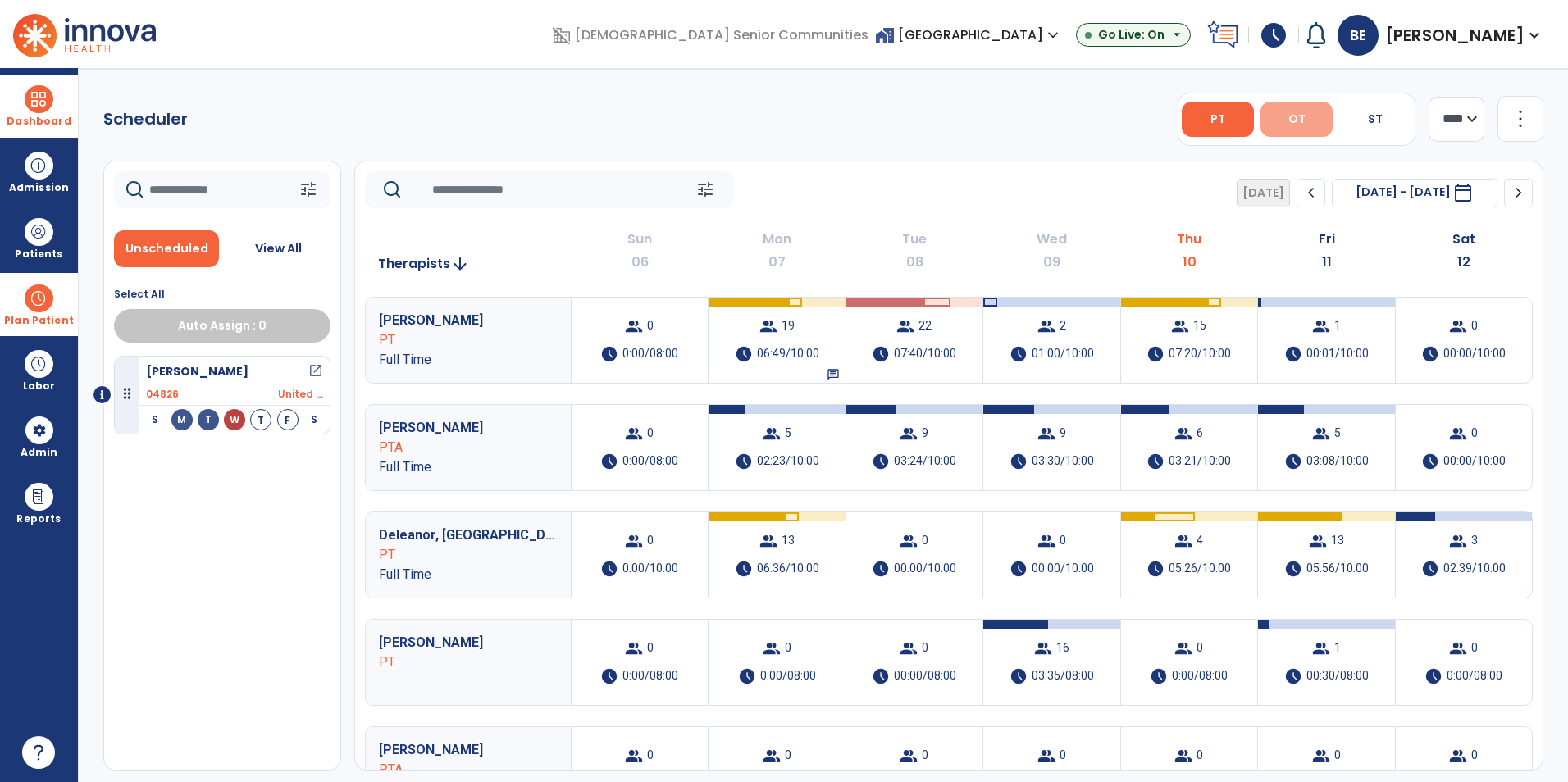 click on "OT" at bounding box center [1297, 119] 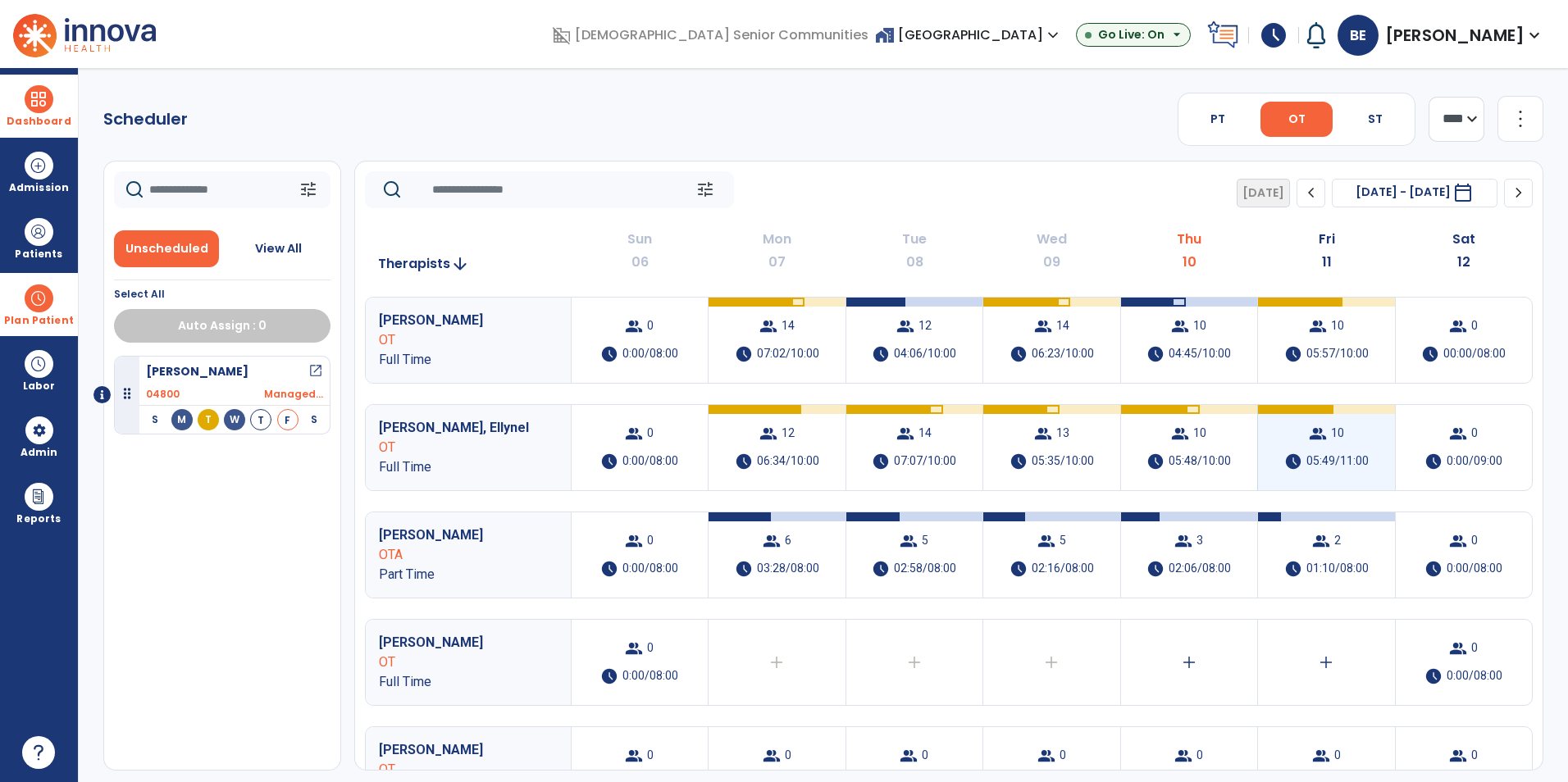 click on "group  10  schedule  05:49/11:00" at bounding box center [1326, 448] 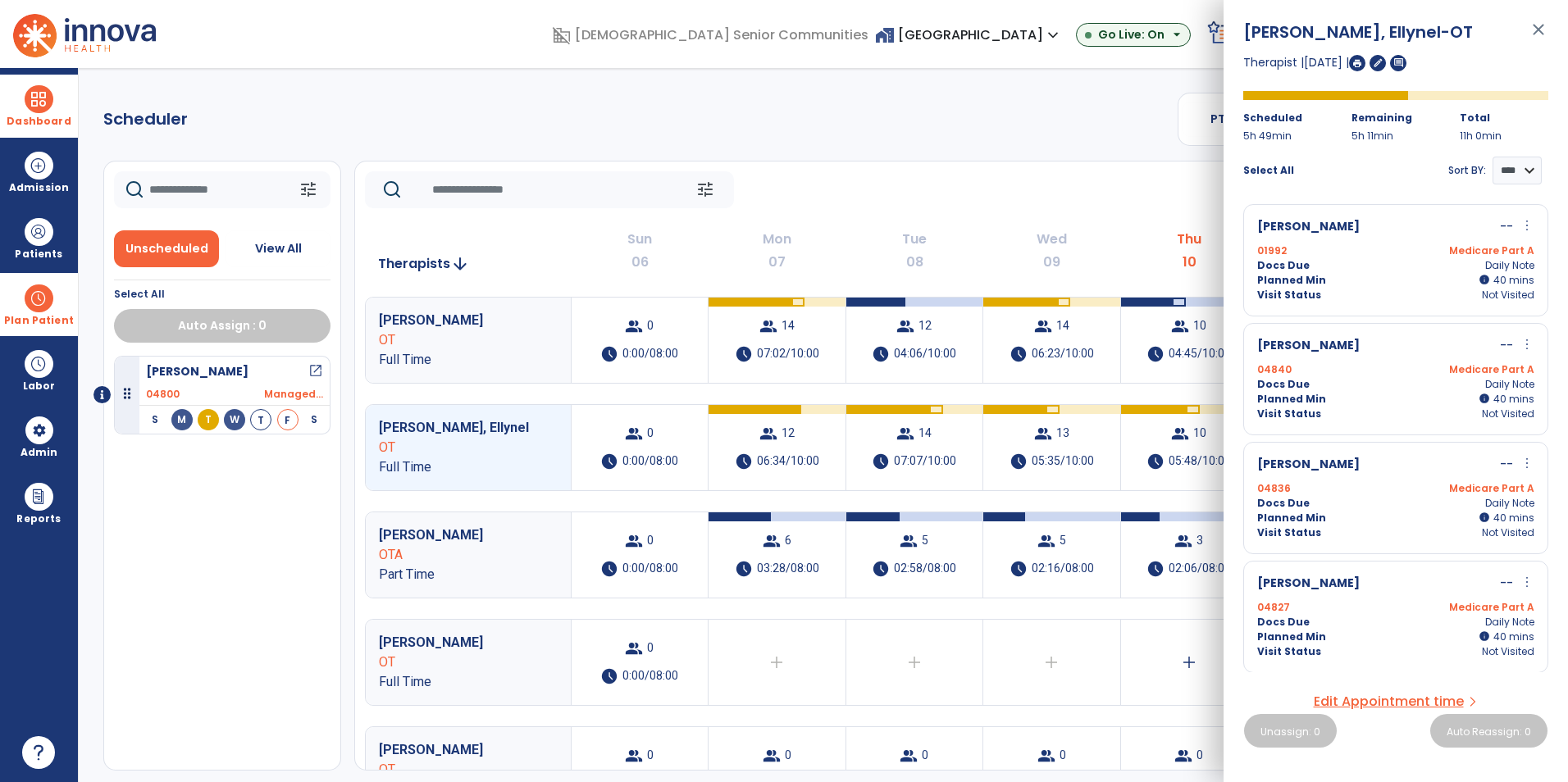 click on "close" at bounding box center [1538, 37] 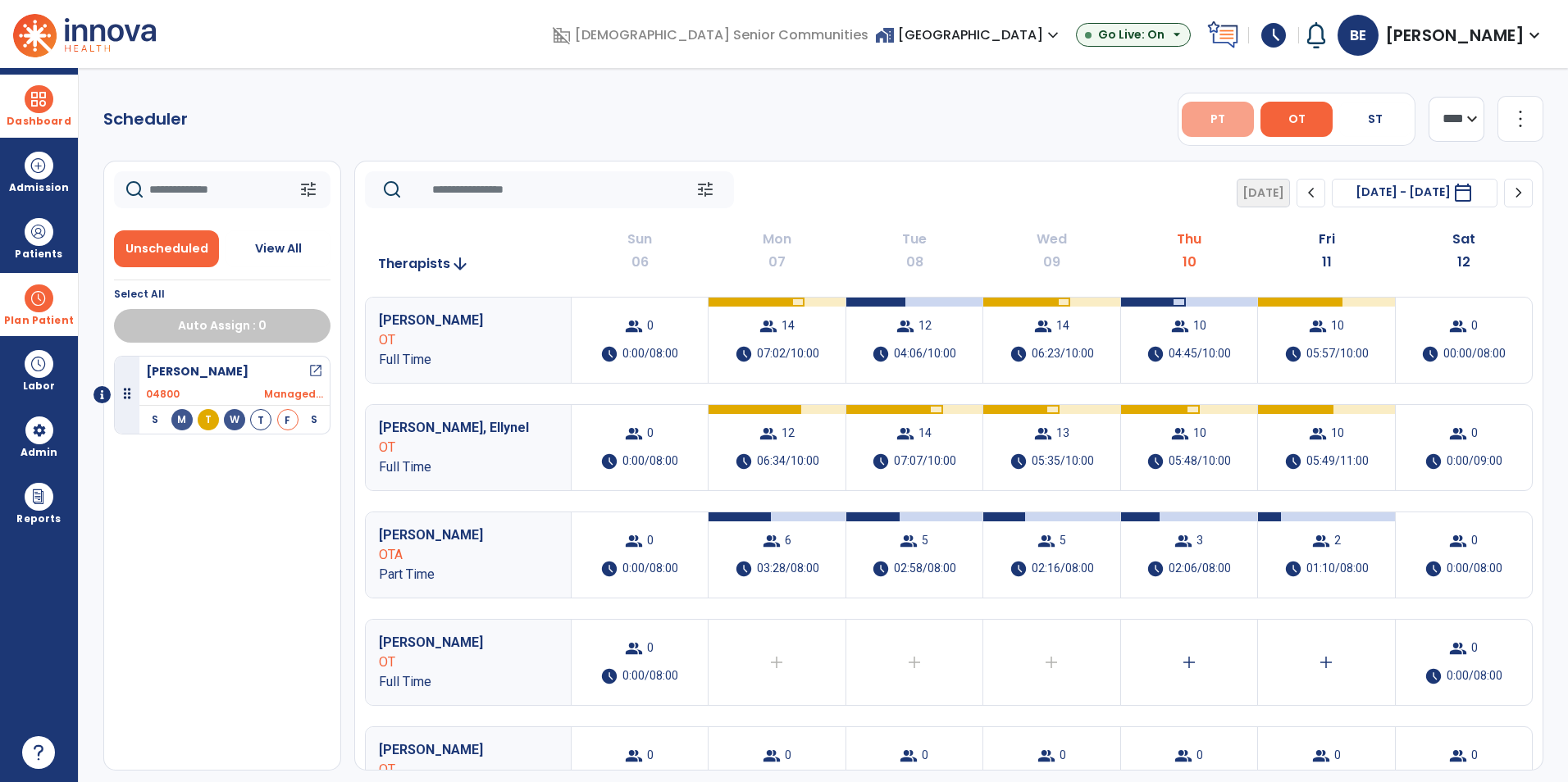 click on "PT" at bounding box center (1218, 119) 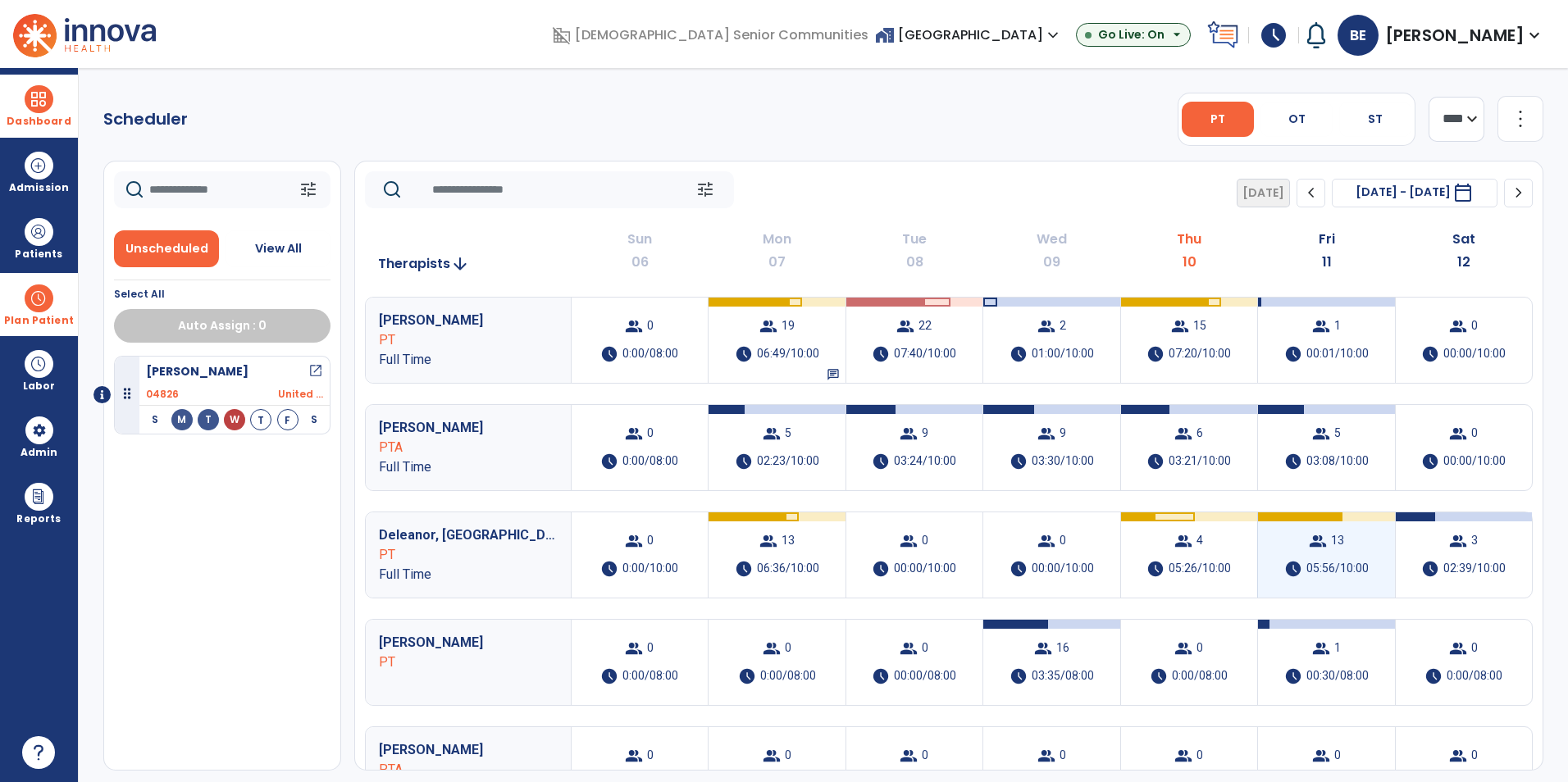 click on "05:56/10:00" at bounding box center (1338, 569) 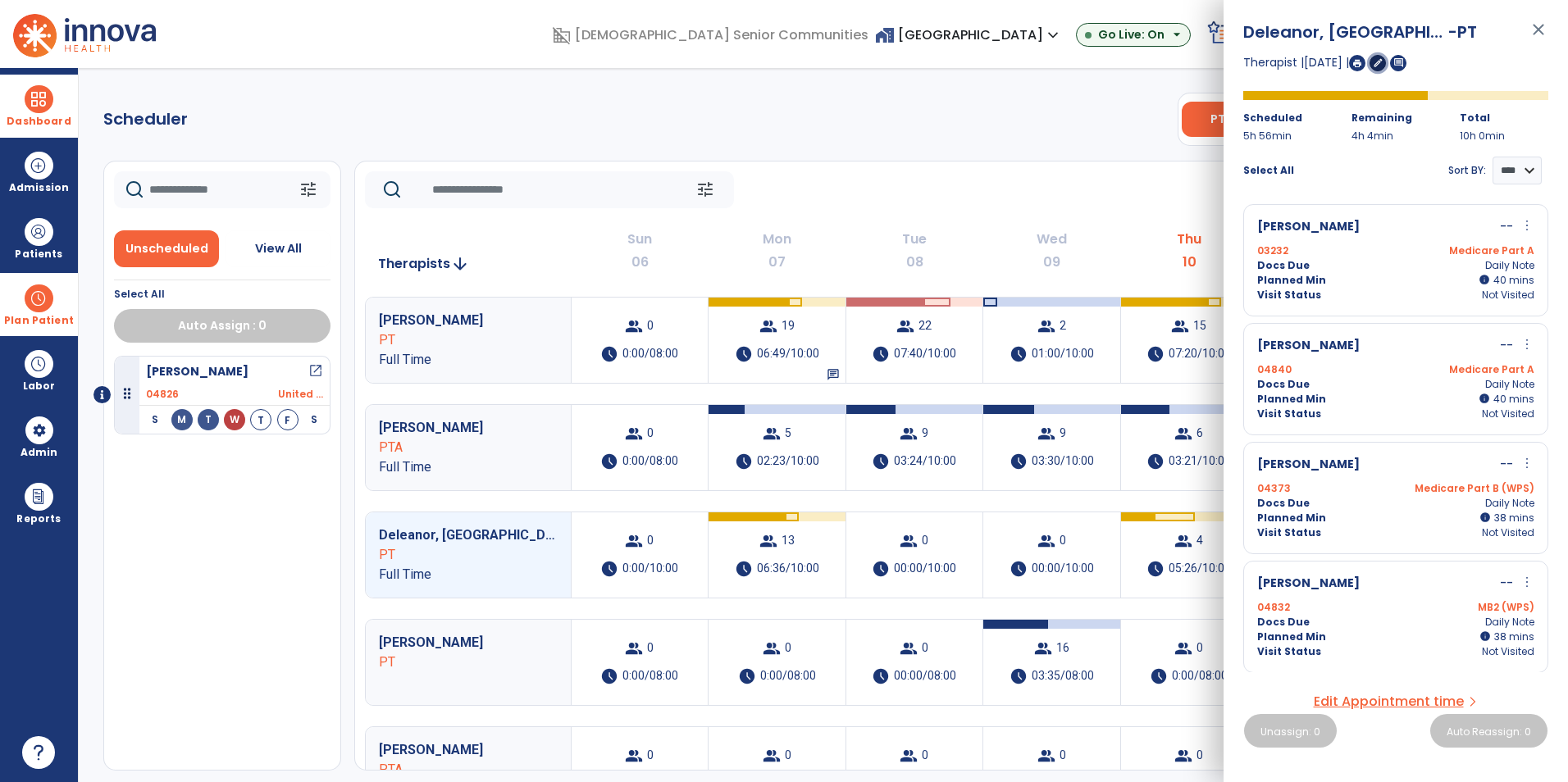 click on "edit" at bounding box center [1378, 62] 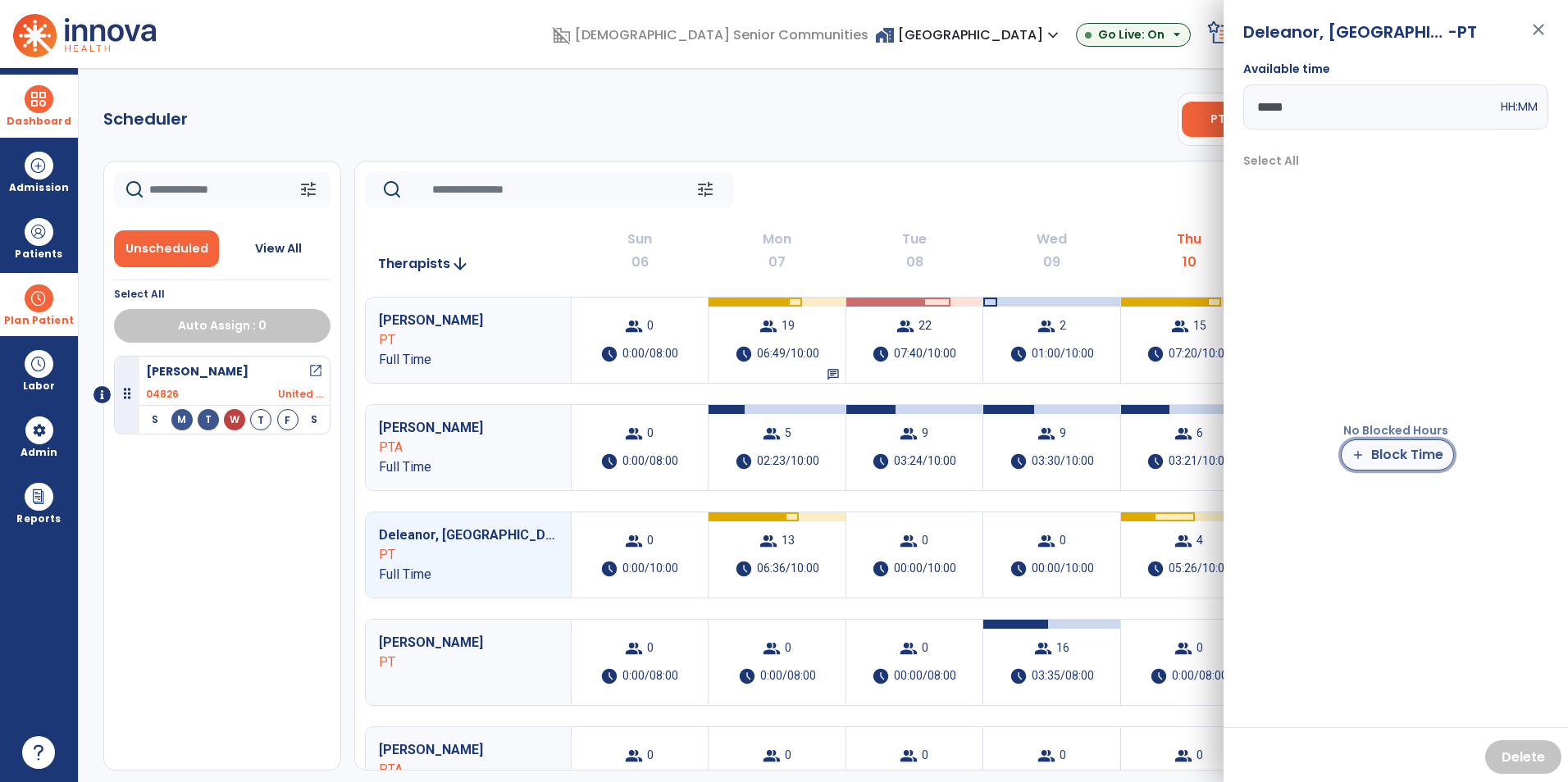 click on "add   Block Time" at bounding box center (1397, 455) 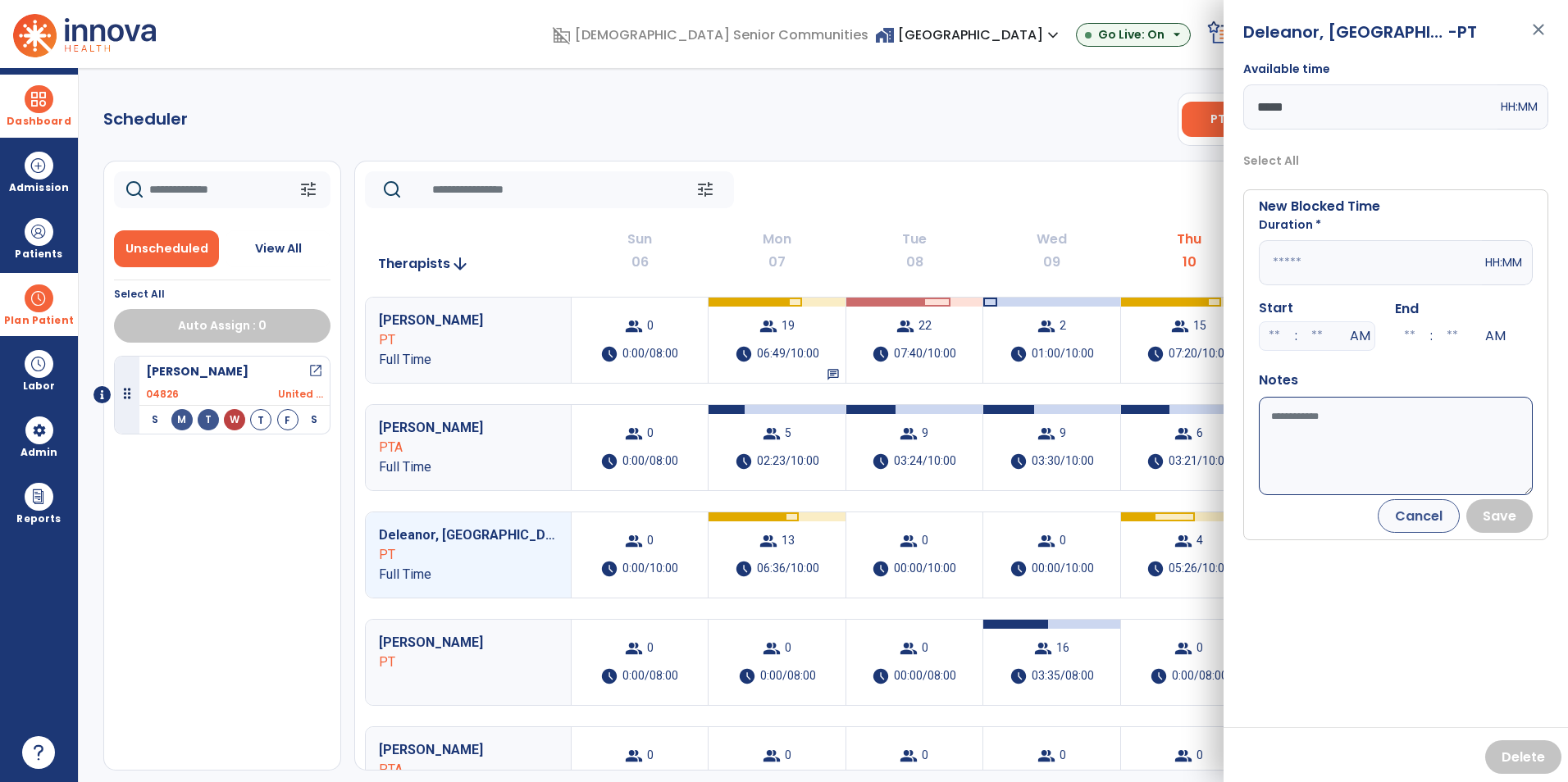 click at bounding box center (1370, 262) 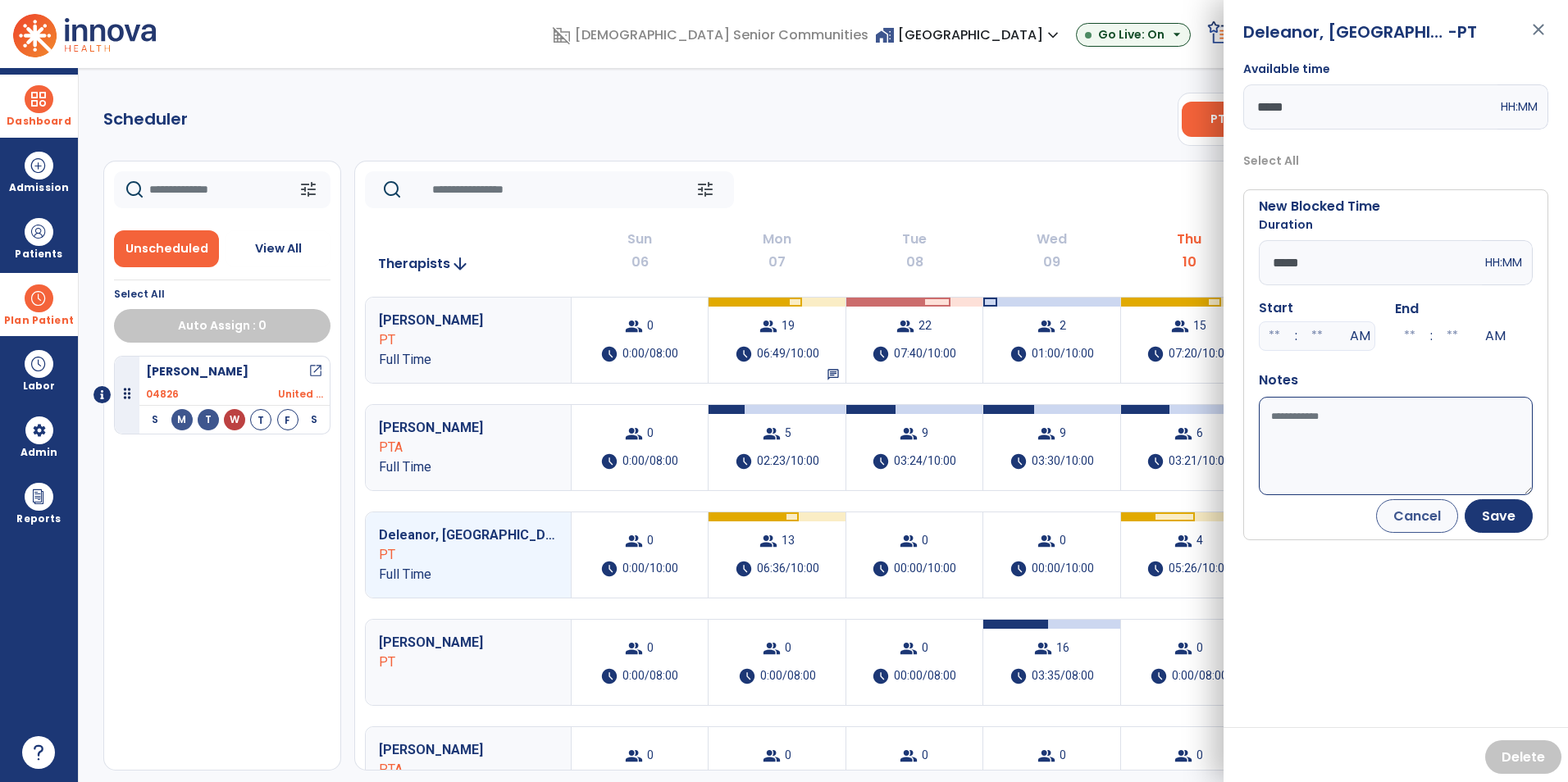 type on "*****" 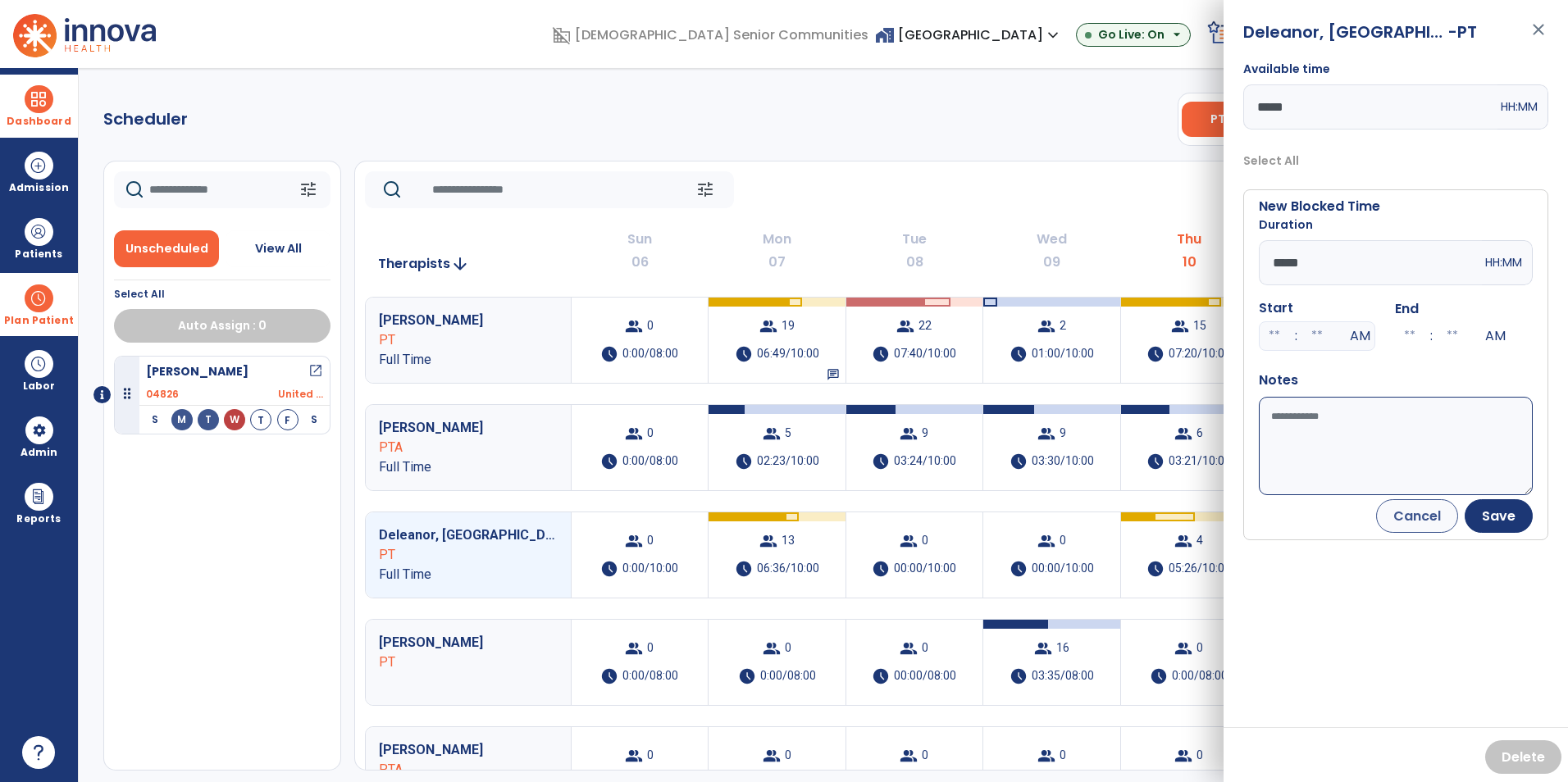 click on "Available time" at bounding box center [1396, 446] 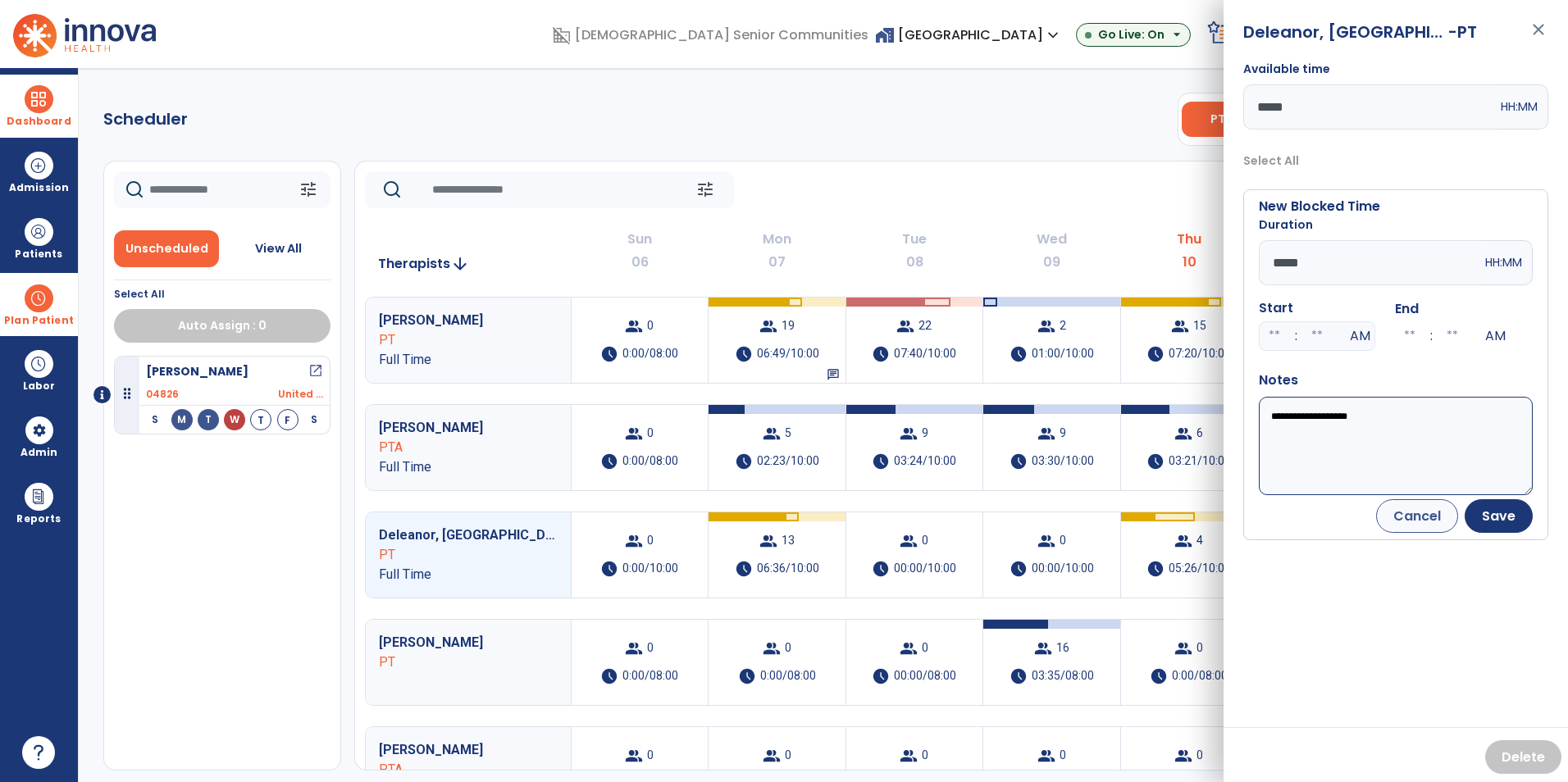 type on "**********" 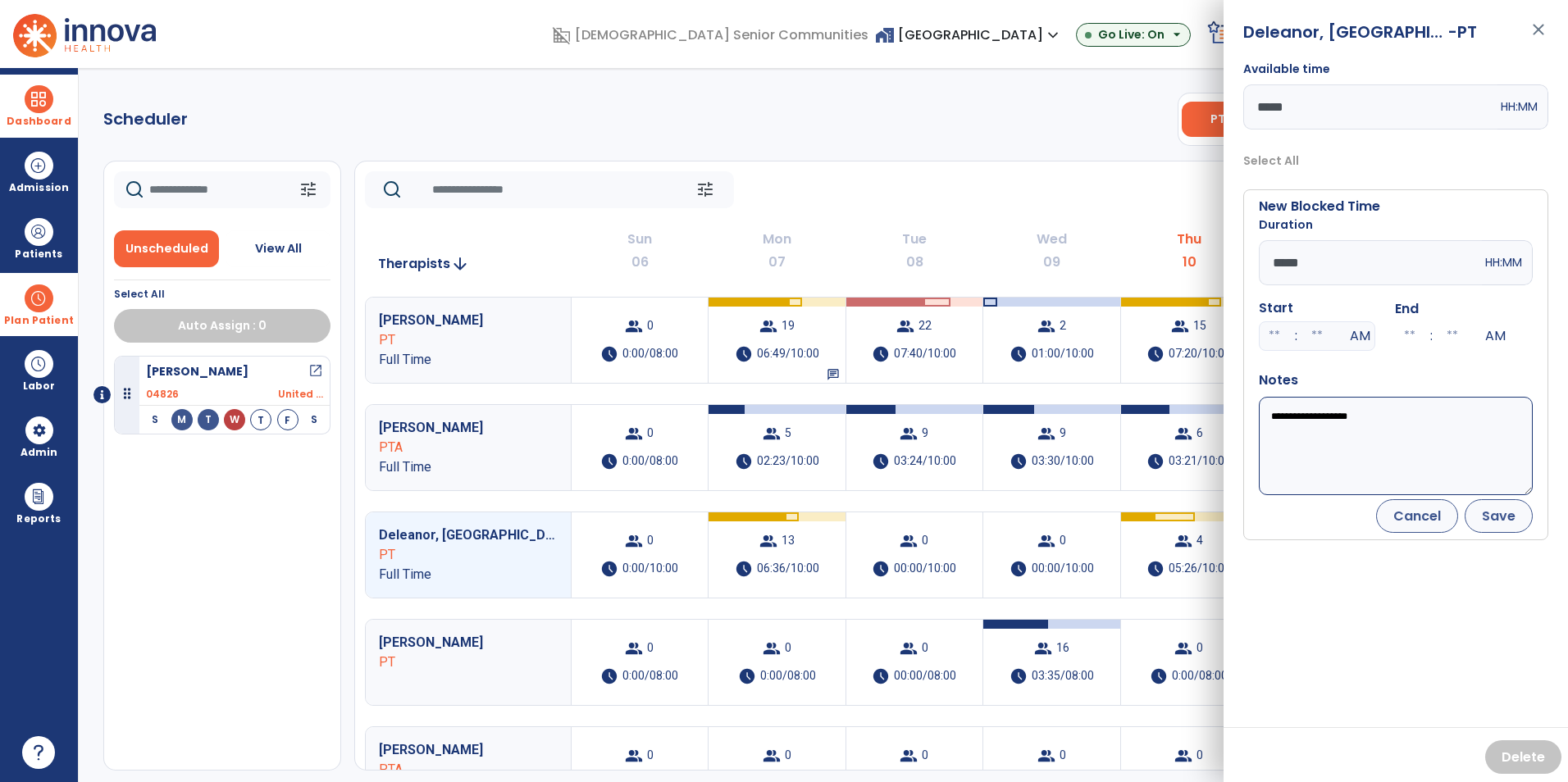 drag, startPoint x: 1506, startPoint y: 539, endPoint x: 1505, endPoint y: 527, distance: 12.041595 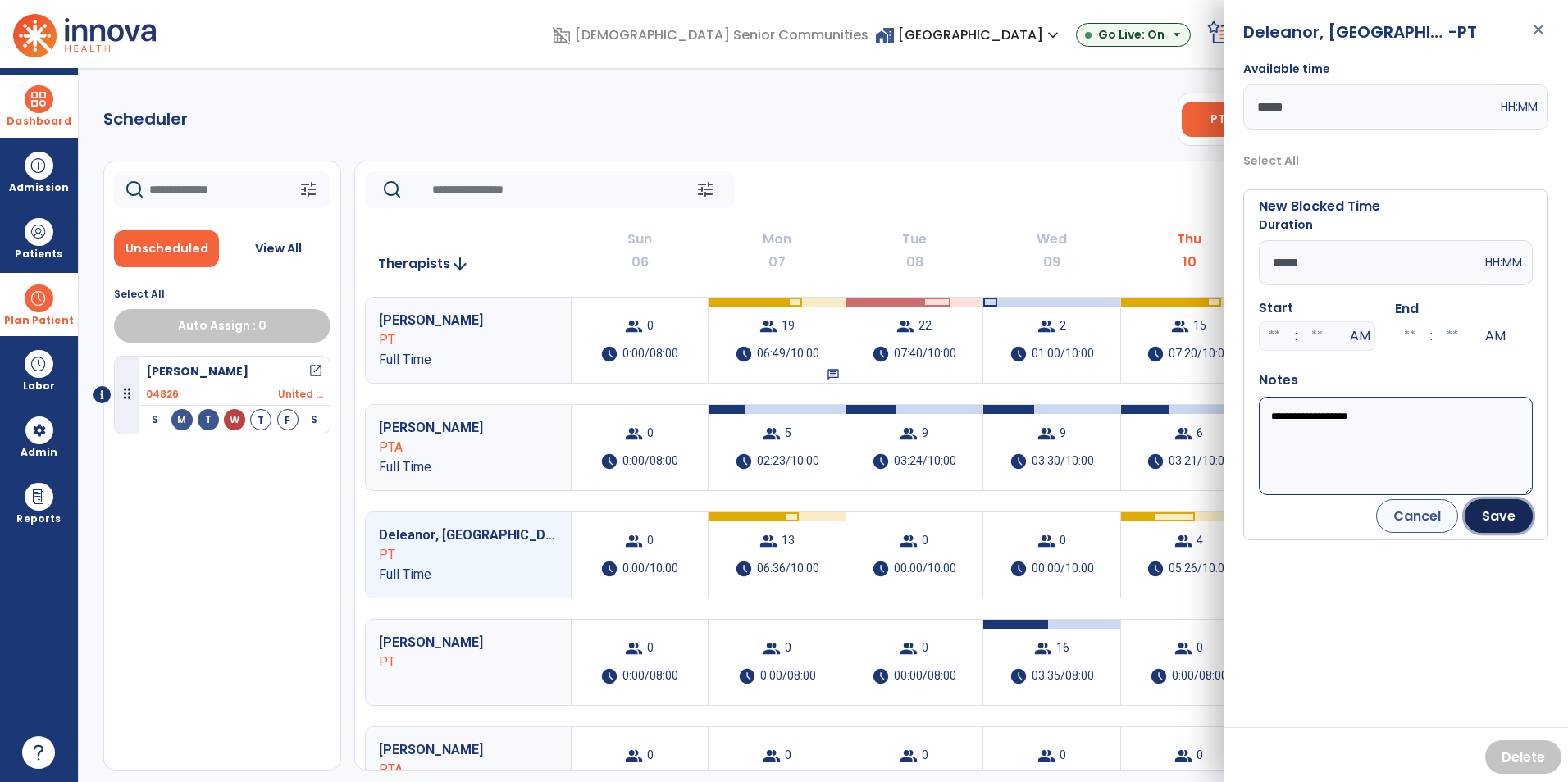 click on "Save" at bounding box center [1498, 516] 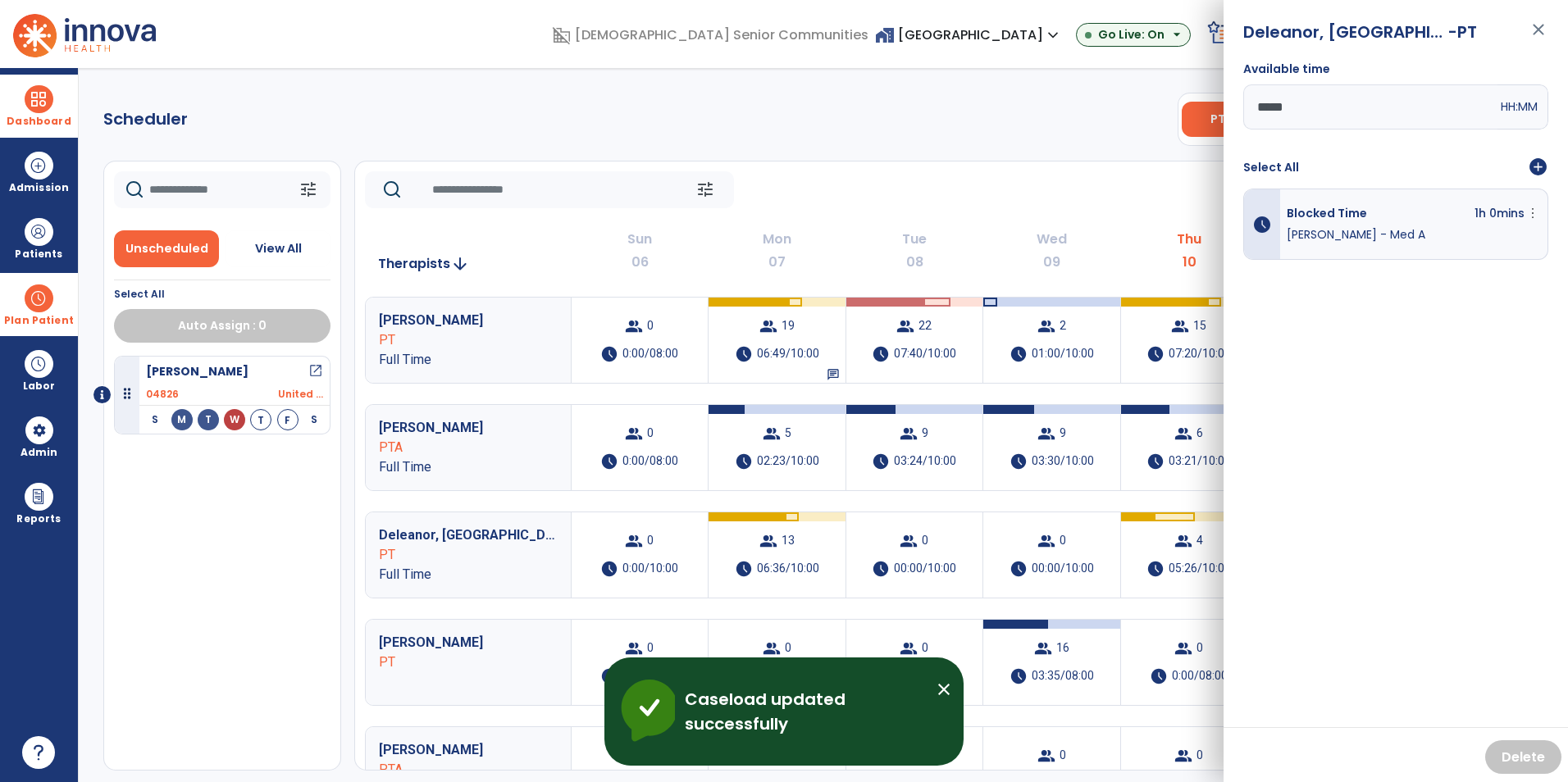 drag, startPoint x: 1539, startPoint y: 30, endPoint x: 1567, endPoint y: 89, distance: 65.306967 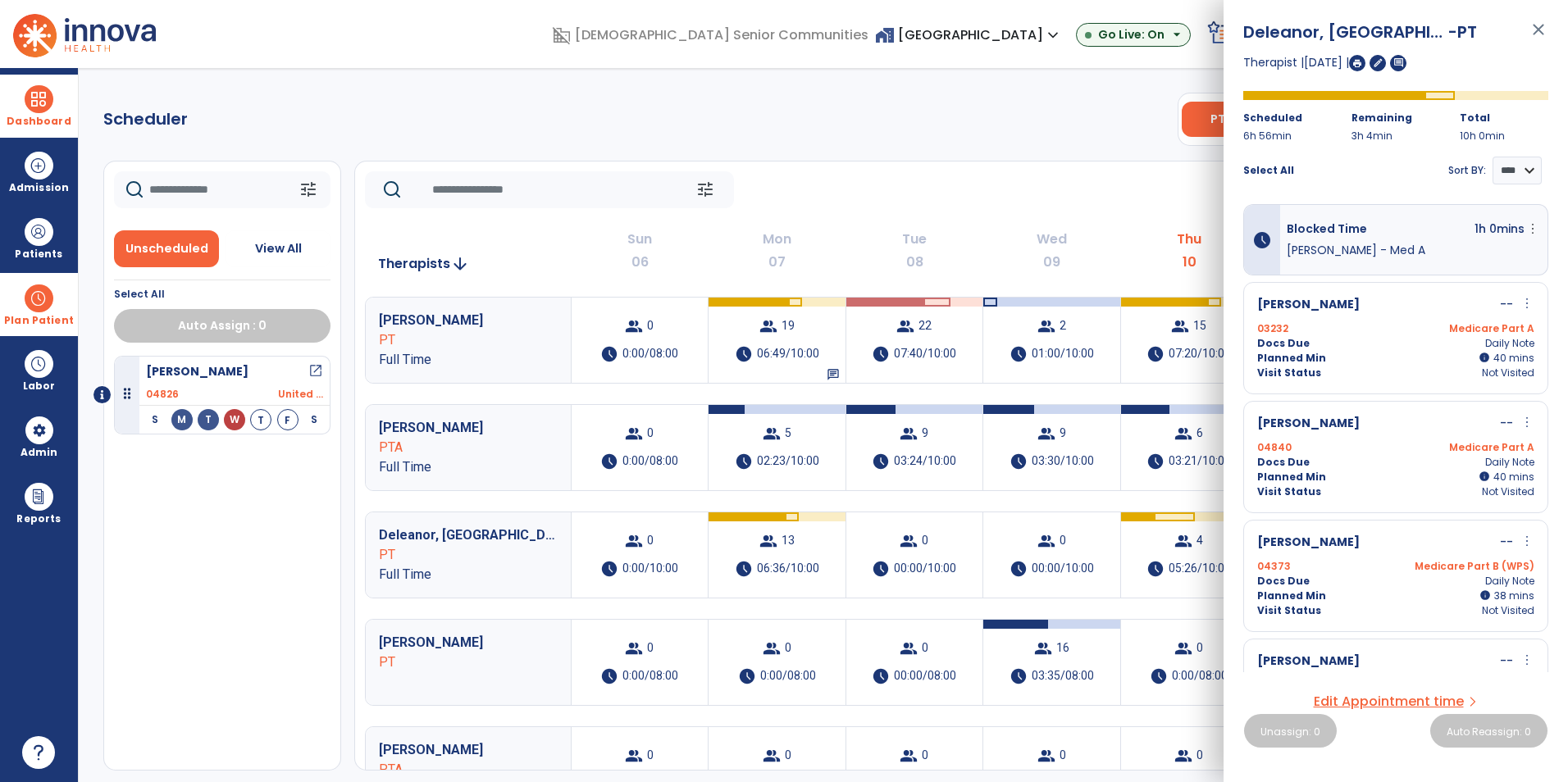 click on "close" at bounding box center [1538, 37] 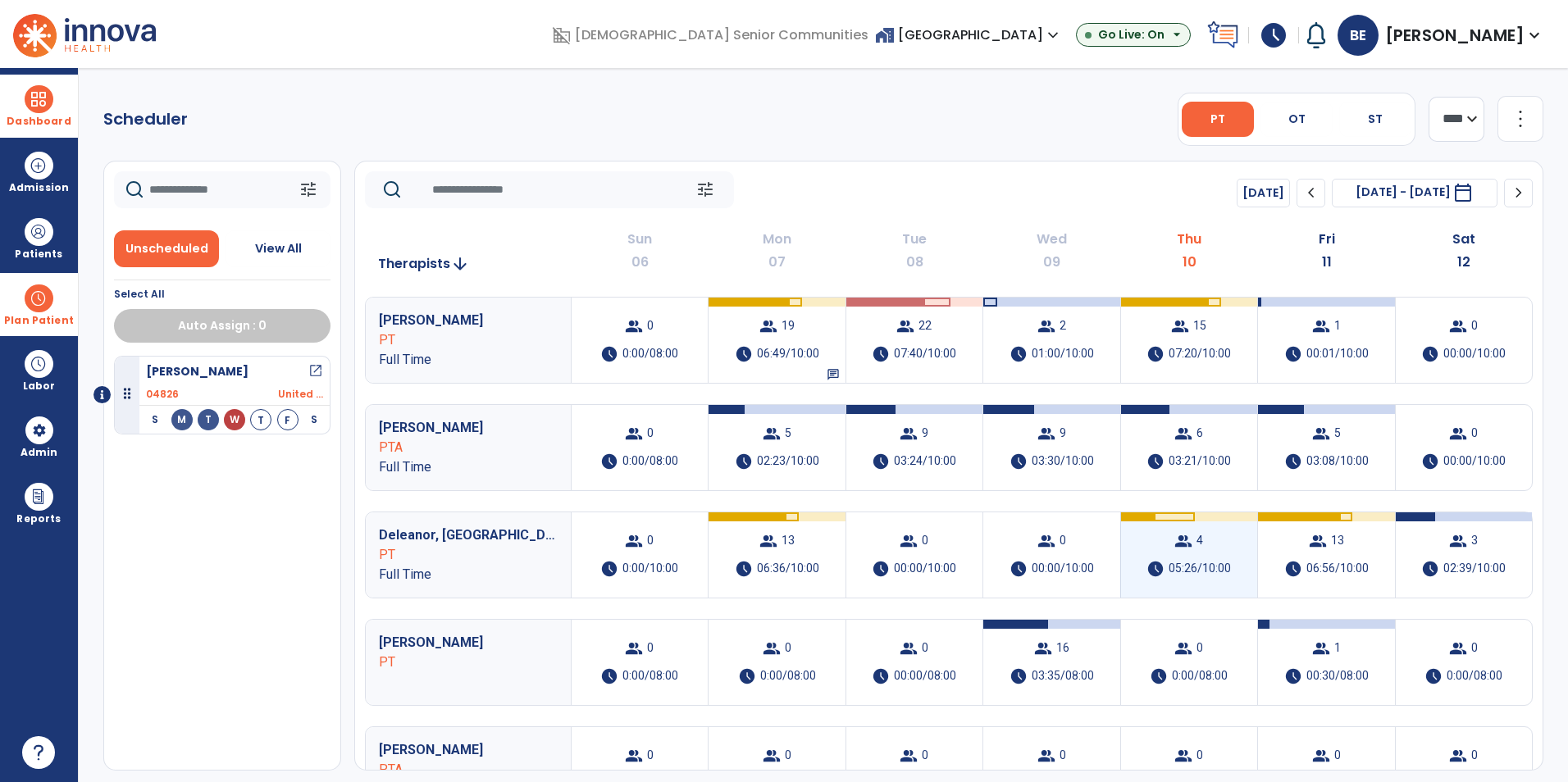 click on "05:26/10:00" at bounding box center (1200, 569) 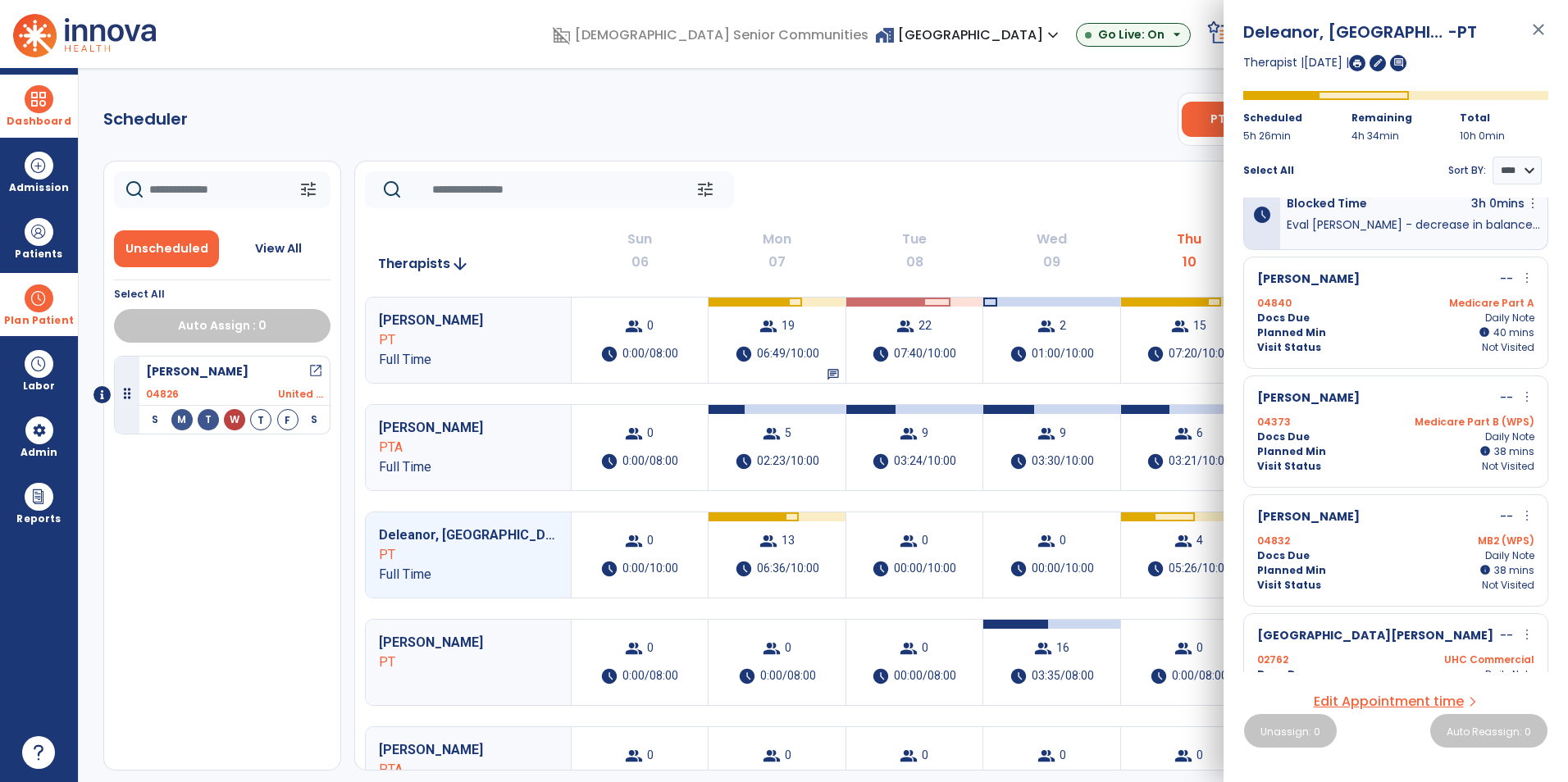scroll, scrollTop: 0, scrollLeft: 0, axis: both 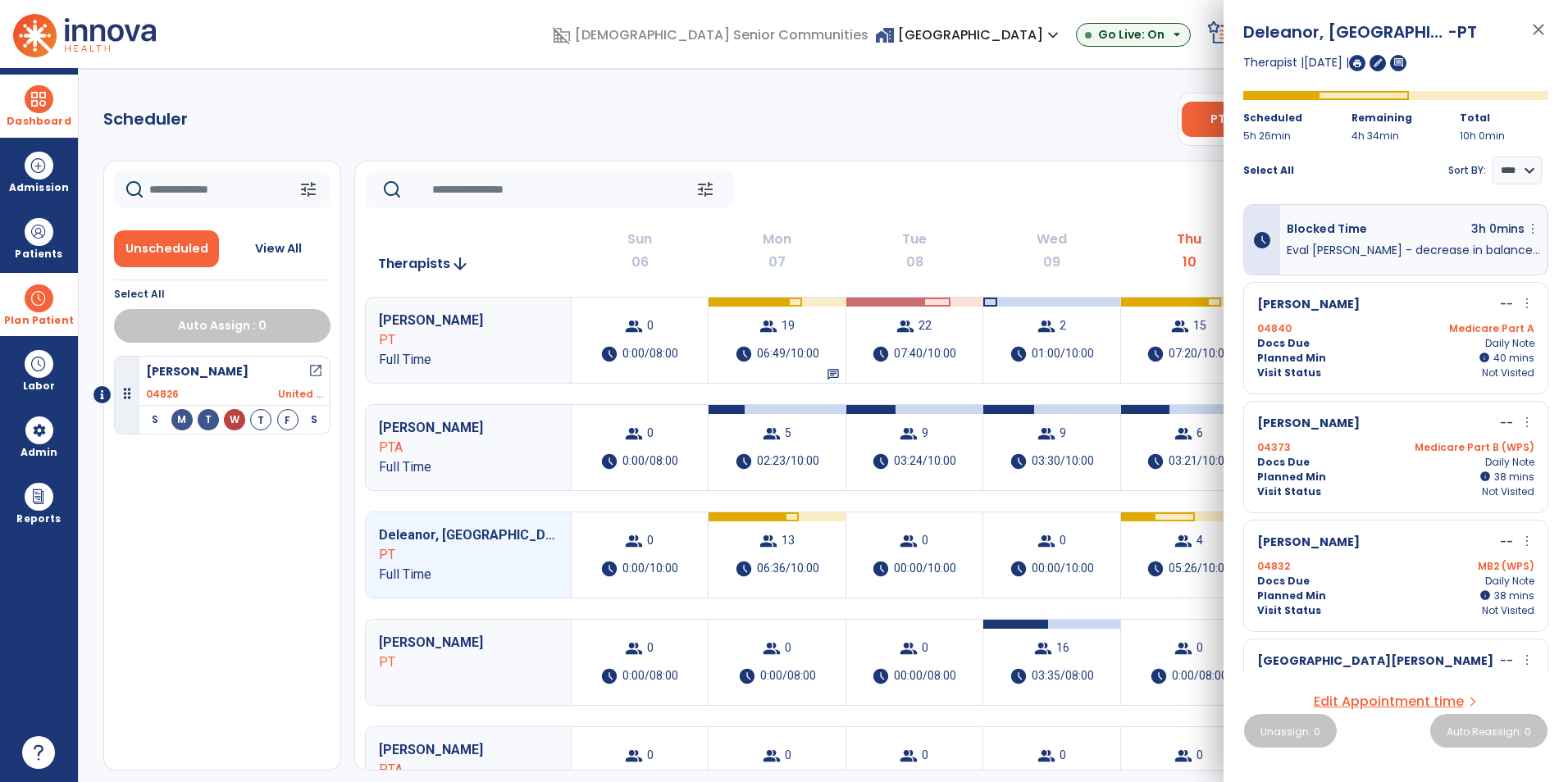 drag, startPoint x: 1536, startPoint y: 27, endPoint x: 1530, endPoint y: 39, distance: 13.416408 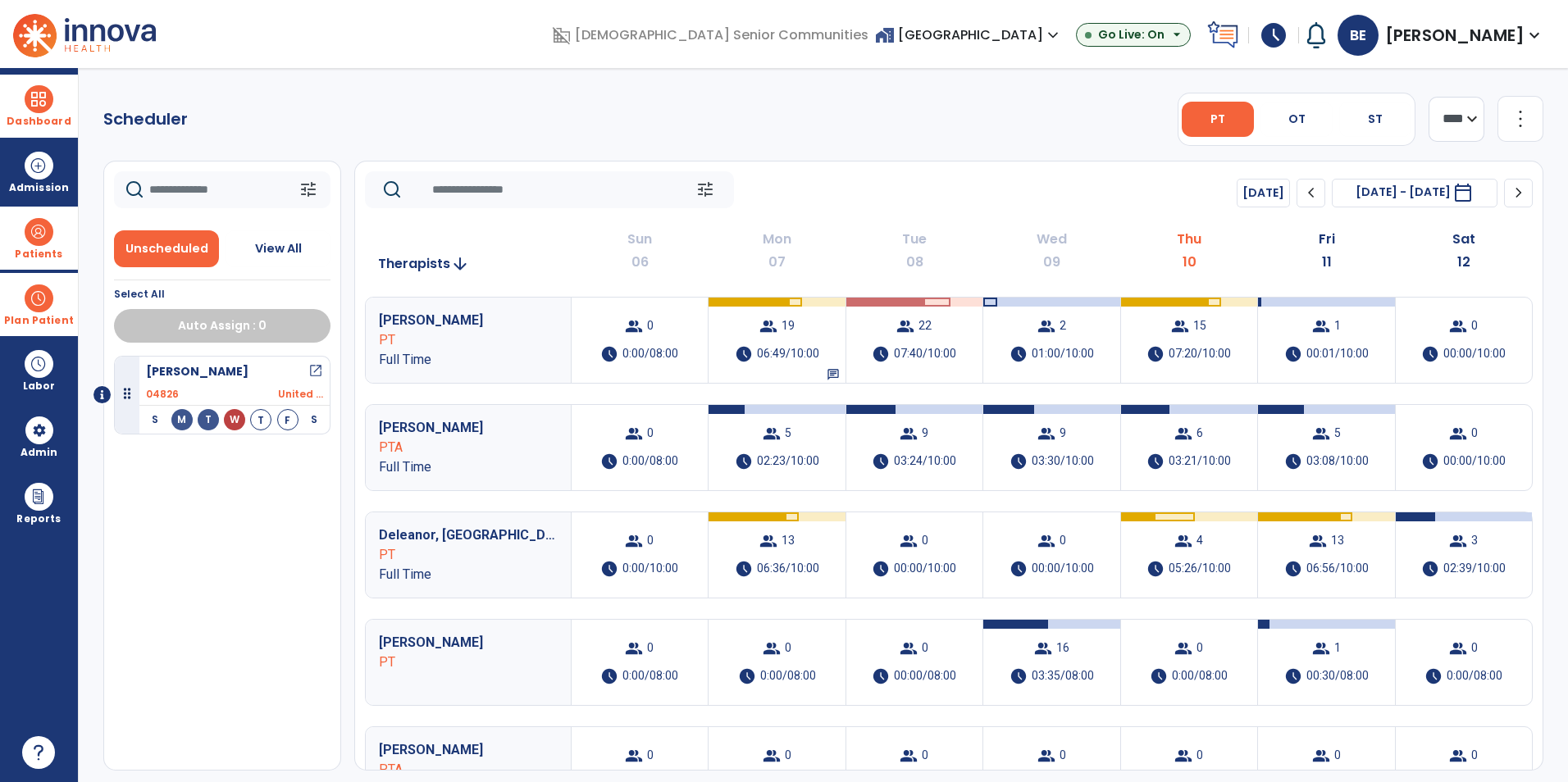 click at bounding box center (39, 232) 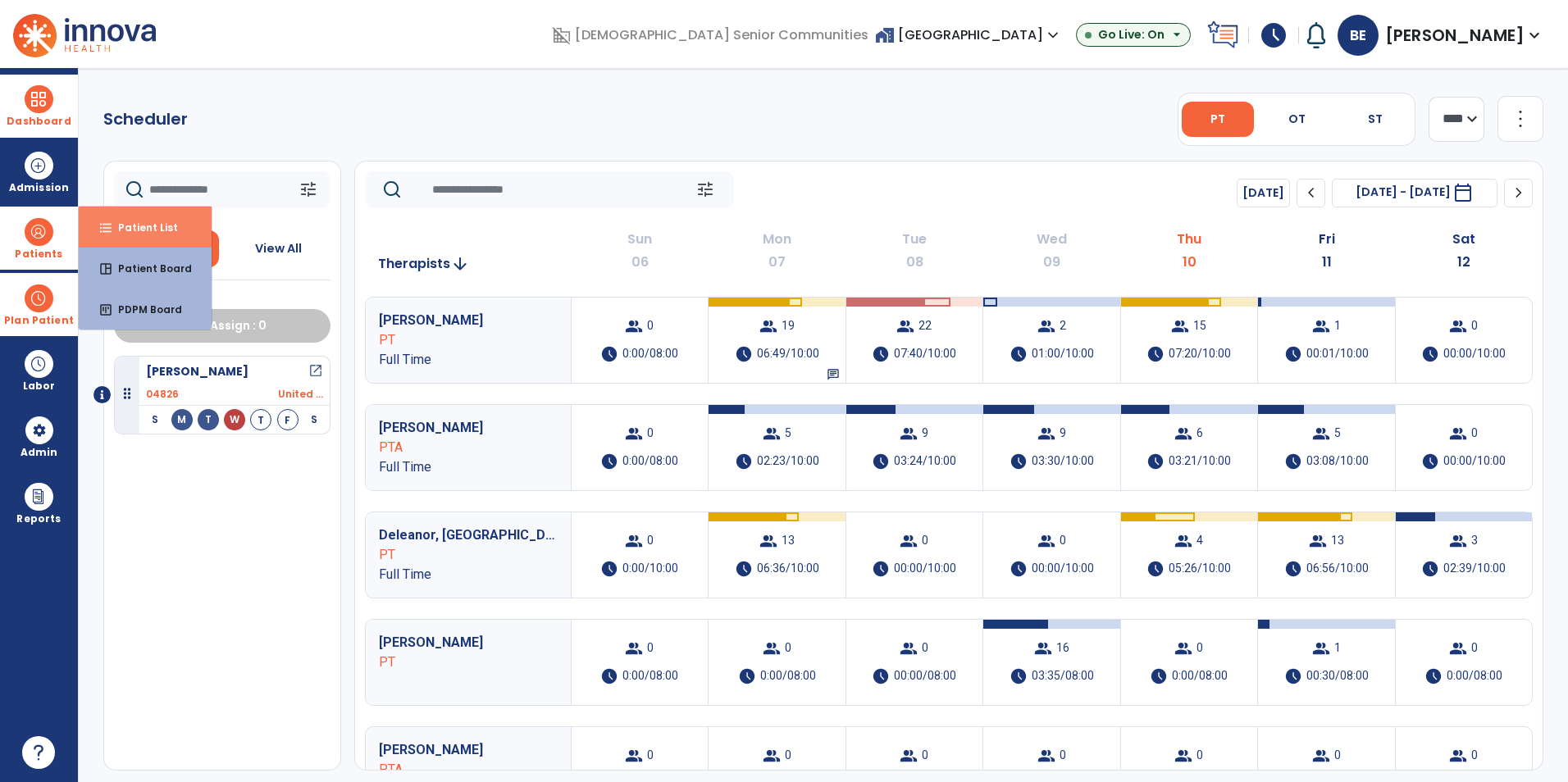 click on "Patient List" at bounding box center (141, 227) 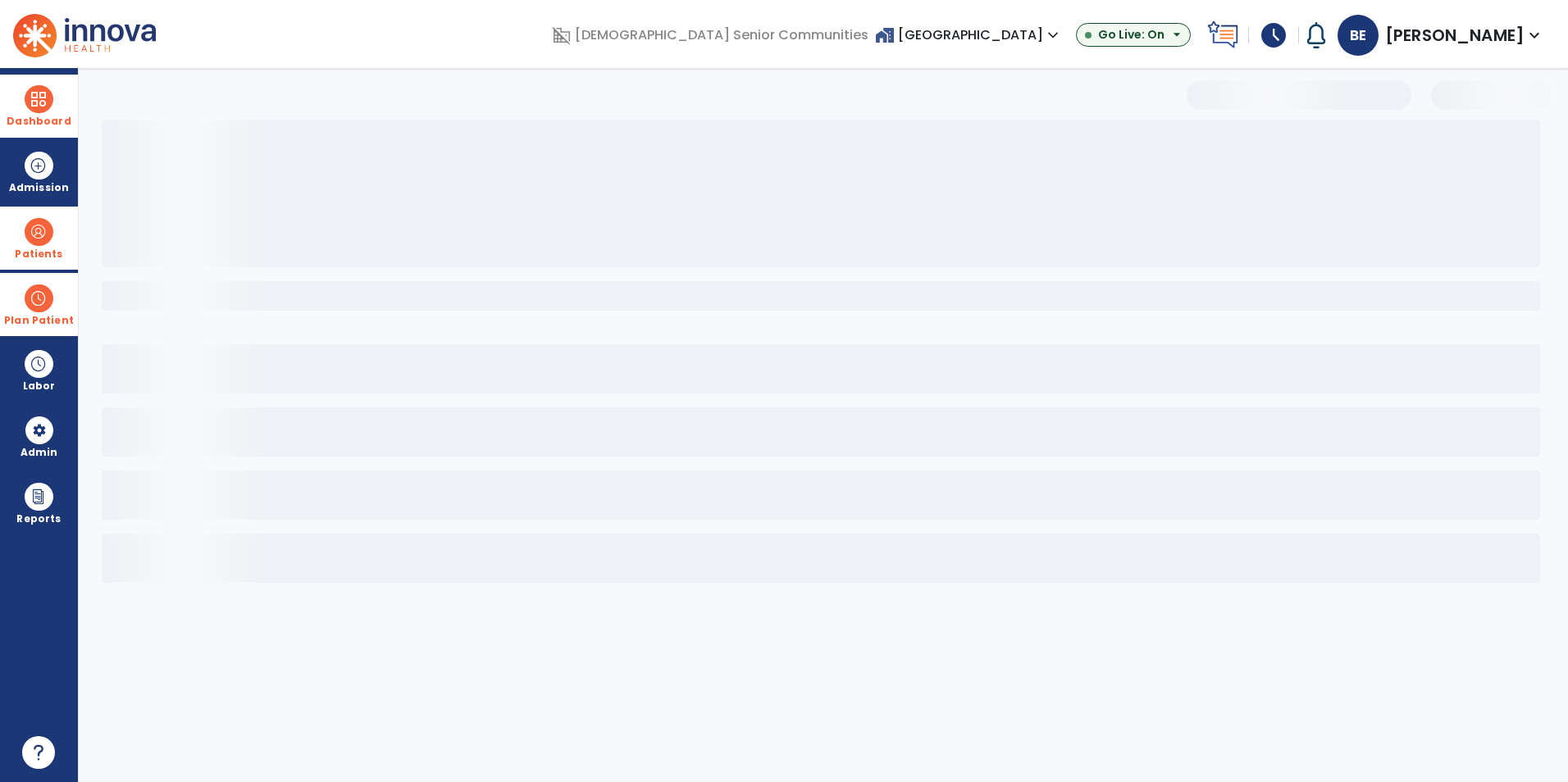 select on "***" 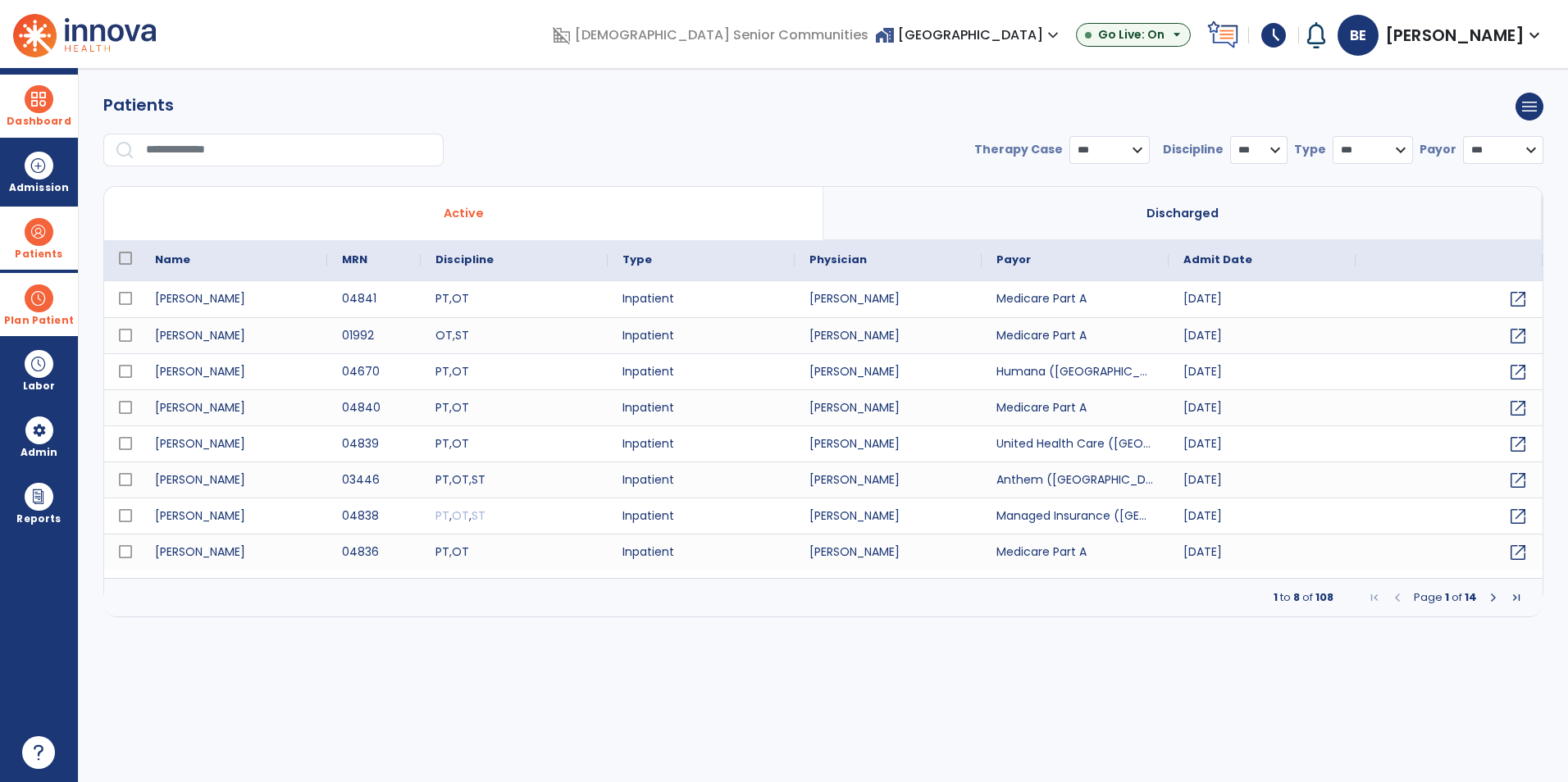click at bounding box center (289, 150) 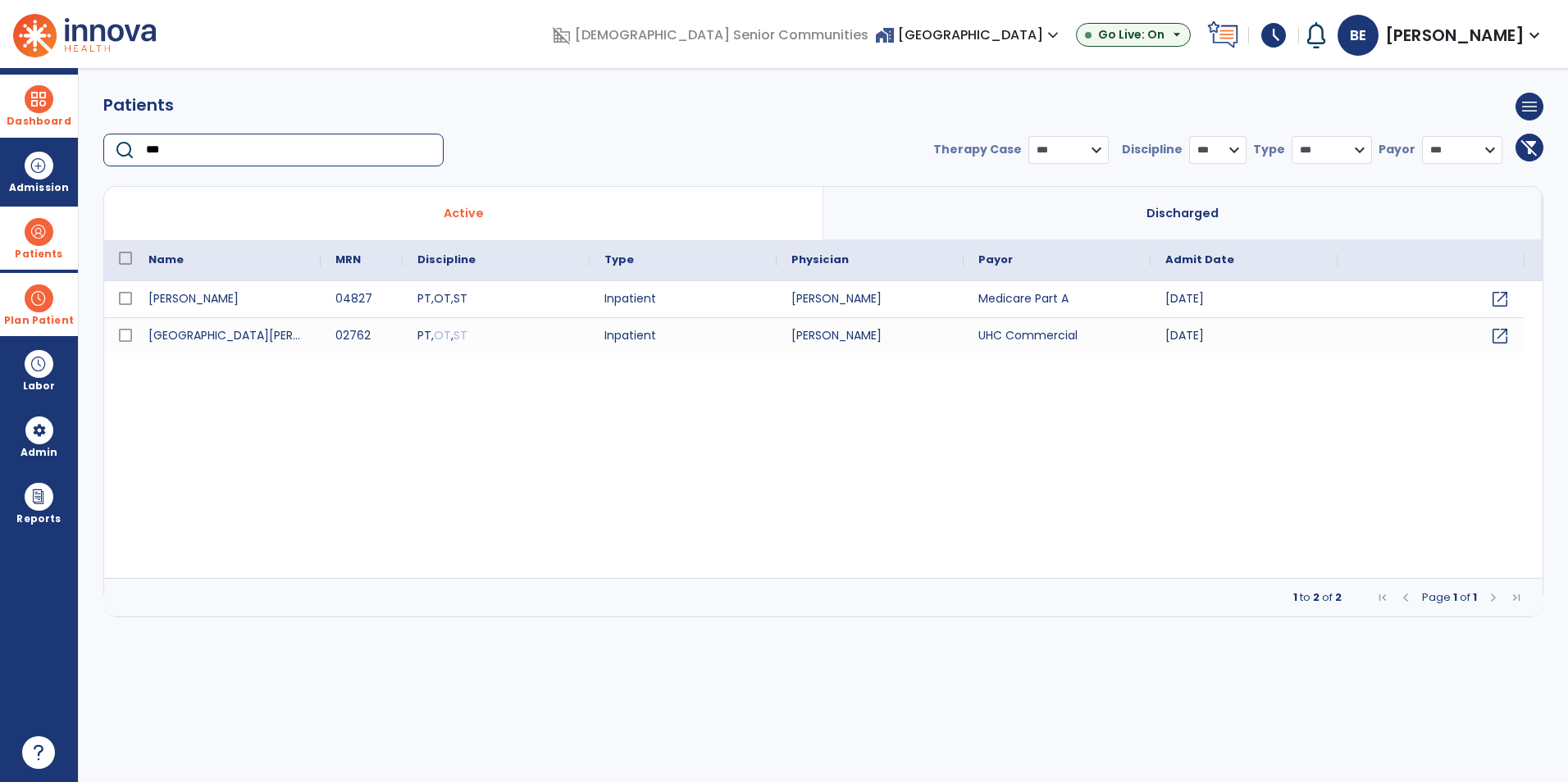 type on "***" 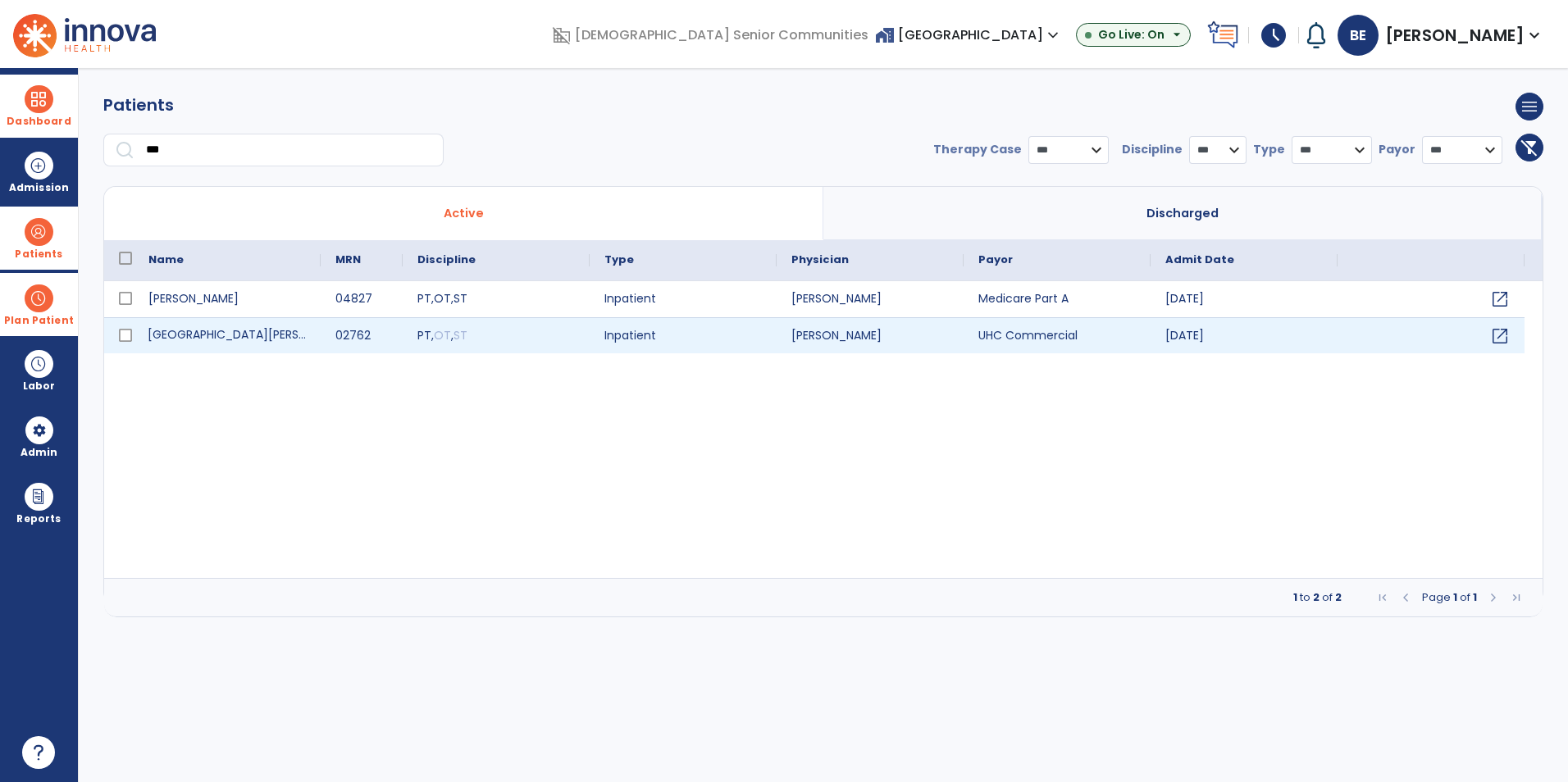 click on "[GEOGRAPHIC_DATA][PERSON_NAME]" at bounding box center [227, 335] 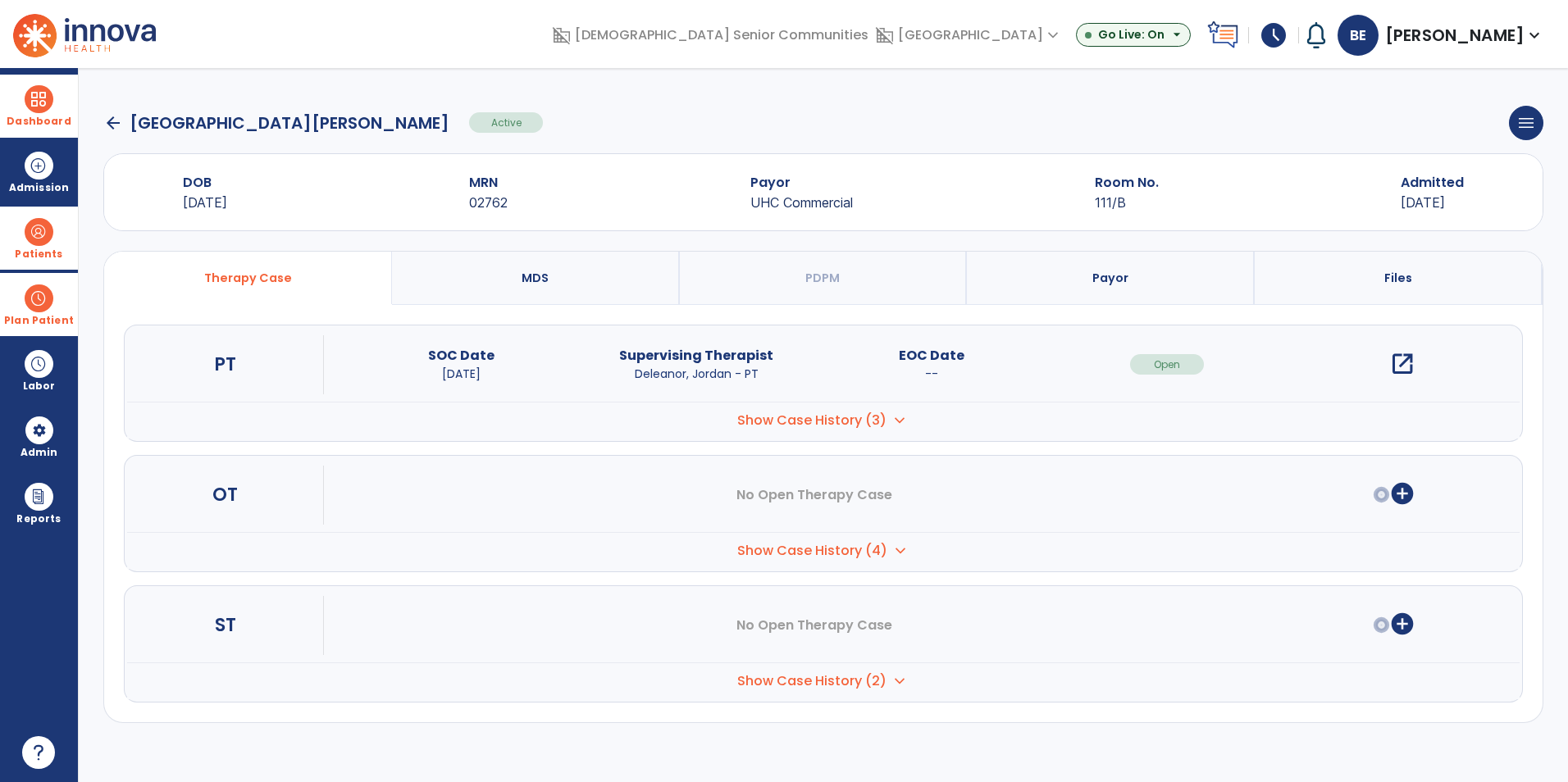 click on "open_in_new" at bounding box center (1402, 364) 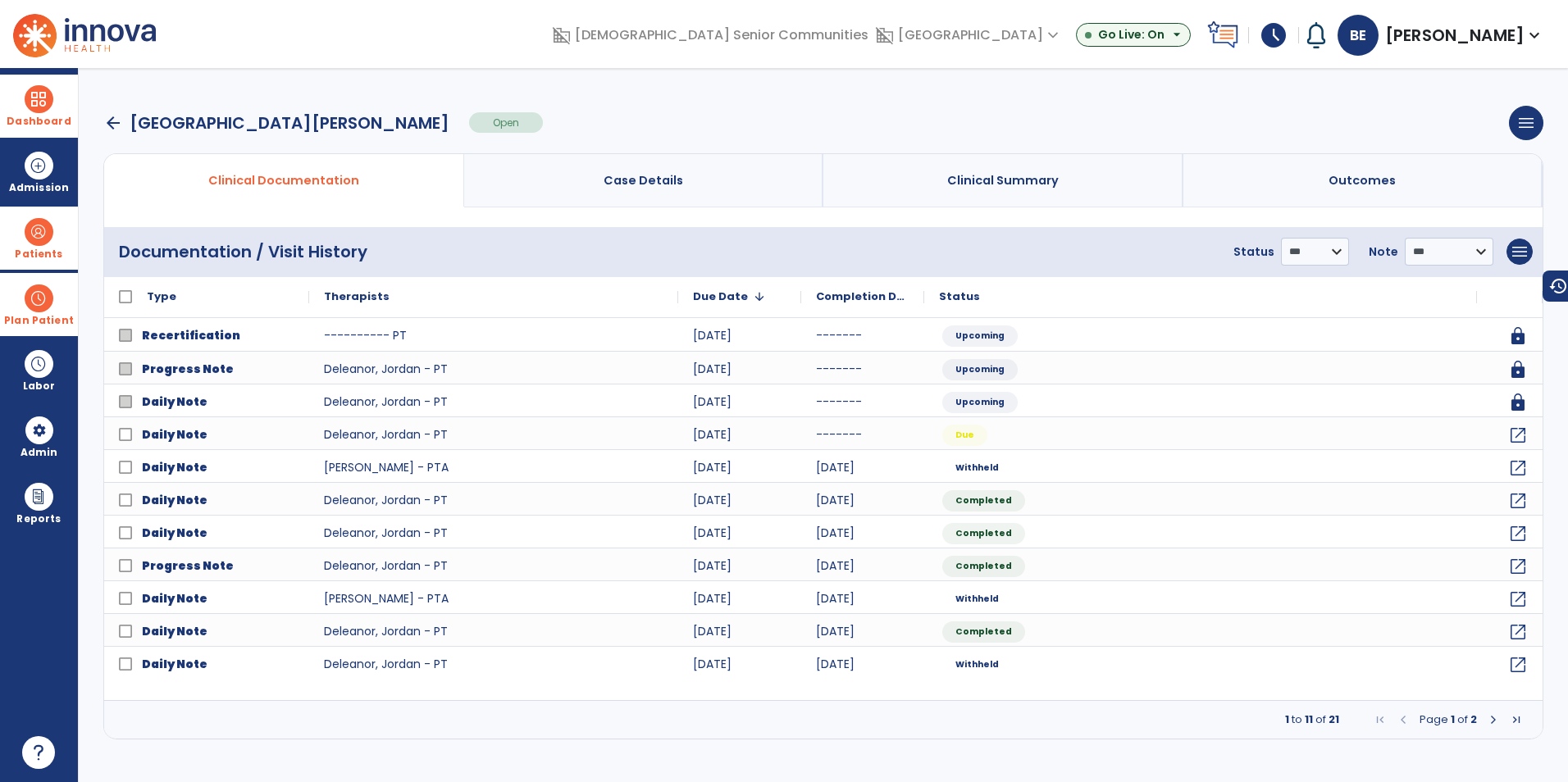 click on "arrow_back" at bounding box center (113, 123) 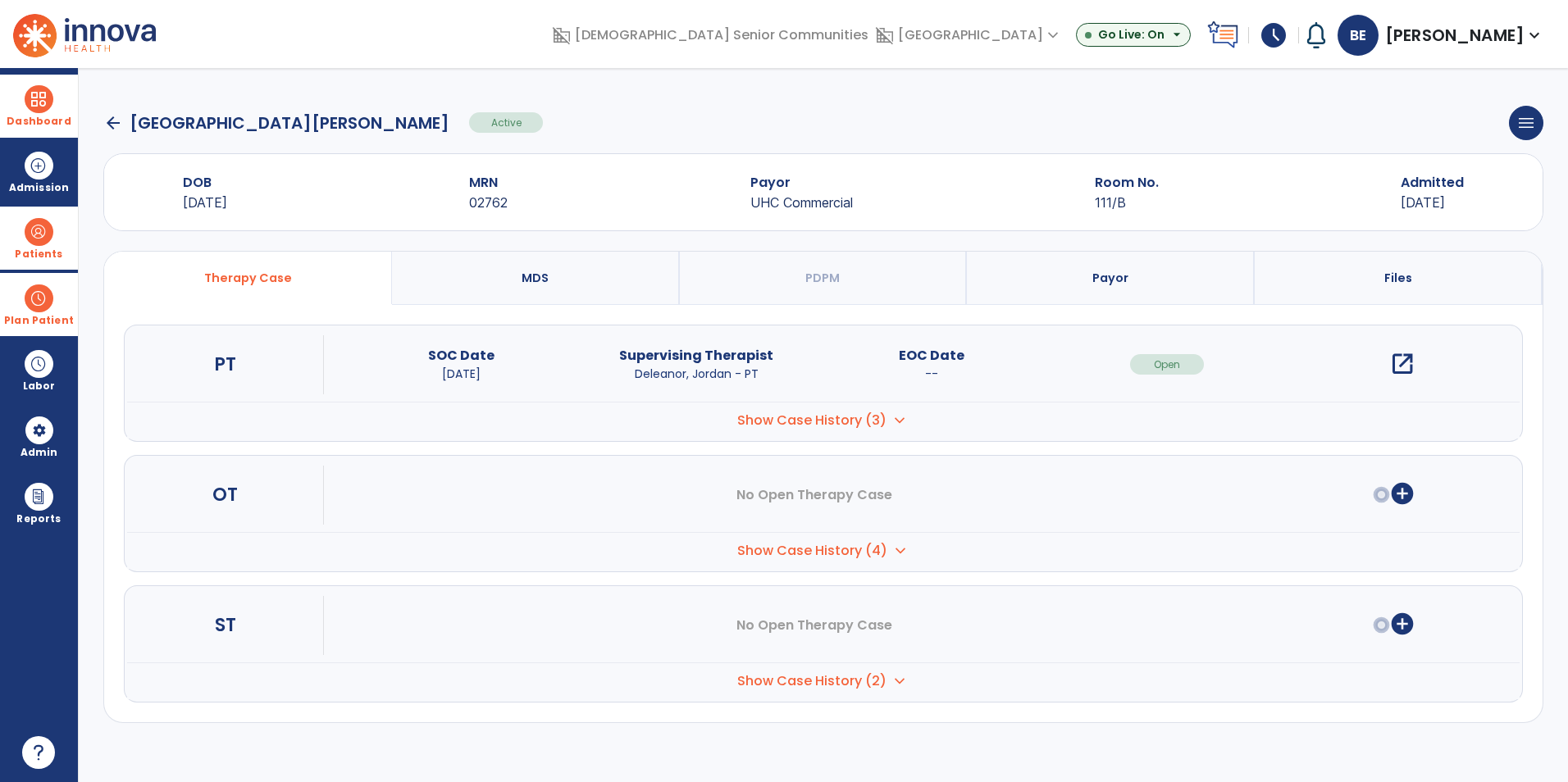click on "arrow_back   [GEOGRAPHIC_DATA][PERSON_NAME]  Active  menu   Edit Admission   View OBRA Report   Discharge Patient  DOB [DEMOGRAPHIC_DATA] MRN [MEDICAL_RECORD_NUMBER] Payor UHC Commercial Room No. 111/B Admitted [DATE]  Therapy Case   MDS   PDPM   Payor   Files  PT SOC Date [DATE] Supervising Therapist Deleanor, Jordan - PT EOC Date   --    Open  open_in_new
Case No.
SOC Date" at bounding box center [823, 425] 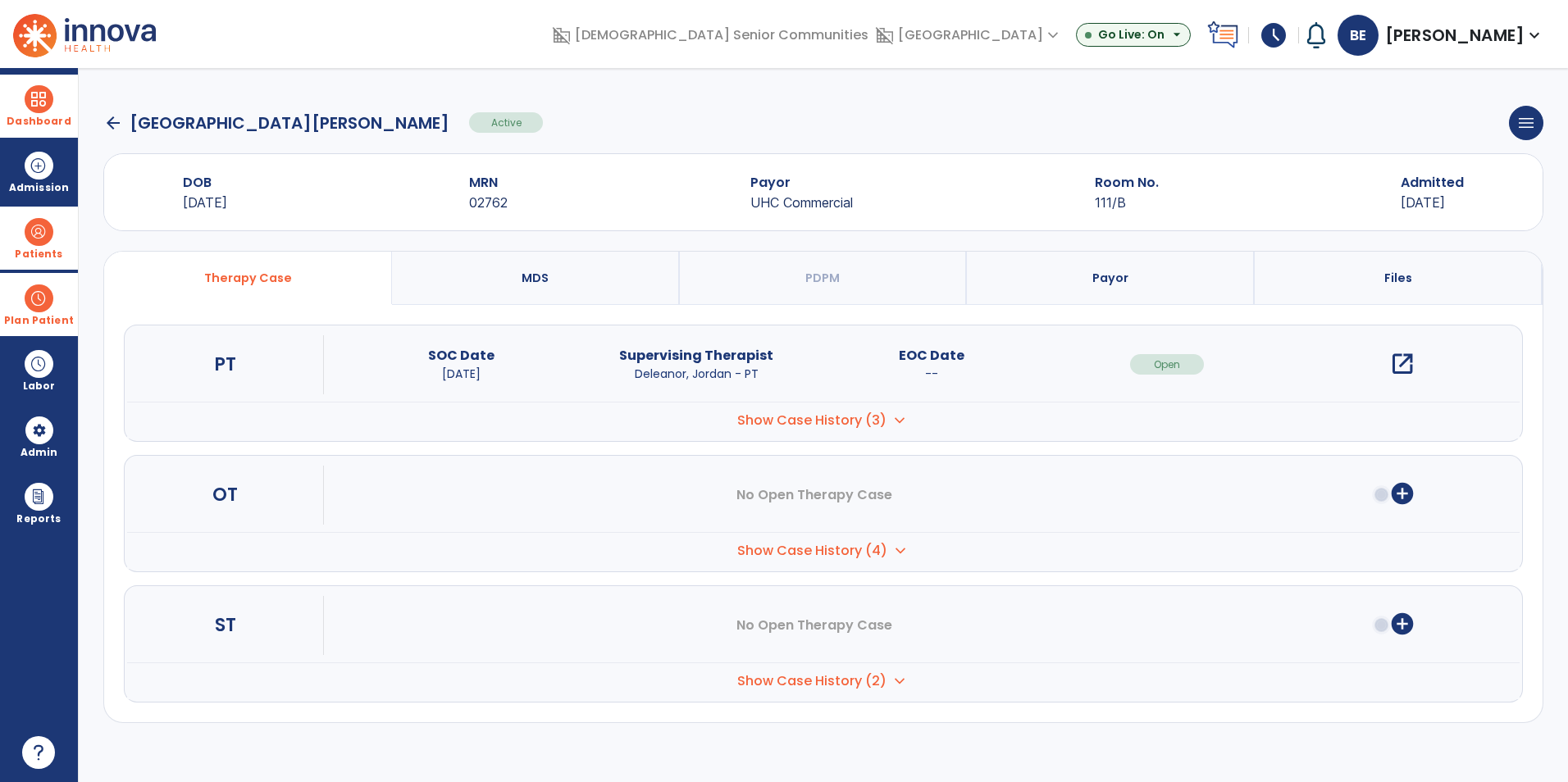 click at bounding box center [39, 298] 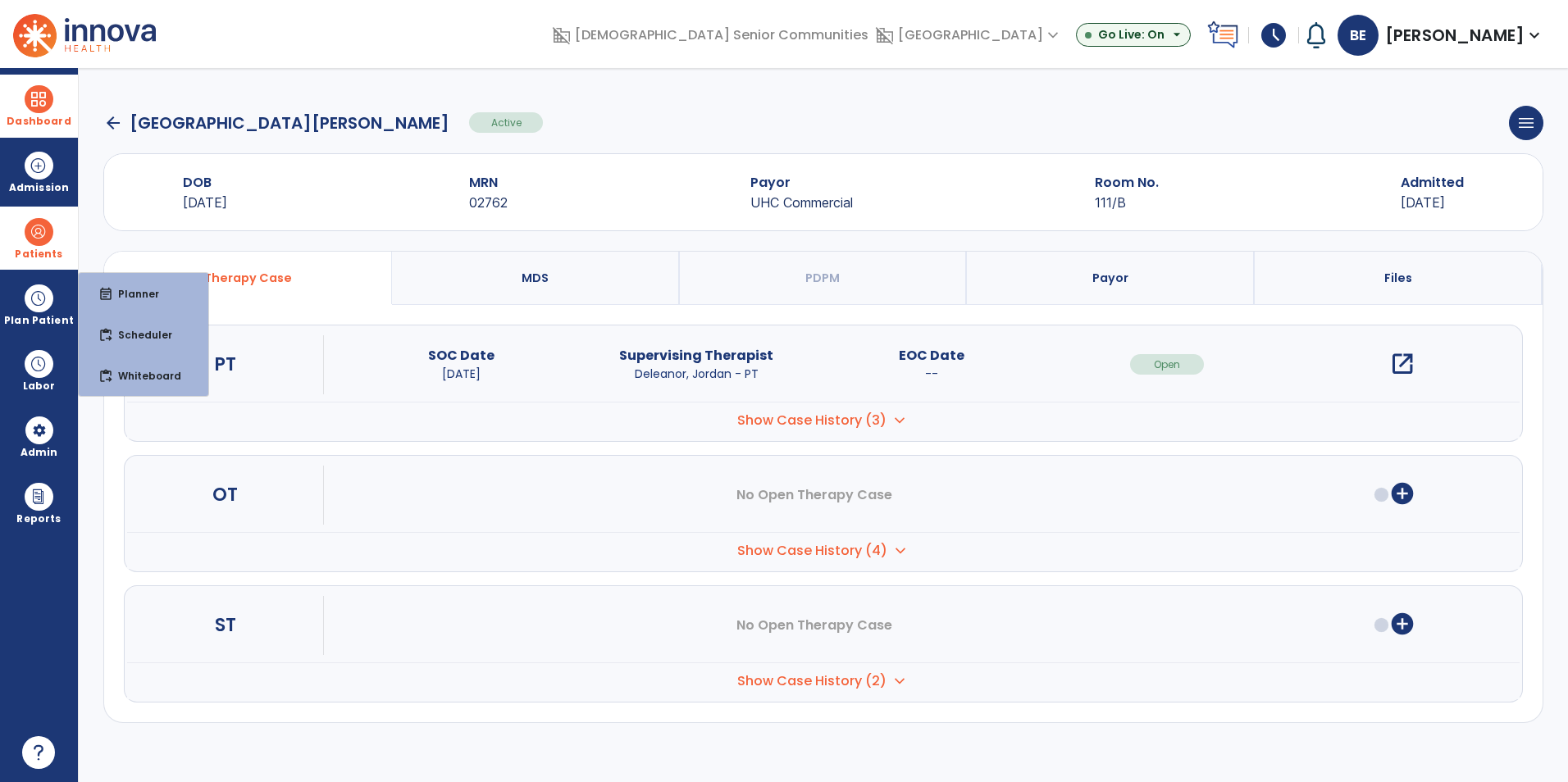 click on "Dashboard" at bounding box center (39, 106) 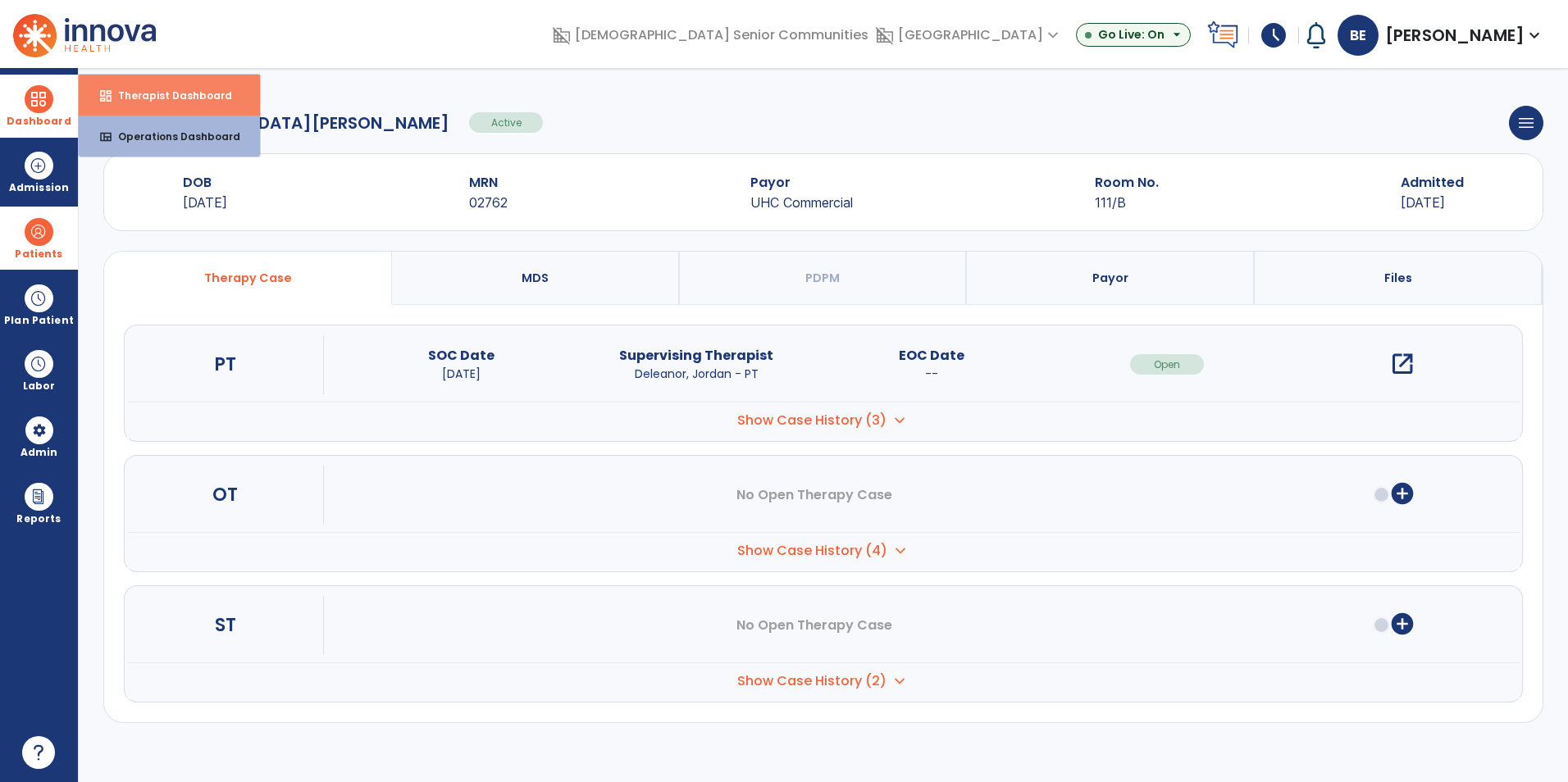 drag, startPoint x: 94, startPoint y: 87, endPoint x: 103, endPoint y: 91, distance: 9.84886 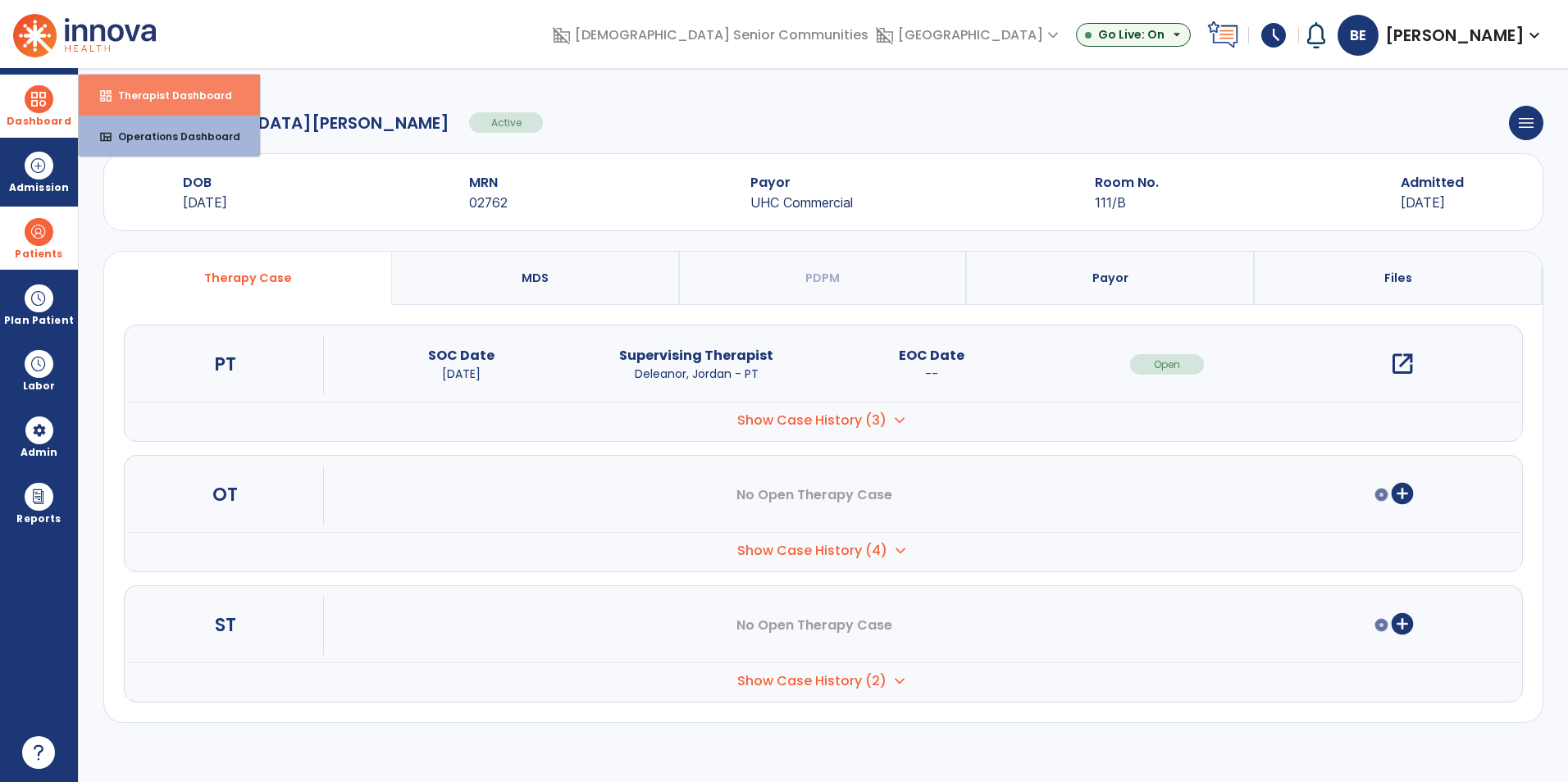 click on "dashboard  Therapist Dashboard" at bounding box center (169, 95) 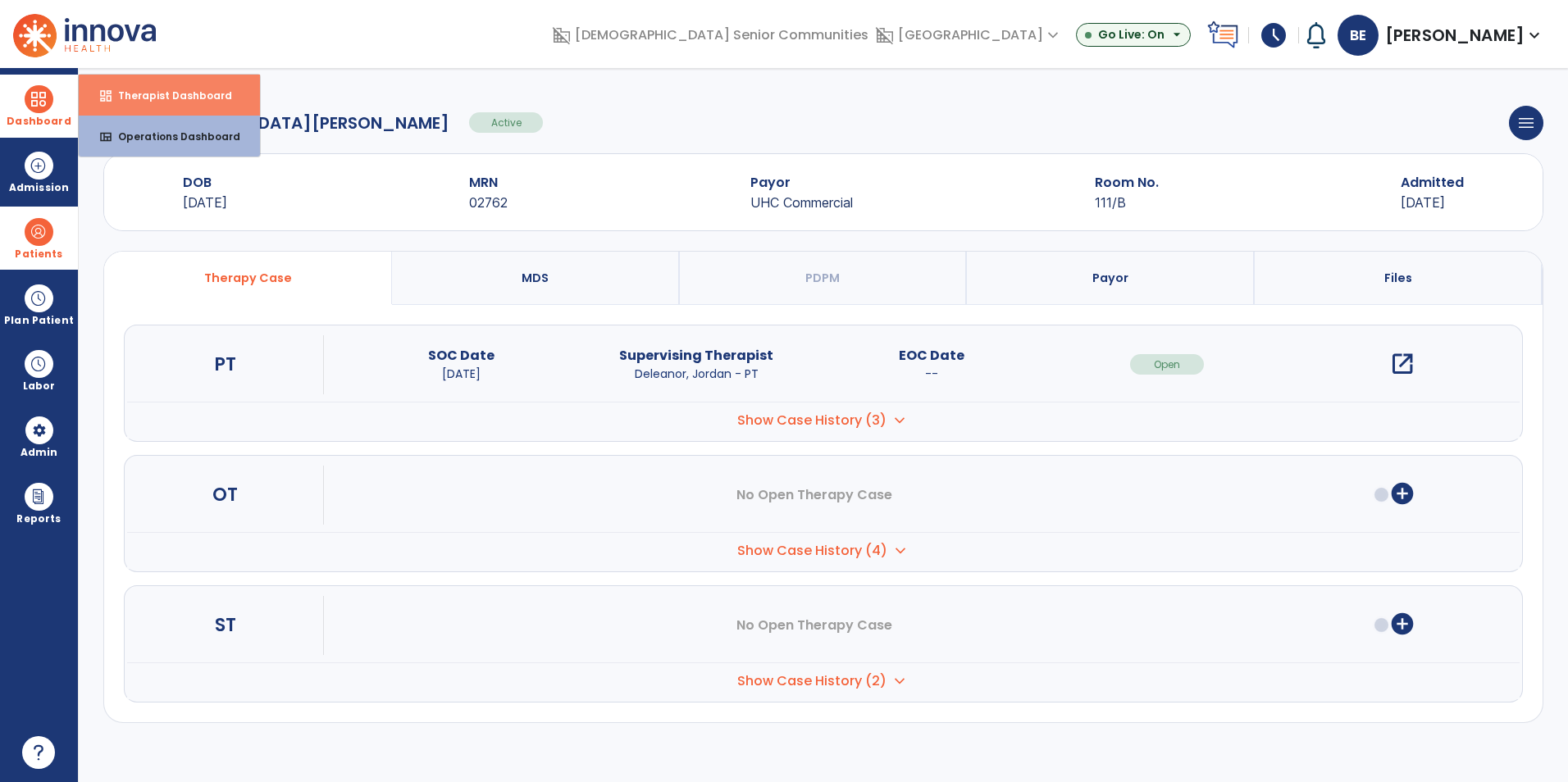 select on "****" 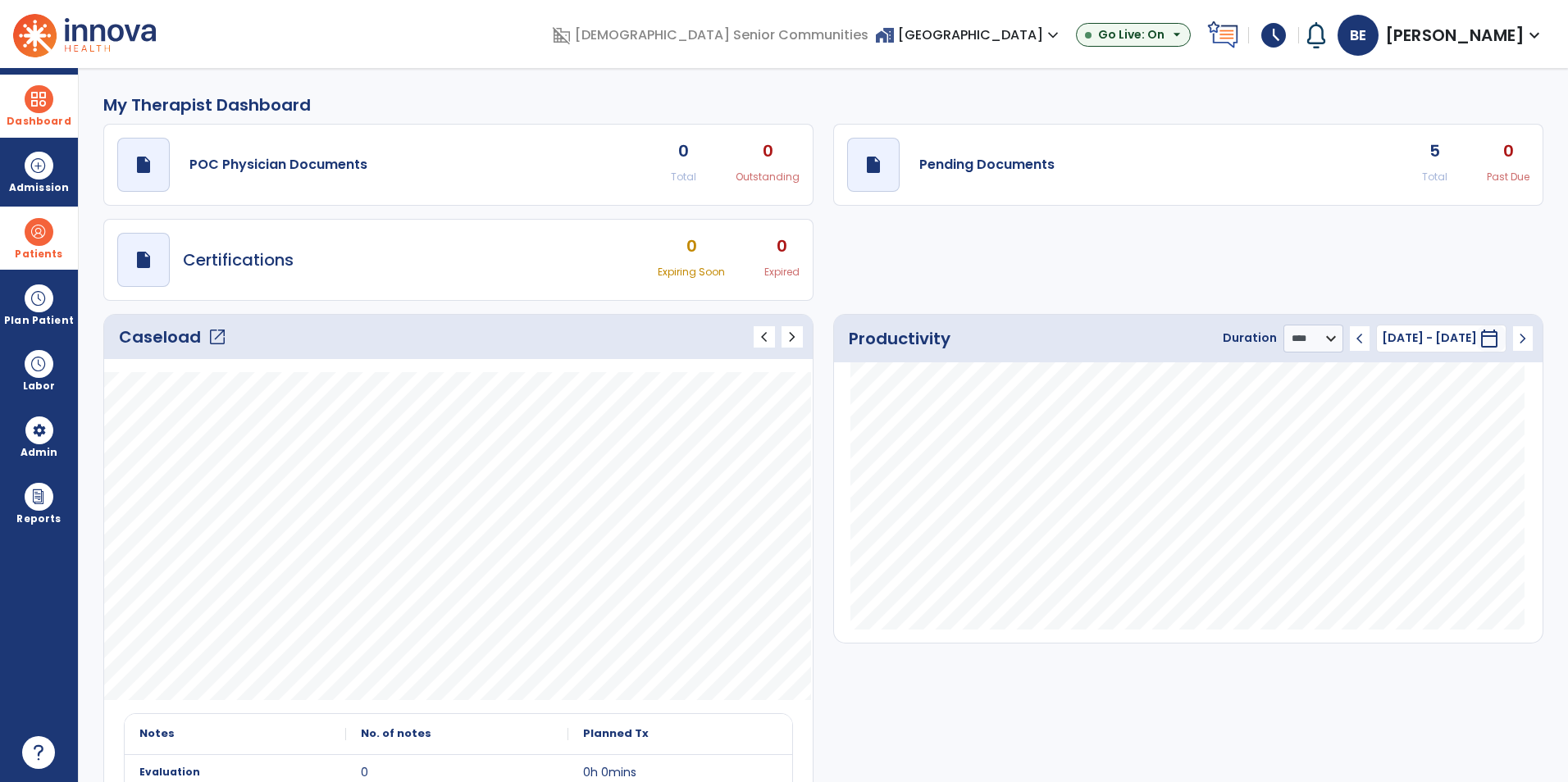 click on "open_in_new" 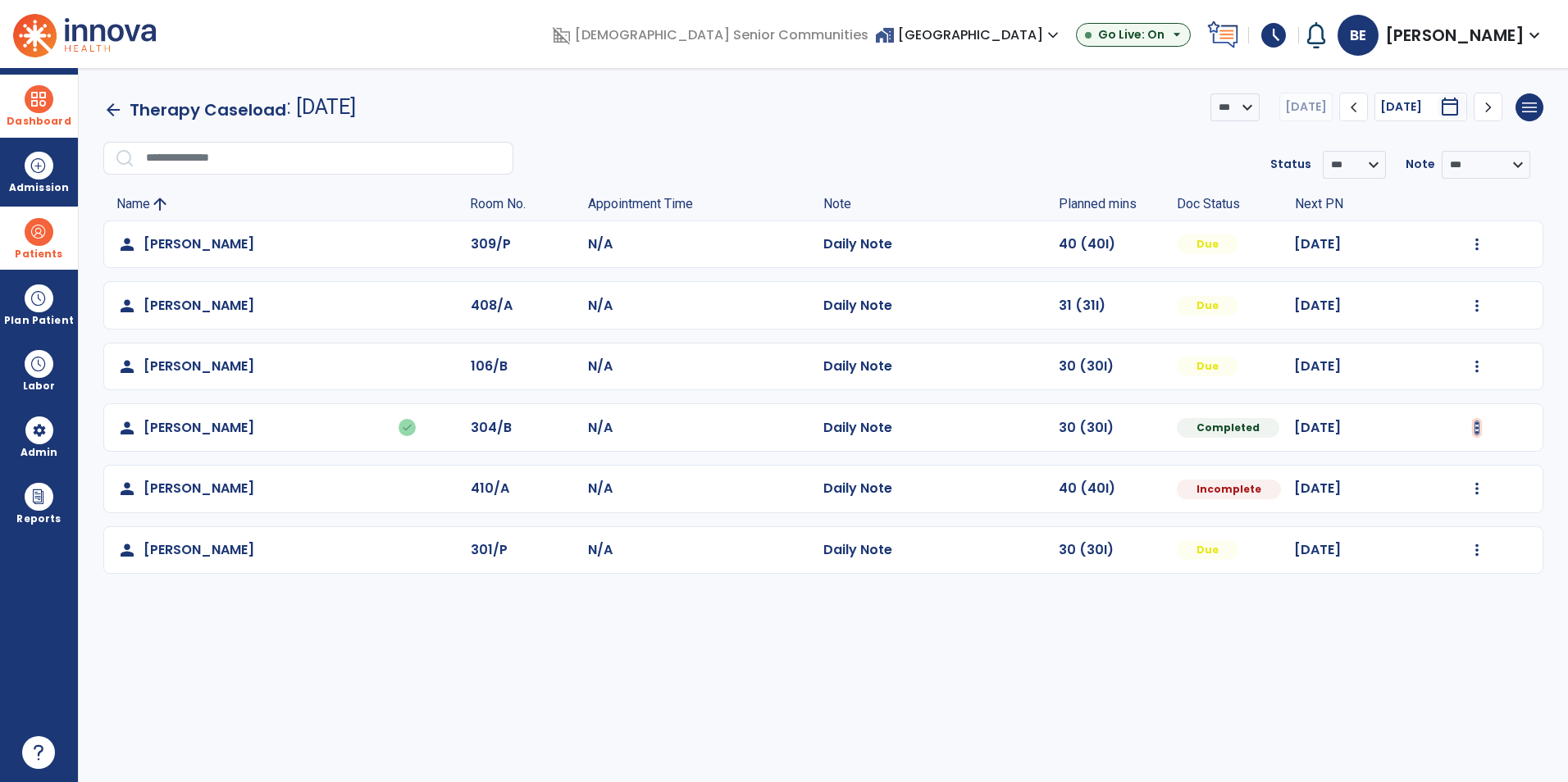 click at bounding box center [1477, 244] 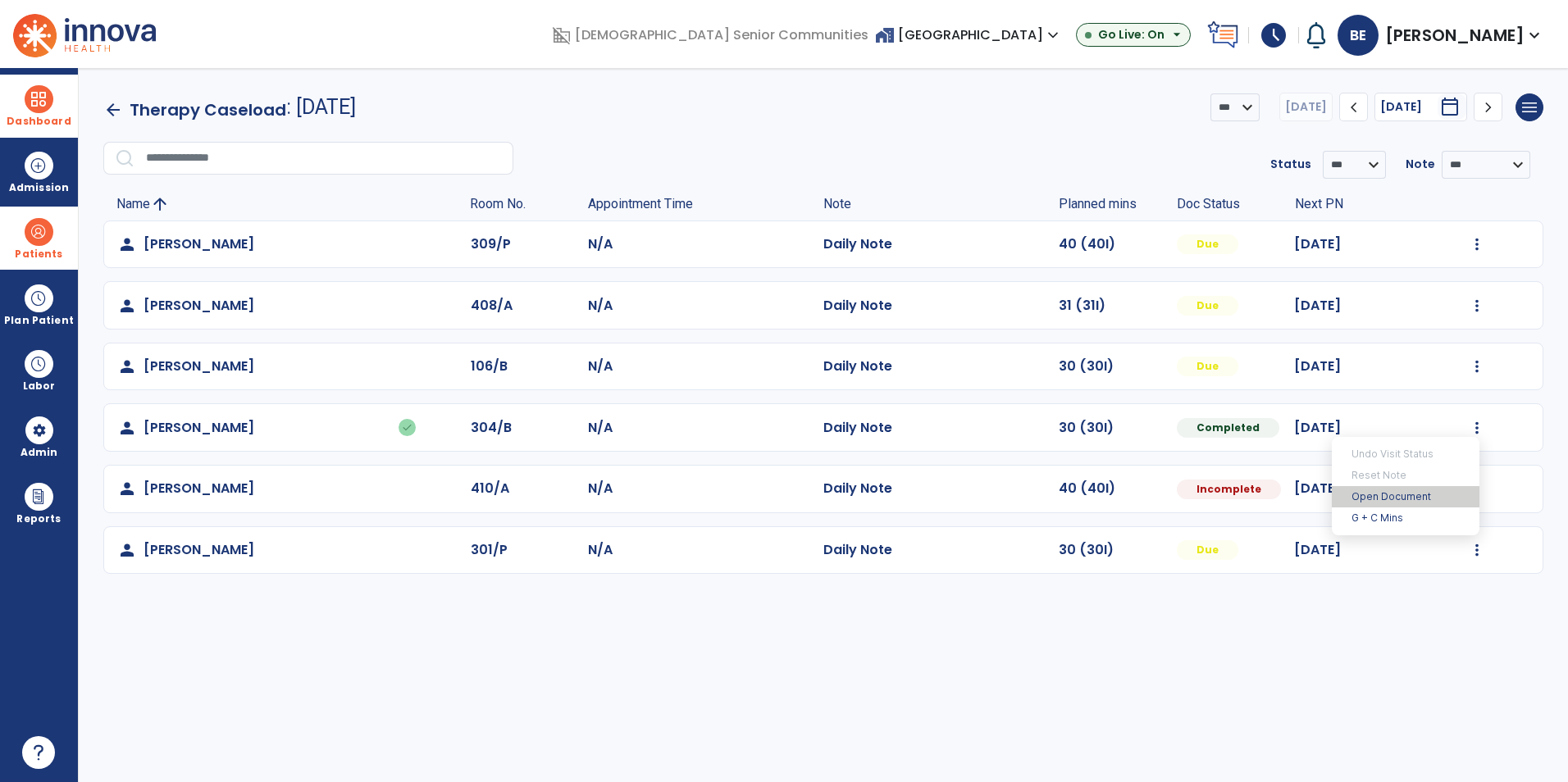 click on "Open Document" at bounding box center [1406, 497] 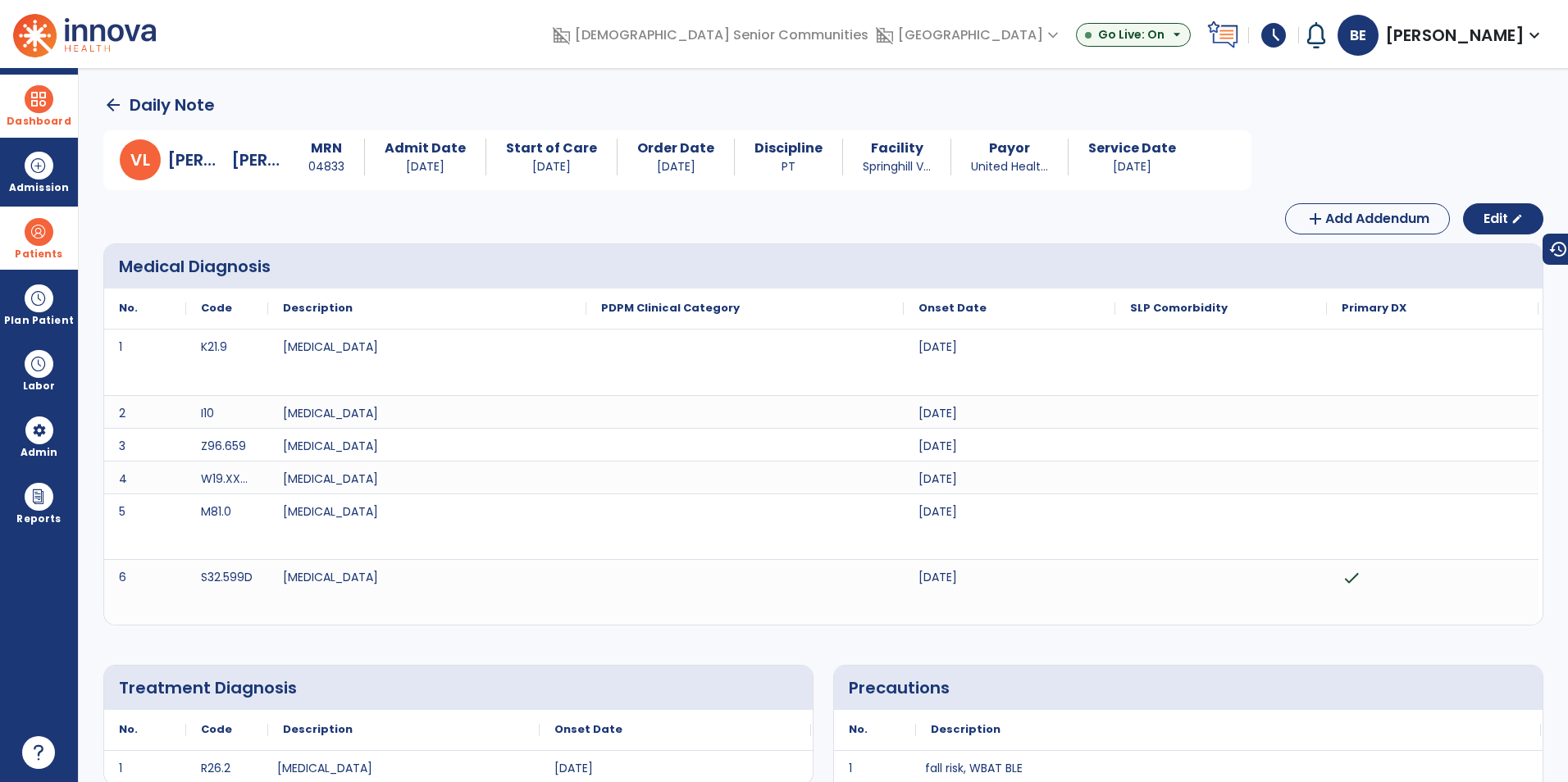 click on "arrow_back" 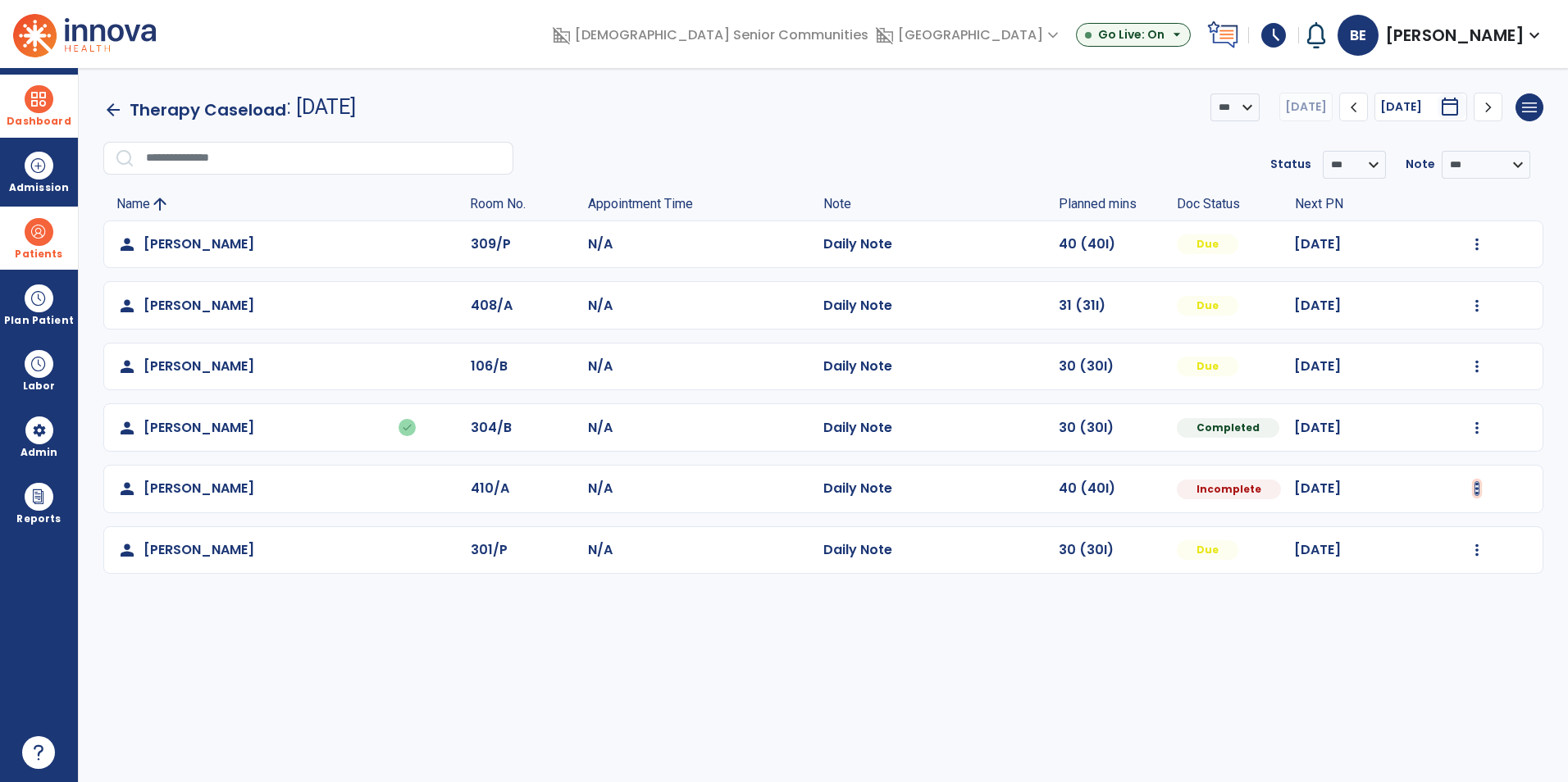 click at bounding box center (1477, 244) 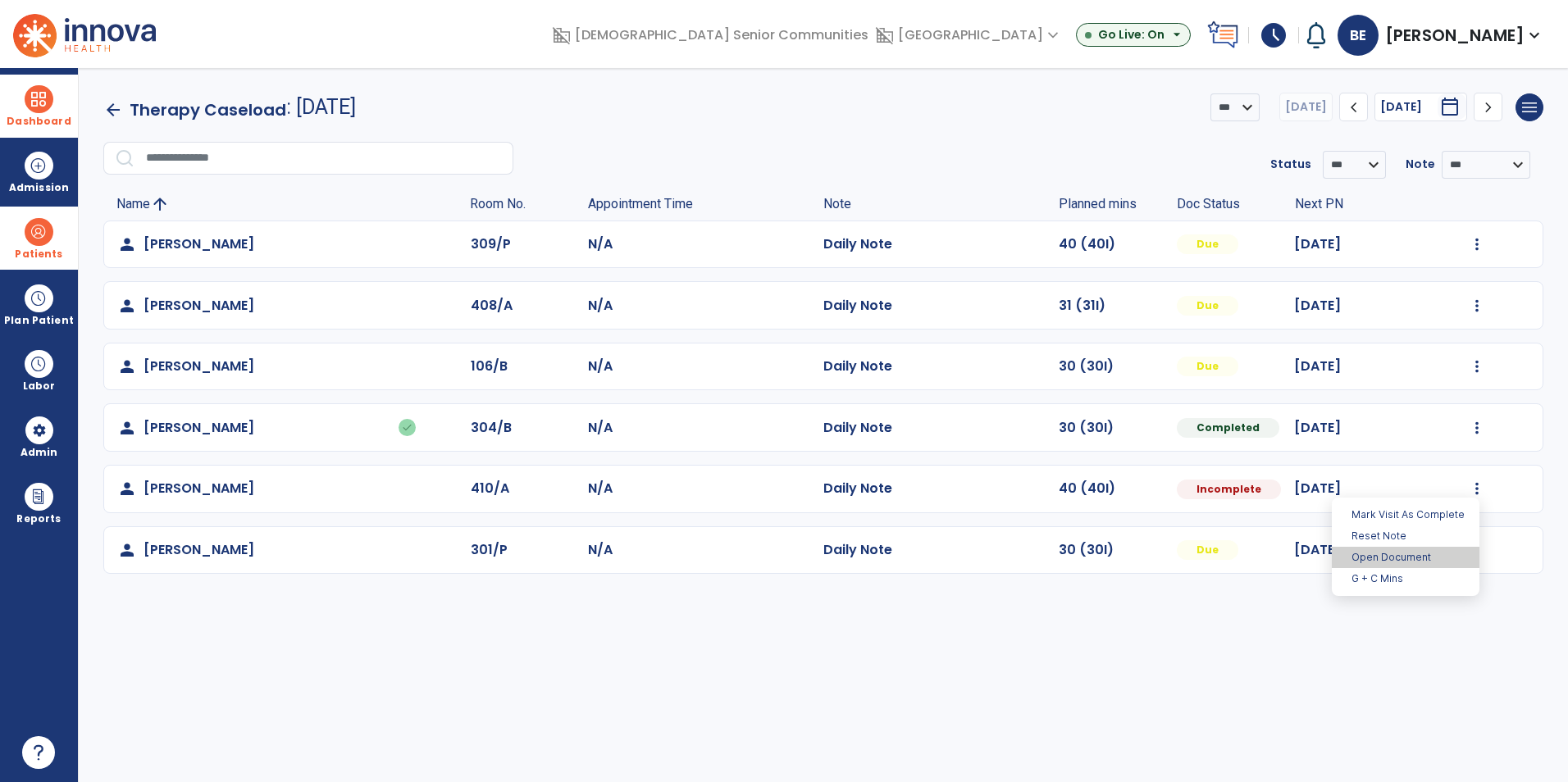 click on "Open Document" at bounding box center [1406, 557] 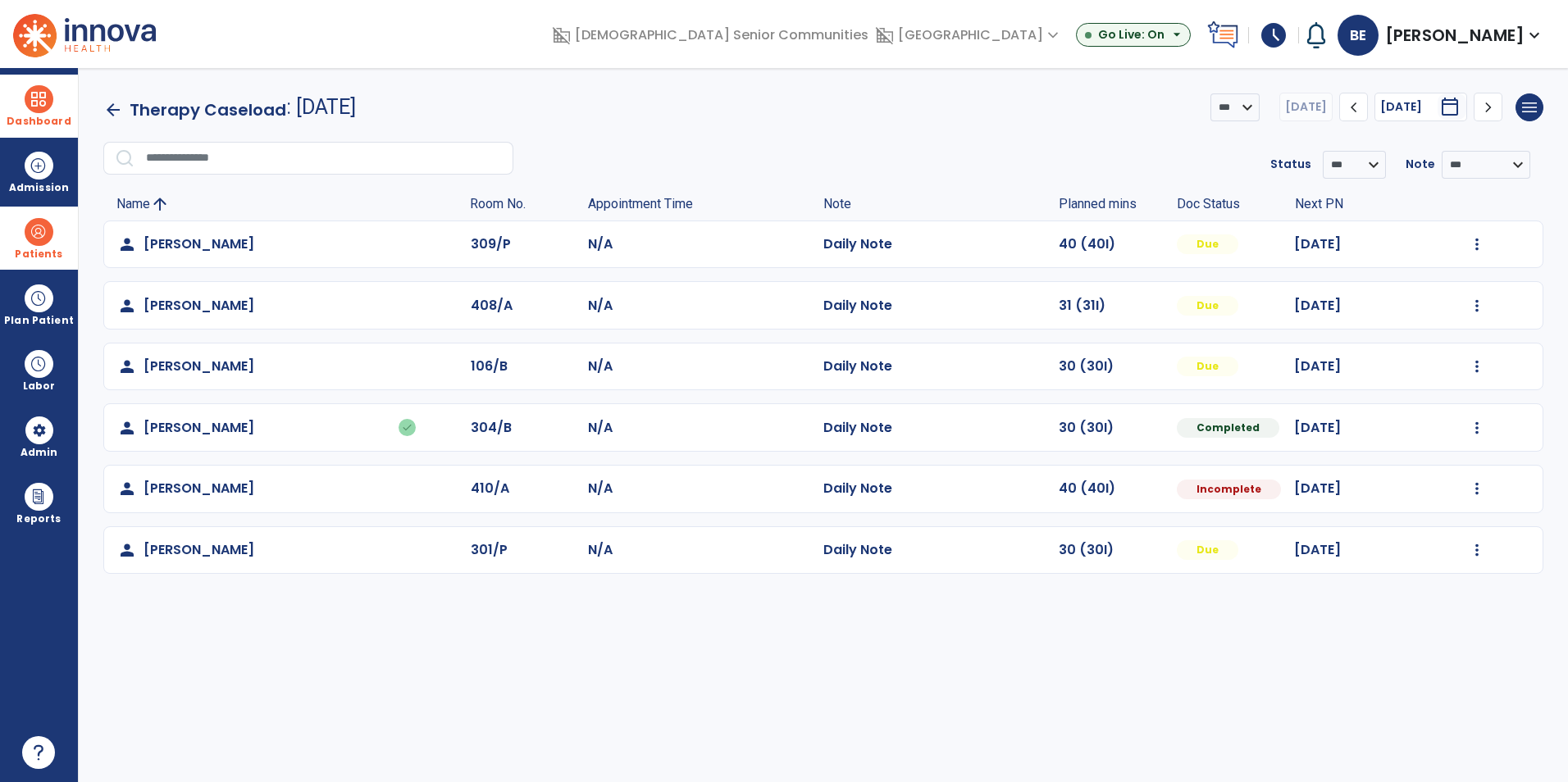 select on "*" 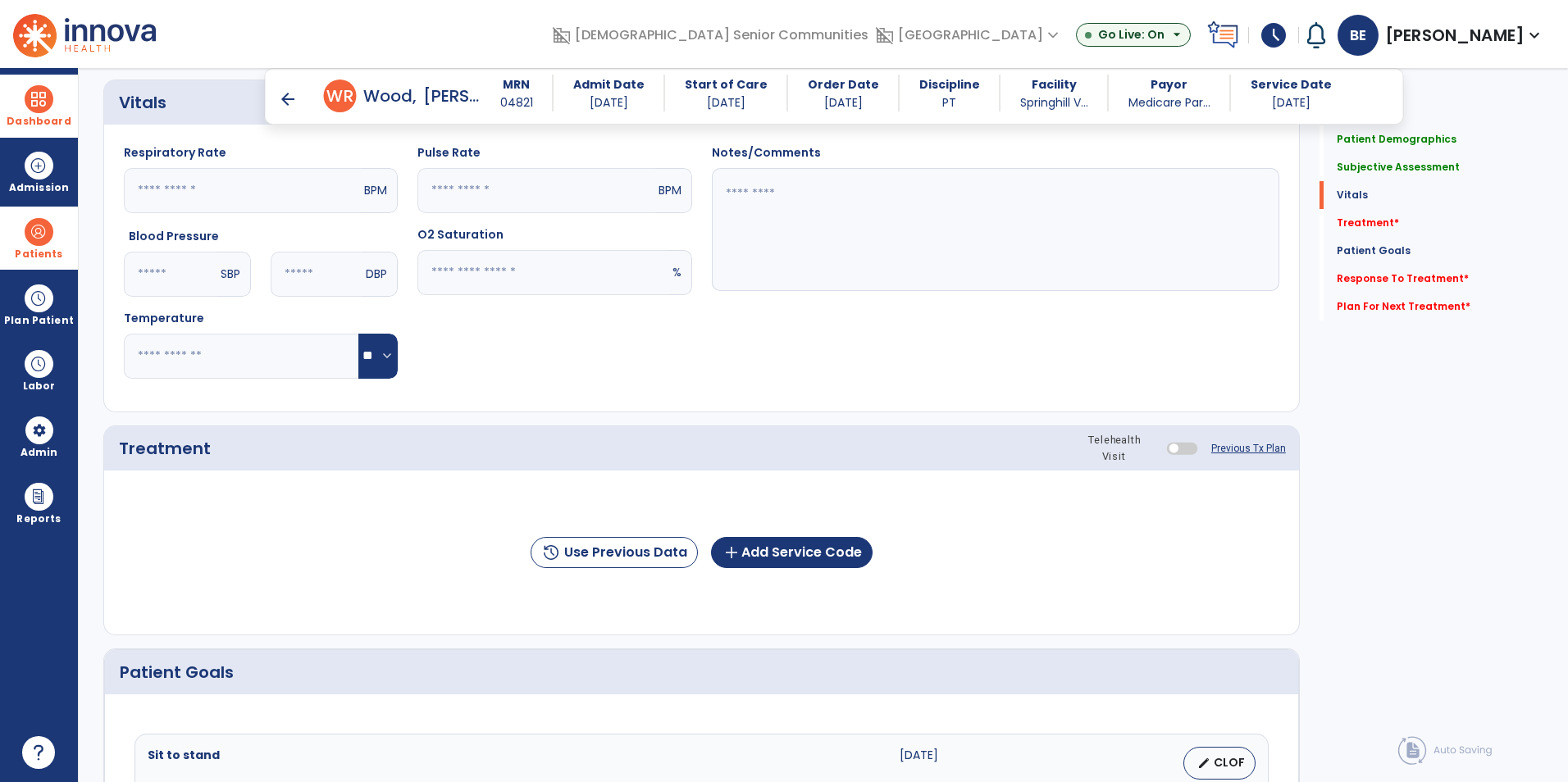 scroll, scrollTop: 656, scrollLeft: 0, axis: vertical 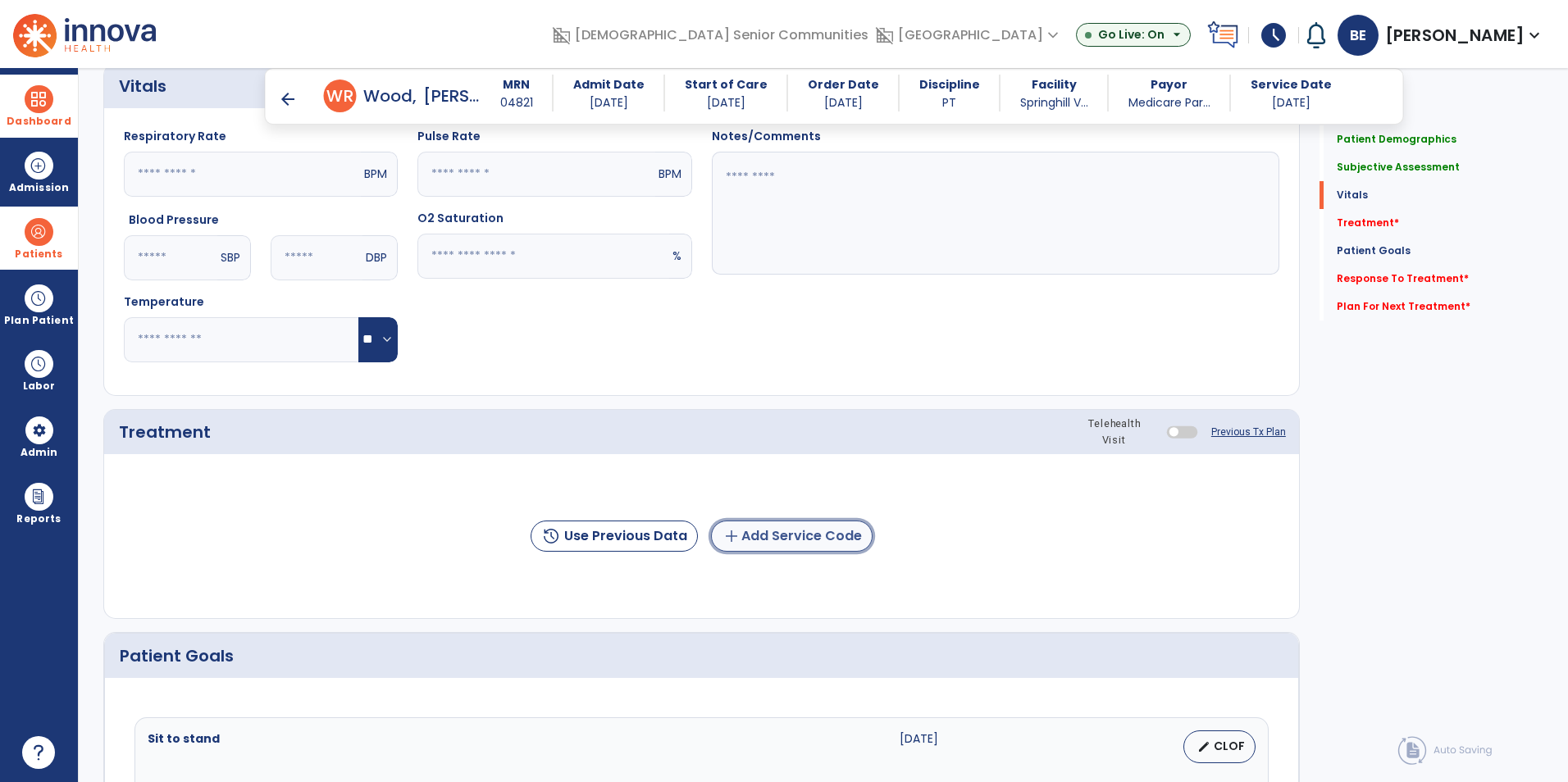 click on "add  Add Service Code" 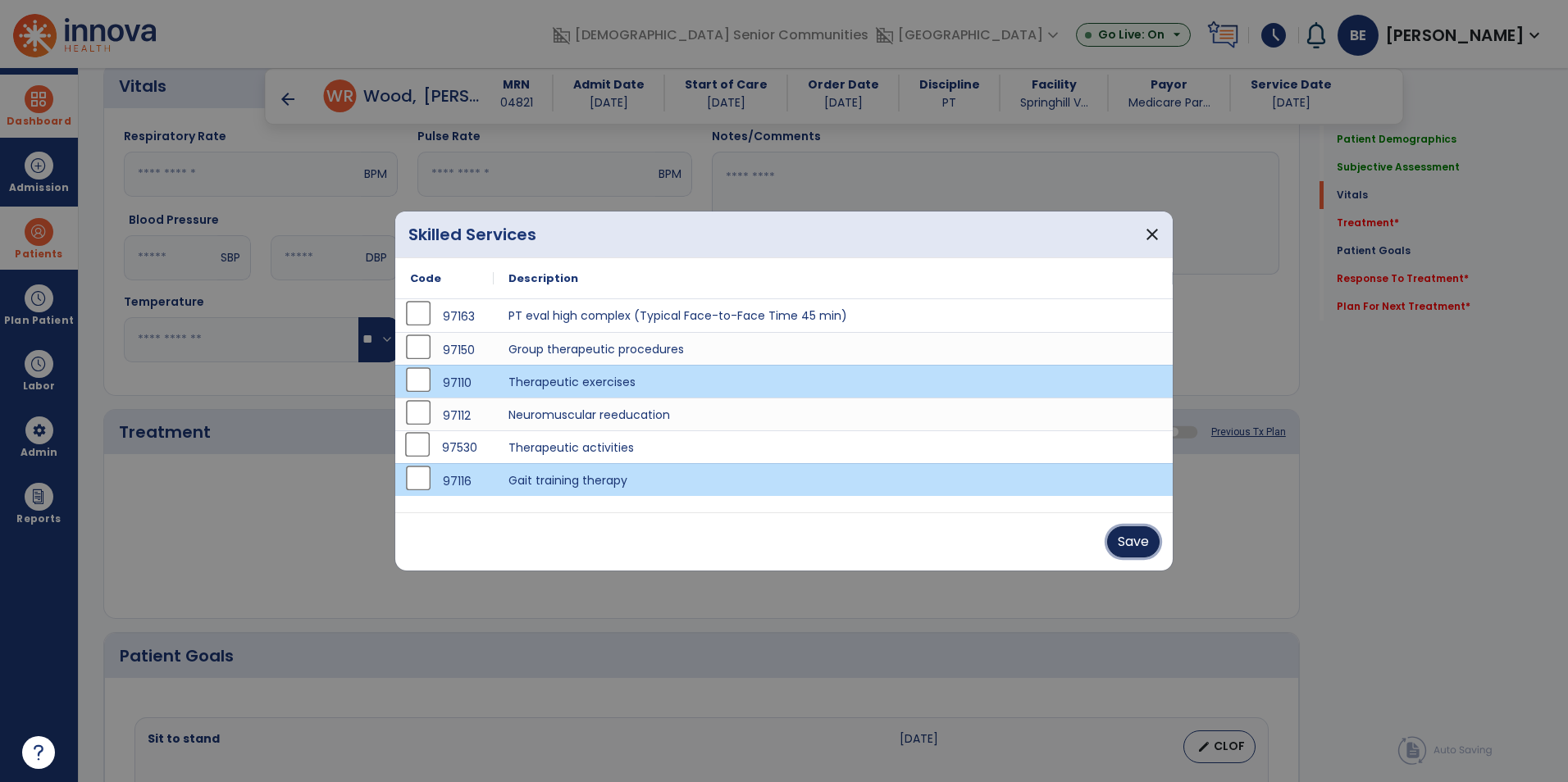 click on "Save" at bounding box center (1133, 542) 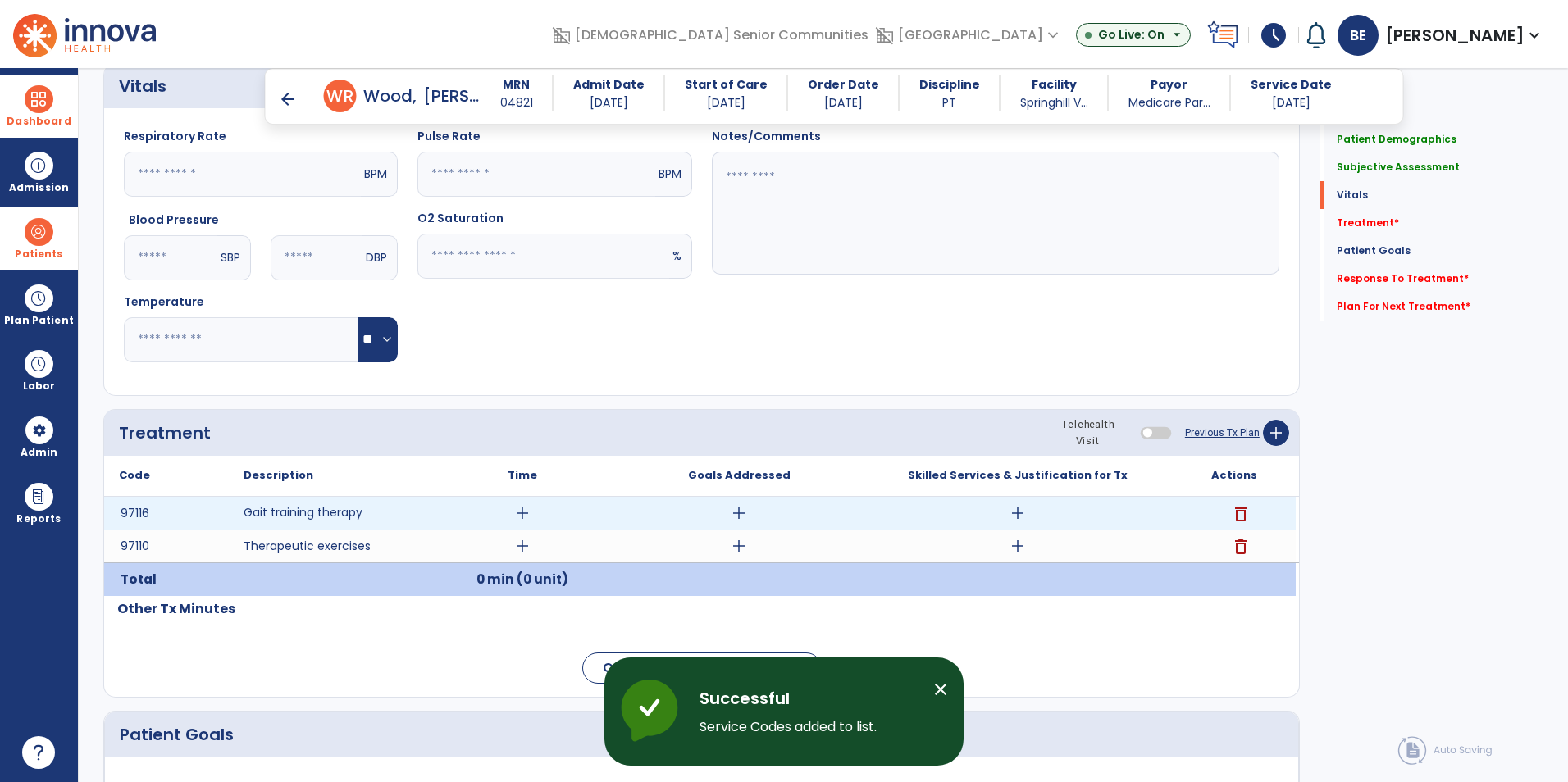 click on "add" at bounding box center (522, 513) 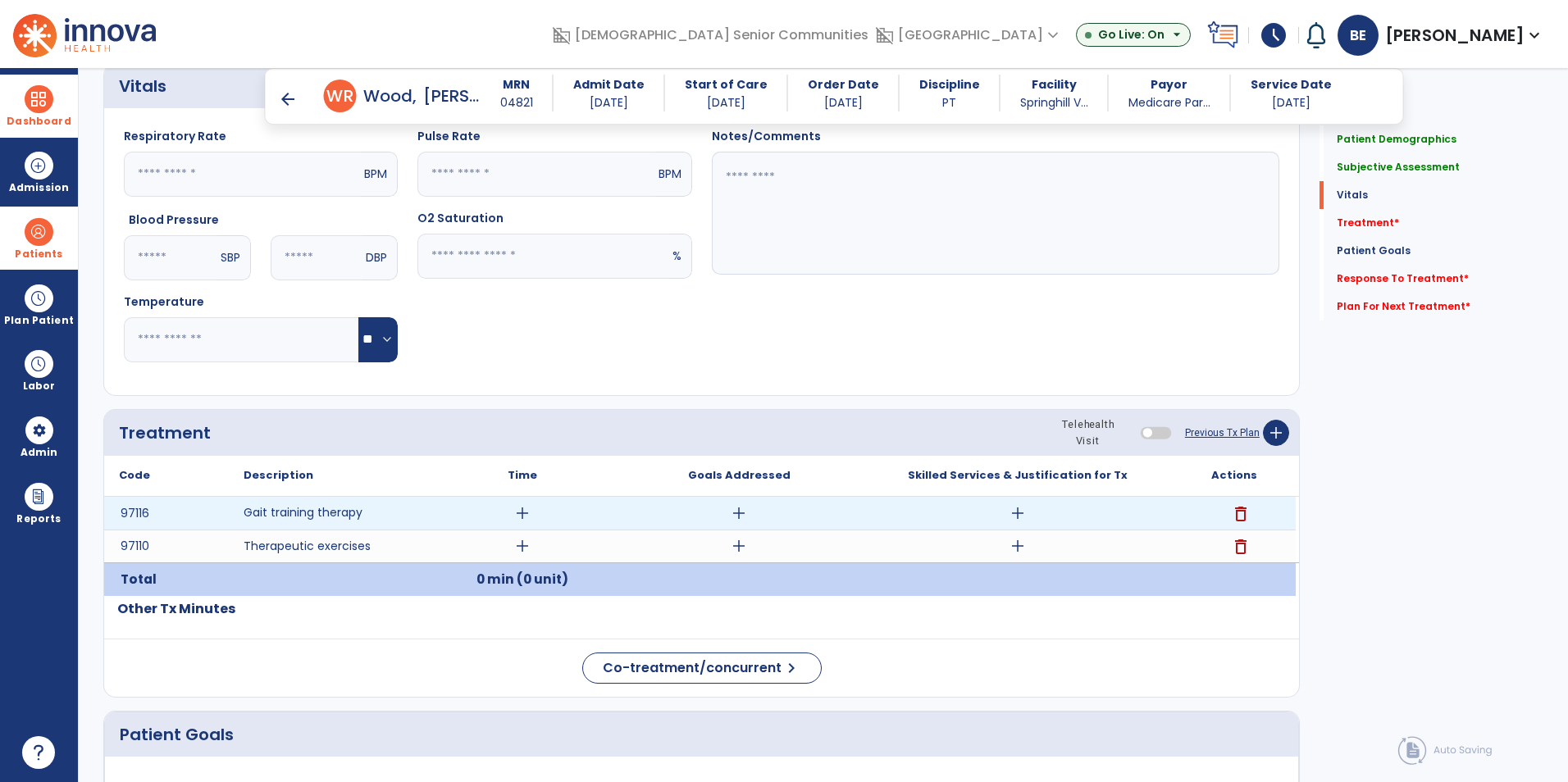 click on "add" at bounding box center [522, 513] 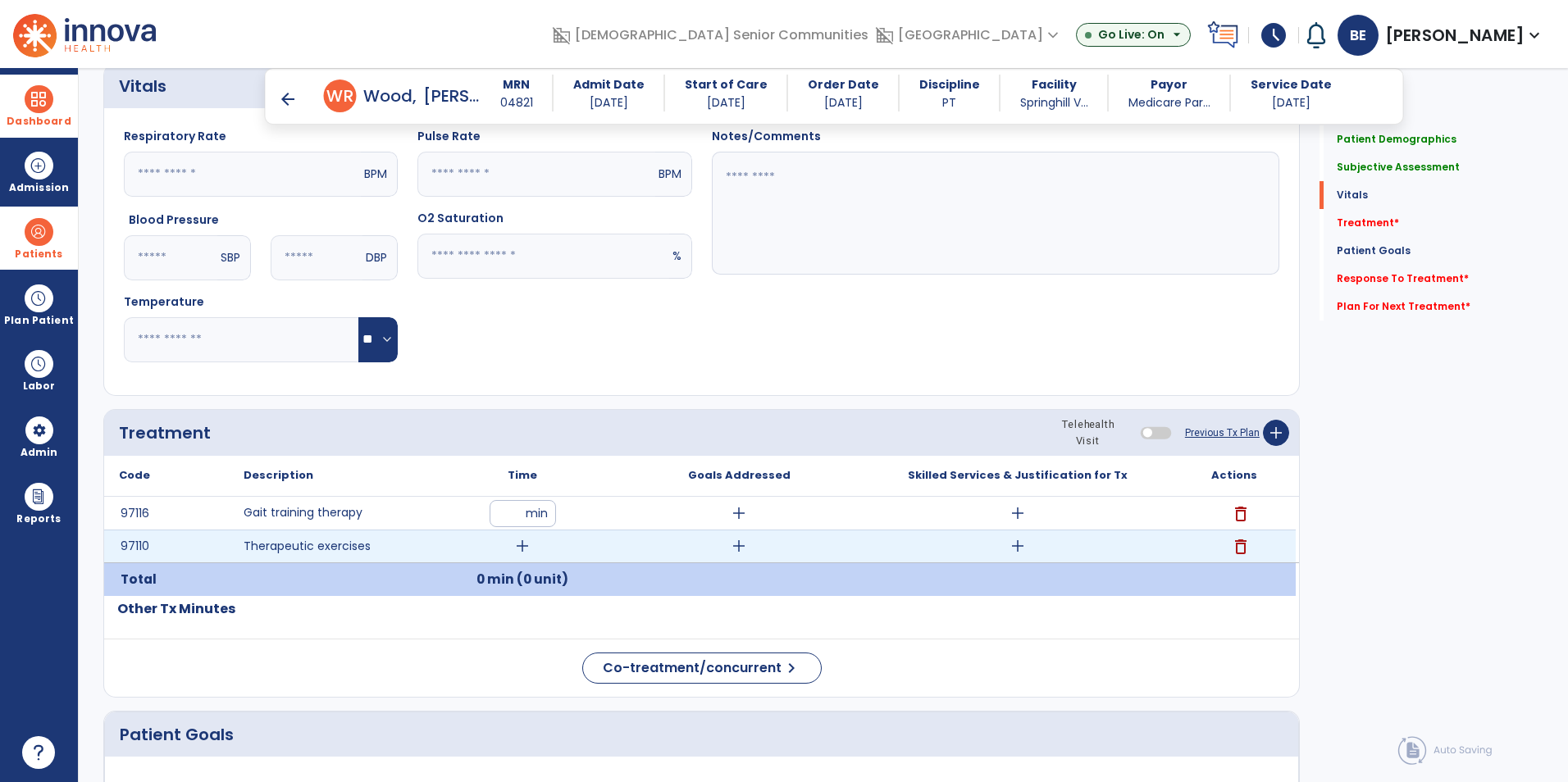 type on "**" 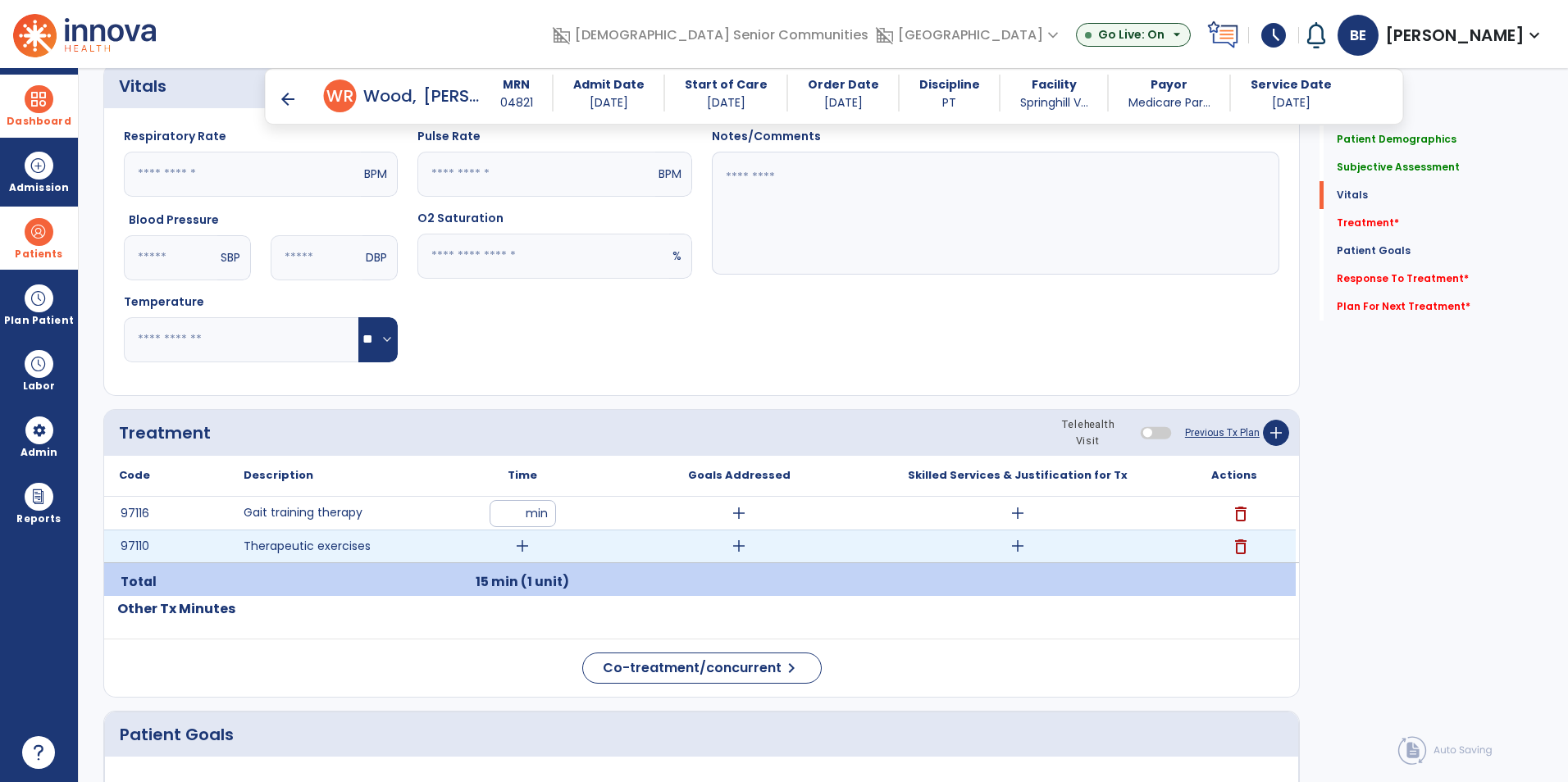 click on "add" at bounding box center [522, 546] 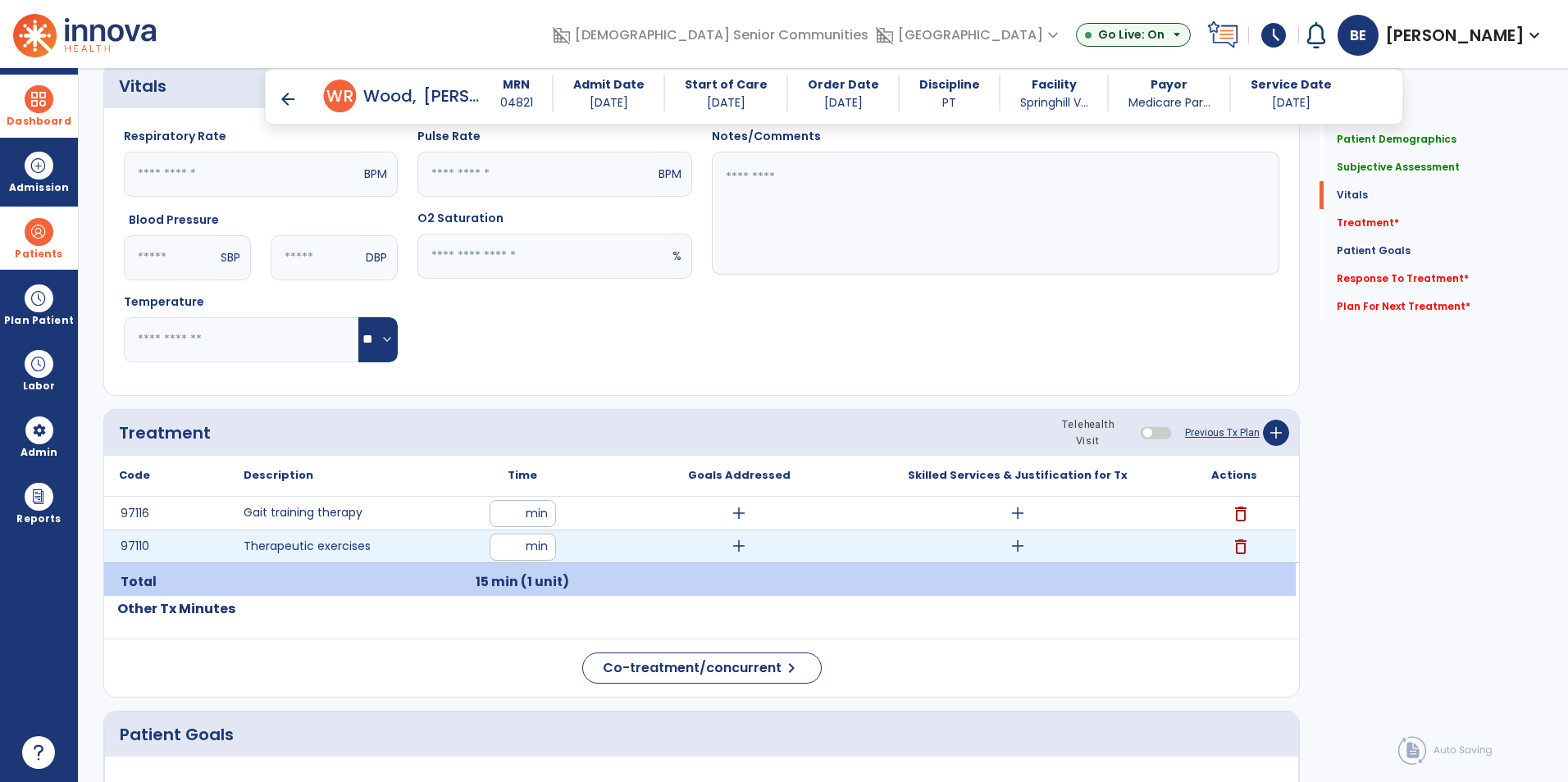 type on "**" 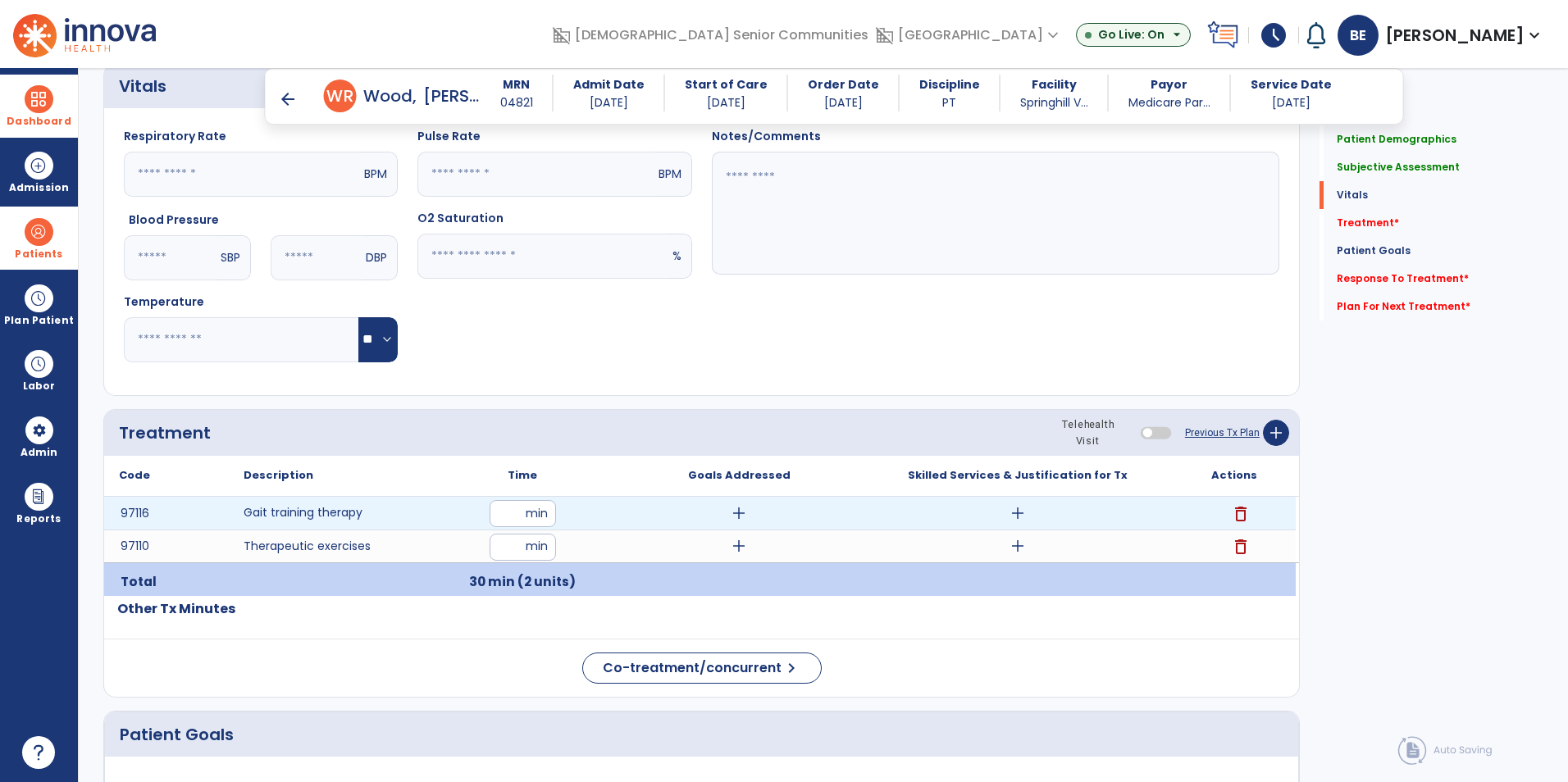 click on "add" at bounding box center (739, 513) 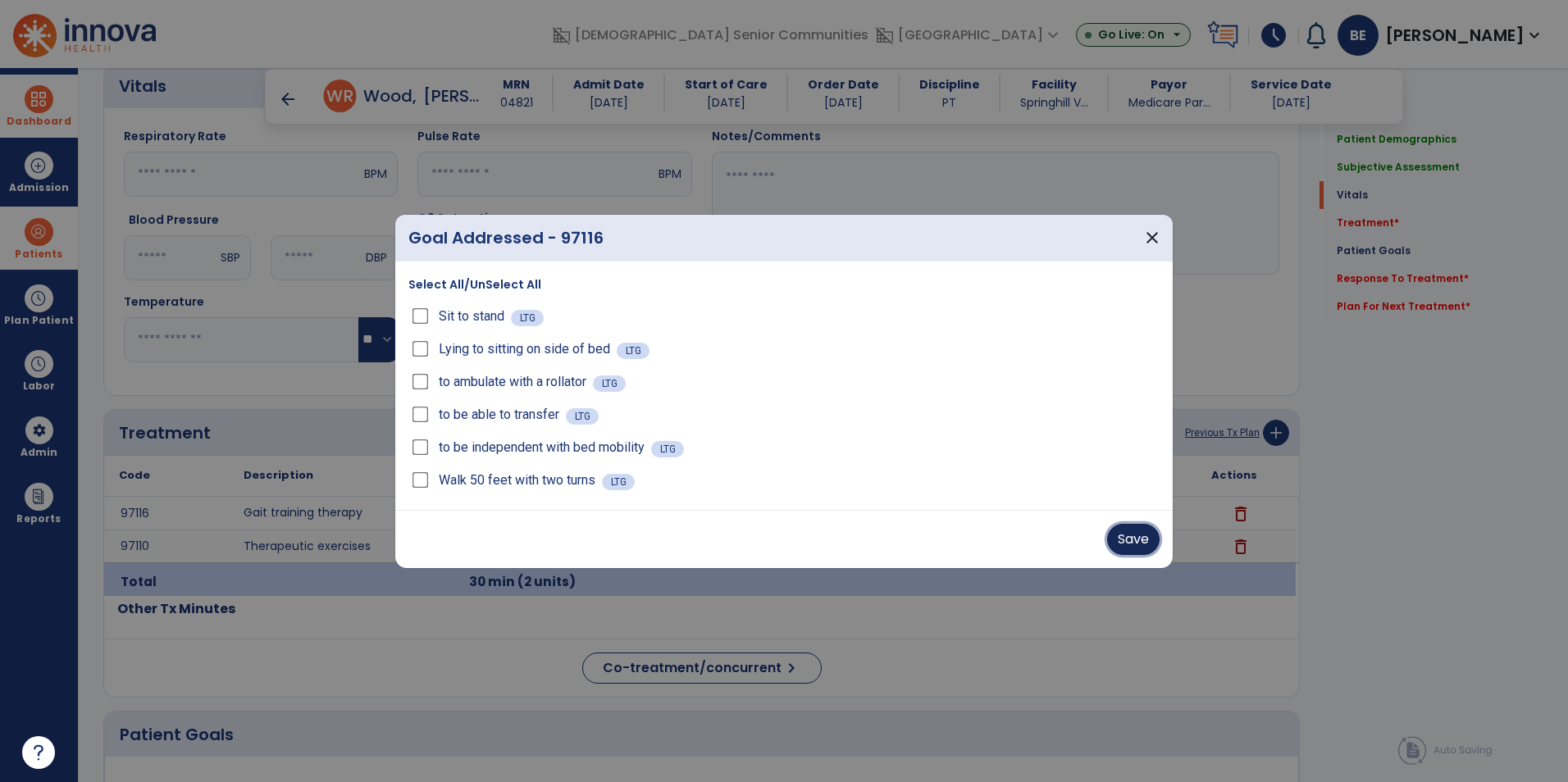 drag, startPoint x: 1134, startPoint y: 551, endPoint x: 1105, endPoint y: 548, distance: 29.15476 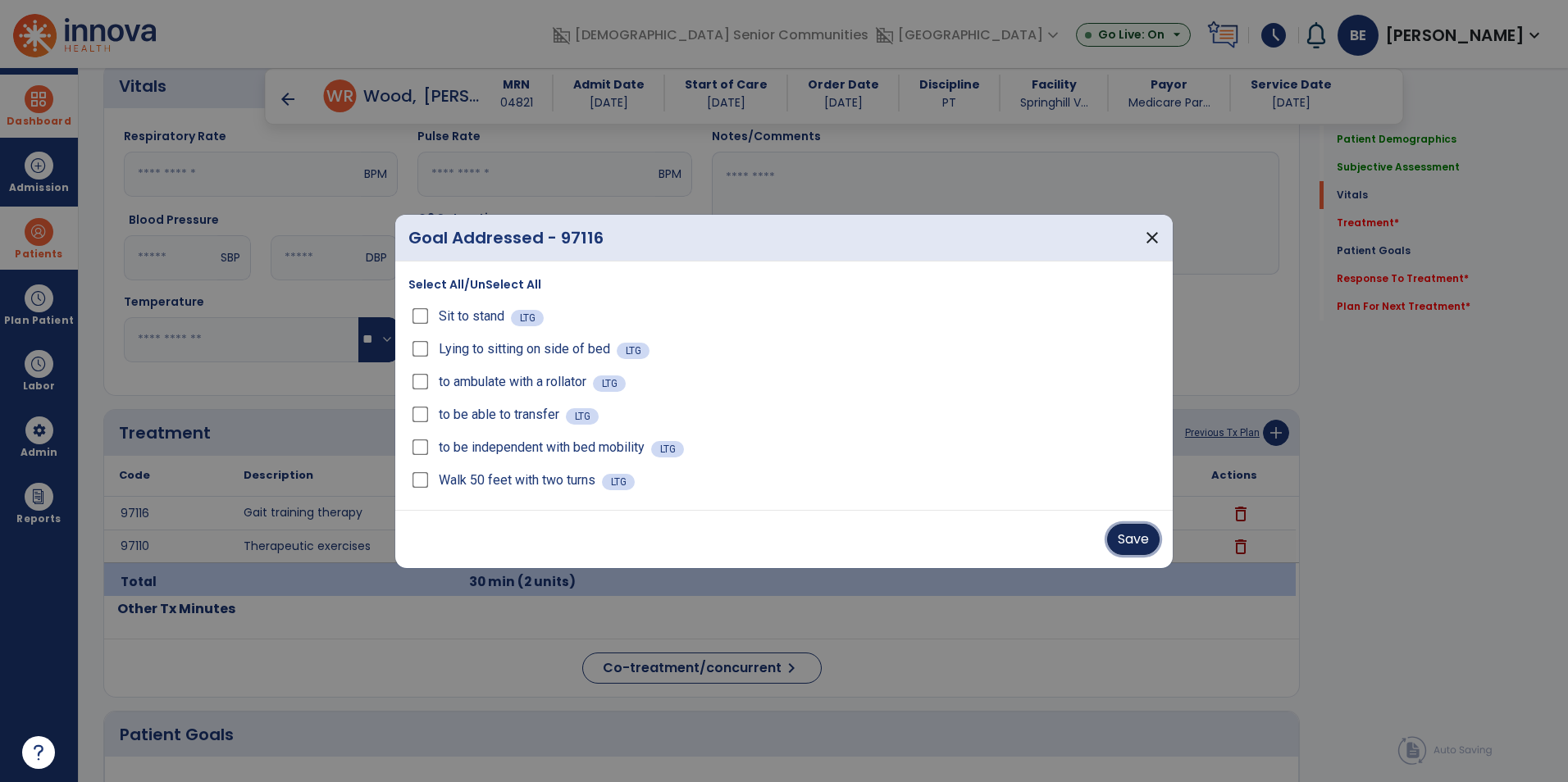 click on "Save" at bounding box center [1133, 539] 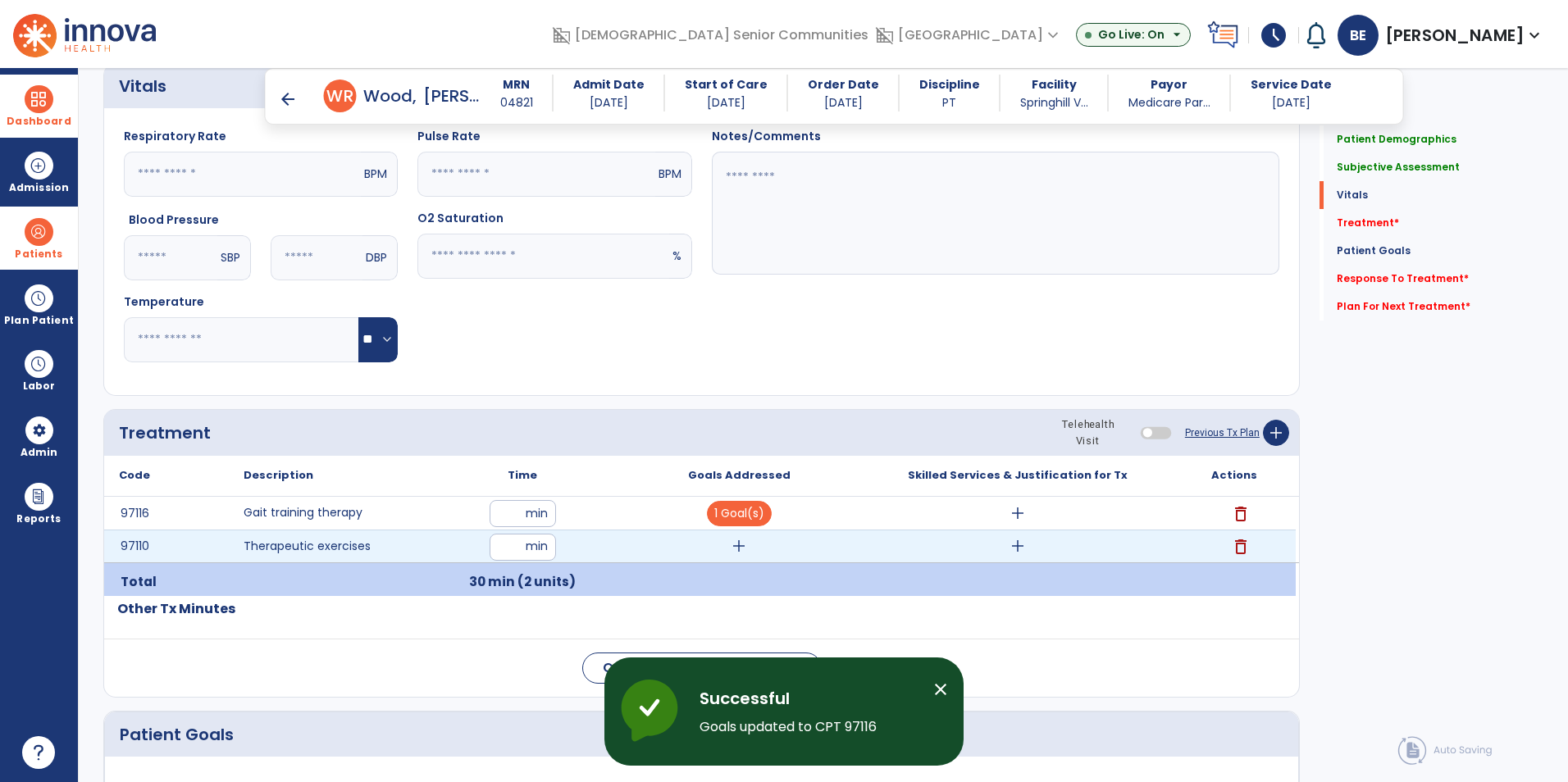 click on "add" at bounding box center (739, 546) 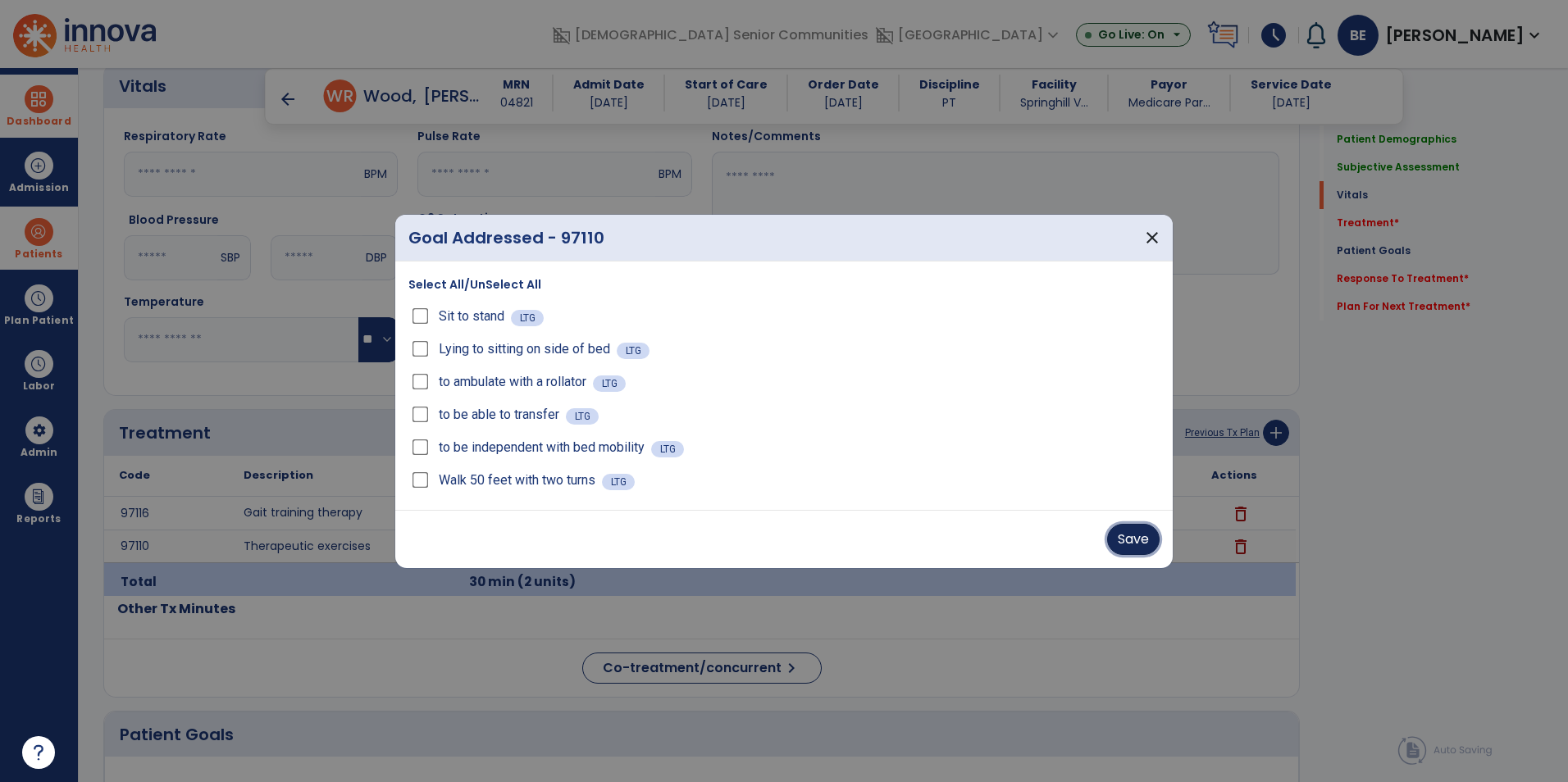click on "Save" at bounding box center [1133, 539] 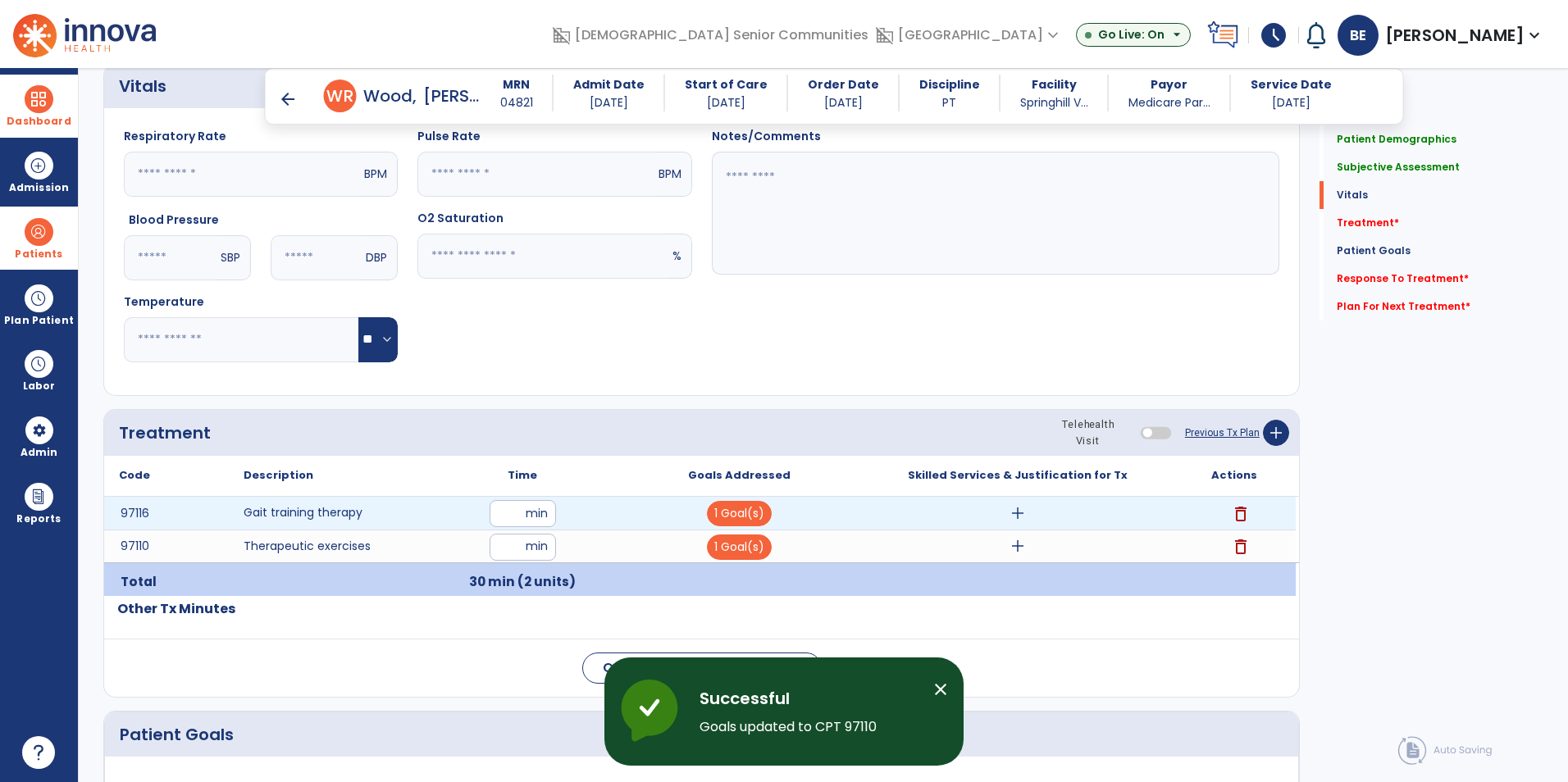 click on "add" at bounding box center (1018, 513) 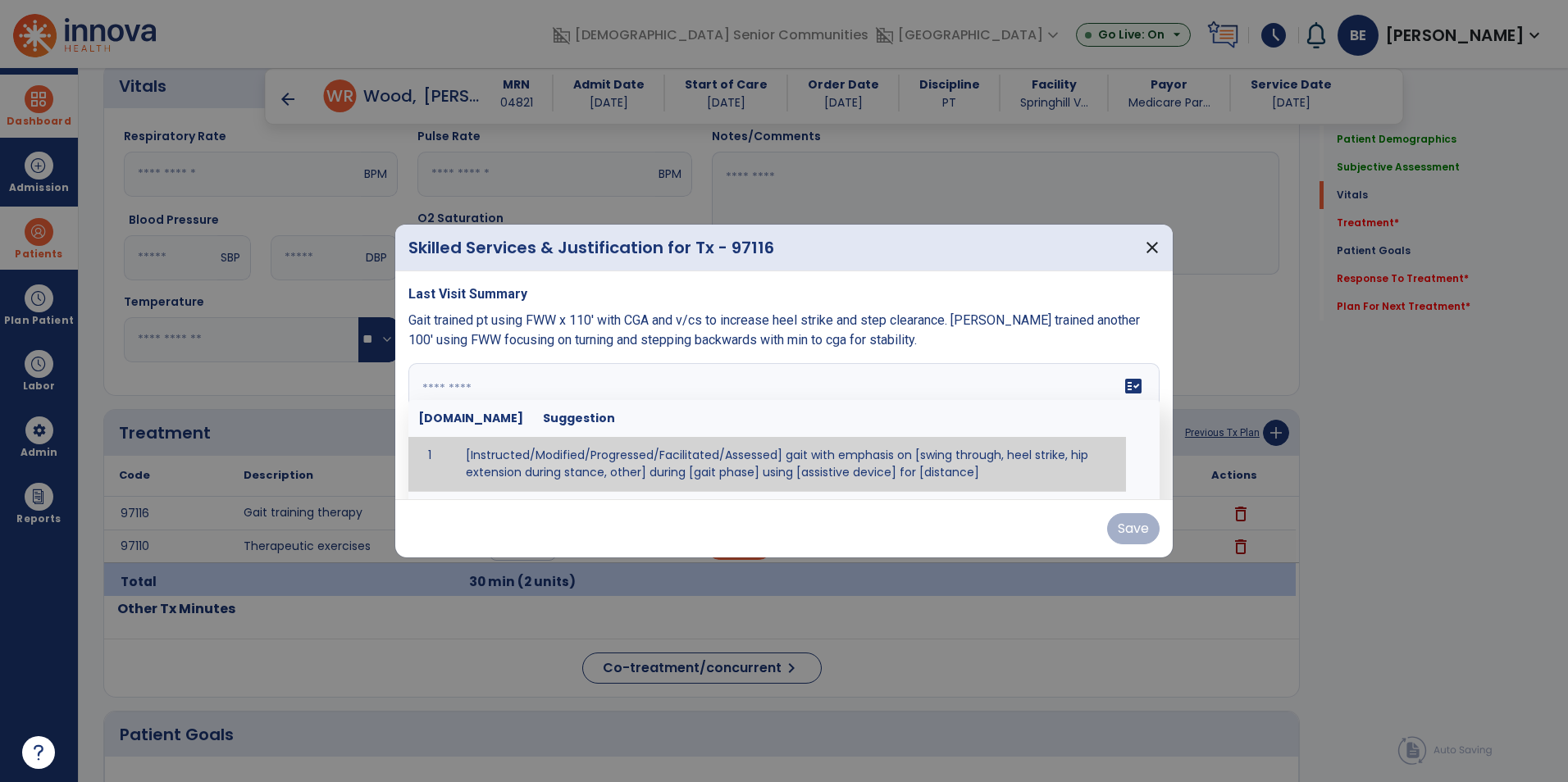 click on "fact_check  [DOMAIN_NAME] Suggestion 1 [Instructed/Modified/Progressed/Facilitated/Assessed] gait with emphasis on [swing through, heel strike, hip extension during stance, other] during [gait phase] using [assistive device] for [distance] 2 [Instructed/Modified/Progressed/Facilitated/Assessed] use of [assistive device] and [NWB, PWB, step-to gait pattern, step through gait pattern] 3 [Instructed/Modified/Progressed/Facilitated/Assessed] patient's ability to [ascend/descend # of steps, perform directional changes, walk on even/uneven surfaces, pick-up objects off floor, velocity changes, other] using [assistive device]. 4 [Instructed/Modified/Progressed/Facilitated/Assessed] pre-gait activities including [identify exercise] in order to prepare for gait training. 5" at bounding box center [784, 425] 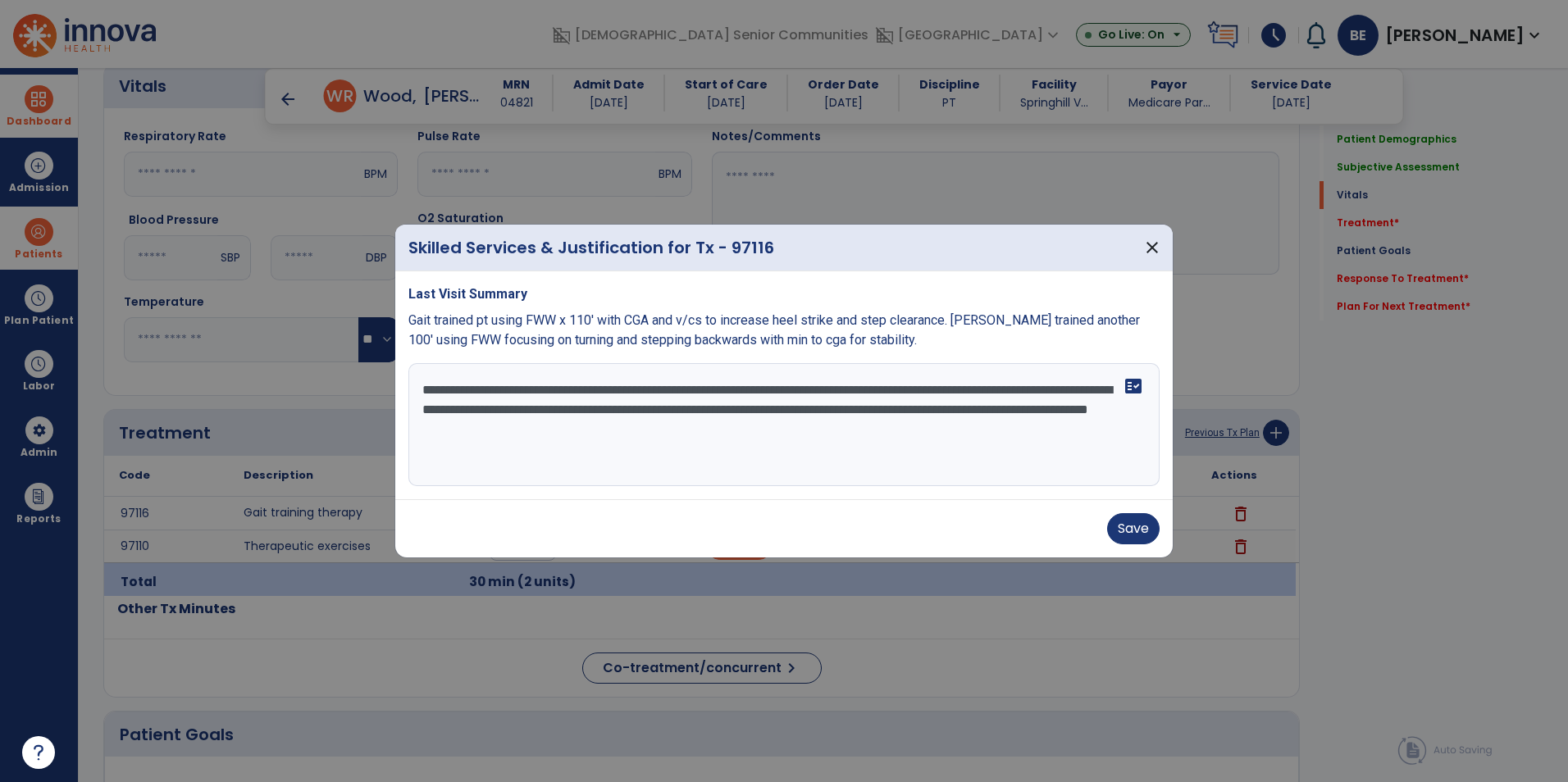 click on "**********" at bounding box center [784, 425] 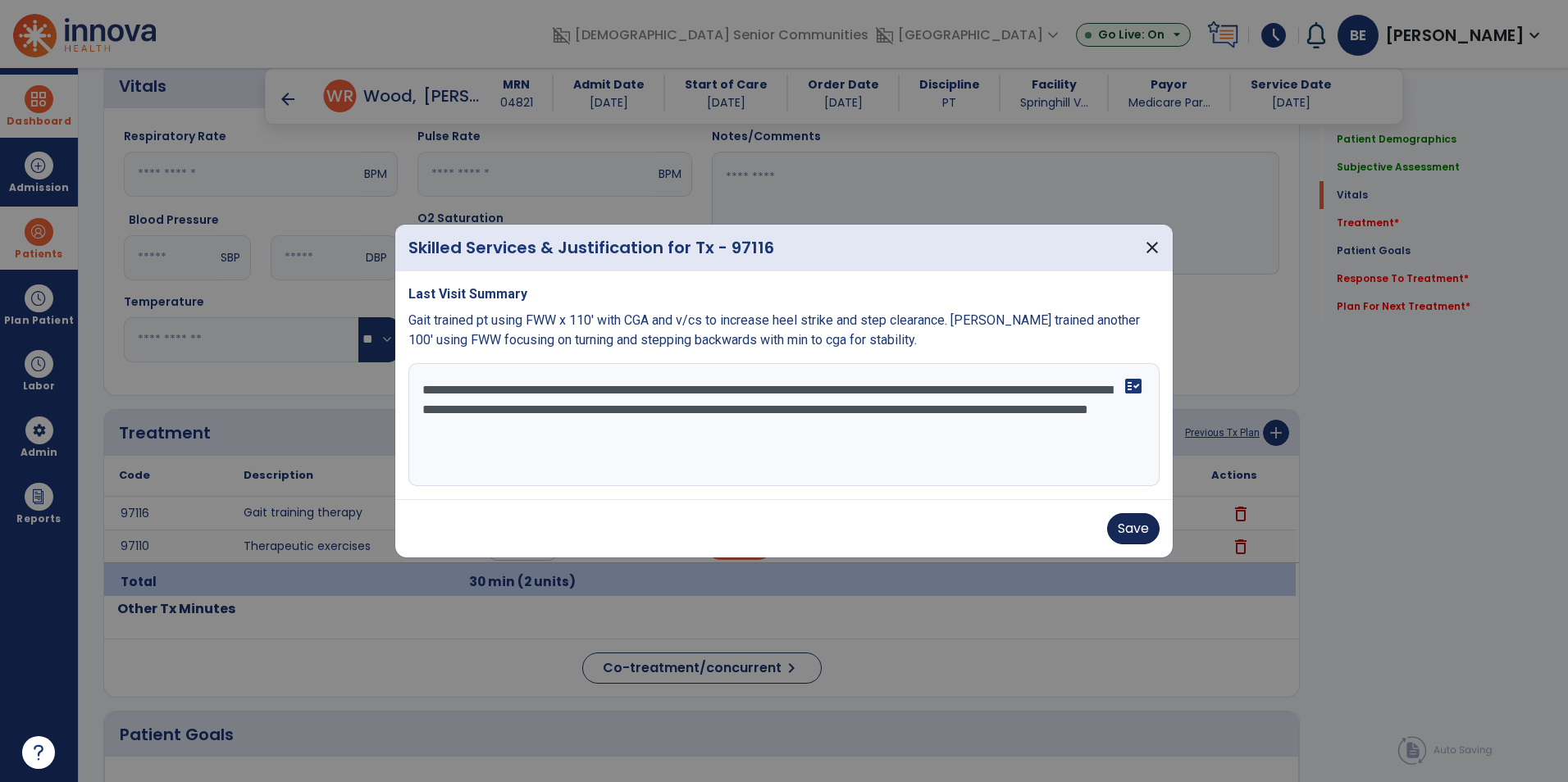 type on "**********" 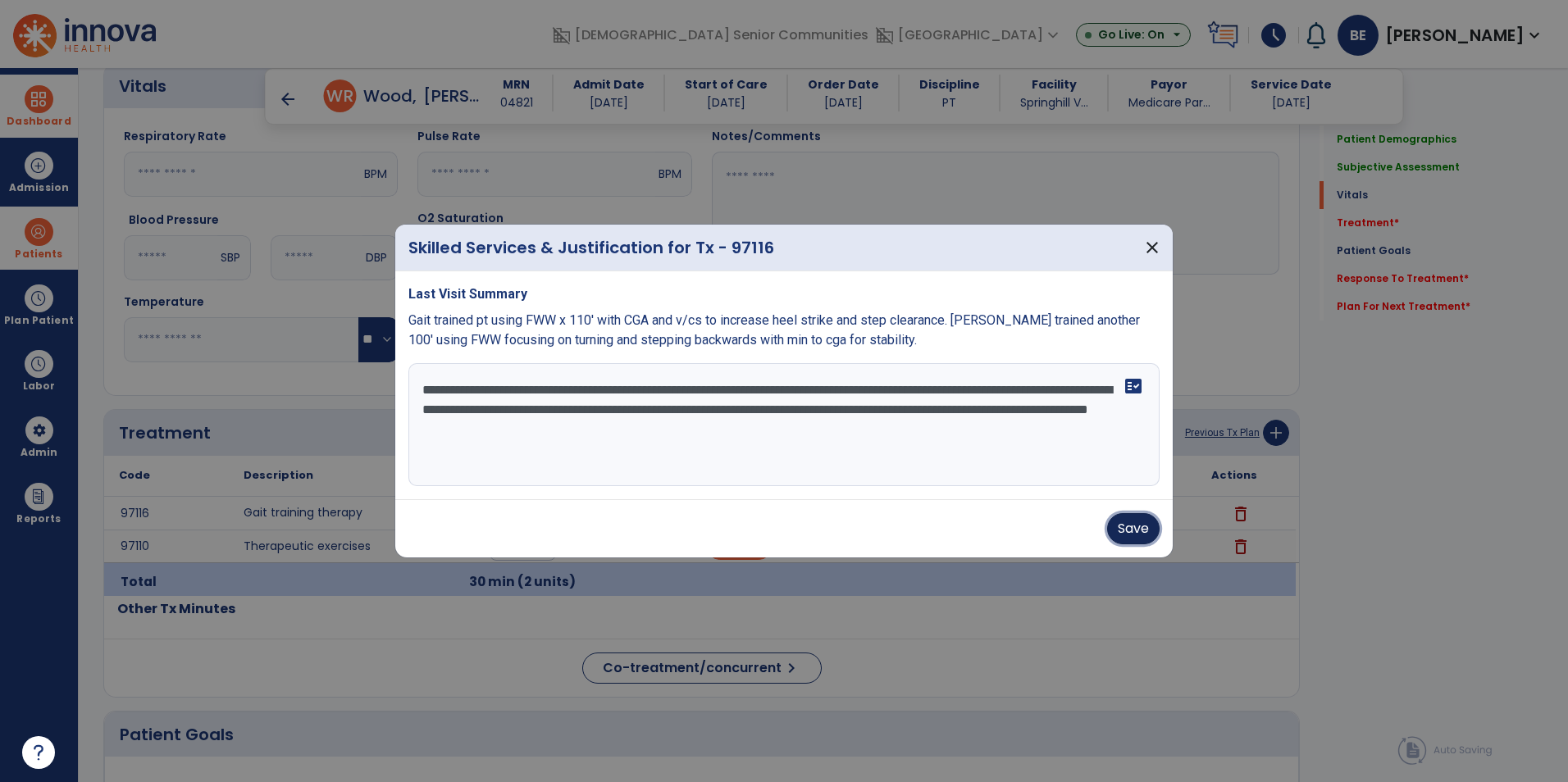 click on "Save" at bounding box center [1133, 529] 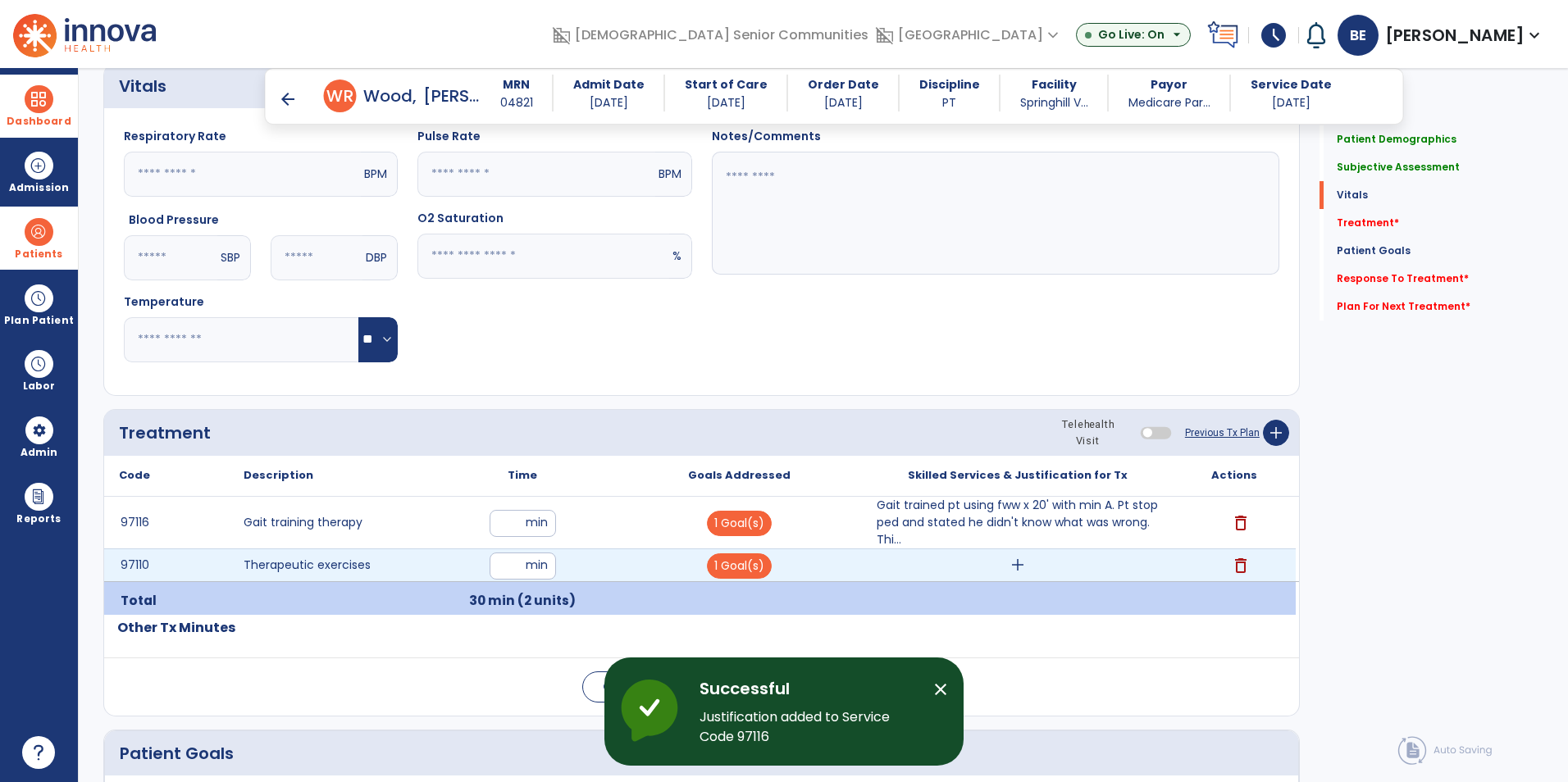 click on "add" at bounding box center (1018, 565) 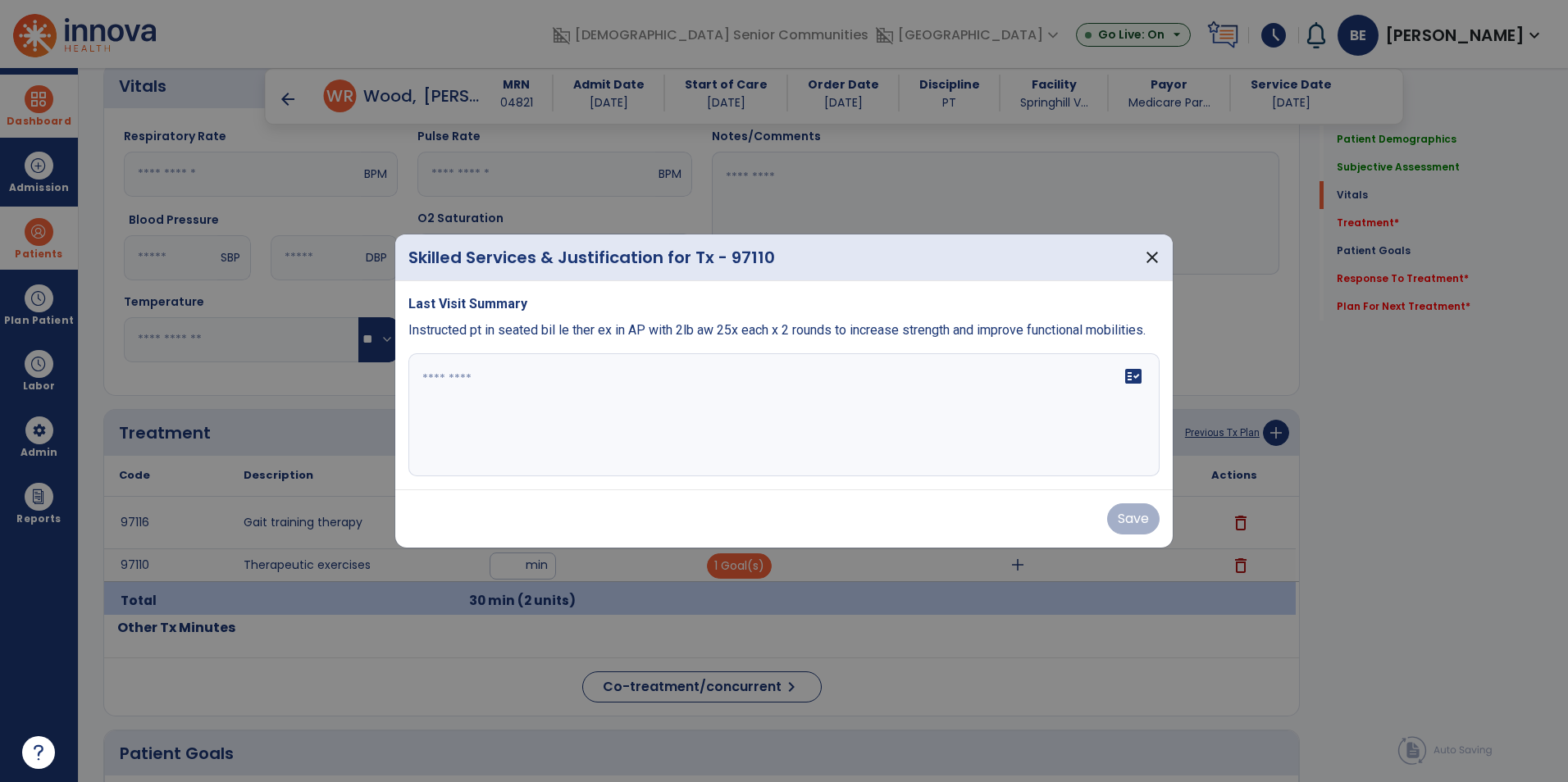 click on "fact_check" at bounding box center (784, 415) 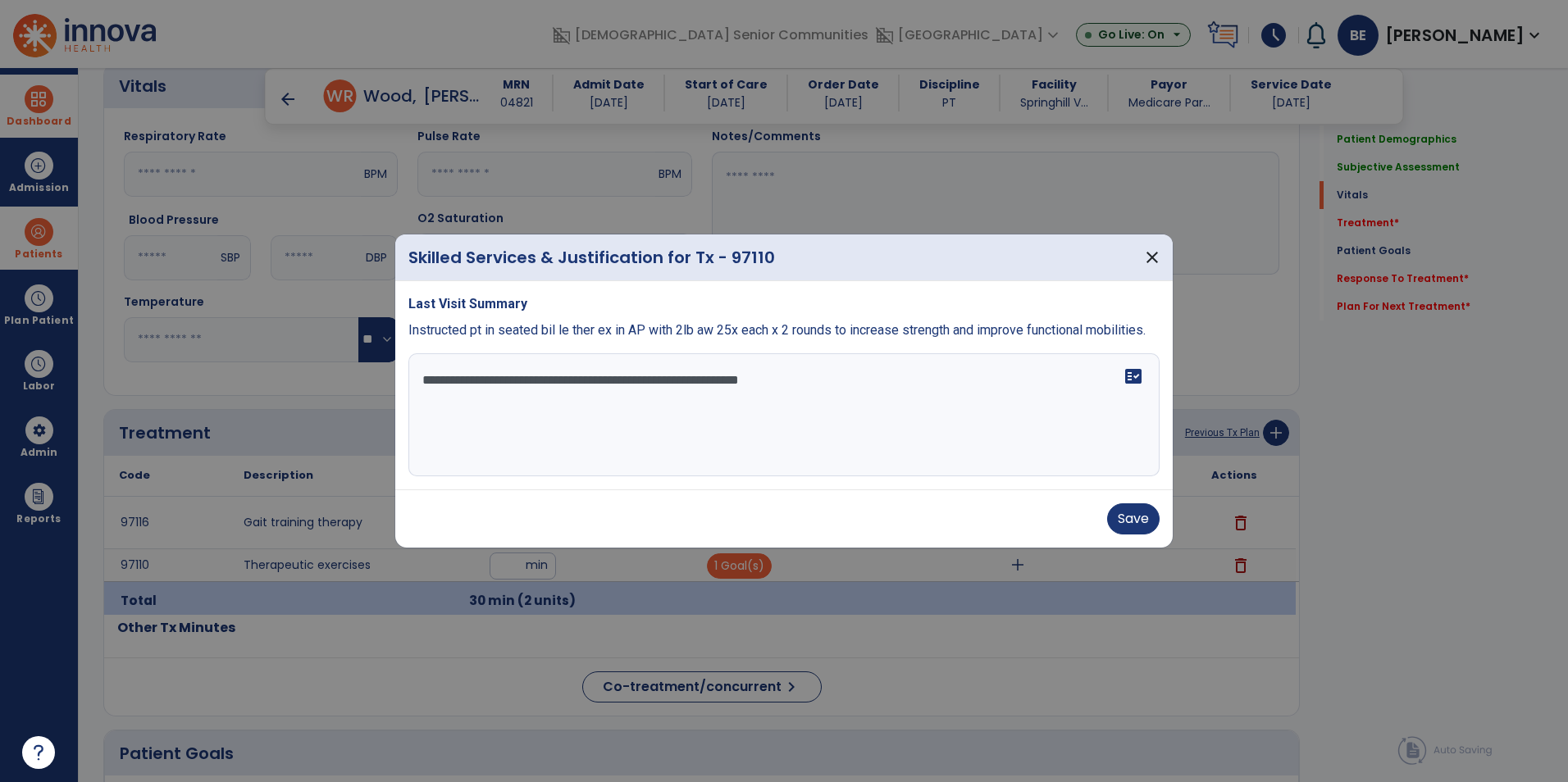 click on "**********" at bounding box center [784, 415] 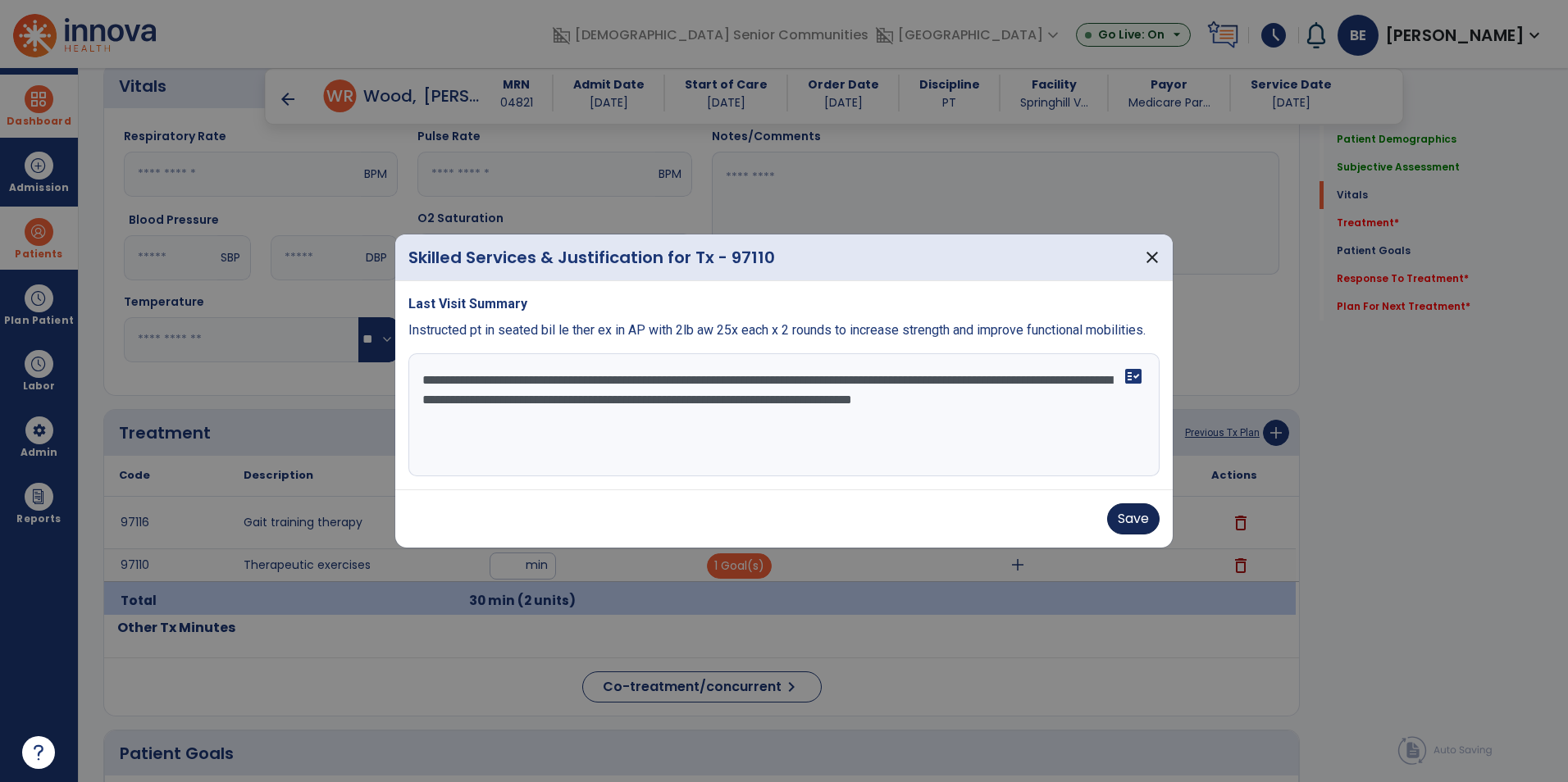 type on "**********" 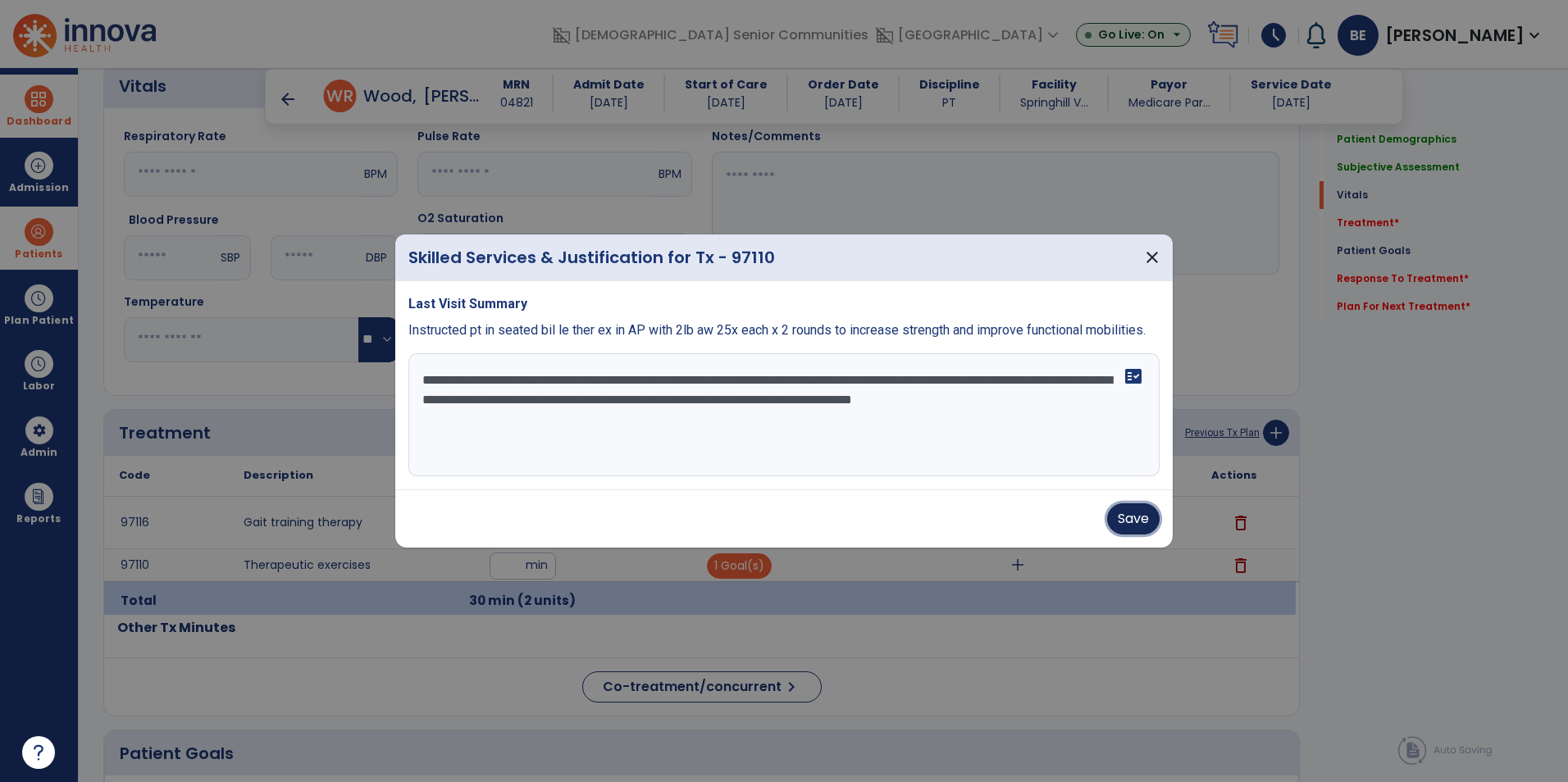 click on "Save" at bounding box center [1133, 519] 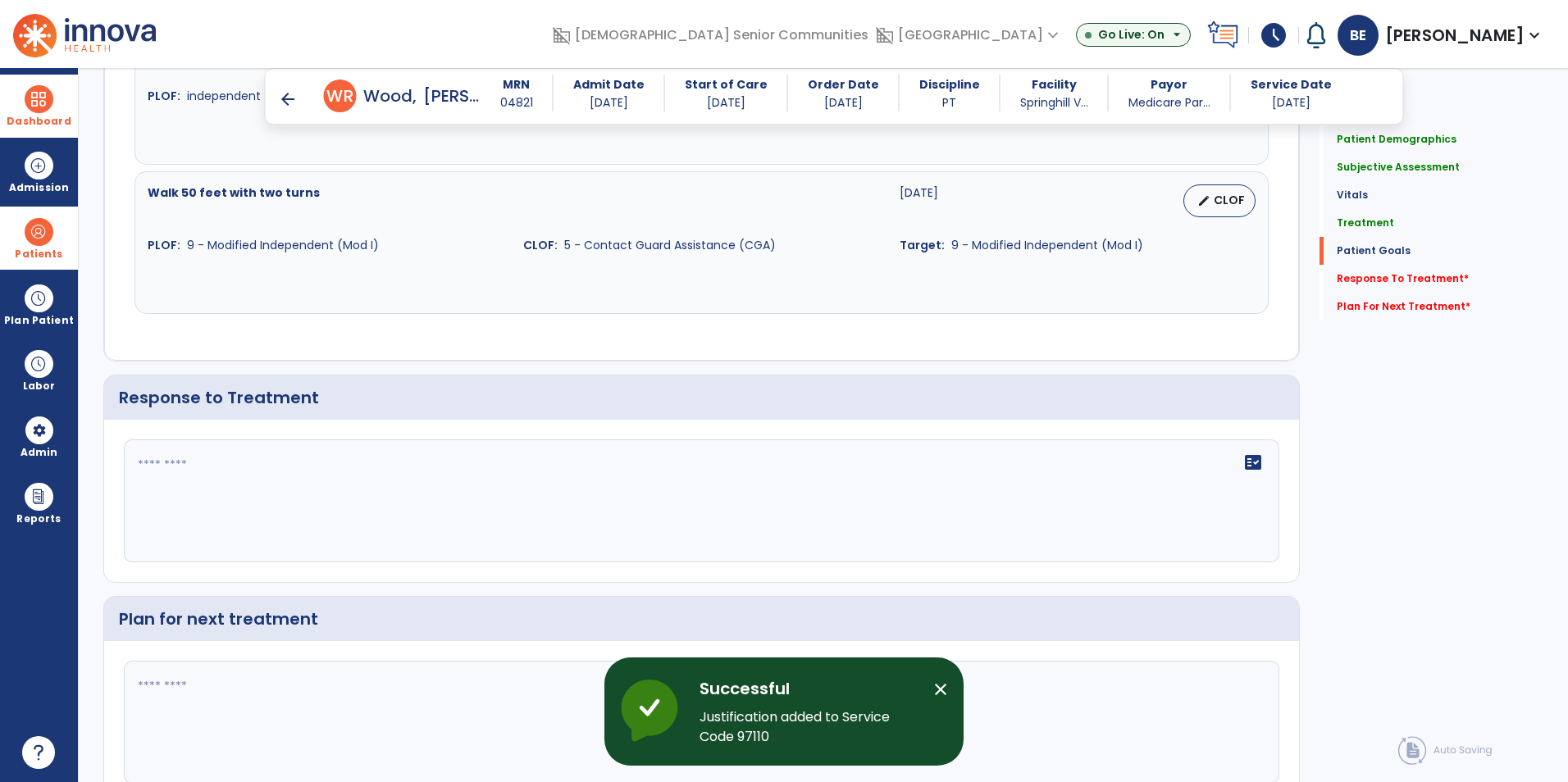 scroll, scrollTop: 2141, scrollLeft: 0, axis: vertical 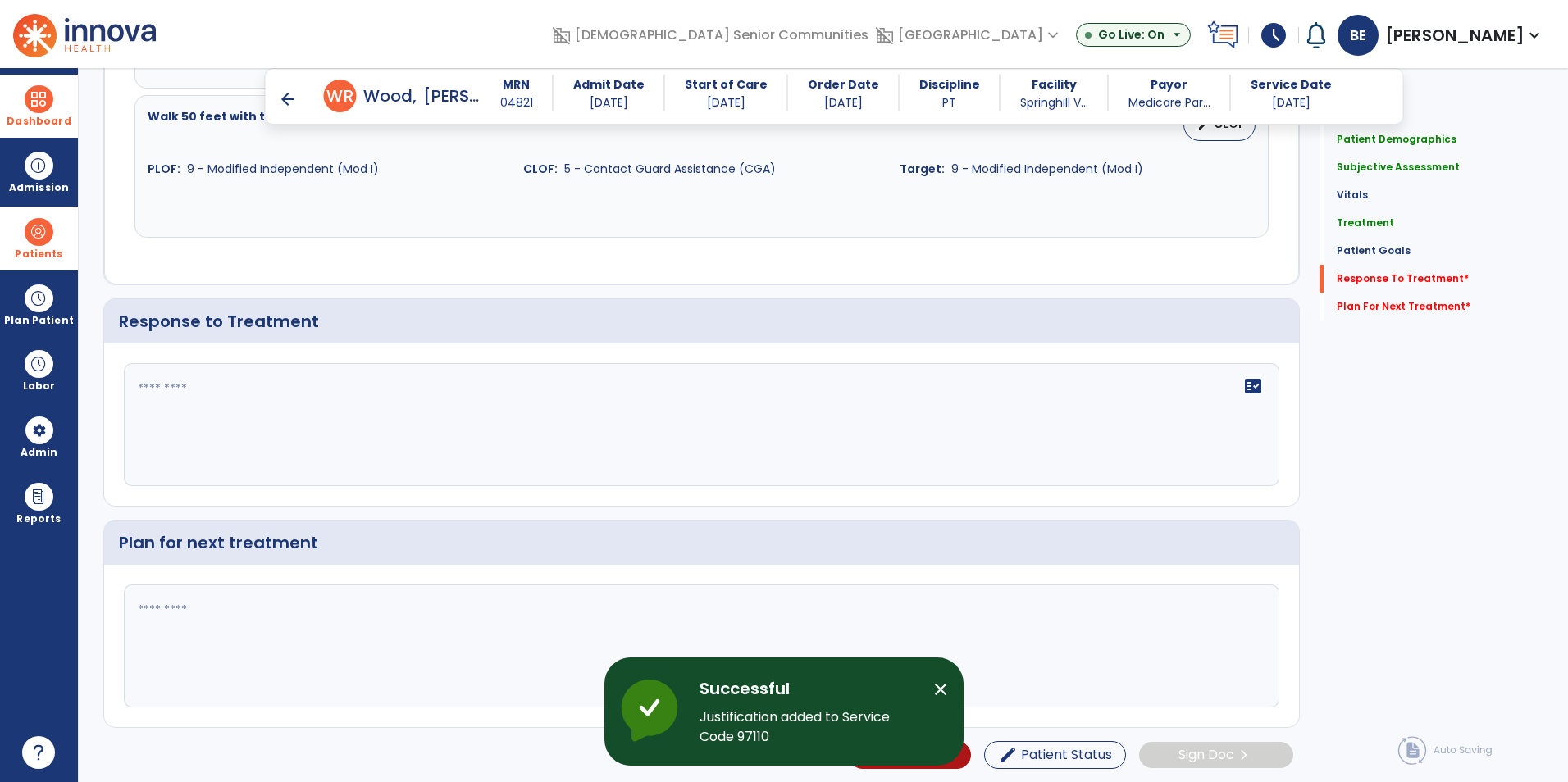 click 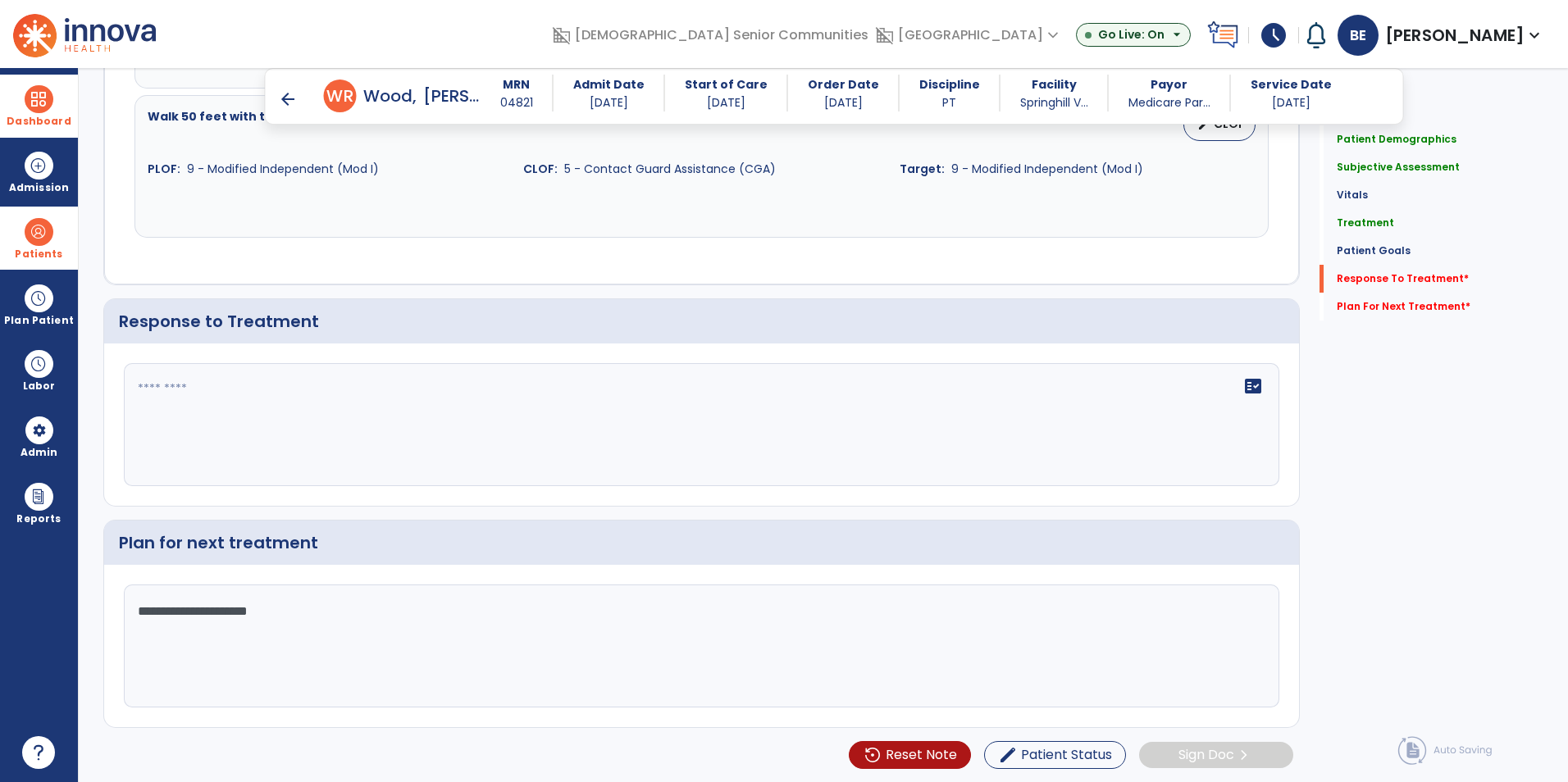 type on "**********" 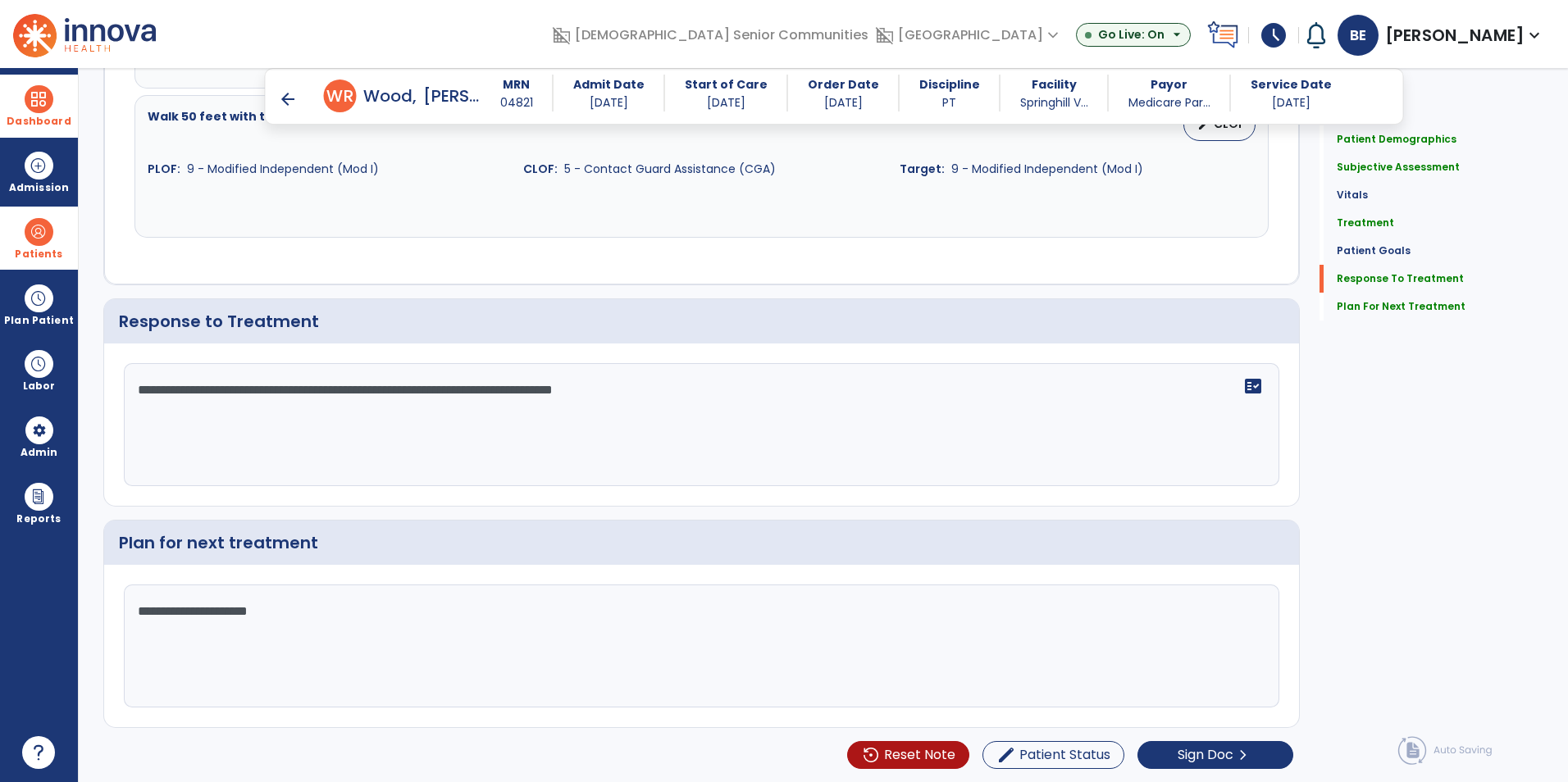 scroll, scrollTop: 2141, scrollLeft: 0, axis: vertical 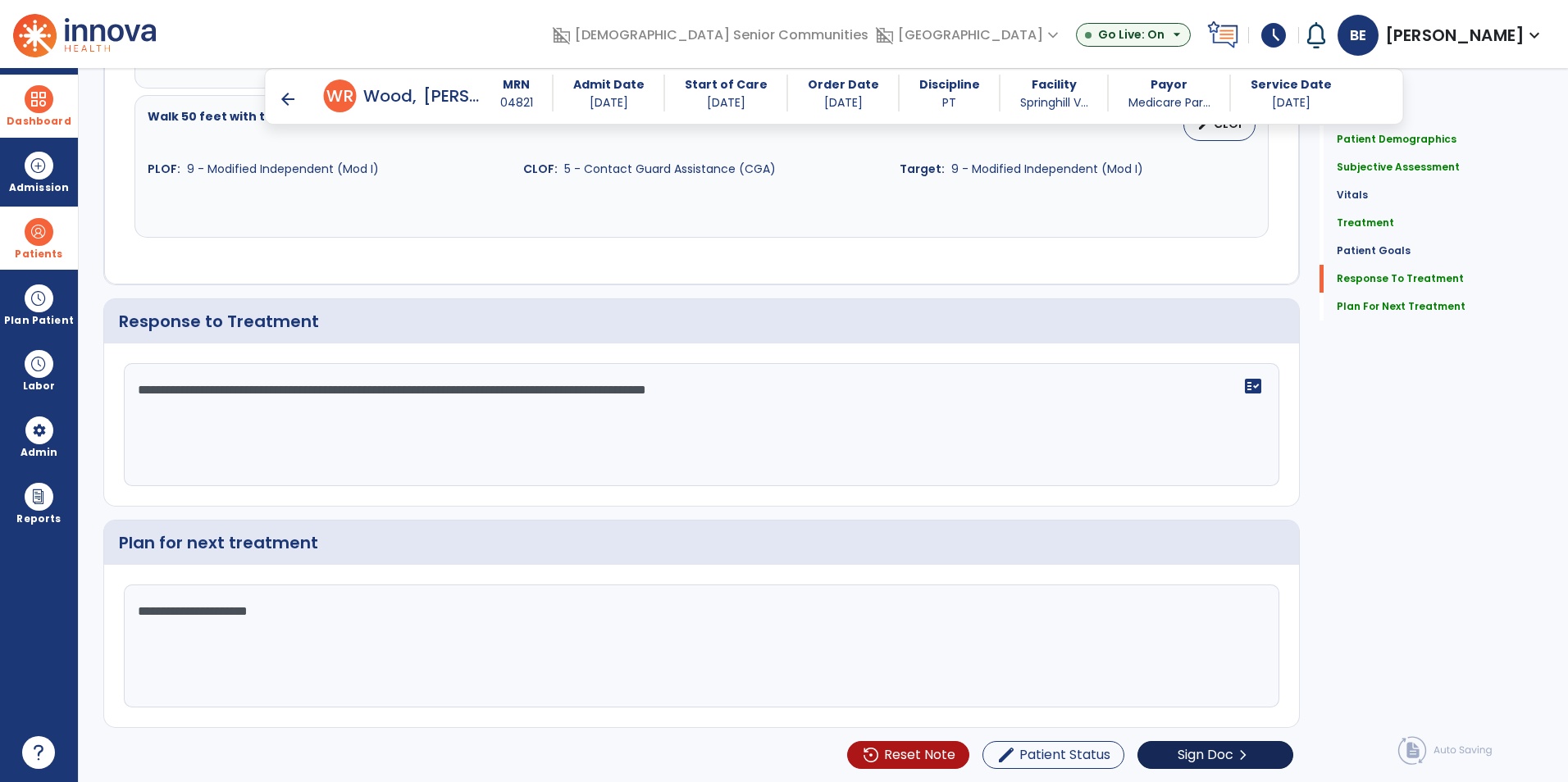type on "**********" 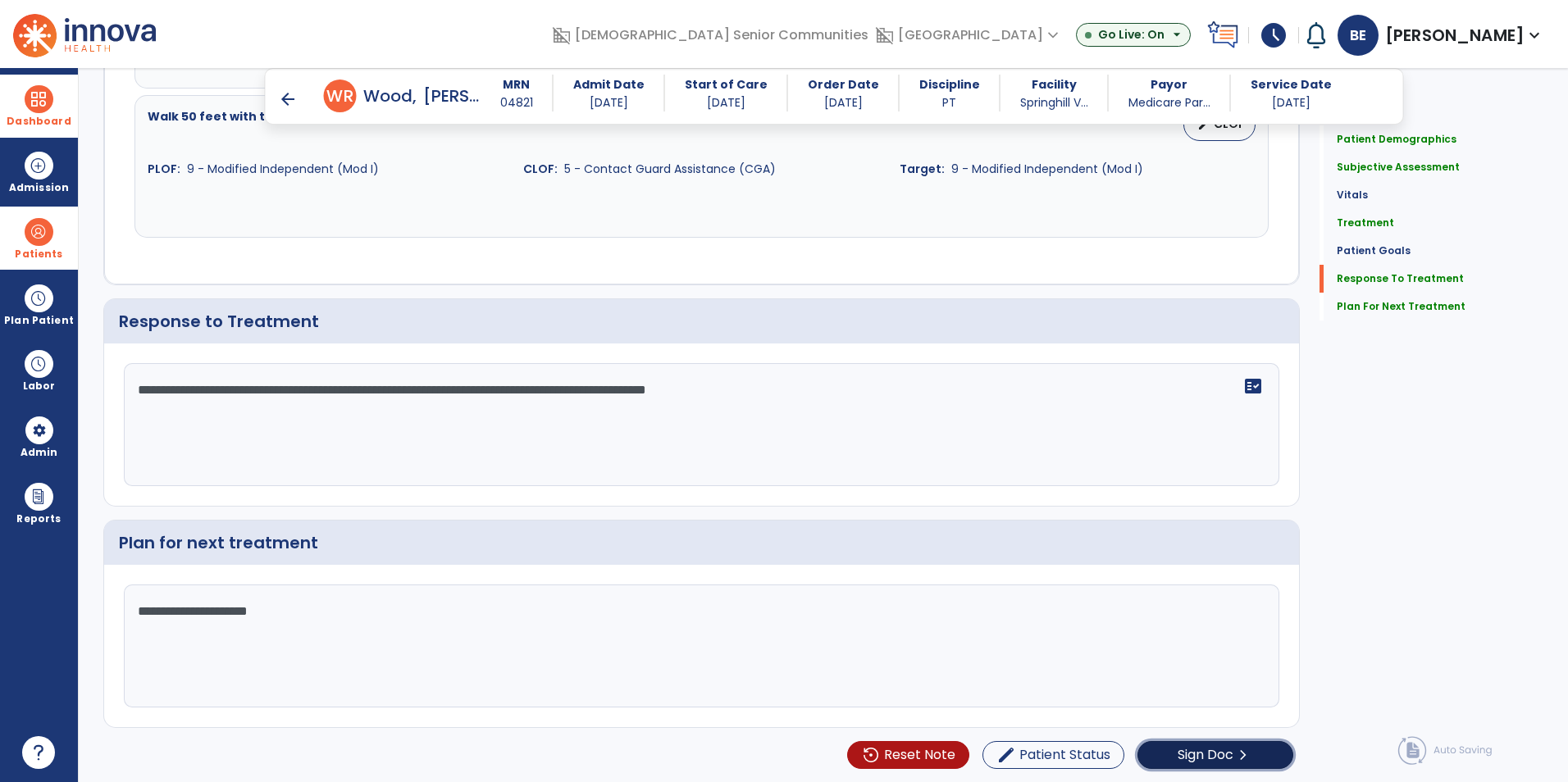 click on "Sign Doc" 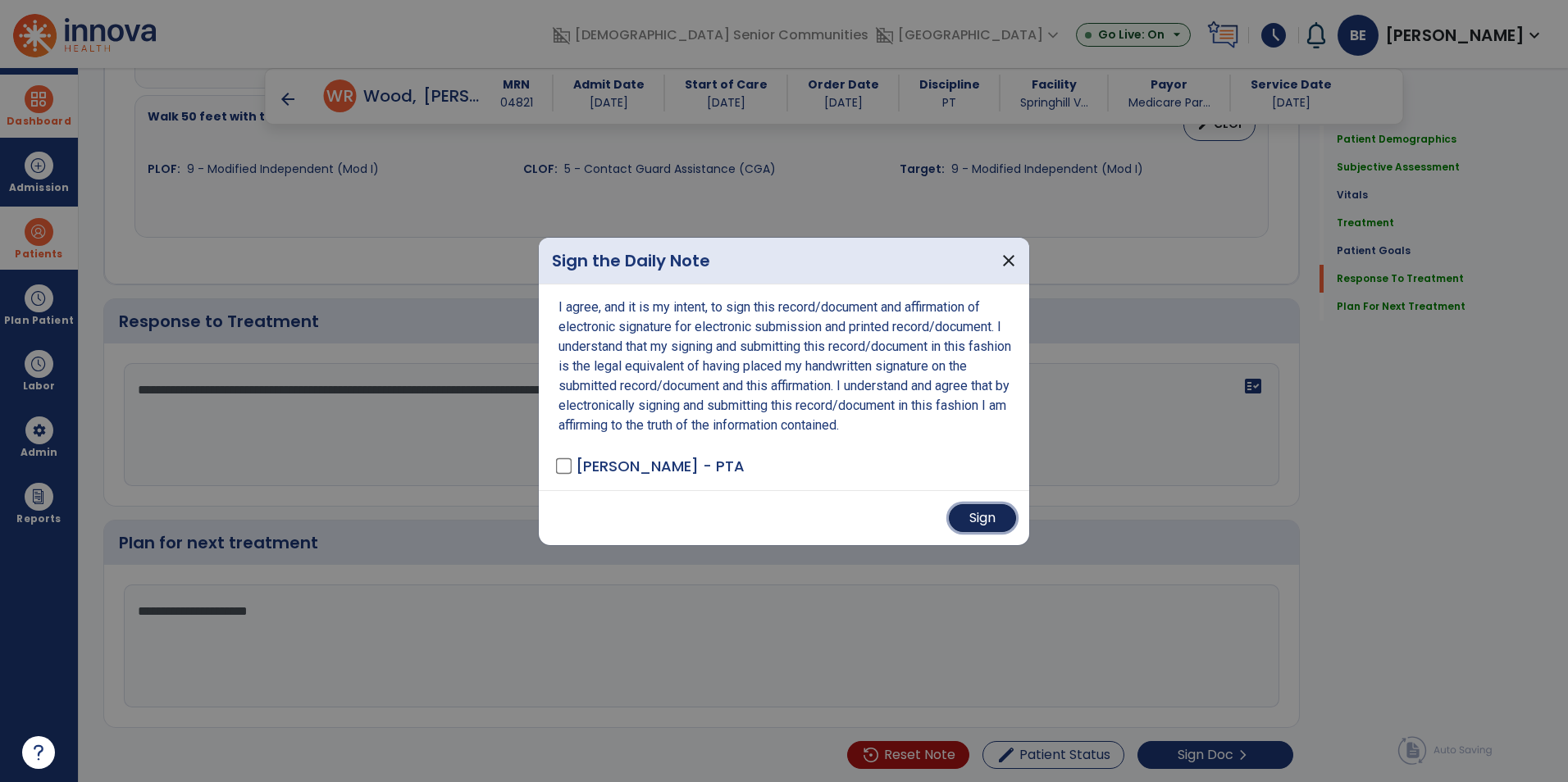 click on "Sign" at bounding box center [982, 518] 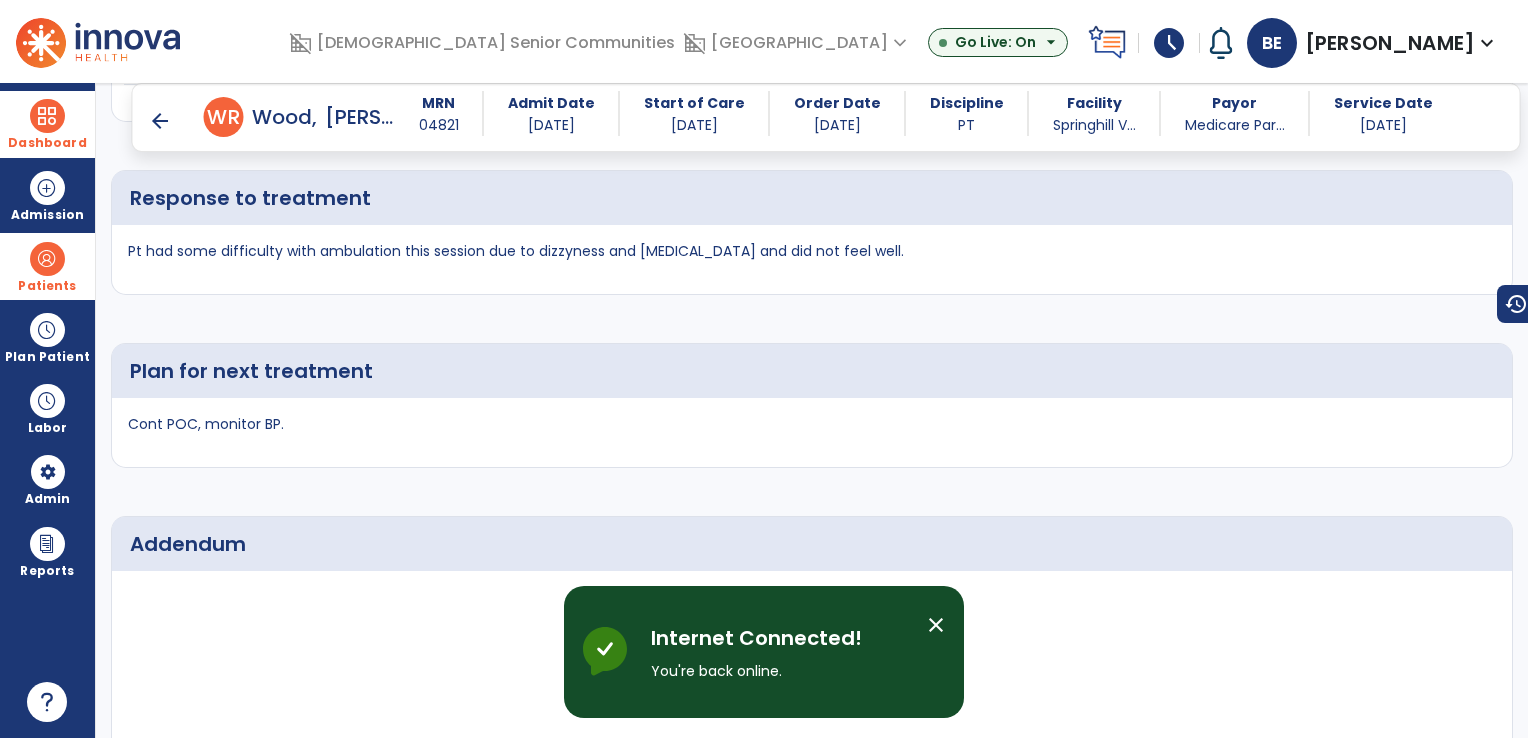 scroll, scrollTop: 3374, scrollLeft: 0, axis: vertical 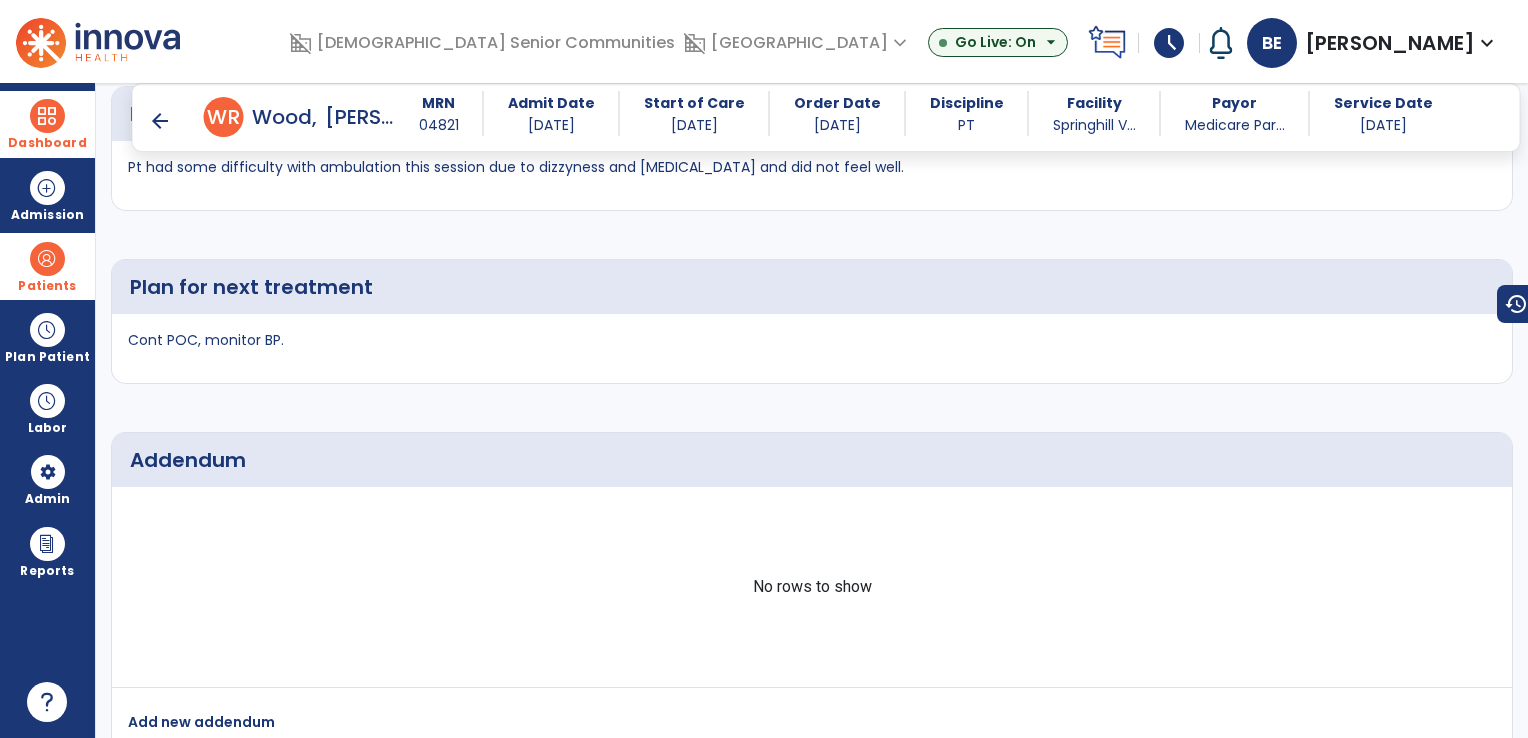 click on "Pt had some difficulty with ambulation this session due to dizzyness and [MEDICAL_DATA] and did not feel well." at bounding box center (812, 175) 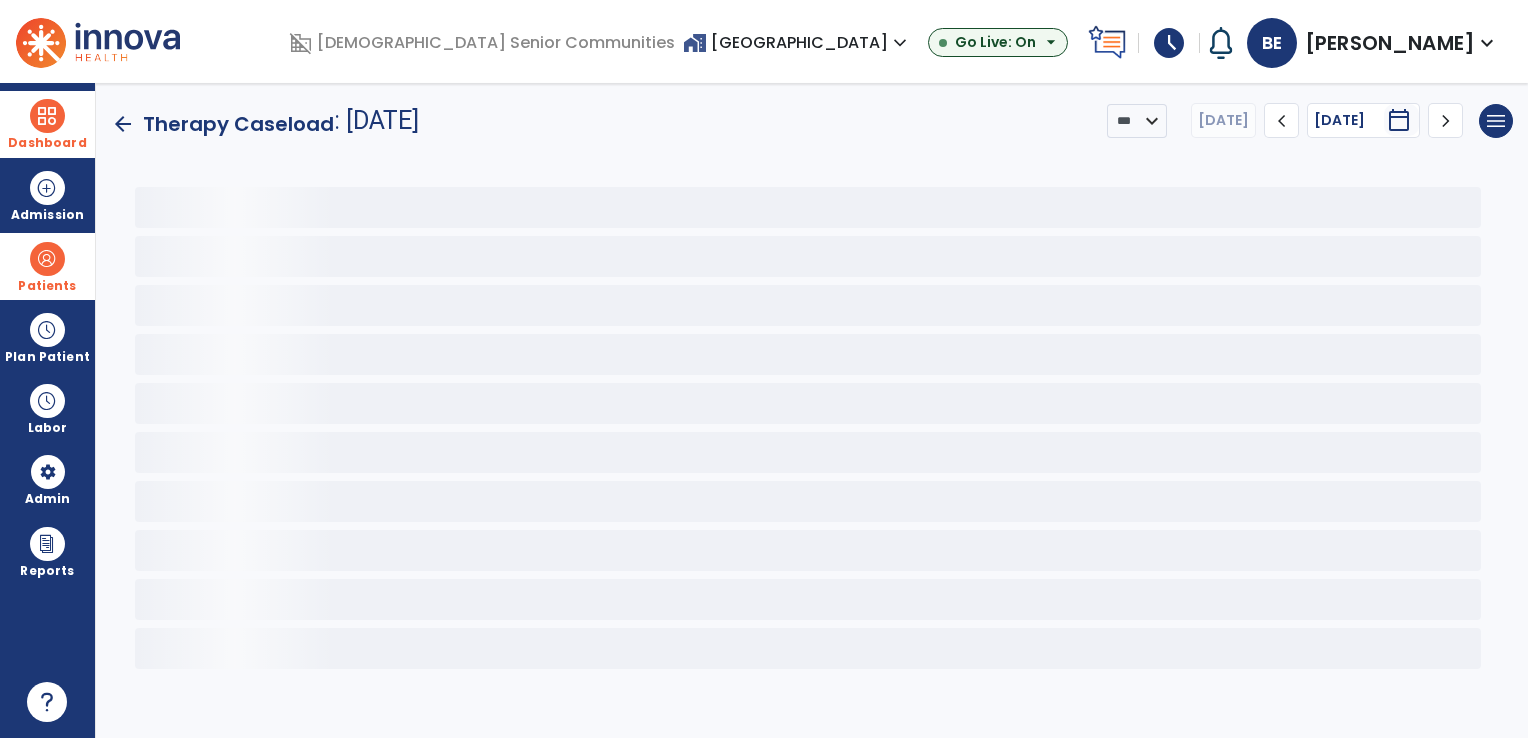 scroll, scrollTop: 0, scrollLeft: 0, axis: both 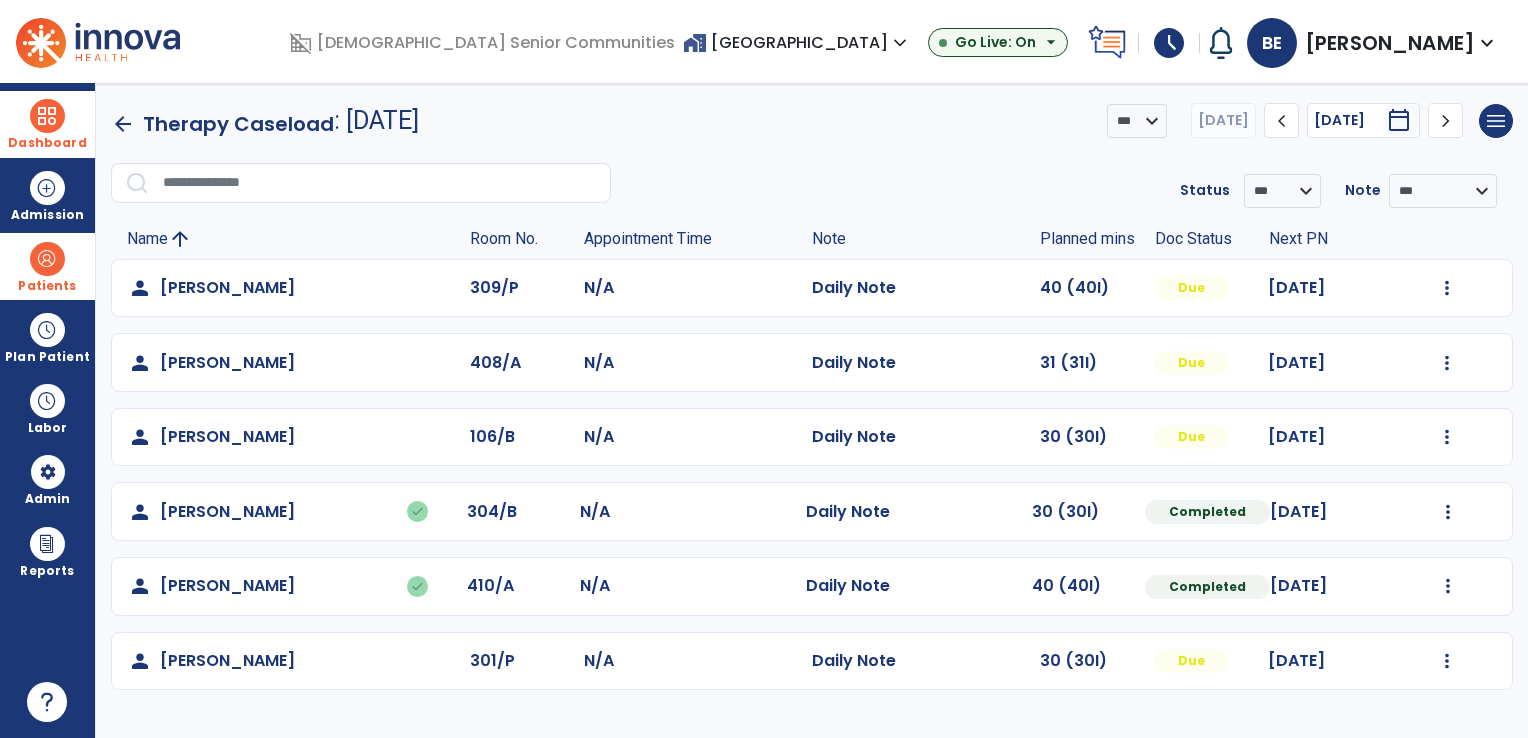 click on "arrow_back" 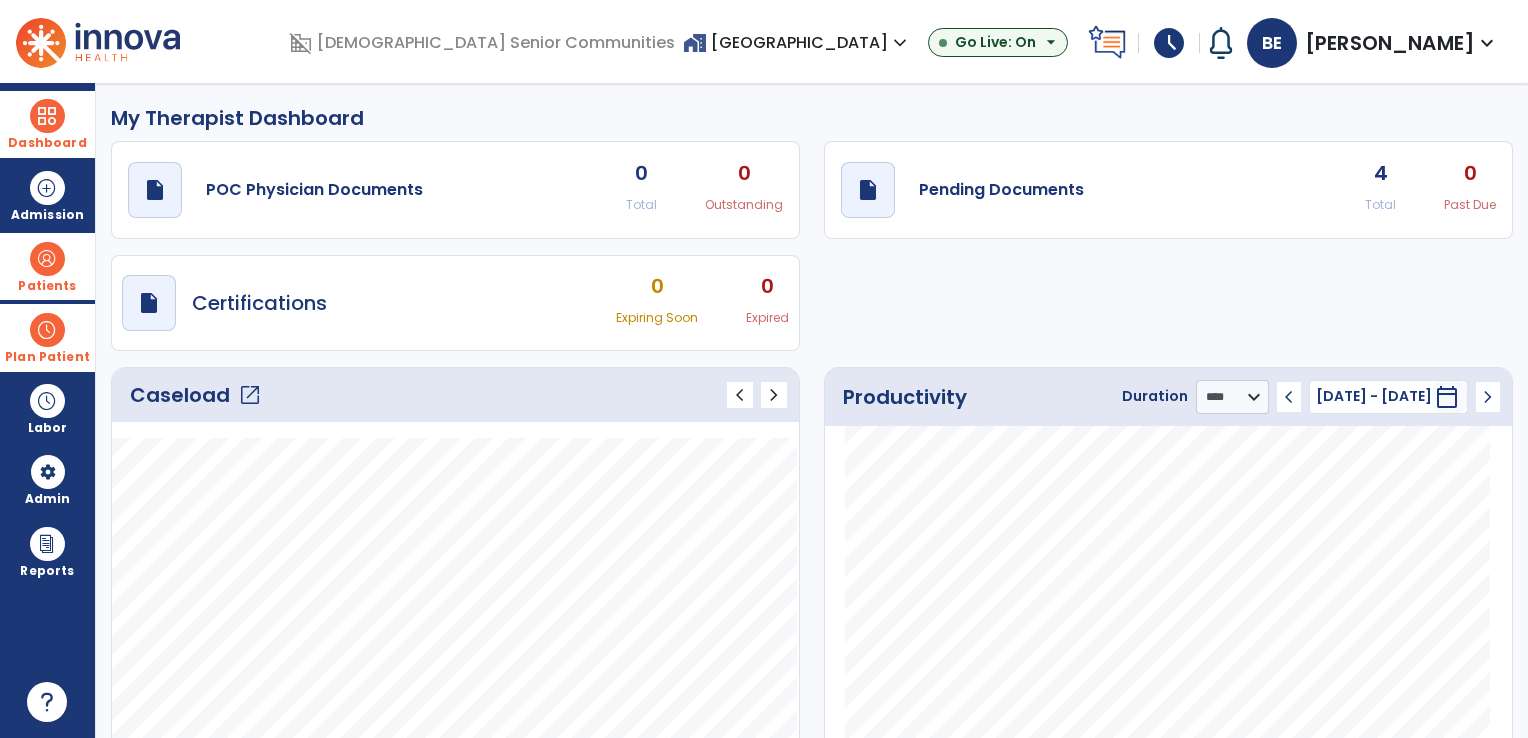 click on "Plan Patient  event_note  Planner  content_paste_go  Scheduler  content_paste_go  Whiteboard" at bounding box center [47, 337] 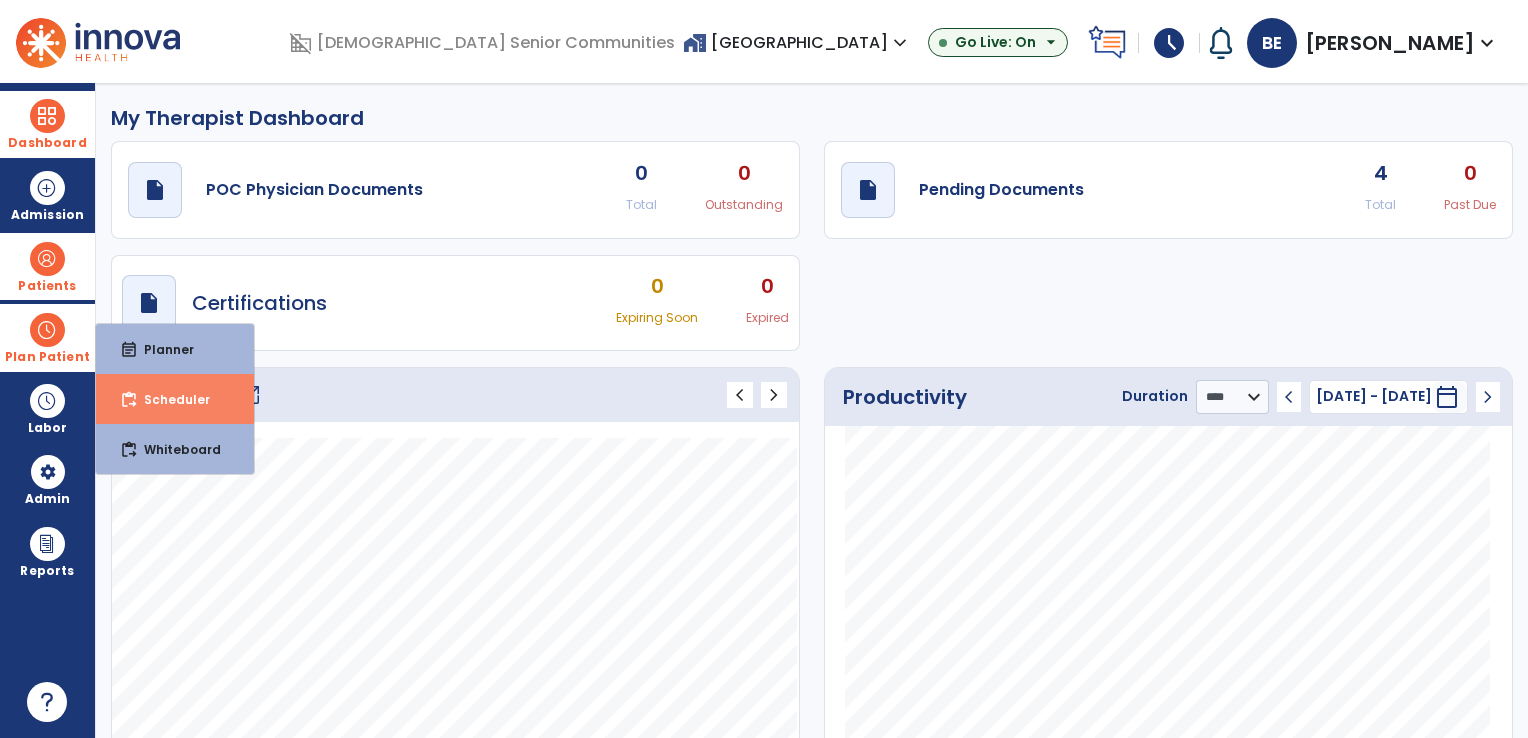 click on "Scheduler" at bounding box center [169, 399] 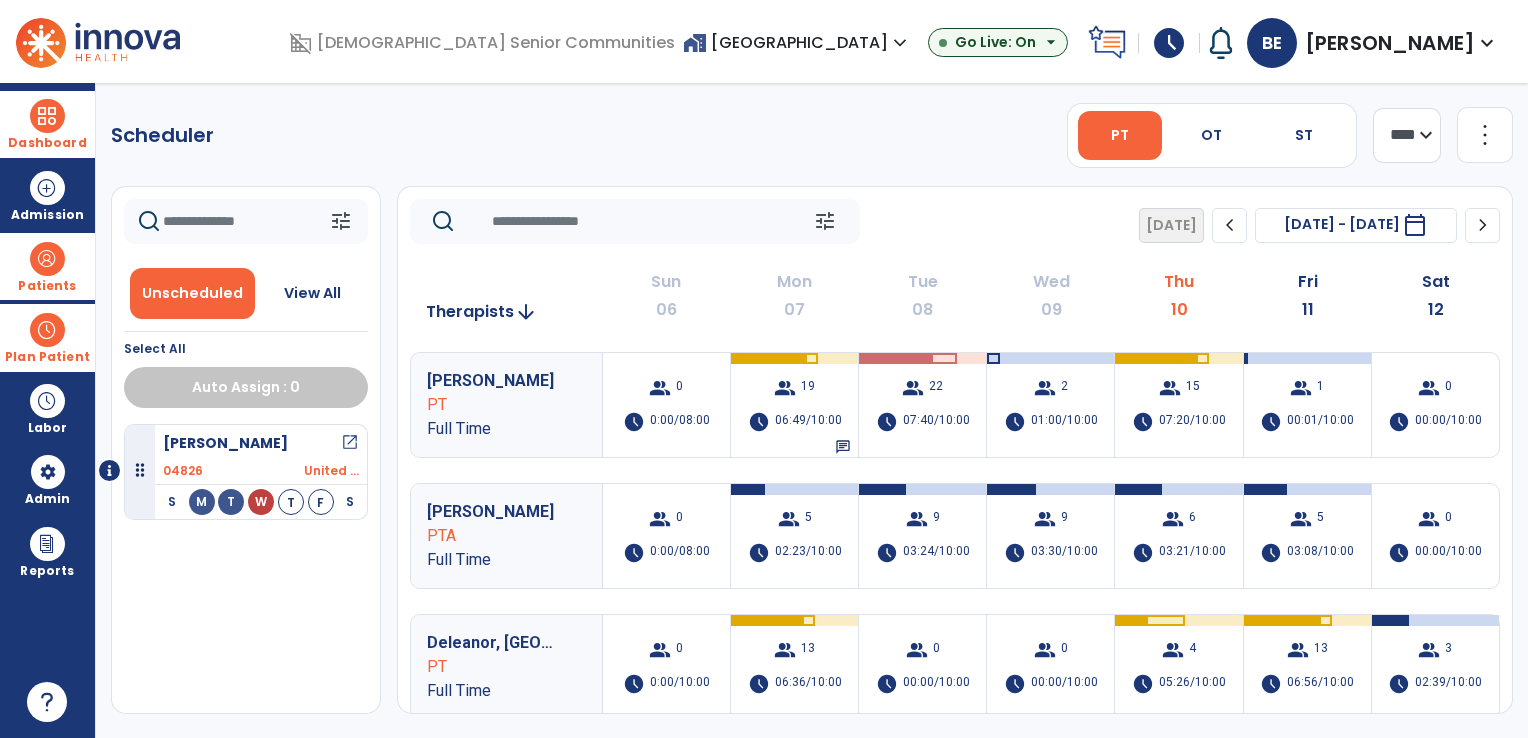 click on "Scheduler   PT   OT   ST  **** *** more_vert  Manage Labor   View All Therapists   Print" 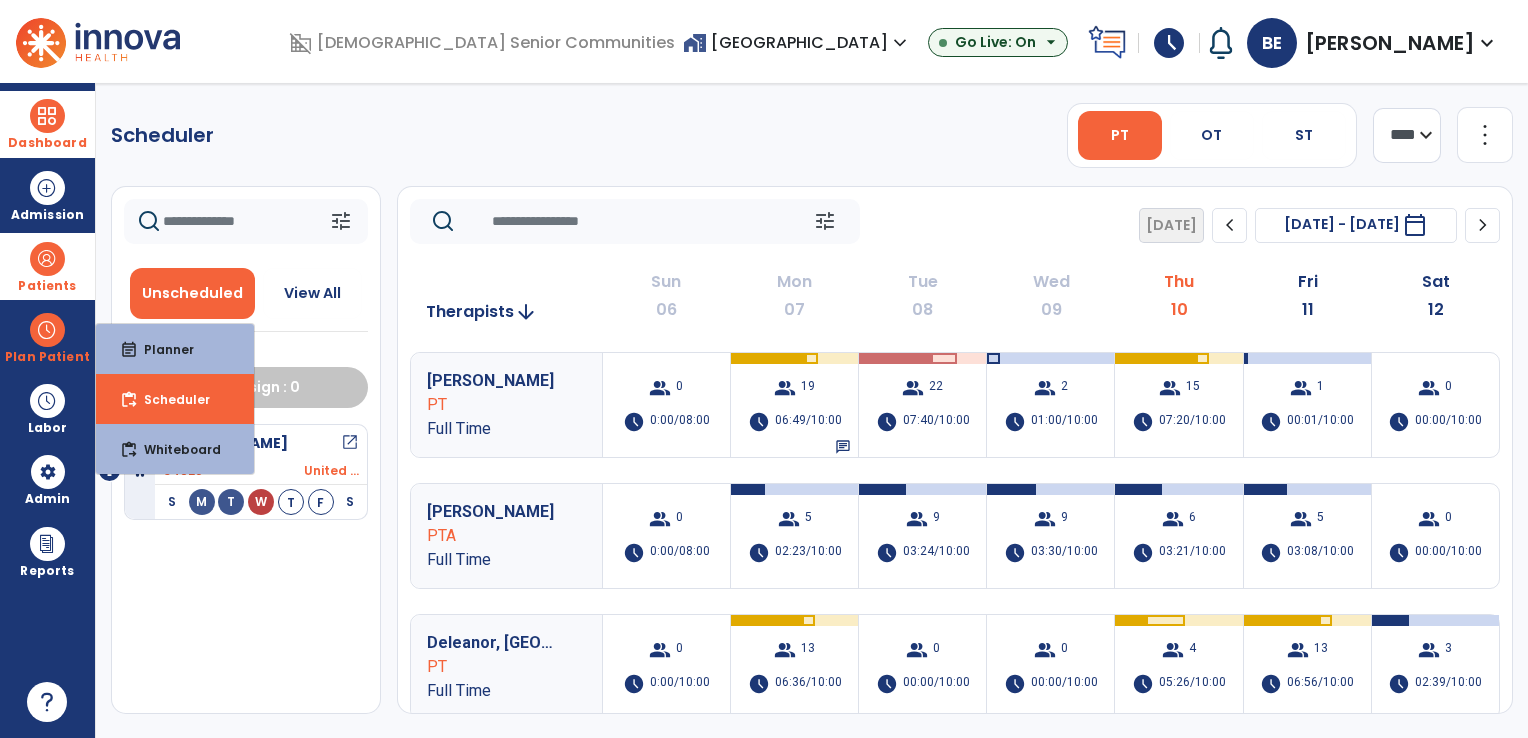click on "Patients" at bounding box center (47, 286) 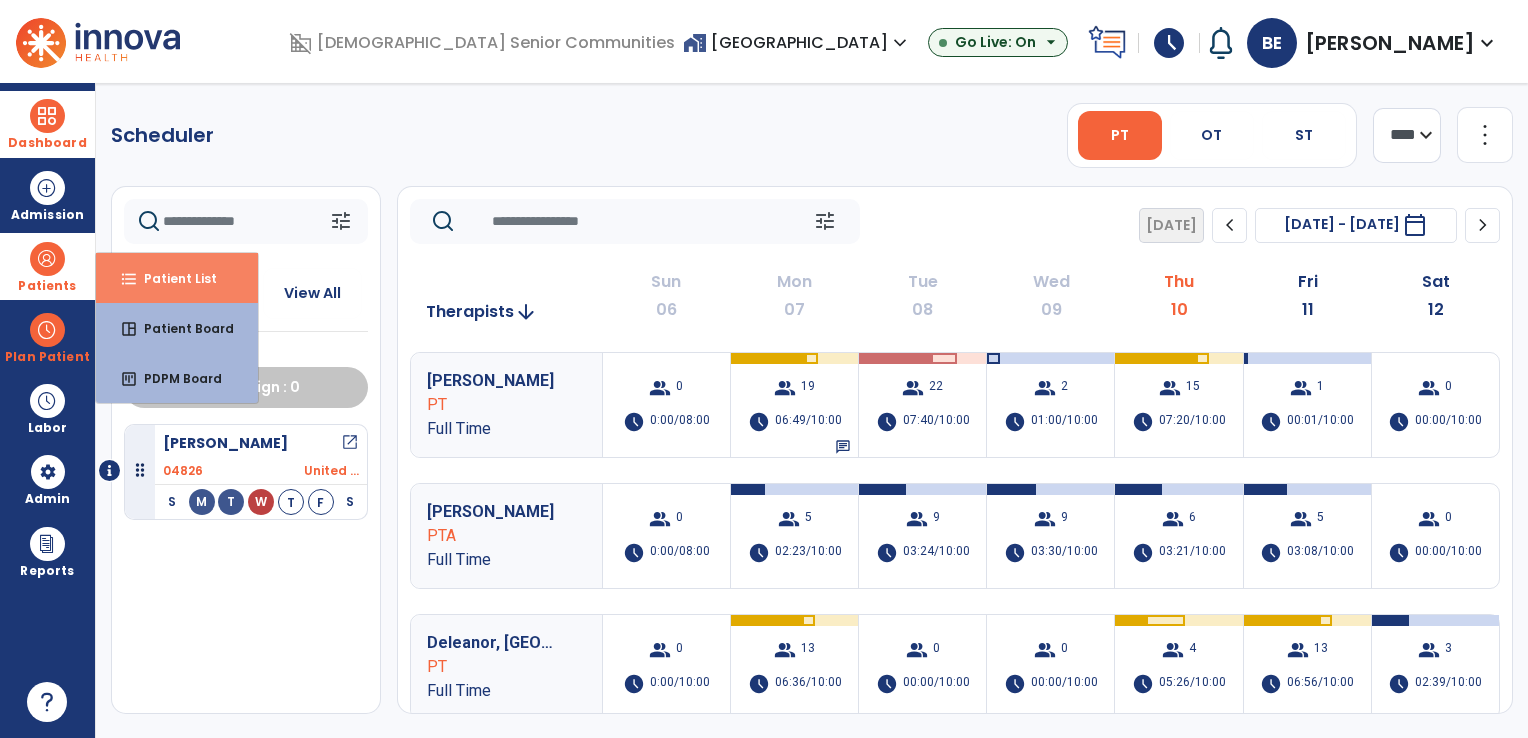 click on "format_list_bulleted  Patient List" at bounding box center [177, 278] 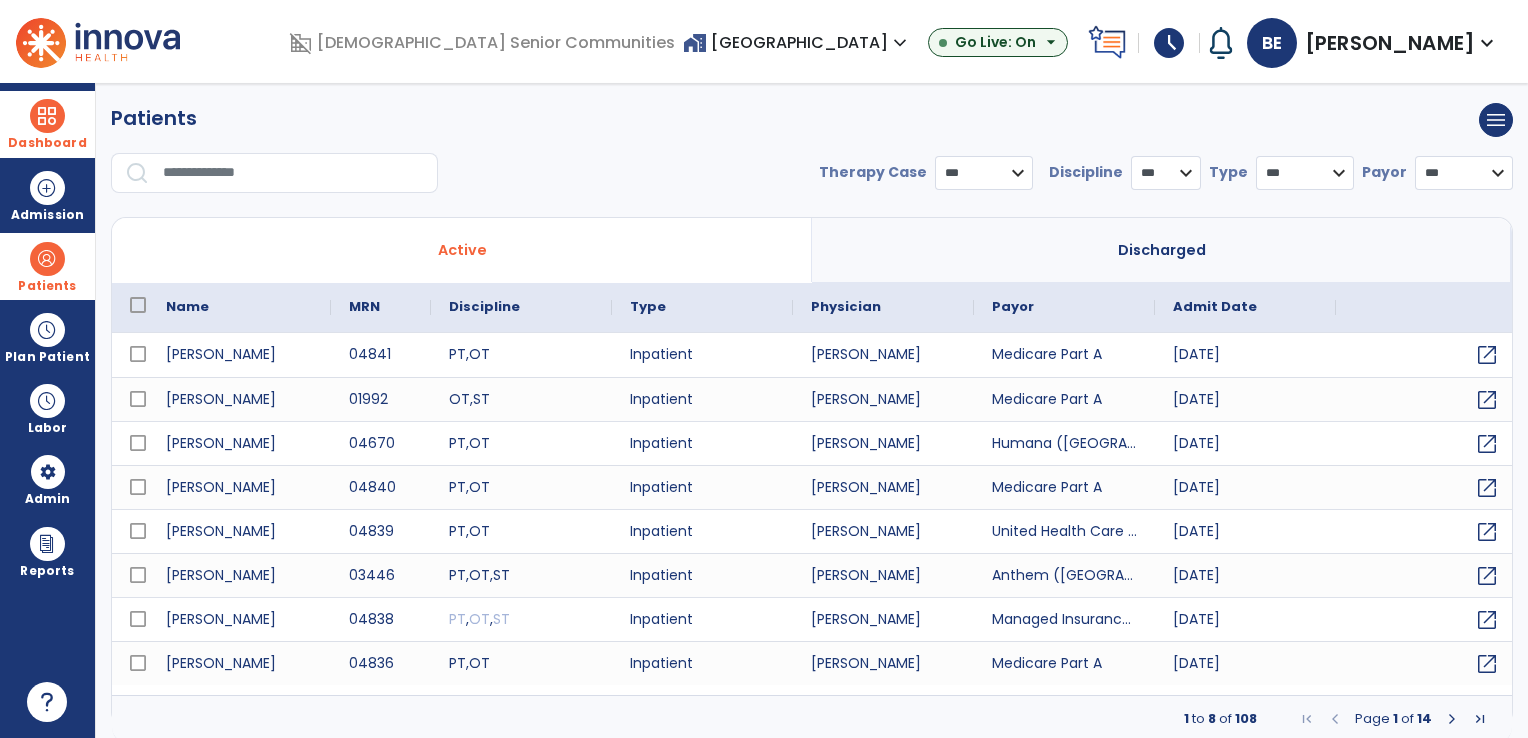 select on "***" 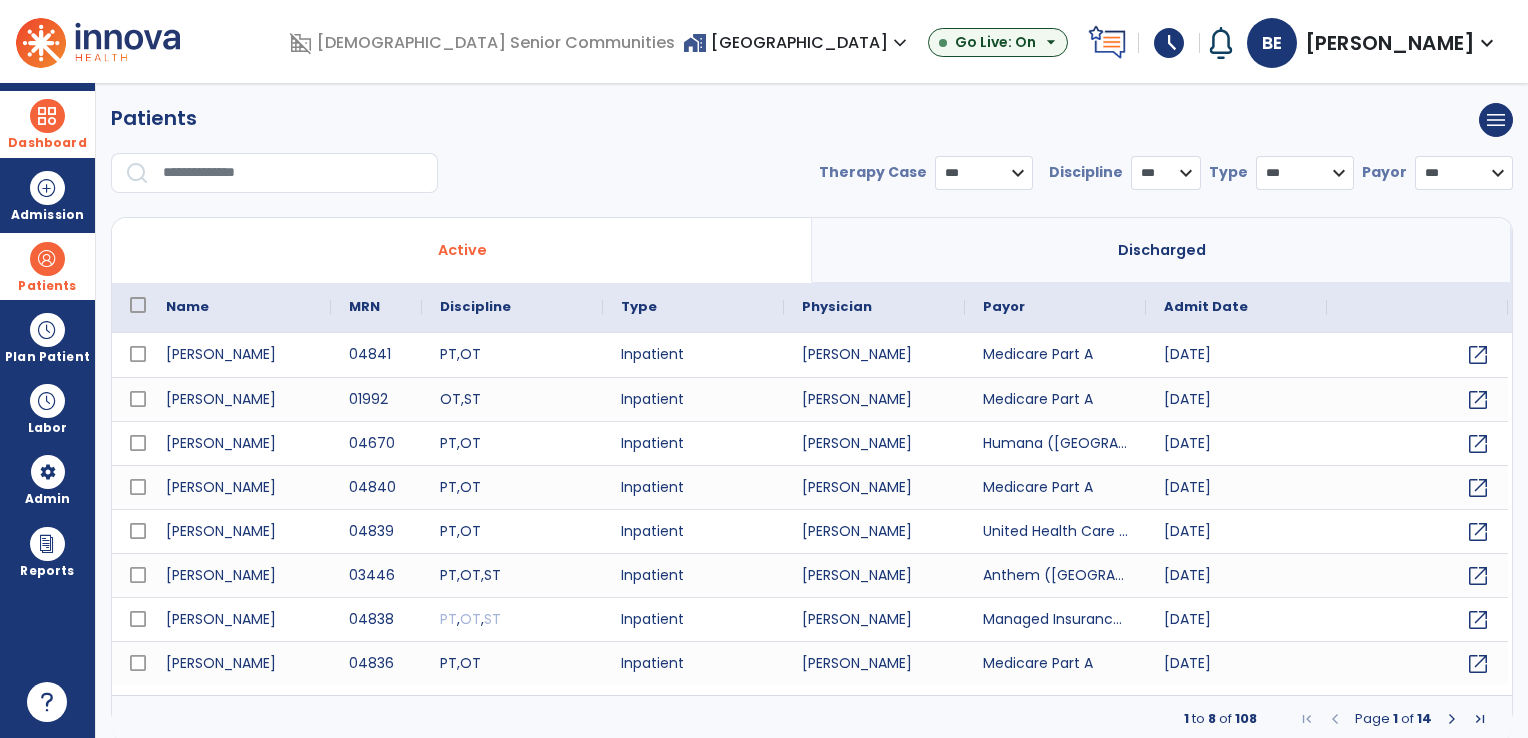 click at bounding box center (293, 173) 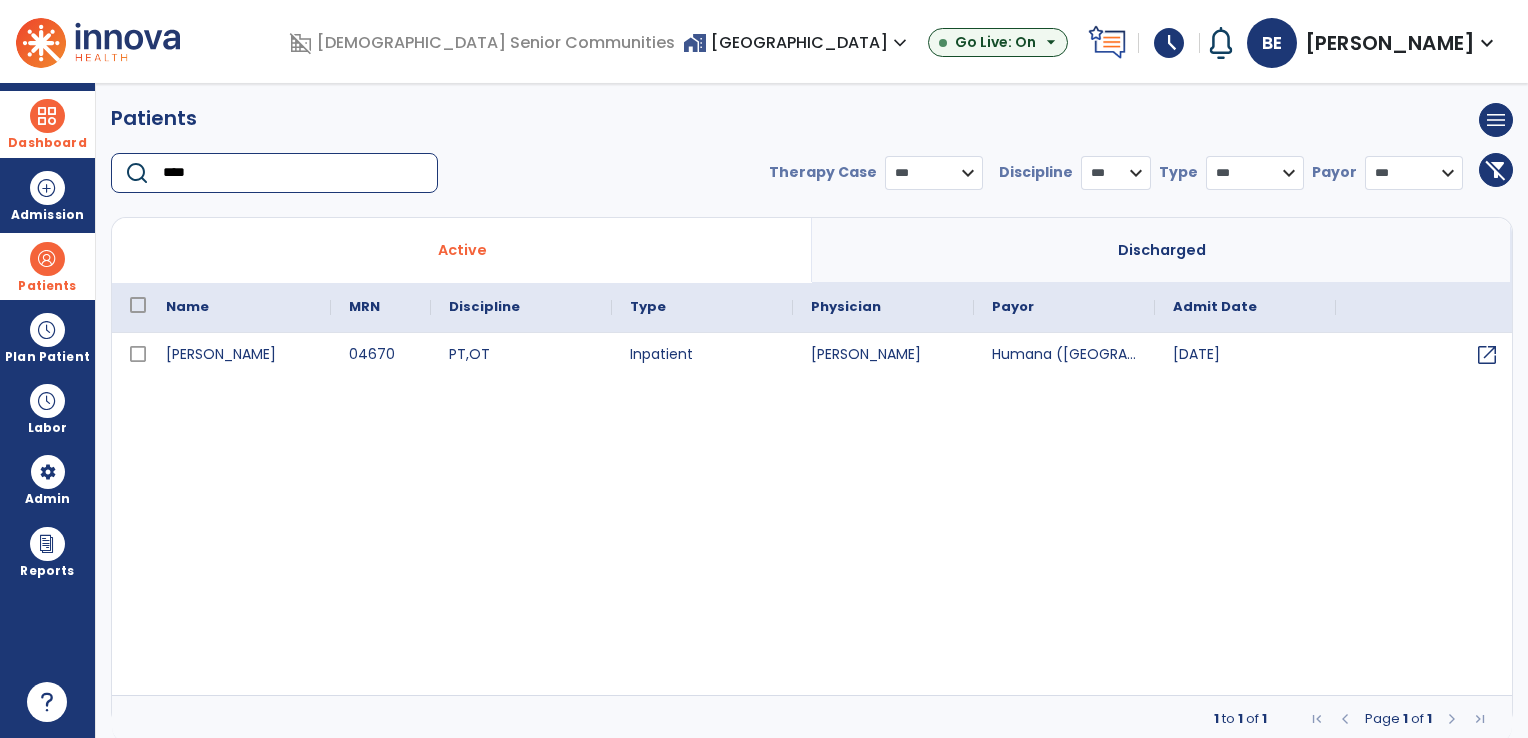 type on "****" 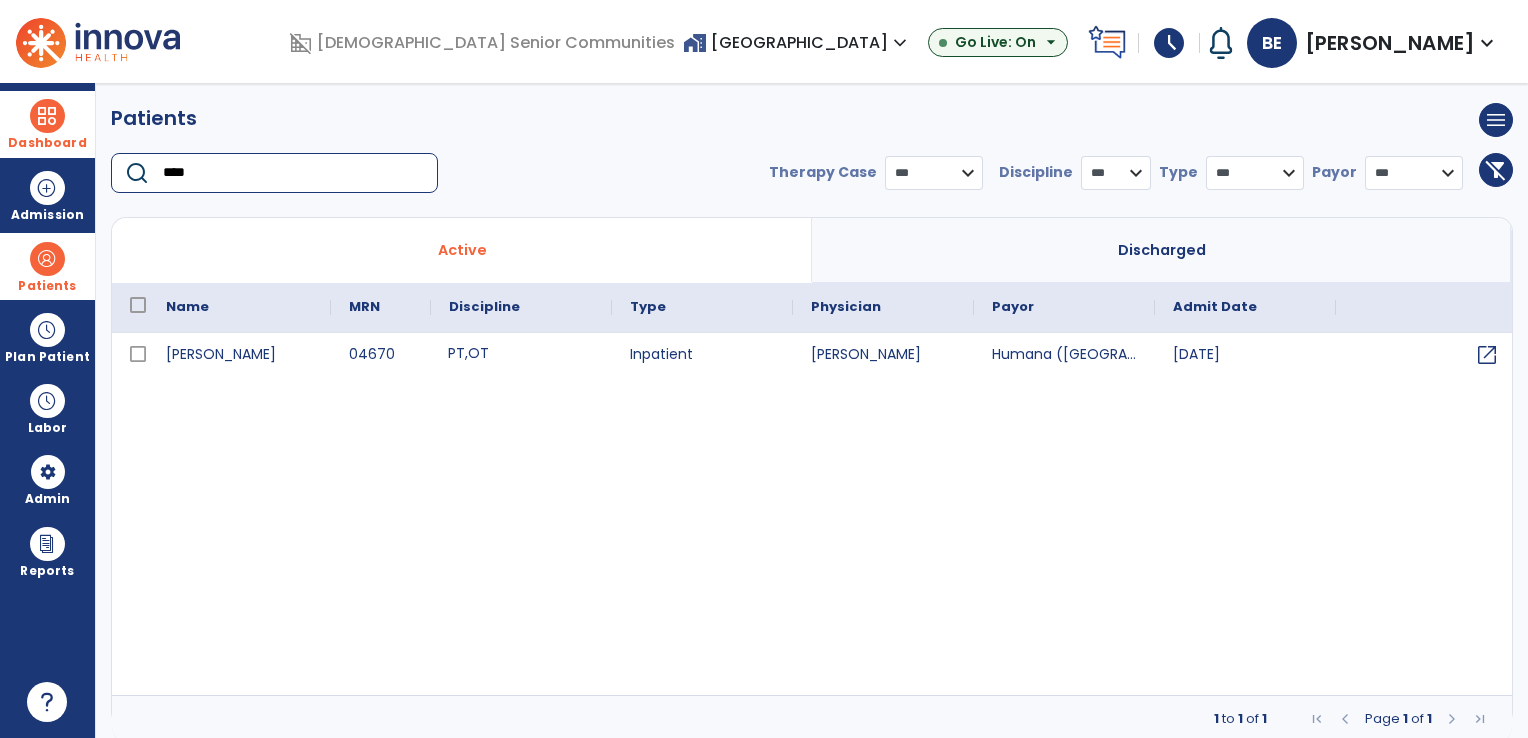 click on "PT , OT" at bounding box center (521, 355) 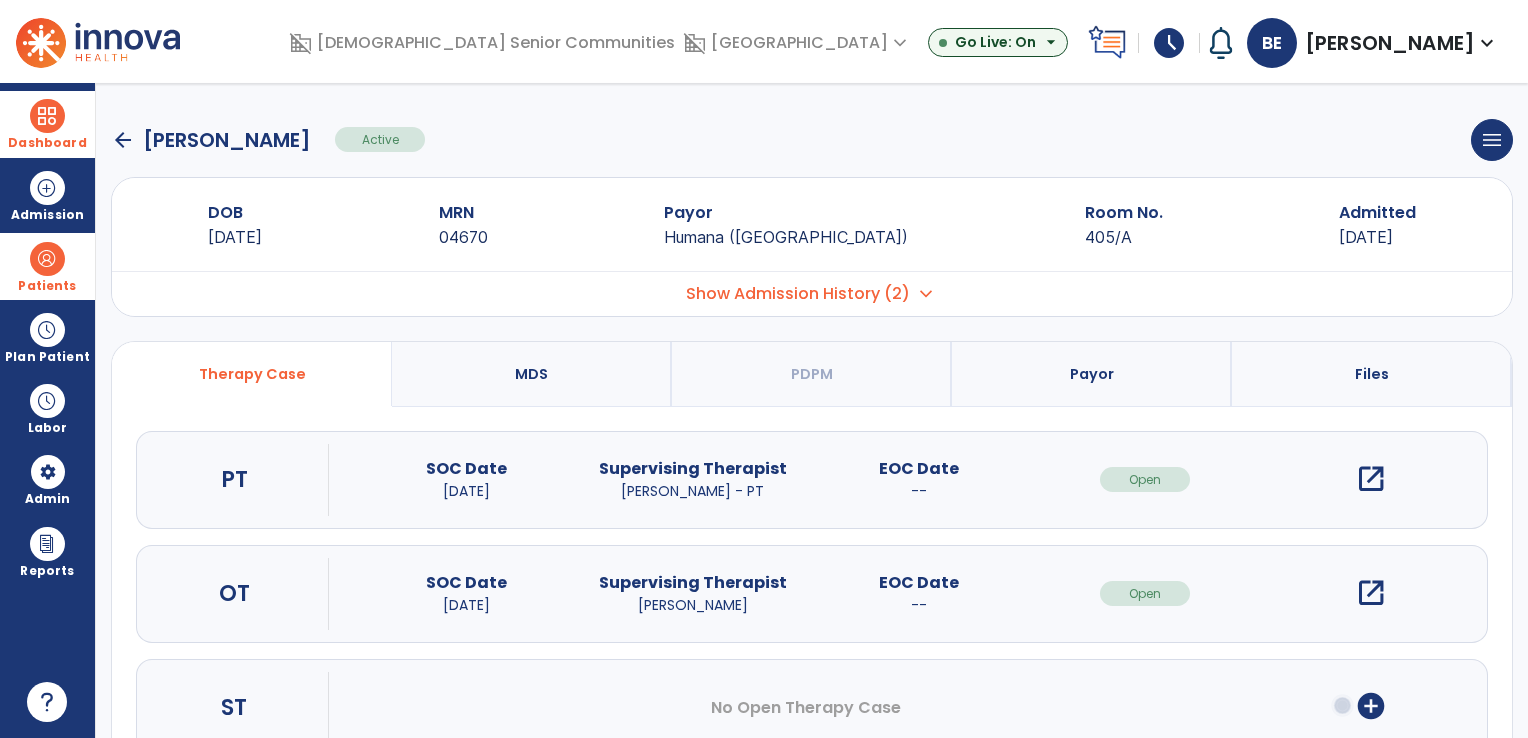 click on "open_in_new" at bounding box center [1371, 479] 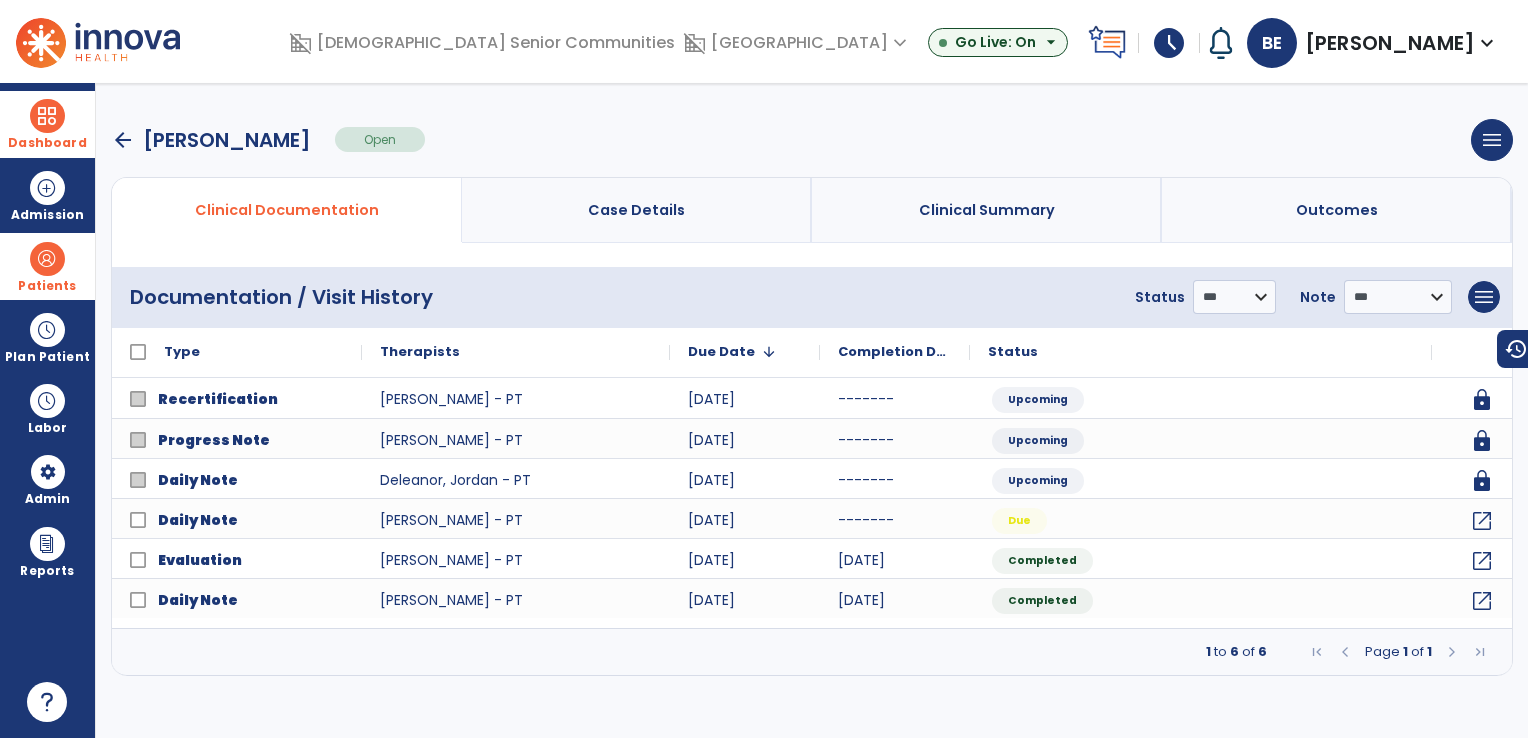click on "Clinical Summary" at bounding box center [987, 210] 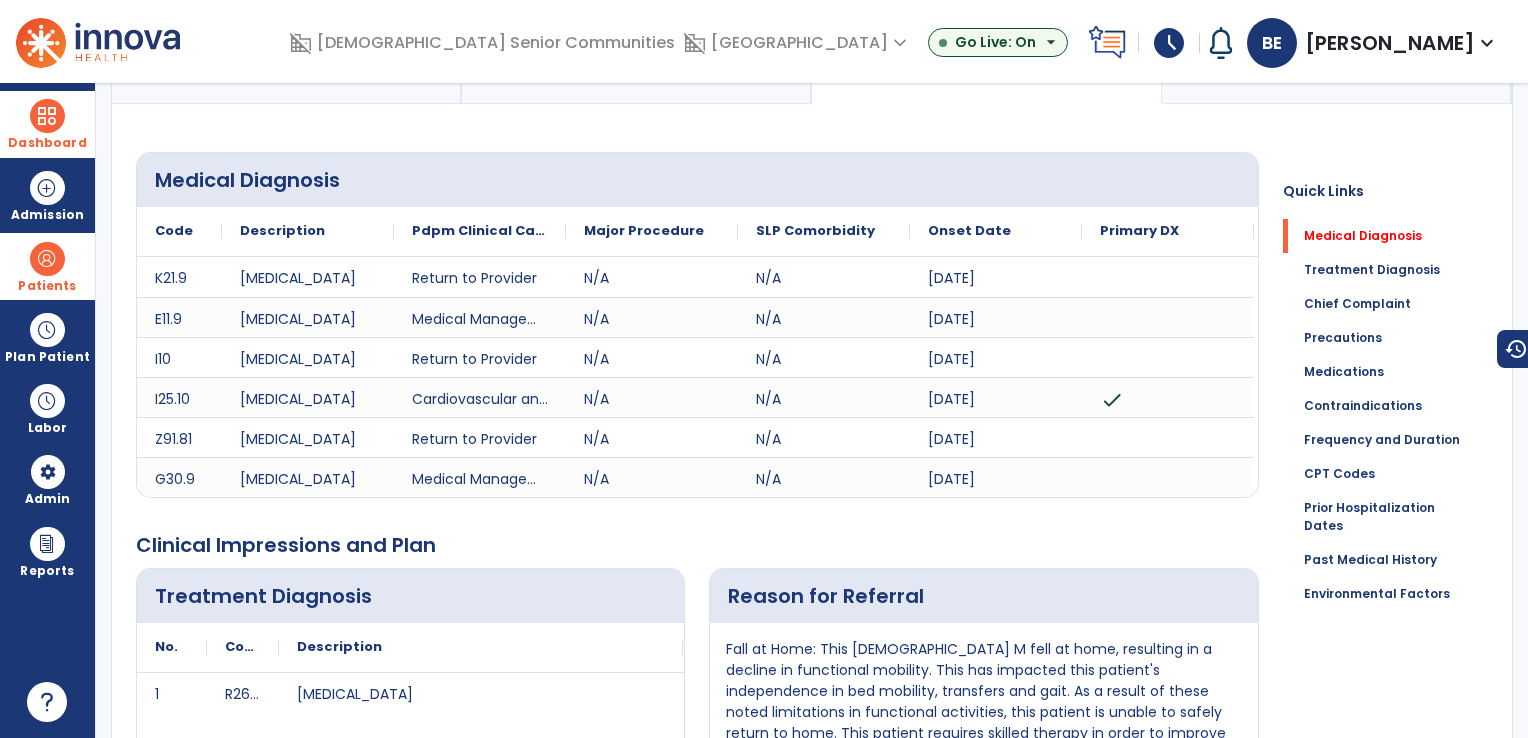 scroll, scrollTop: 136, scrollLeft: 0, axis: vertical 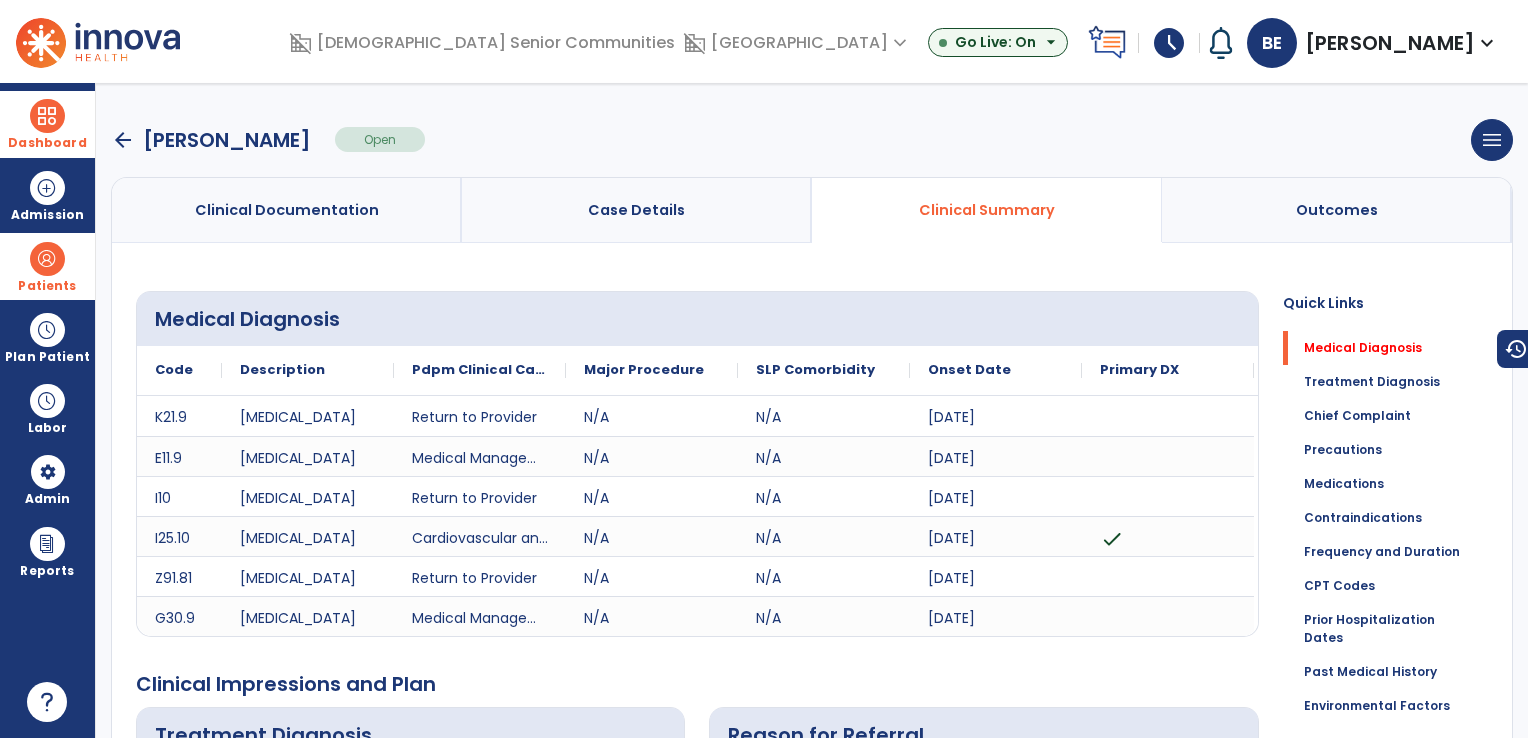 click on "arrow_back" at bounding box center (123, 140) 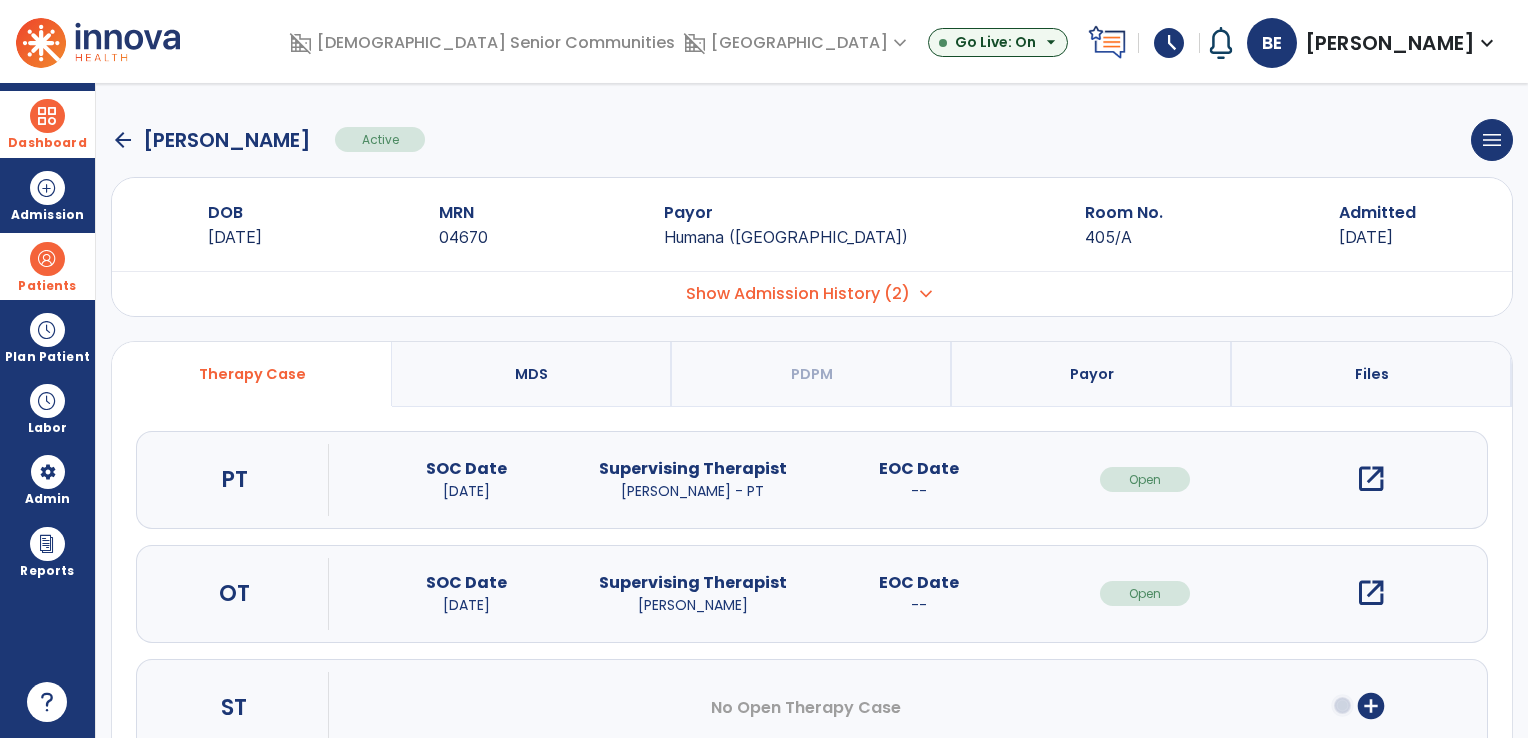 click on "arrow_back" 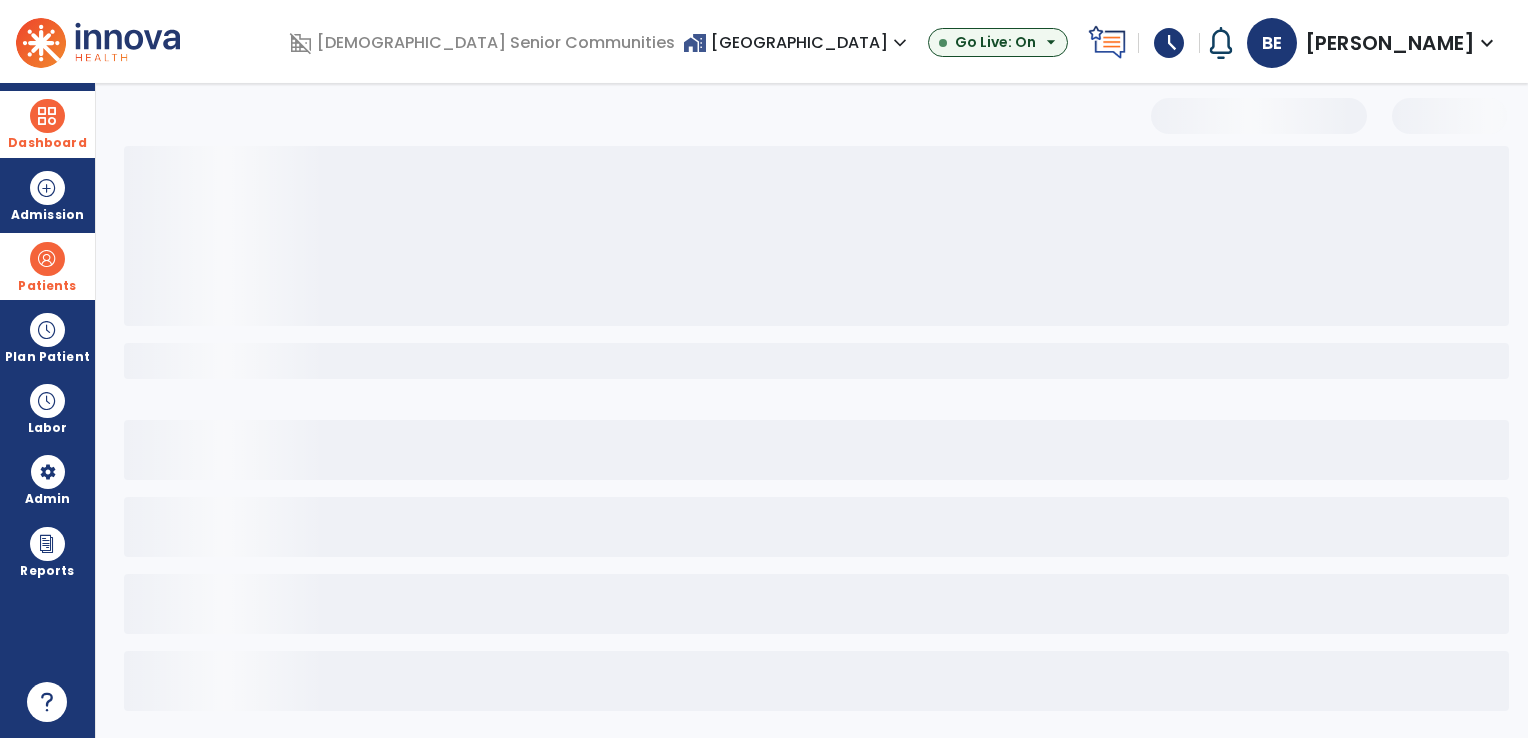 select on "***" 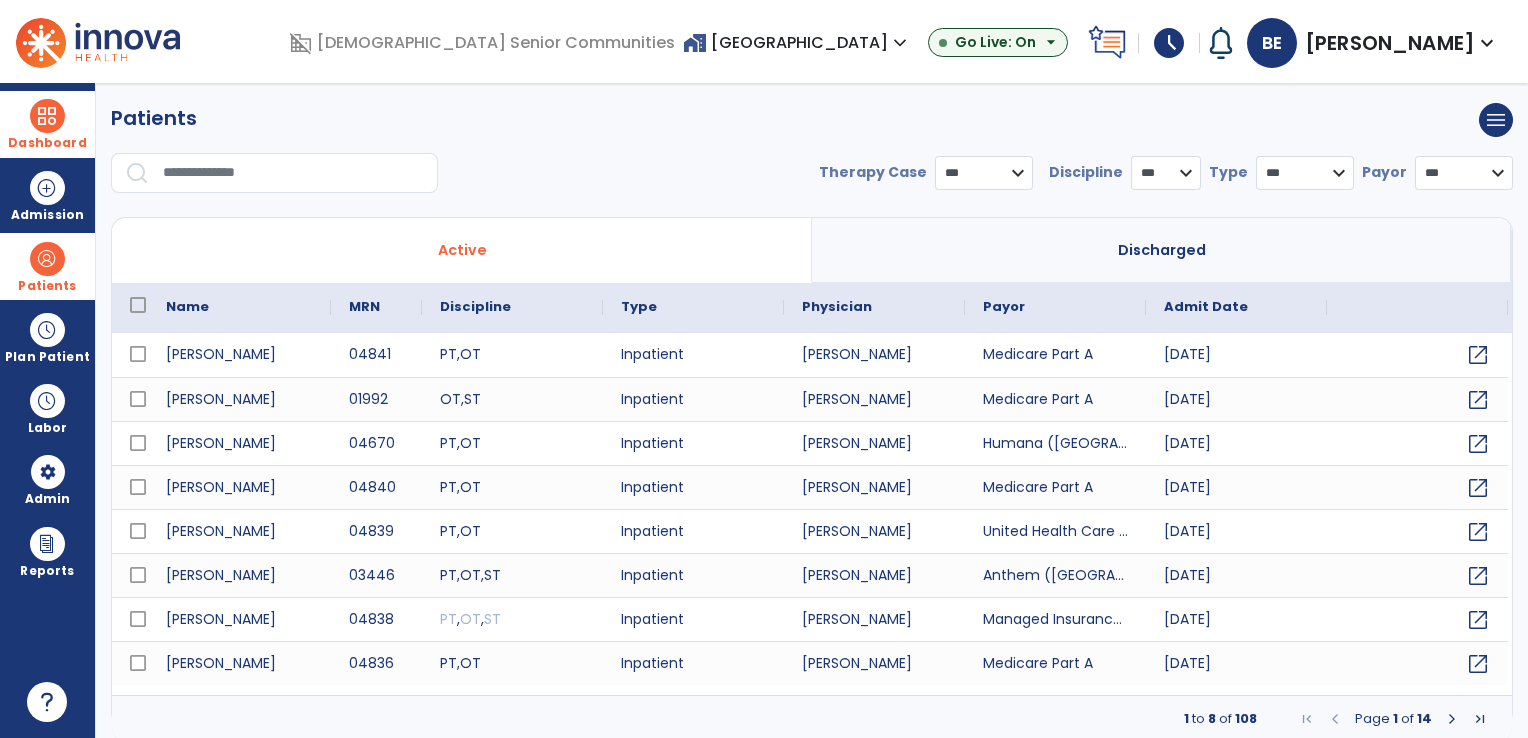 click at bounding box center [293, 173] 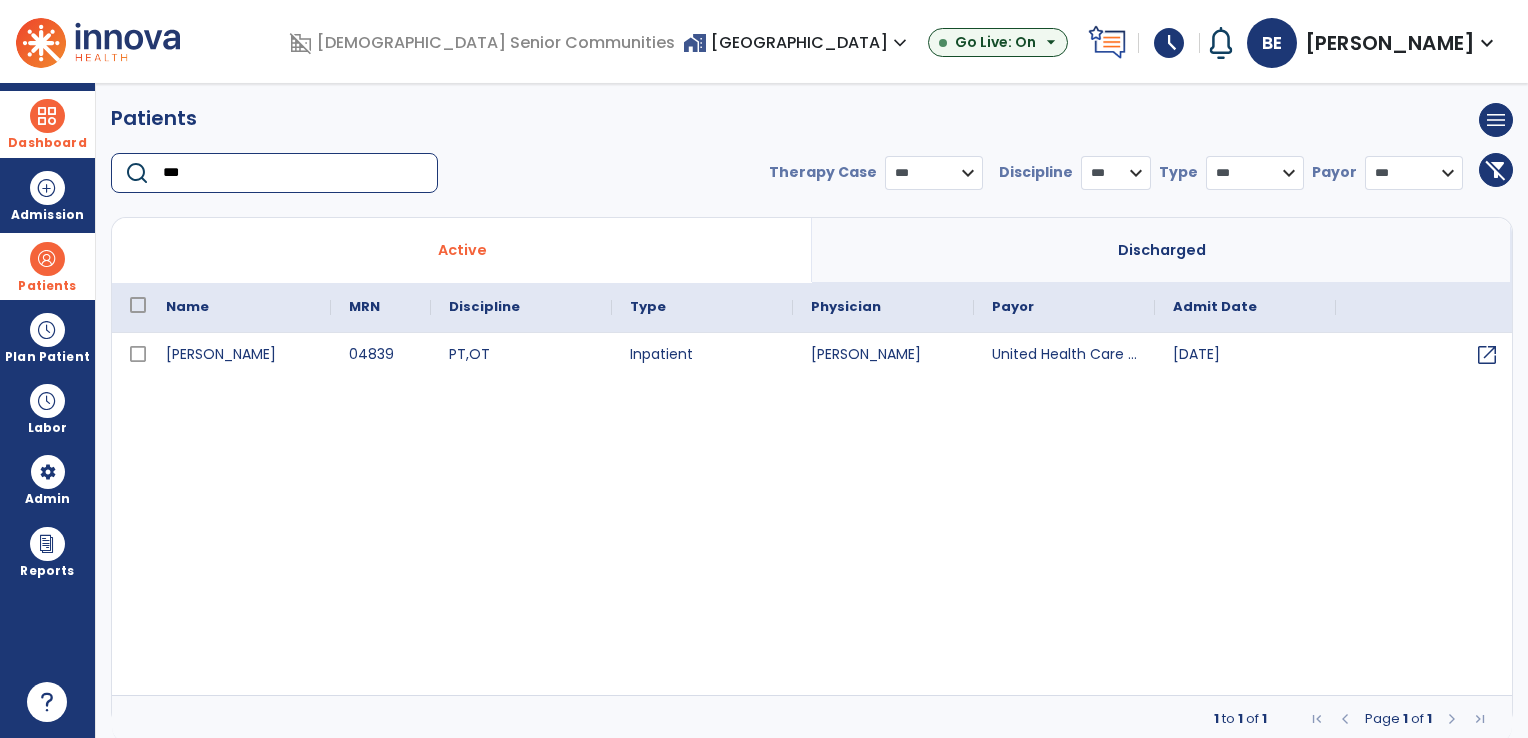 type on "***" 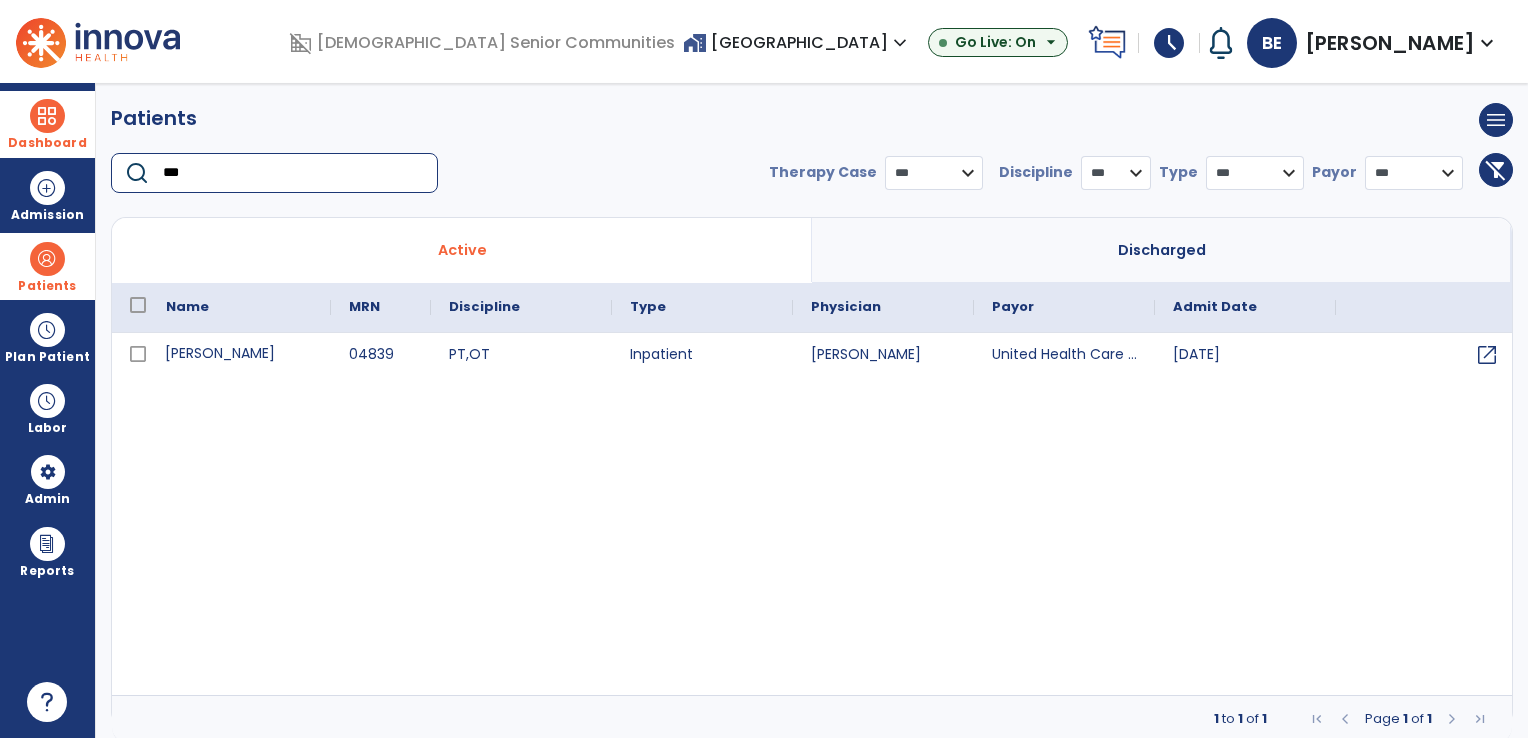click on "[PERSON_NAME]" at bounding box center (239, 355) 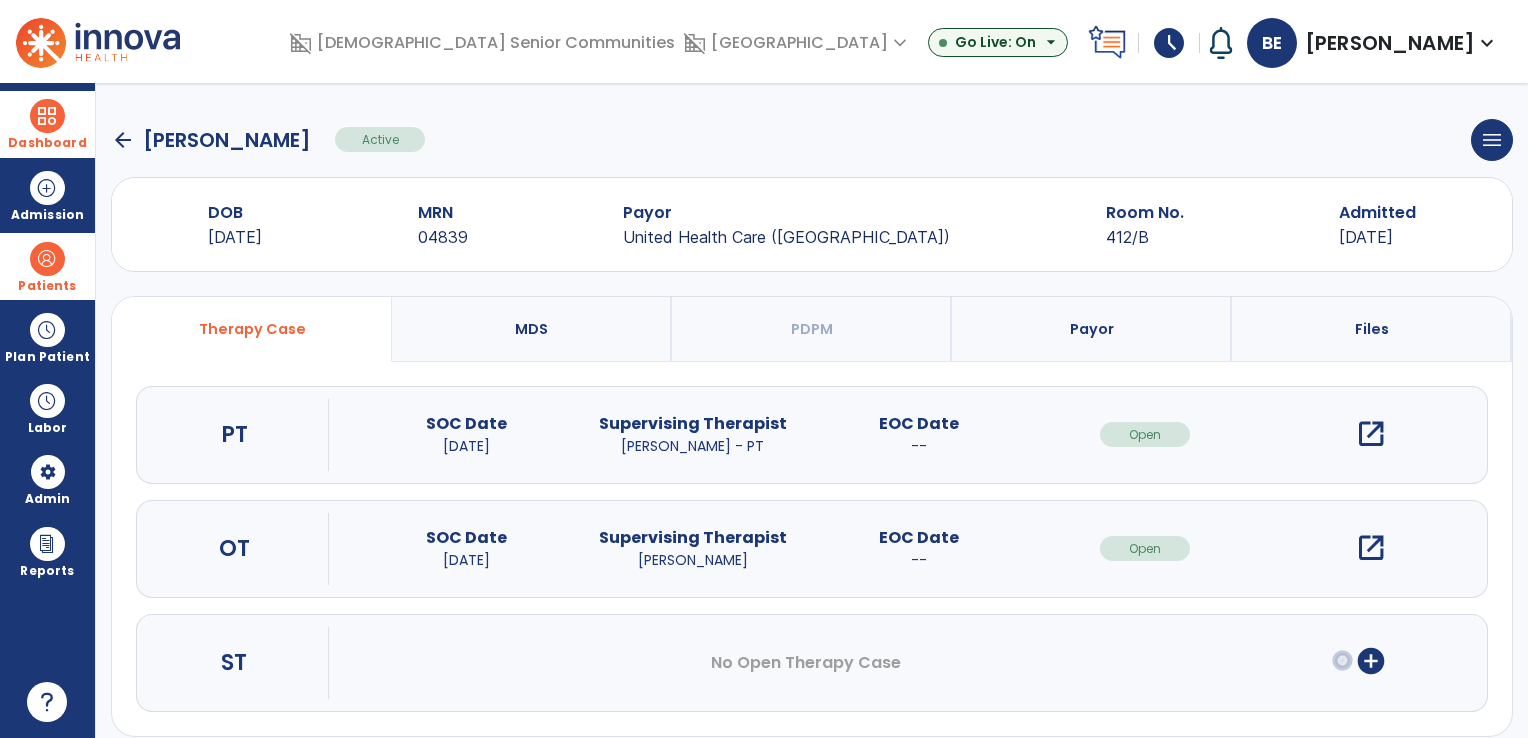 click on "open_in_new" at bounding box center (1371, 434) 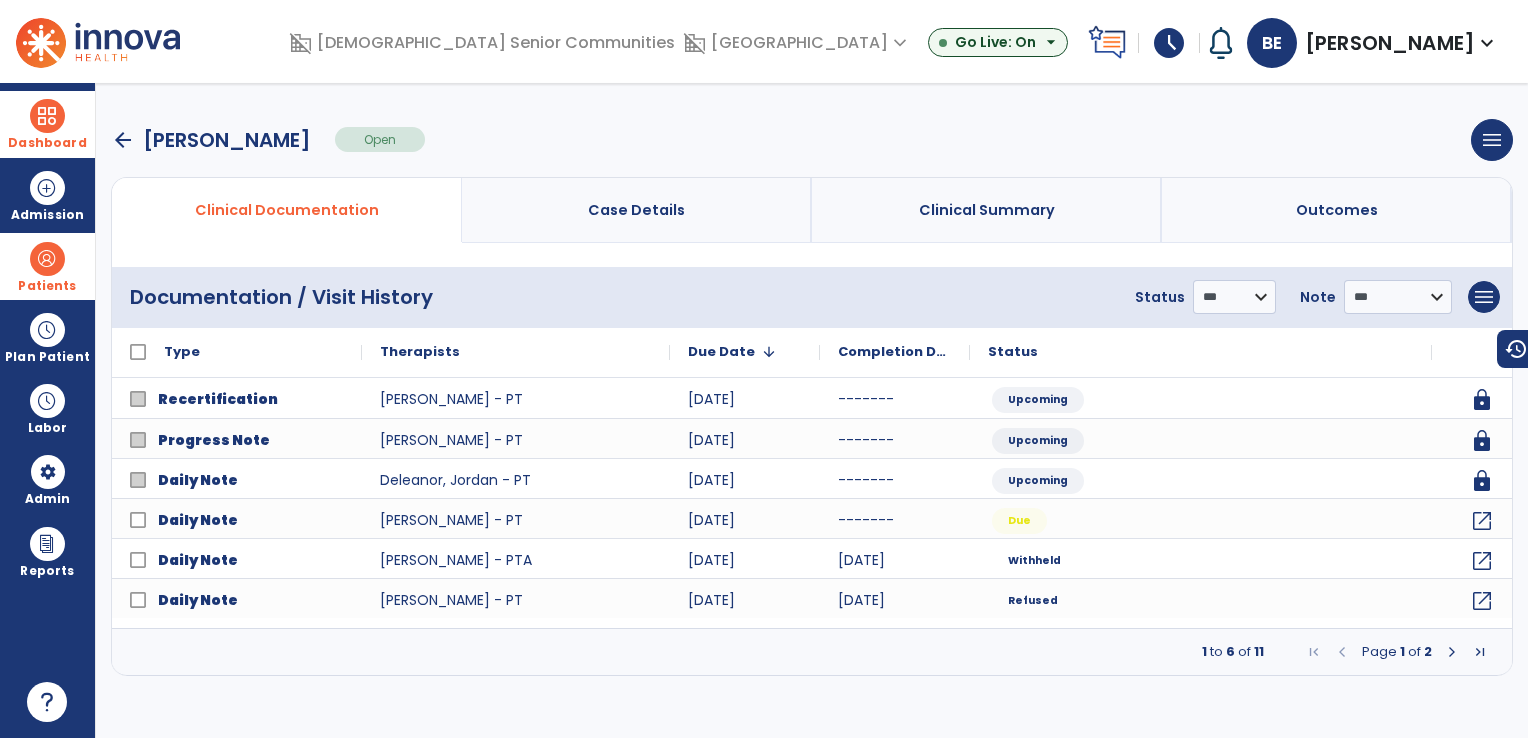 click on "Clinical Summary" at bounding box center [987, 210] 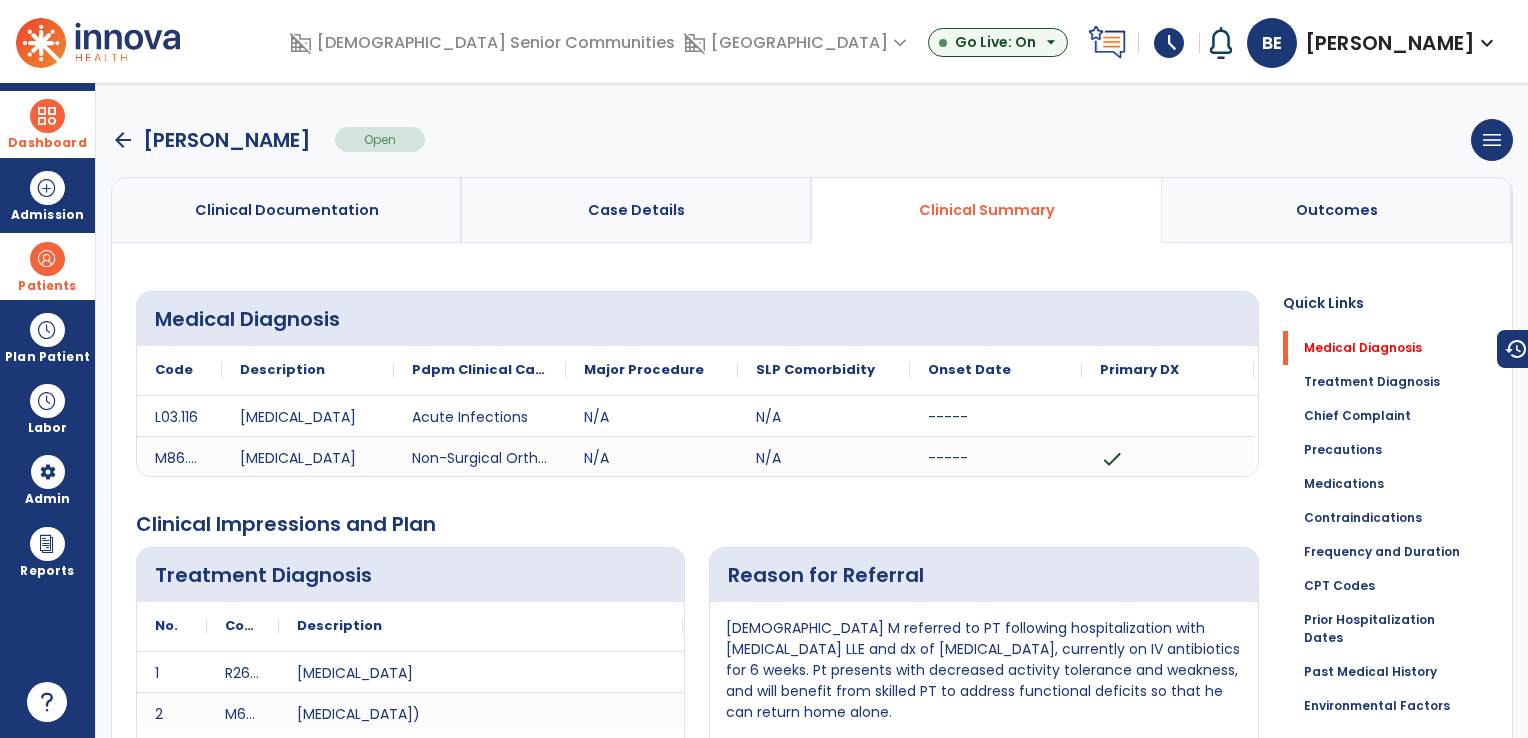 click on "arrow_back" at bounding box center [123, 140] 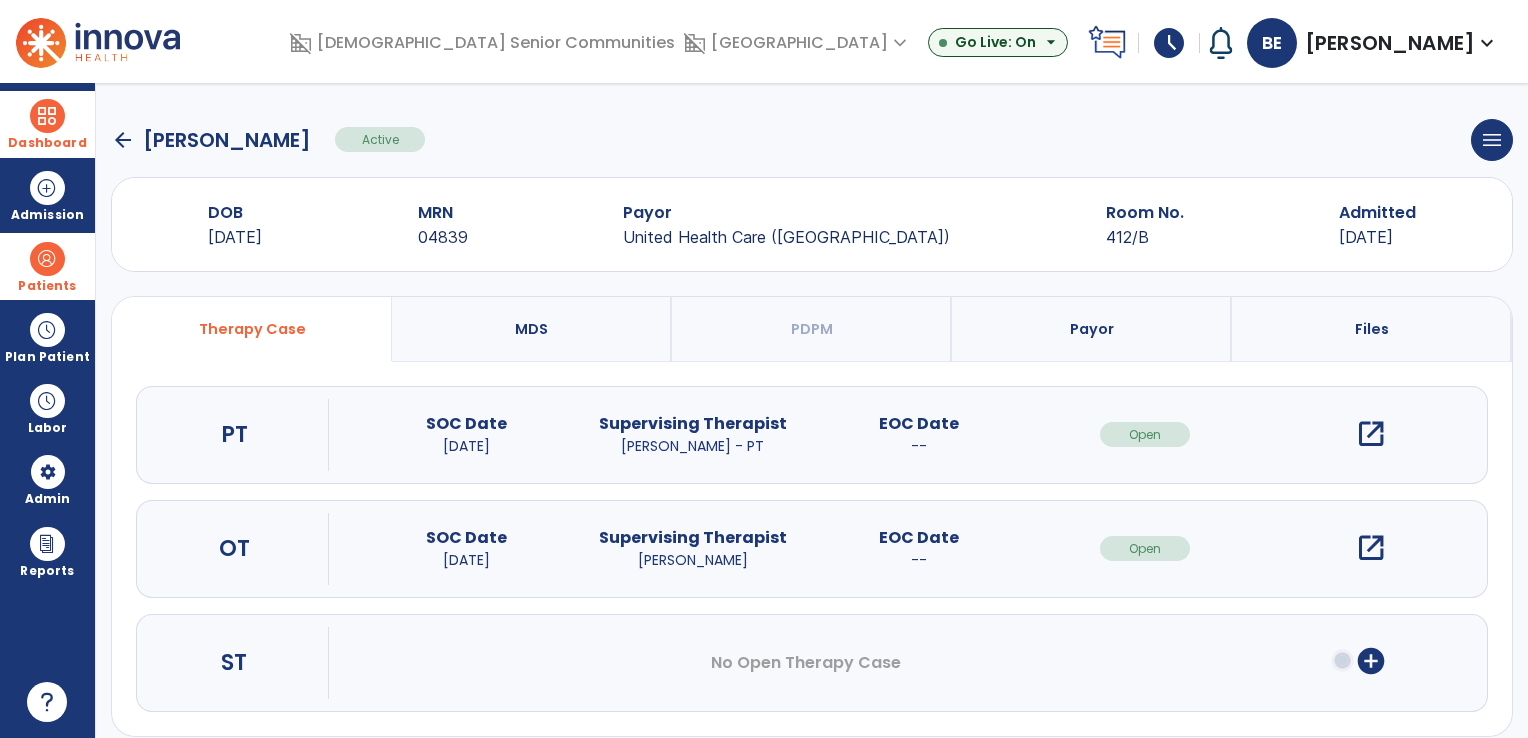 click on "arrow_back" 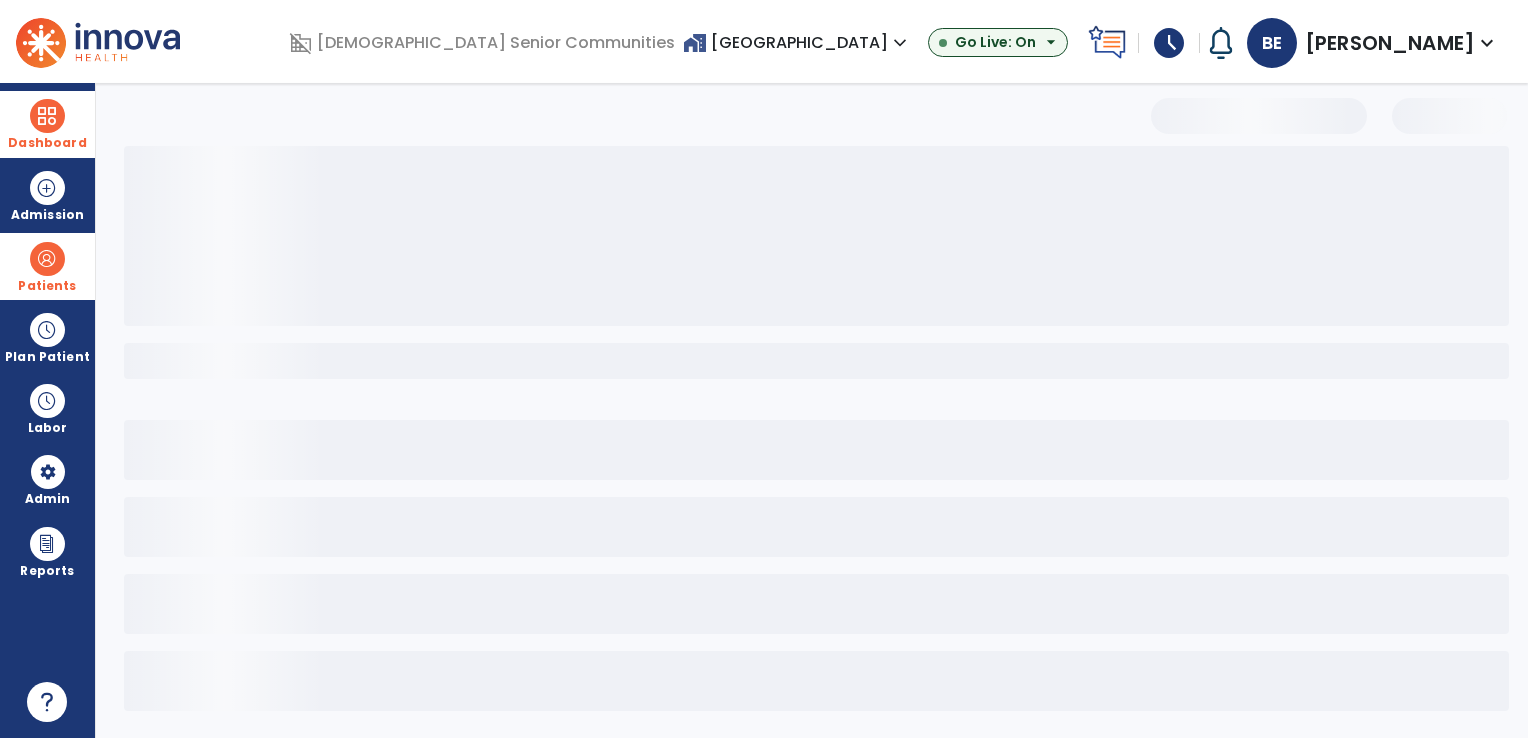select on "***" 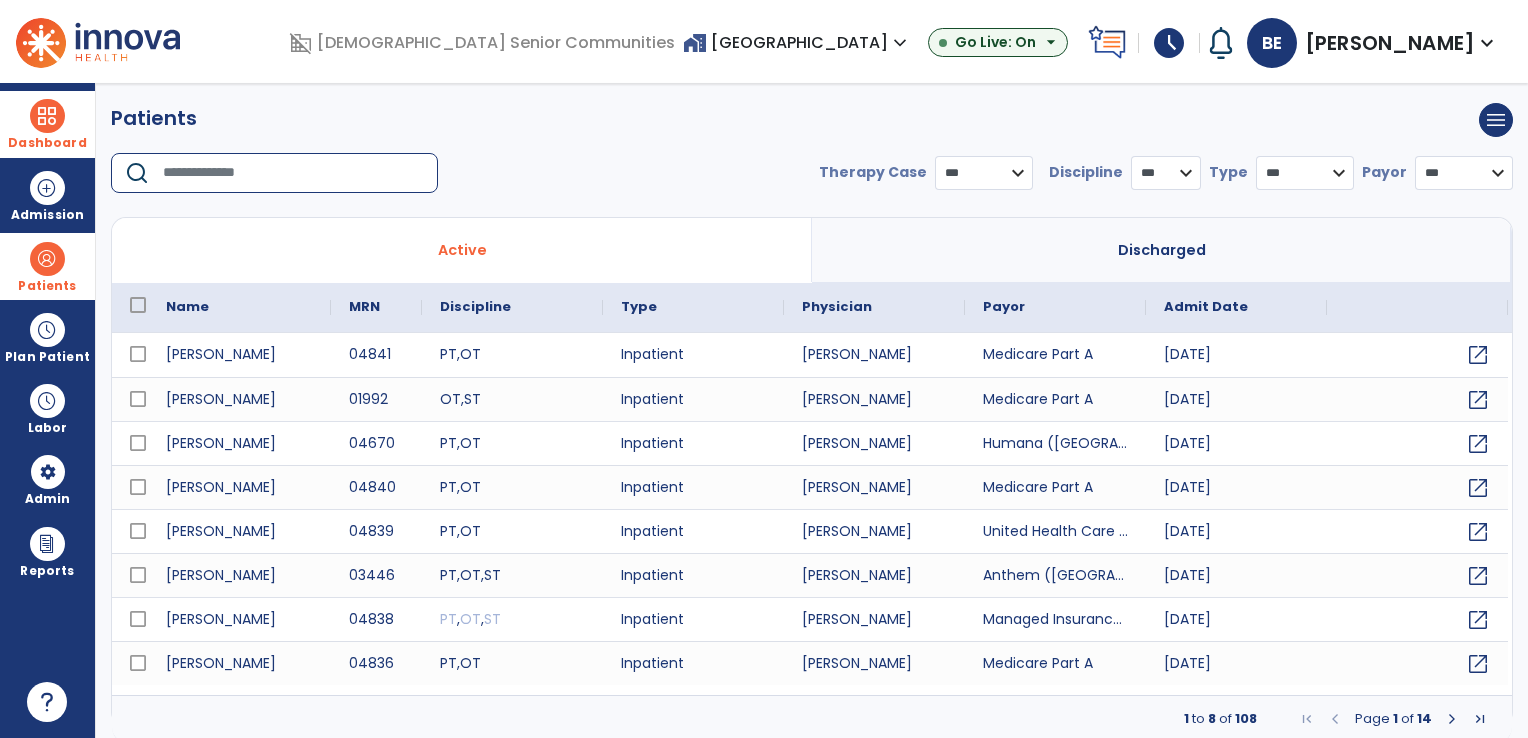 click at bounding box center [293, 173] 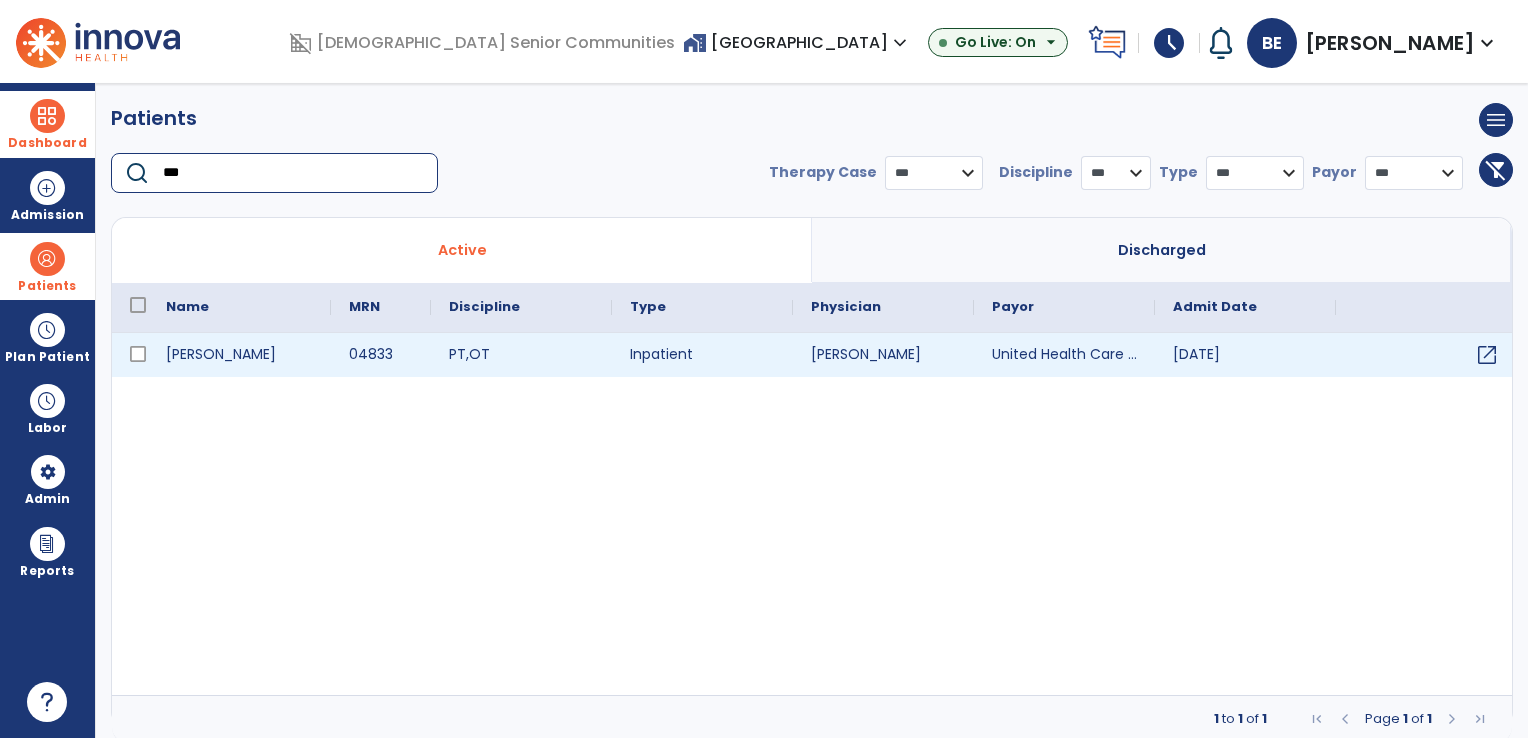 type on "***" 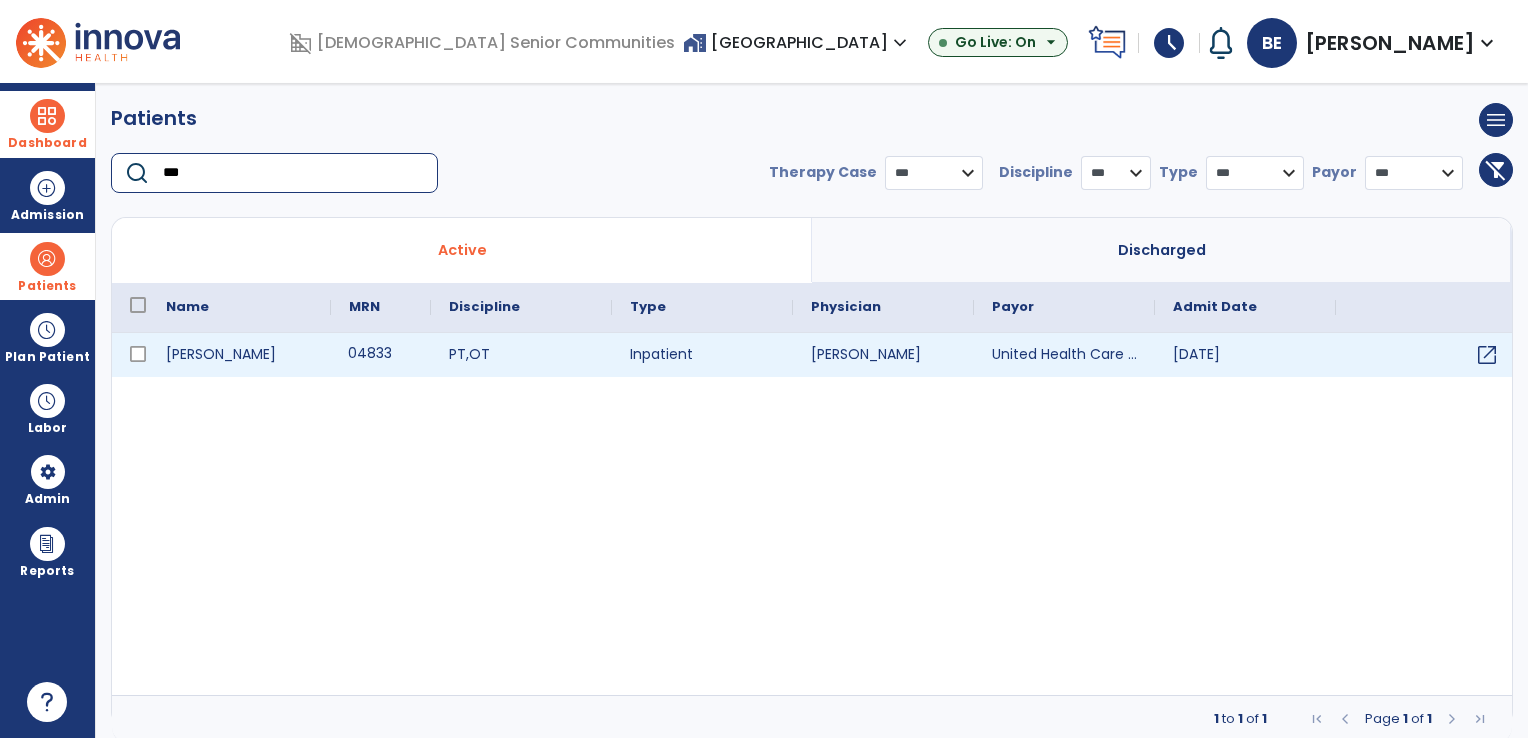 click on "04833" at bounding box center (381, 355) 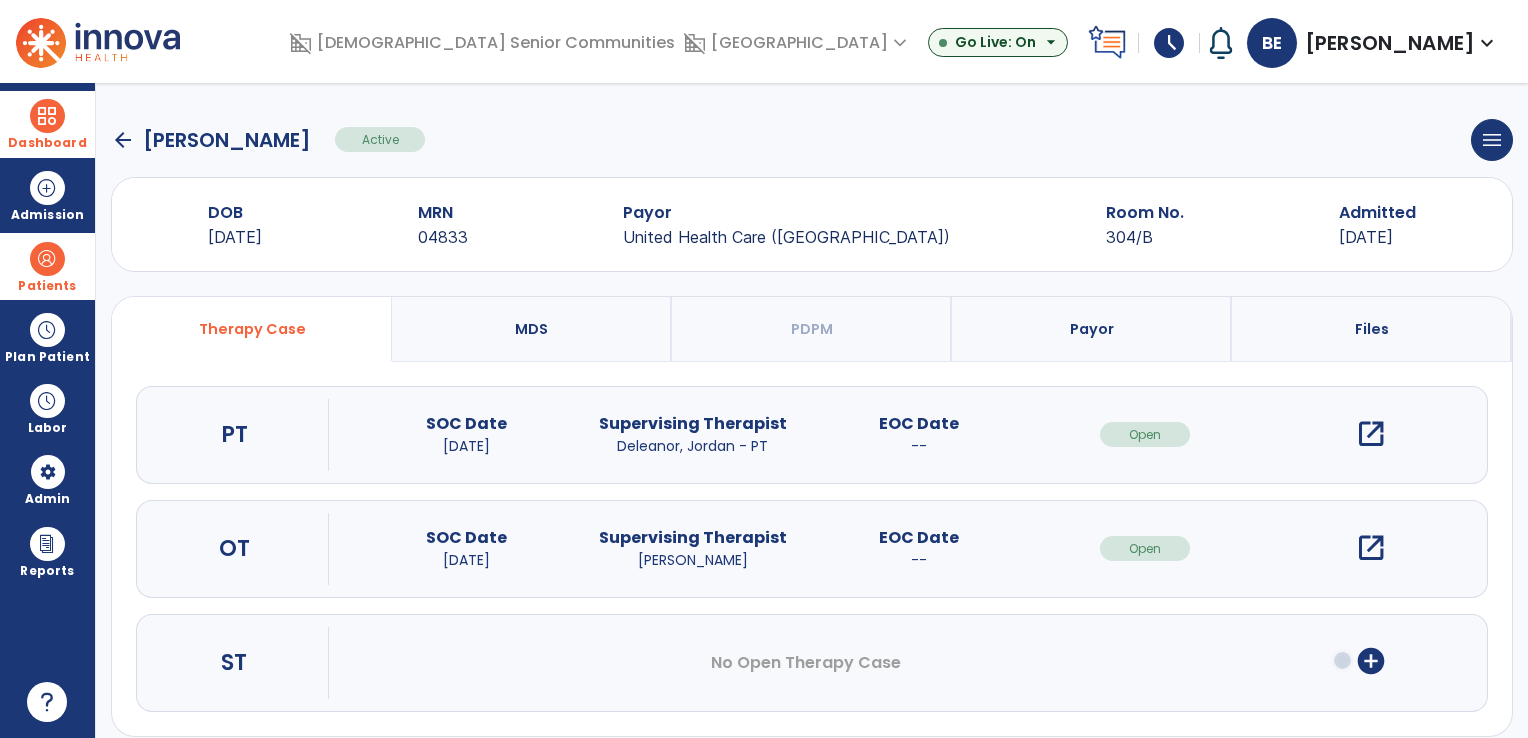click on "arrow_back" 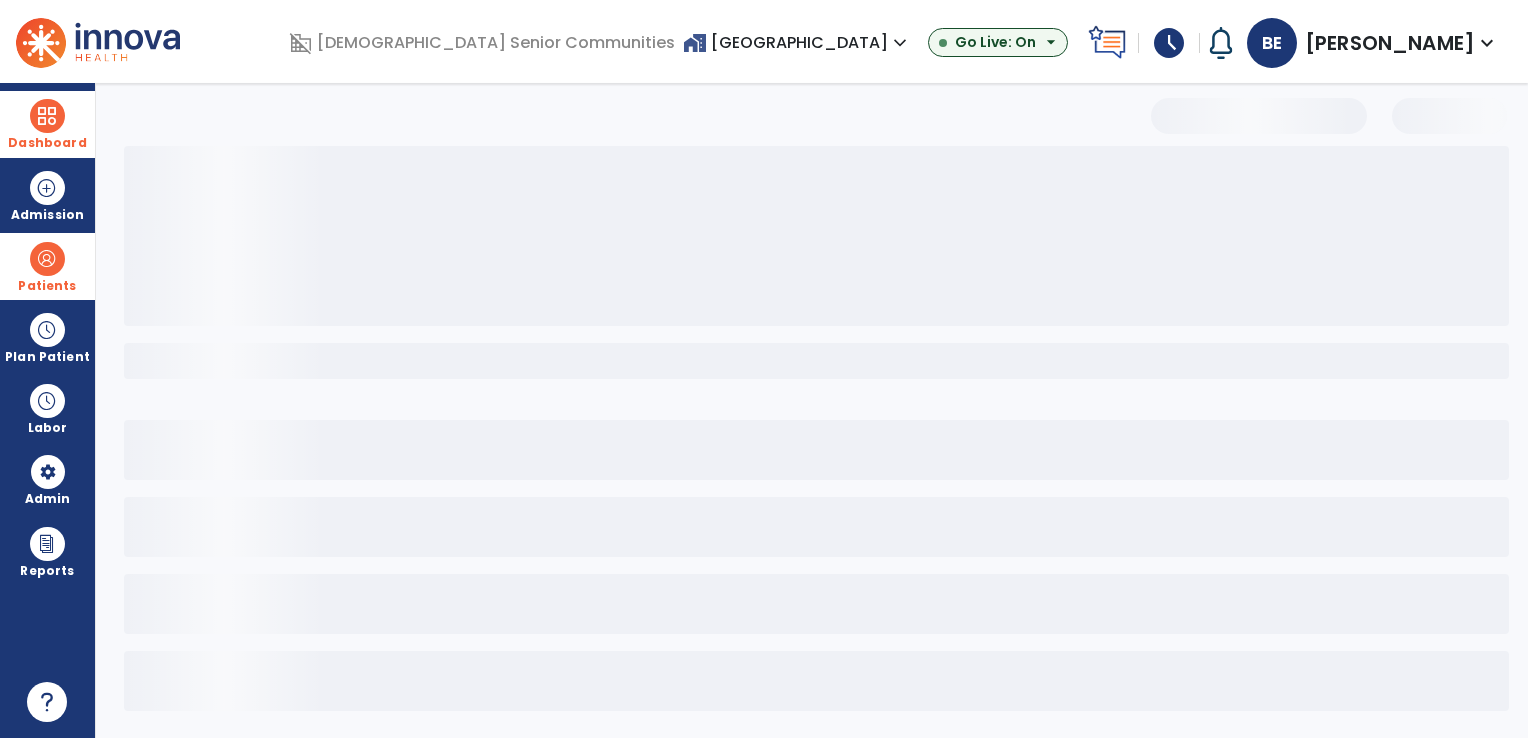 select on "***" 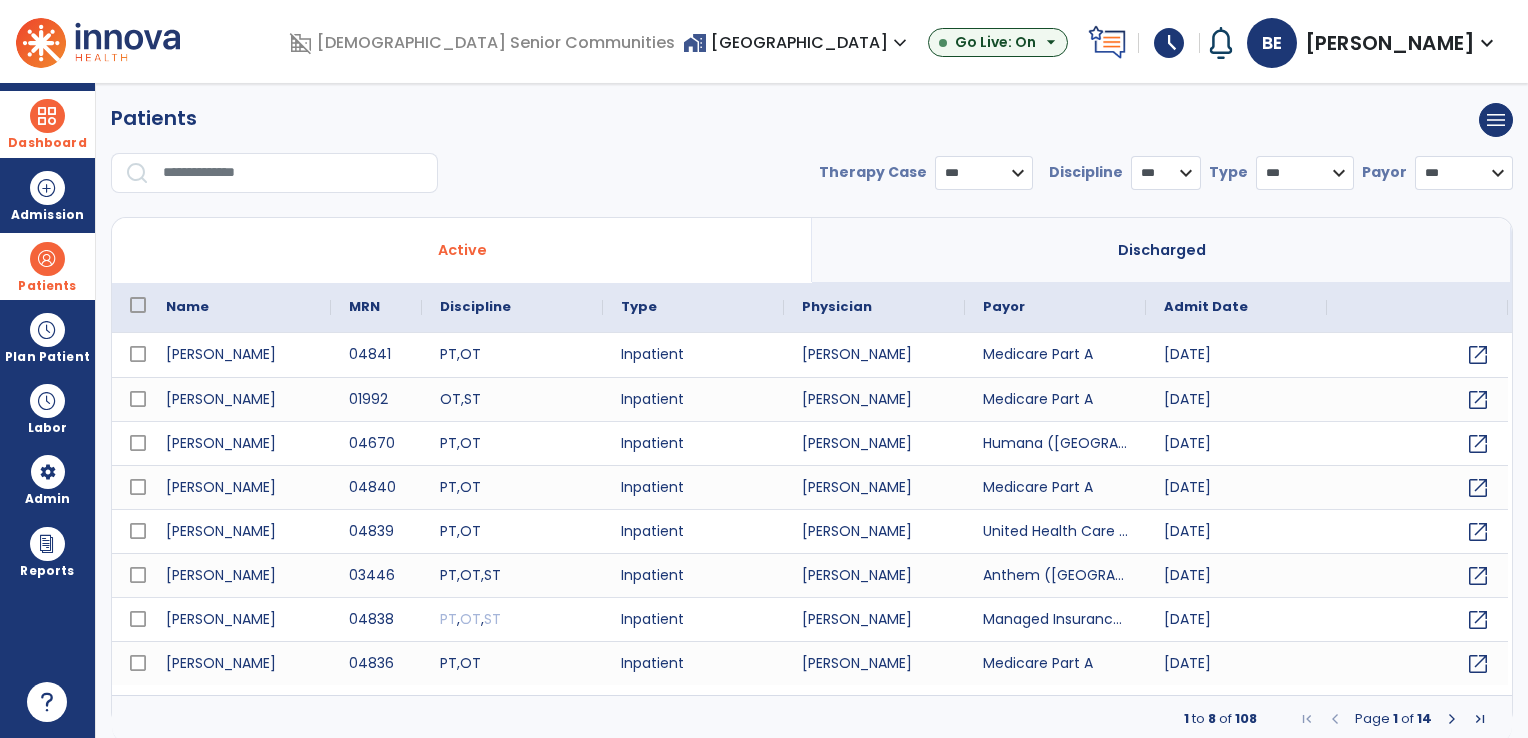 click at bounding box center (293, 173) 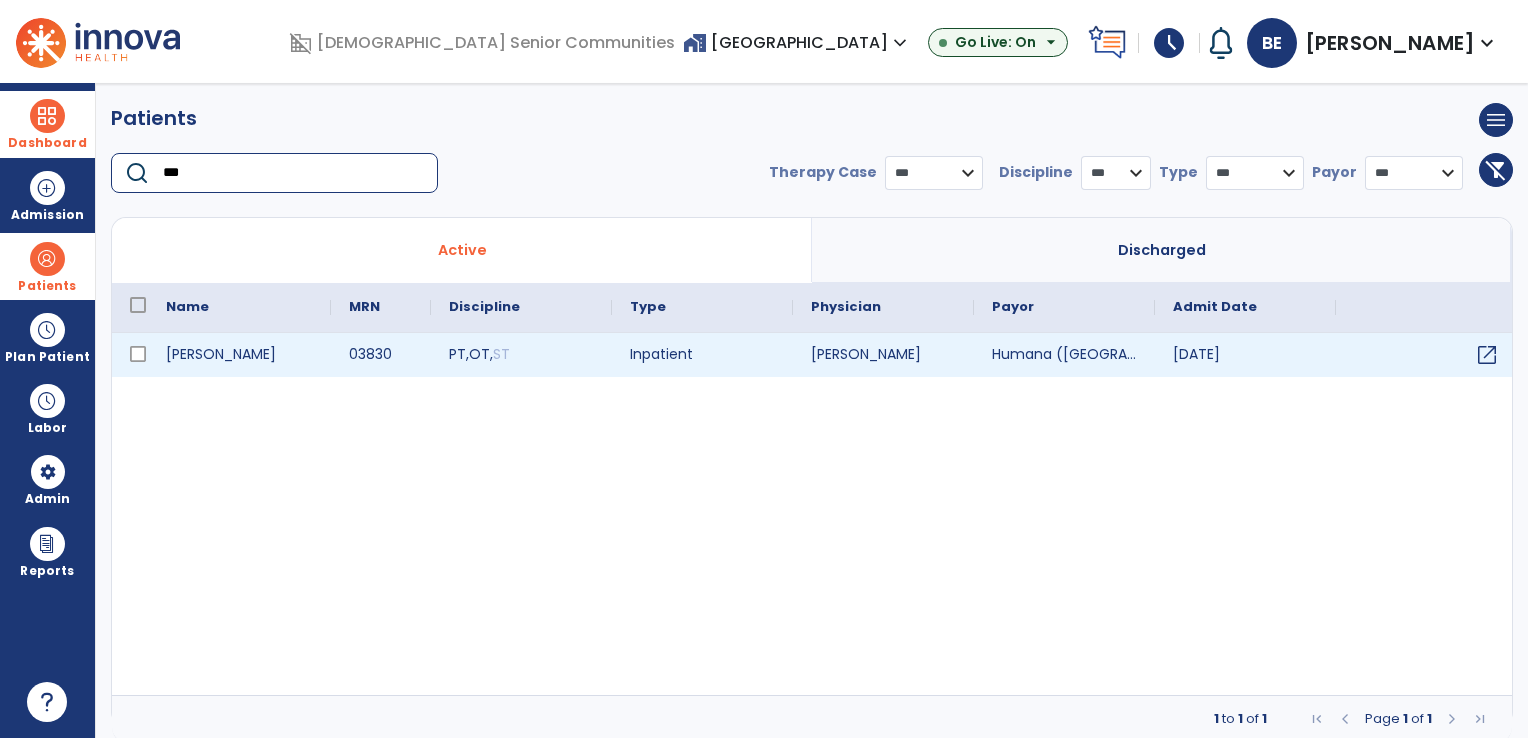 type on "***" 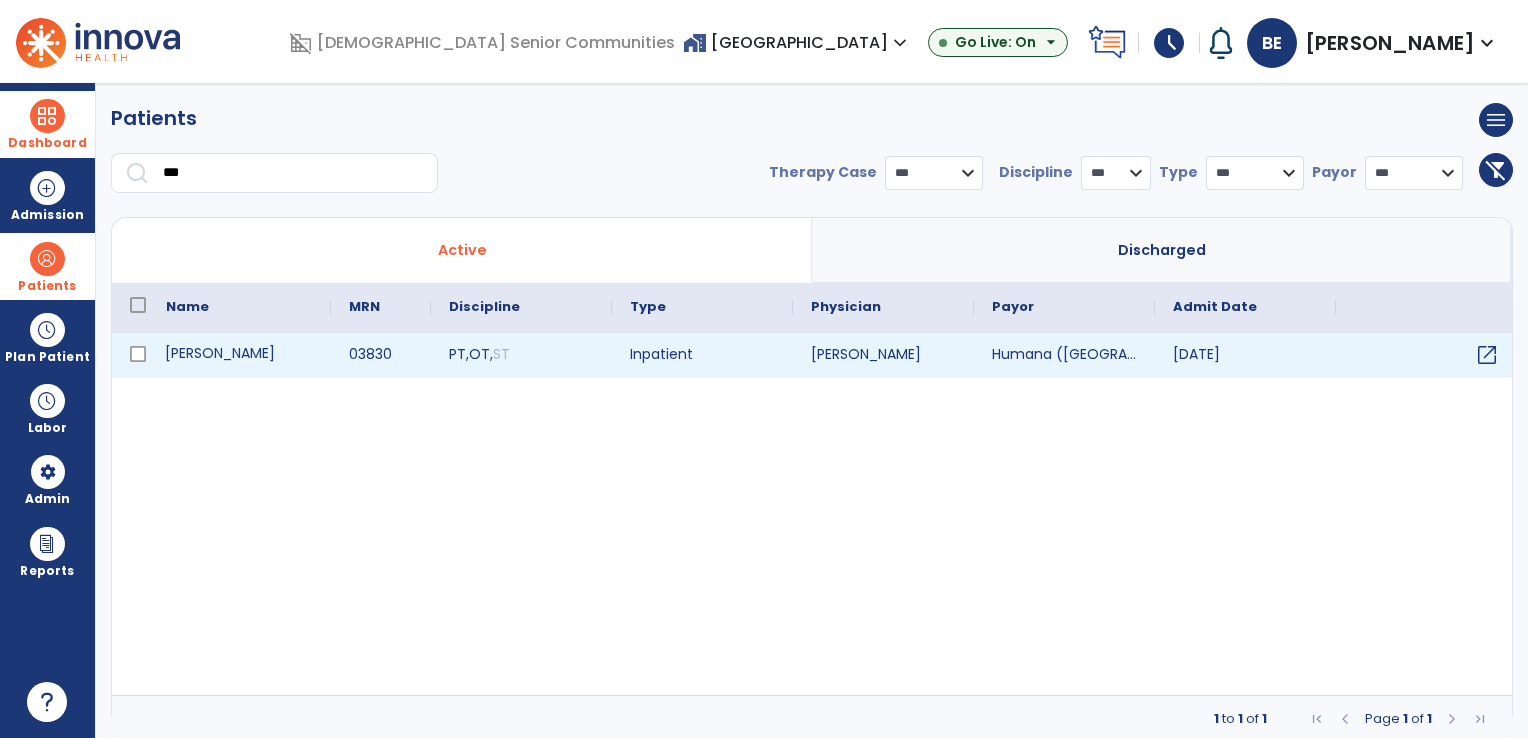 click on "[PERSON_NAME]" at bounding box center (239, 355) 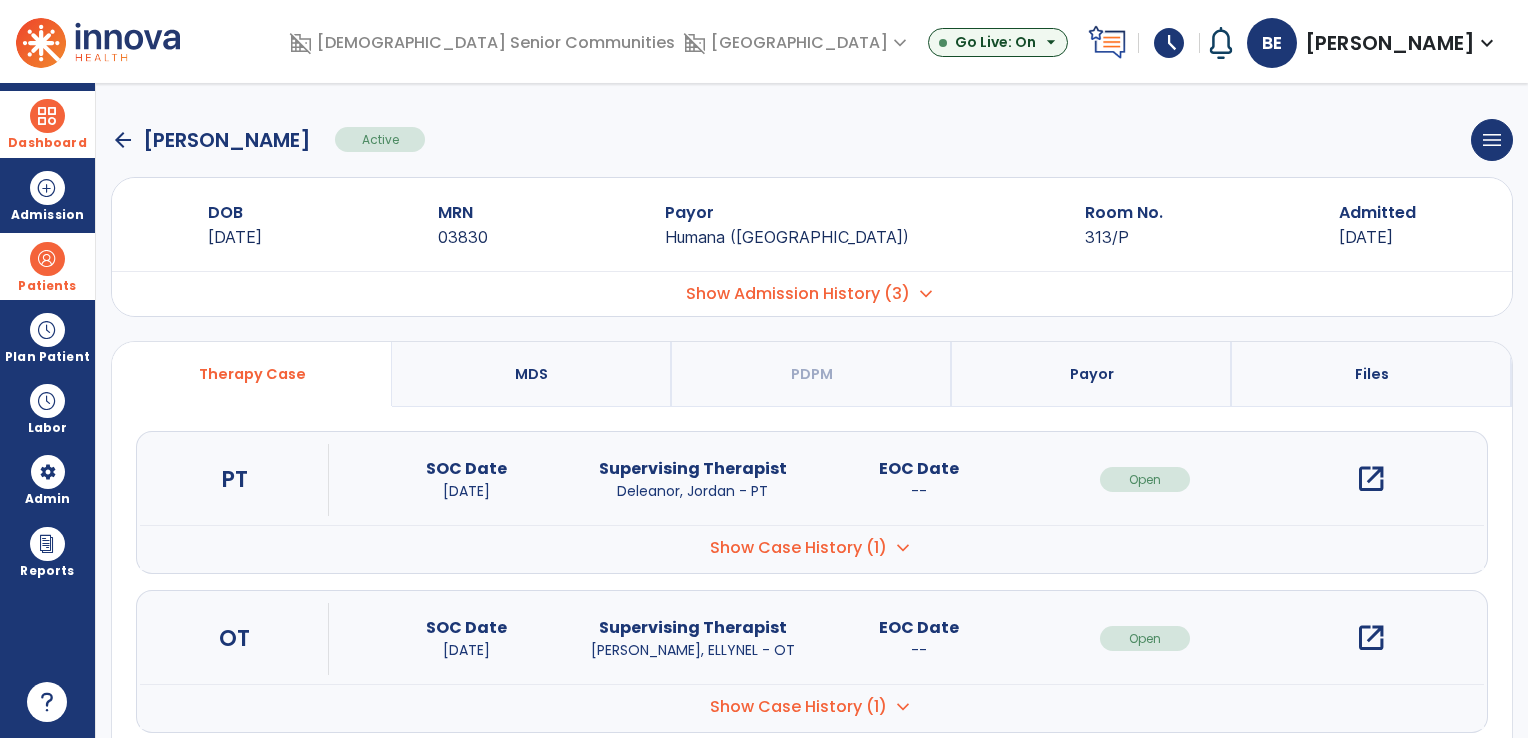 click on "open_in_new" at bounding box center [1371, 479] 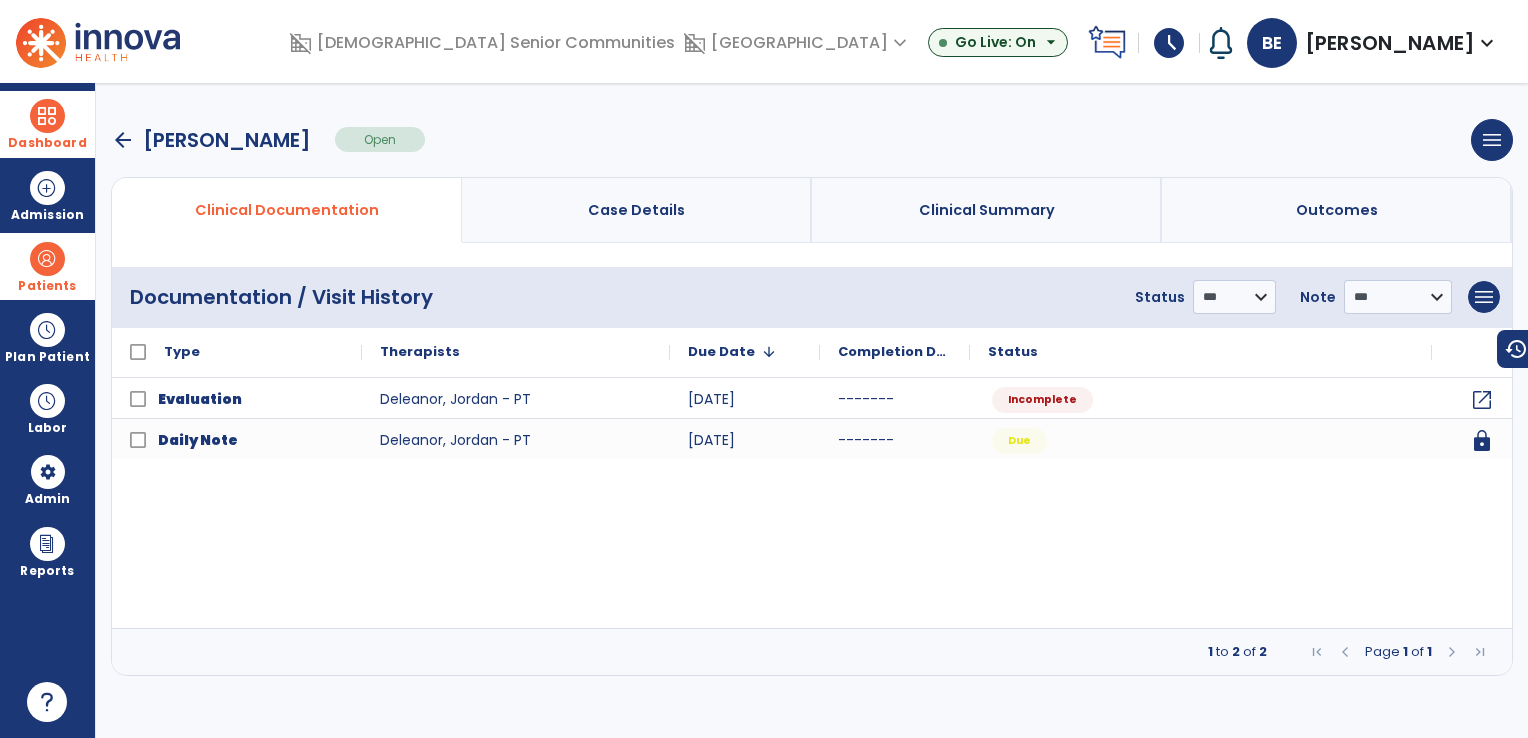 click on "arrow_back" at bounding box center (123, 140) 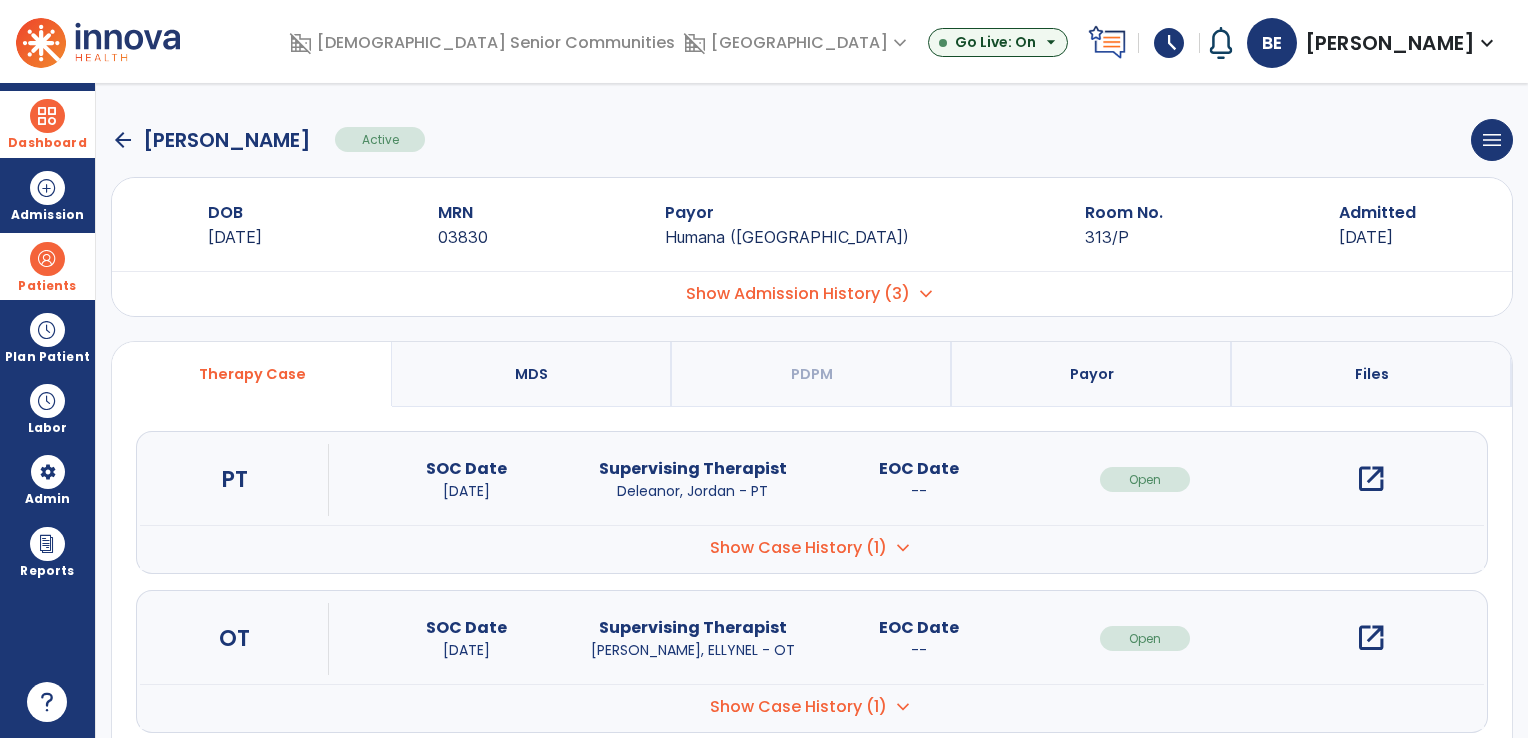 click on "open_in_new" at bounding box center (1371, 638) 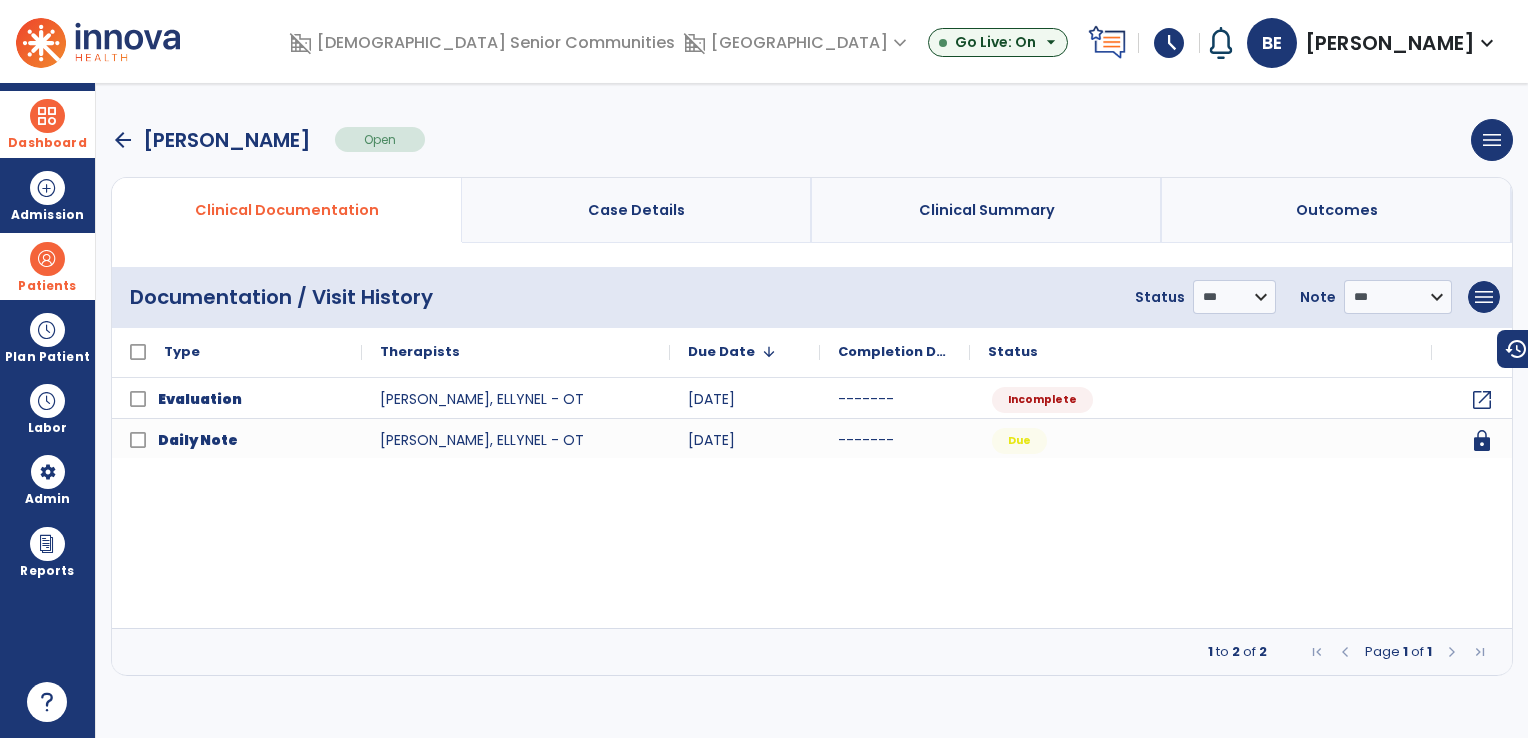 click on "arrow_back   [PERSON_NAME]" at bounding box center [211, 140] 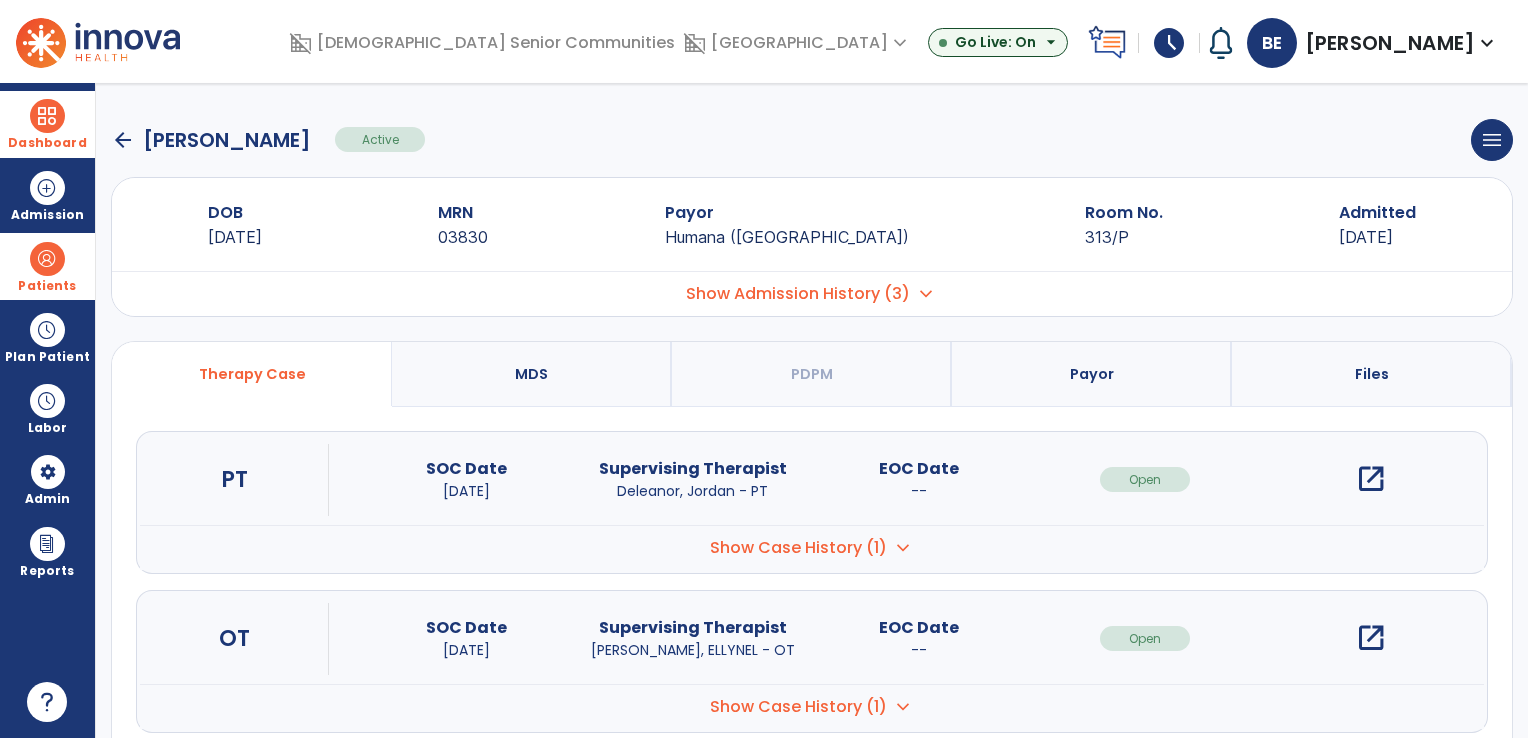 click at bounding box center [47, 259] 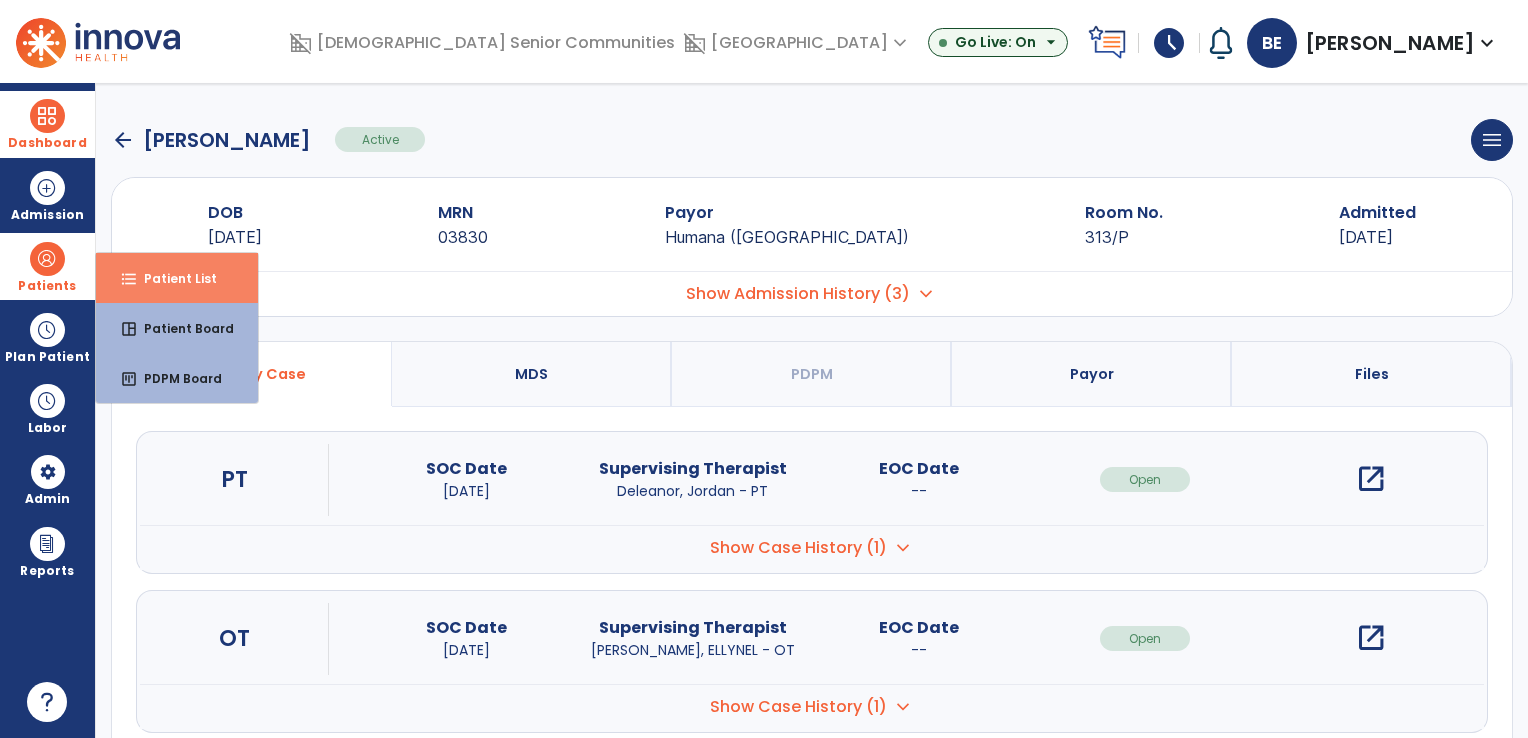 click on "Patient List" at bounding box center (172, 278) 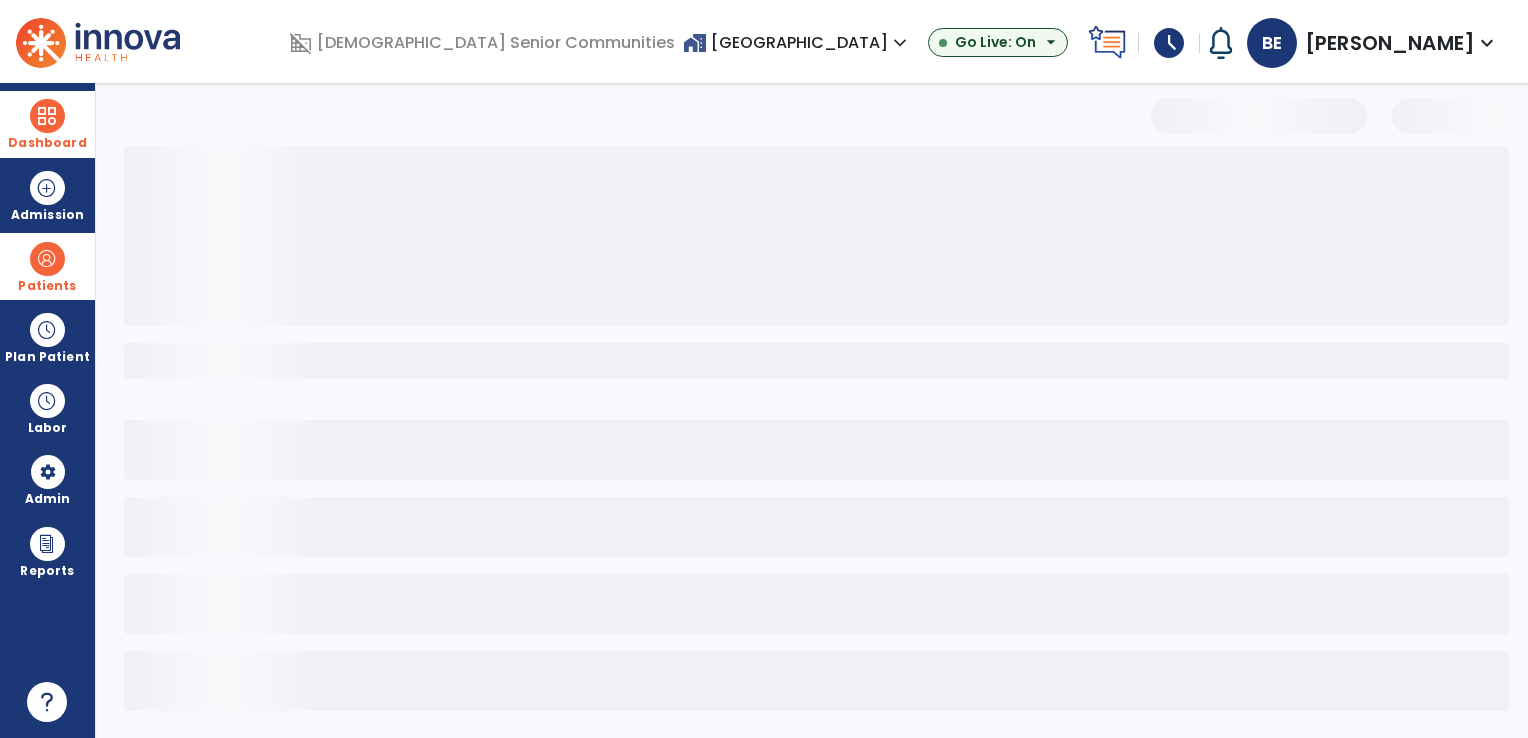 select on "***" 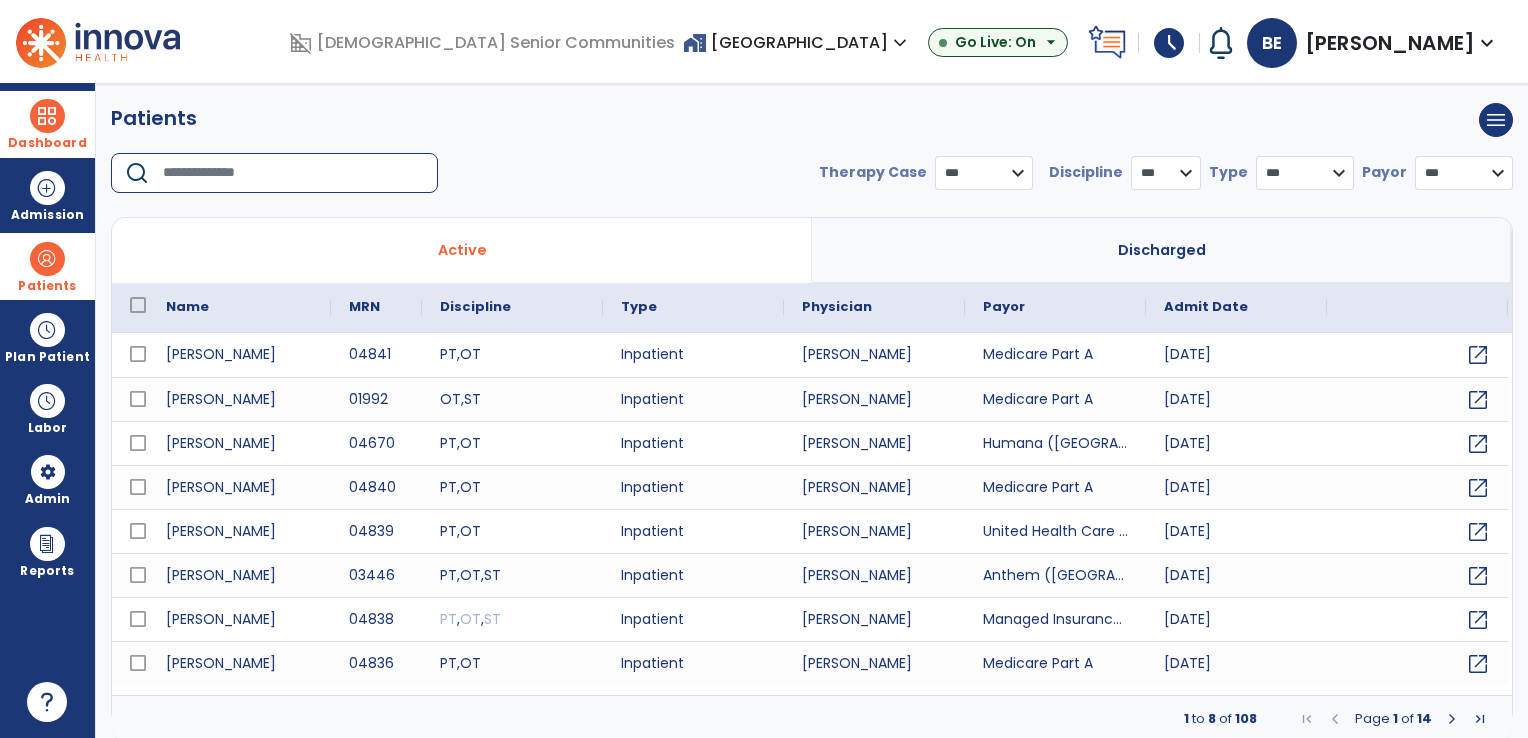 click at bounding box center [293, 173] 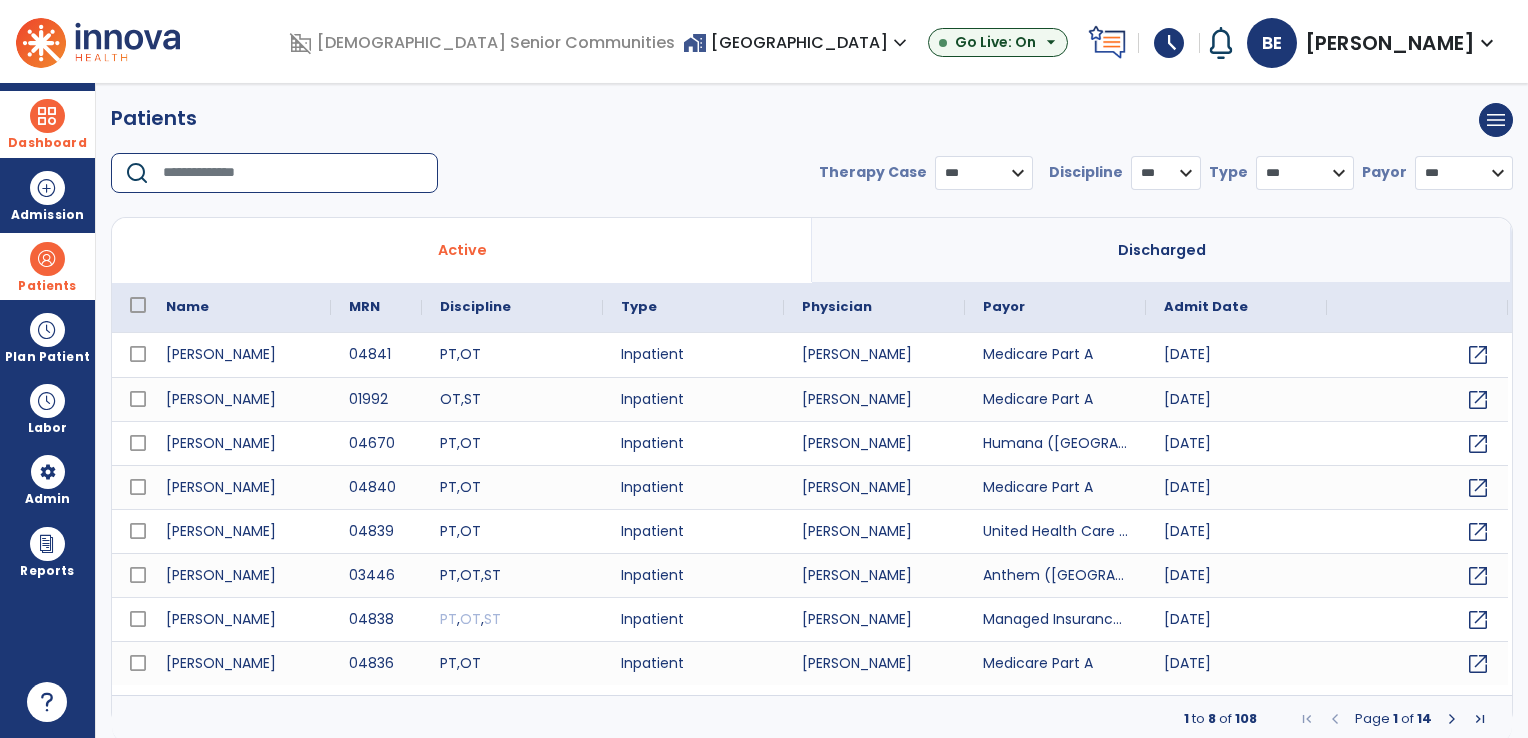 drag, startPoint x: 264, startPoint y: 186, endPoint x: 486, endPoint y: 121, distance: 231.32013 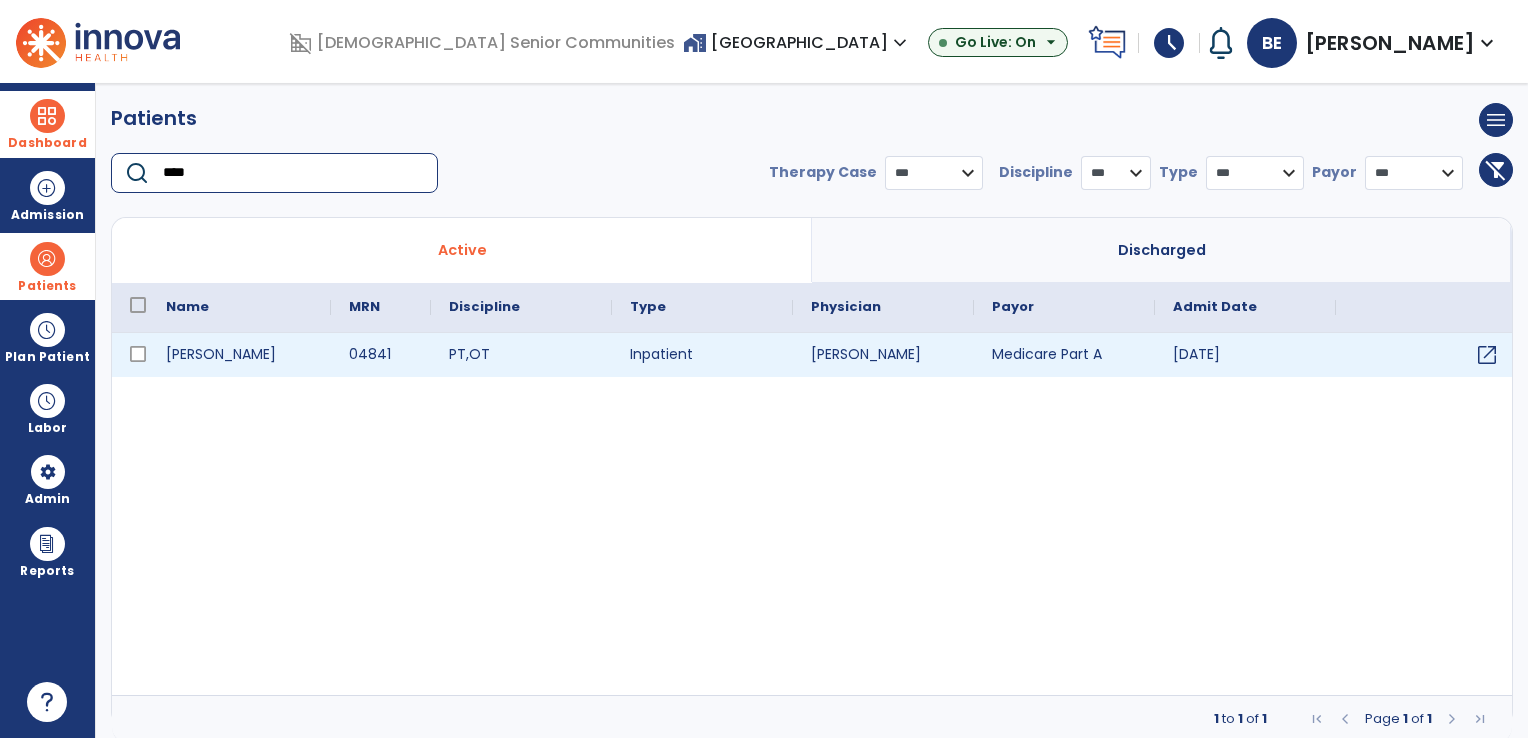 type on "****" 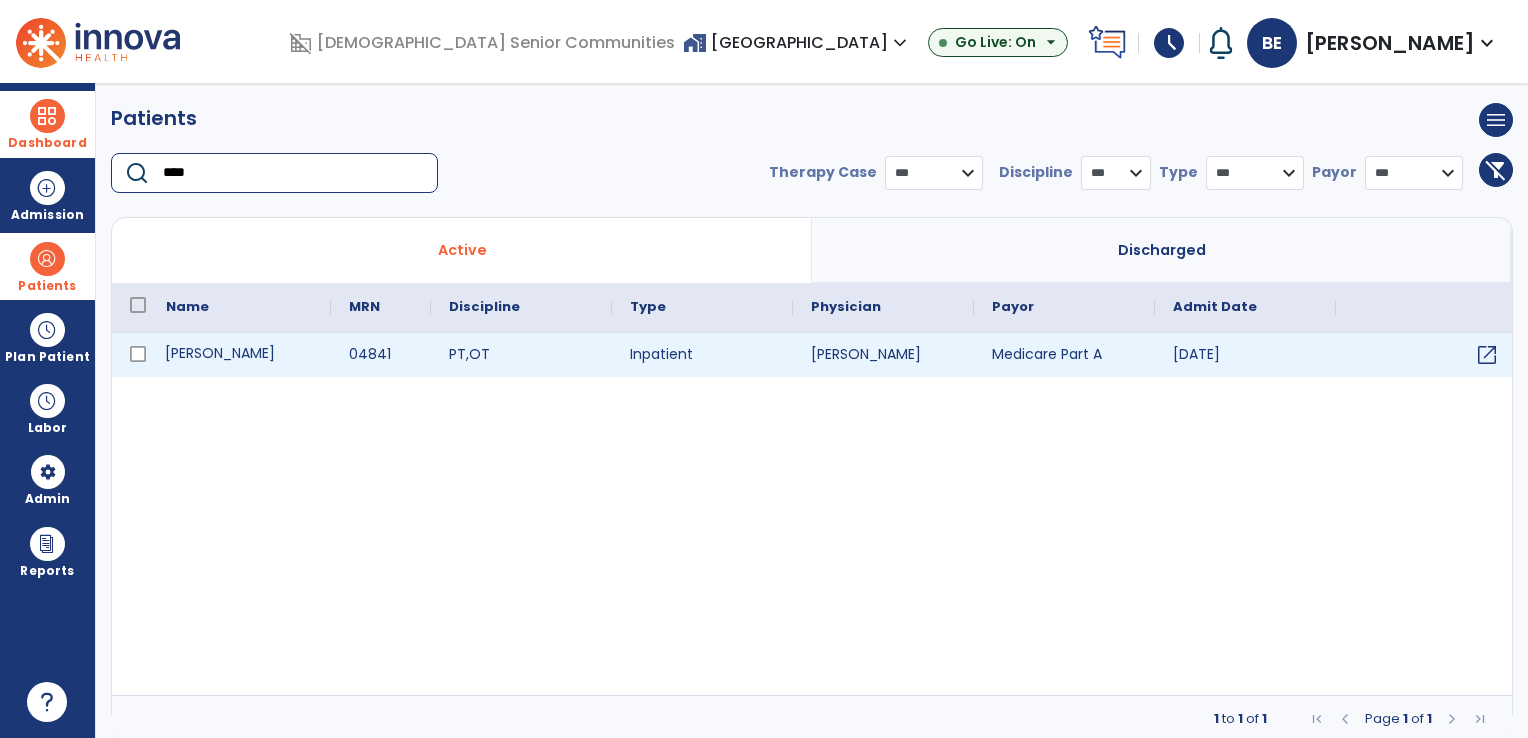click on "[PERSON_NAME]" at bounding box center [239, 355] 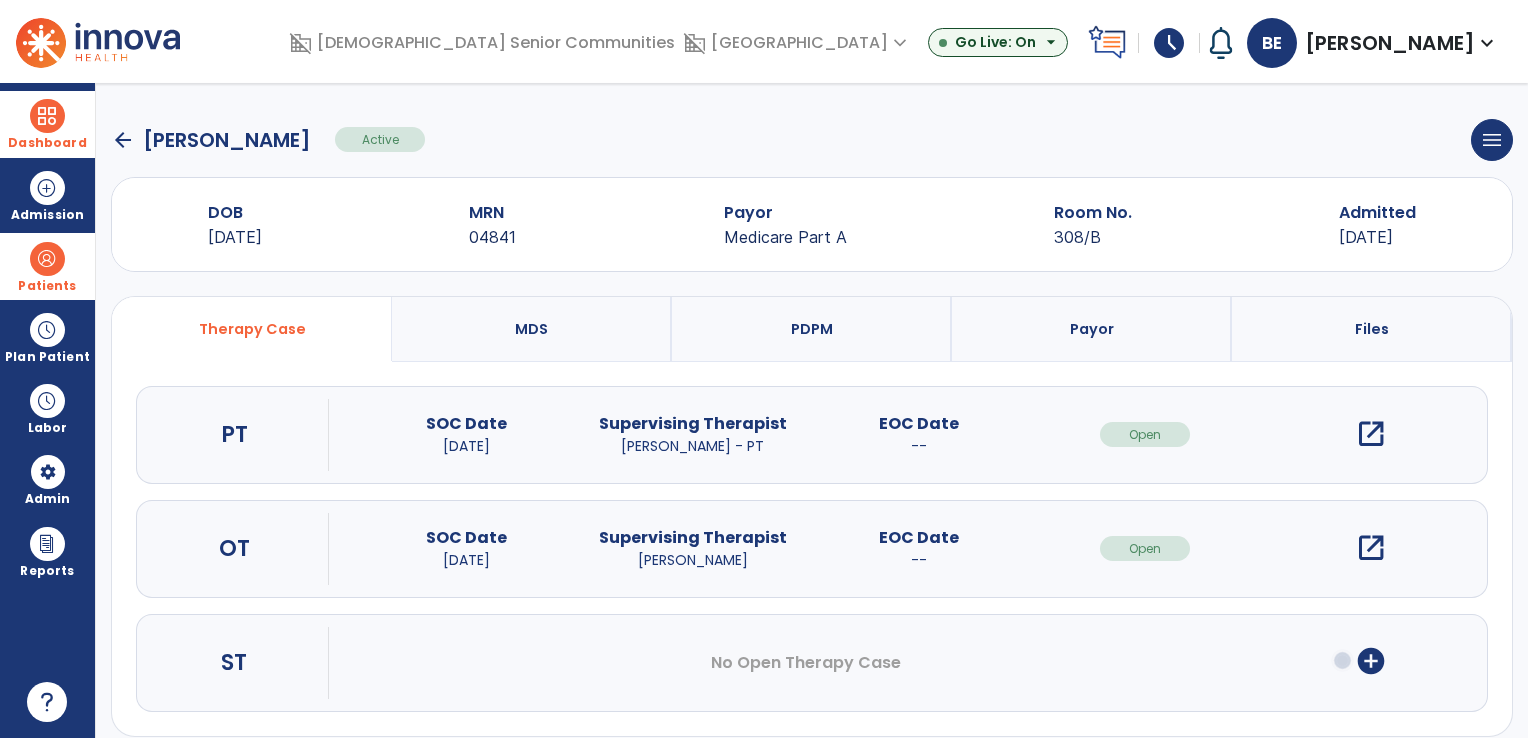 click on "open_in_new" at bounding box center (1371, 434) 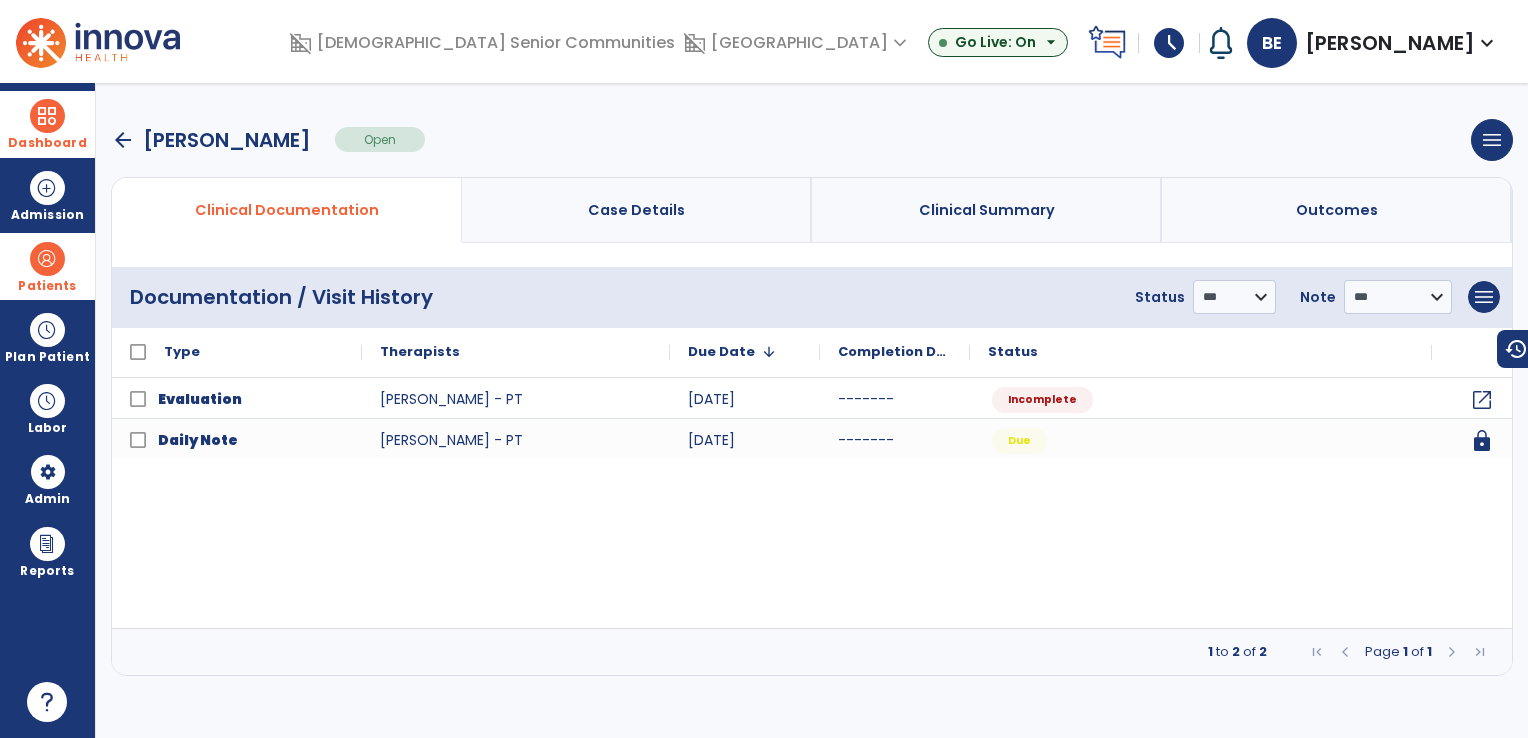 click on "arrow_back" at bounding box center [123, 140] 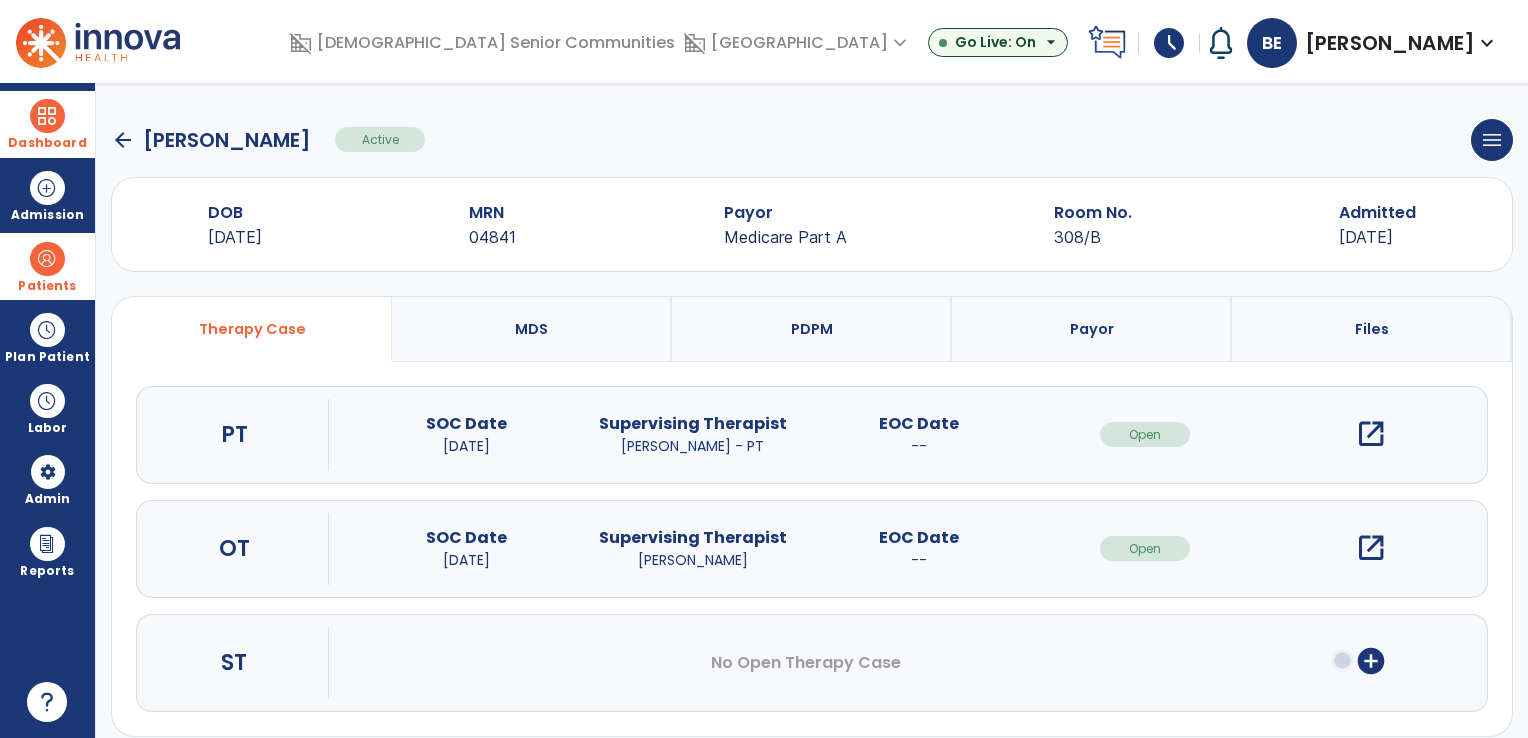 click on "open_in_new" at bounding box center [1371, 548] 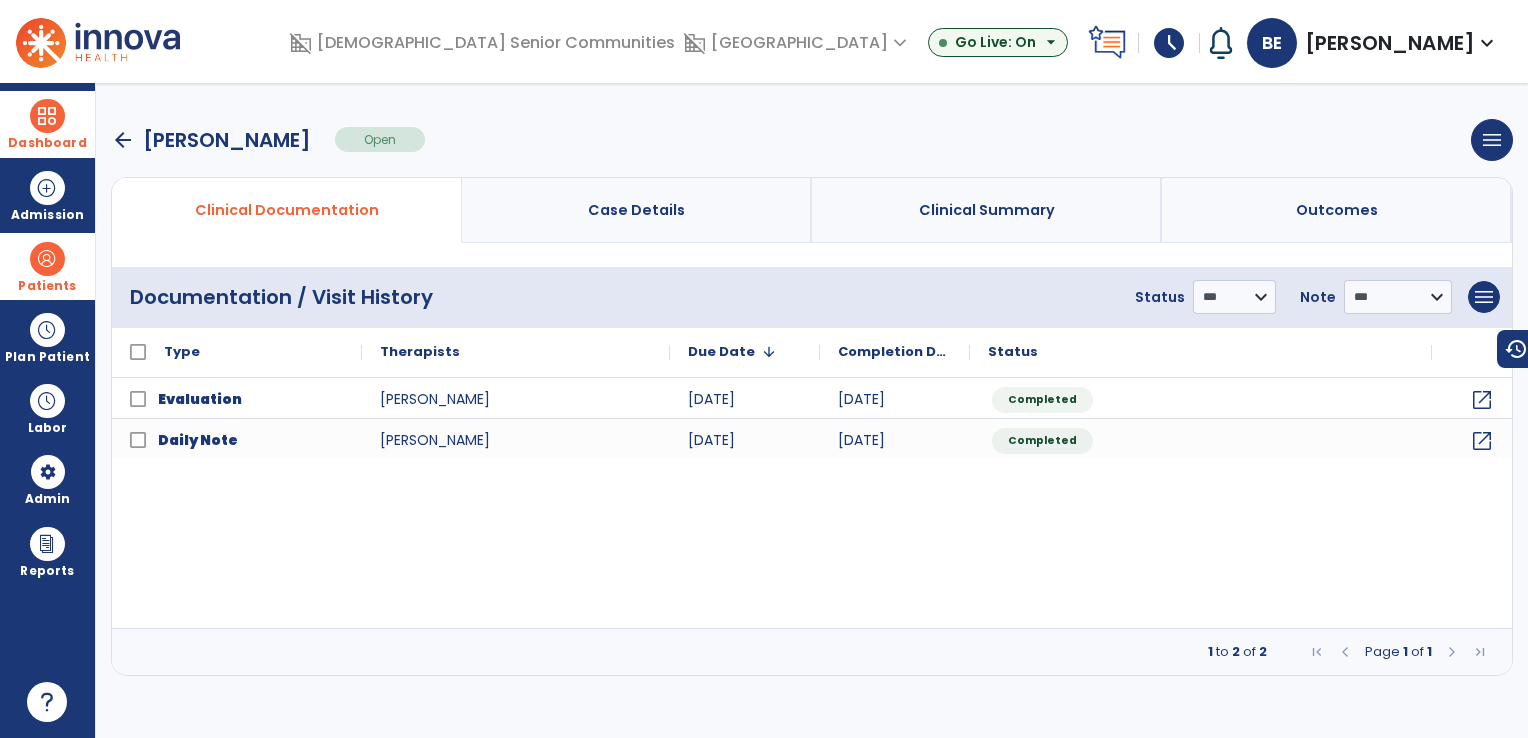 click on "Clinical Summary" at bounding box center [987, 210] 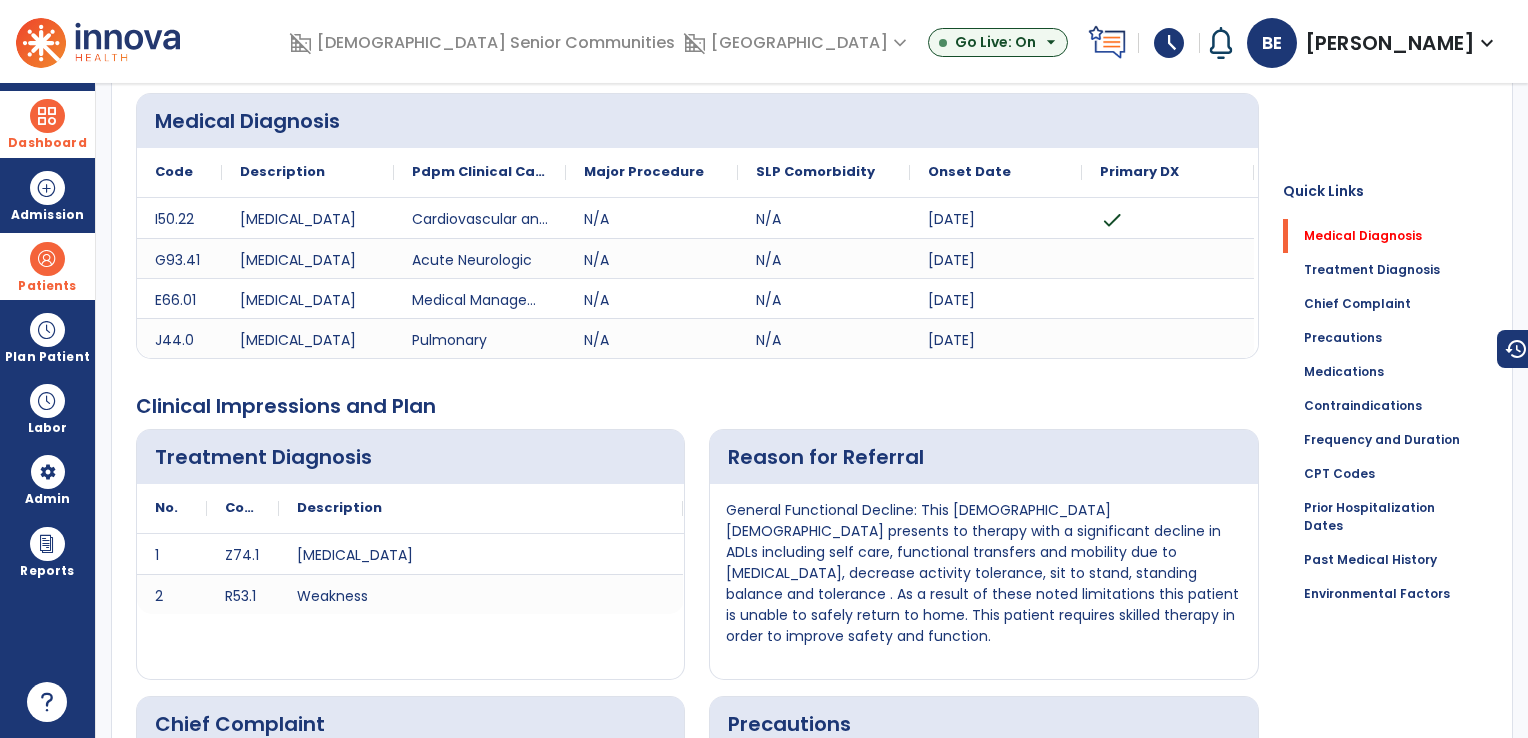 scroll, scrollTop: 212, scrollLeft: 0, axis: vertical 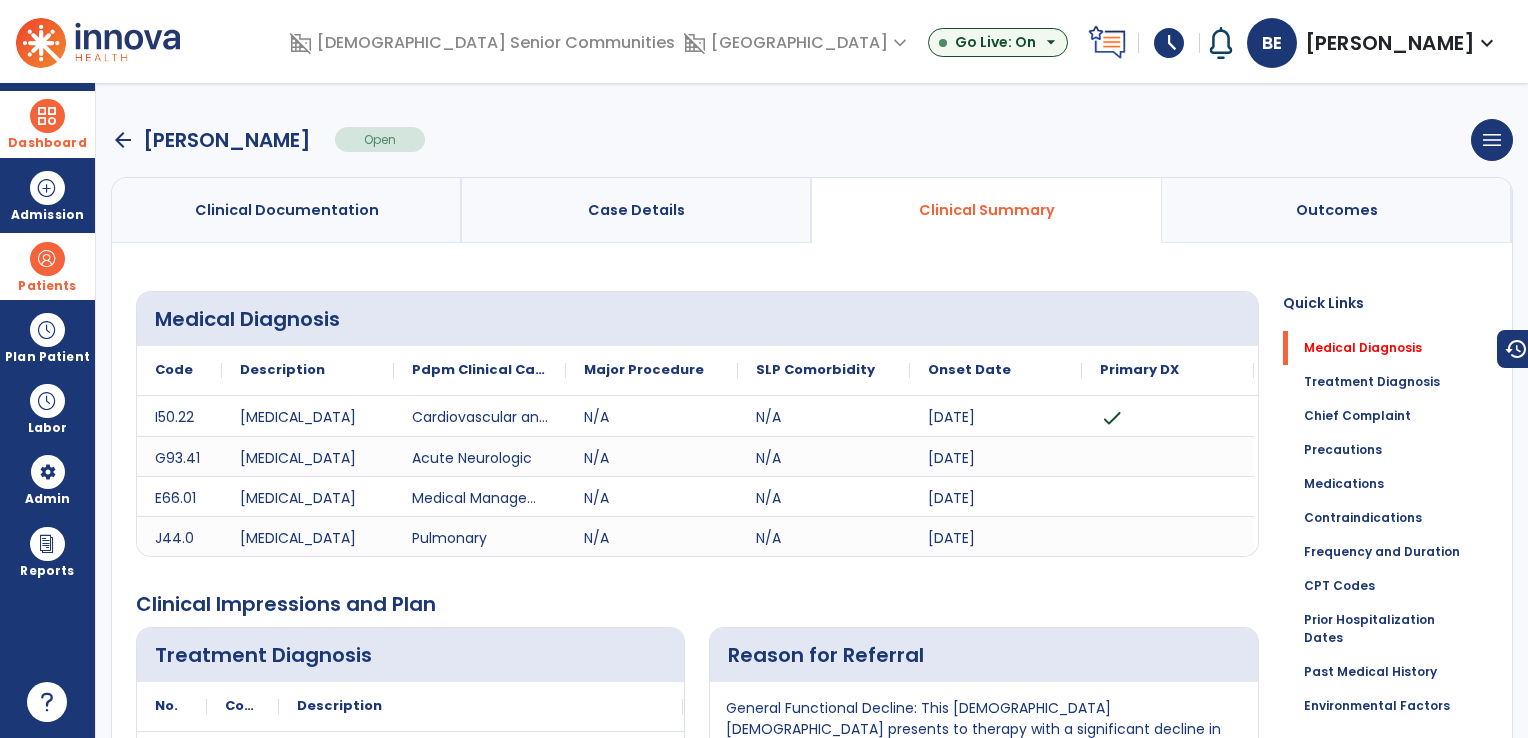 click on "arrow_back" at bounding box center [123, 140] 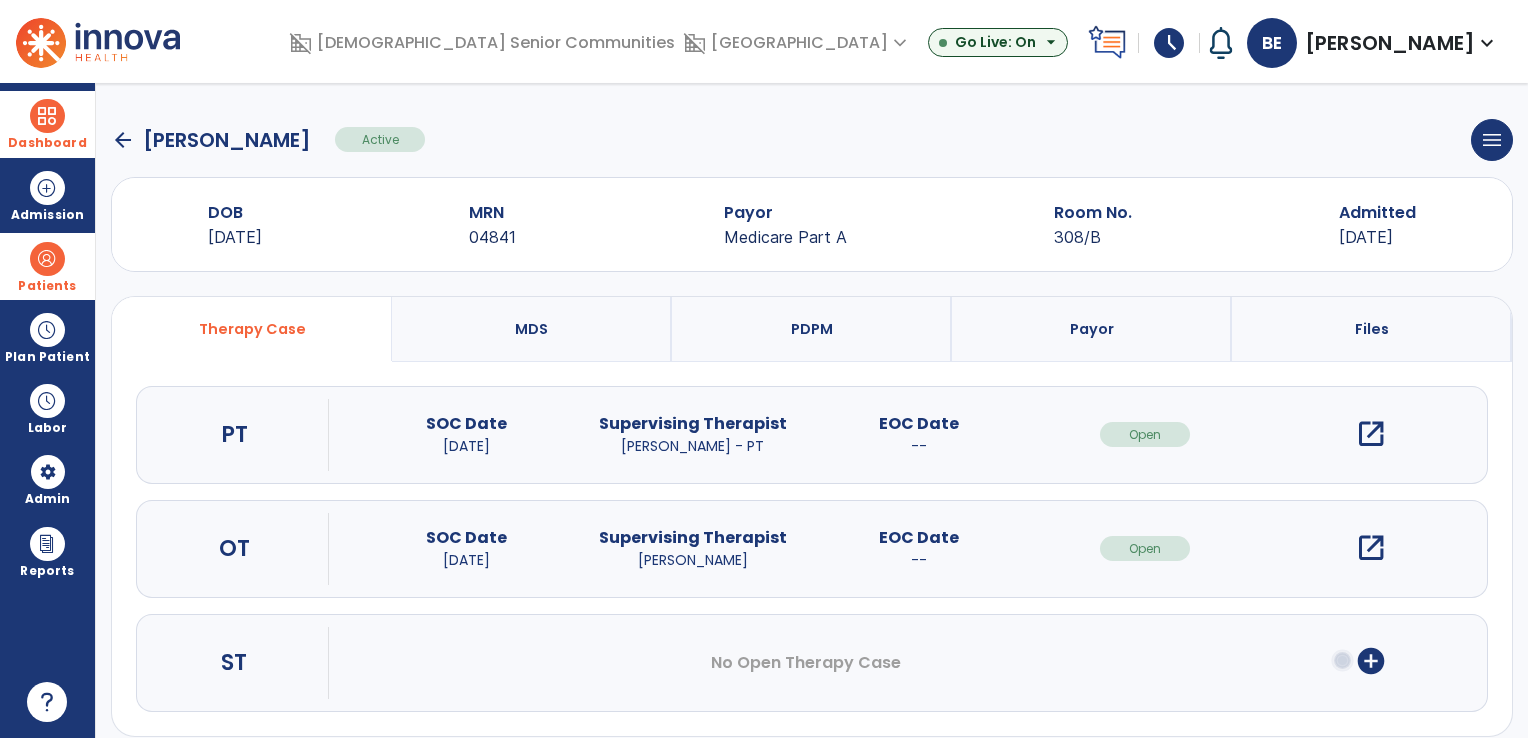 click on "arrow_back" 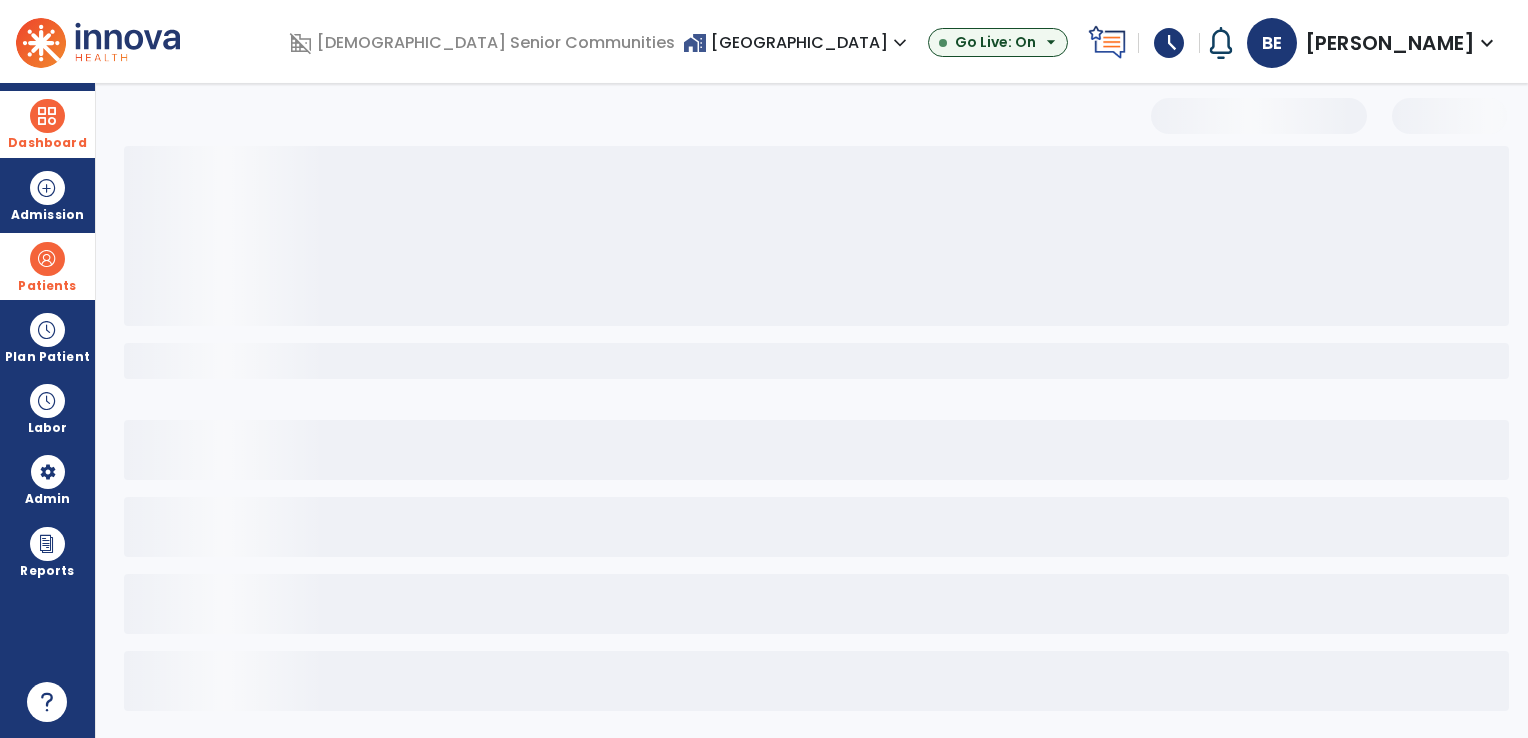 select on "***" 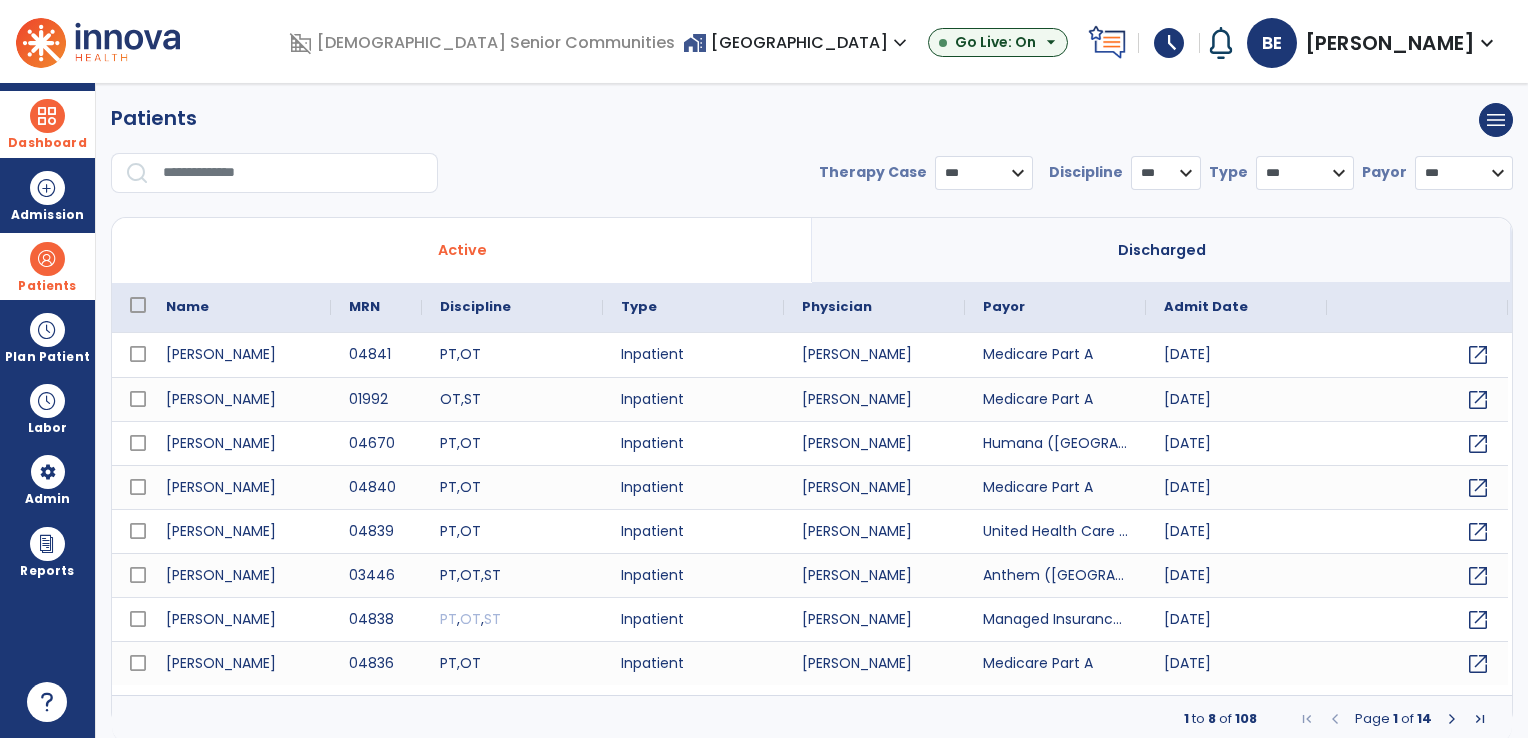 click at bounding box center (293, 173) 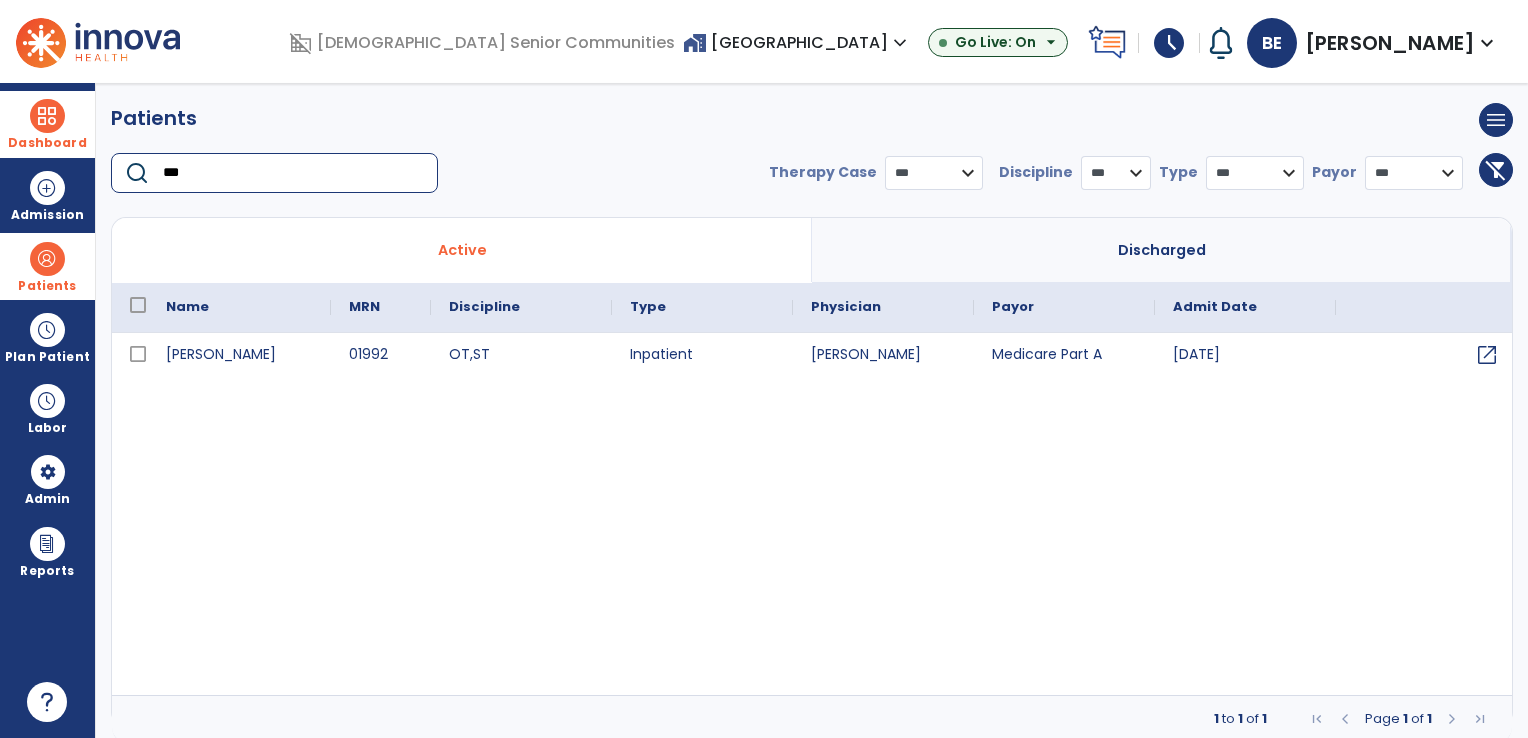 type on "***" 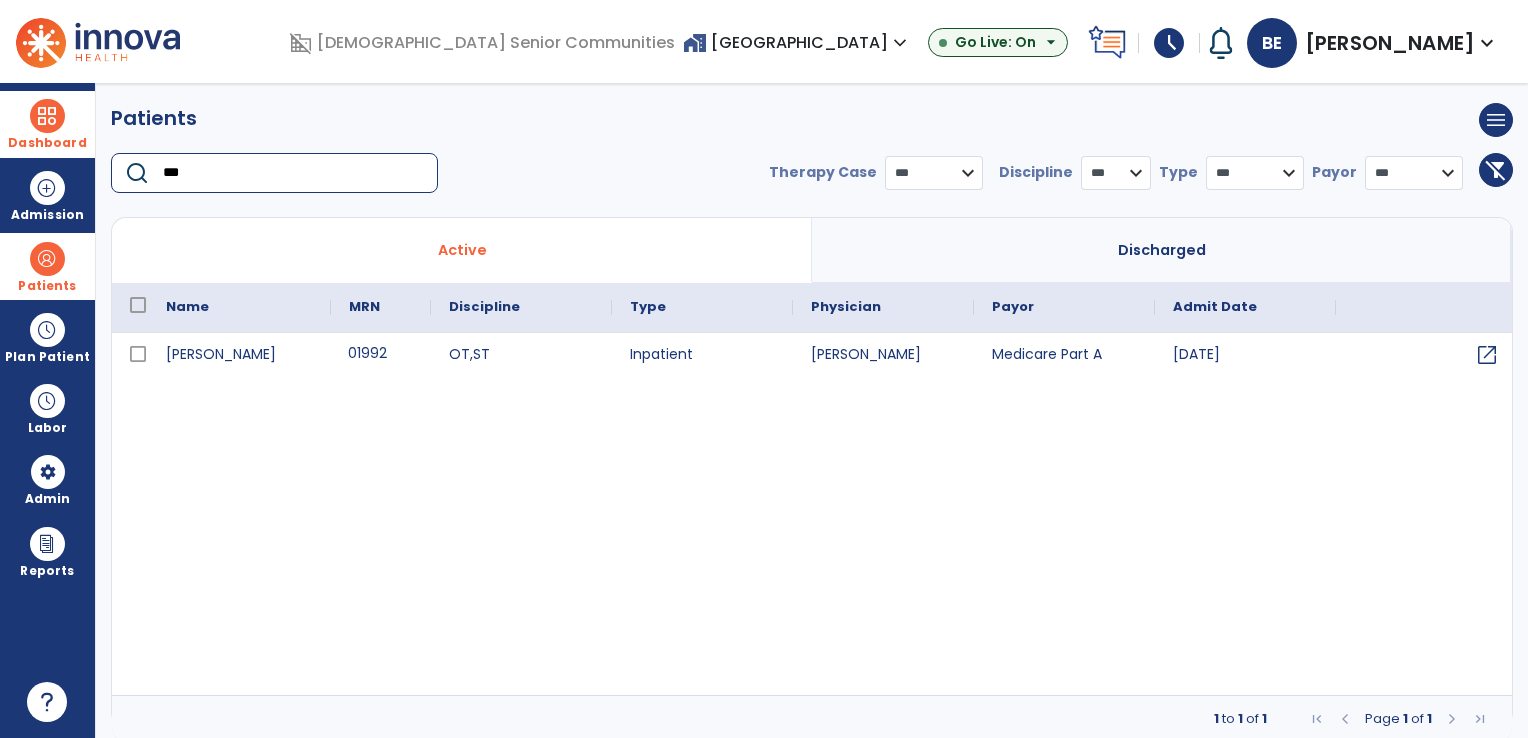 click on "01992" at bounding box center [381, 355] 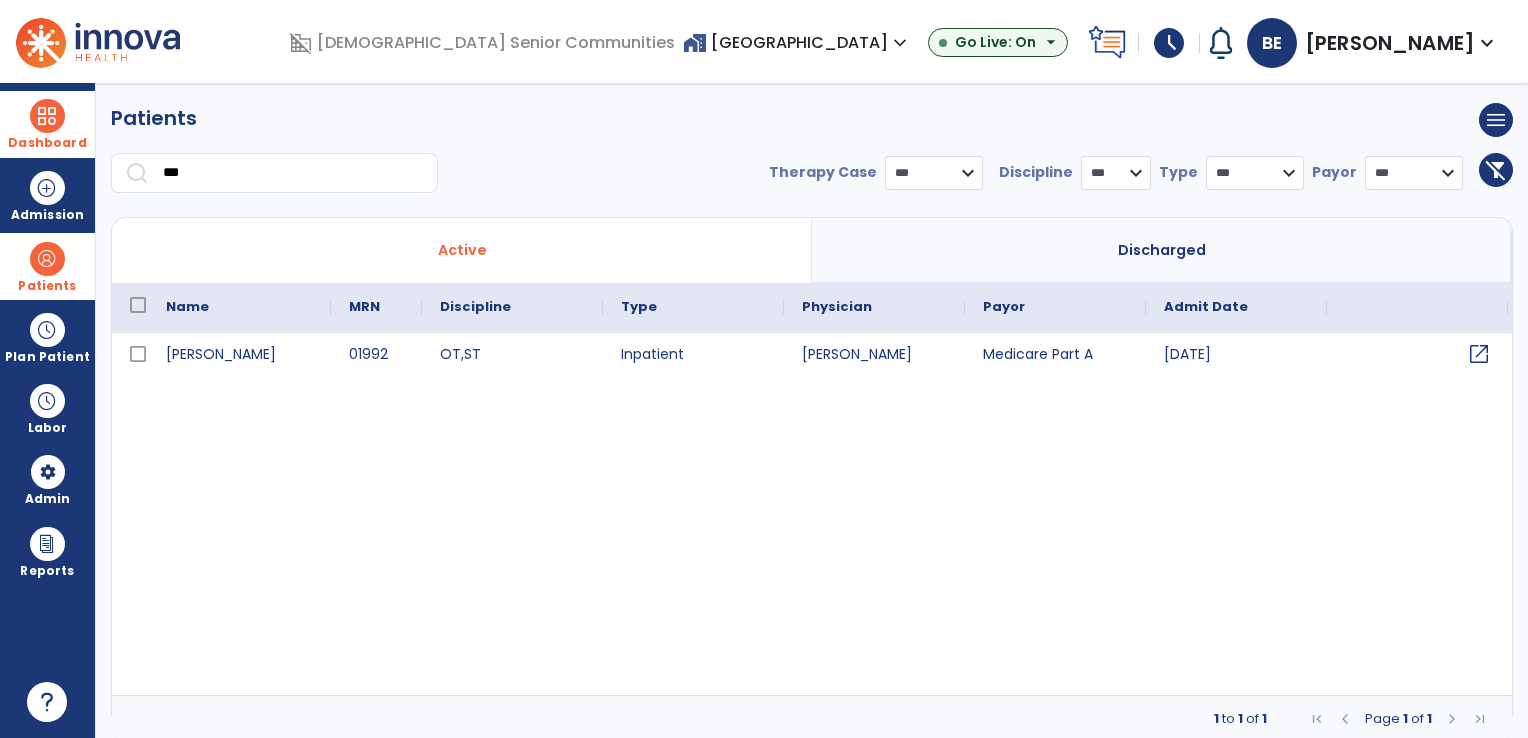 click on "open_in_new" at bounding box center (1479, 354) 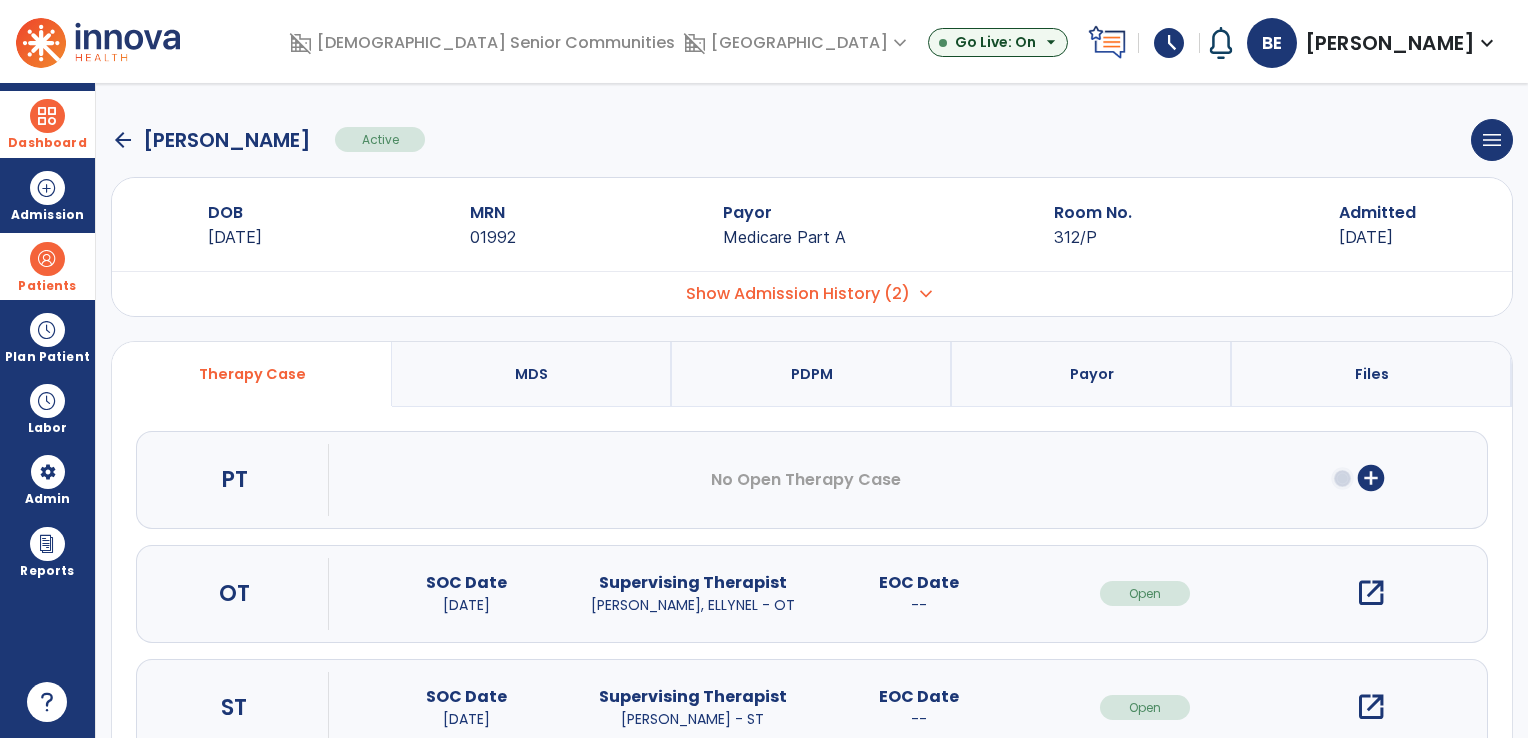 click on "open_in_new" at bounding box center (1371, 593) 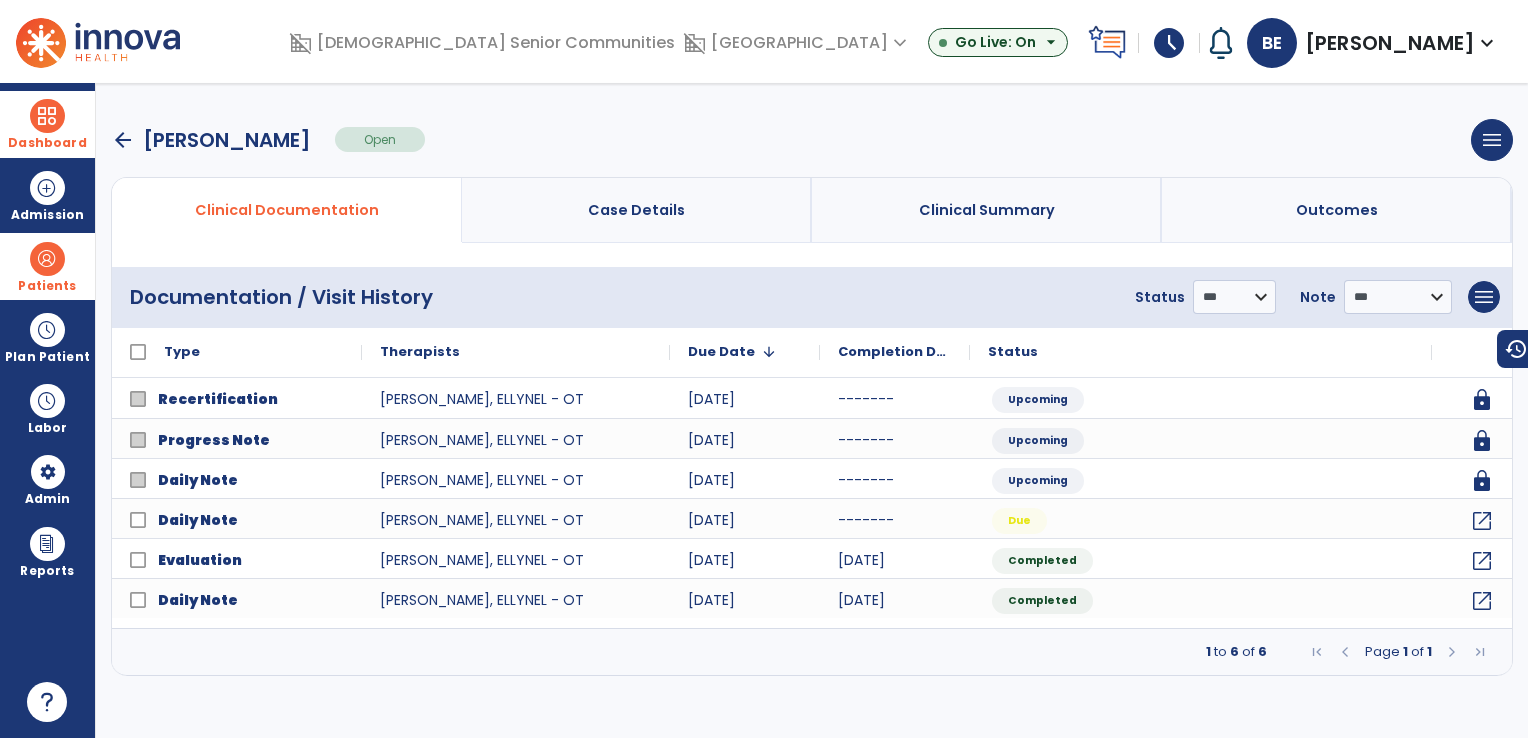 click on "Clinical Summary" at bounding box center (987, 210) 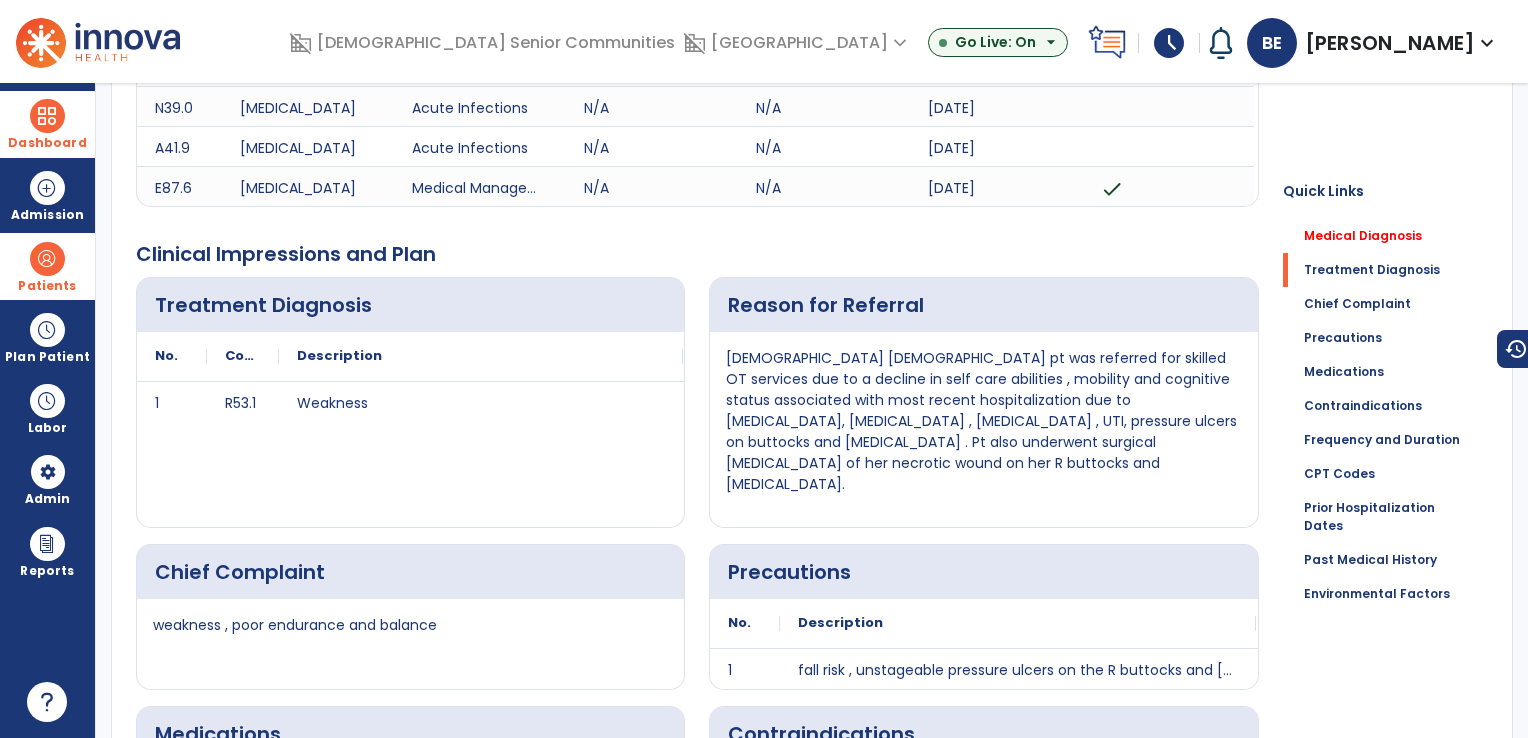 scroll, scrollTop: 348, scrollLeft: 0, axis: vertical 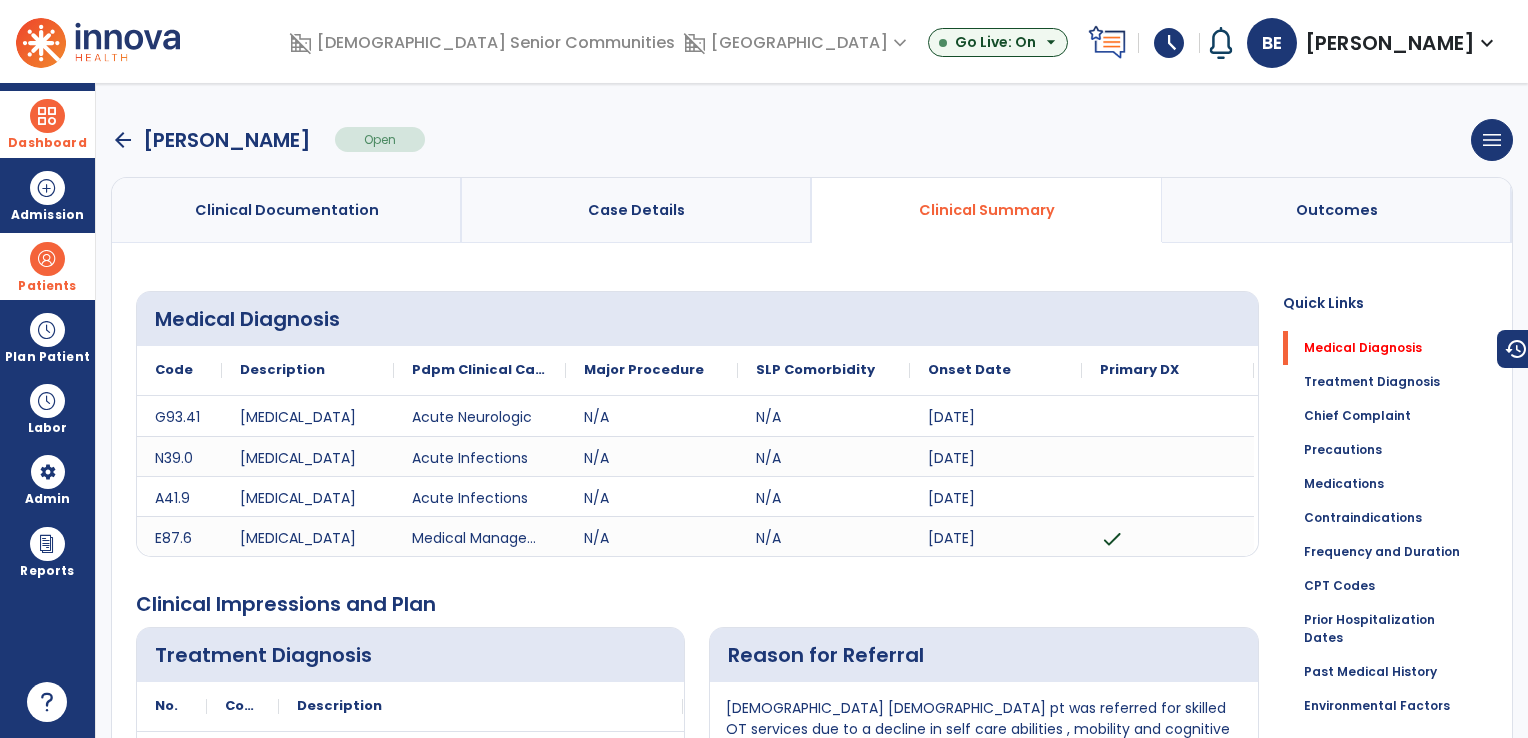 click on "arrow_back" at bounding box center (123, 140) 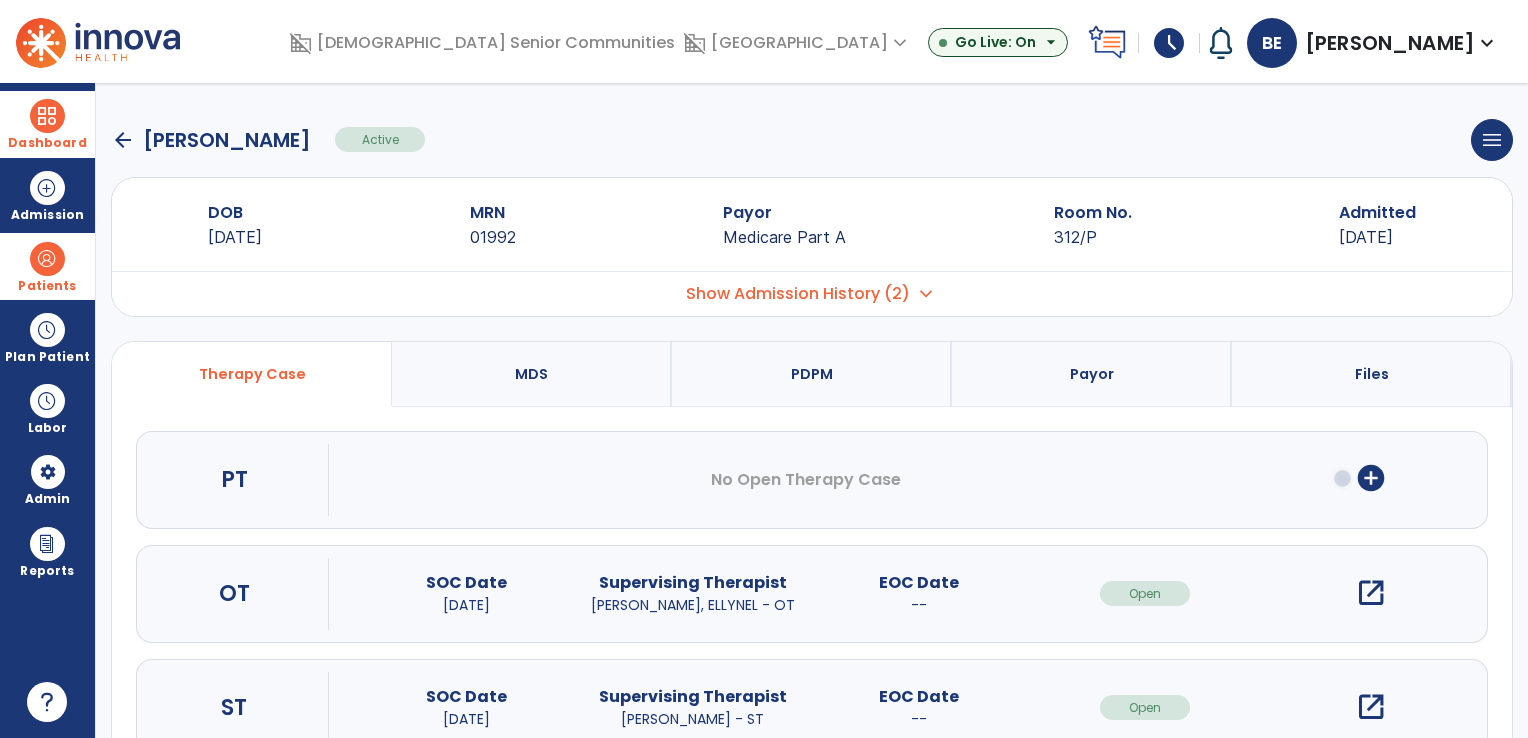 click on "arrow_back" 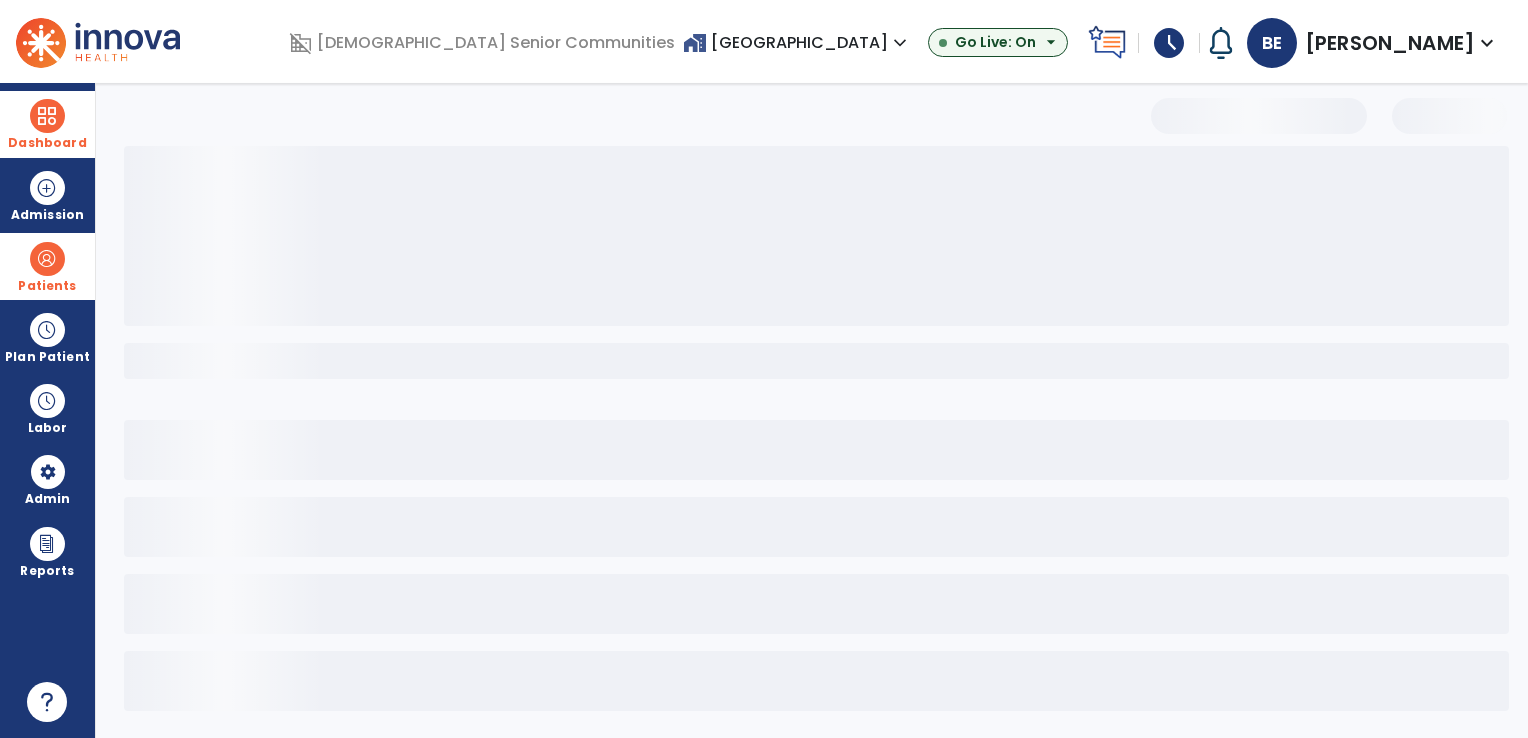 select on "***" 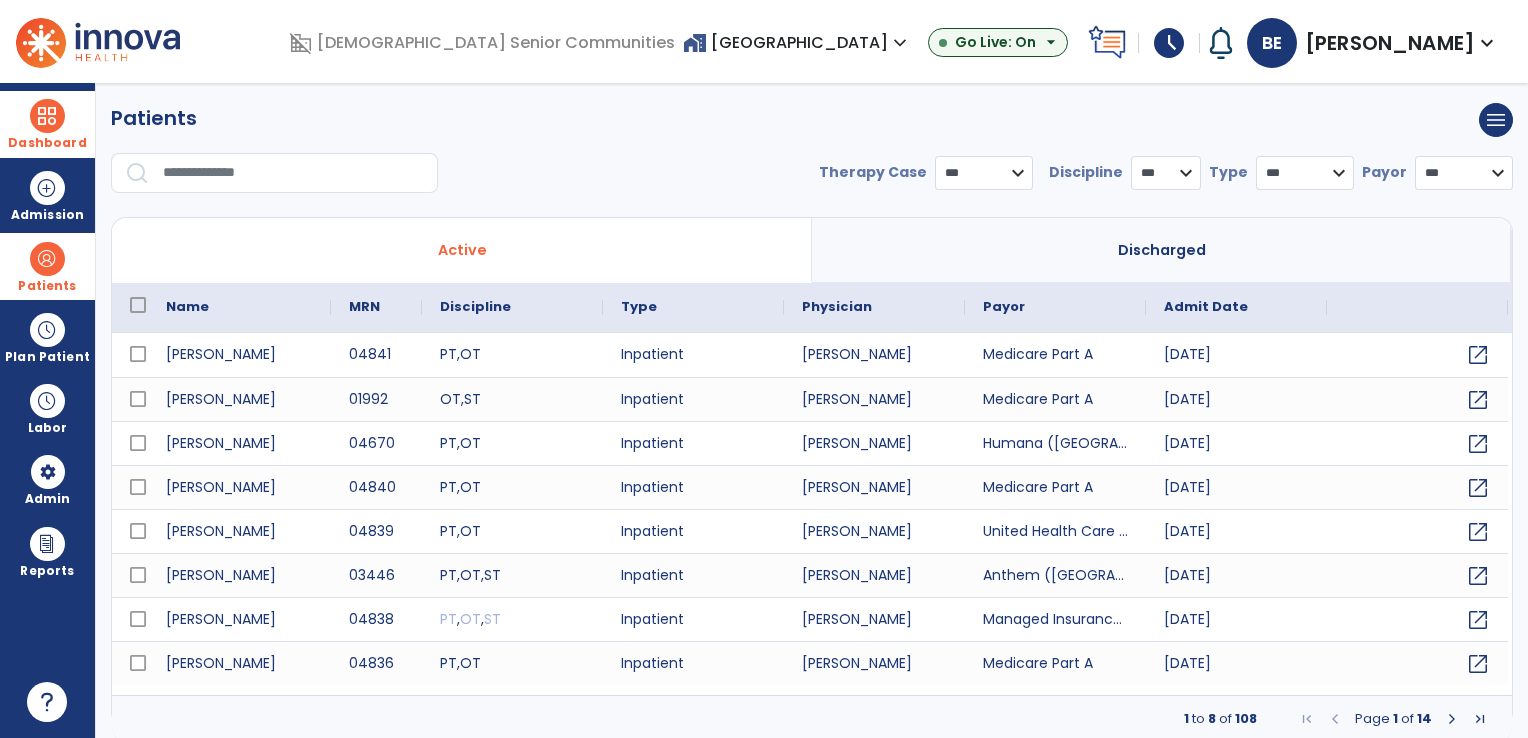 click at bounding box center (293, 173) 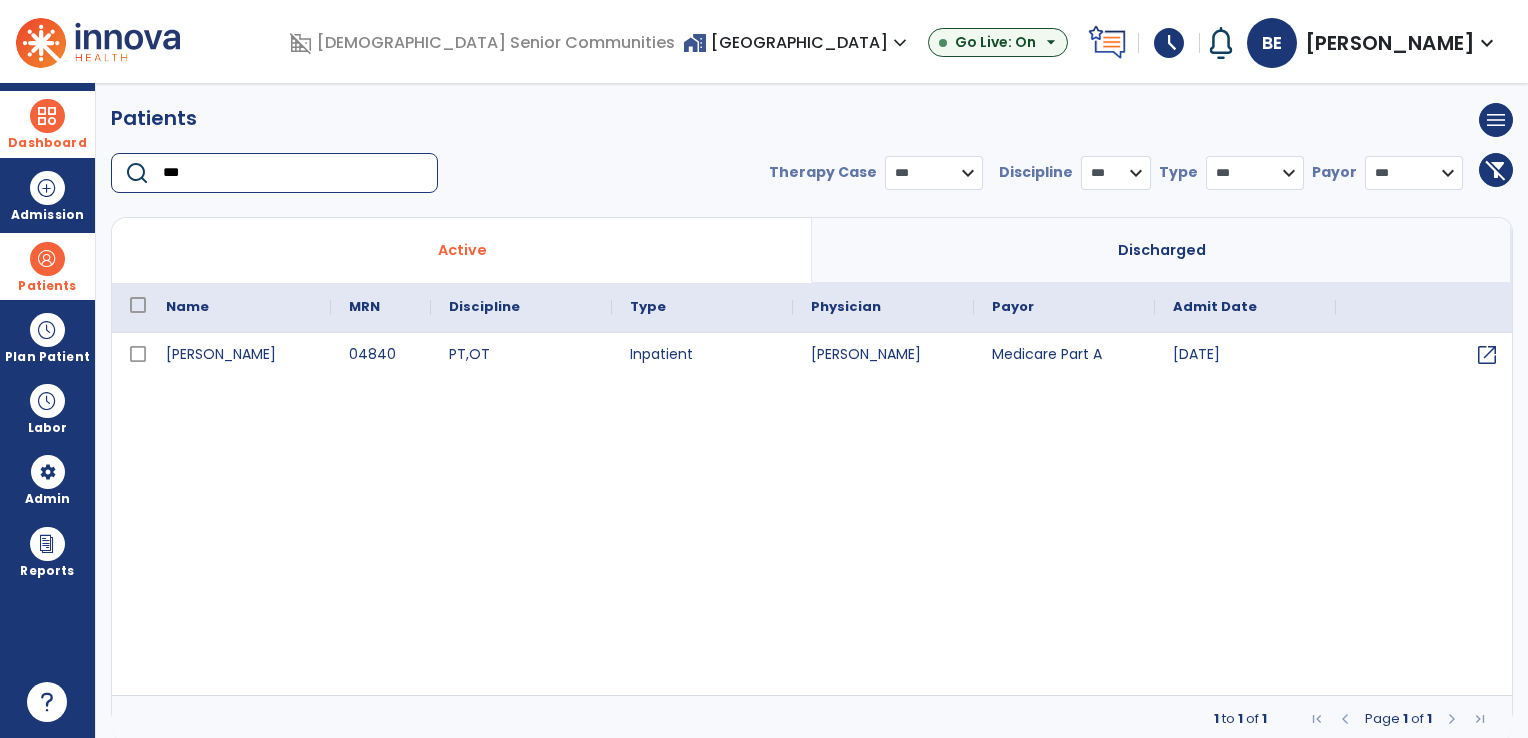type on "***" 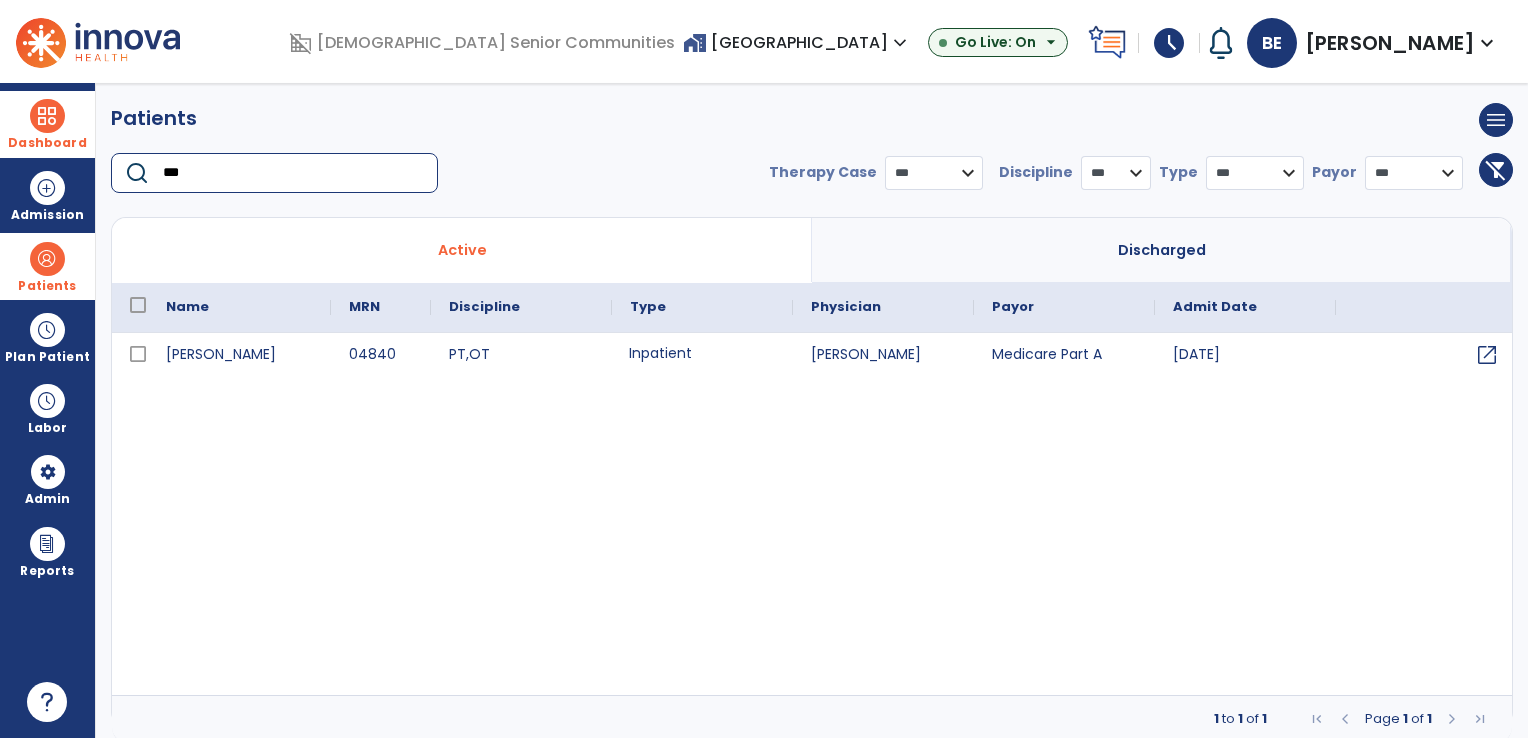 click on "Inpatient" at bounding box center [702, 355] 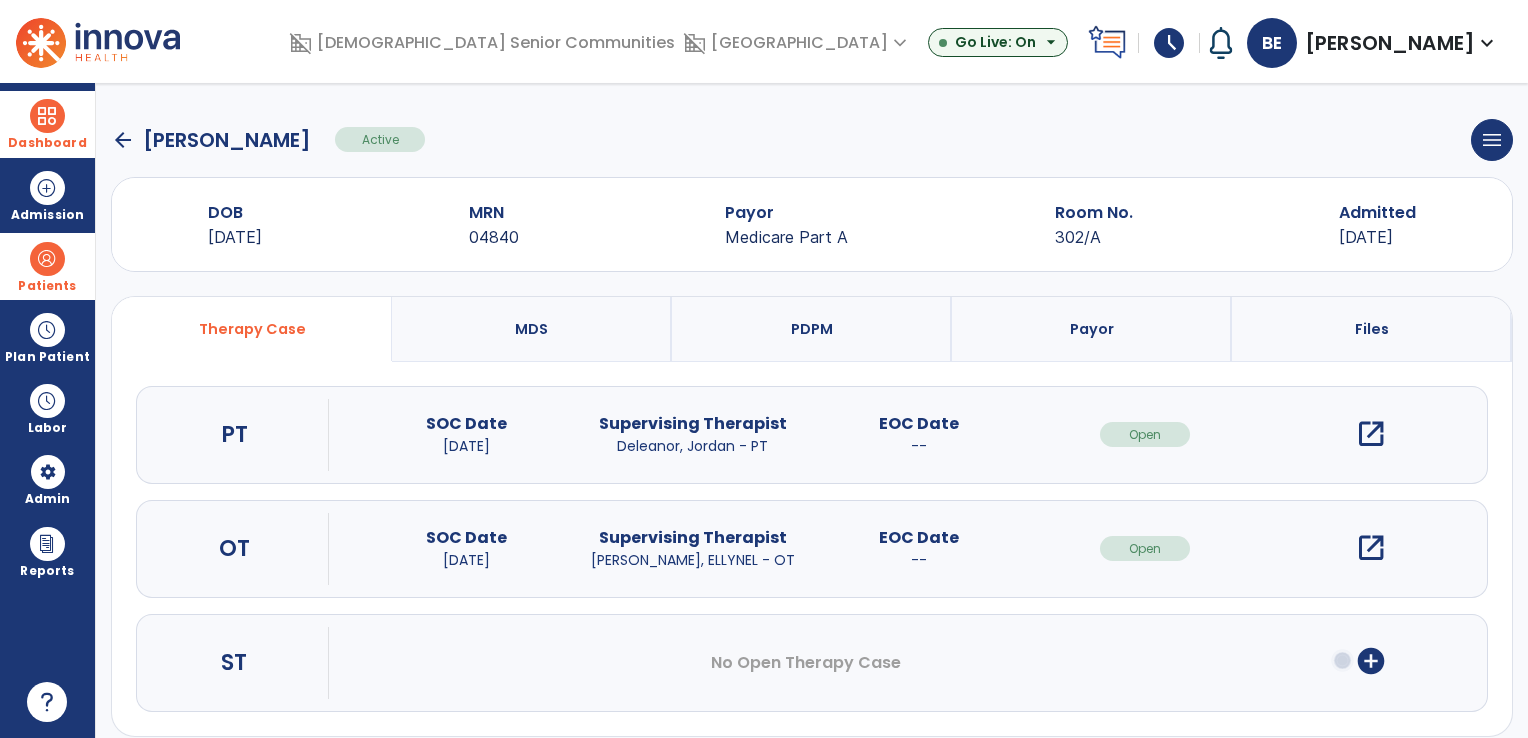 click on "open_in_new" at bounding box center [1371, 434] 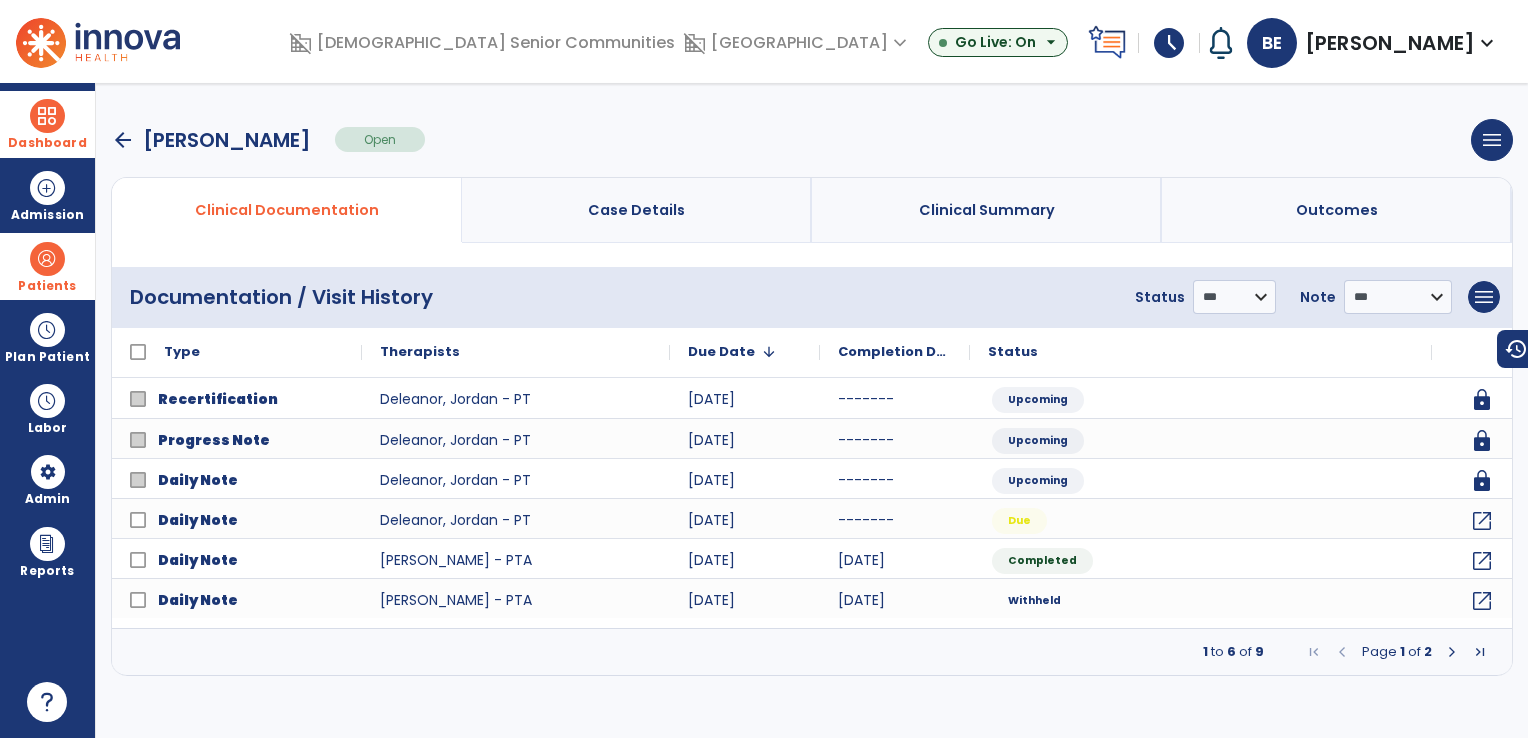 click on "Clinical Summary" at bounding box center (987, 210) 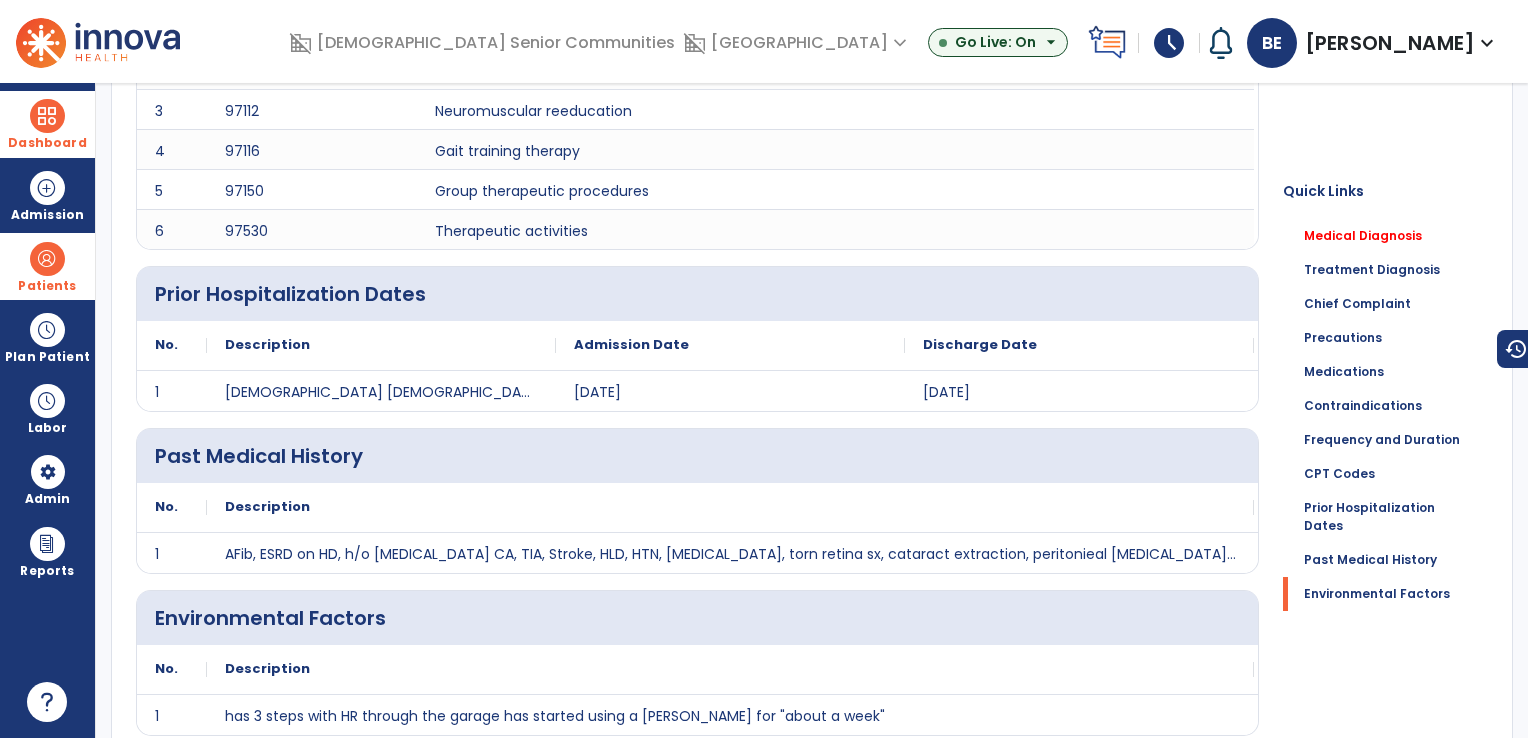 scroll, scrollTop: 1648, scrollLeft: 0, axis: vertical 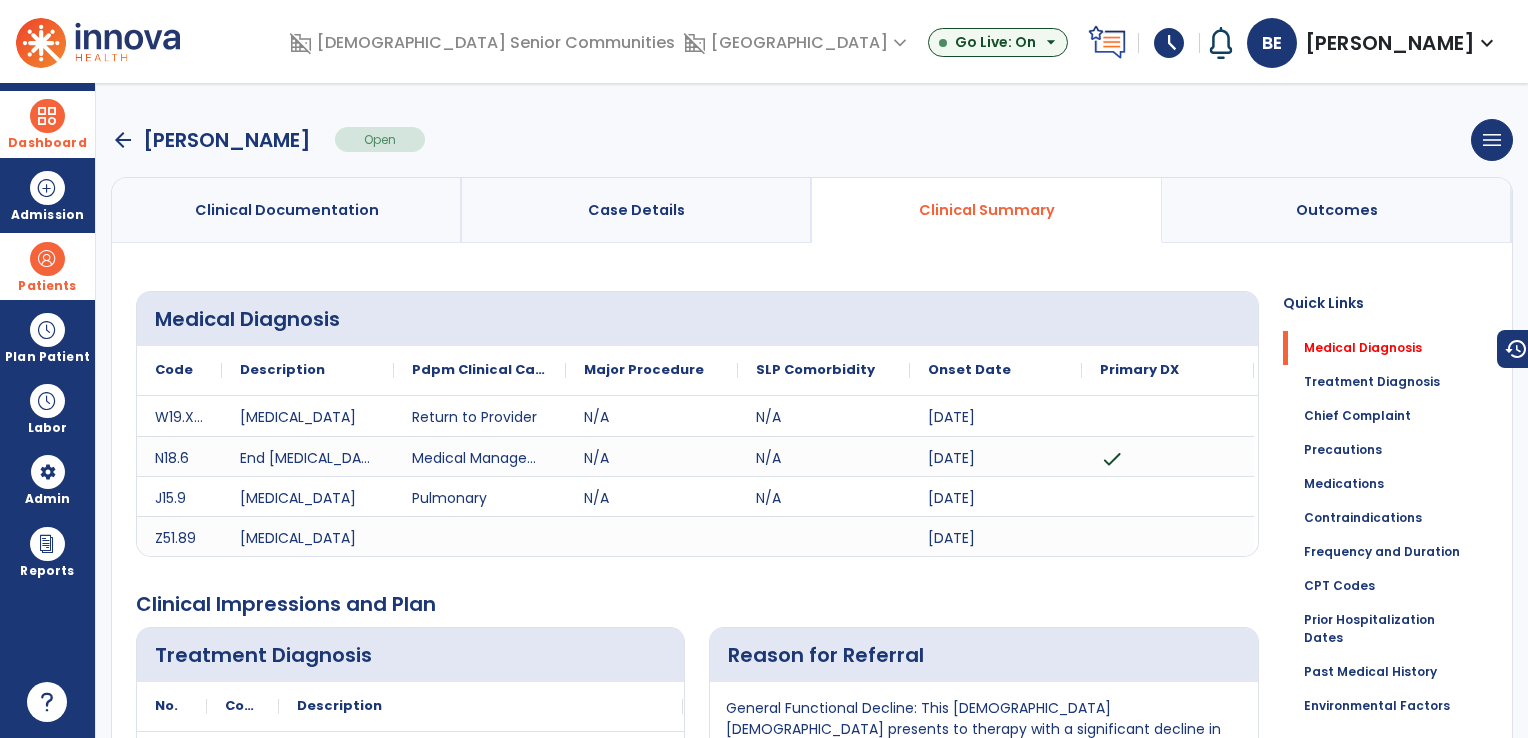 click on "arrow_back" at bounding box center (123, 140) 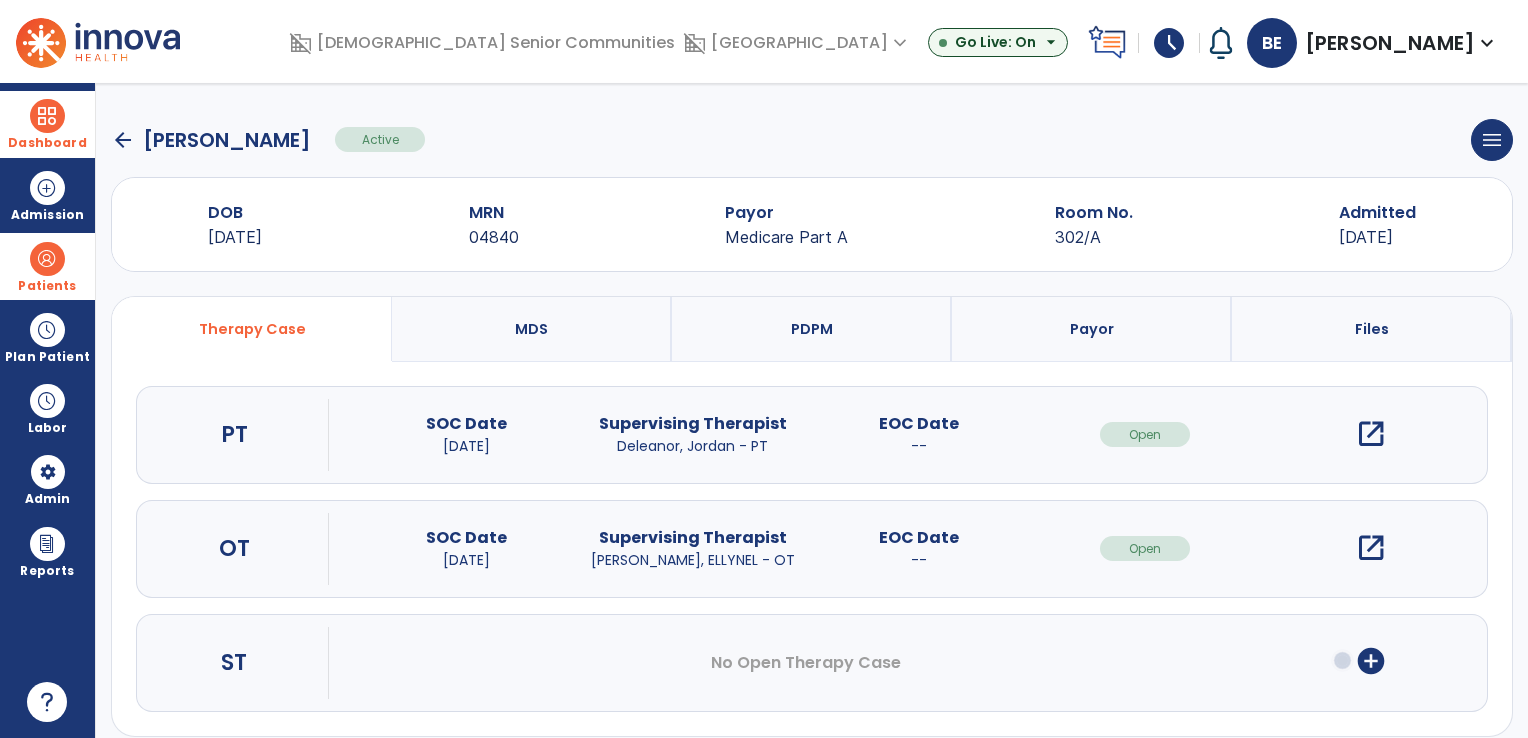 click on "arrow_back" 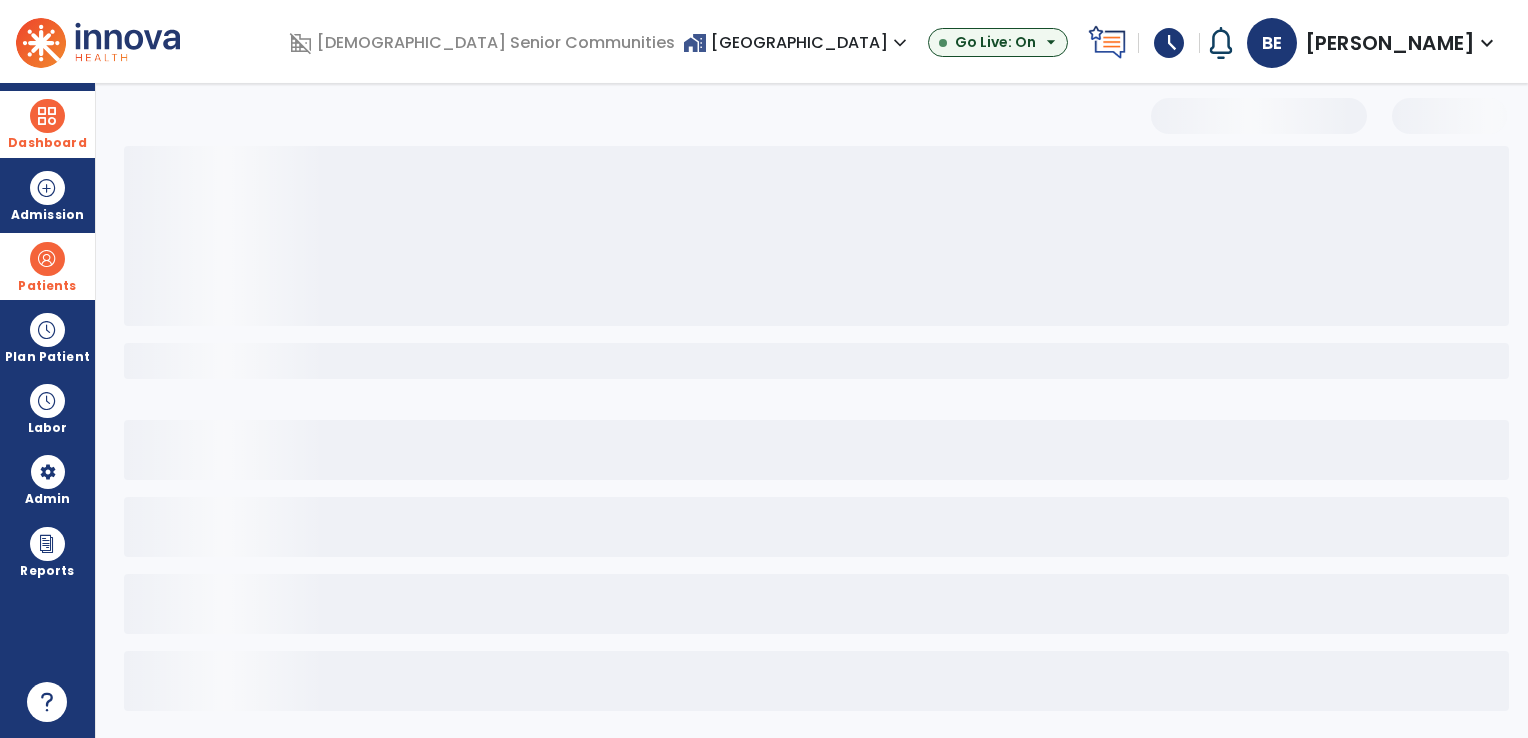 select on "***" 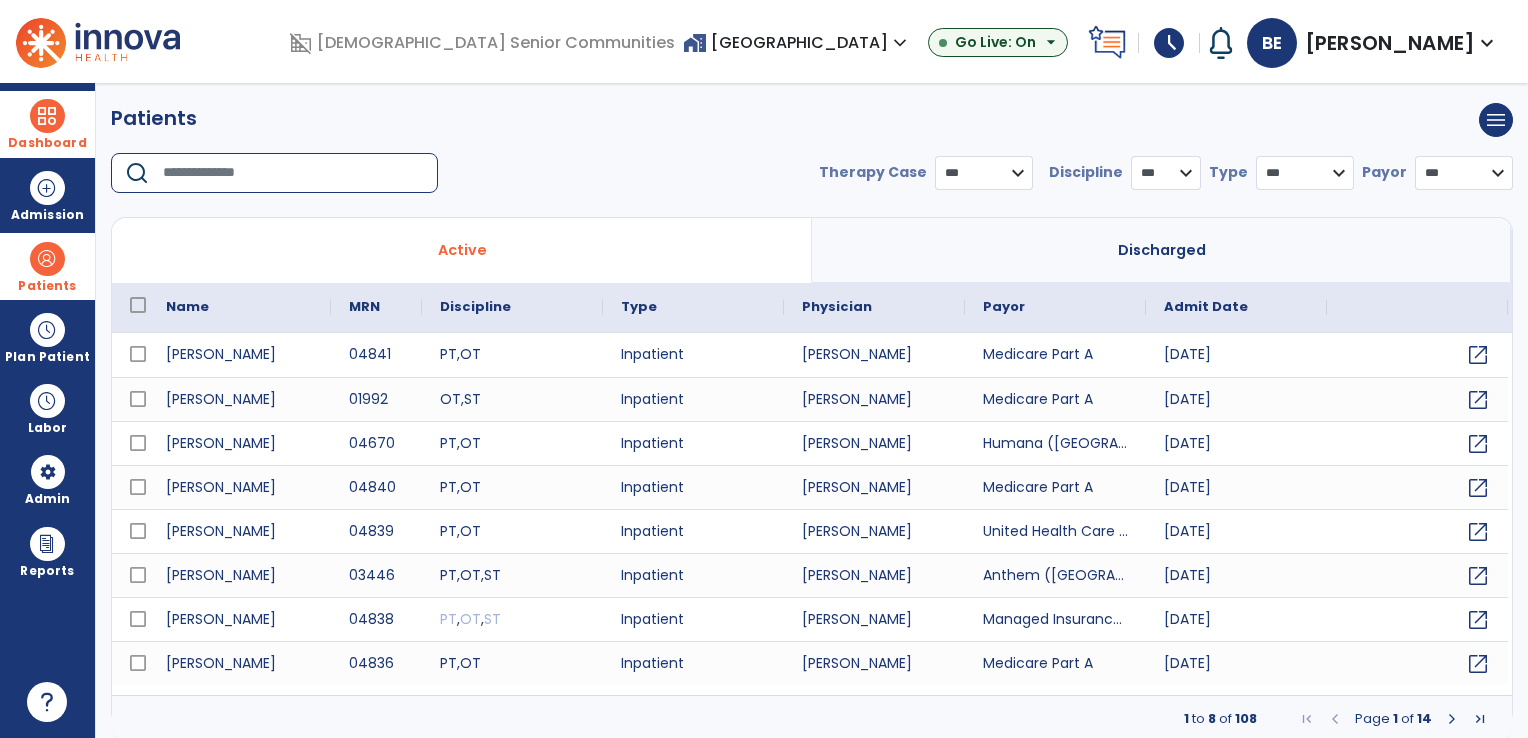 click at bounding box center [293, 173] 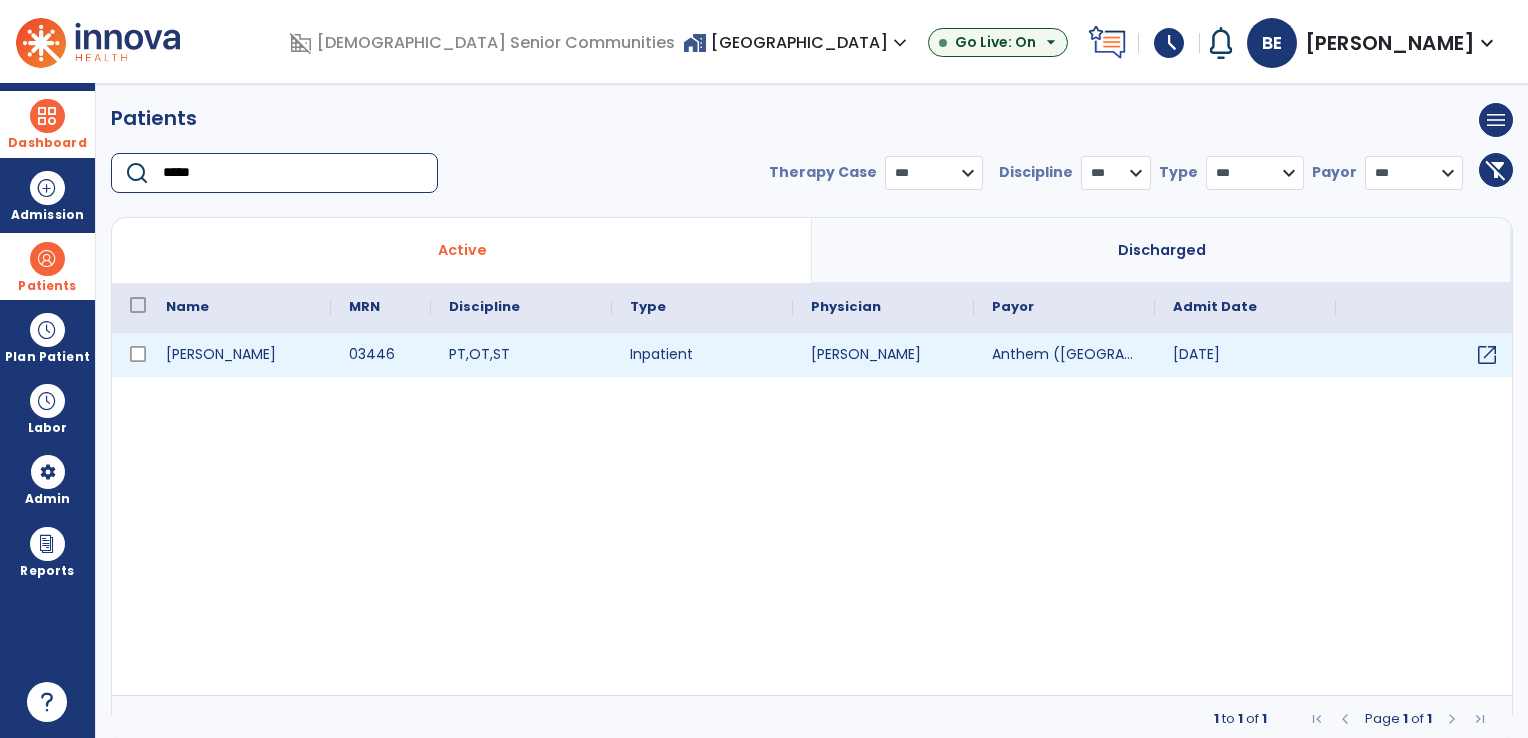 type on "*****" 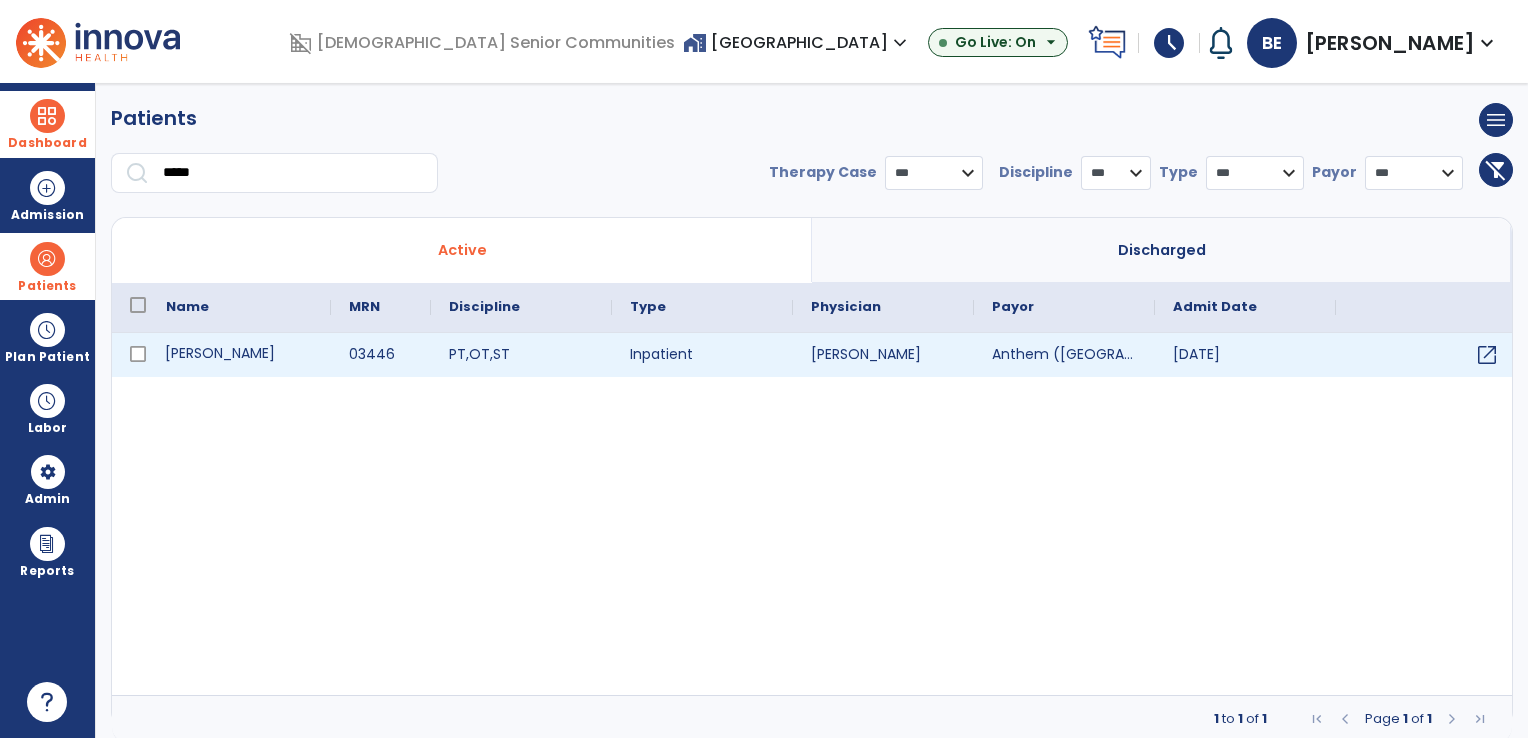 click on "[PERSON_NAME]" at bounding box center (239, 355) 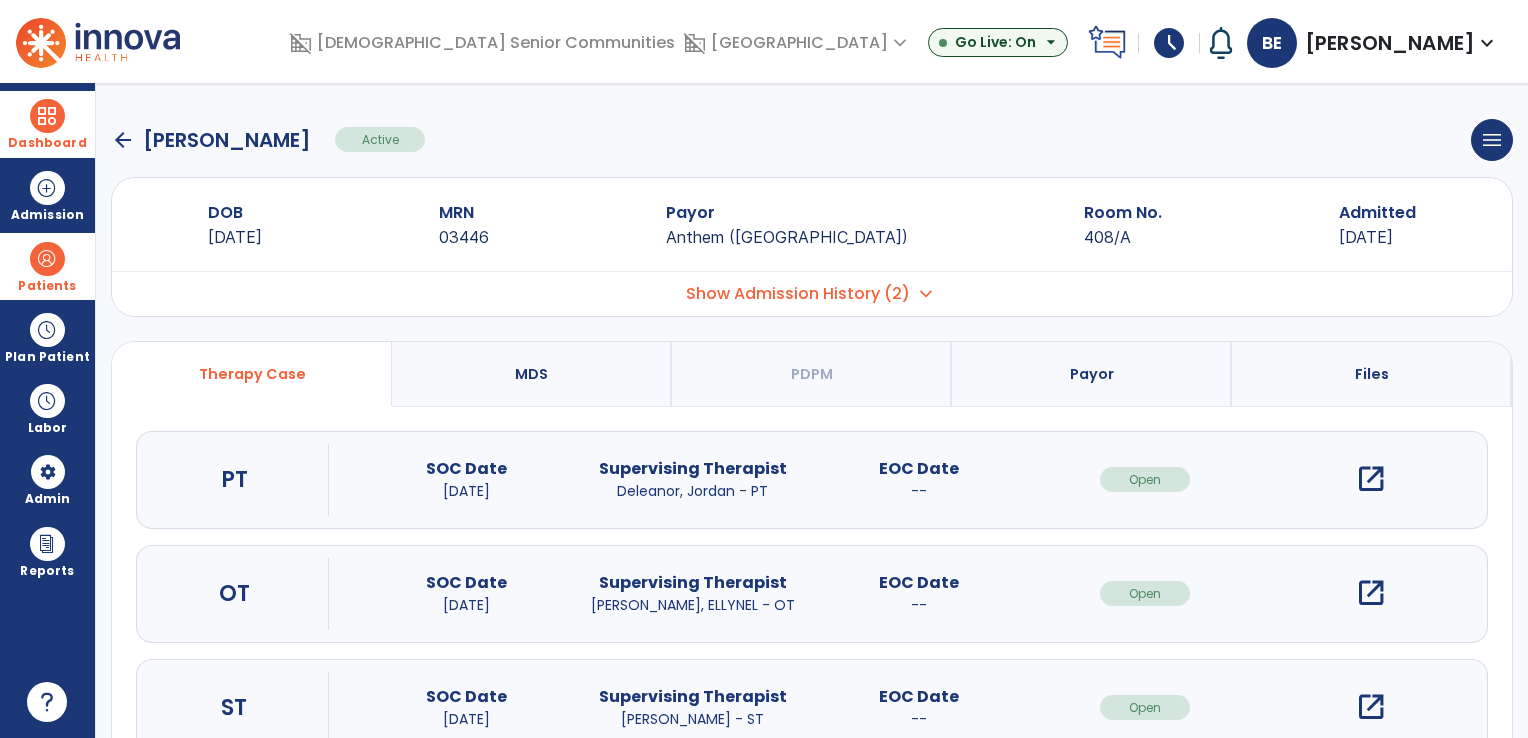 click on "open_in_new" at bounding box center (1371, 479) 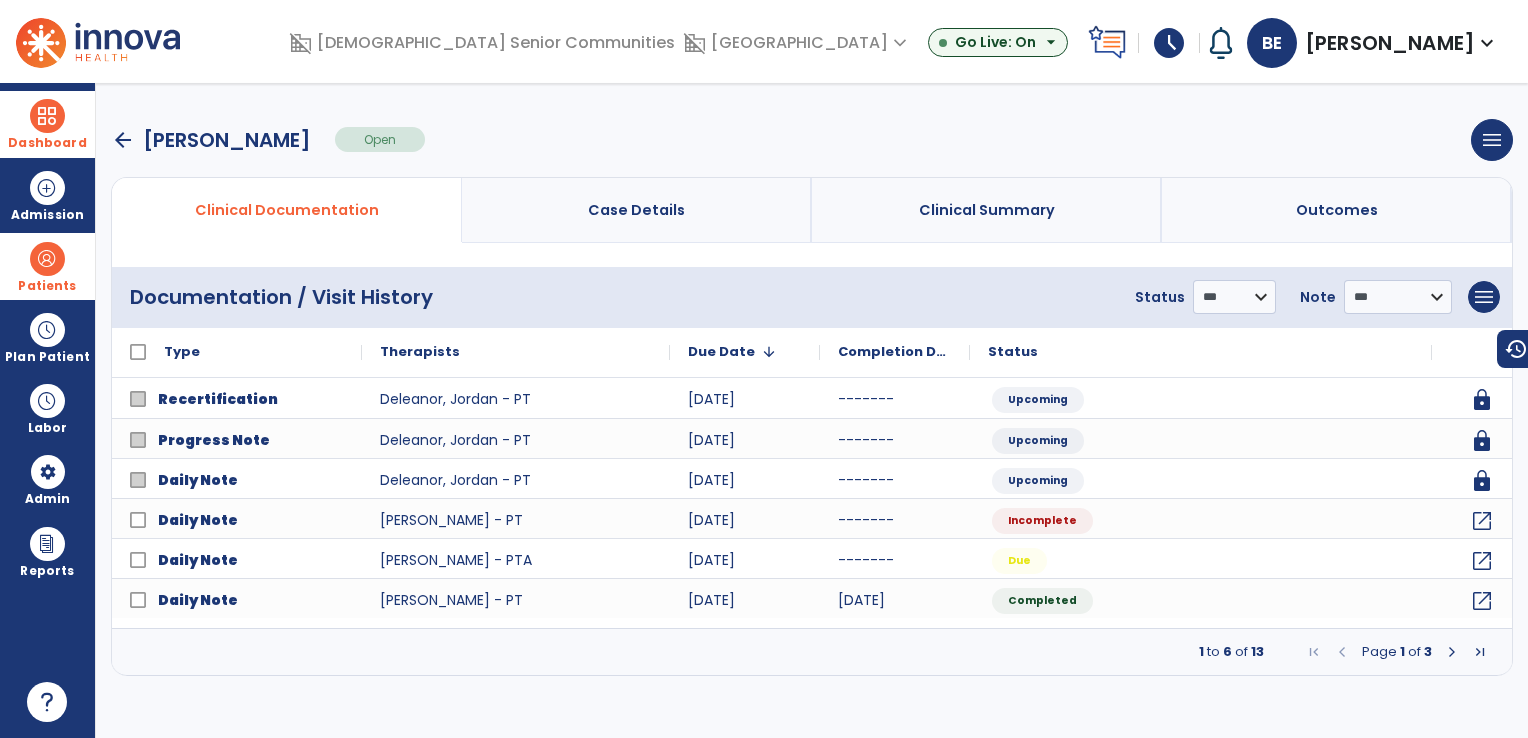 click on "Clinical Summary" at bounding box center (987, 210) 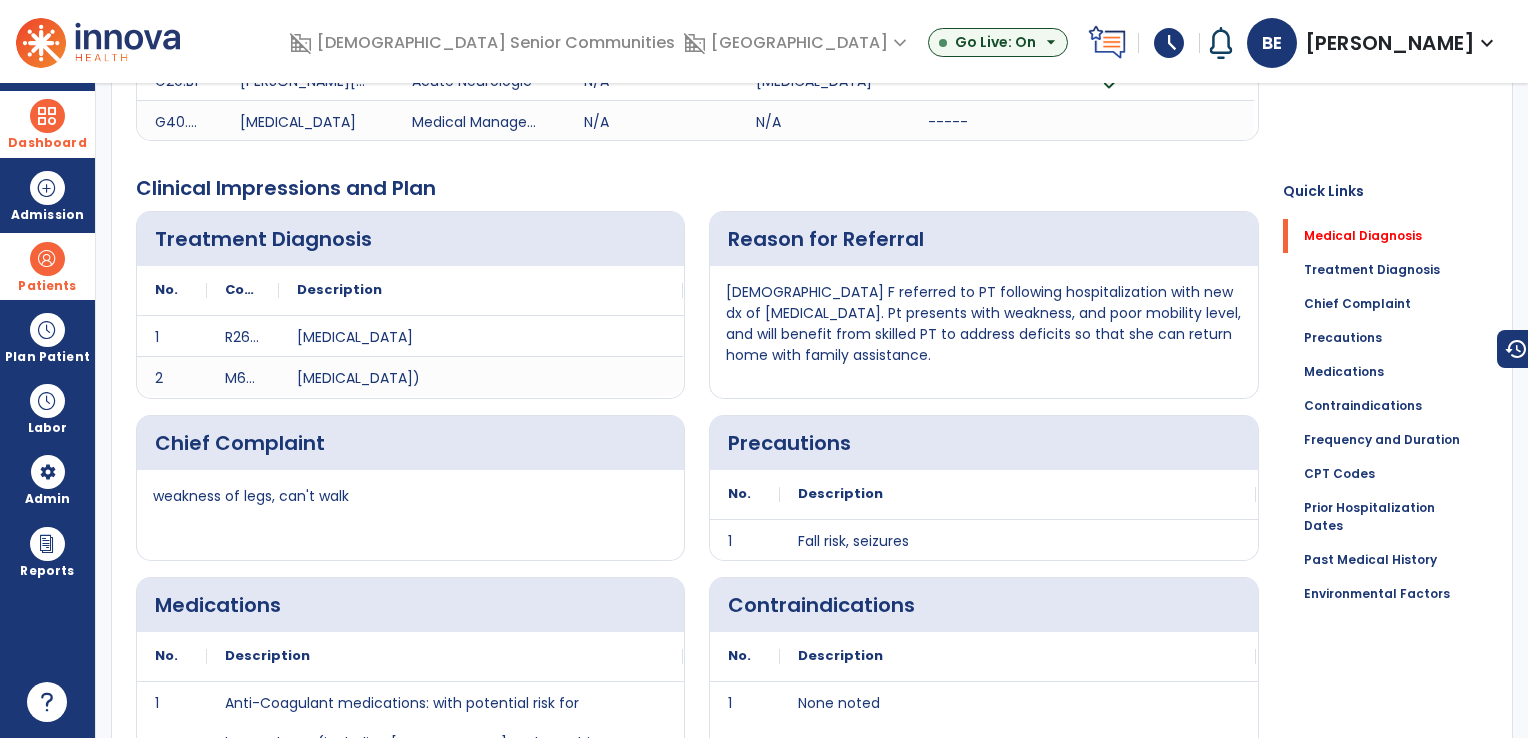 scroll, scrollTop: 340, scrollLeft: 0, axis: vertical 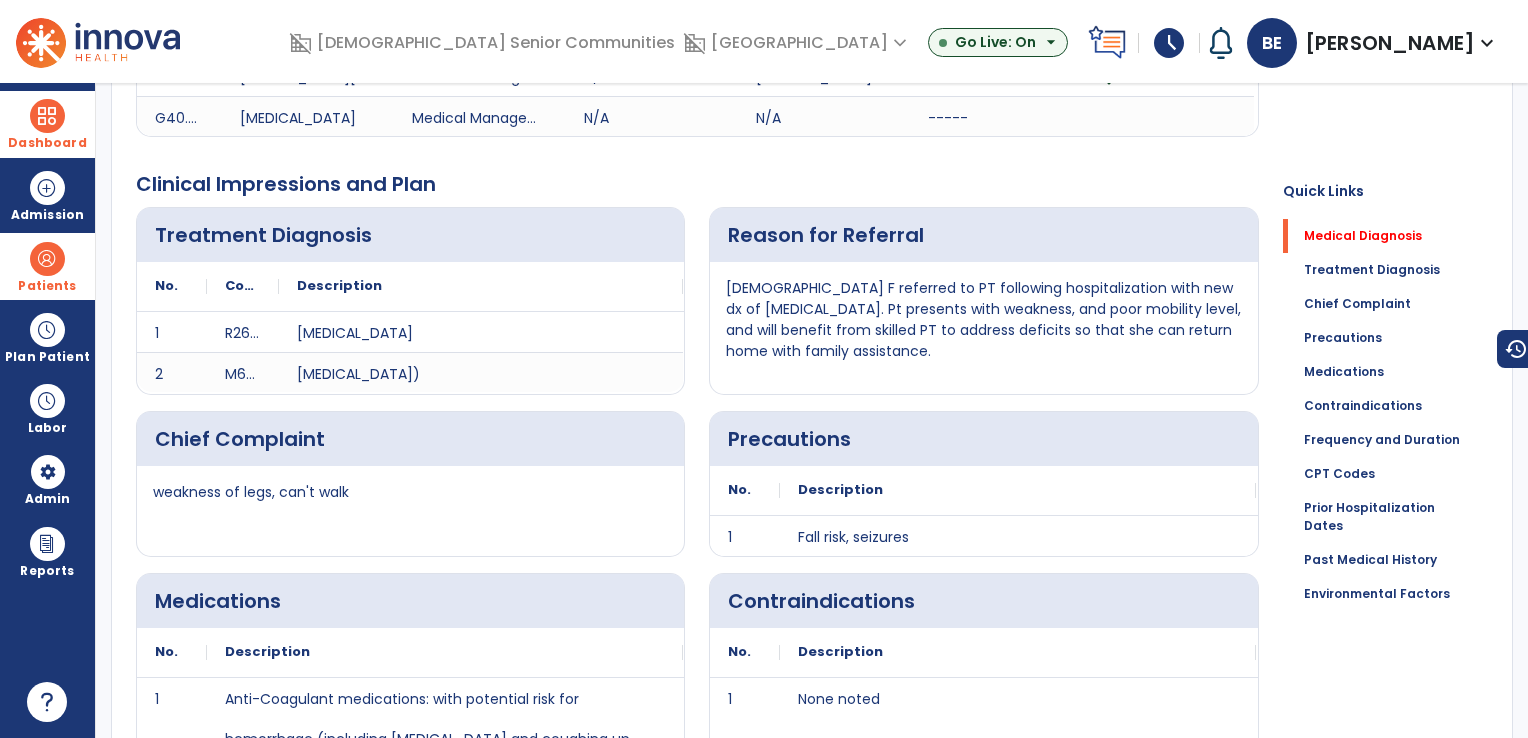 click on "Reason for Referral" 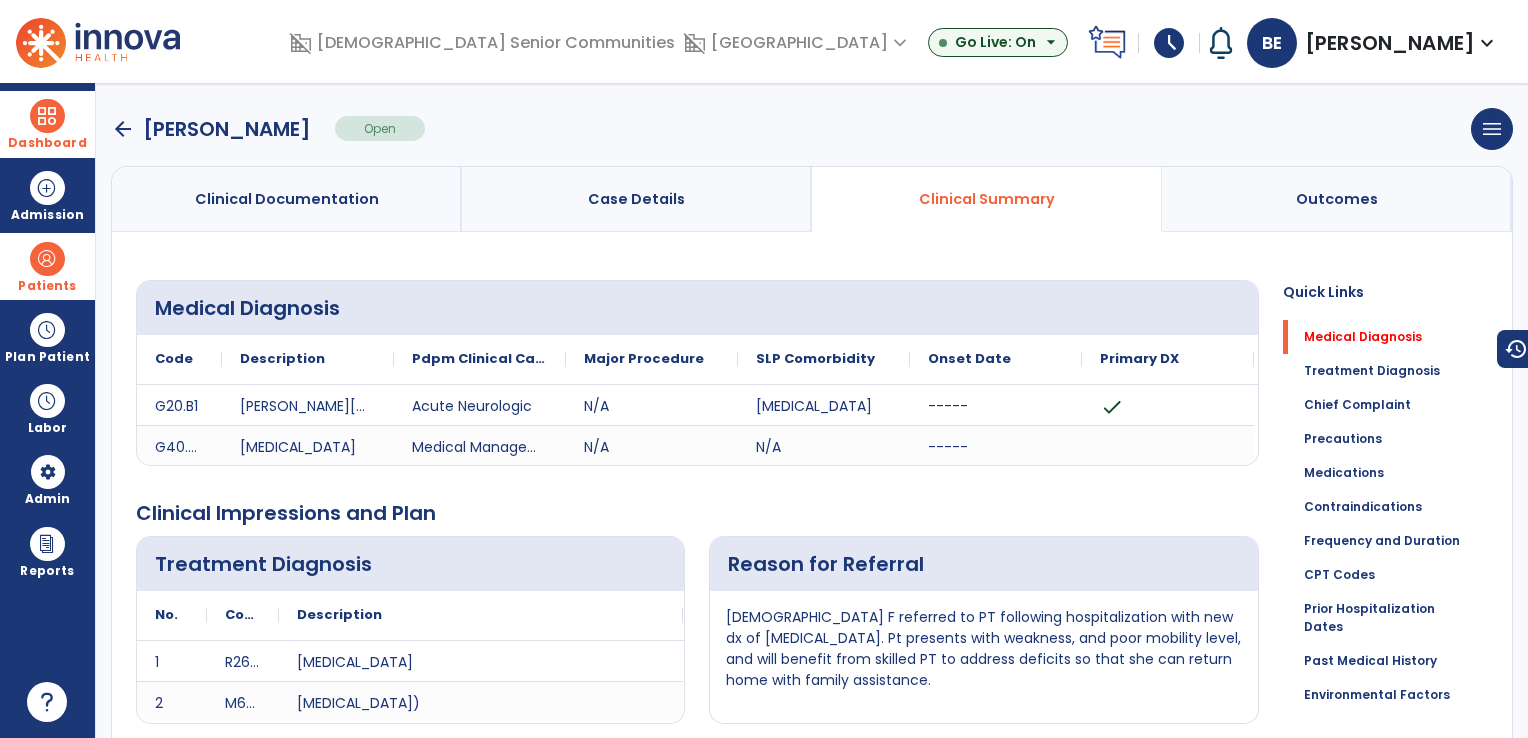 scroll, scrollTop: 0, scrollLeft: 0, axis: both 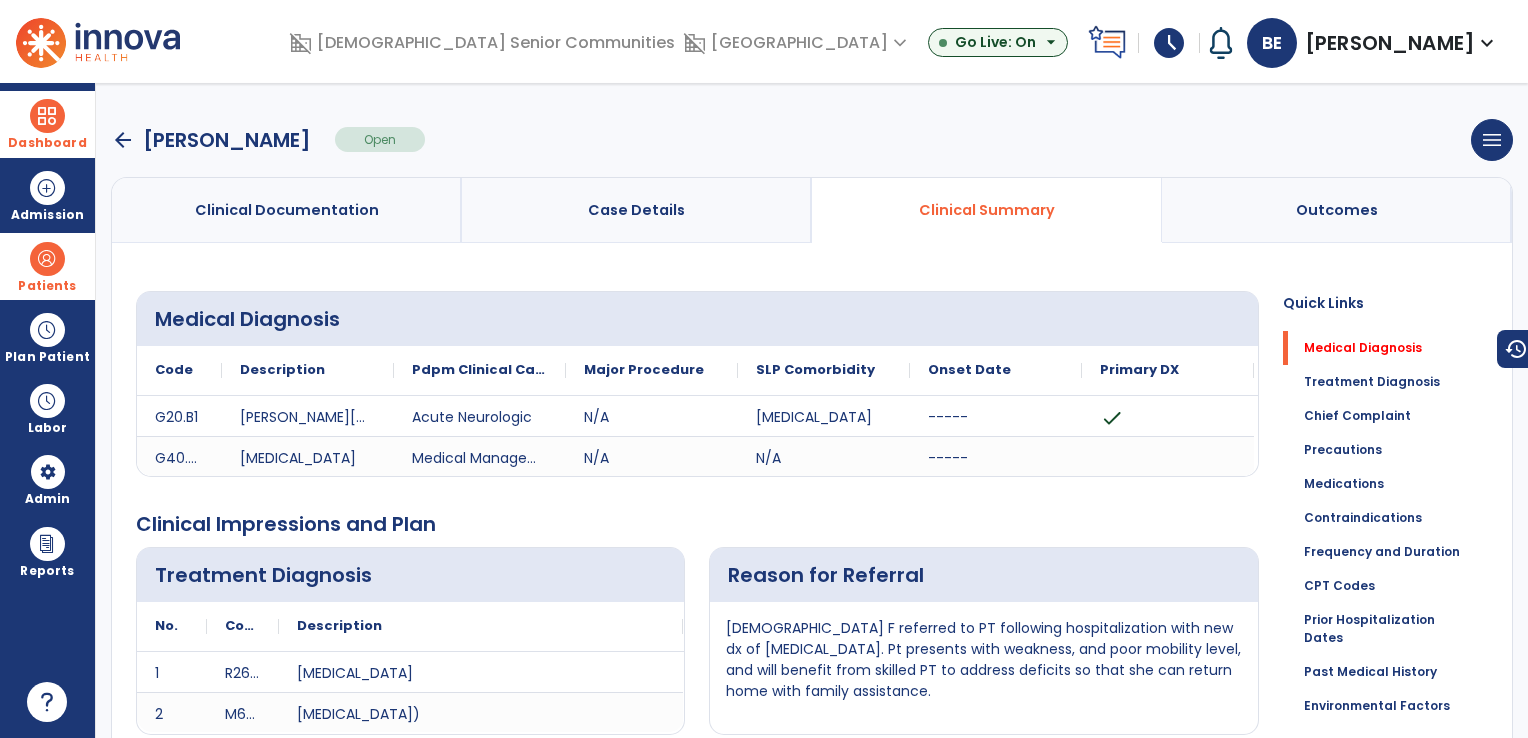 click on "arrow_back" at bounding box center [123, 140] 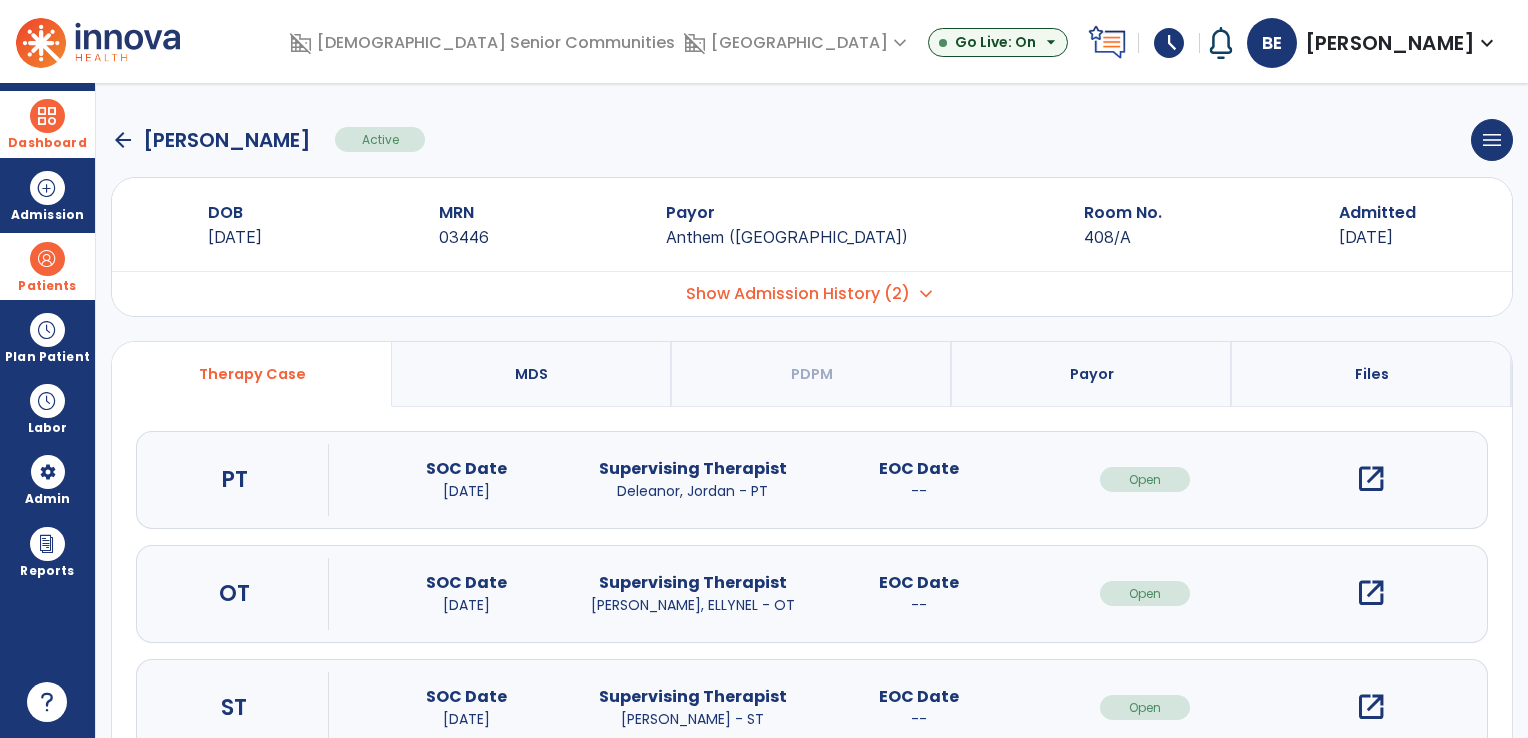 click on "arrow_back   [PERSON_NAME]  Active  menu   Edit Admission   View OBRA Report   Discharge Patient  DOB [DEMOGRAPHIC_DATA] MRN [MEDICAL_RECORD_NUMBER] Payor Anthem (MI) Room No. 408/A Admitted [DATE]
Admission No.
Admit Date" at bounding box center [812, 410] 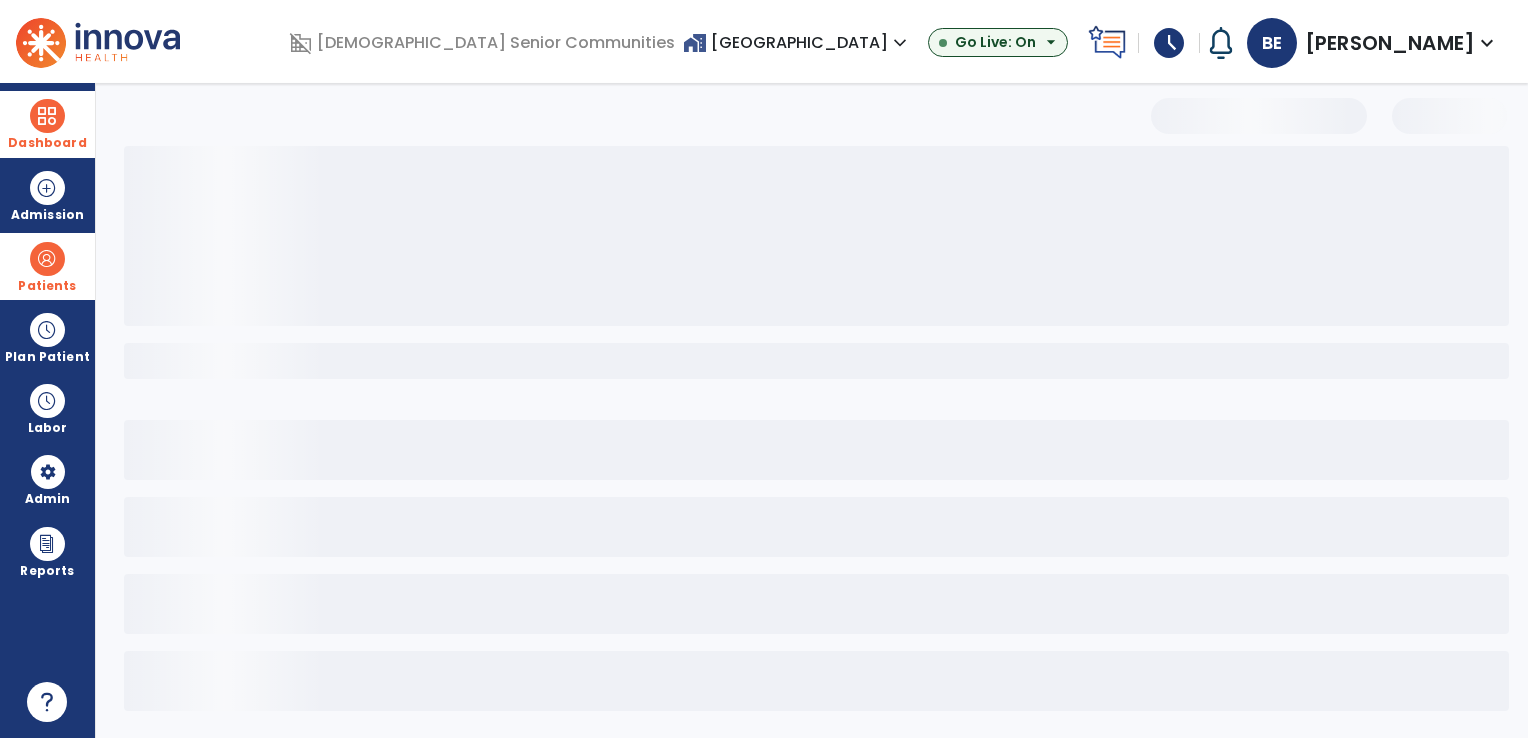 select on "***" 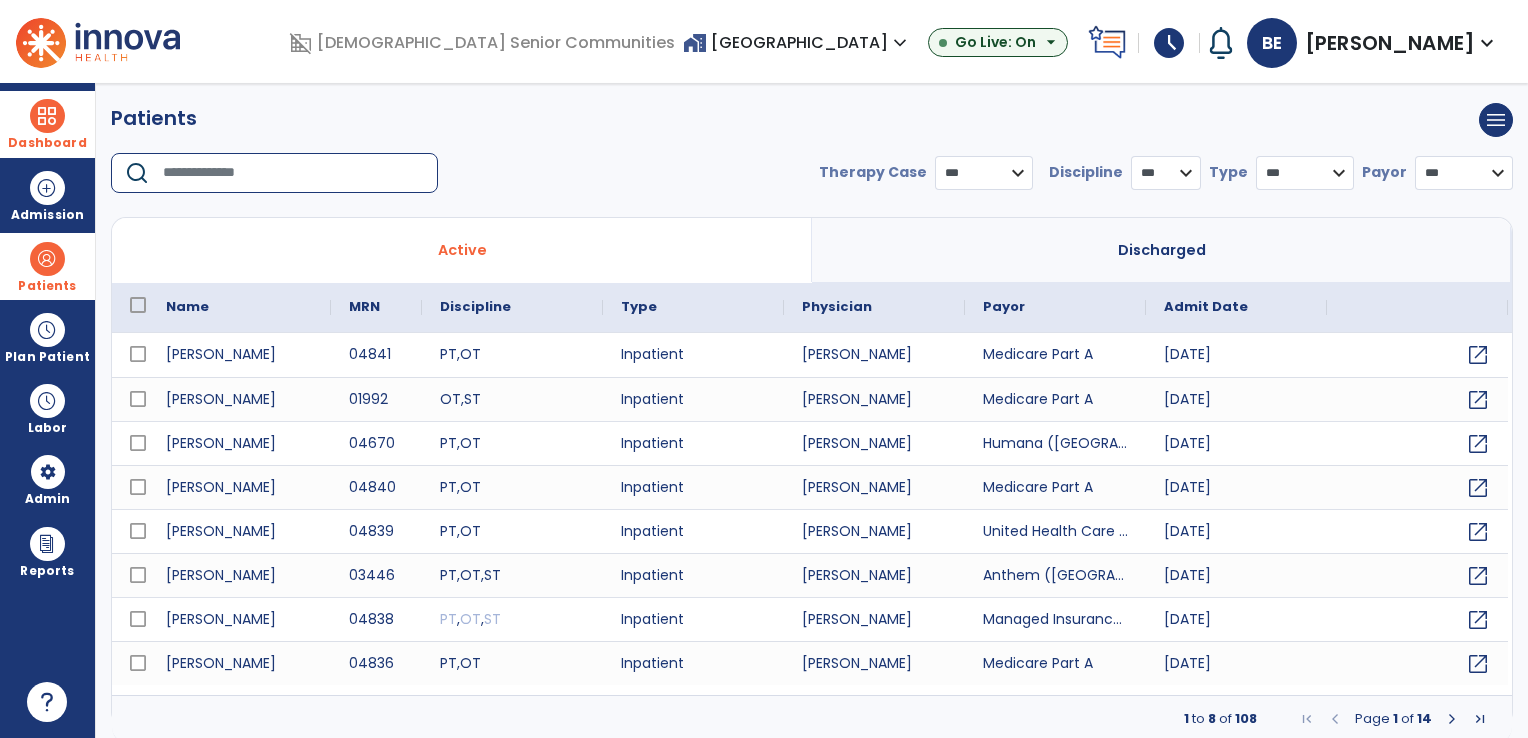 click at bounding box center (293, 173) 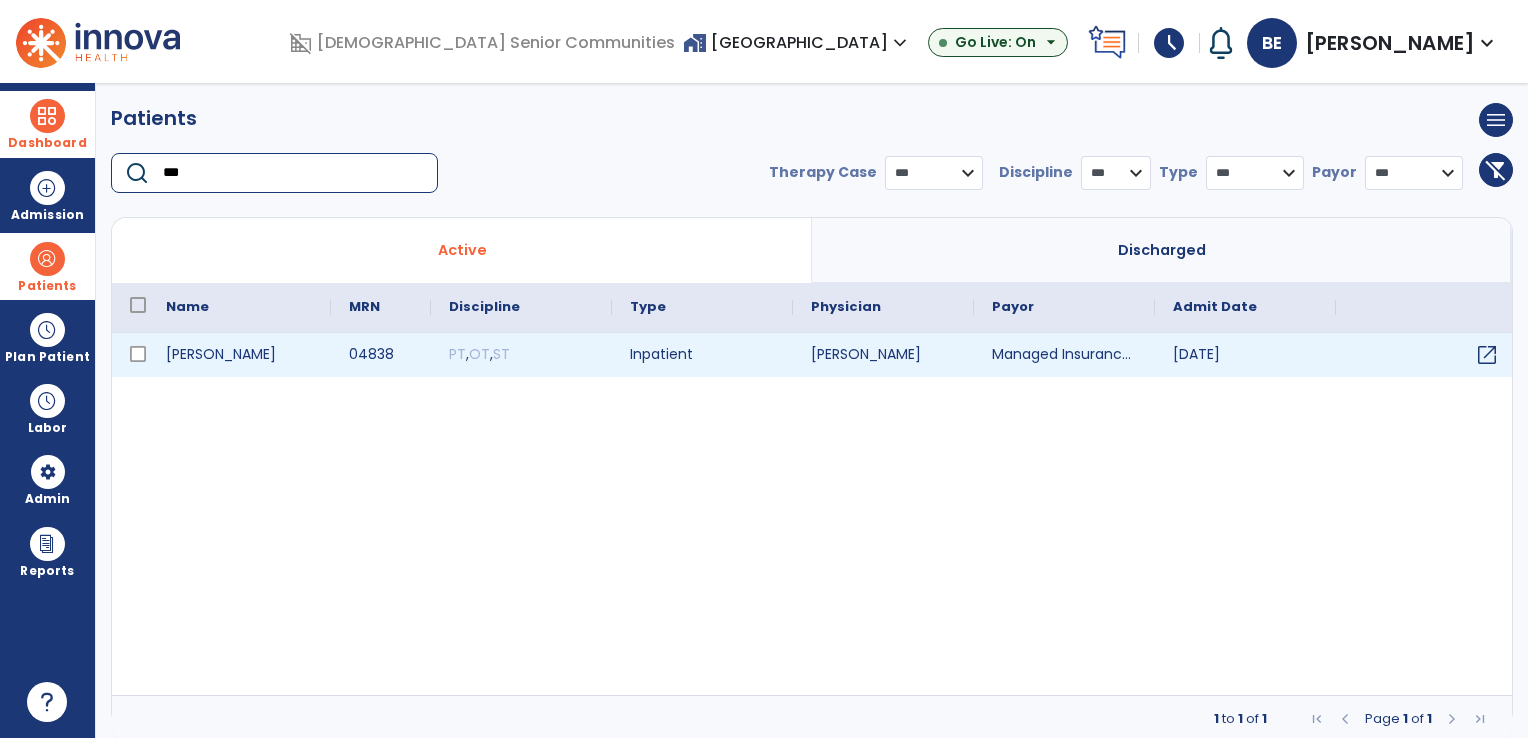 type on "***" 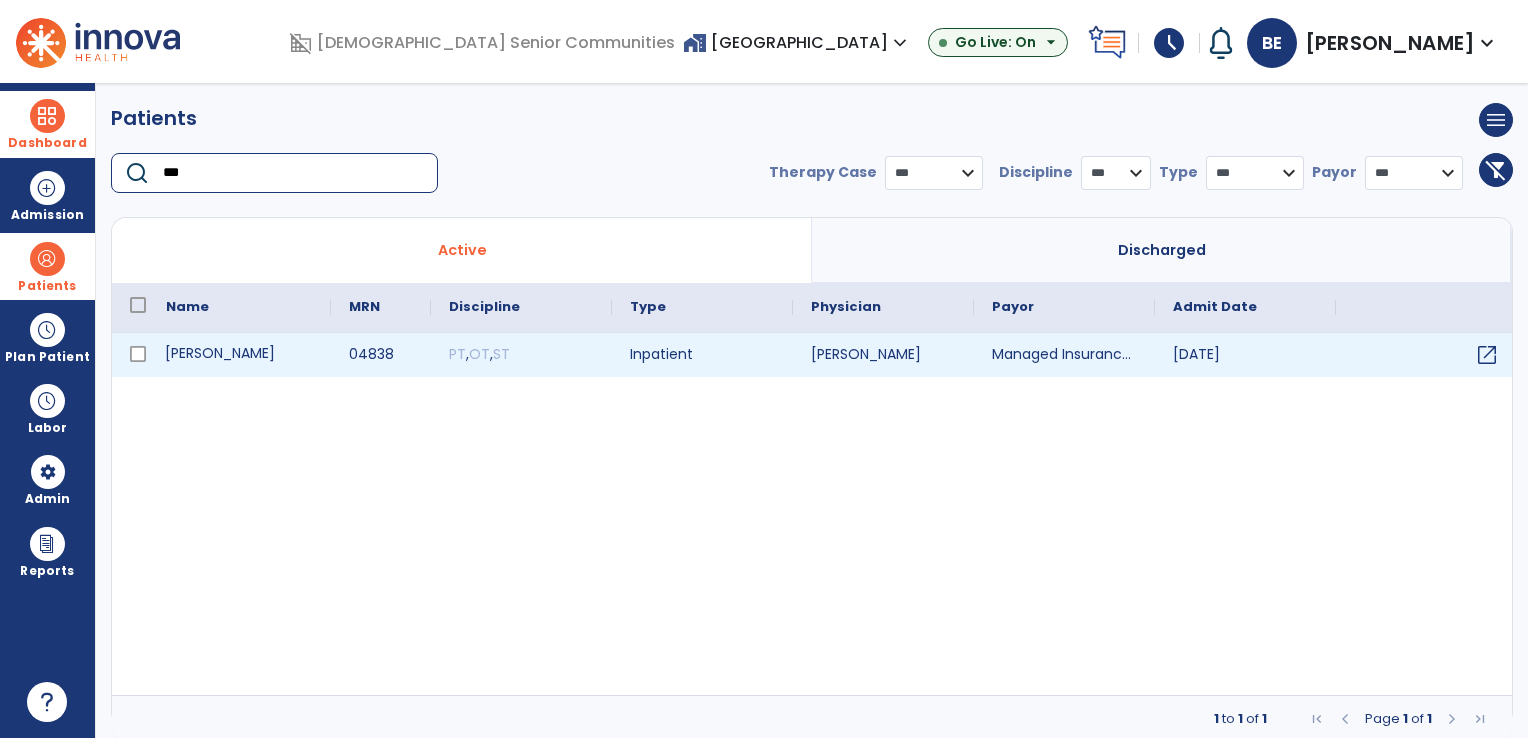 click on "[PERSON_NAME]" at bounding box center (239, 355) 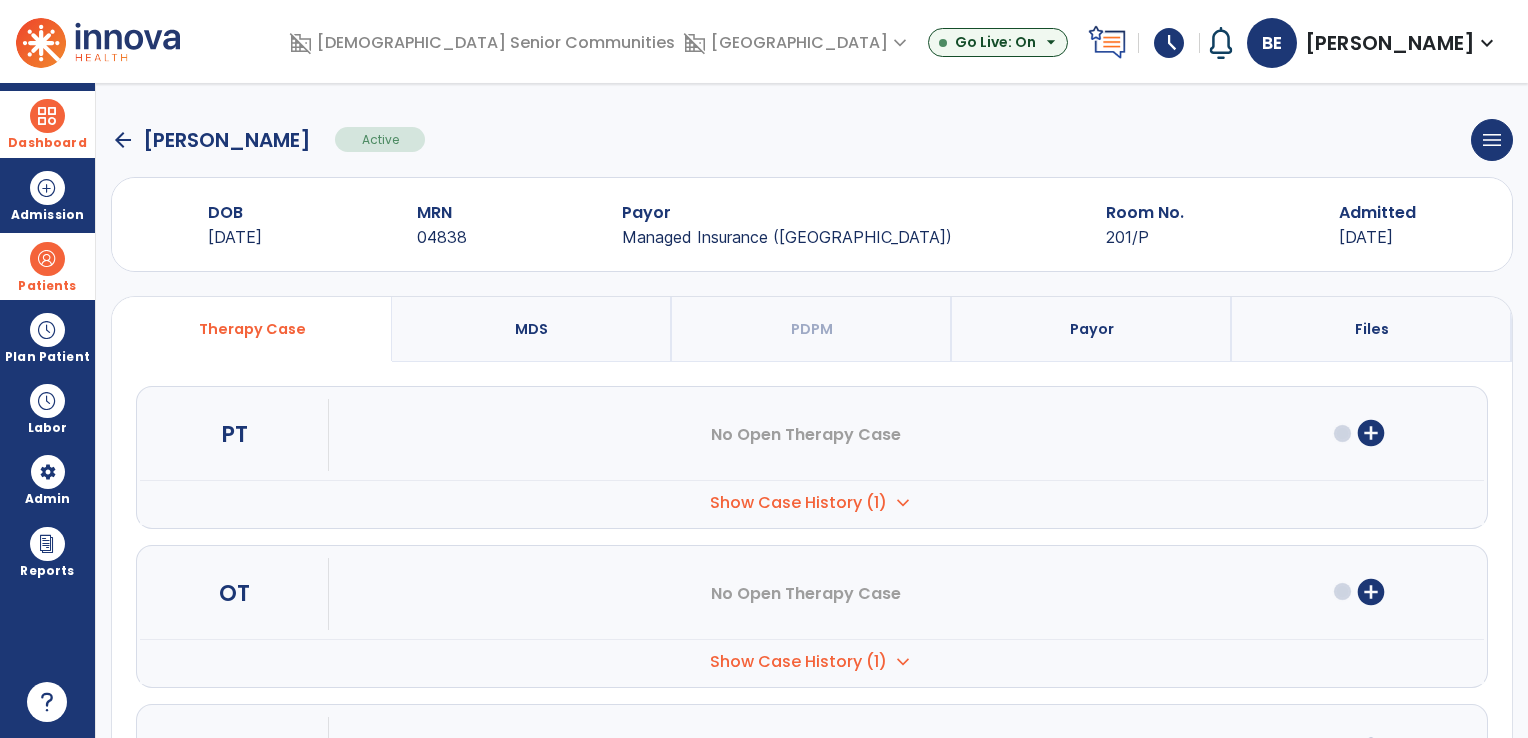 click on "Show Case History (1)     expand_more" at bounding box center [812, 502] 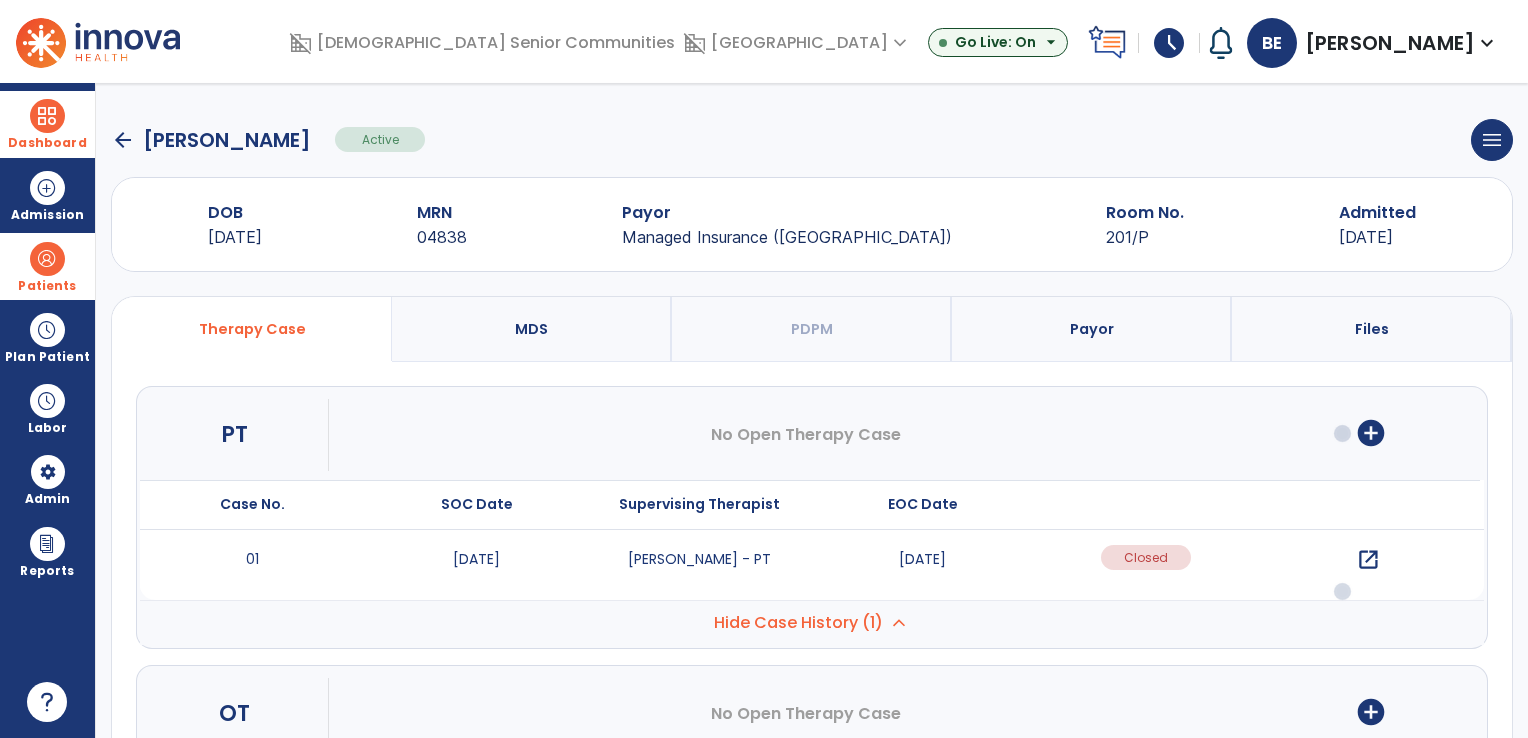click on "open_in_new" at bounding box center (1368, 560) 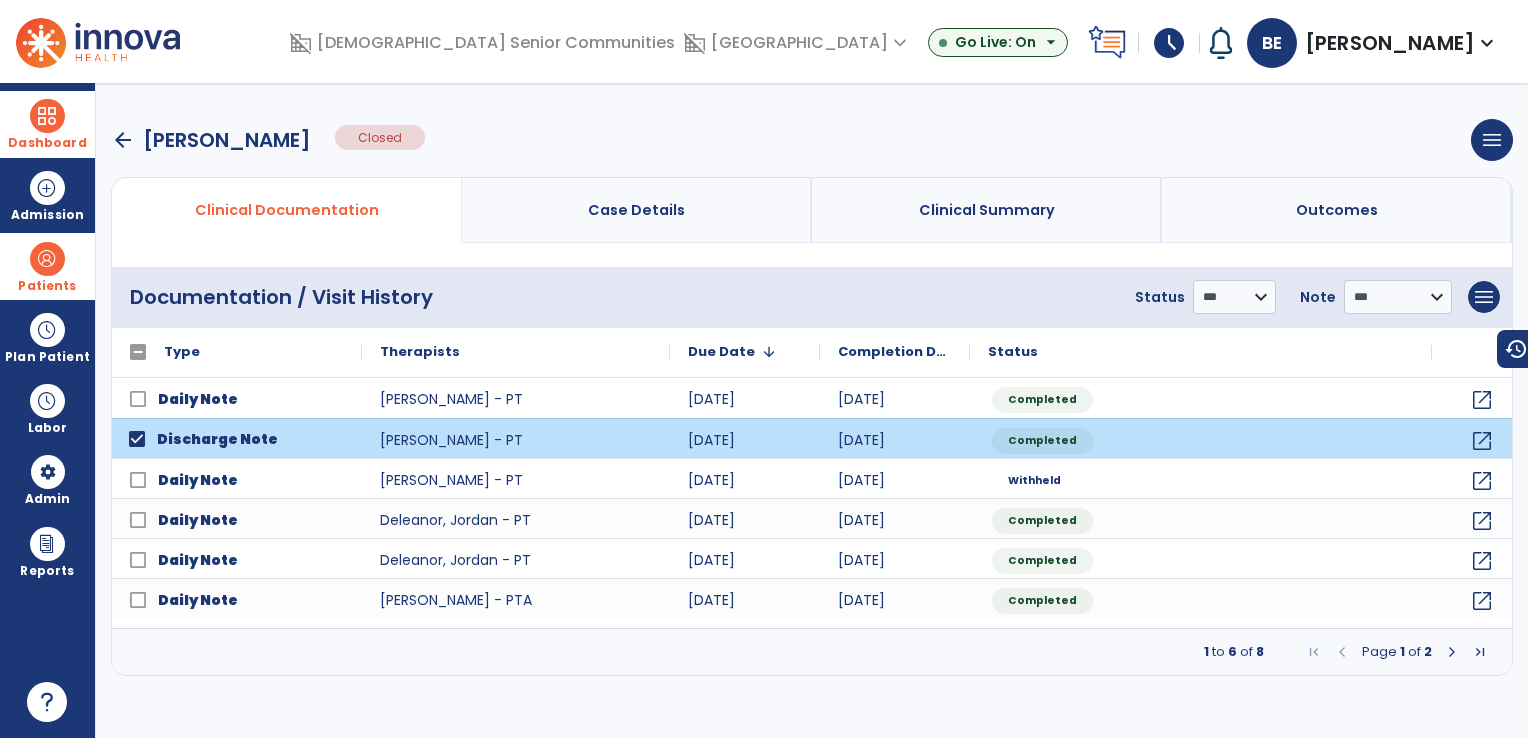 click on "arrow_back" at bounding box center [123, 140] 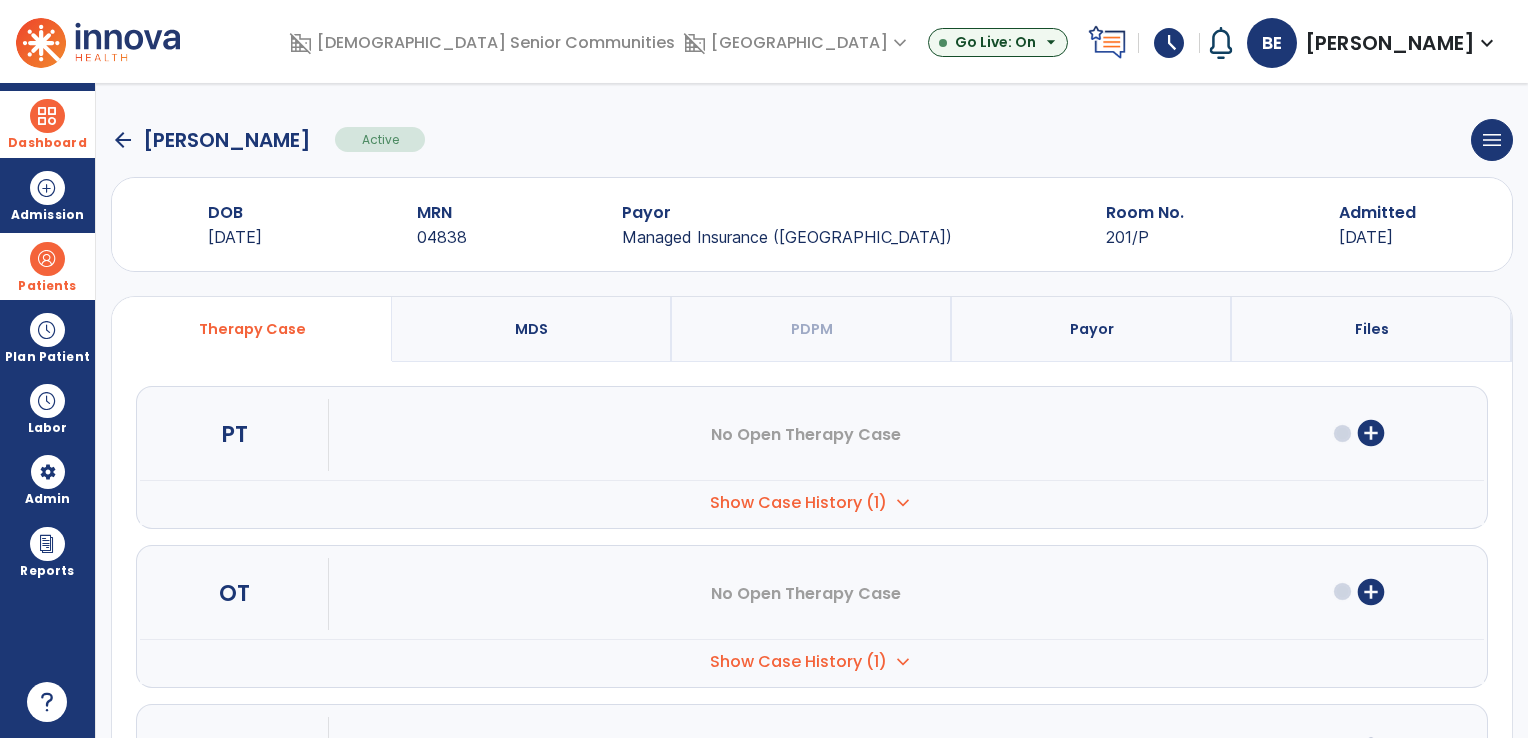 click on "Show Case History (1)" at bounding box center [798, 503] 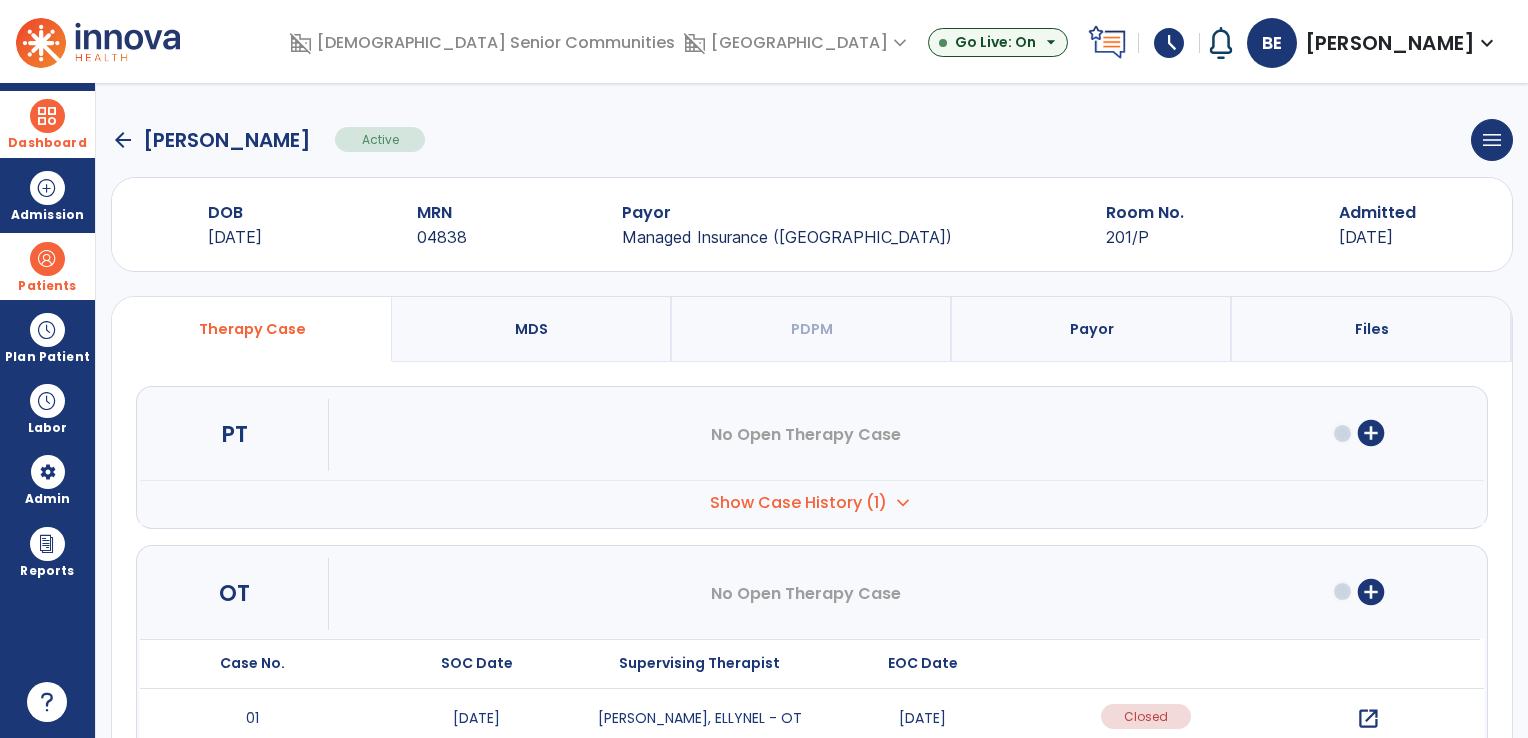 click on "arrow_back" 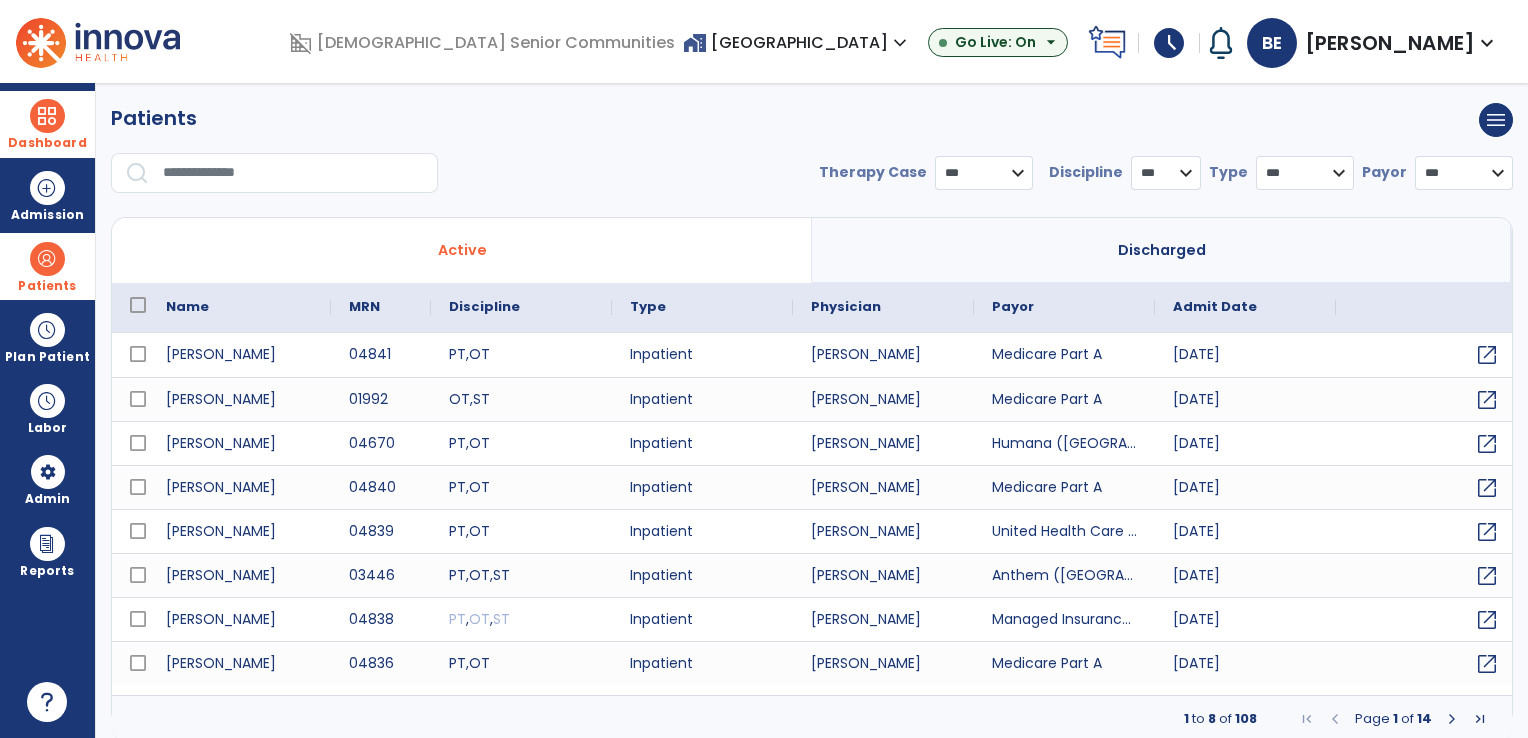 select on "***" 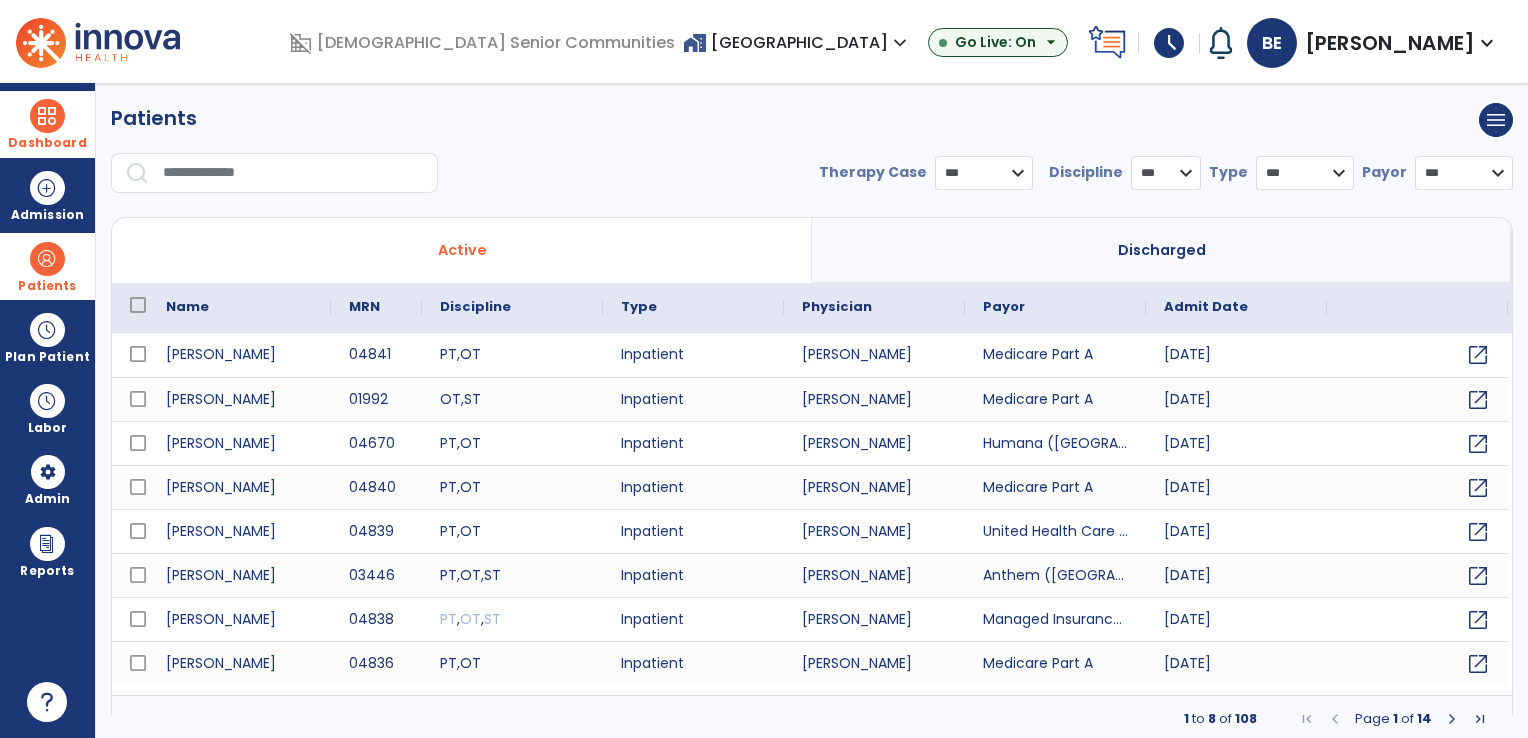 click at bounding box center [293, 173] 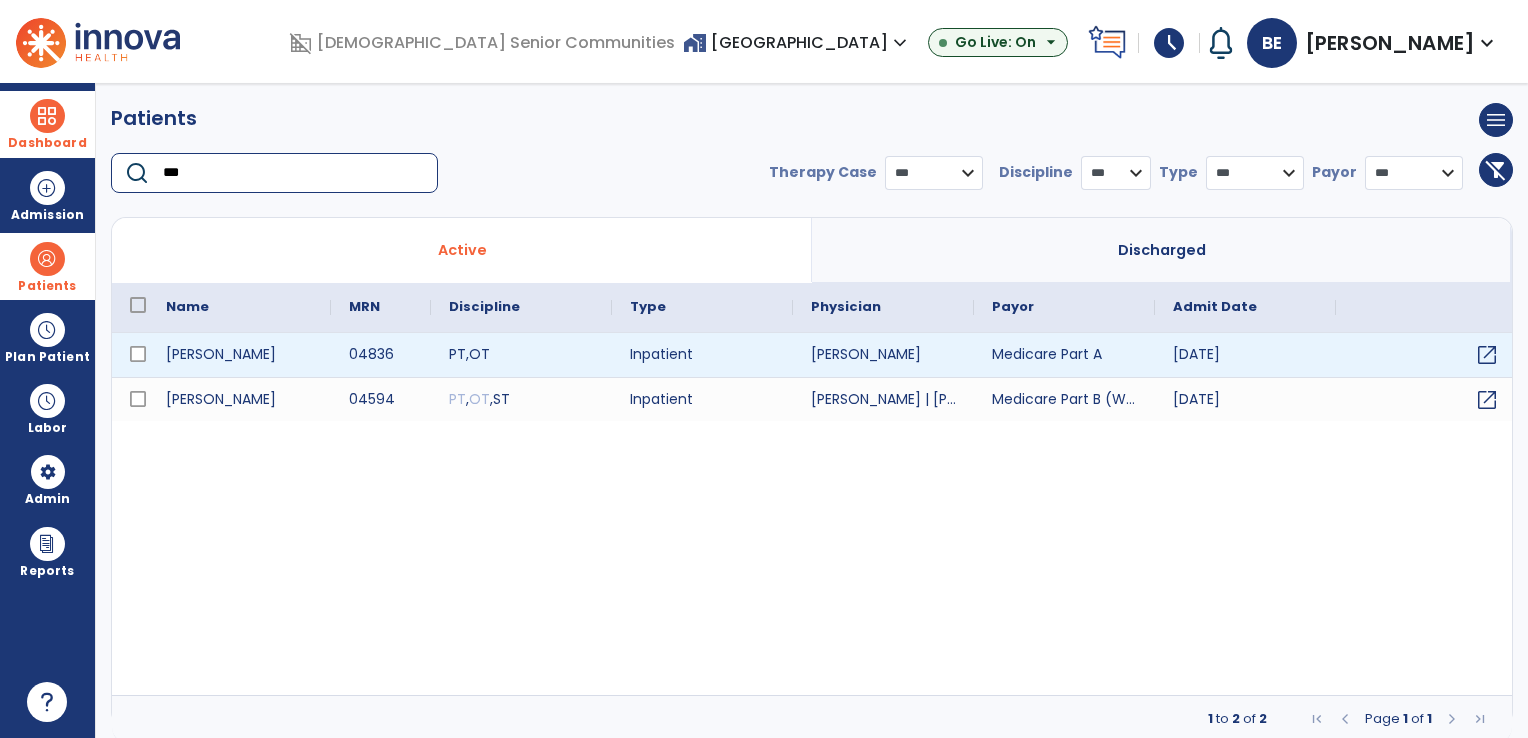 type on "***" 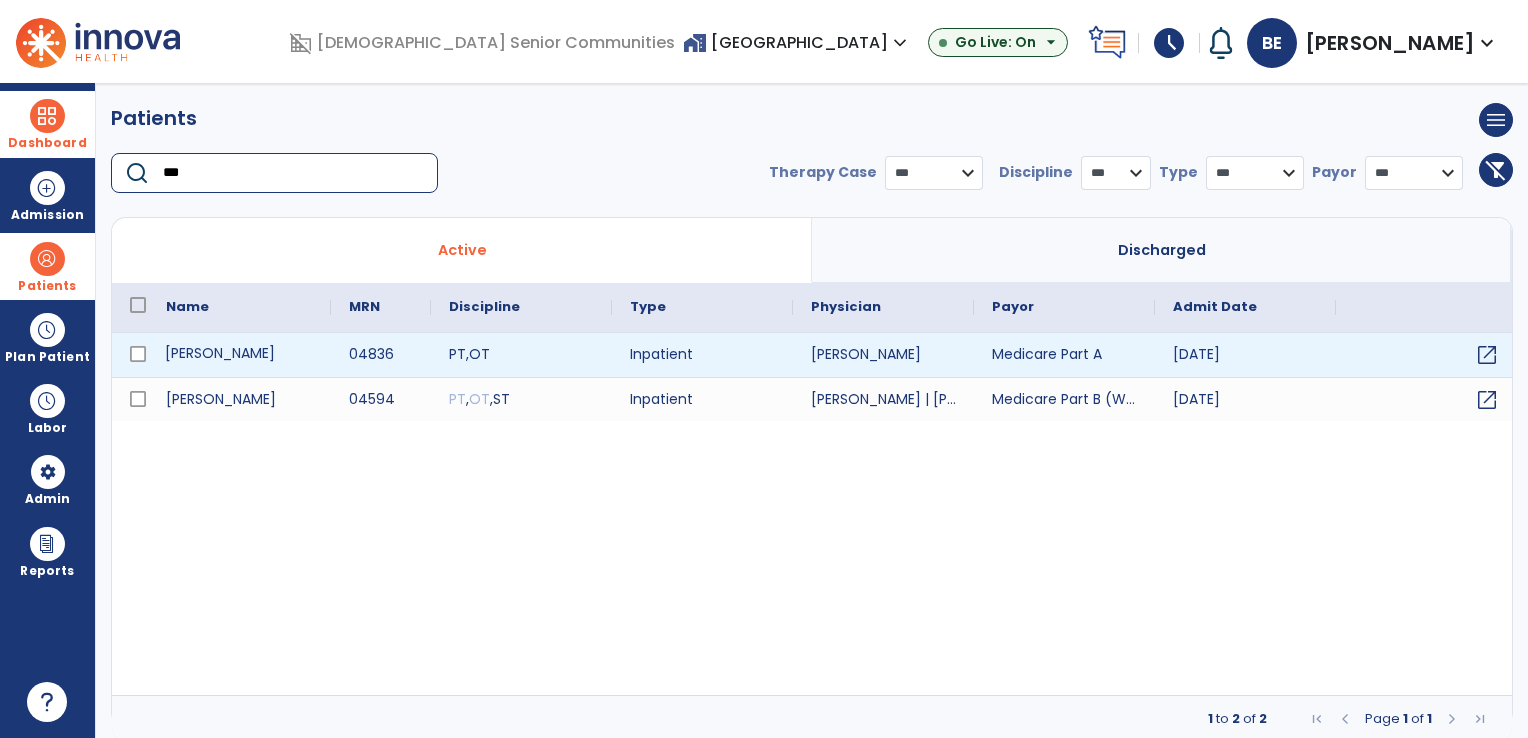click on "[PERSON_NAME]" at bounding box center [239, 355] 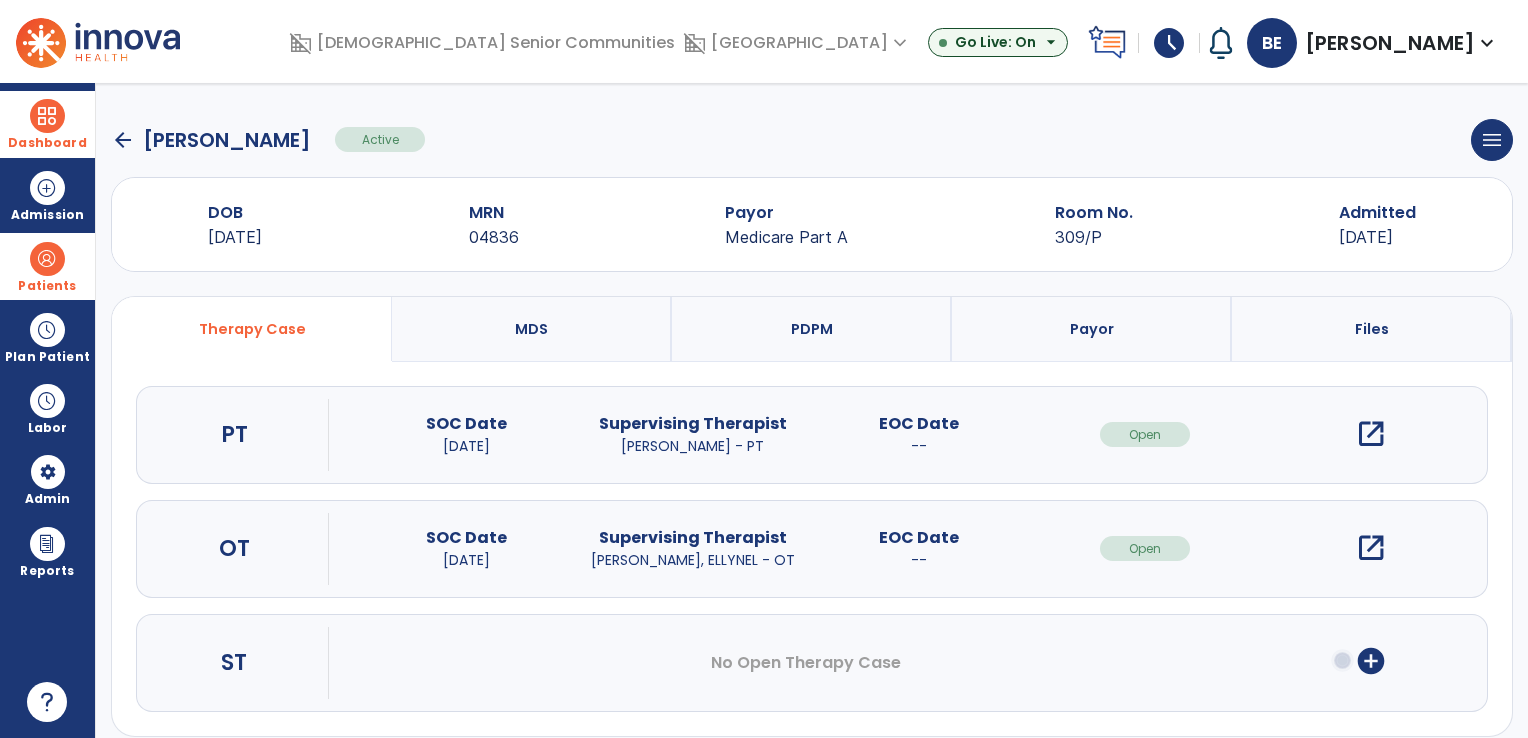 click on "arrow_back" 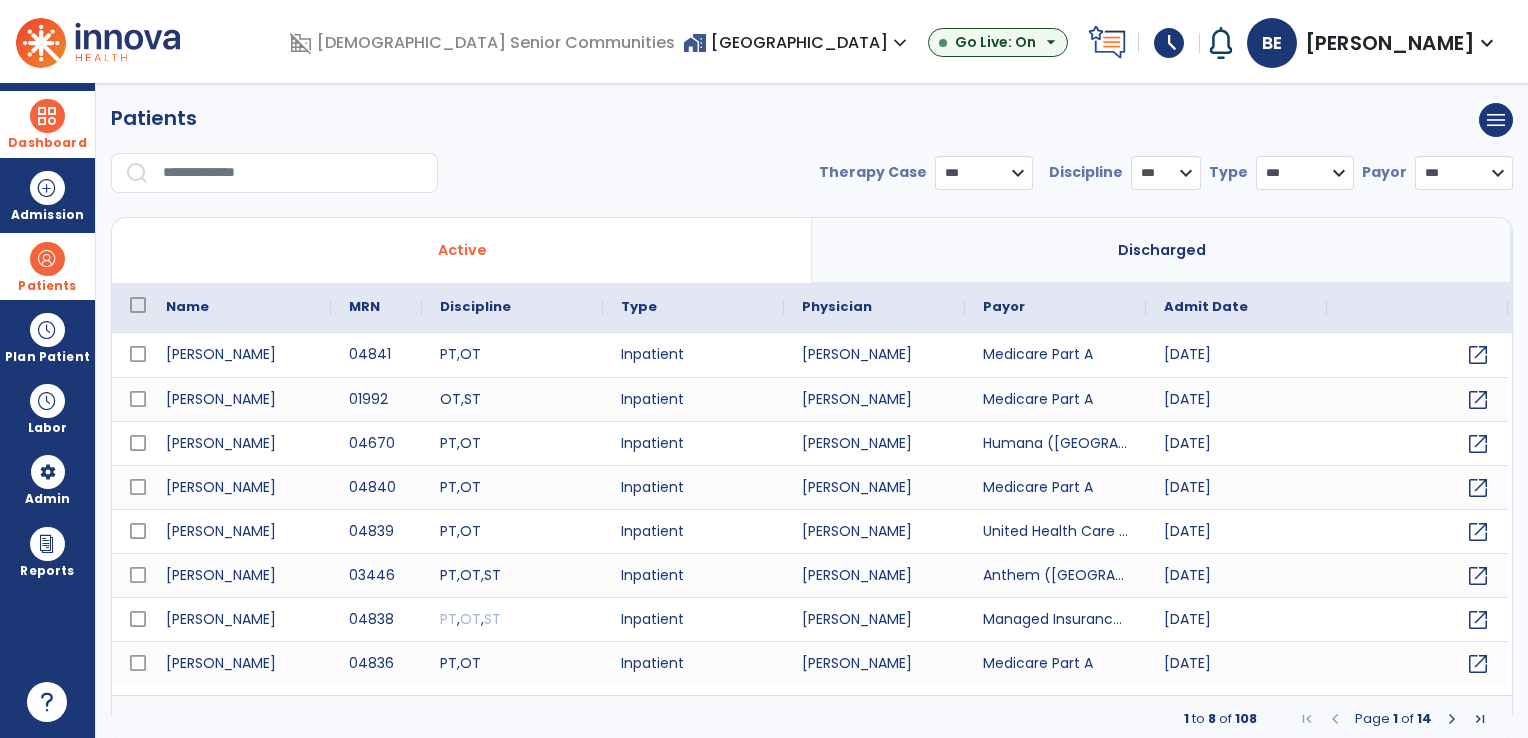 select on "***" 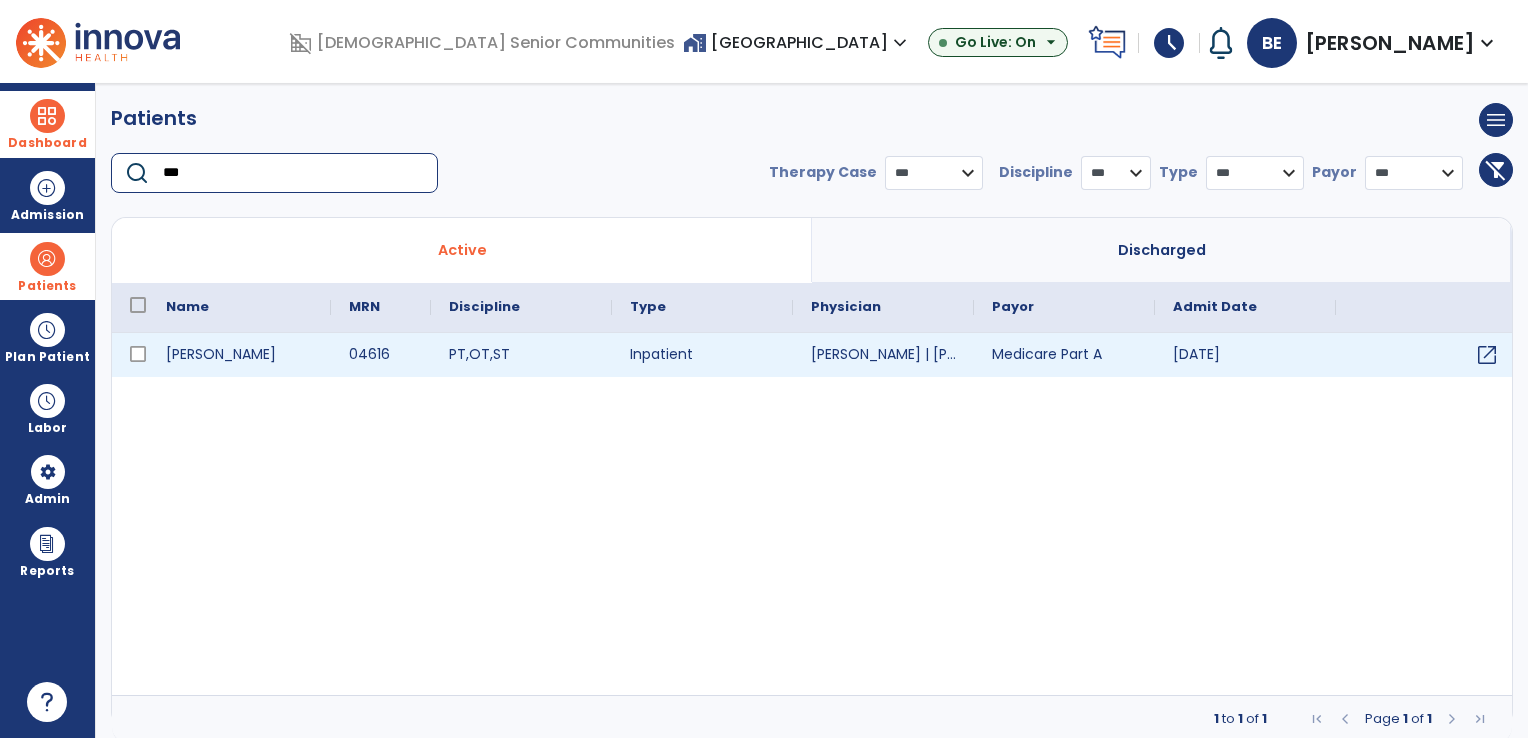 type on "***" 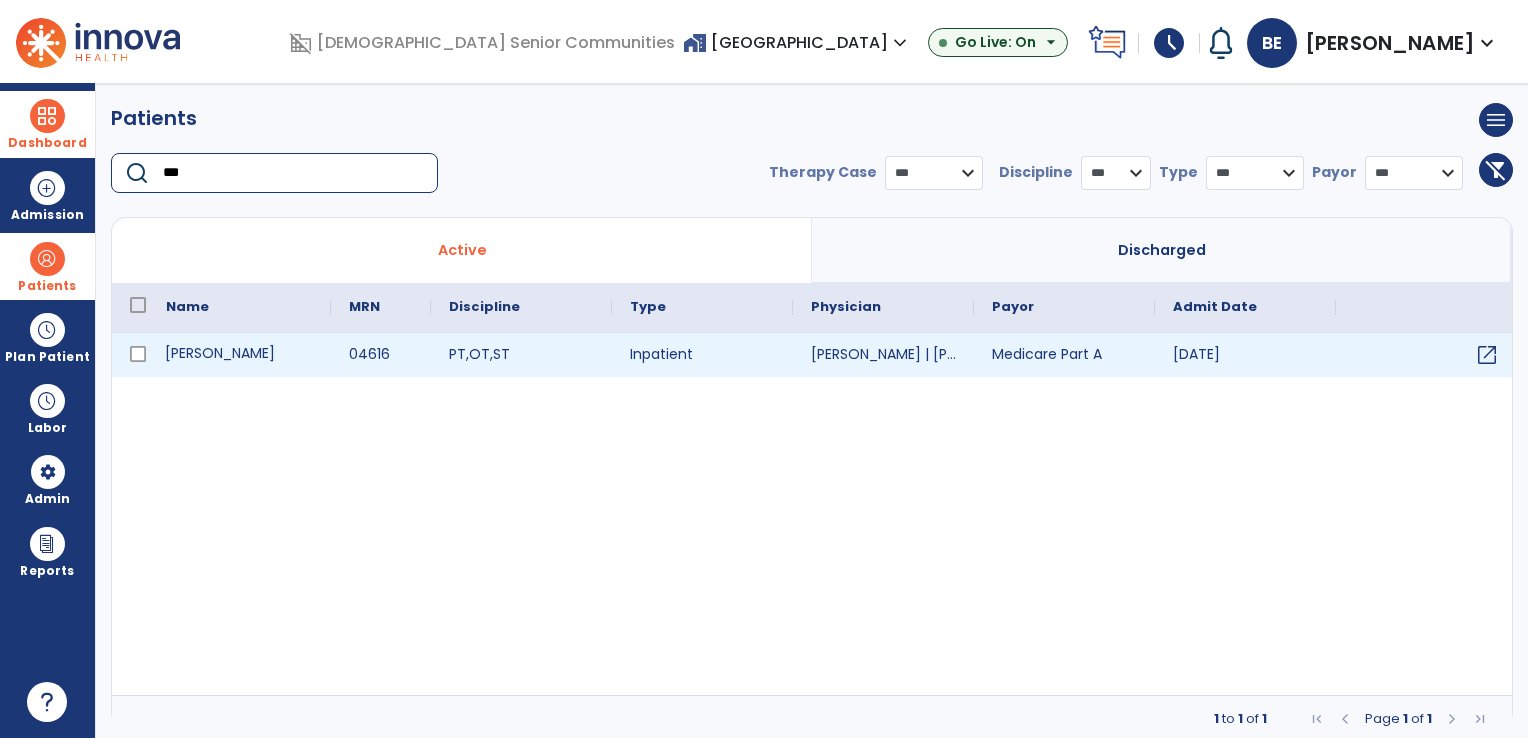 click on "[PERSON_NAME]" at bounding box center (239, 355) 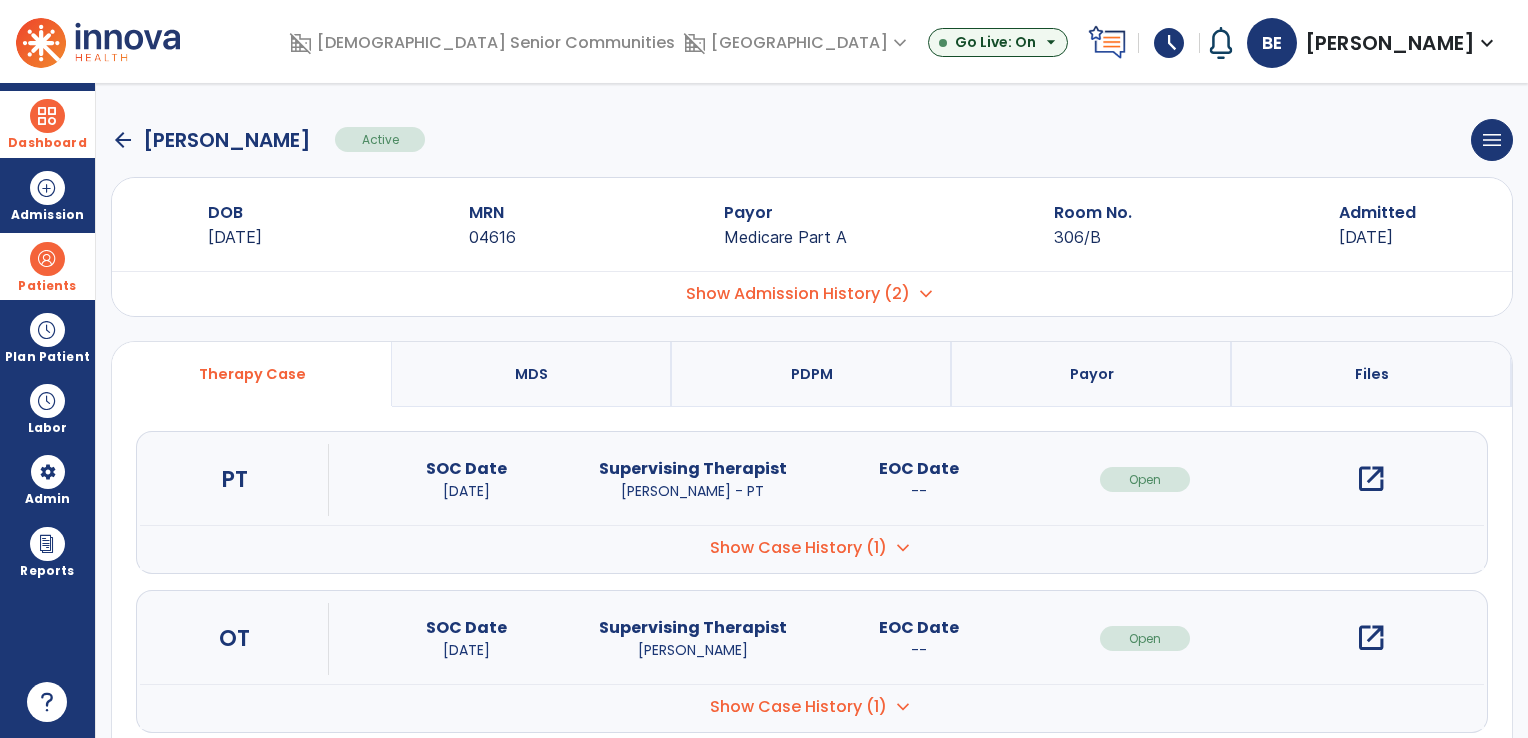click on "open_in_new" at bounding box center [1371, 479] 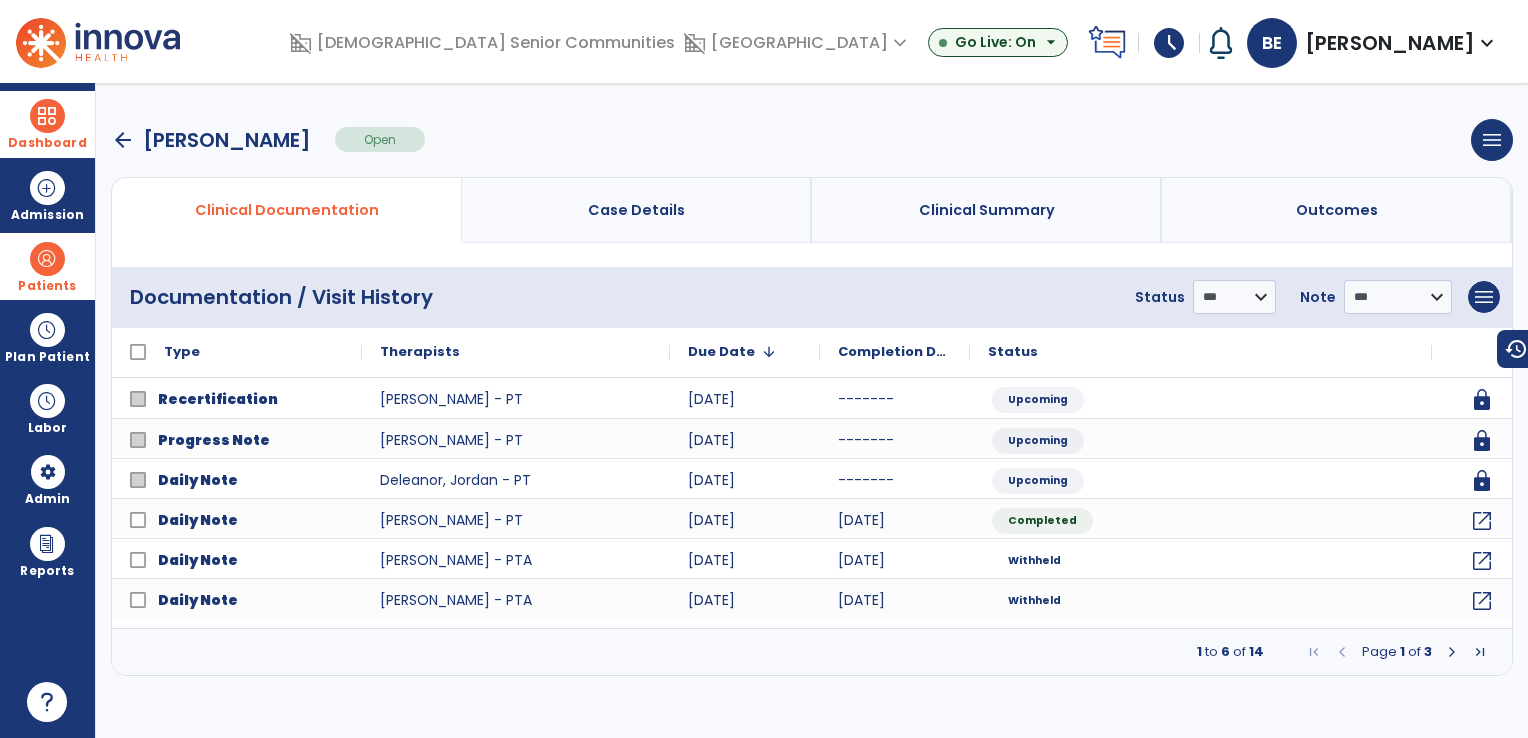 click on "Clinical Summary" at bounding box center [987, 210] 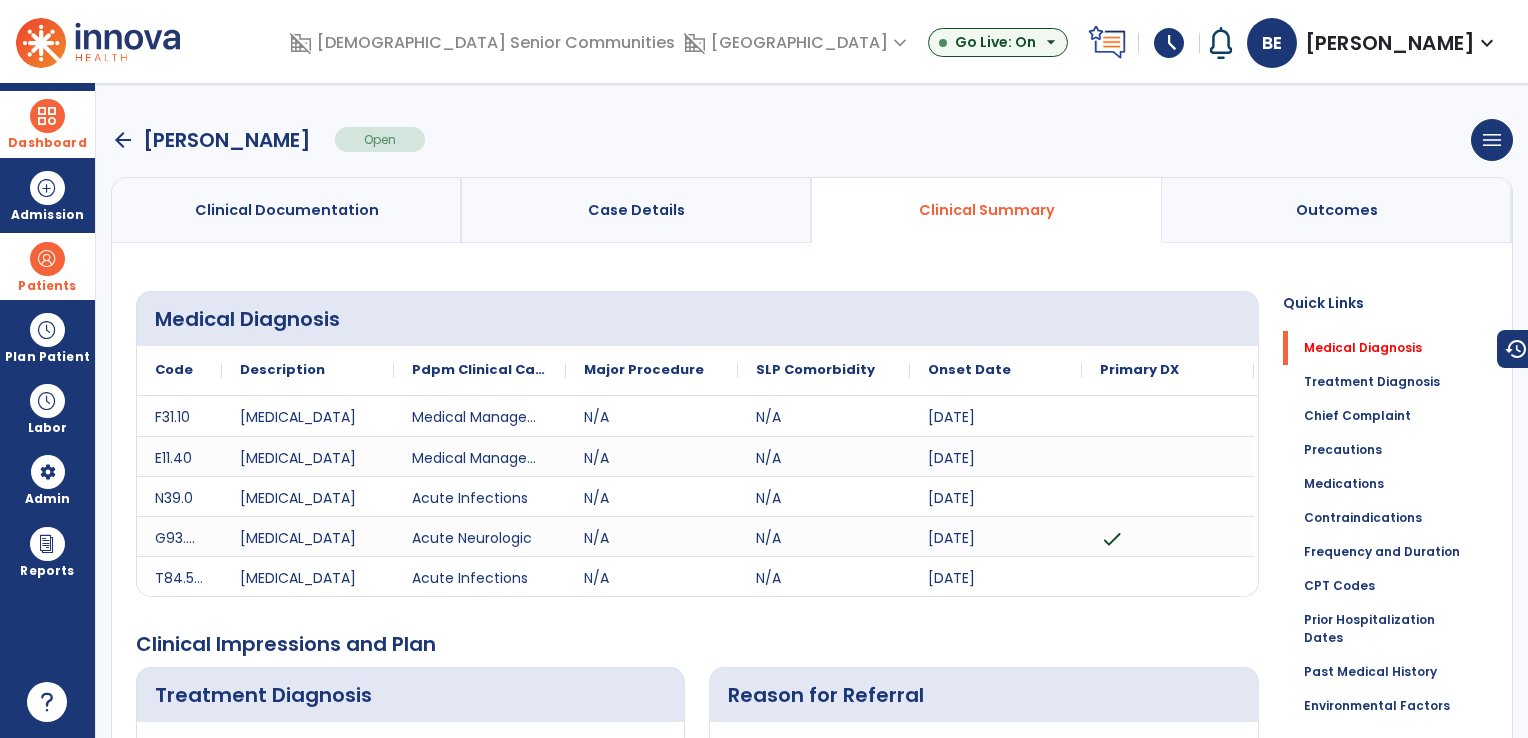 click on "arrow_back" at bounding box center (123, 140) 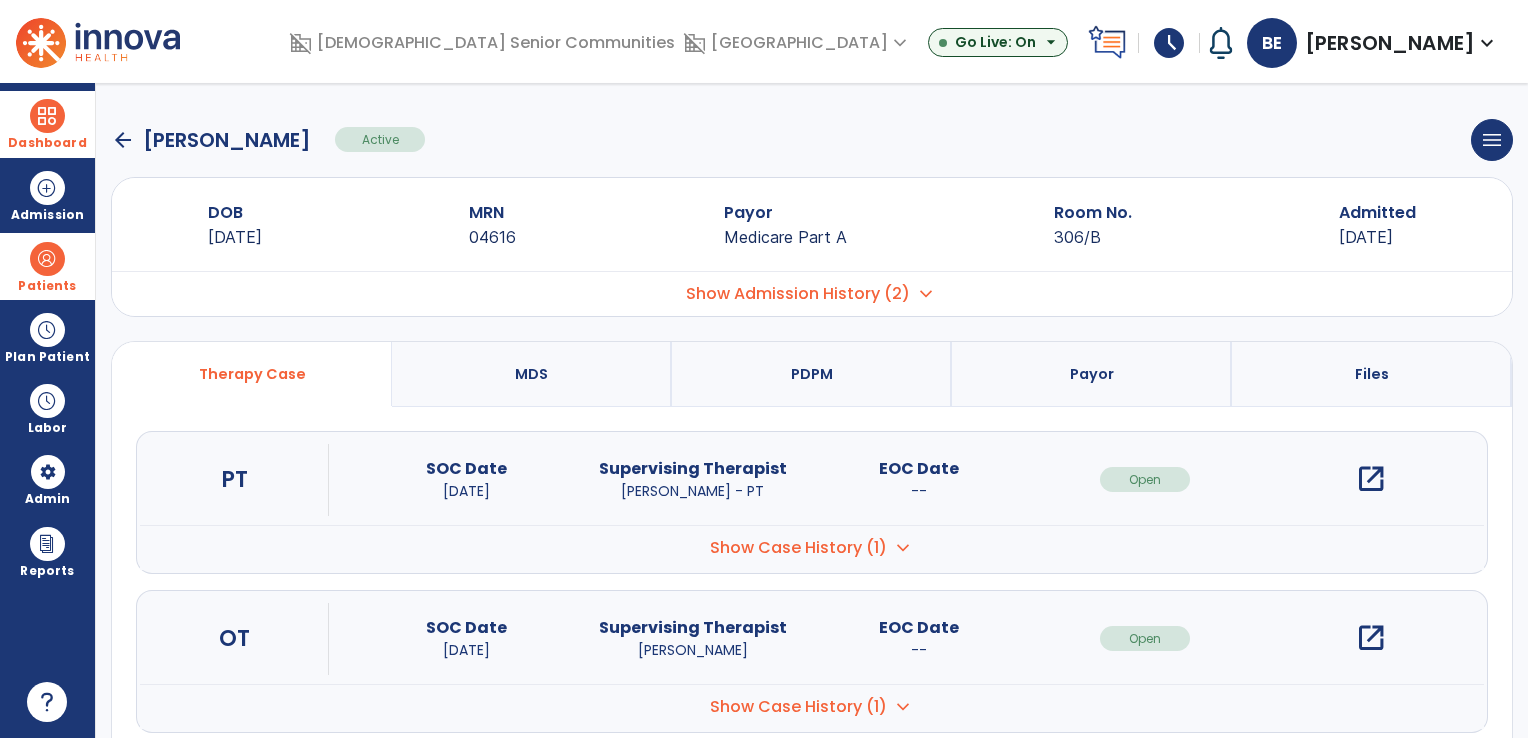 click on "arrow_back" 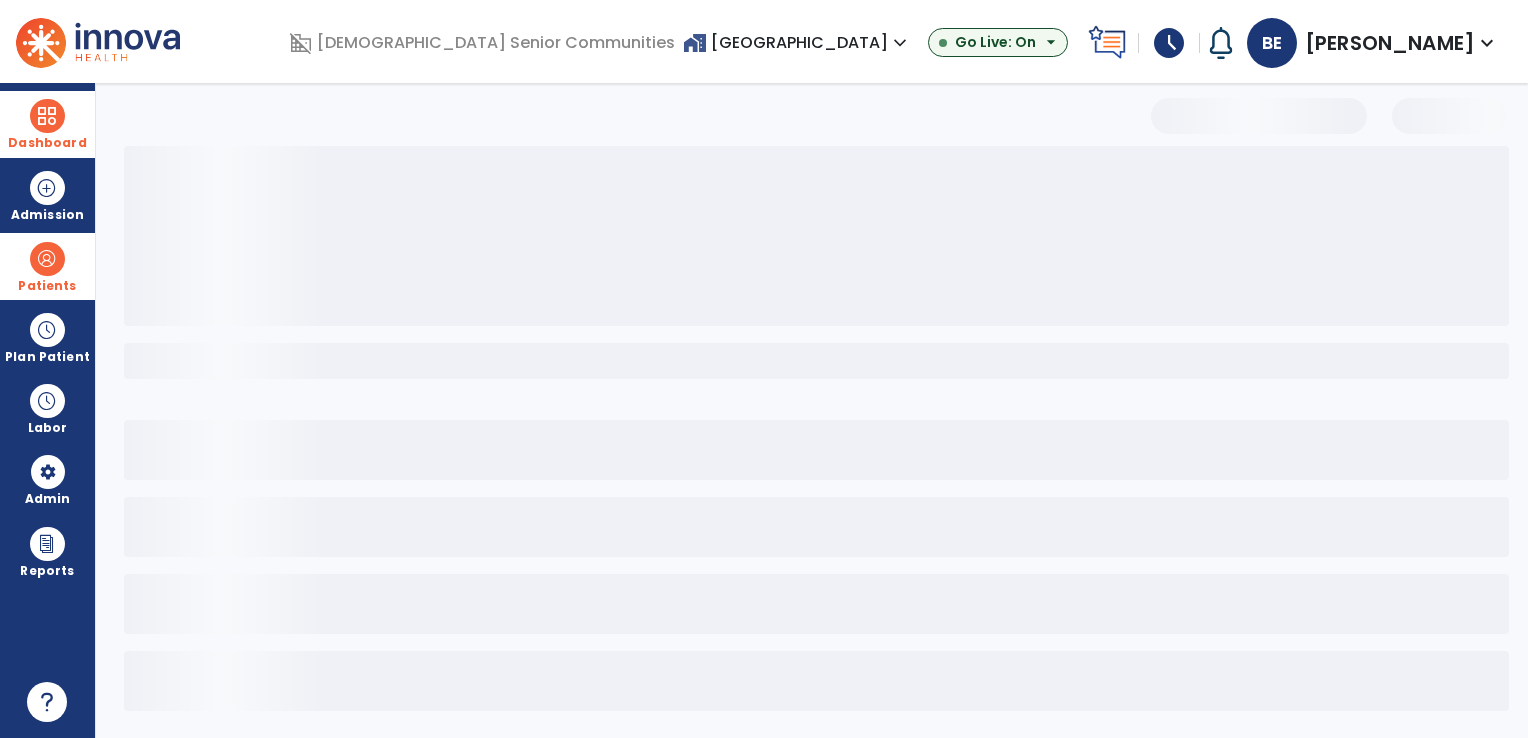 select on "***" 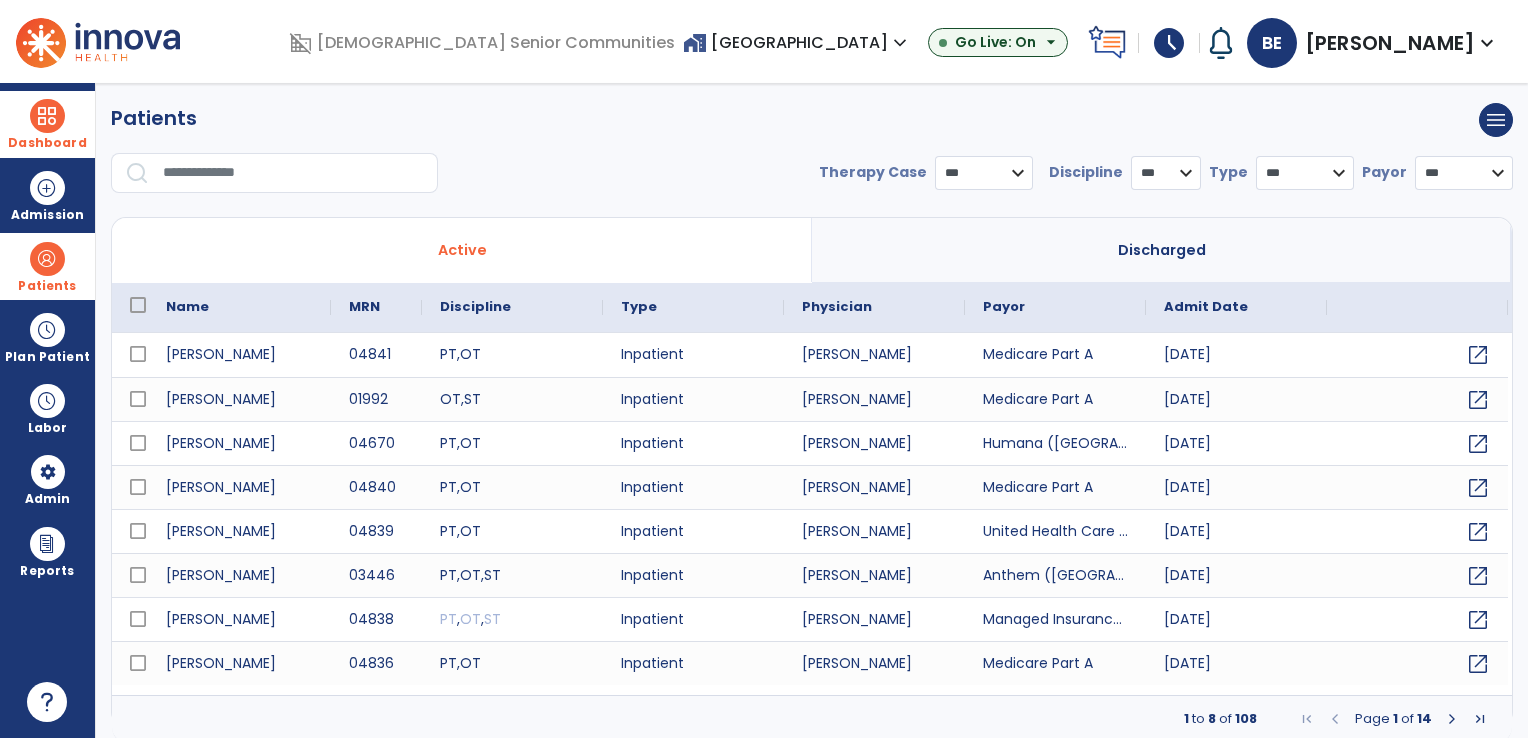 click at bounding box center [293, 173] 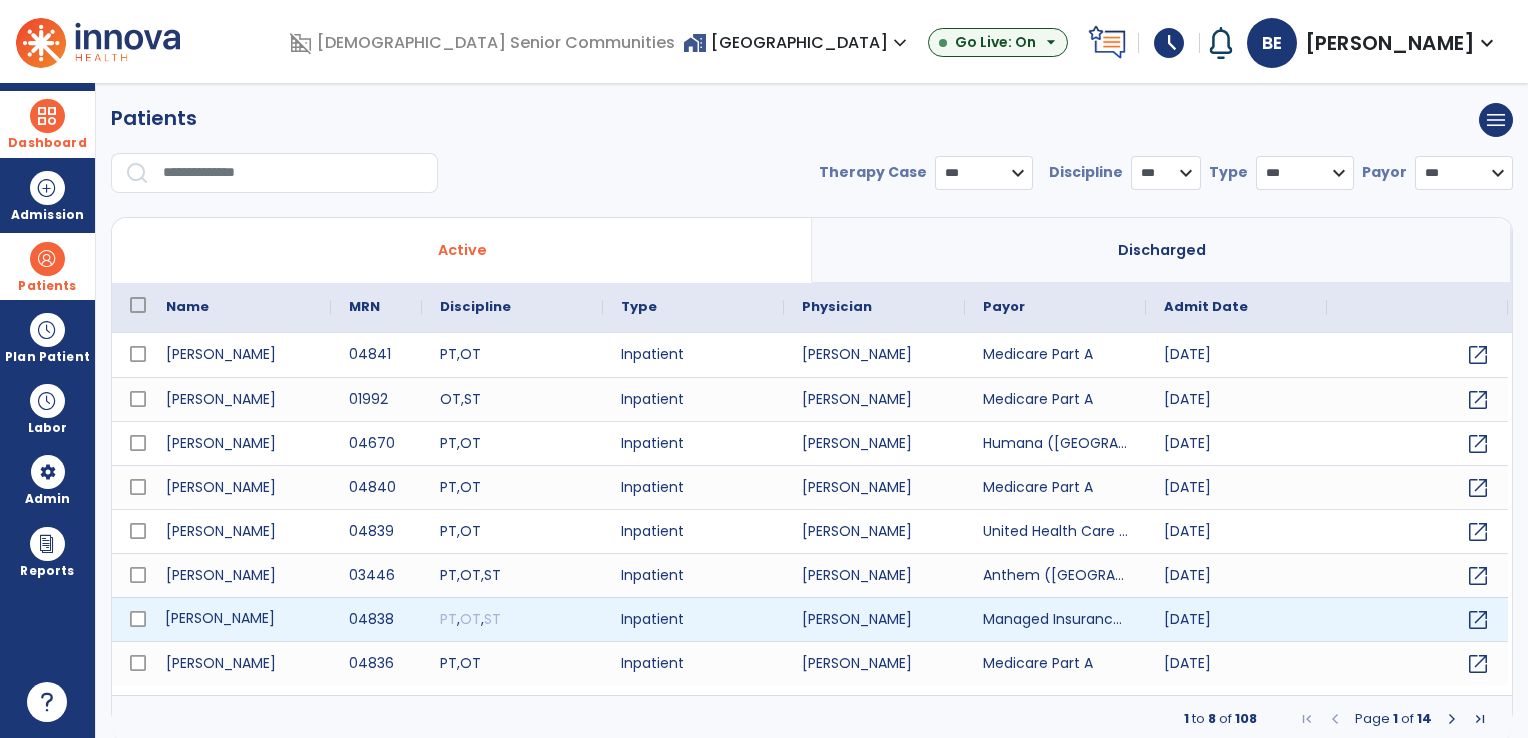 click on "[PERSON_NAME]" at bounding box center [239, 619] 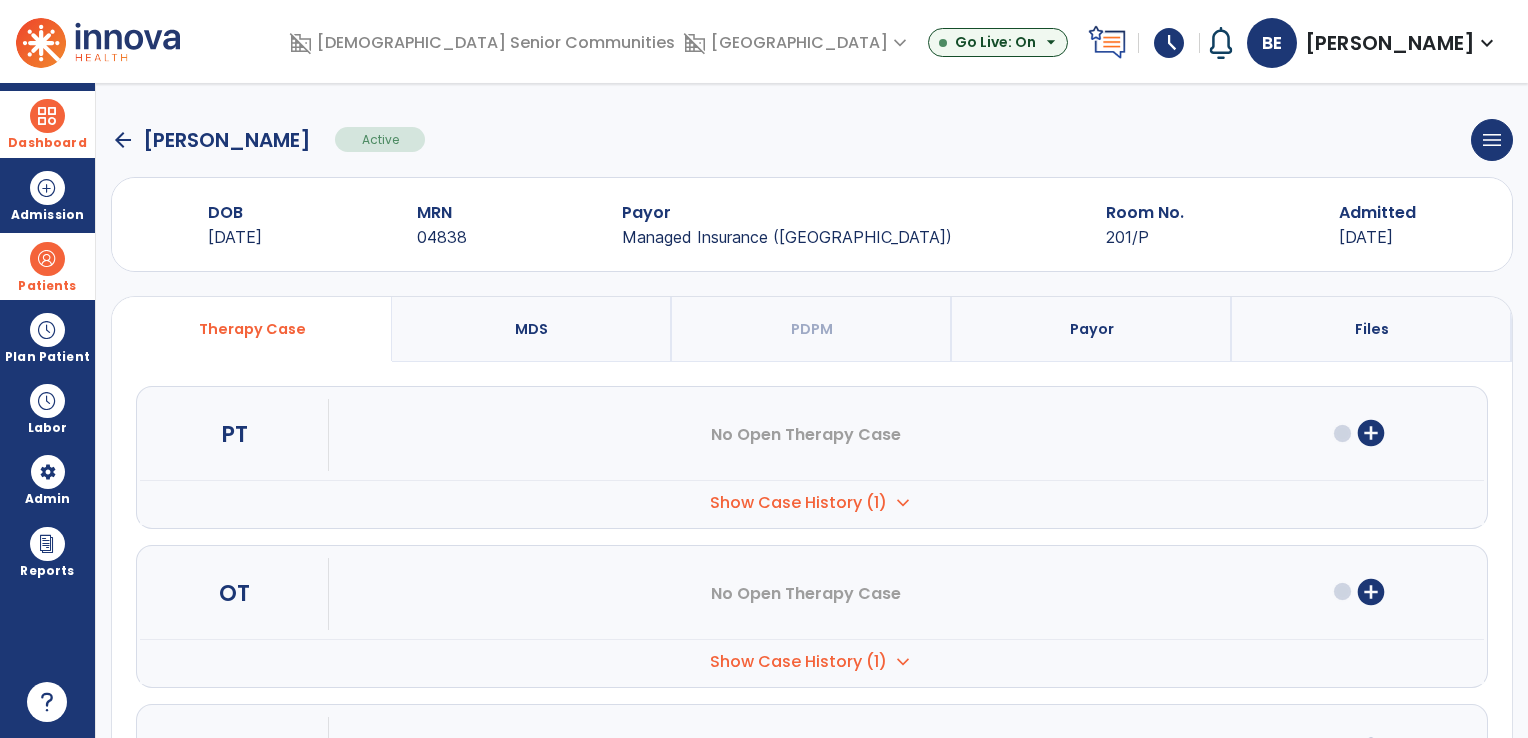 click on "Show Case History (1)     expand_more" at bounding box center (812, 502) 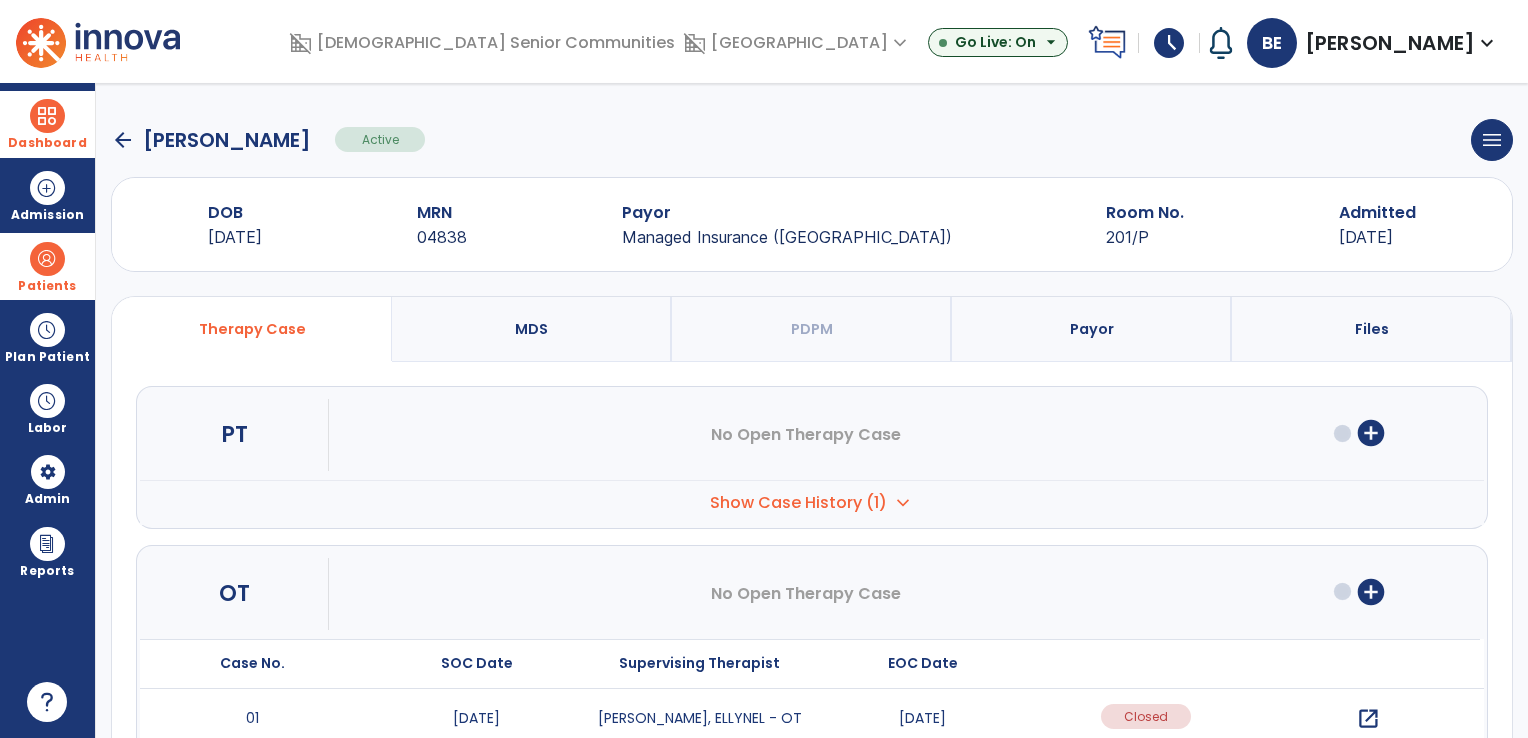 click on "open_in_new" at bounding box center [1368, 719] 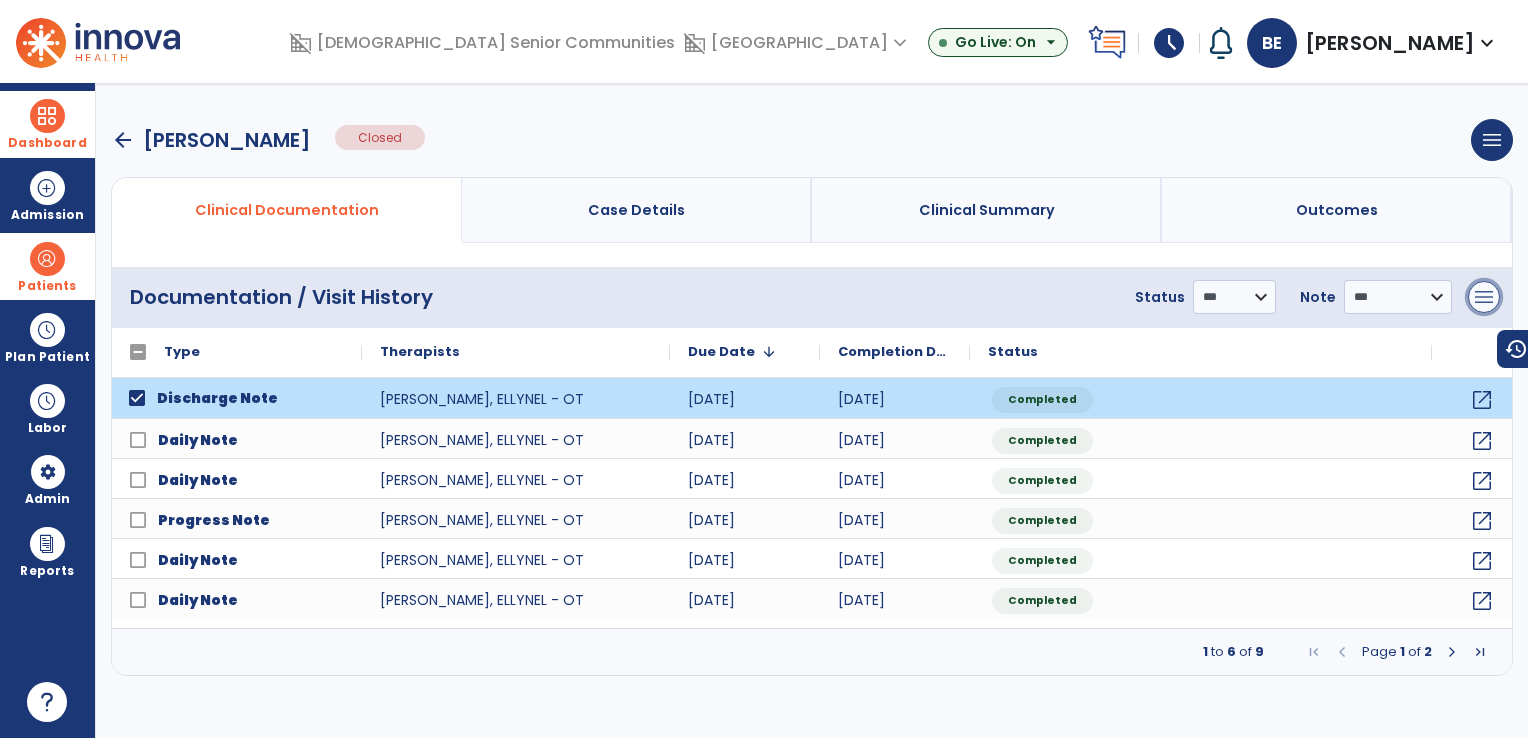 click on "menu" at bounding box center (1484, 297) 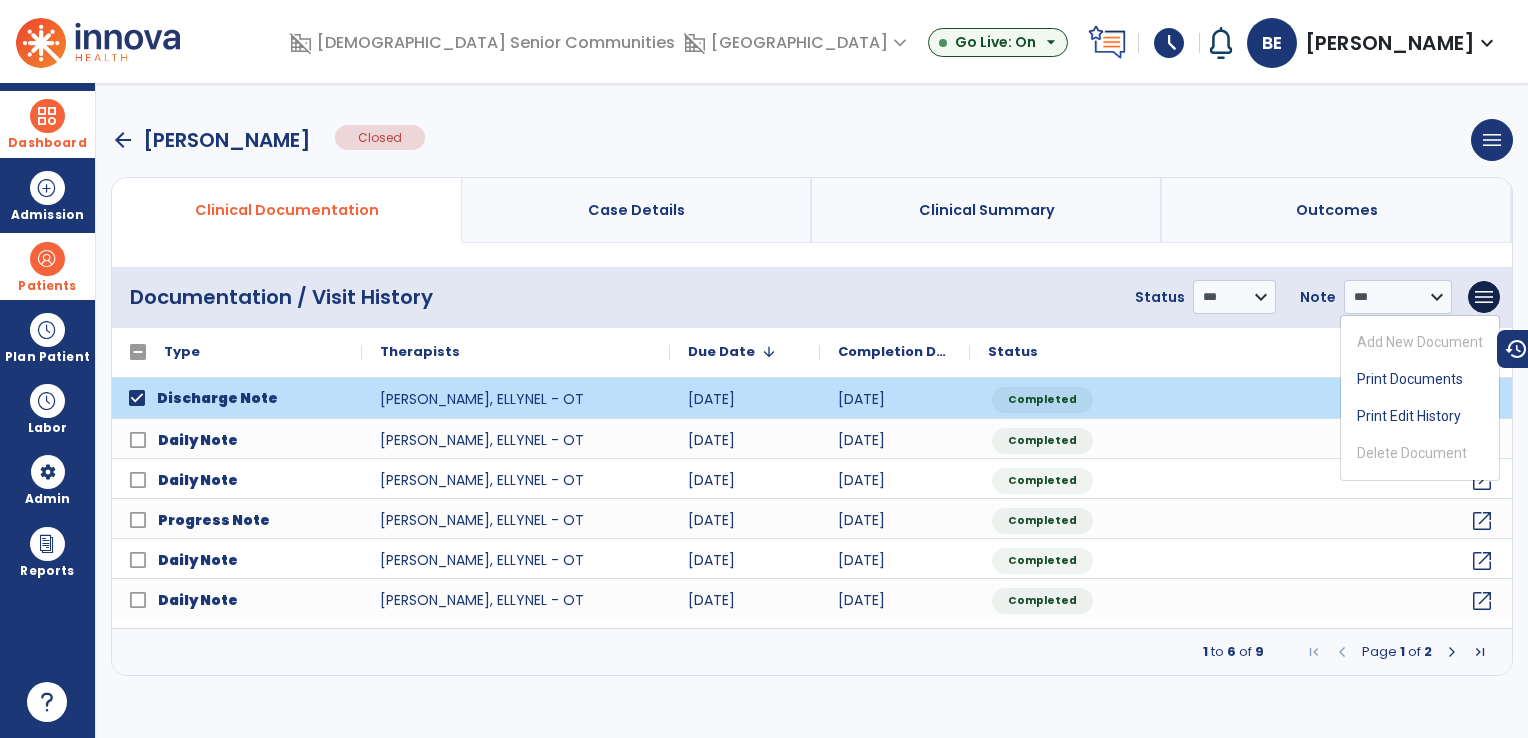 click on "arrow_back" at bounding box center (123, 140) 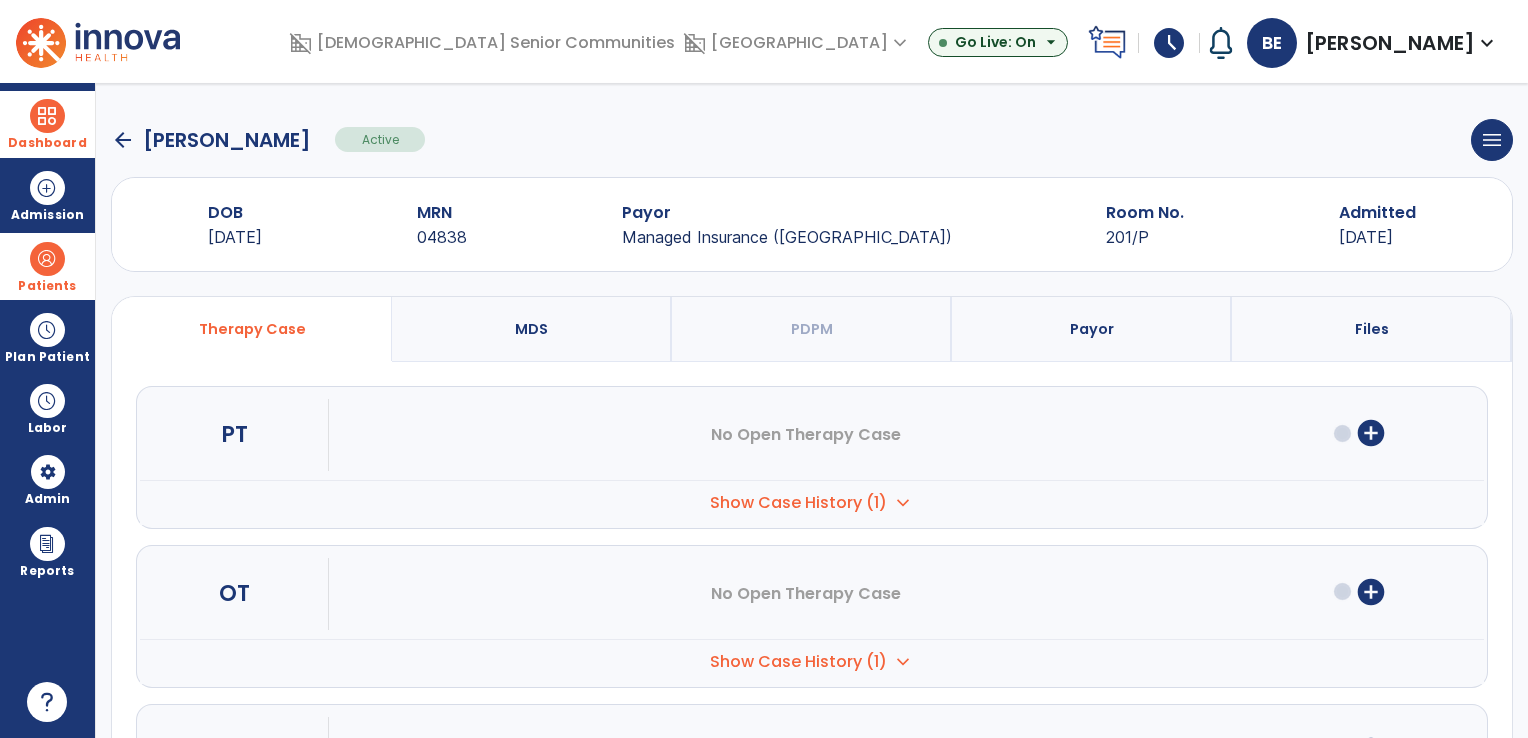 click on "arrow_back" 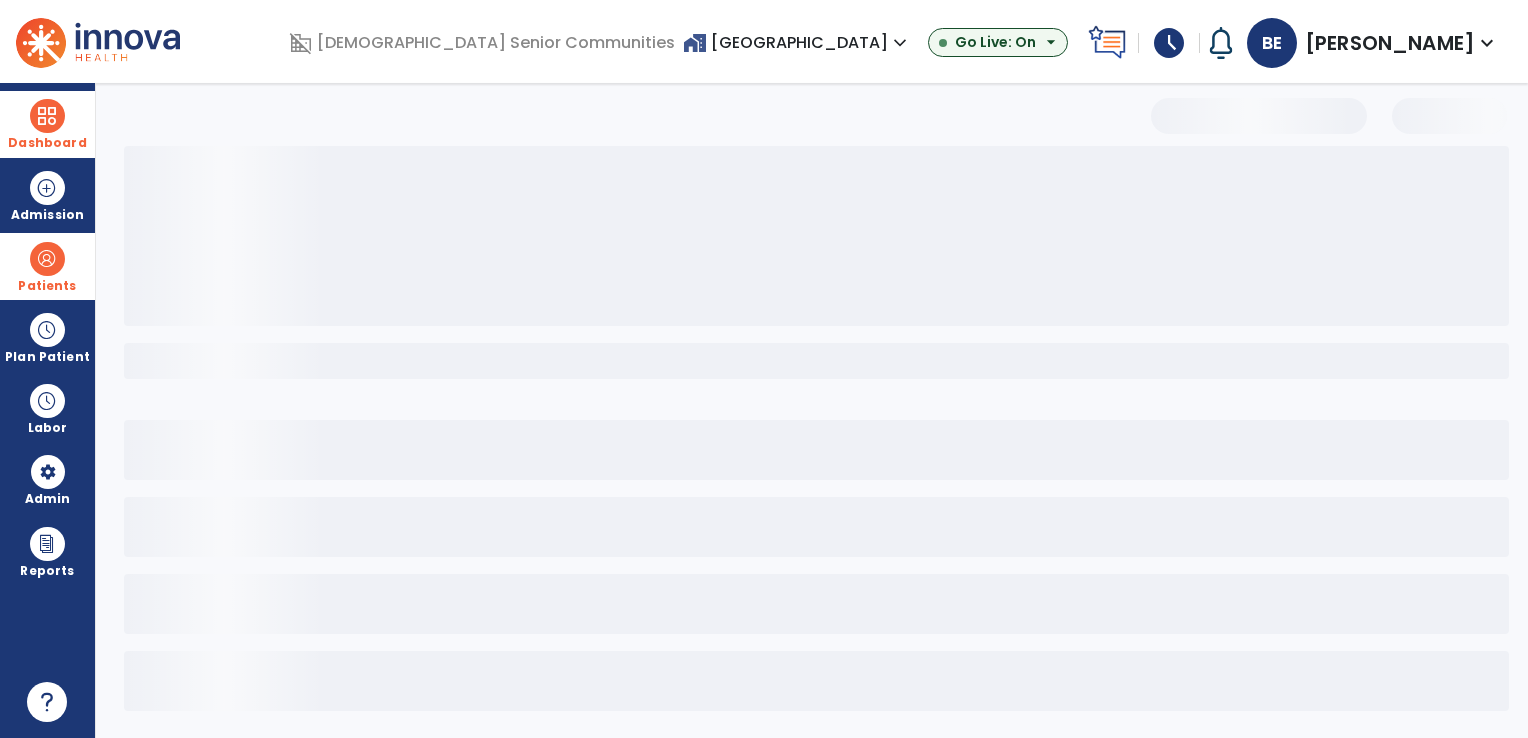 select on "***" 